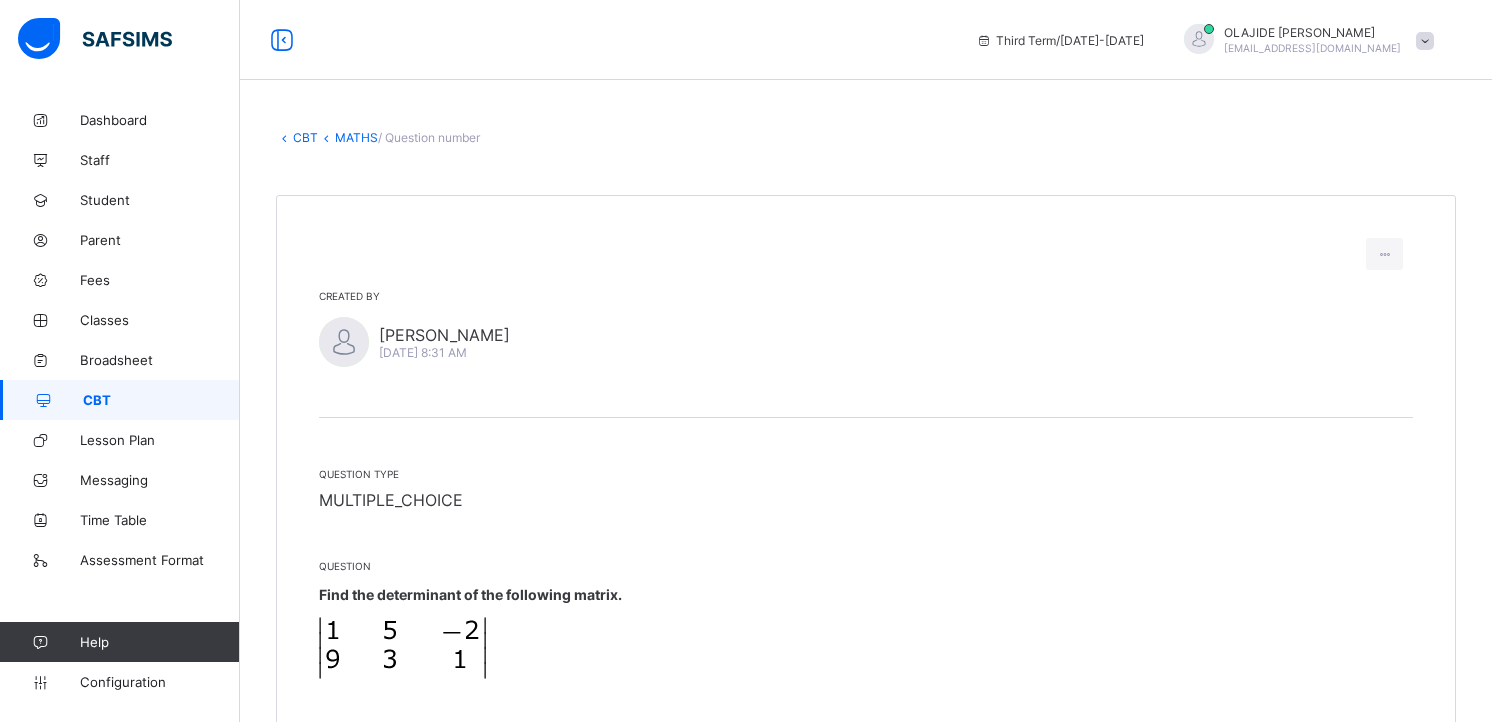 scroll, scrollTop: 0, scrollLeft: 0, axis: both 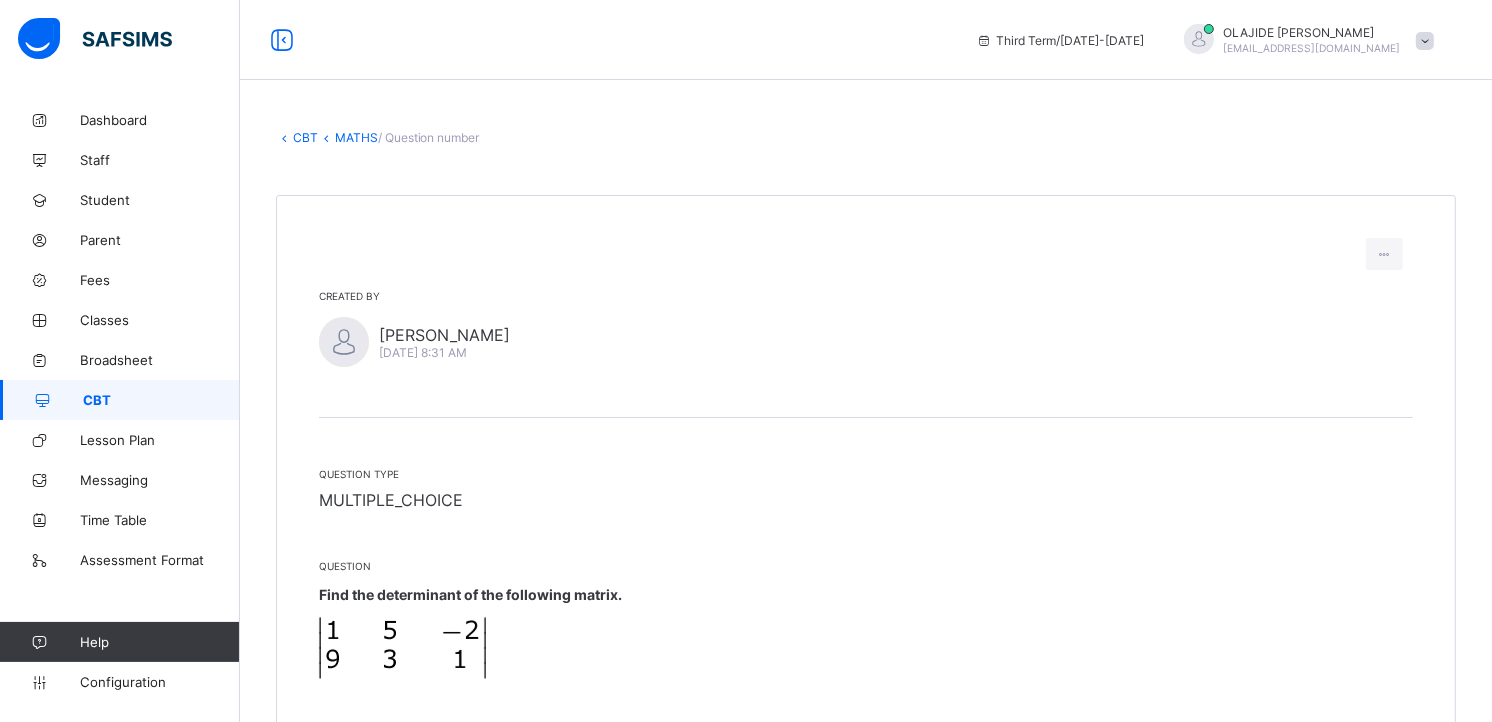 click on "CBT" at bounding box center [161, 400] 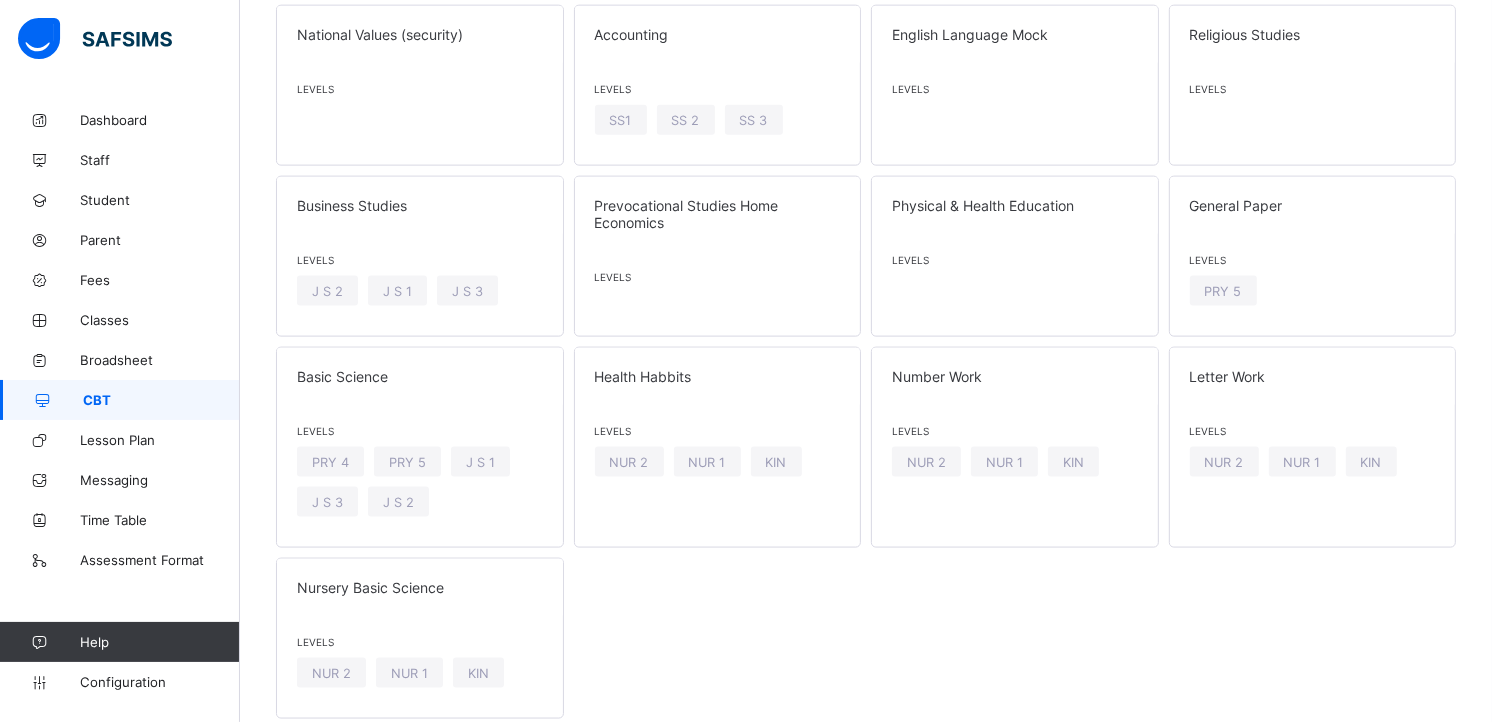 scroll, scrollTop: 2273, scrollLeft: 0, axis: vertical 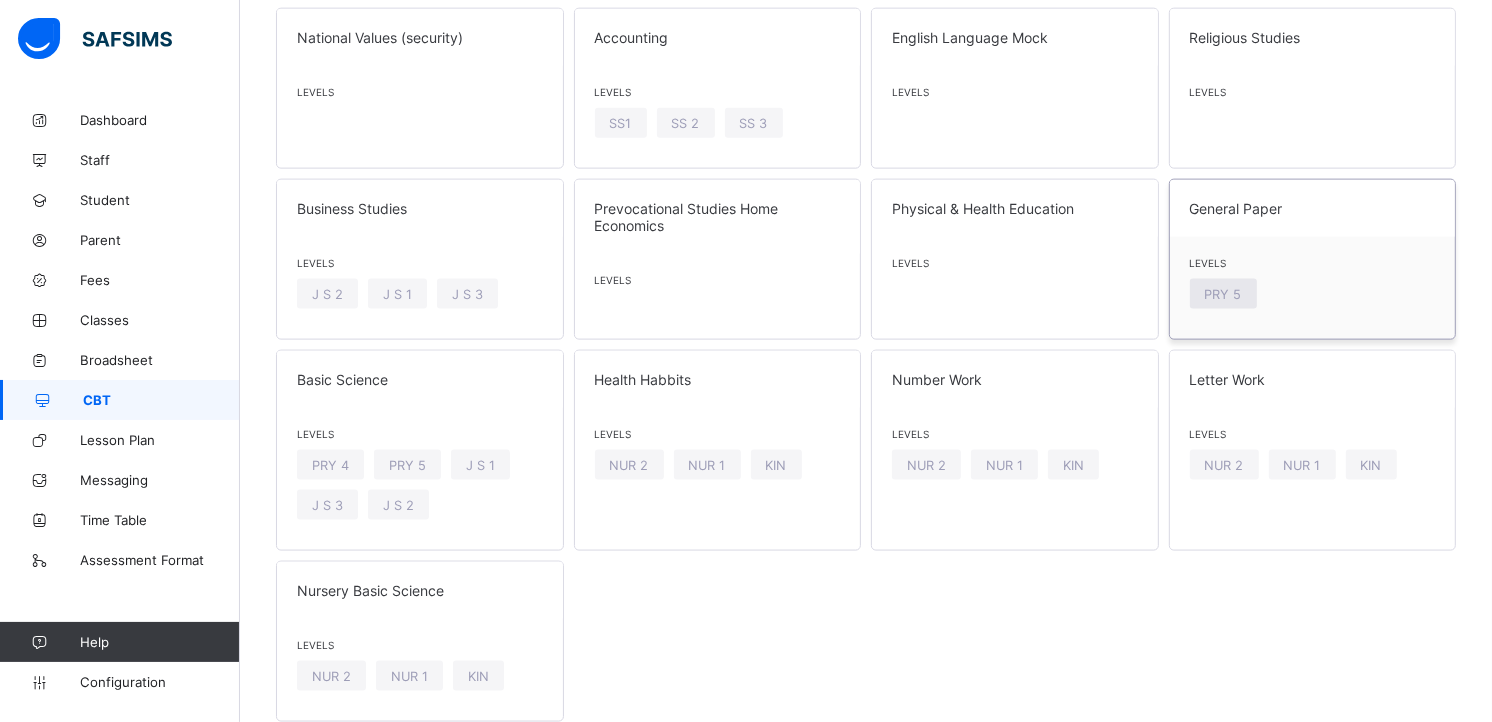 click on "PRY 5" at bounding box center (1223, 294) 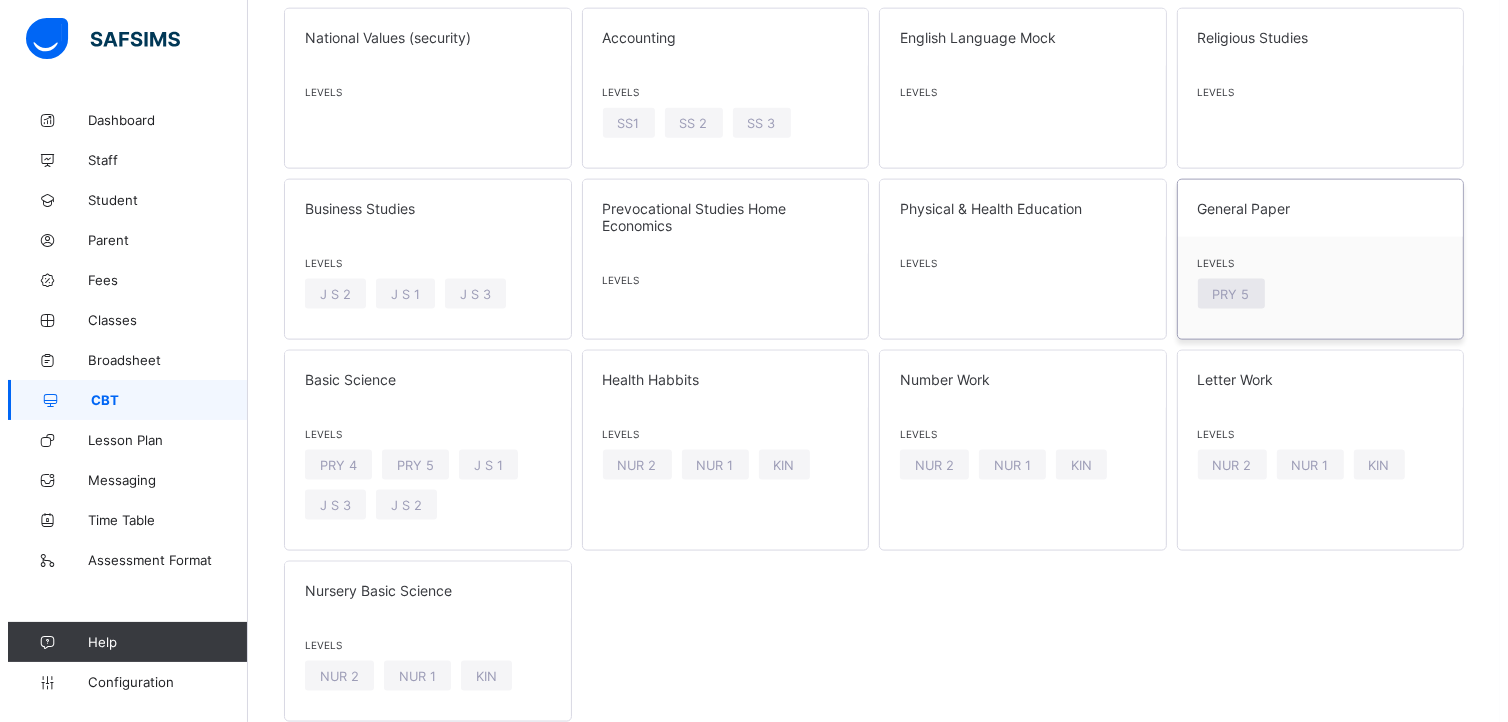 scroll, scrollTop: 0, scrollLeft: 0, axis: both 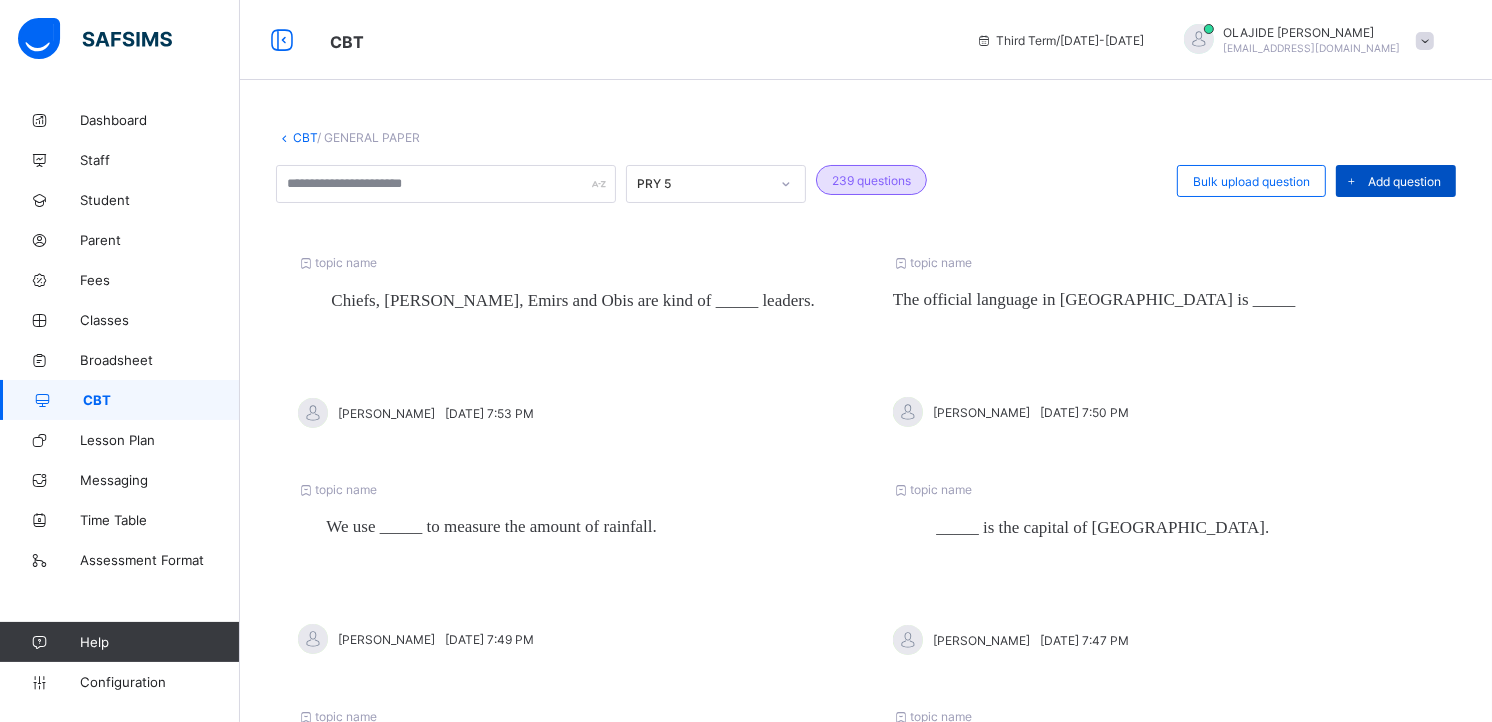click on "Add question" at bounding box center [1404, 181] 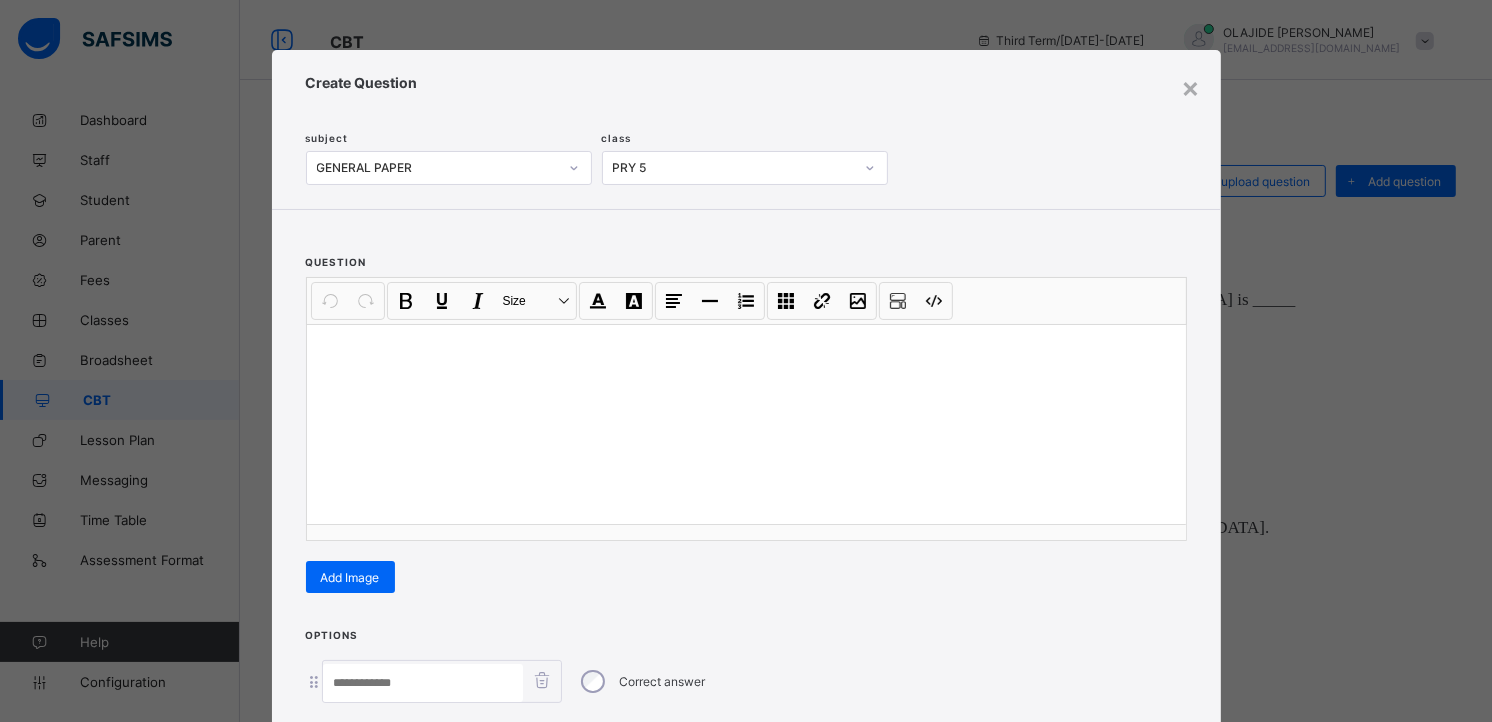 click at bounding box center [746, 424] 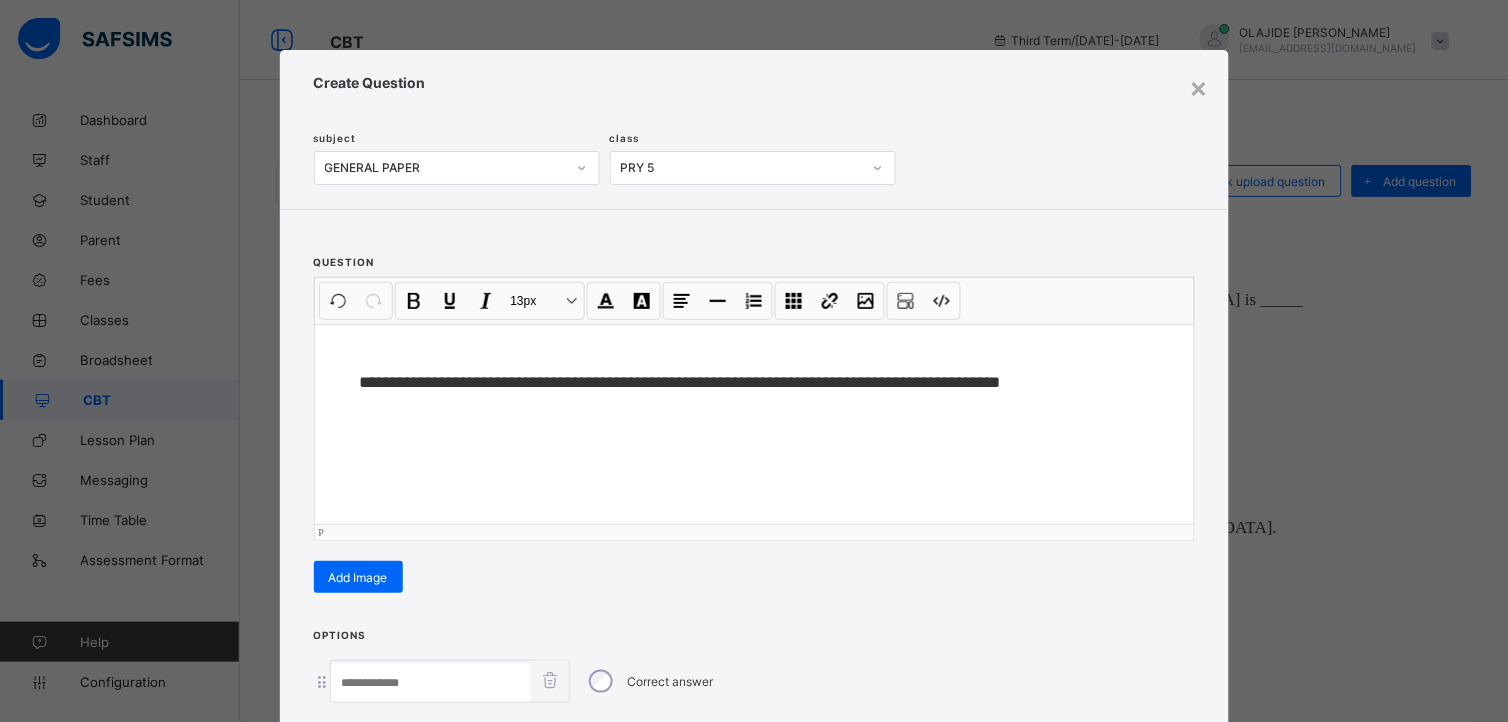 click on "**********" at bounding box center [768, 383] 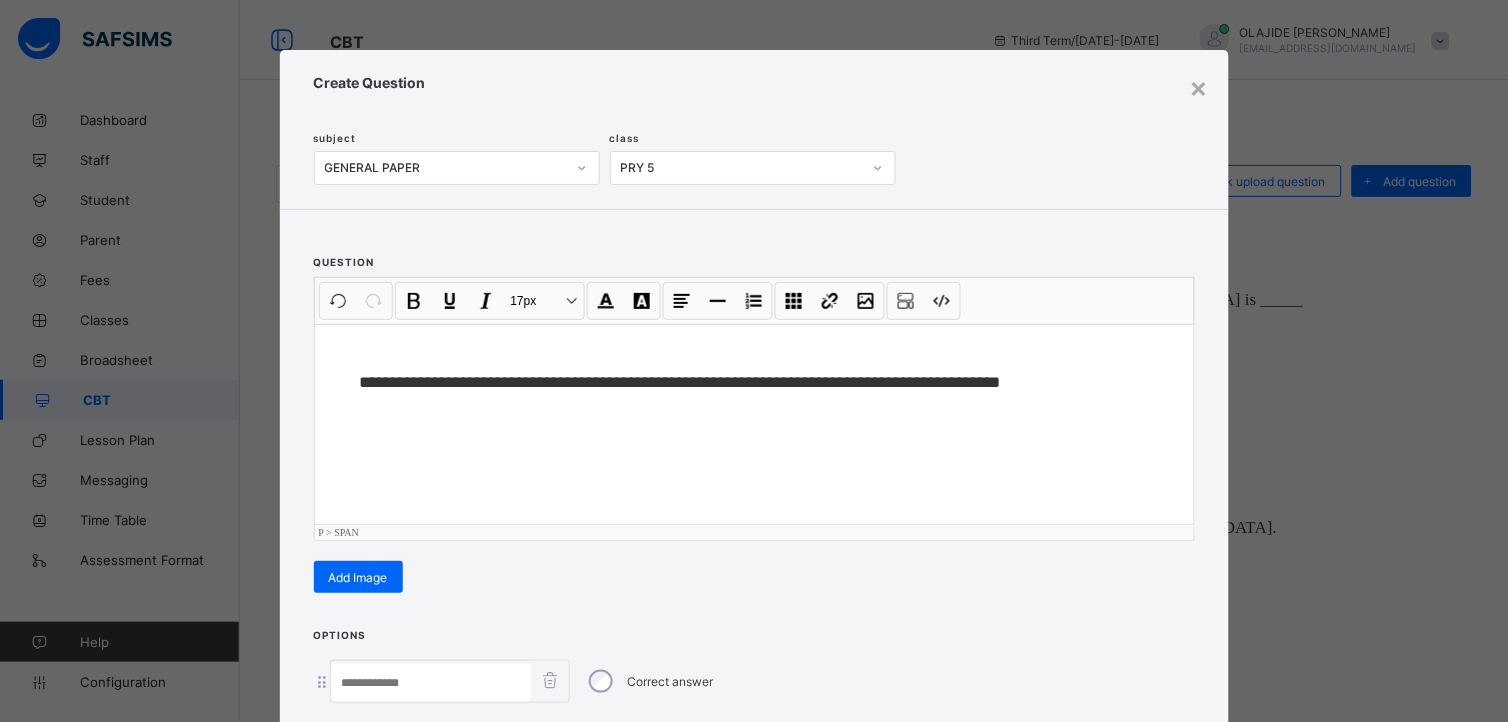 click on "**********" at bounding box center [690, 382] 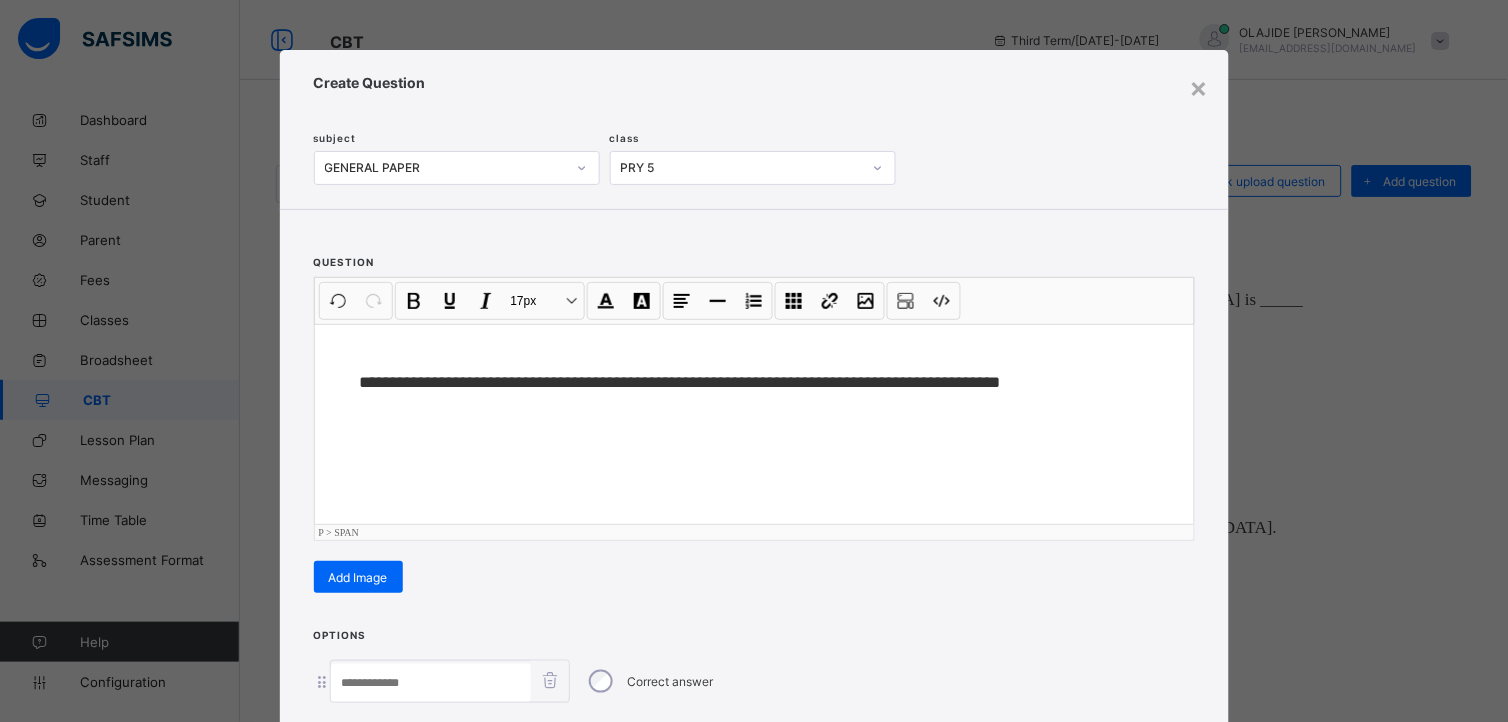 type 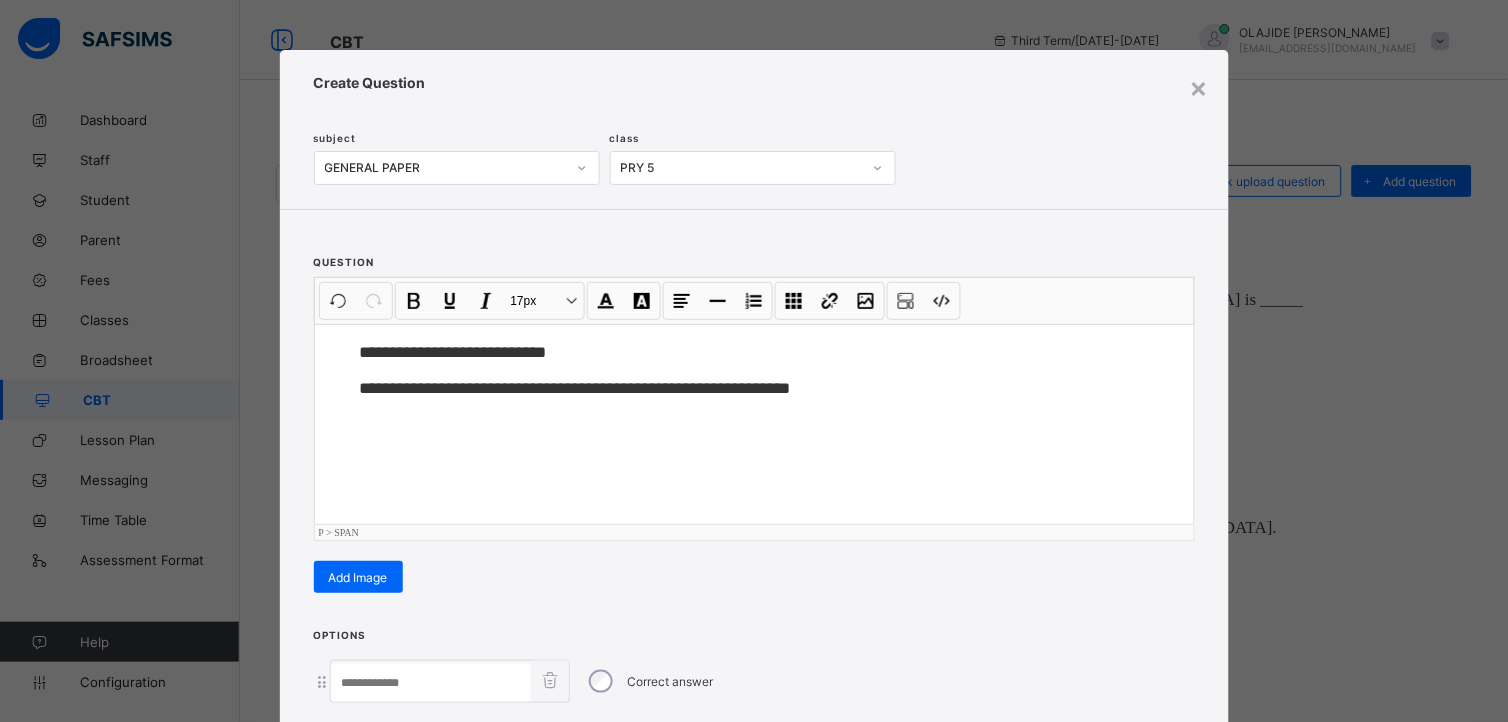 click on "**********" at bounding box center (754, 361) 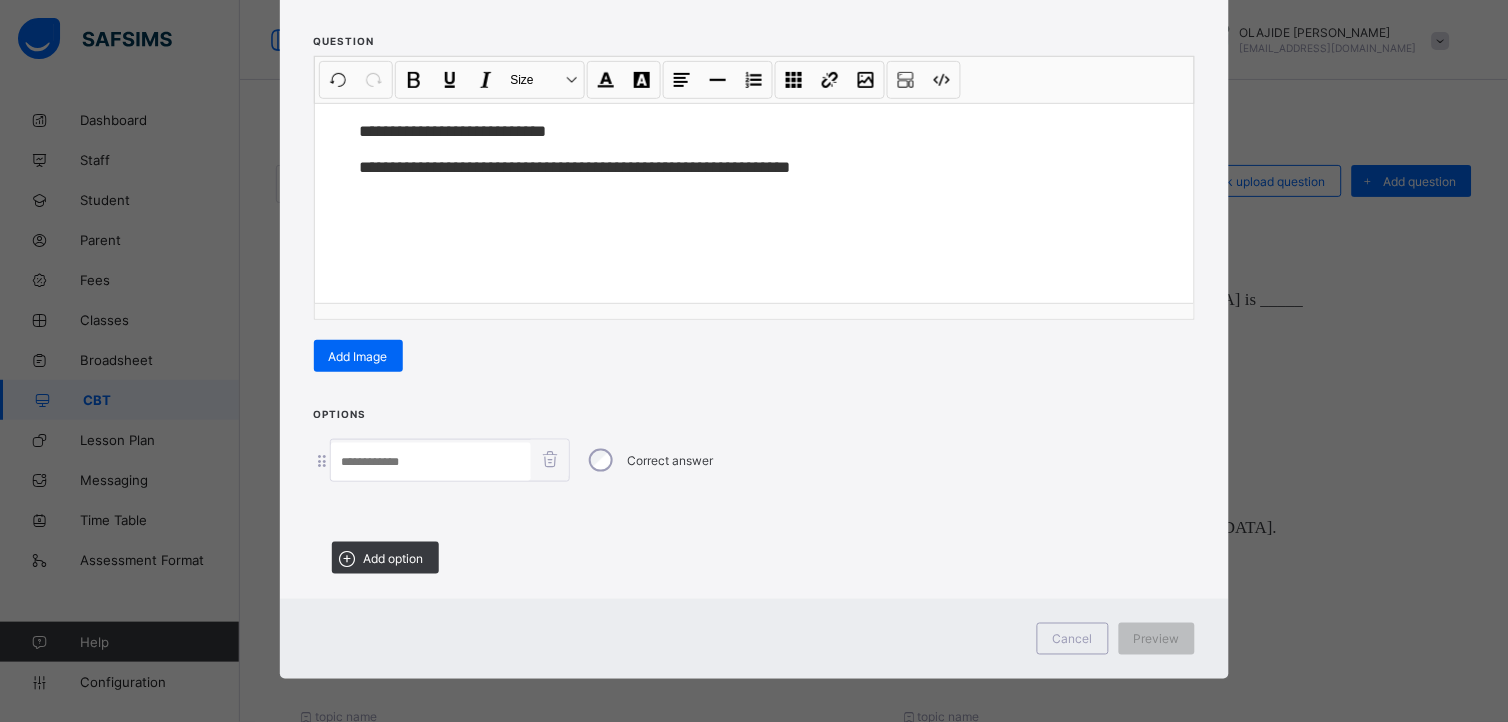 scroll, scrollTop: 224, scrollLeft: 0, axis: vertical 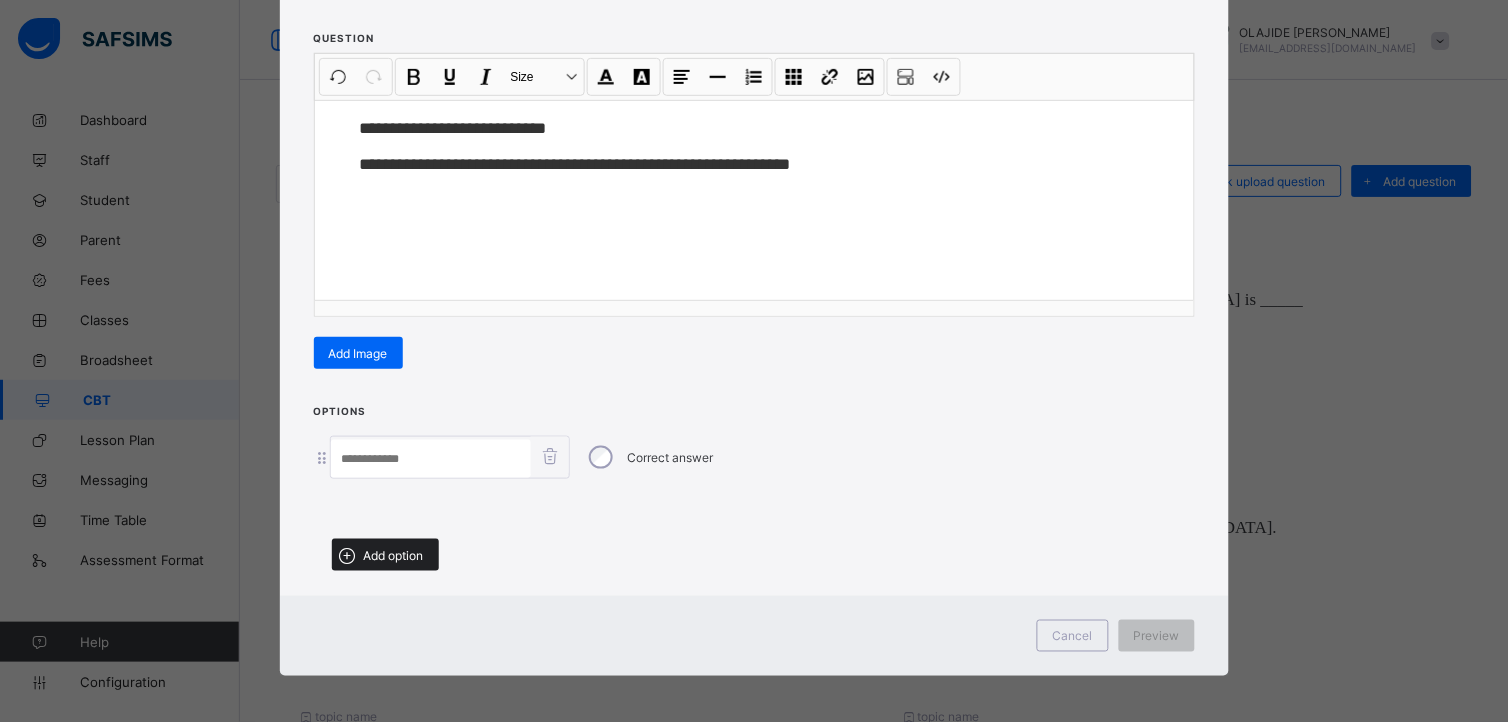 click at bounding box center [348, 555] 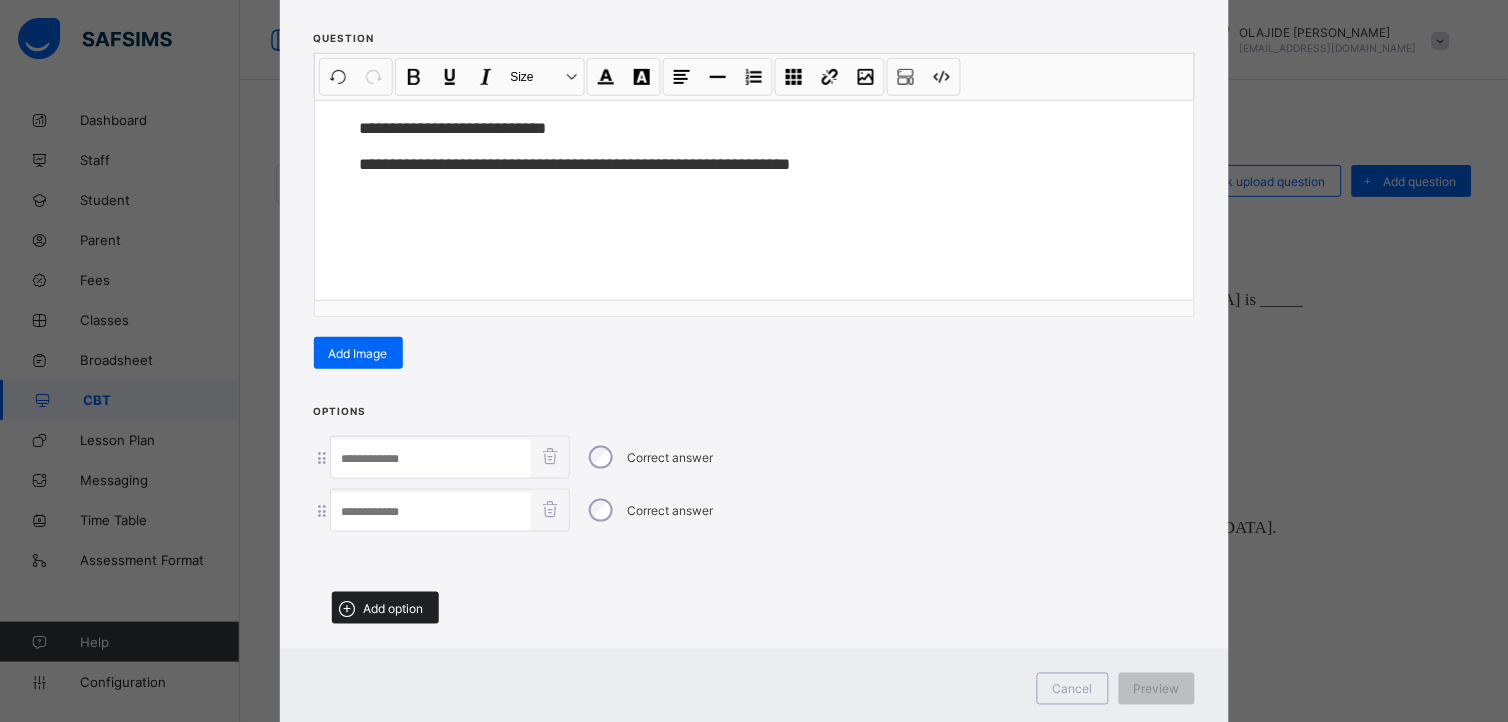 click at bounding box center (347, 608) 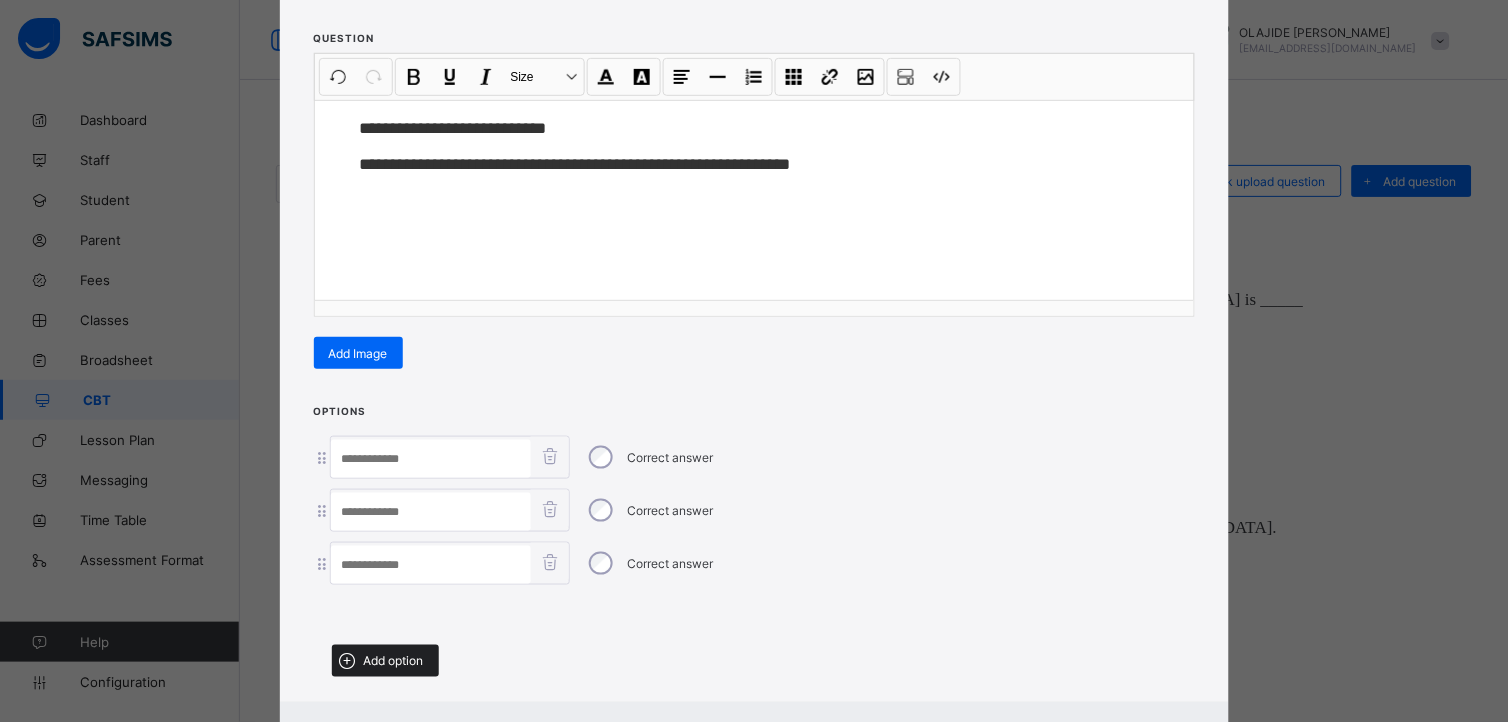 click at bounding box center [347, 661] 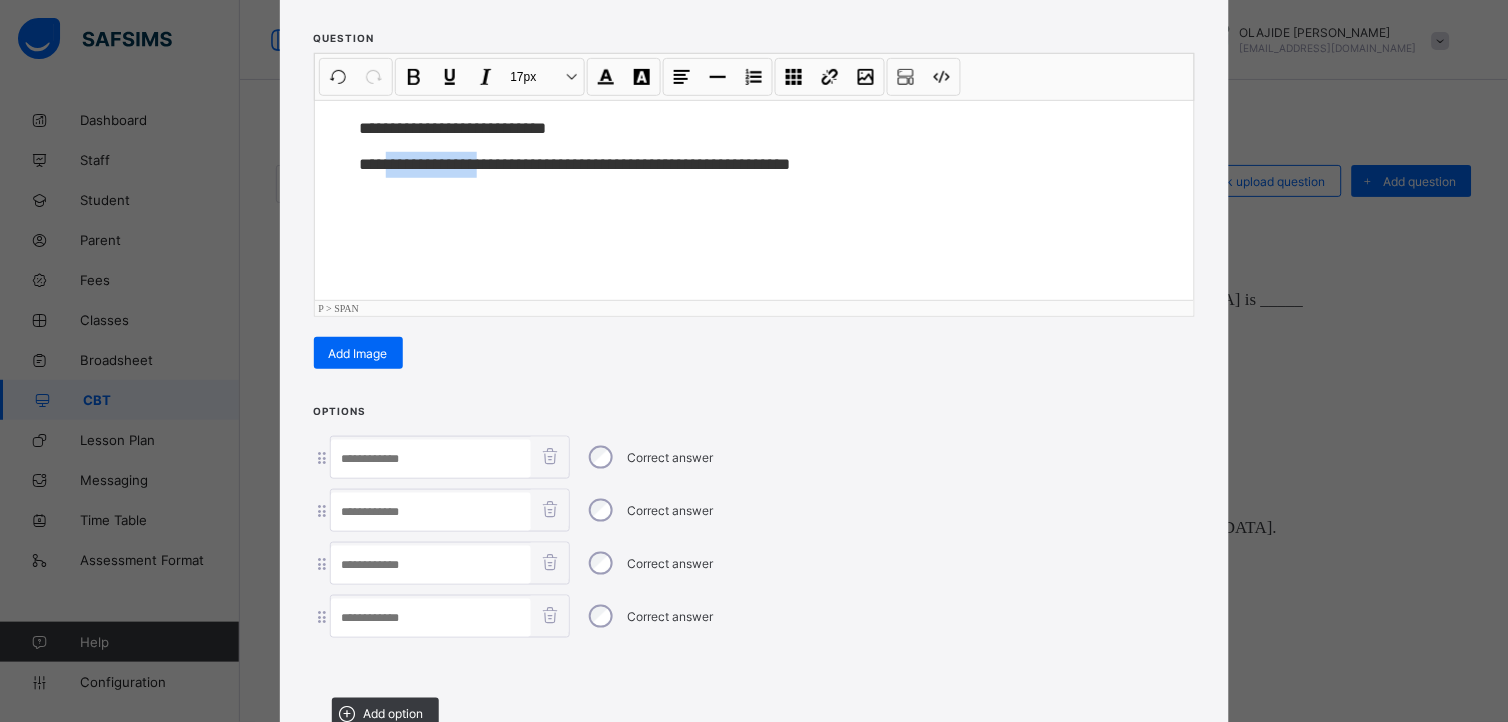 drag, startPoint x: 380, startPoint y: 164, endPoint x: 486, endPoint y: 195, distance: 110.440025 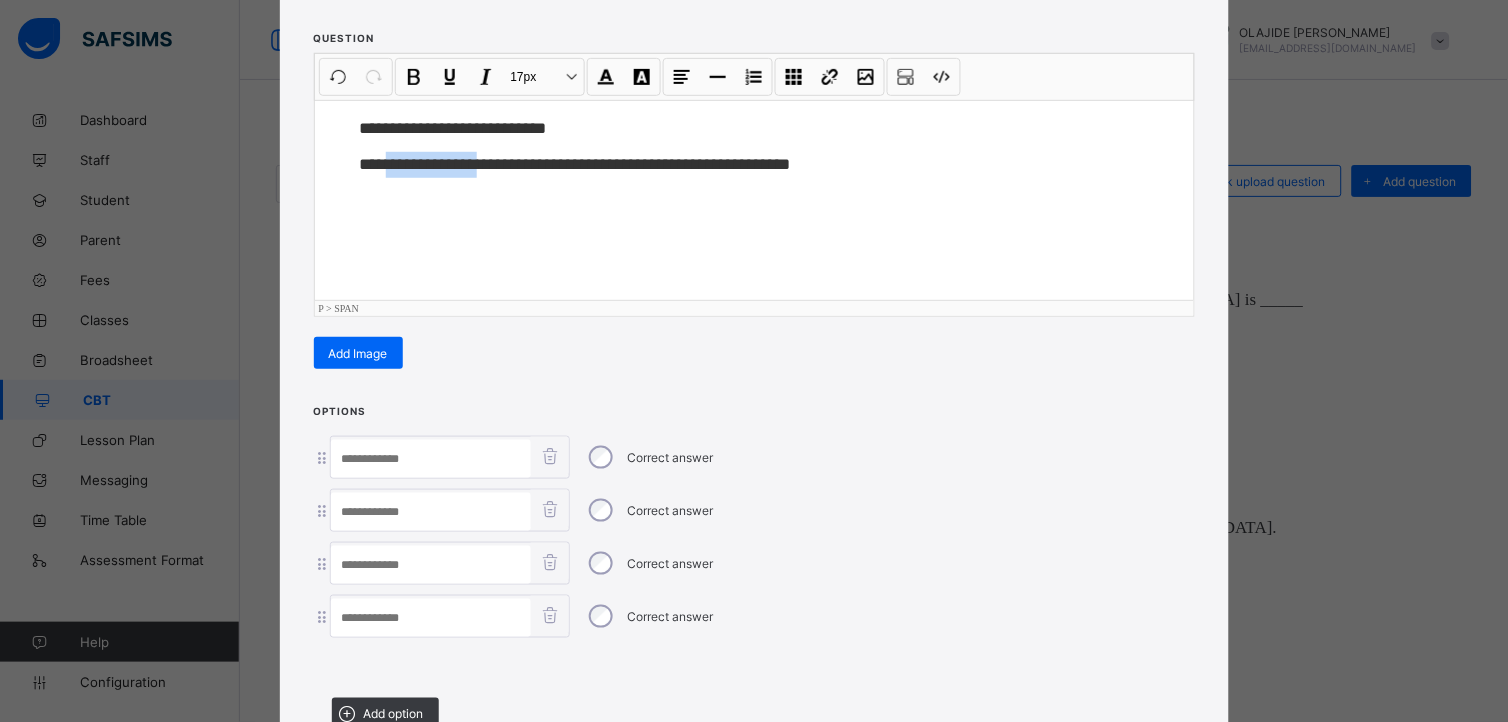 copy on "**********" 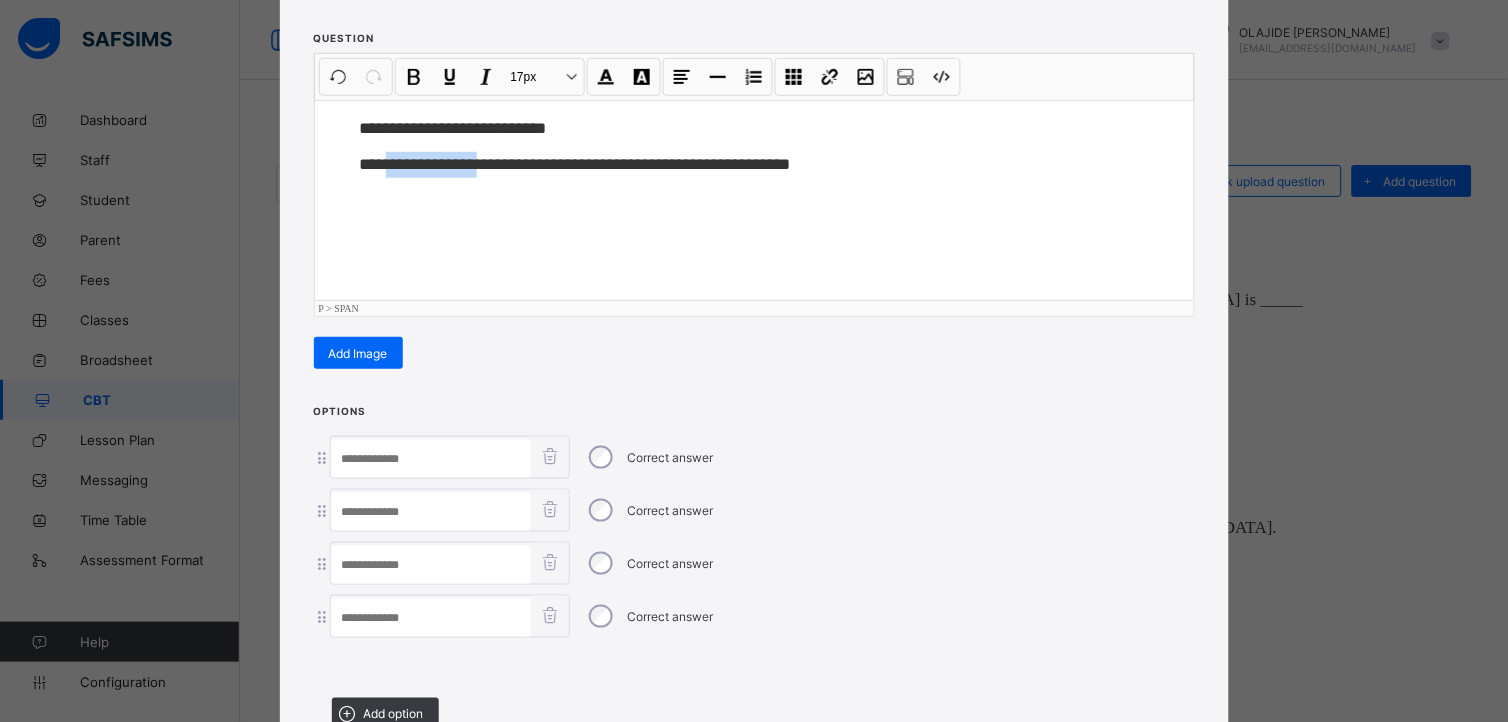 click at bounding box center [431, 459] 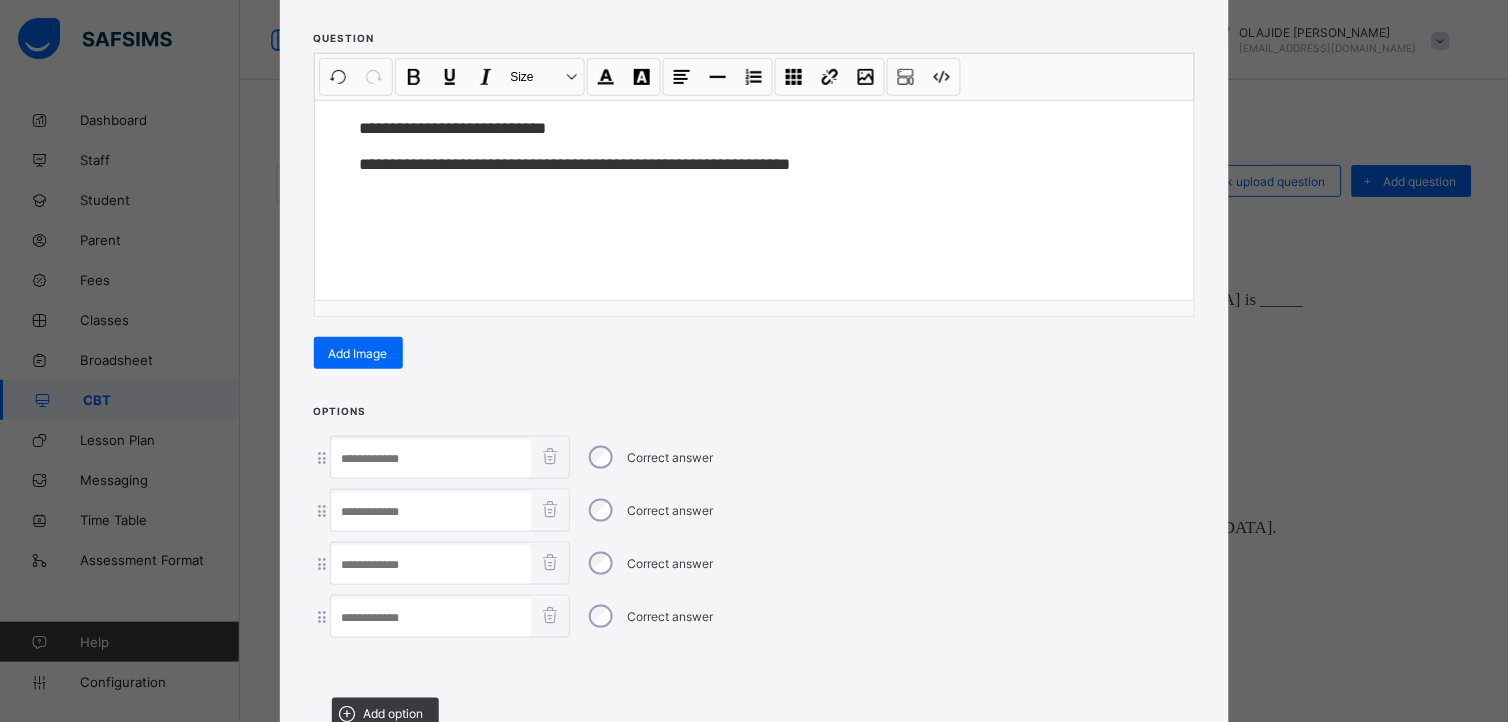 paste on "**********" 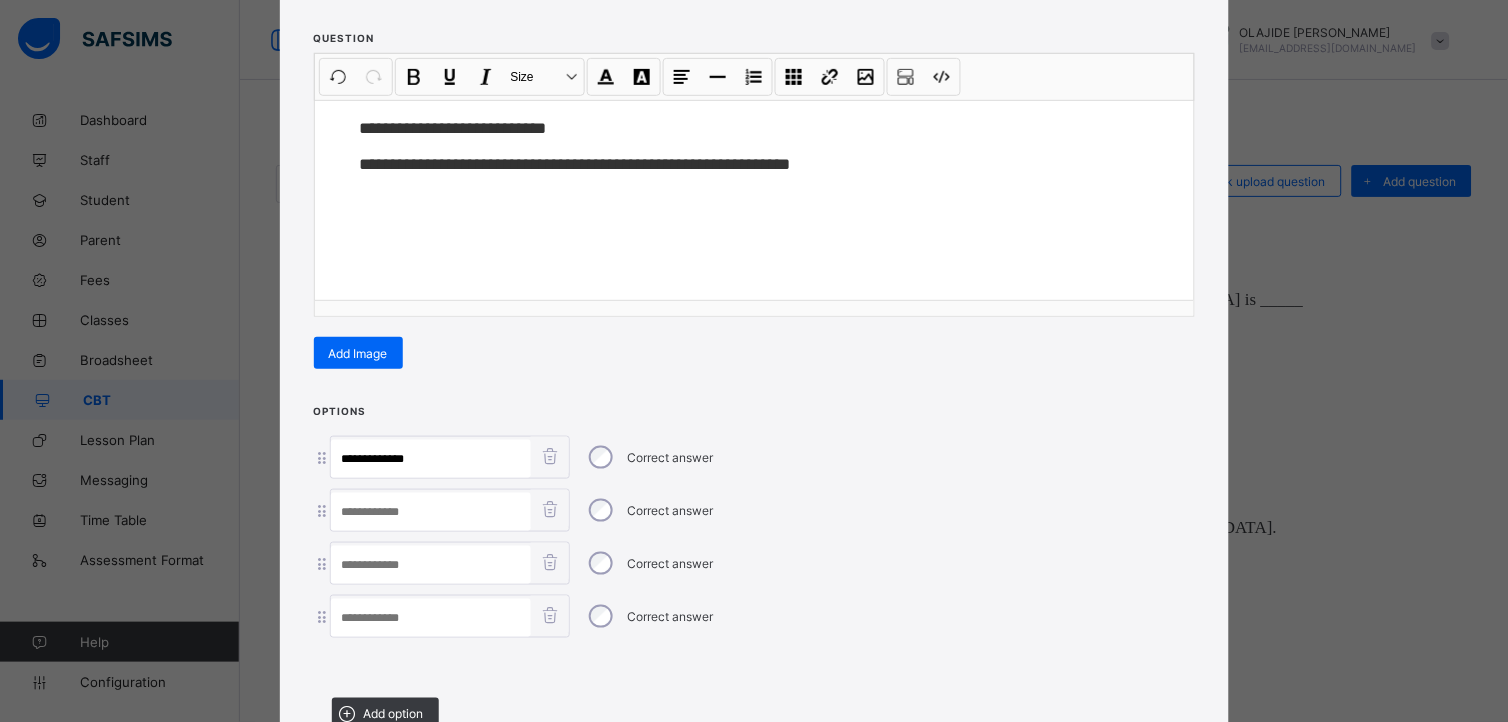 type on "**********" 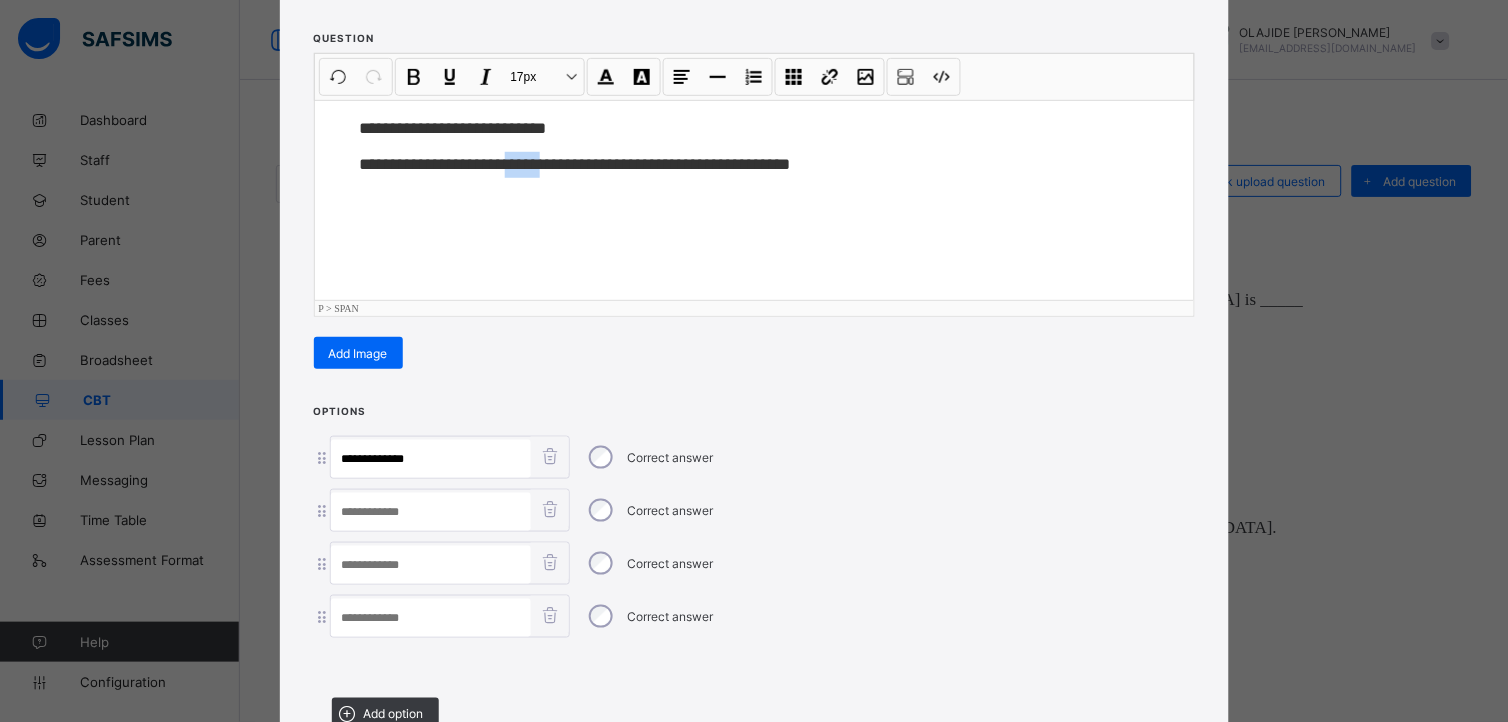drag, startPoint x: 518, startPoint y: 154, endPoint x: 564, endPoint y: 173, distance: 49.76947 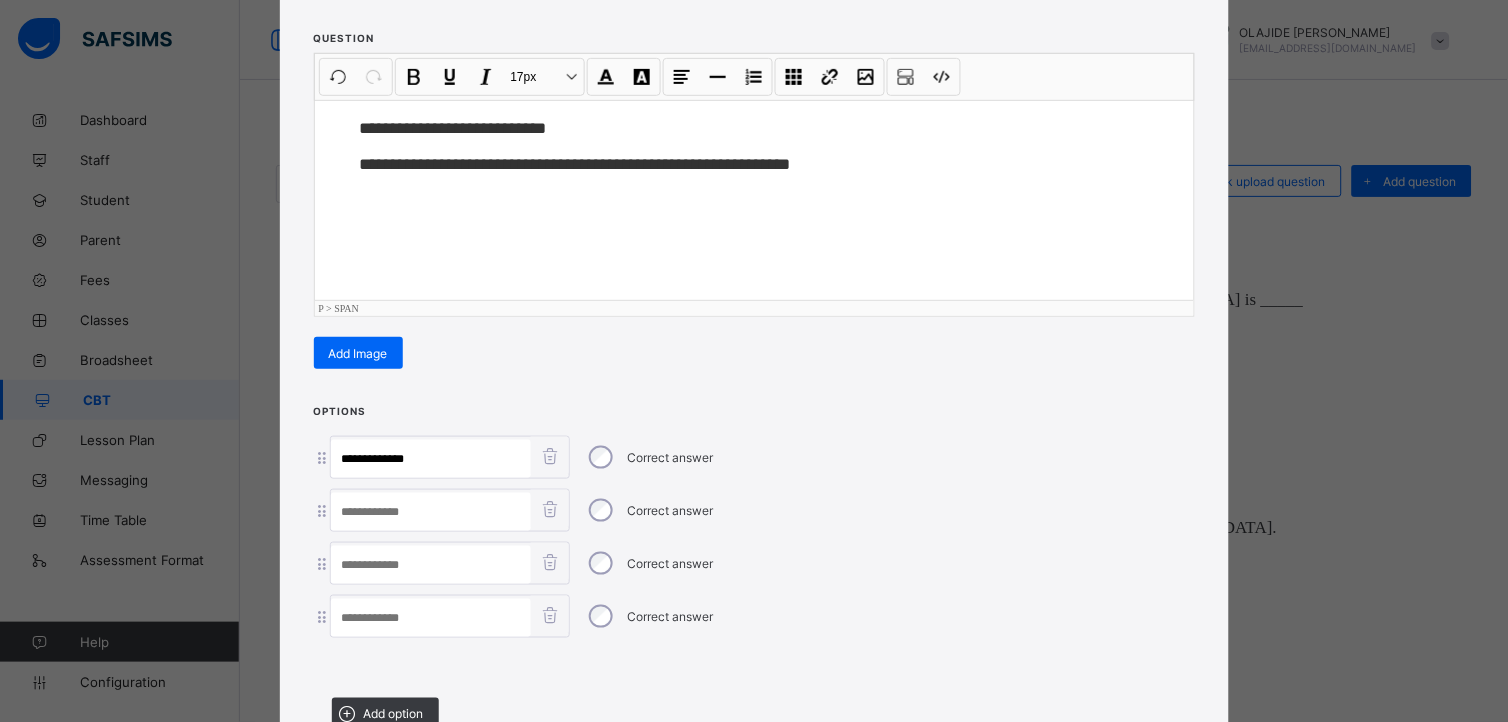 click at bounding box center (431, 512) 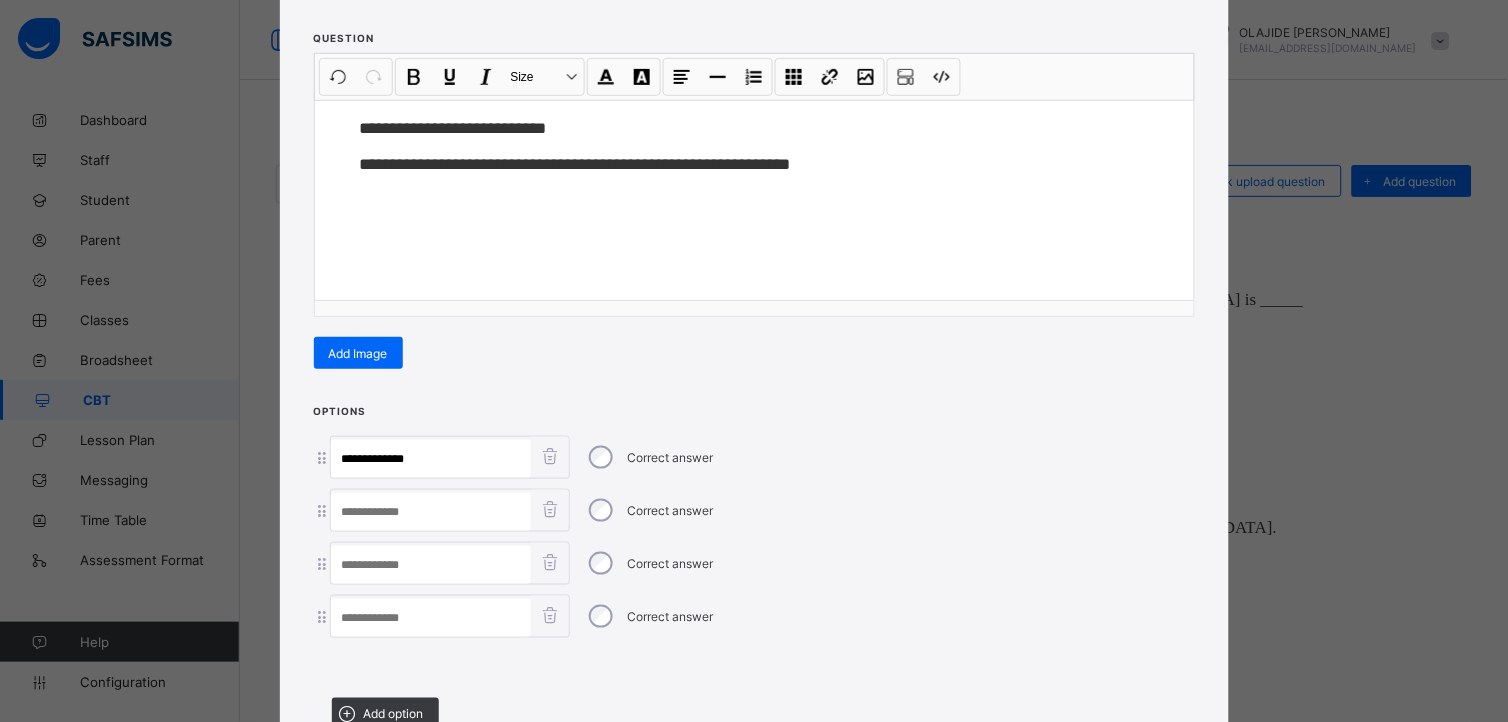 paste on "**********" 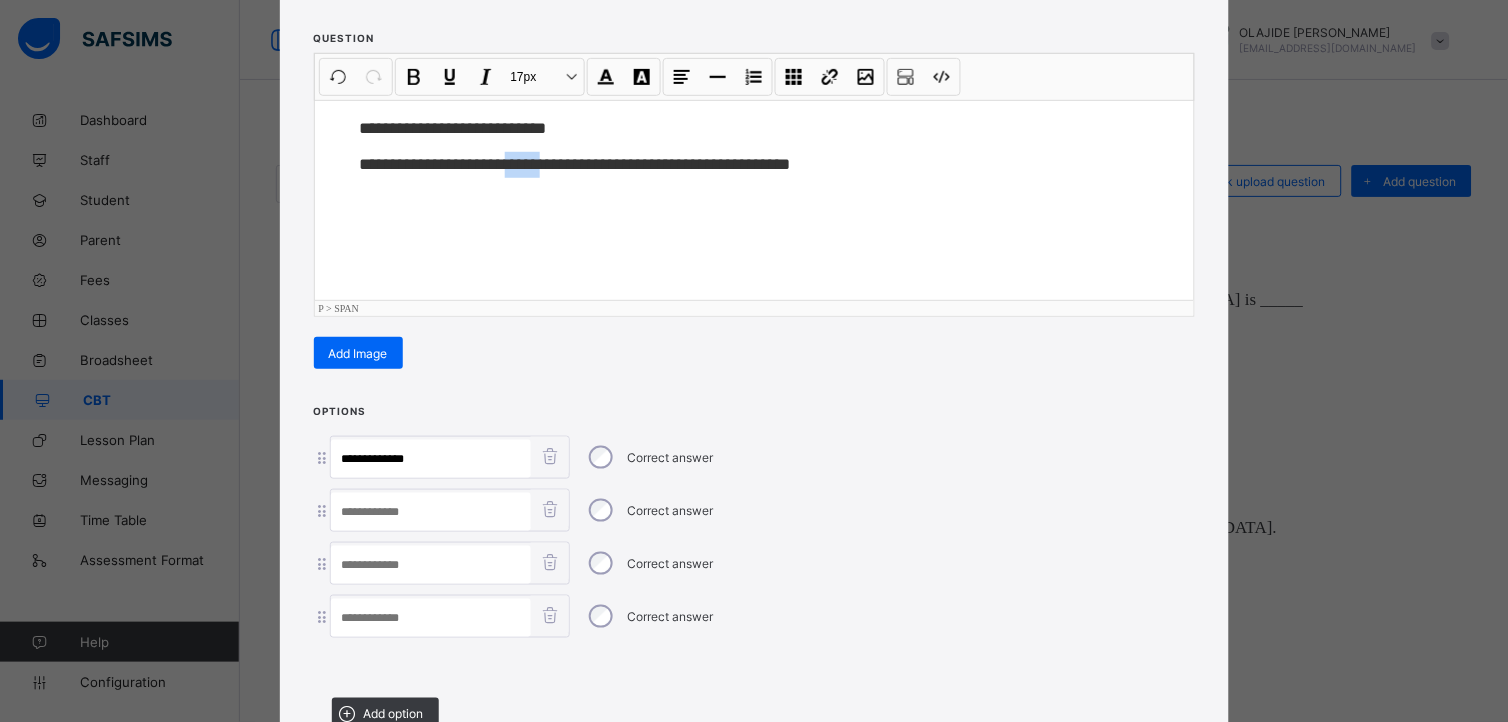 drag, startPoint x: 516, startPoint y: 160, endPoint x: 561, endPoint y: 183, distance: 50.537113 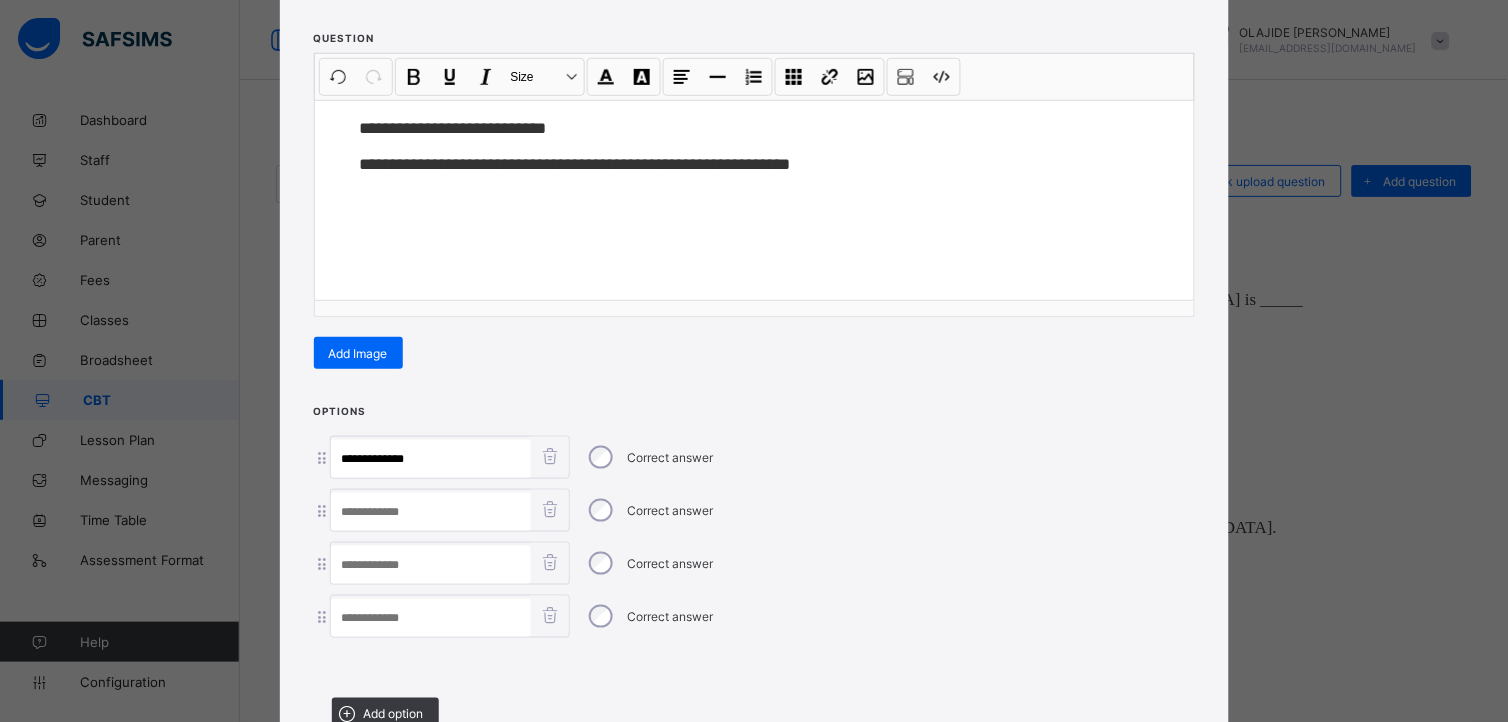 paste on "*****" 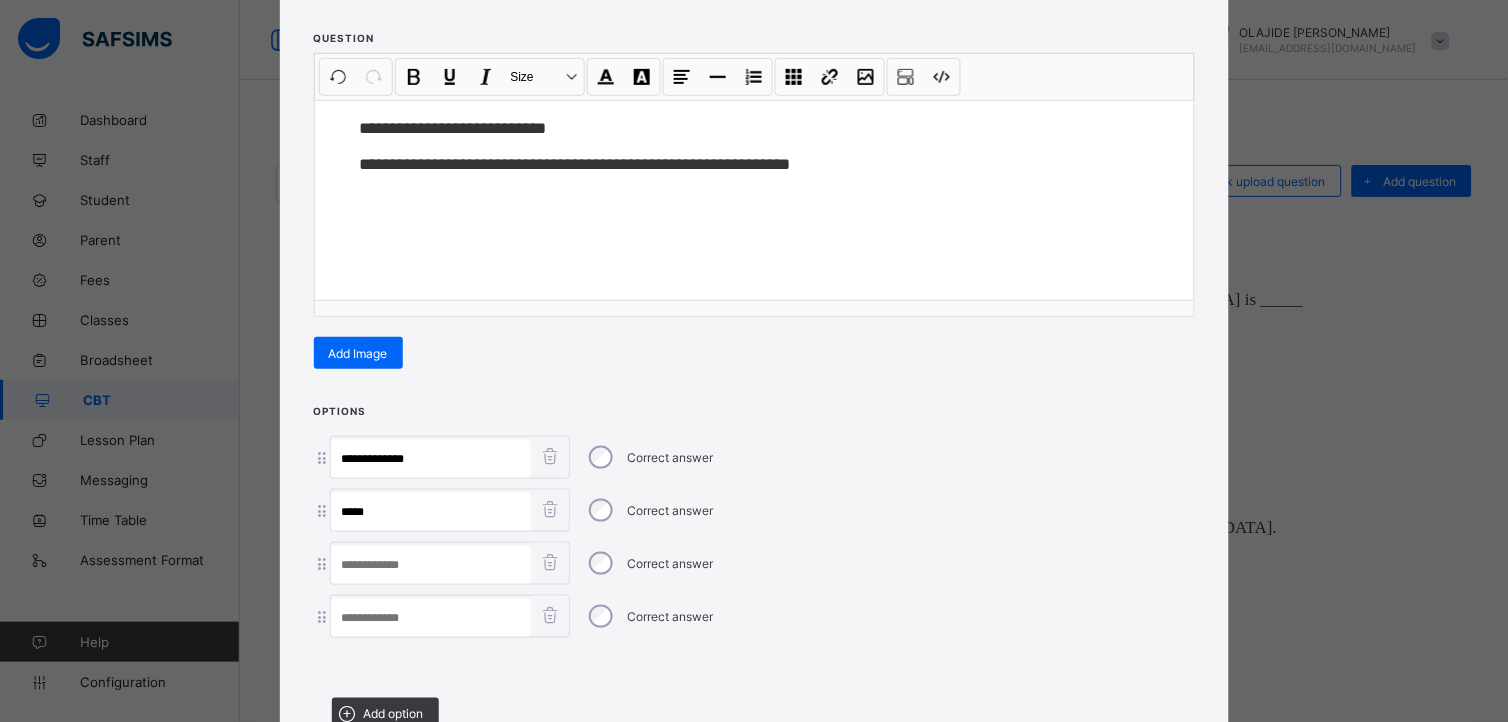 type on "*****" 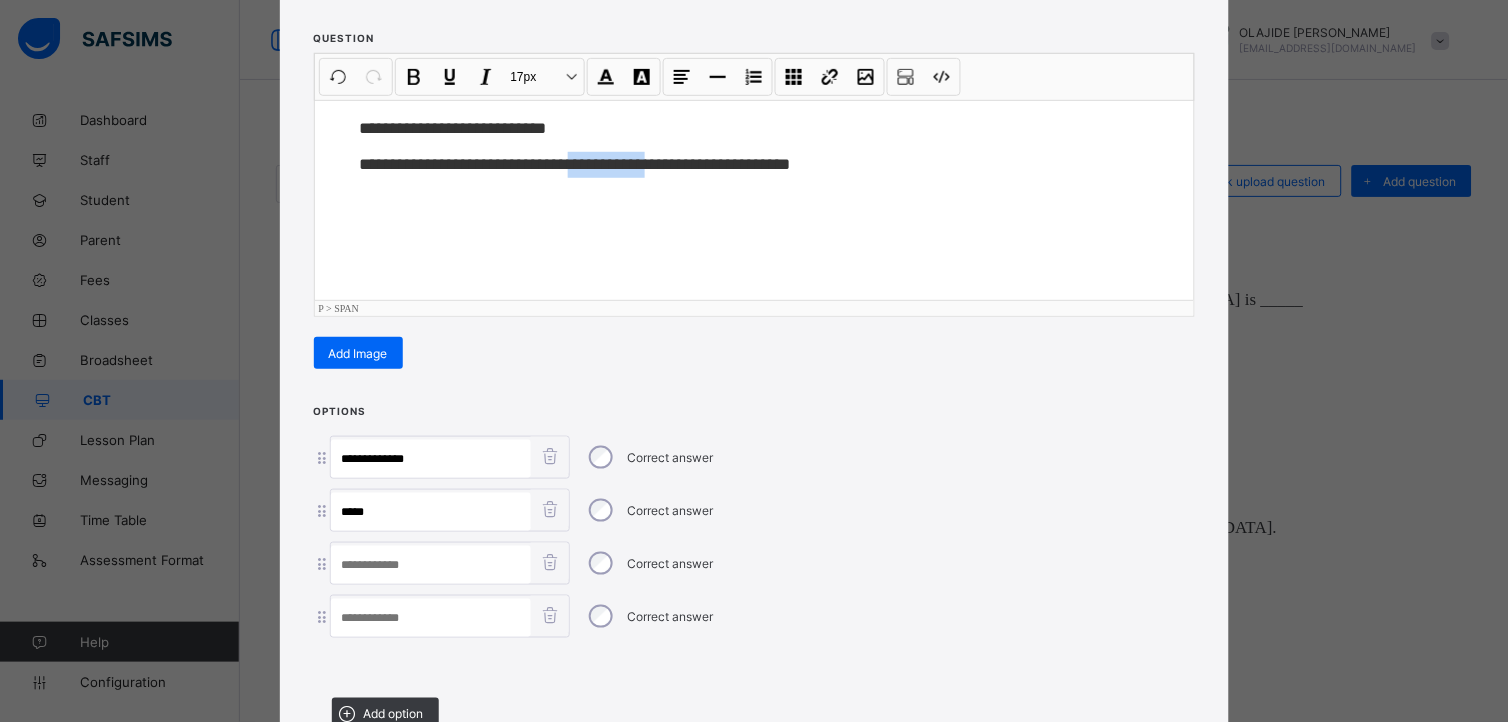 drag, startPoint x: 586, startPoint y: 158, endPoint x: 678, endPoint y: 200, distance: 101.133575 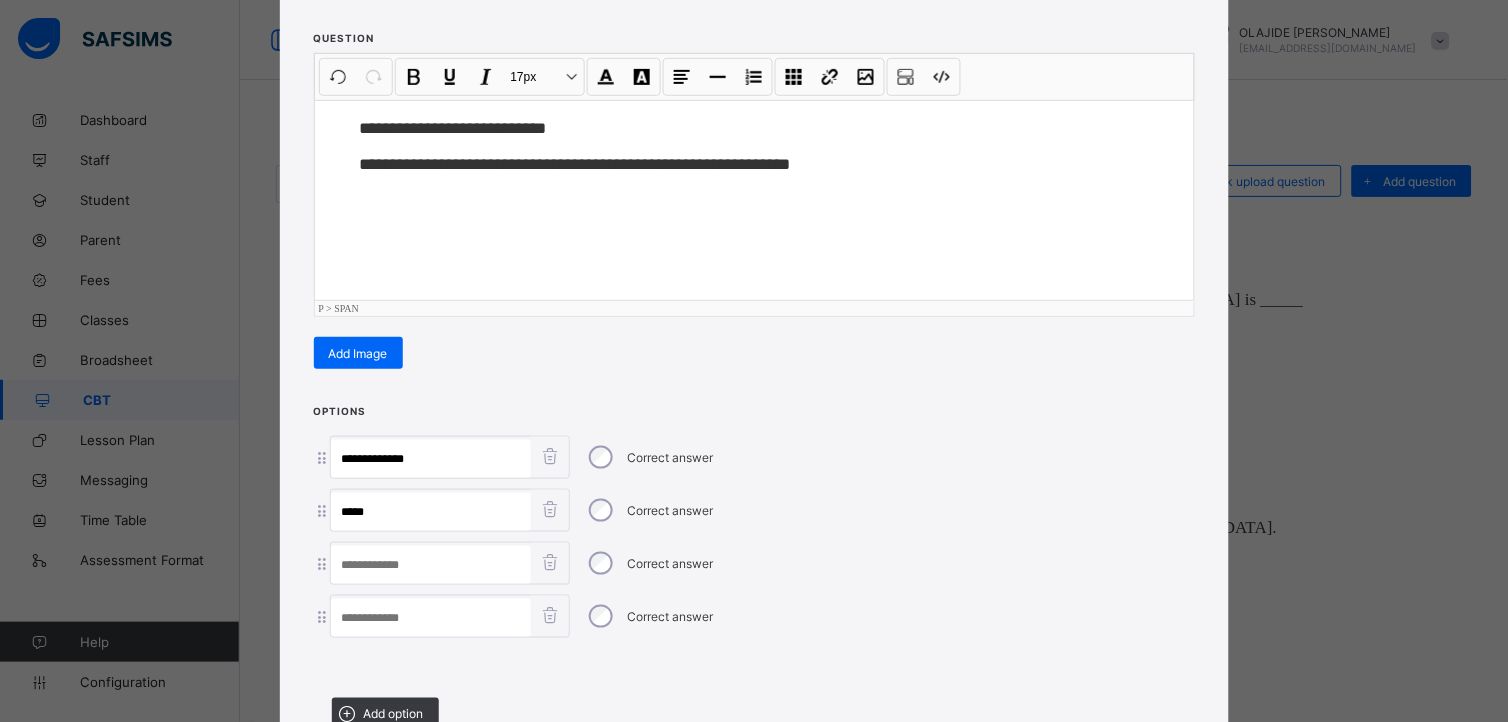 paste on "**********" 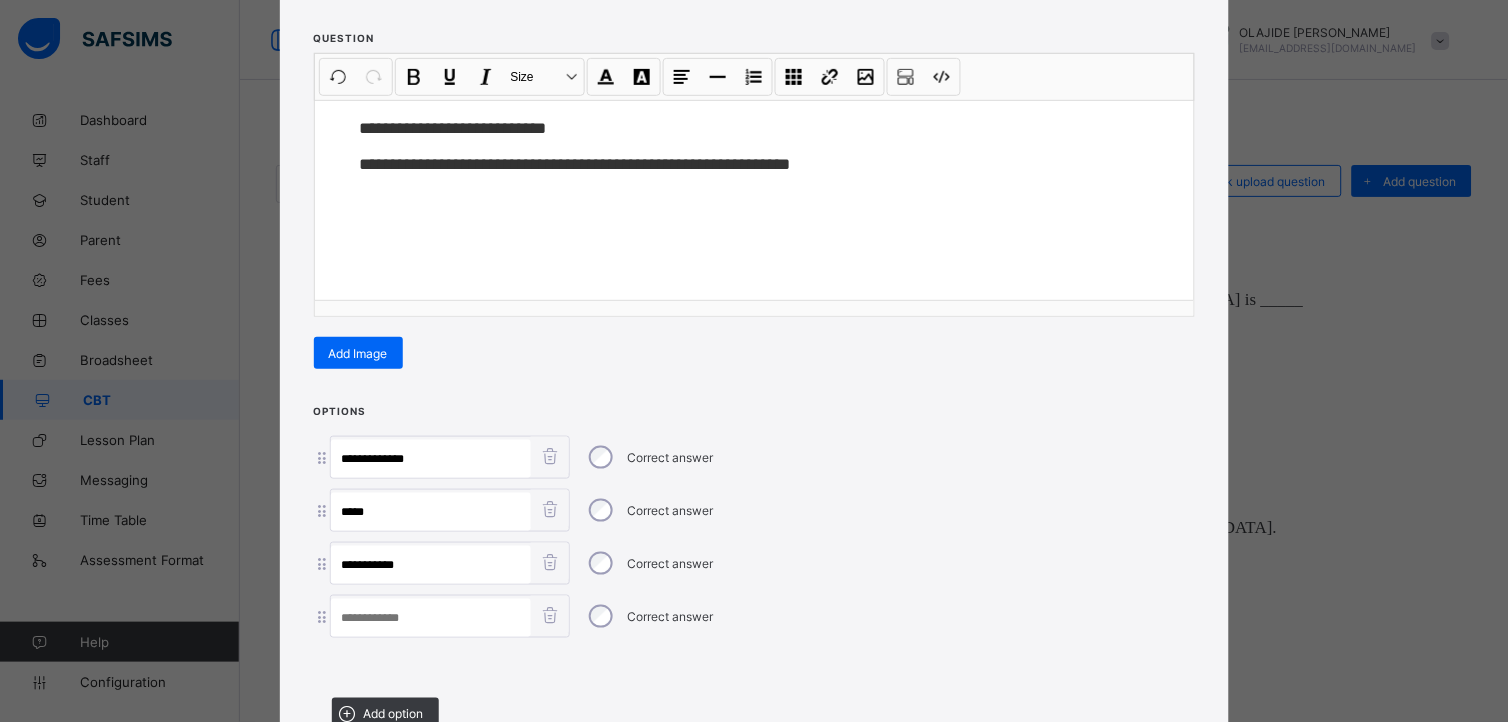 type on "**********" 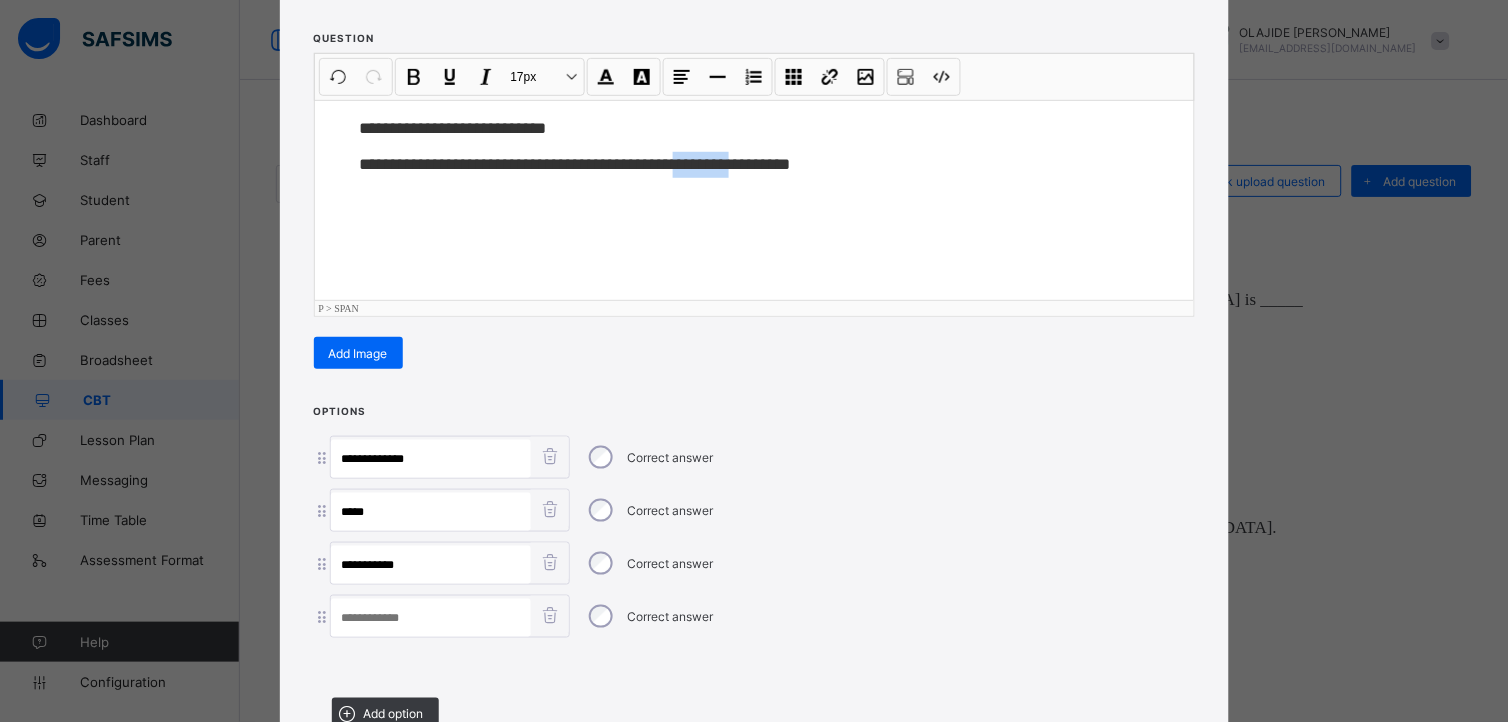 drag, startPoint x: 708, startPoint y: 163, endPoint x: 768, endPoint y: 177, distance: 61.611687 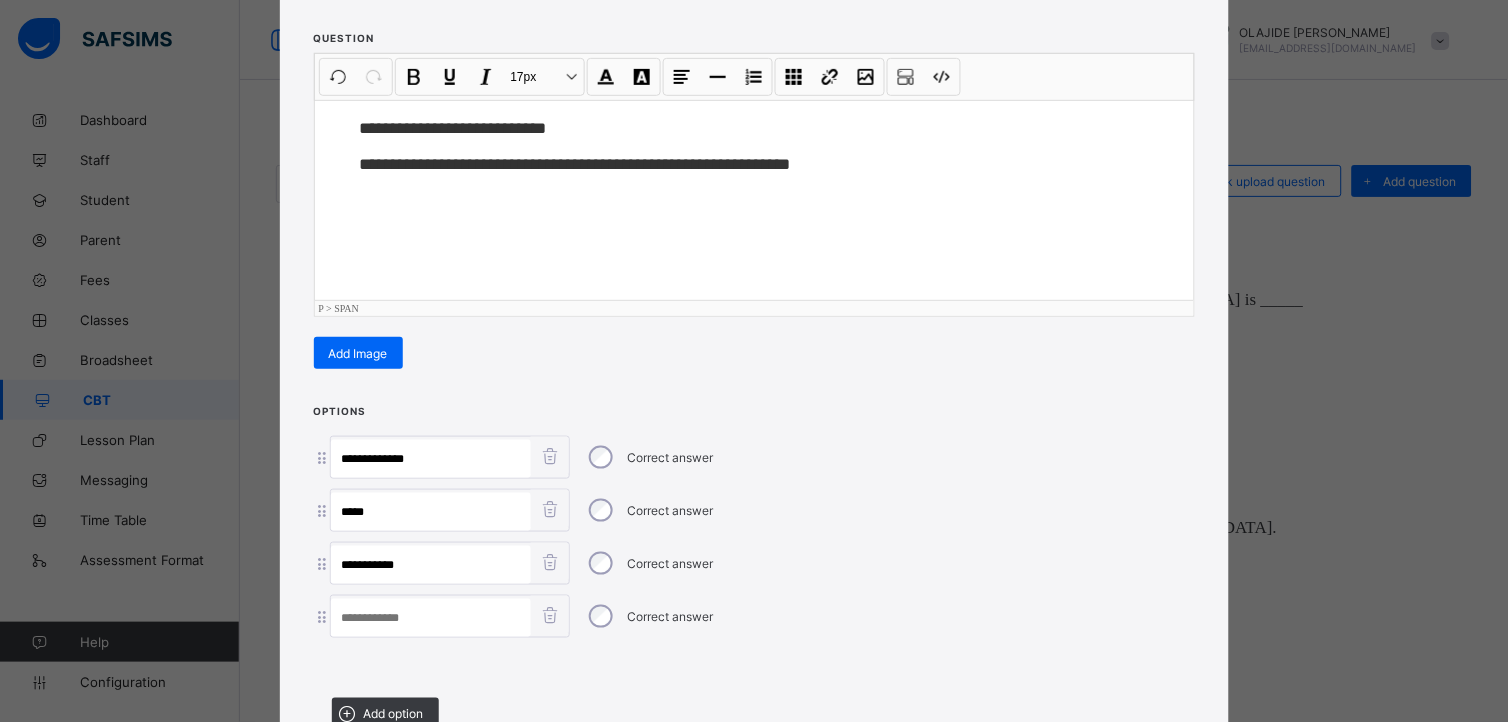 paste on "********" 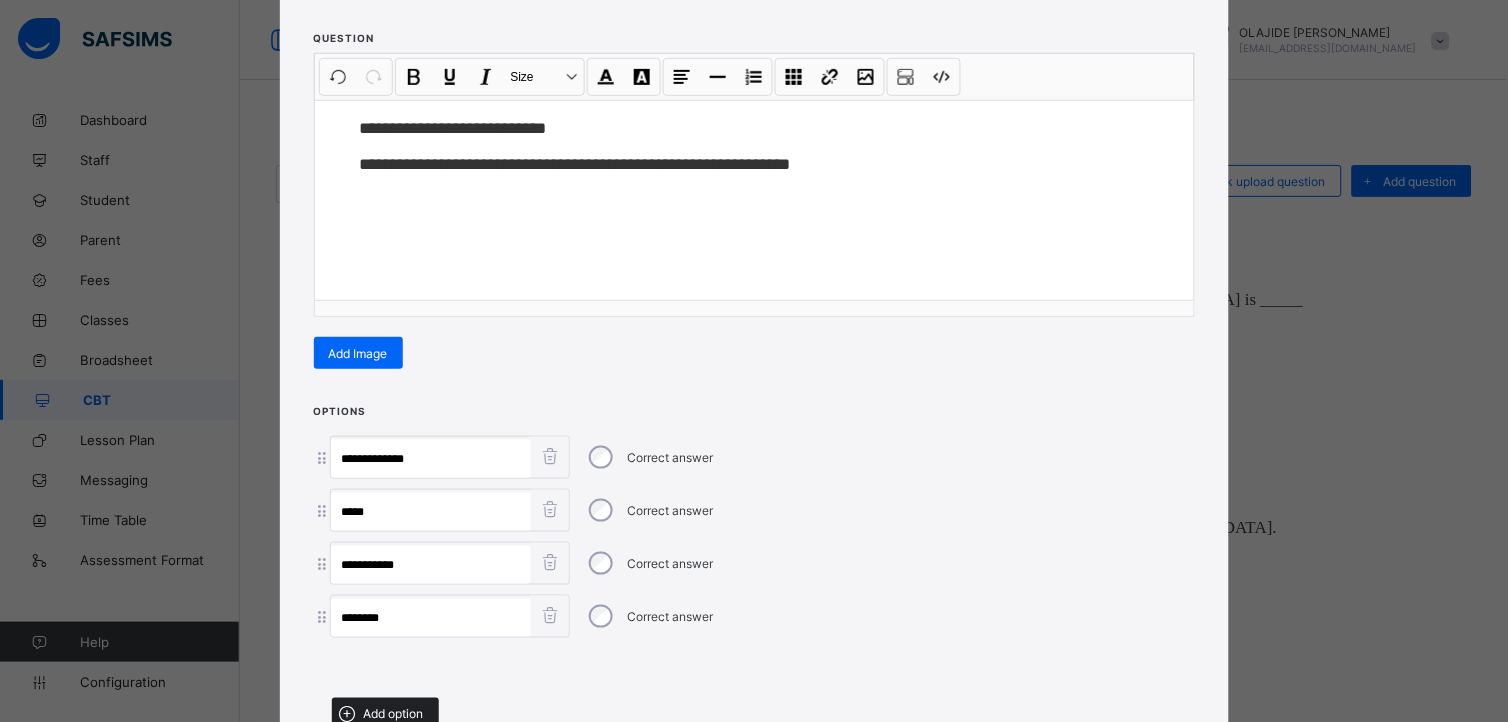 type on "********" 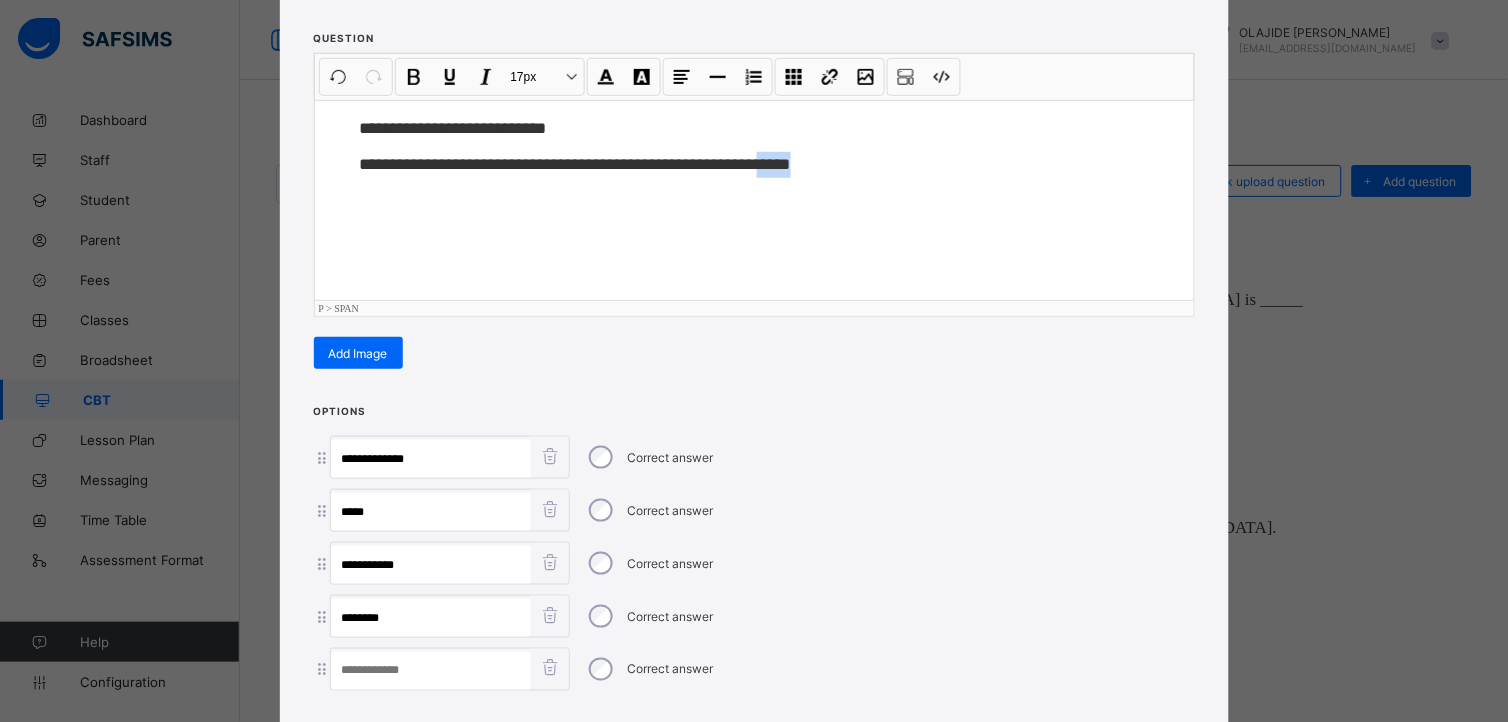 drag, startPoint x: 800, startPoint y: 158, endPoint x: 850, endPoint y: 192, distance: 60.464867 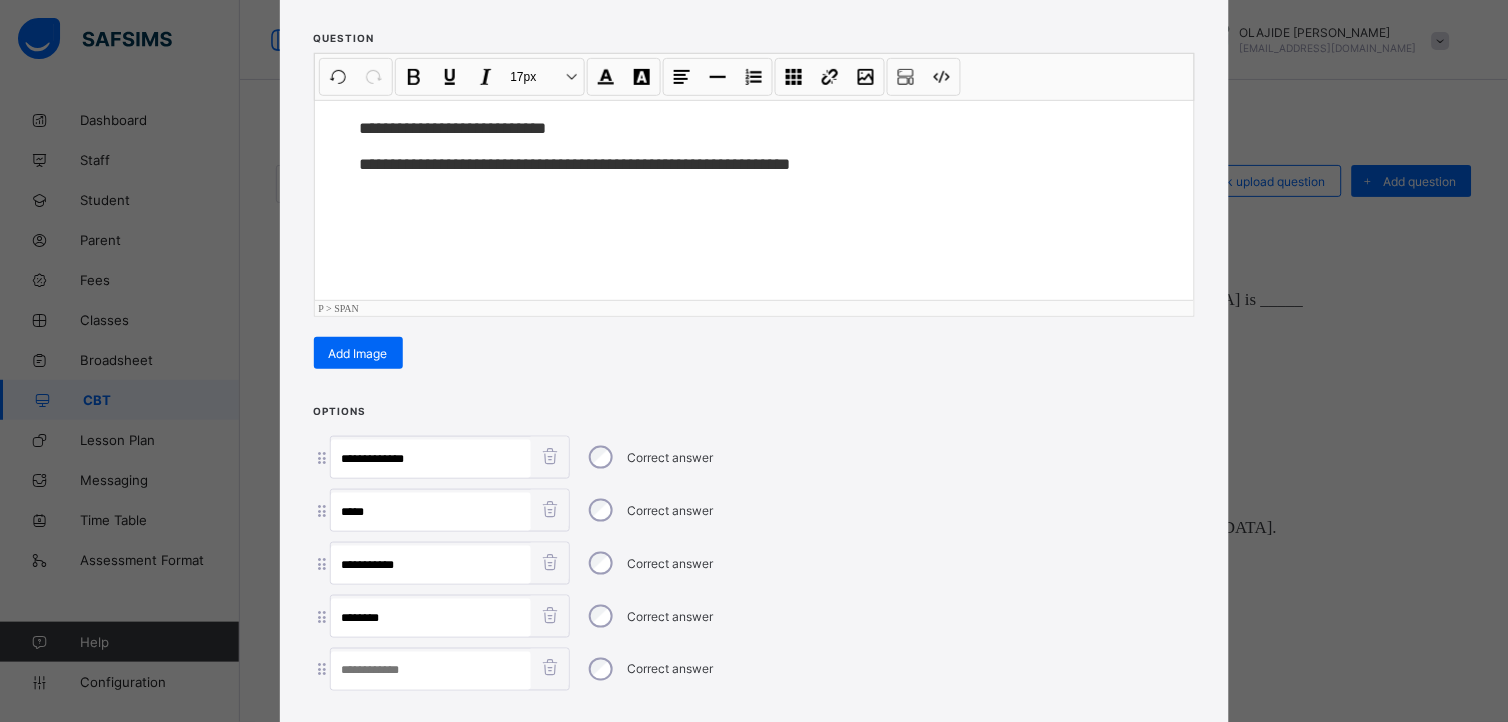 paste on "*****" 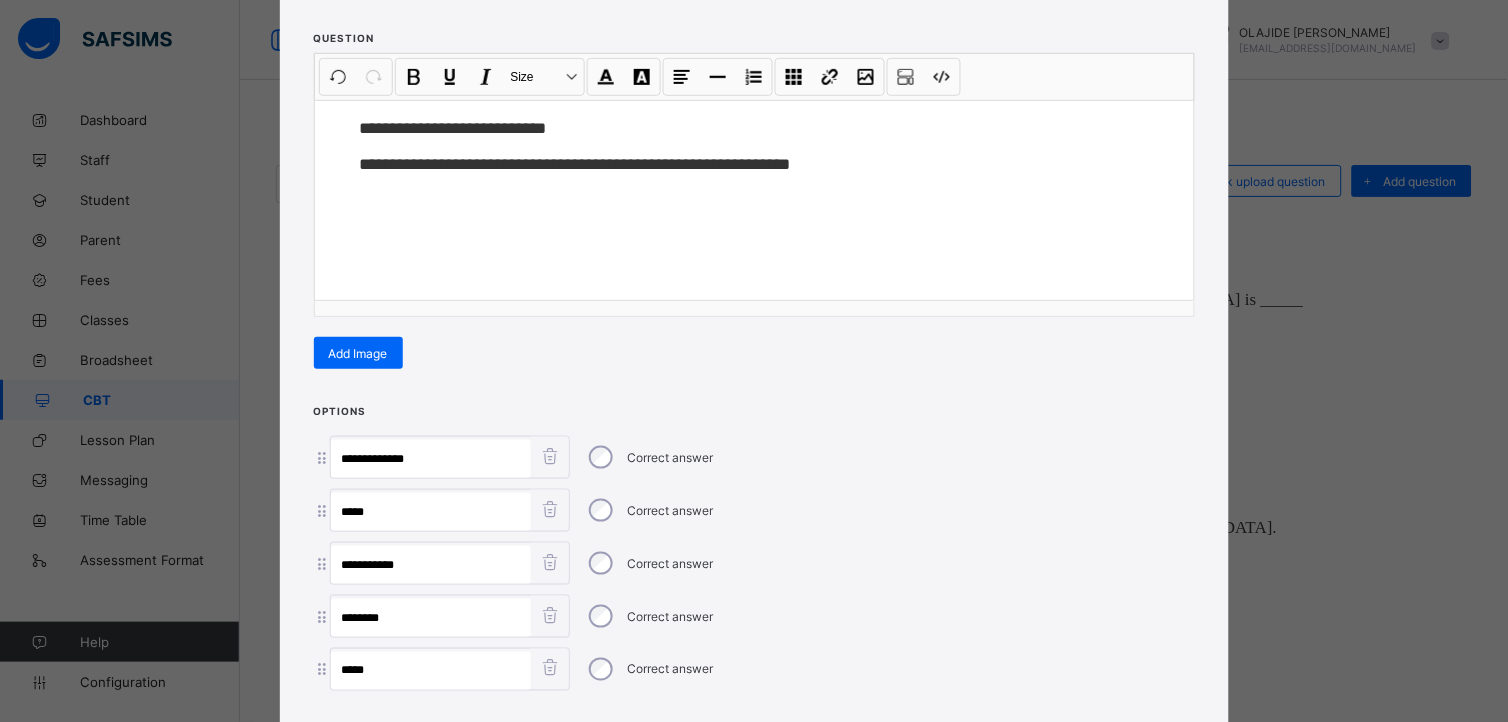 type on "*****" 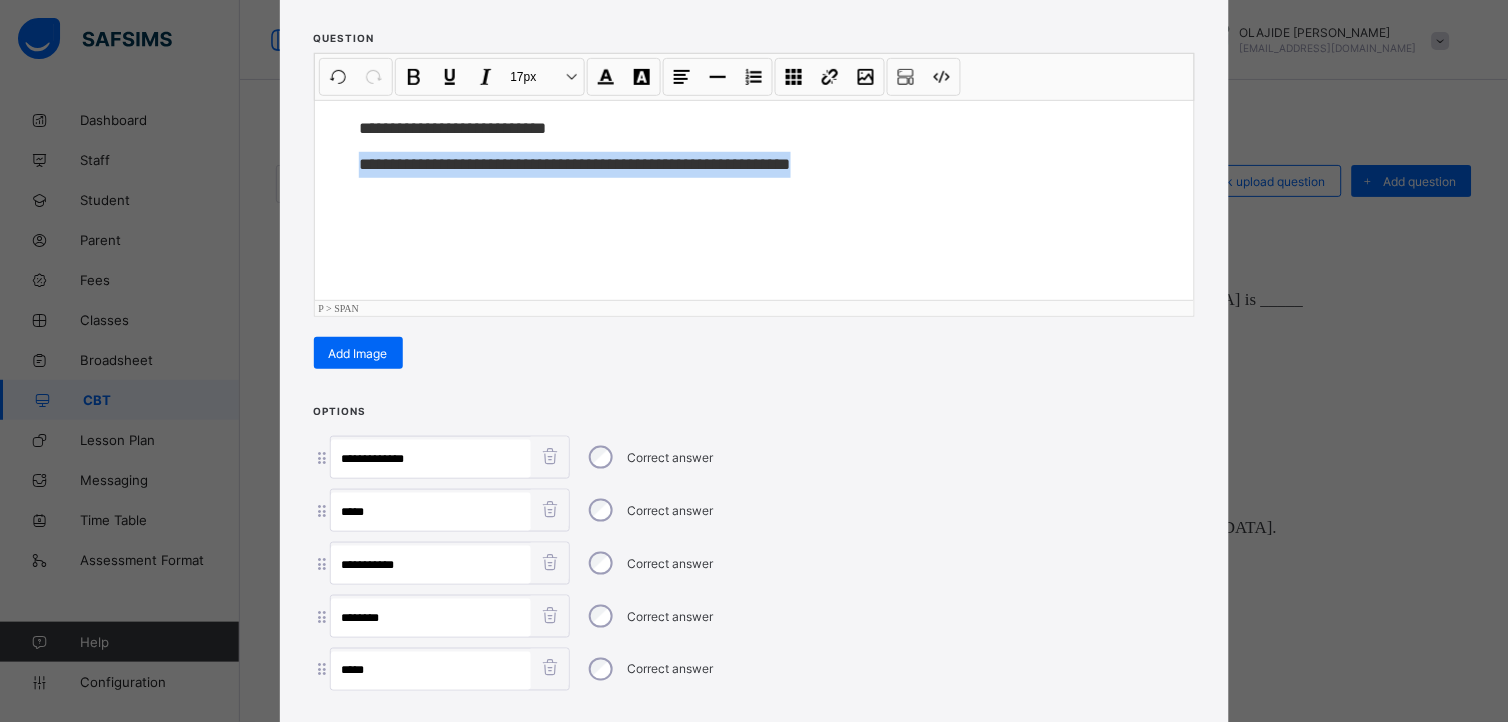 drag, startPoint x: 340, startPoint y: 172, endPoint x: 855, endPoint y: 496, distance: 608.44147 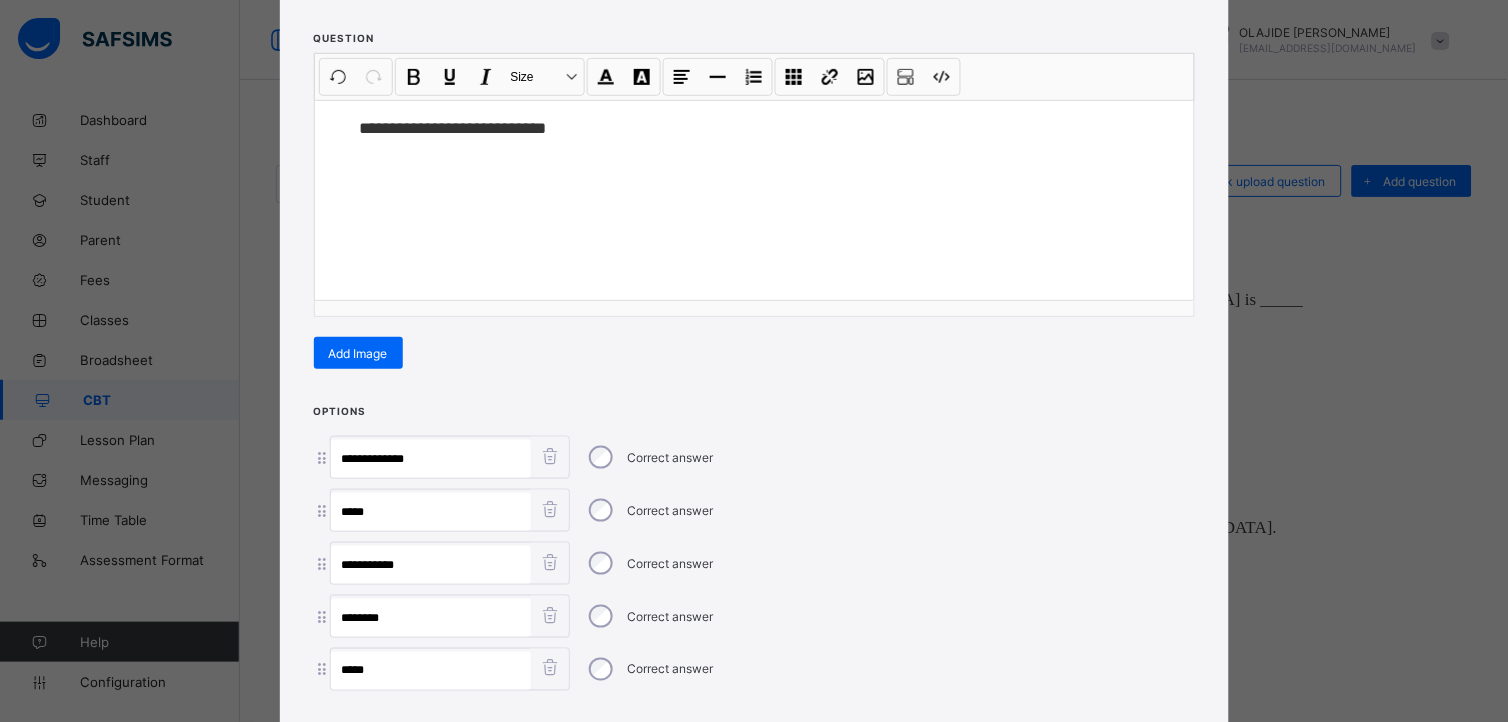 click on "**********" at bounding box center [754, 361] 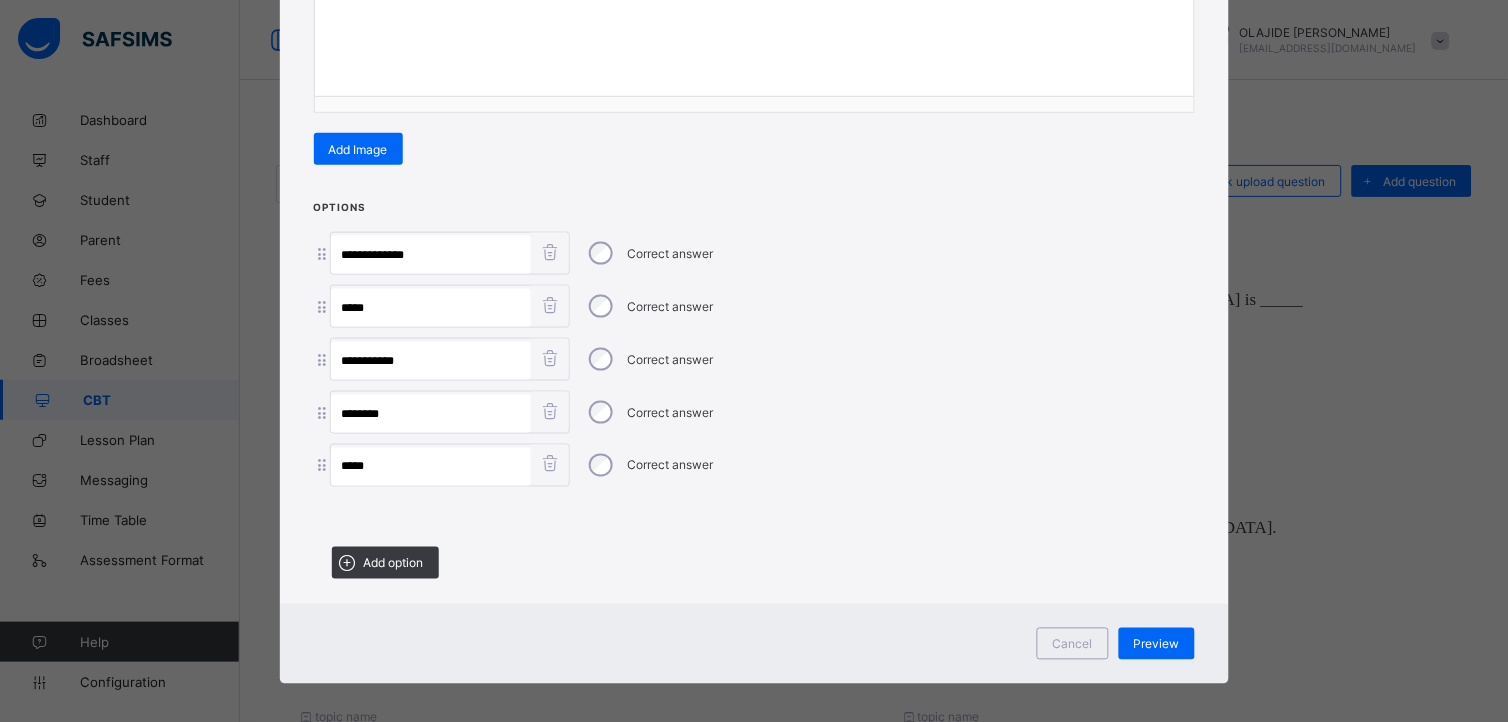 scroll, scrollTop: 432, scrollLeft: 0, axis: vertical 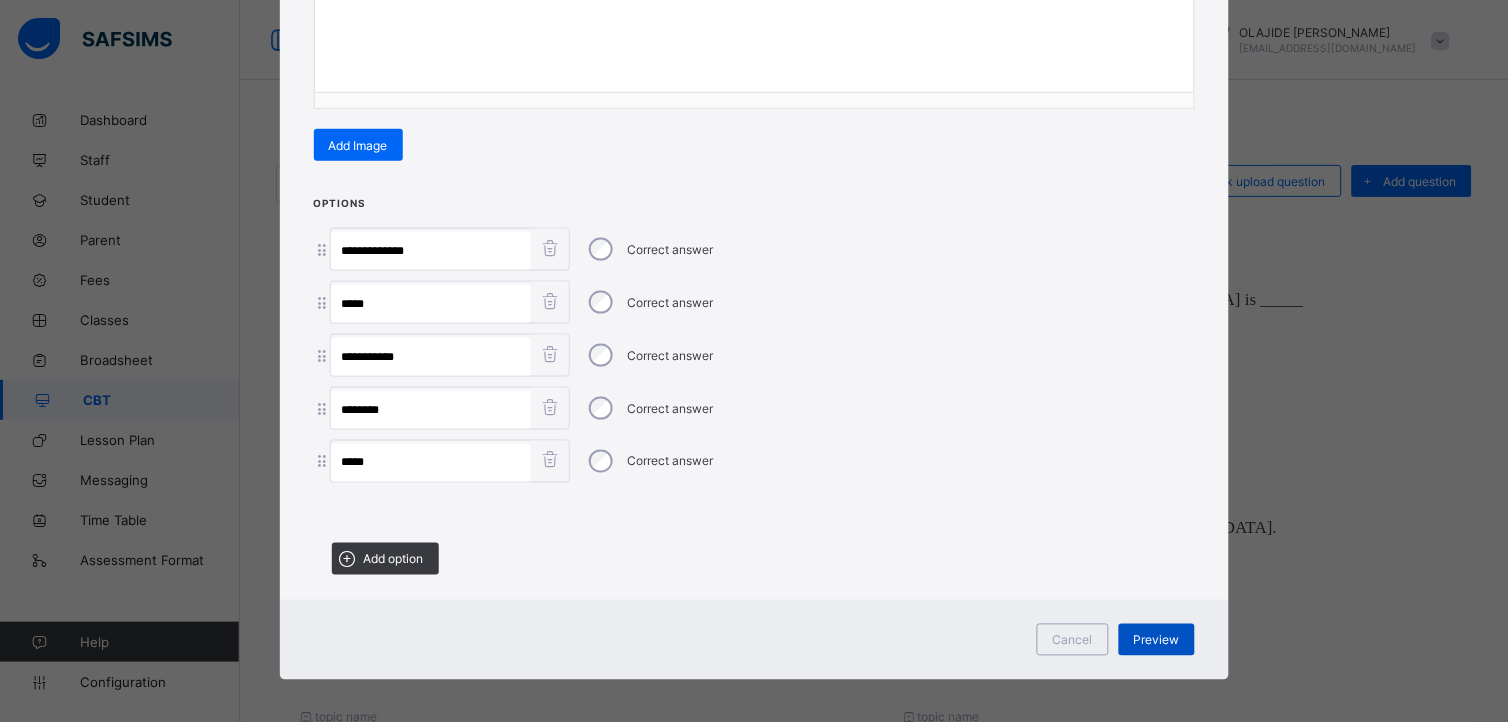 click on "Preview" at bounding box center (1157, 640) 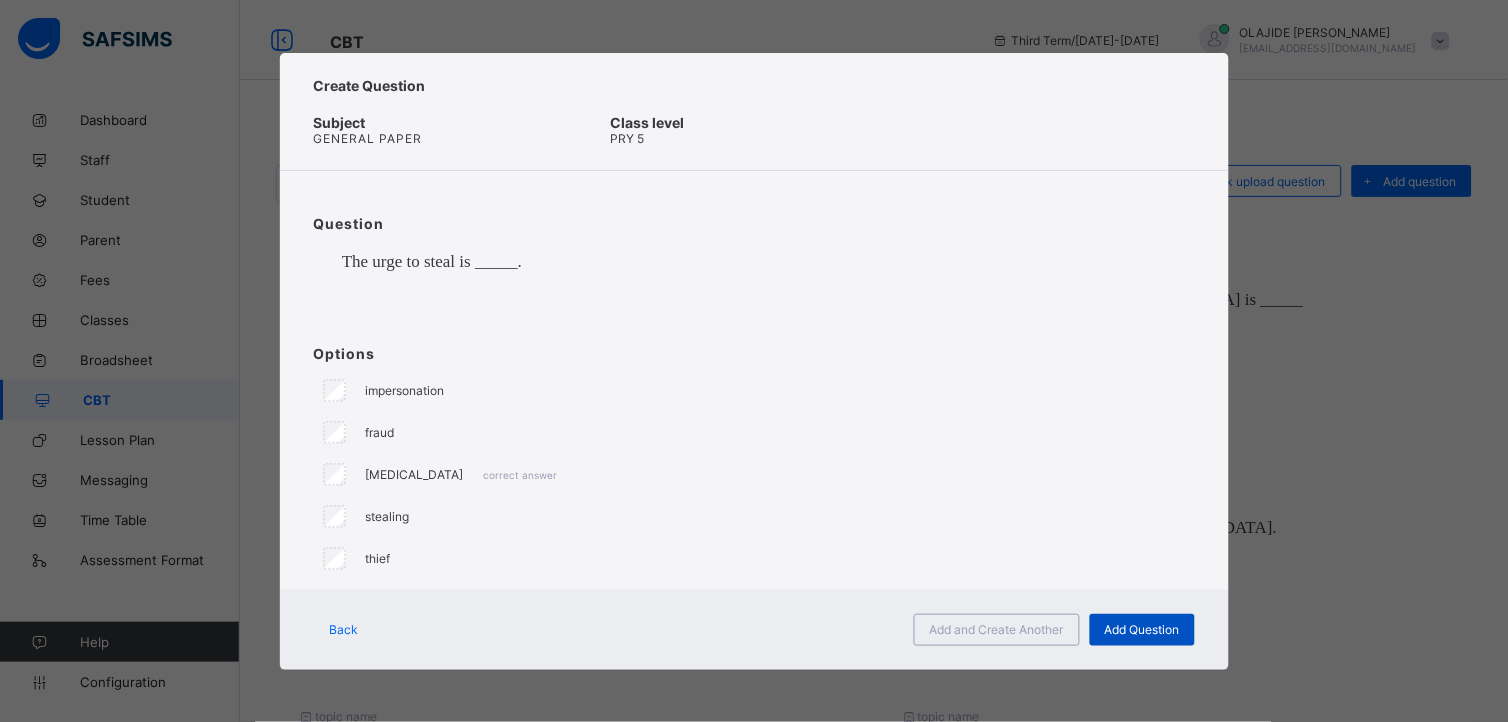 scroll, scrollTop: 0, scrollLeft: 0, axis: both 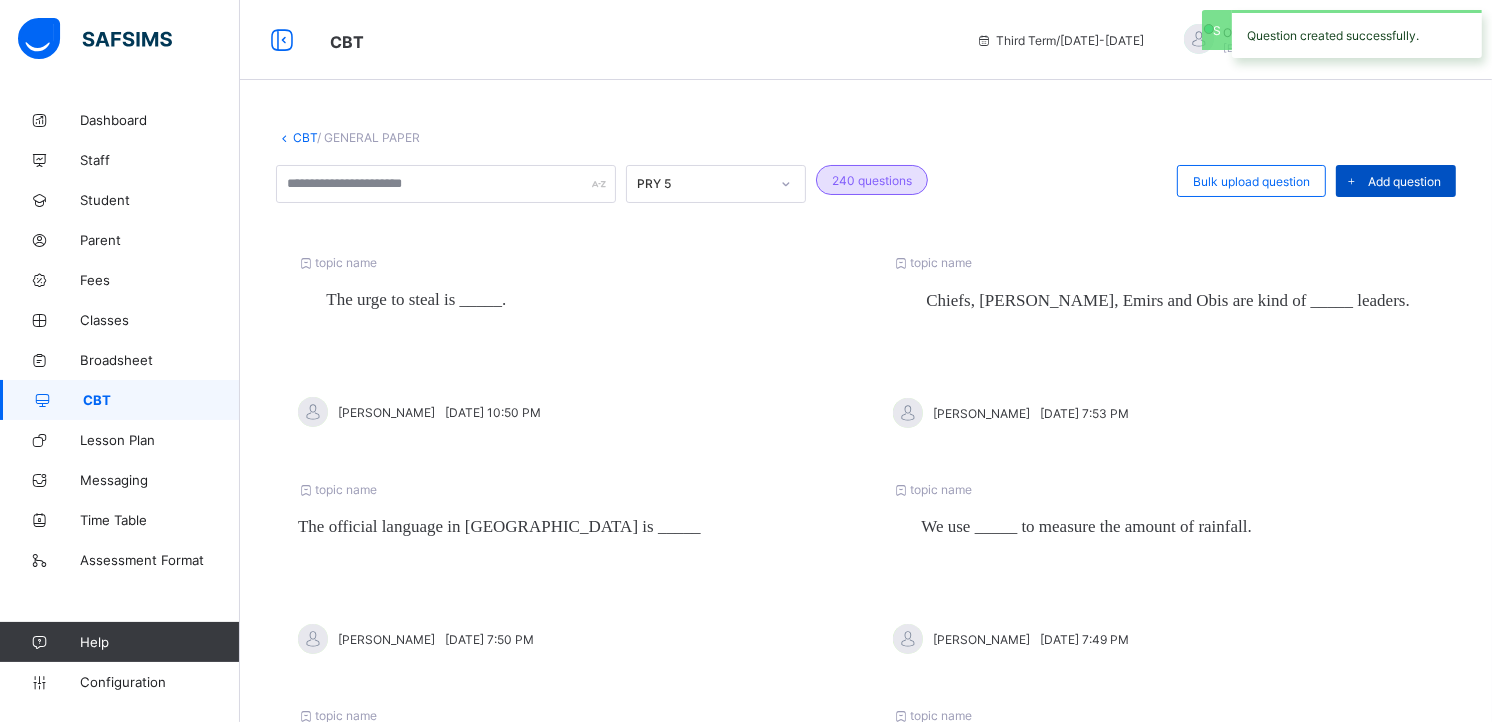 click on "Add question" at bounding box center (1396, 181) 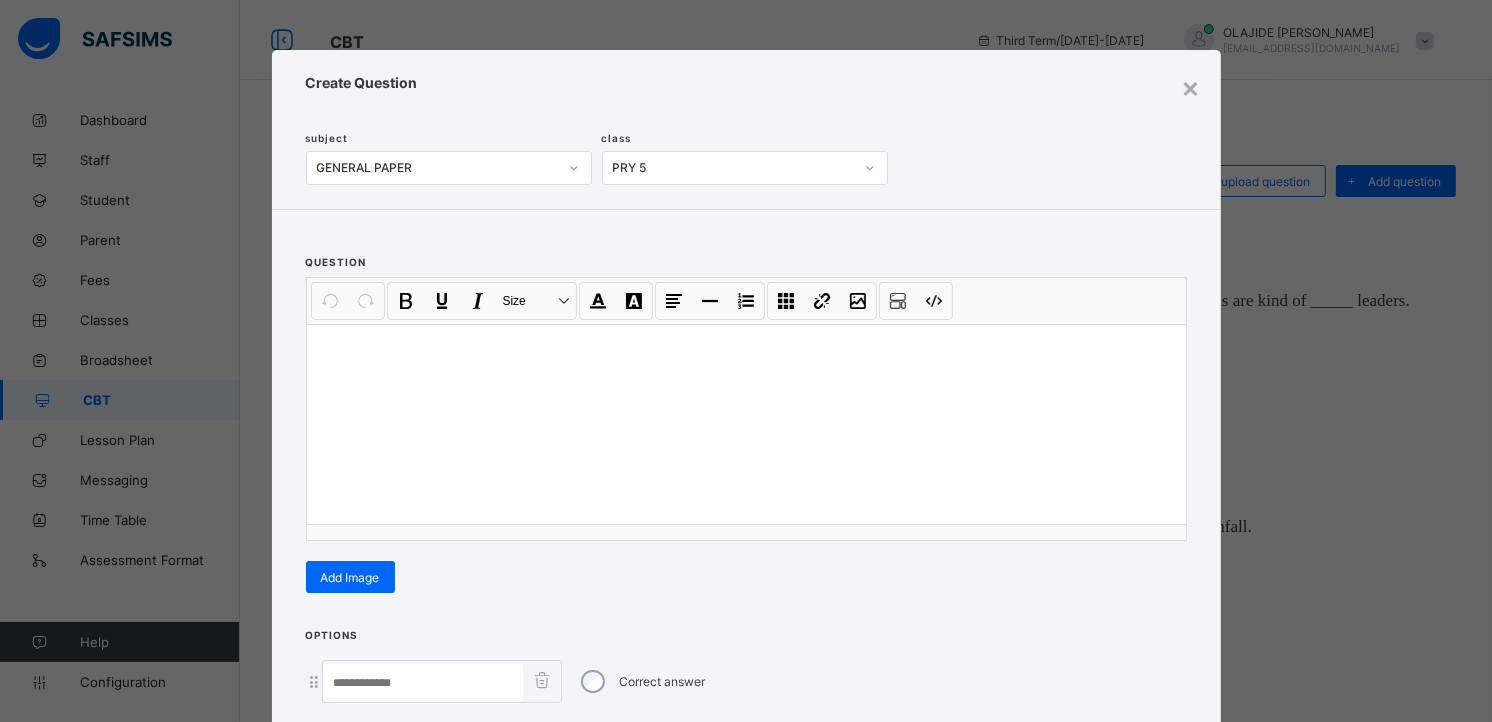 click at bounding box center [746, 424] 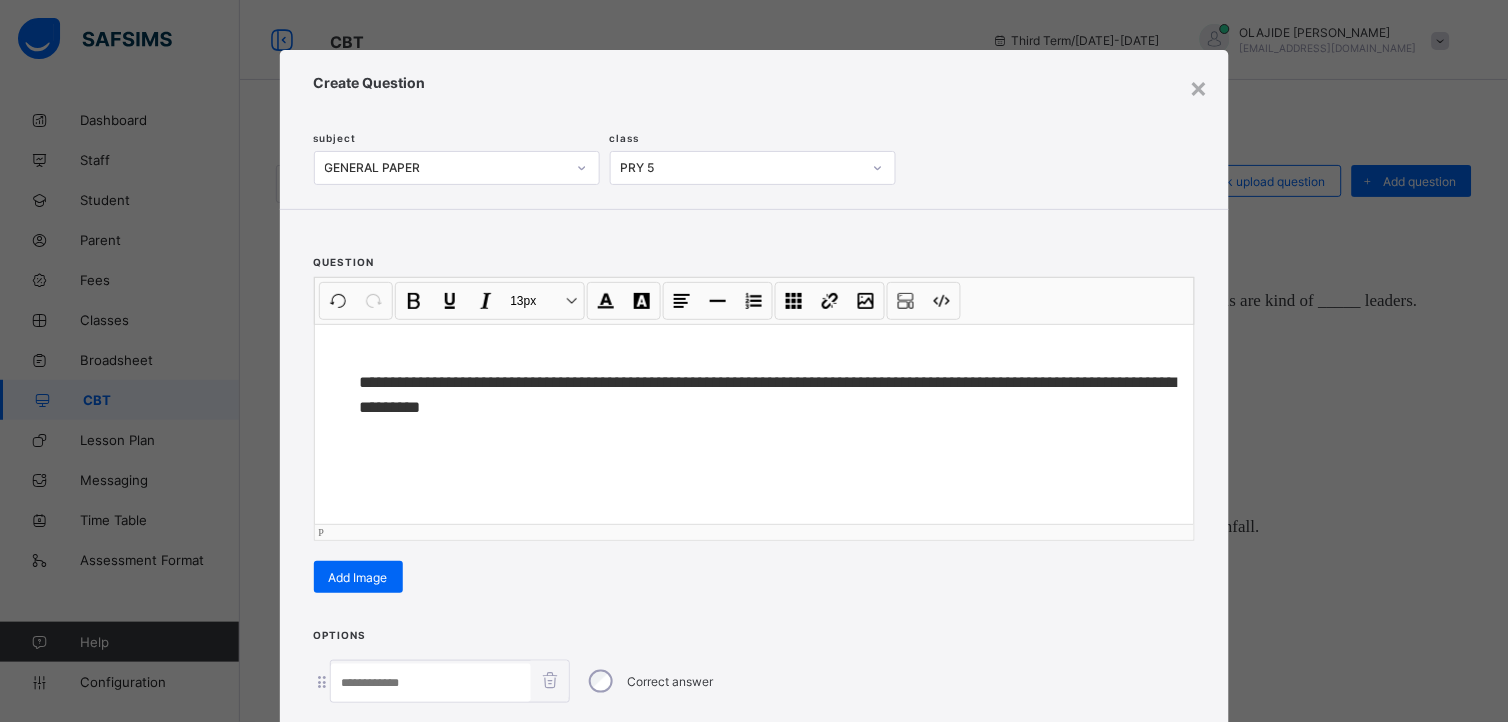 click on "**" at bounding box center (369, 382) 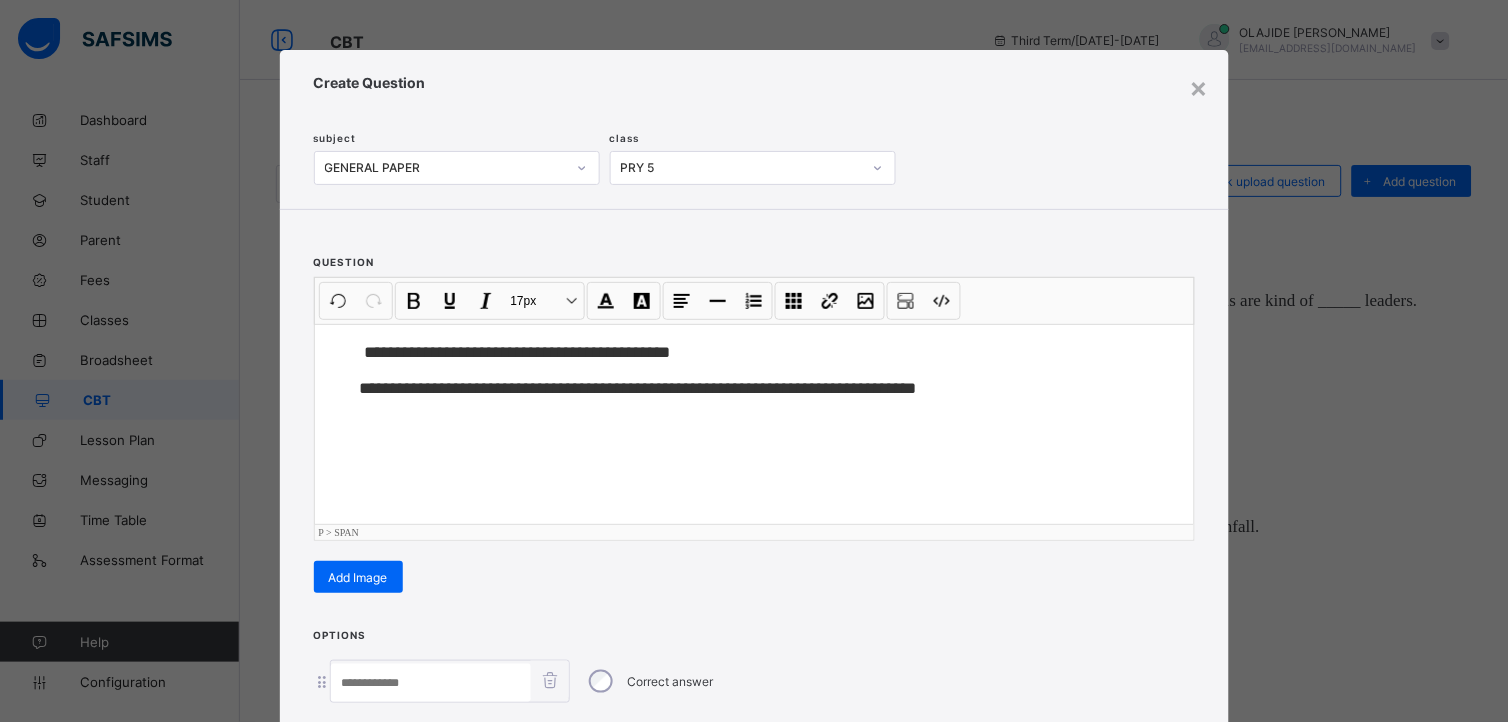 click on "**********" at bounding box center (754, 361) 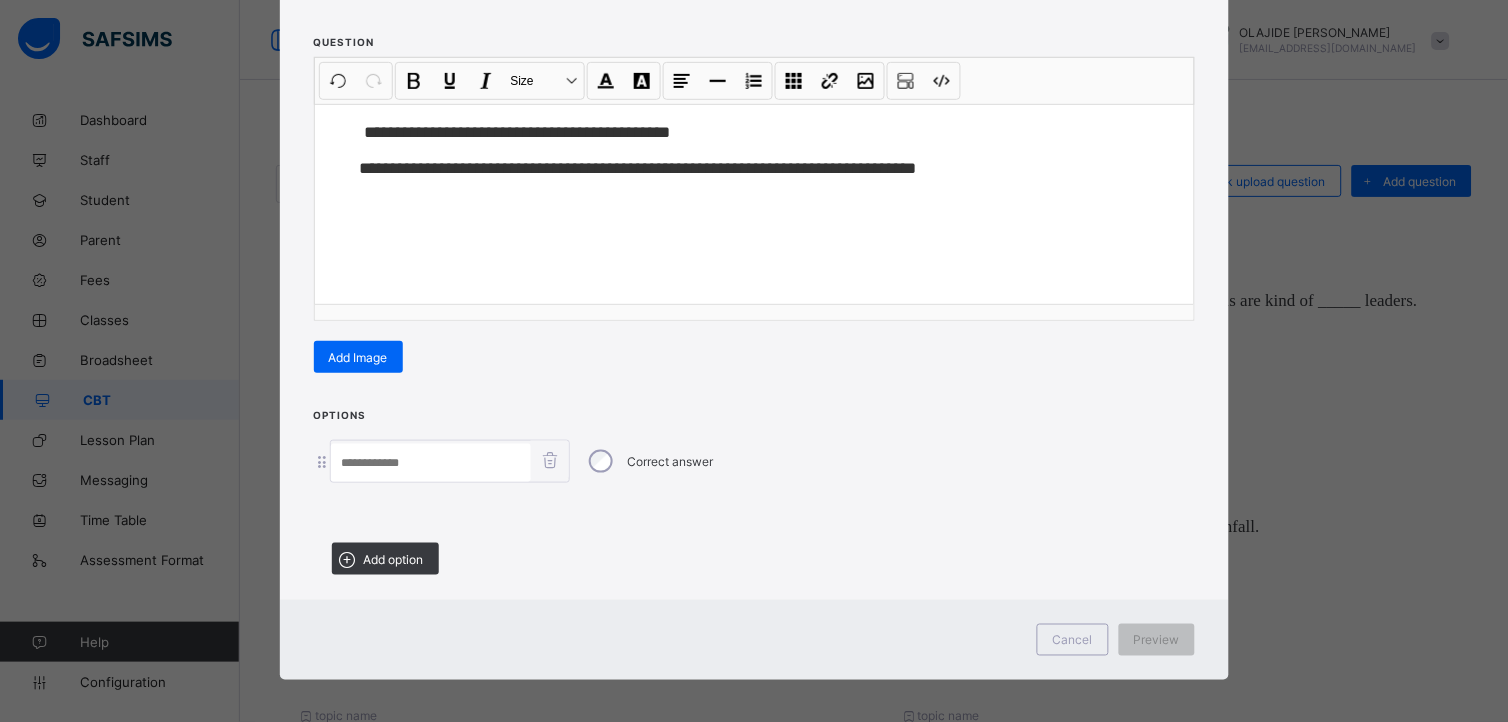 scroll, scrollTop: 224, scrollLeft: 0, axis: vertical 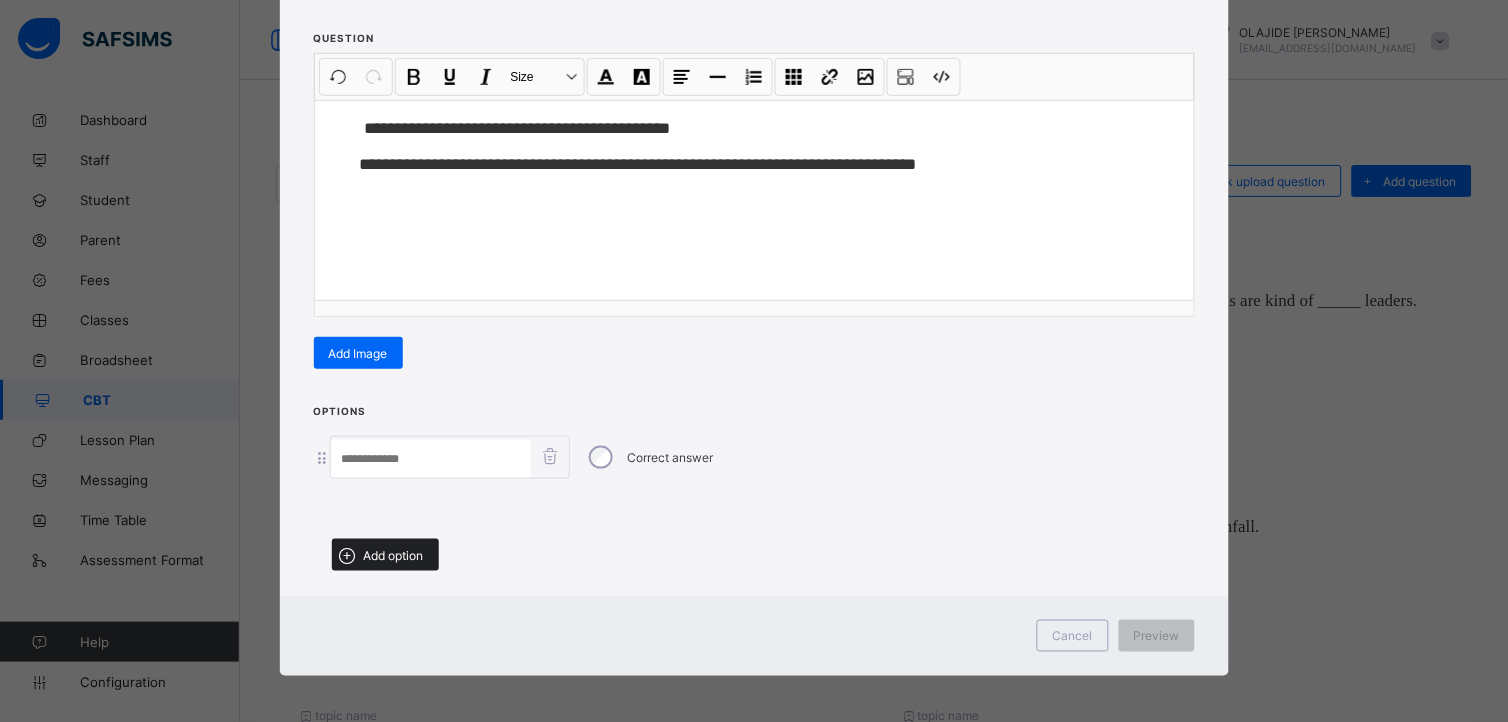 click on "Add option" at bounding box center (394, 555) 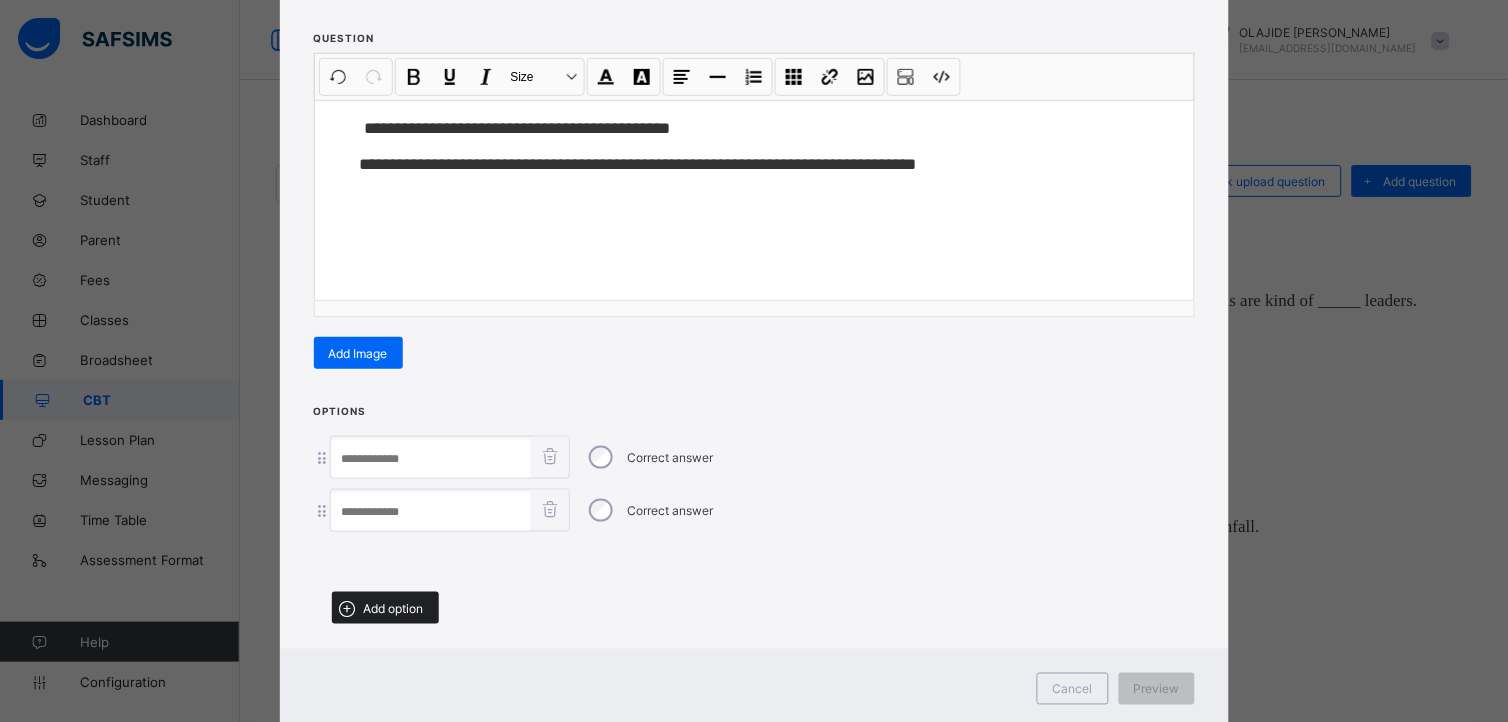click on "Add option" at bounding box center [385, 608] 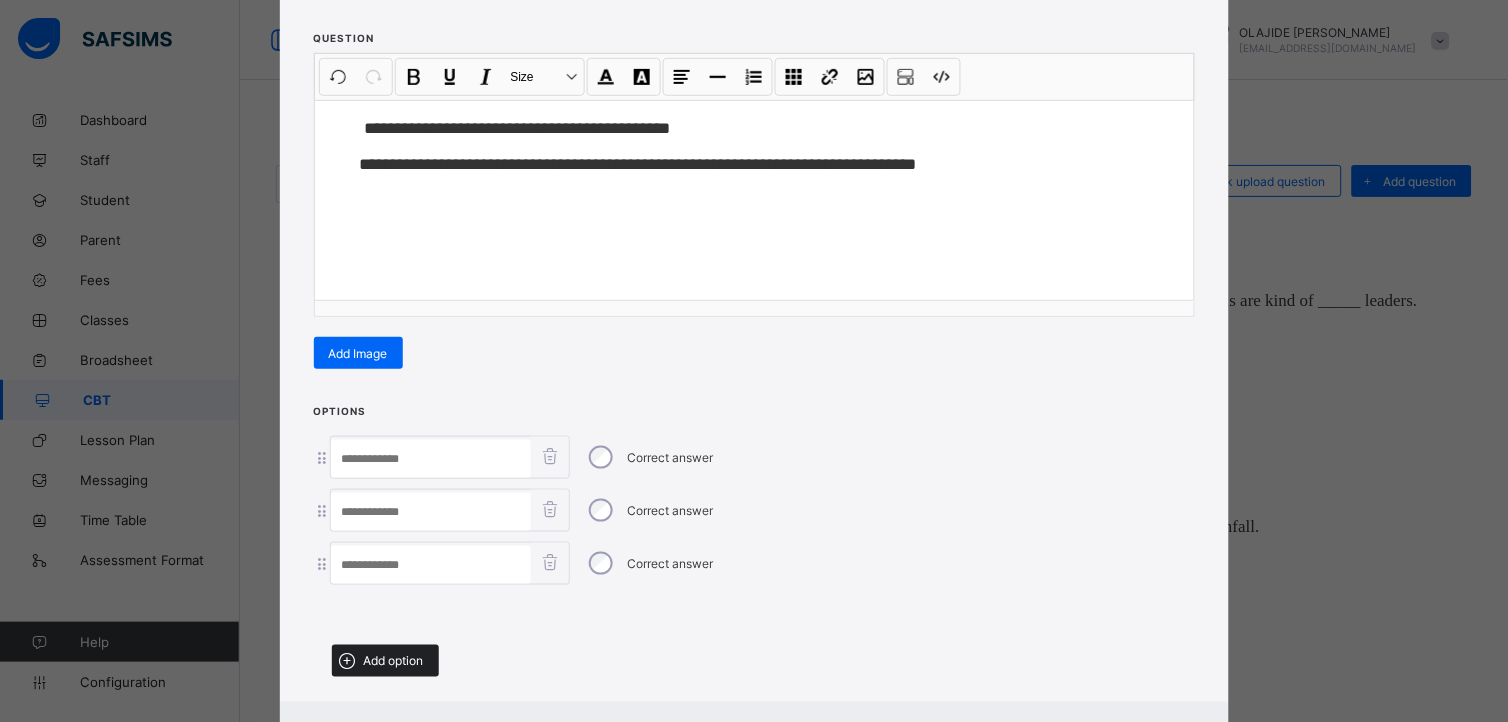 click on "Add option" at bounding box center (385, 661) 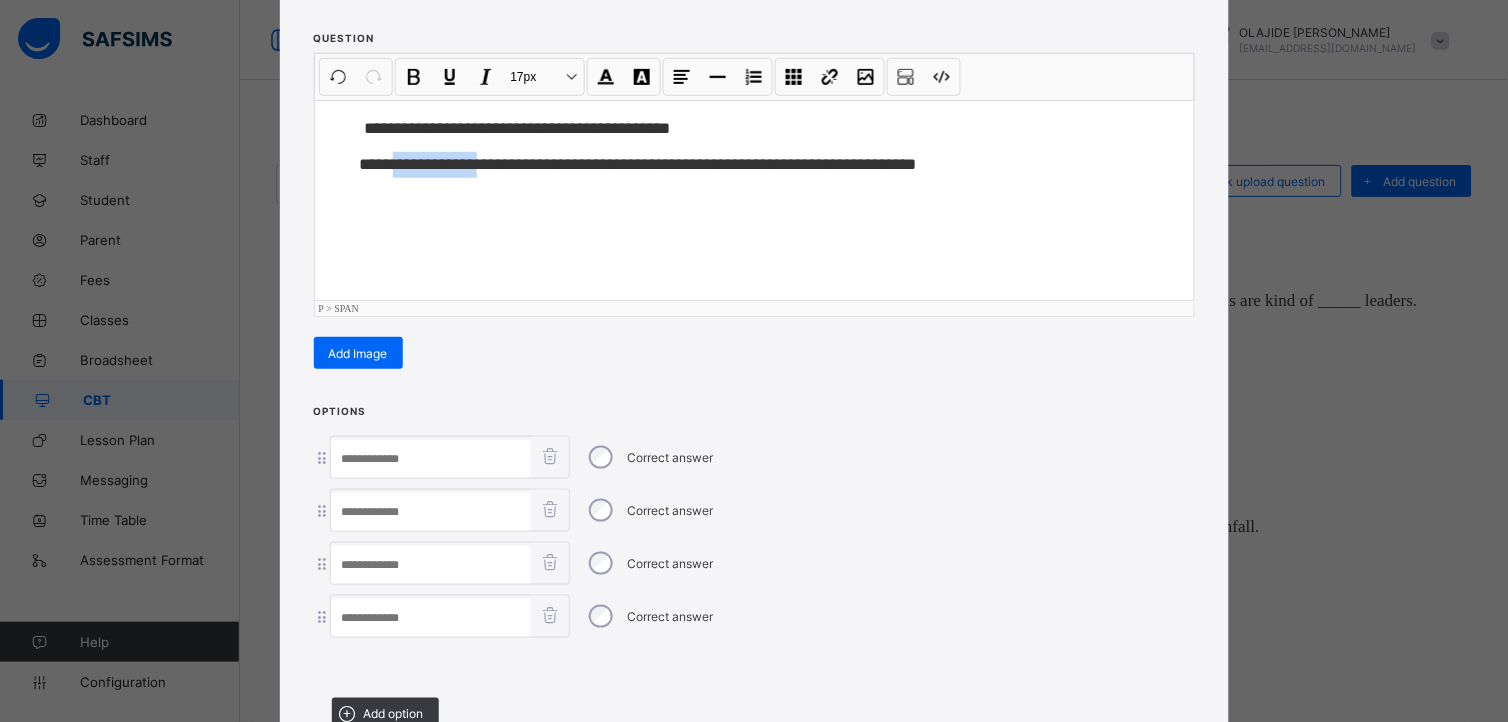 drag, startPoint x: 385, startPoint y: 161, endPoint x: 486, endPoint y: 188, distance: 104.54664 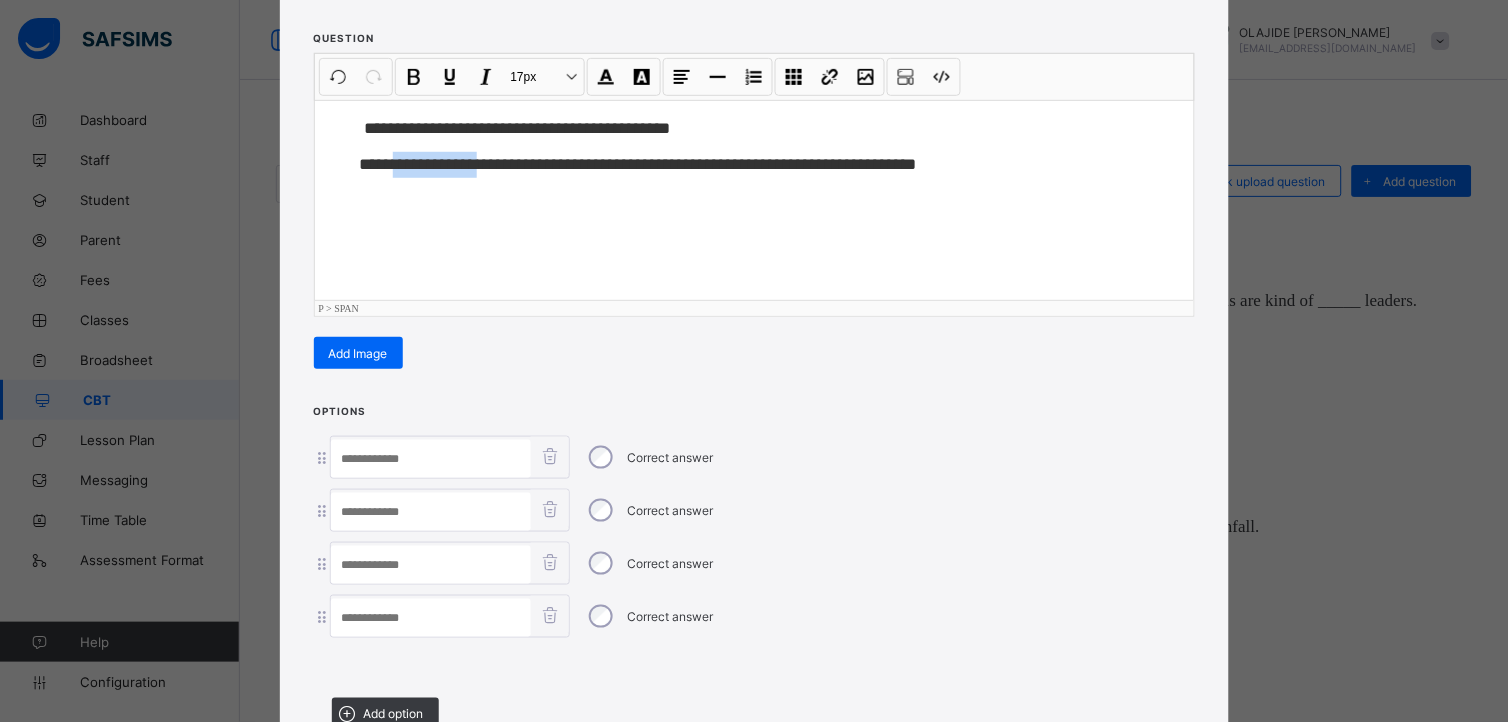 copy on "**********" 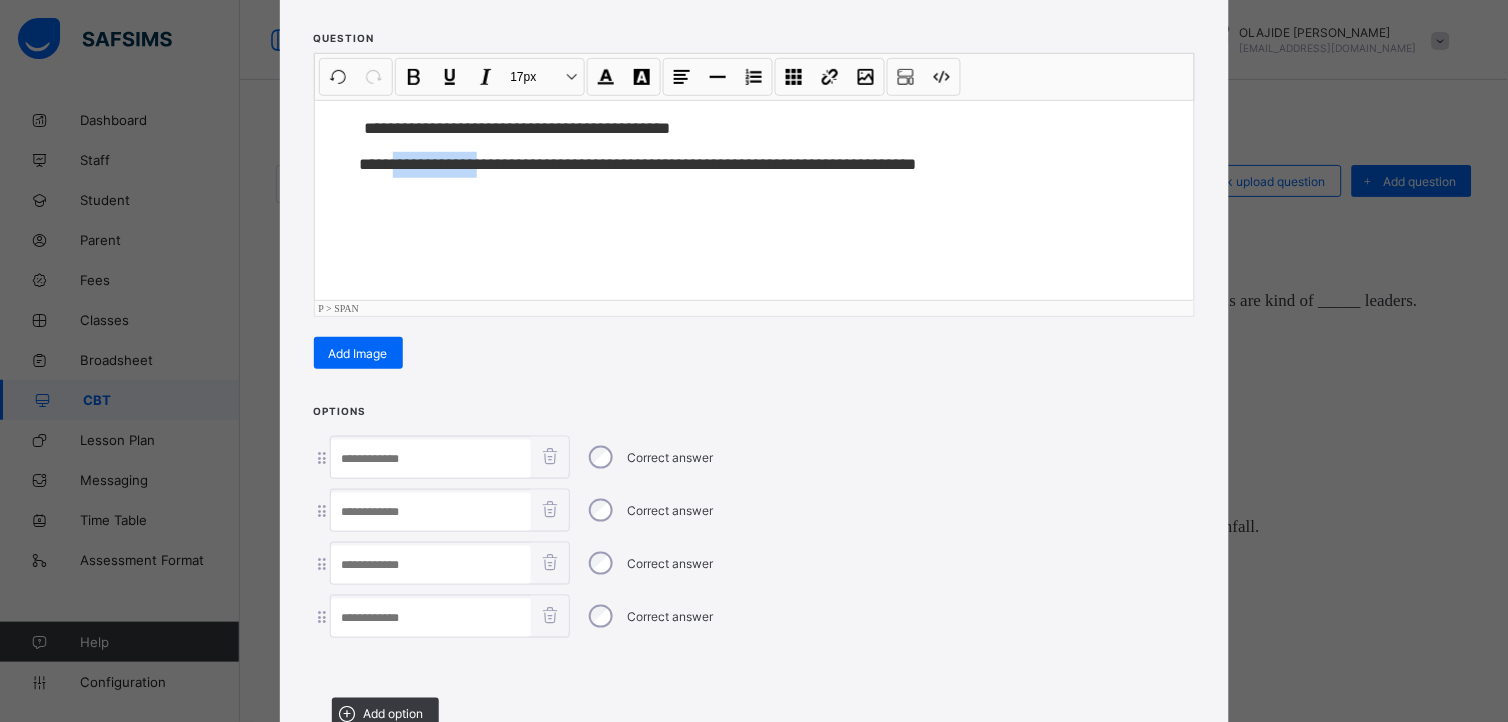 click at bounding box center (431, 459) 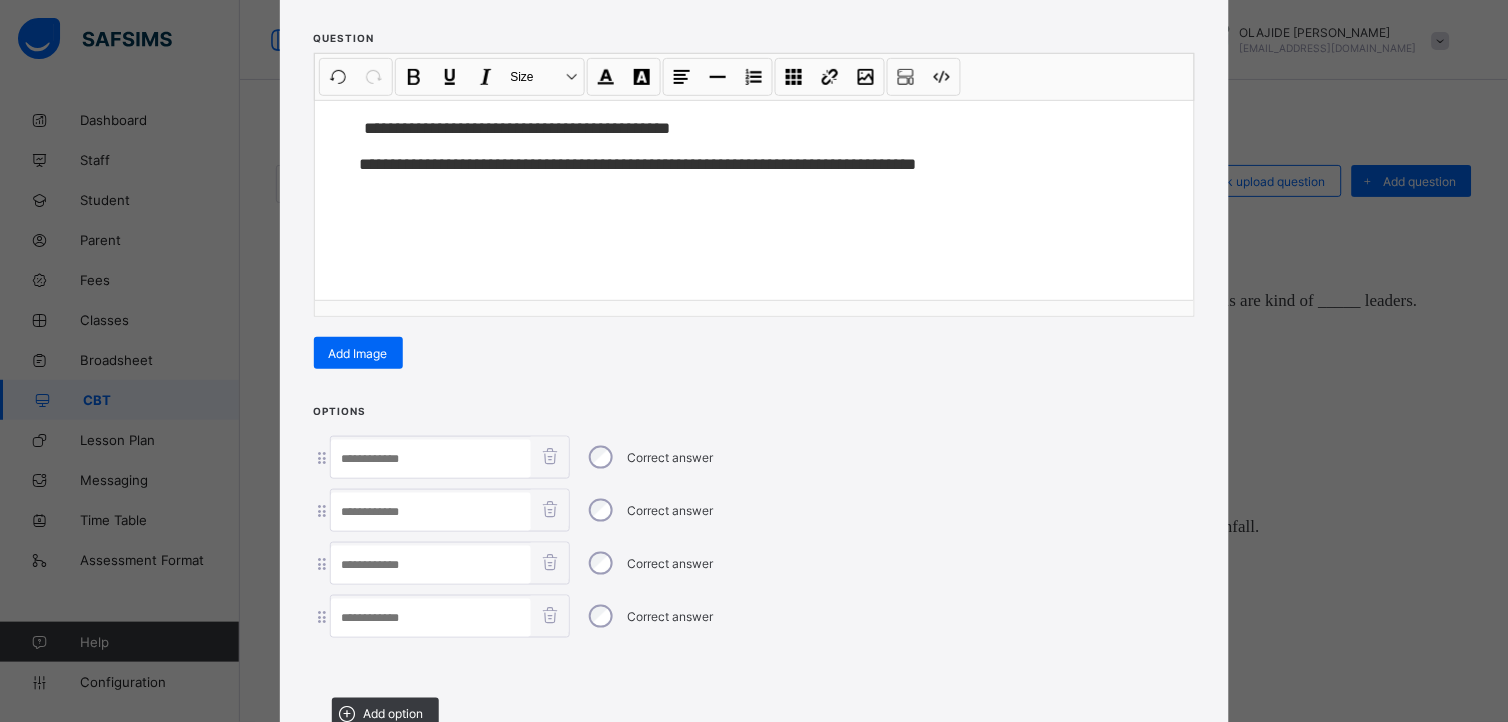 paste on "**********" 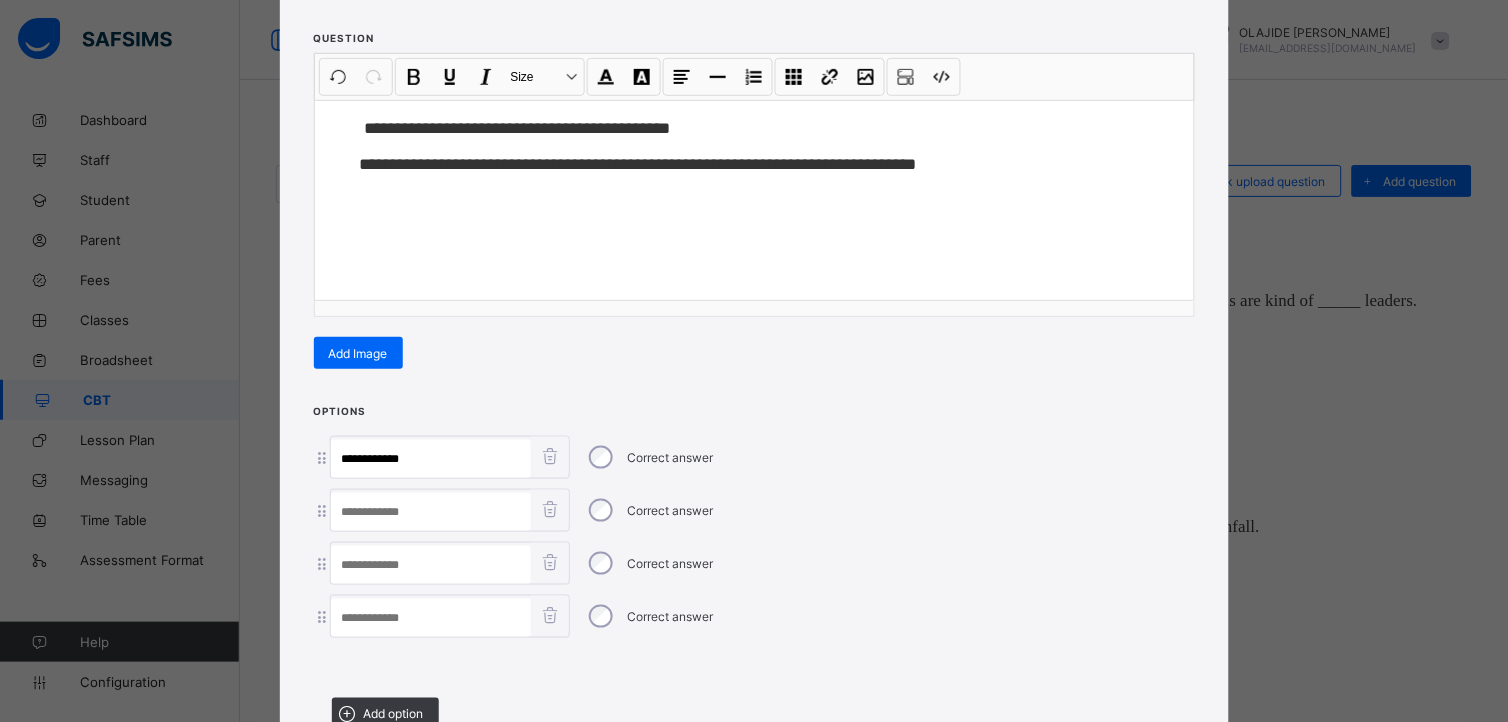 type on "**********" 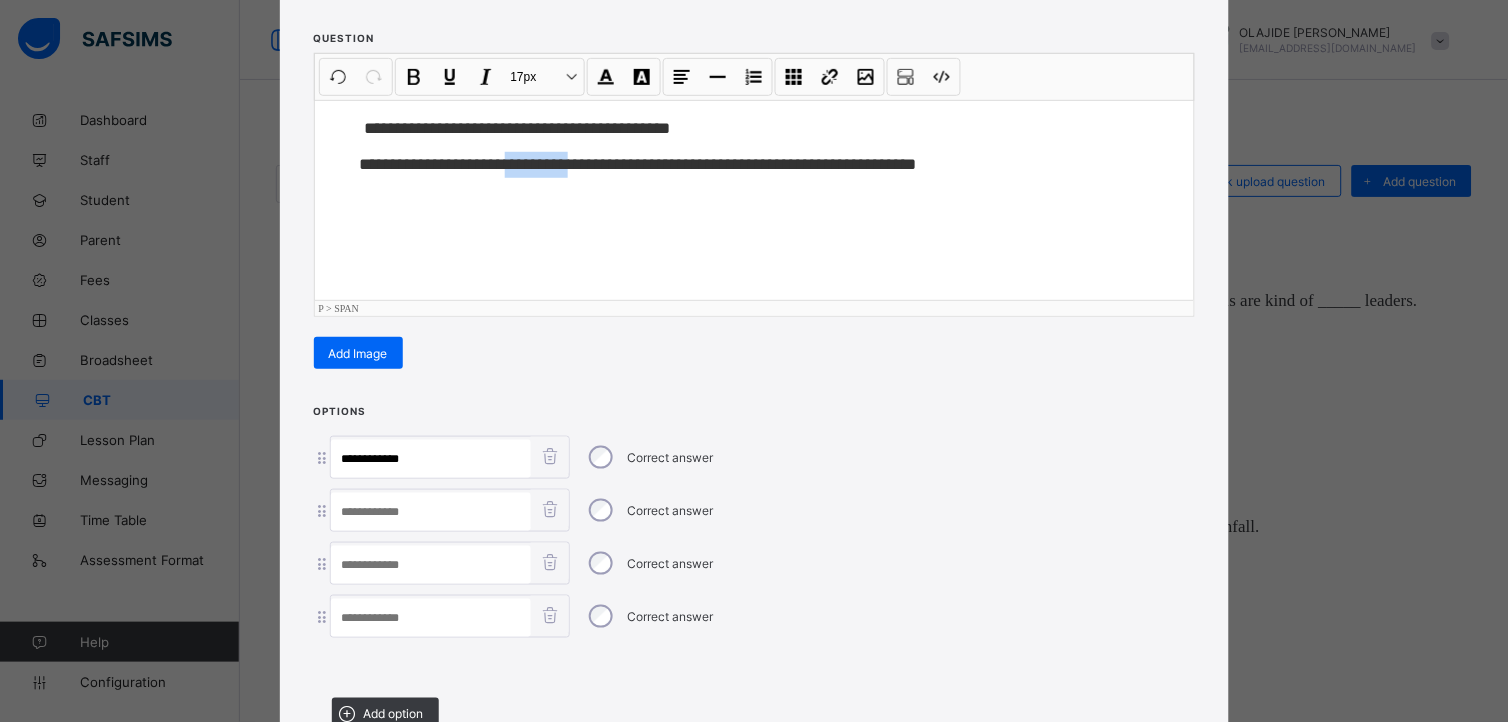 drag, startPoint x: 512, startPoint y: 157, endPoint x: 586, endPoint y: 181, distance: 77.7946 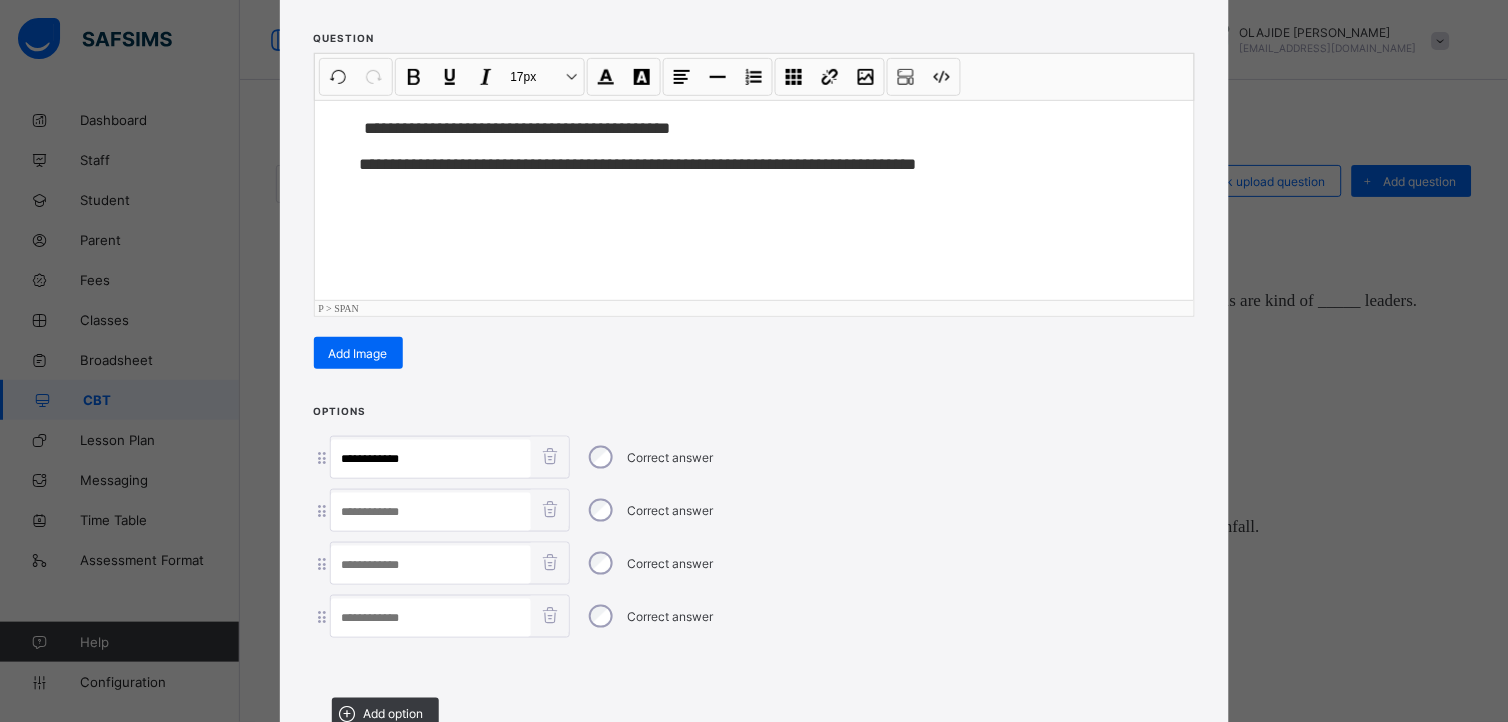 paste on "*********" 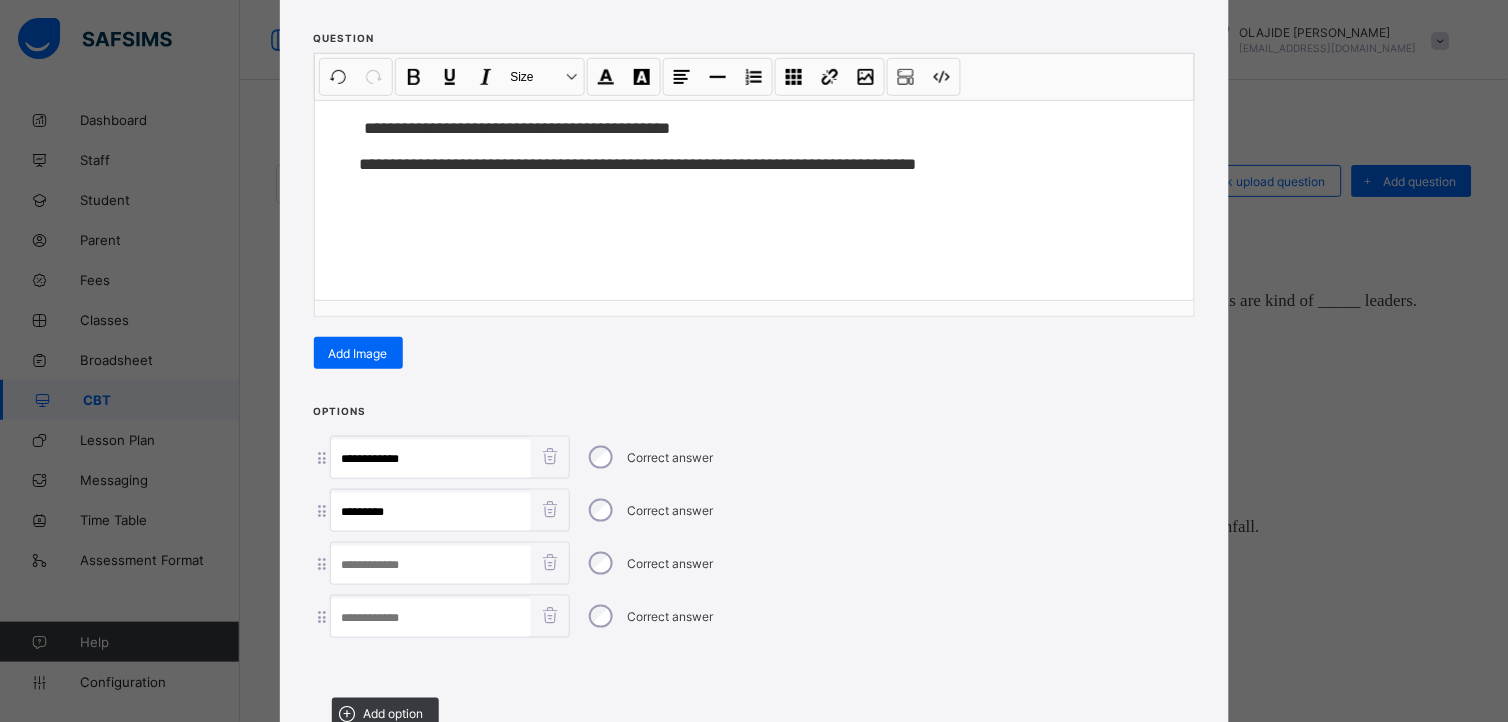 type on "*********" 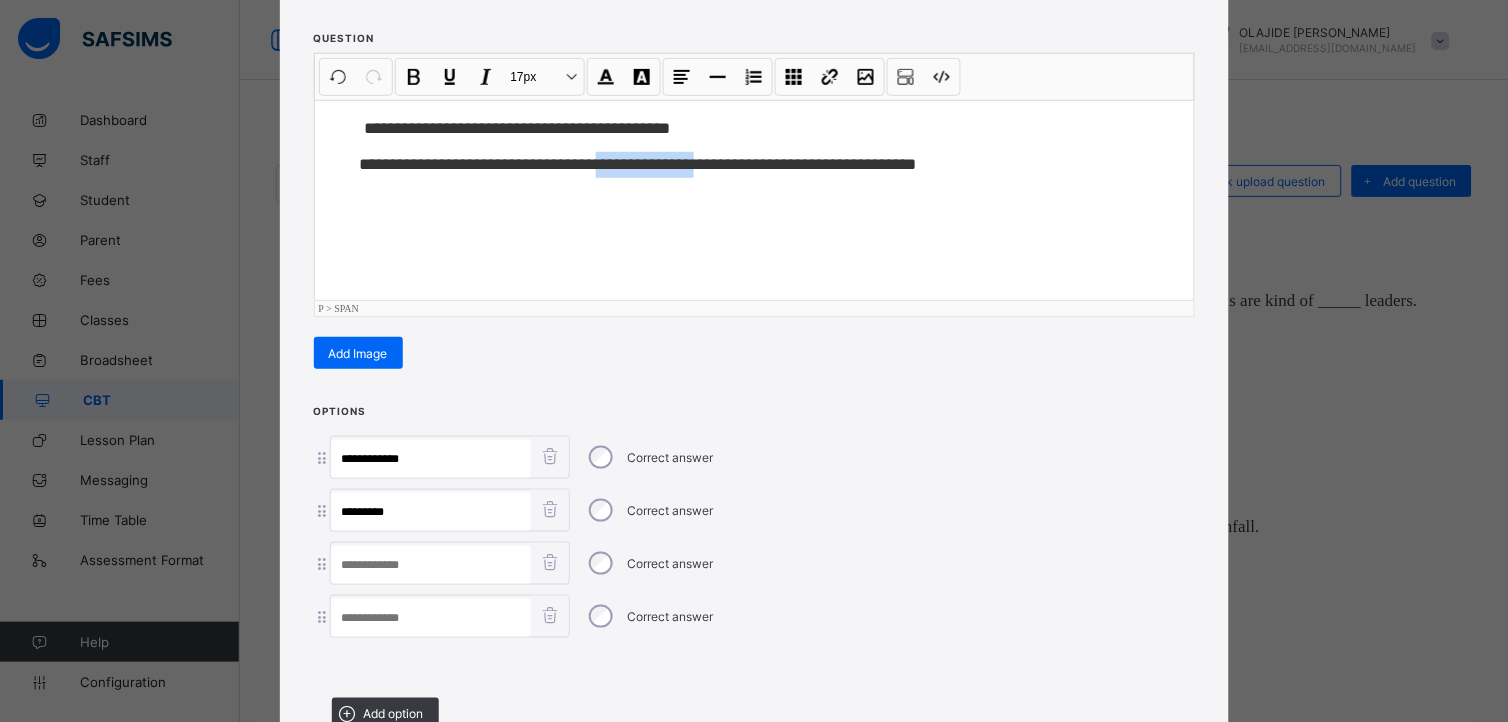 drag, startPoint x: 611, startPoint y: 165, endPoint x: 736, endPoint y: 196, distance: 128.78665 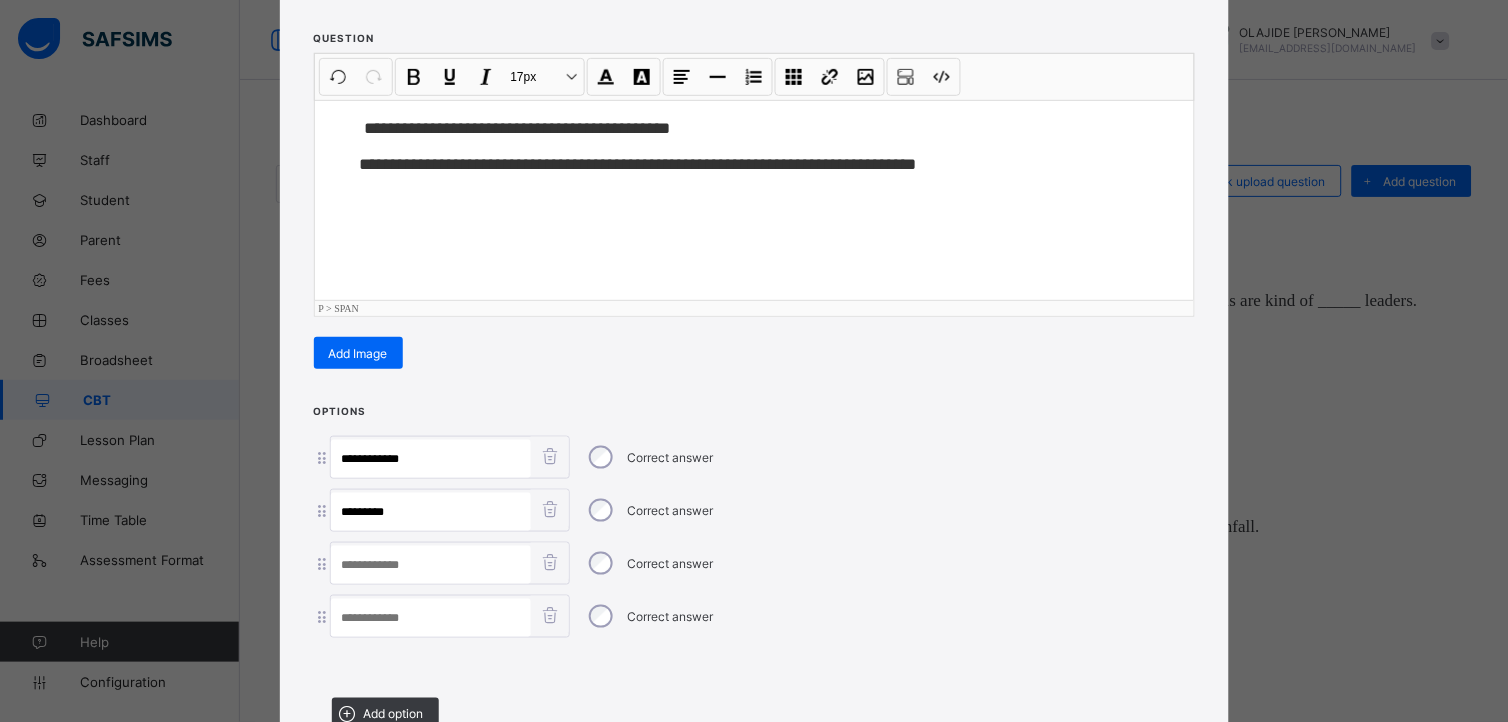 paste on "**********" 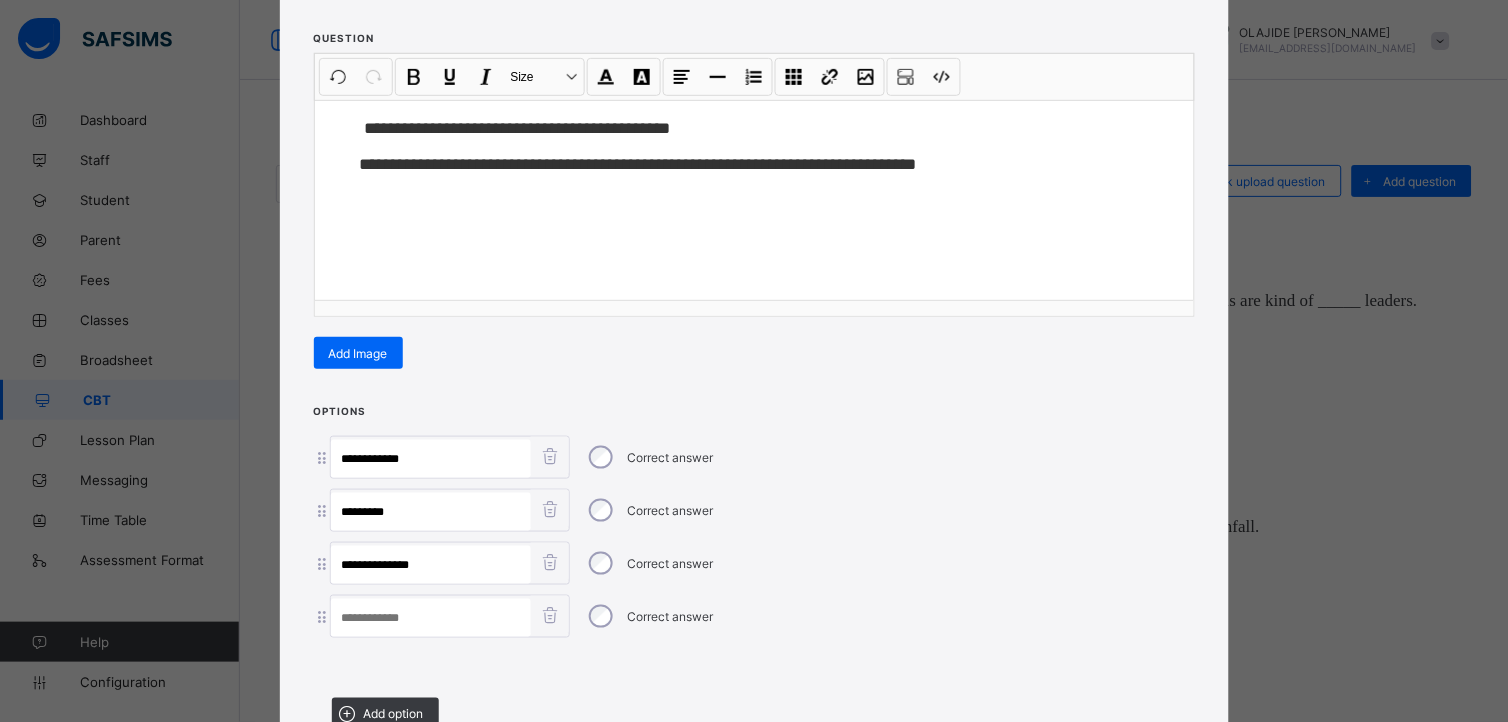 type on "**********" 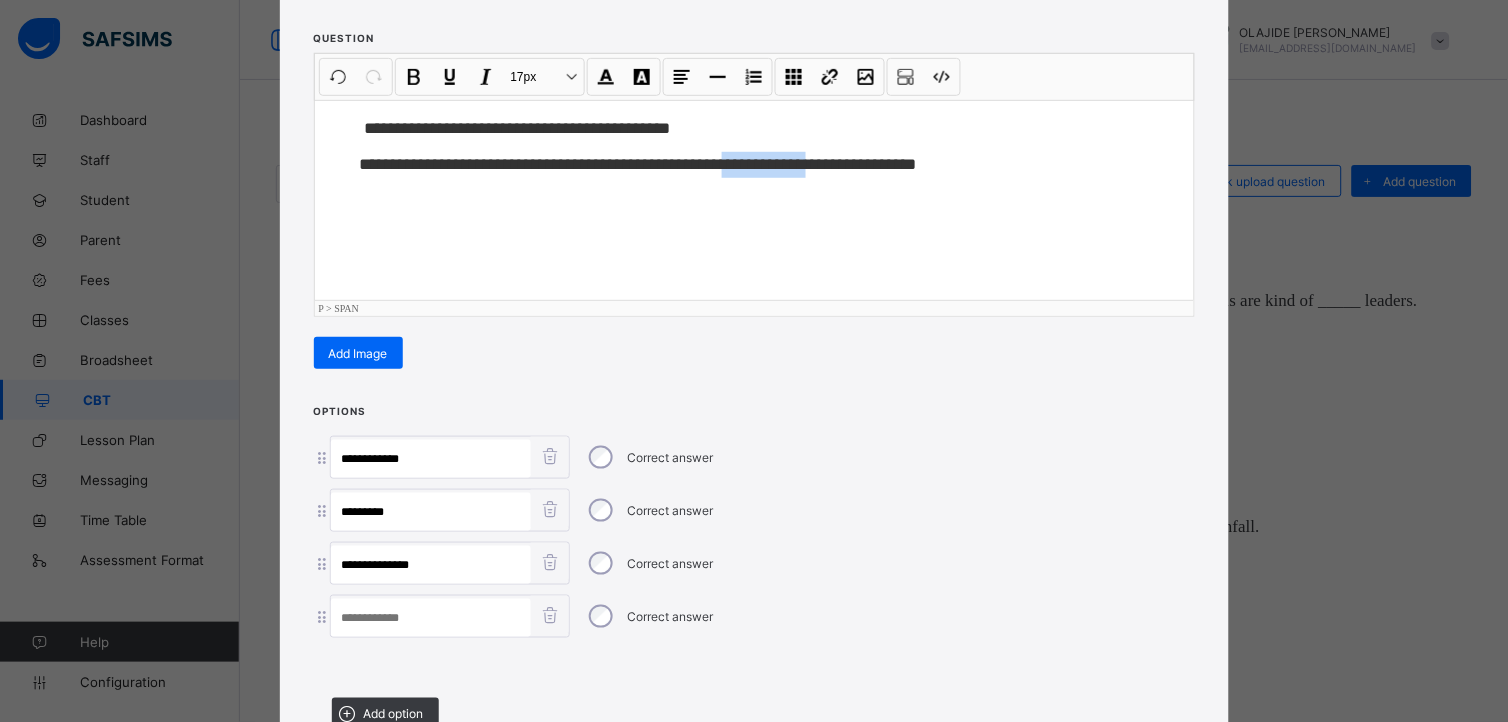 drag, startPoint x: 763, startPoint y: 155, endPoint x: 863, endPoint y: 184, distance: 104.120125 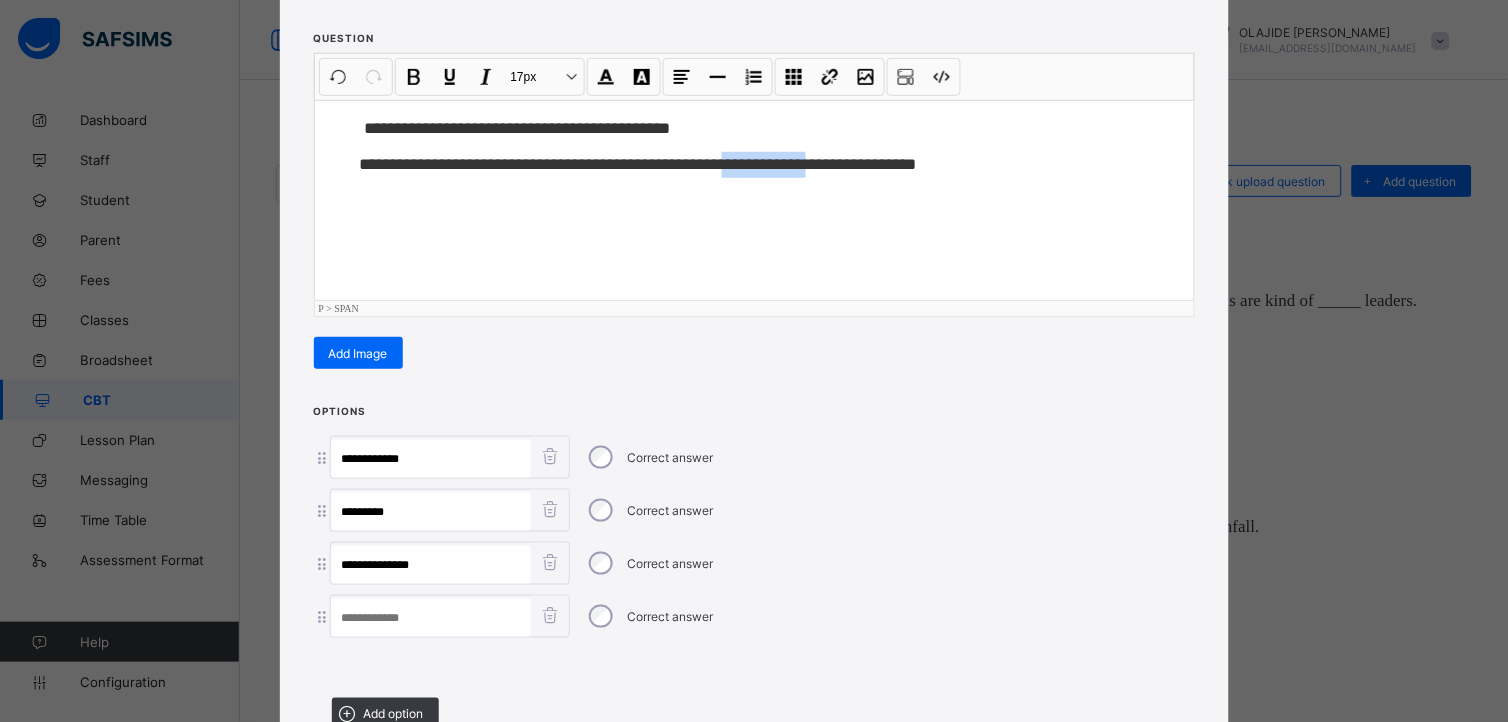 click at bounding box center [431, 618] 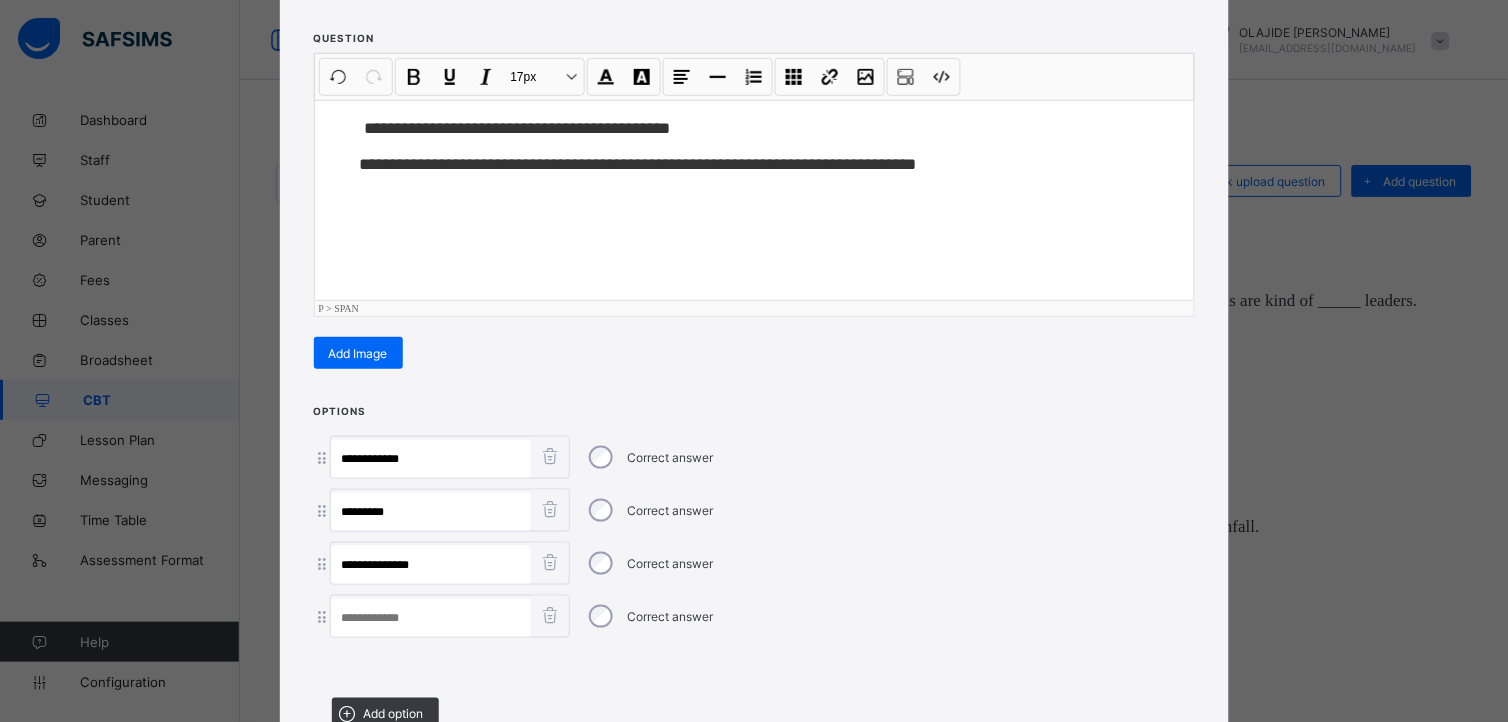 paste on "**********" 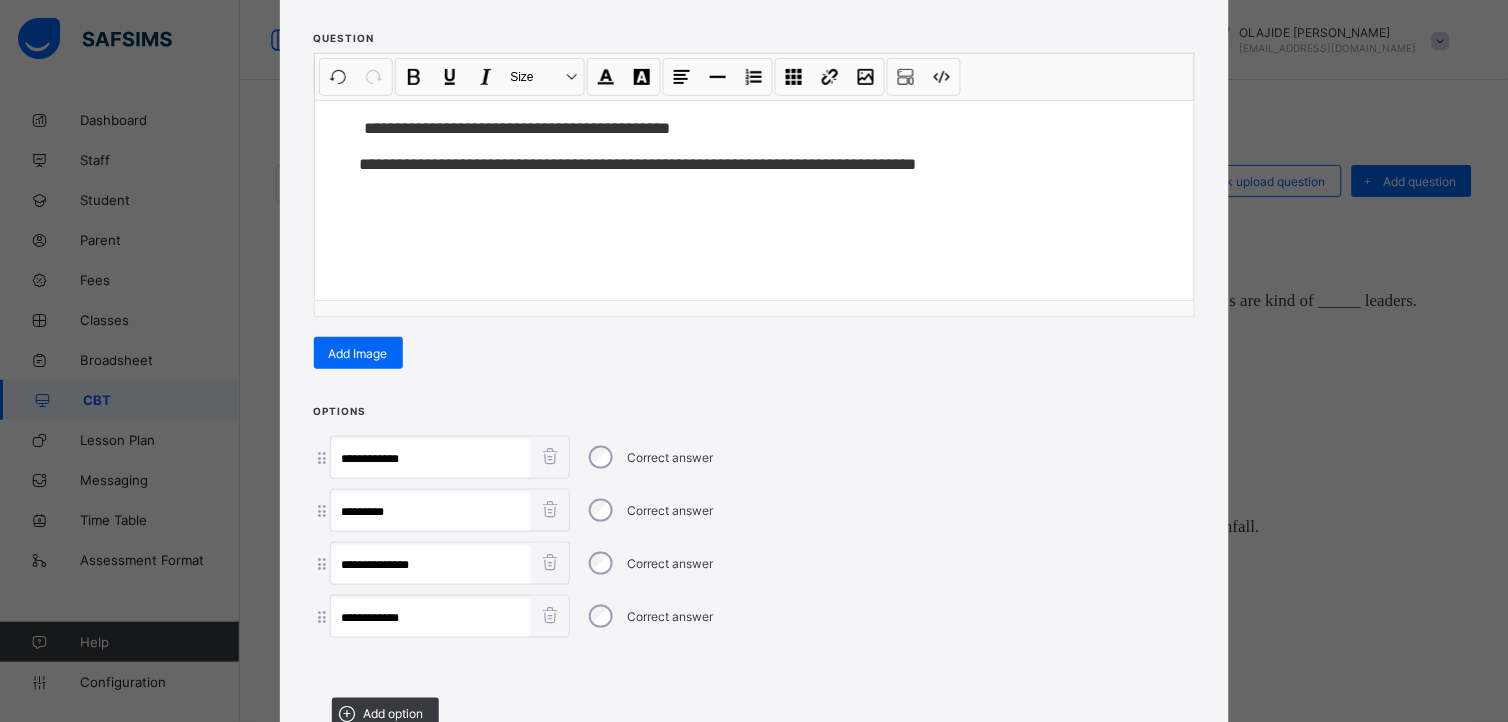 type on "**********" 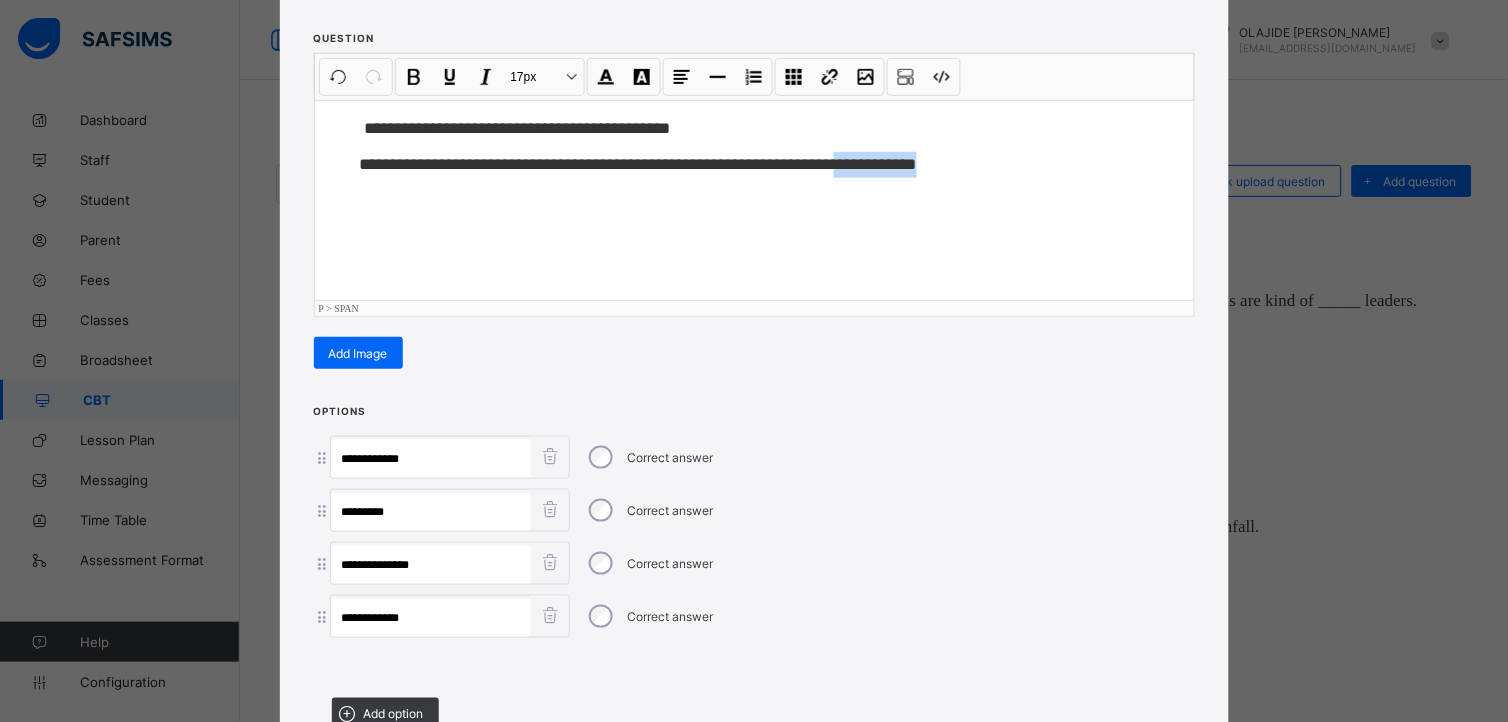 drag, startPoint x: 893, startPoint y: 164, endPoint x: 1018, endPoint y: 194, distance: 128.5496 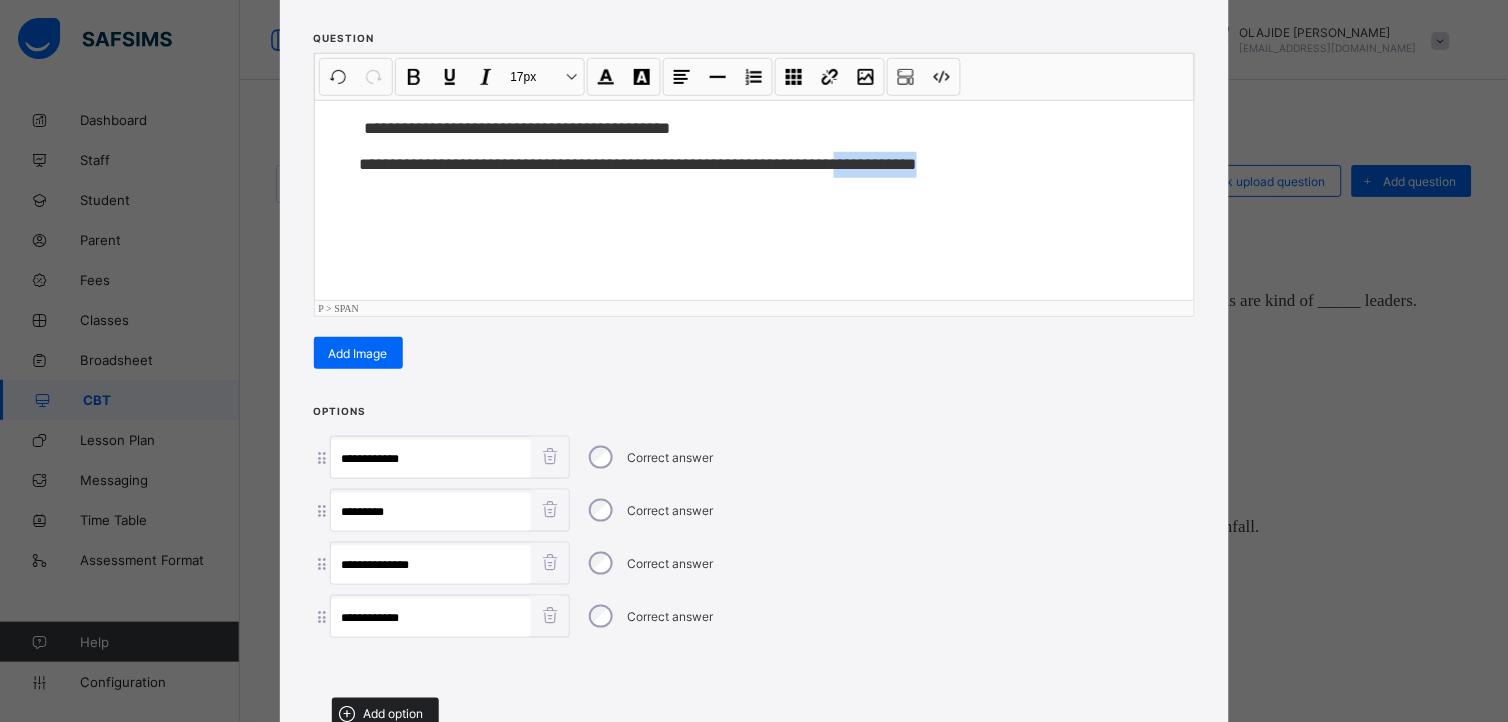click on "Add option" at bounding box center (394, 714) 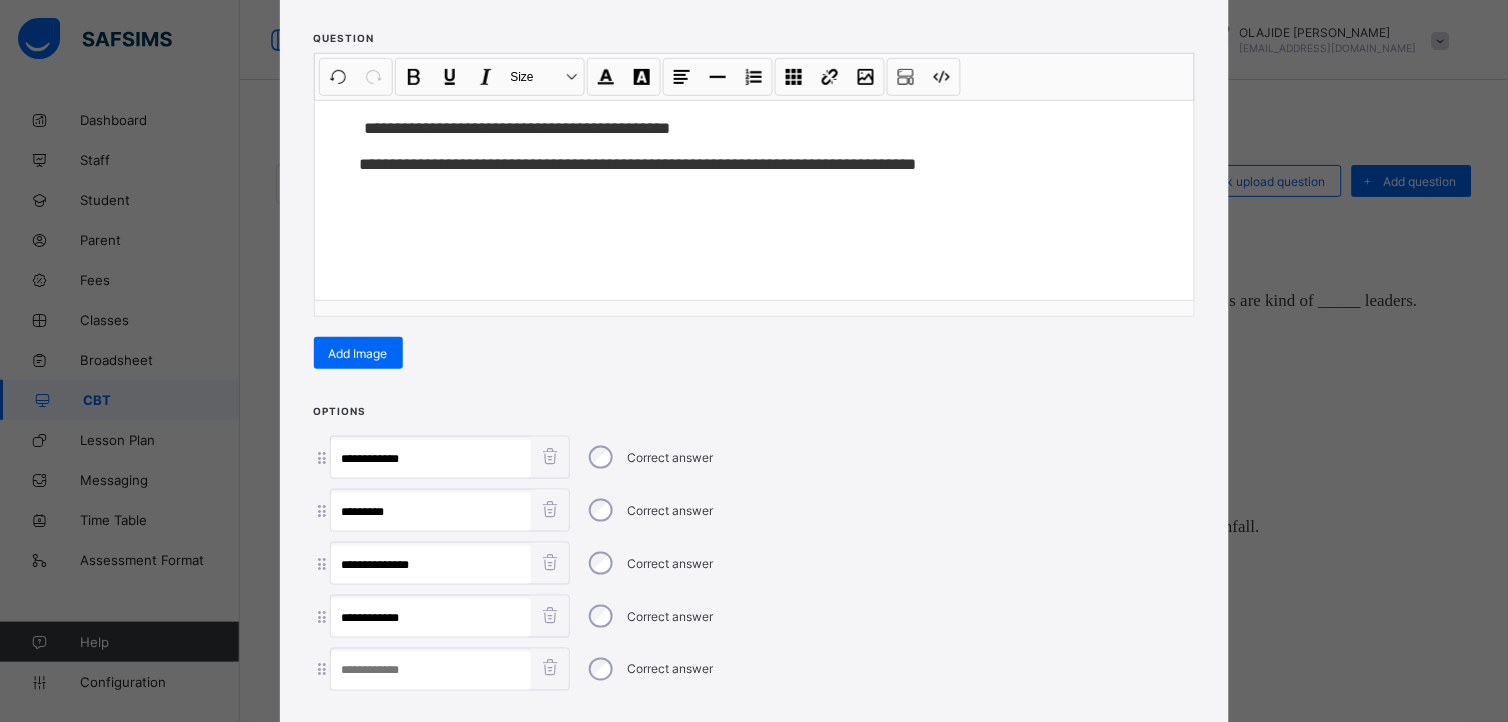 click at bounding box center [431, 671] 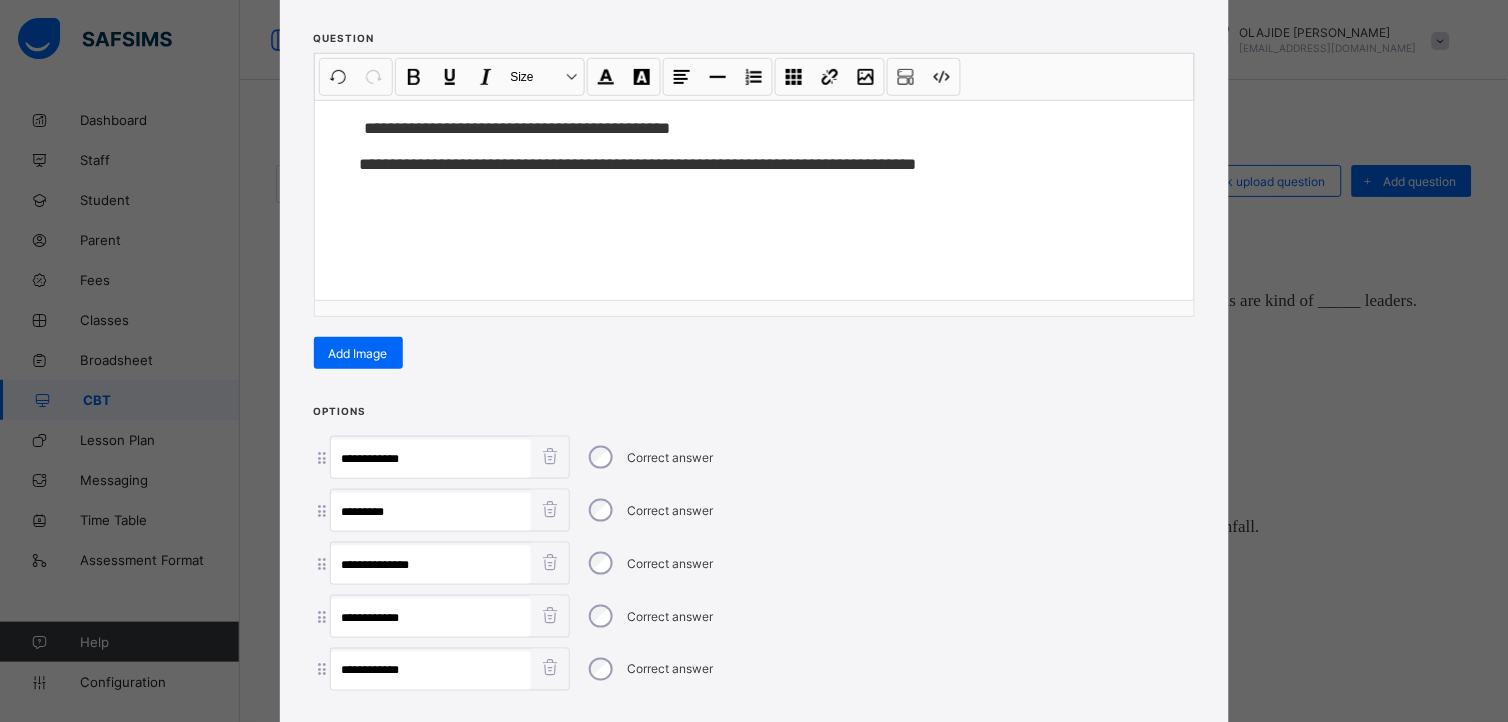 type on "**********" 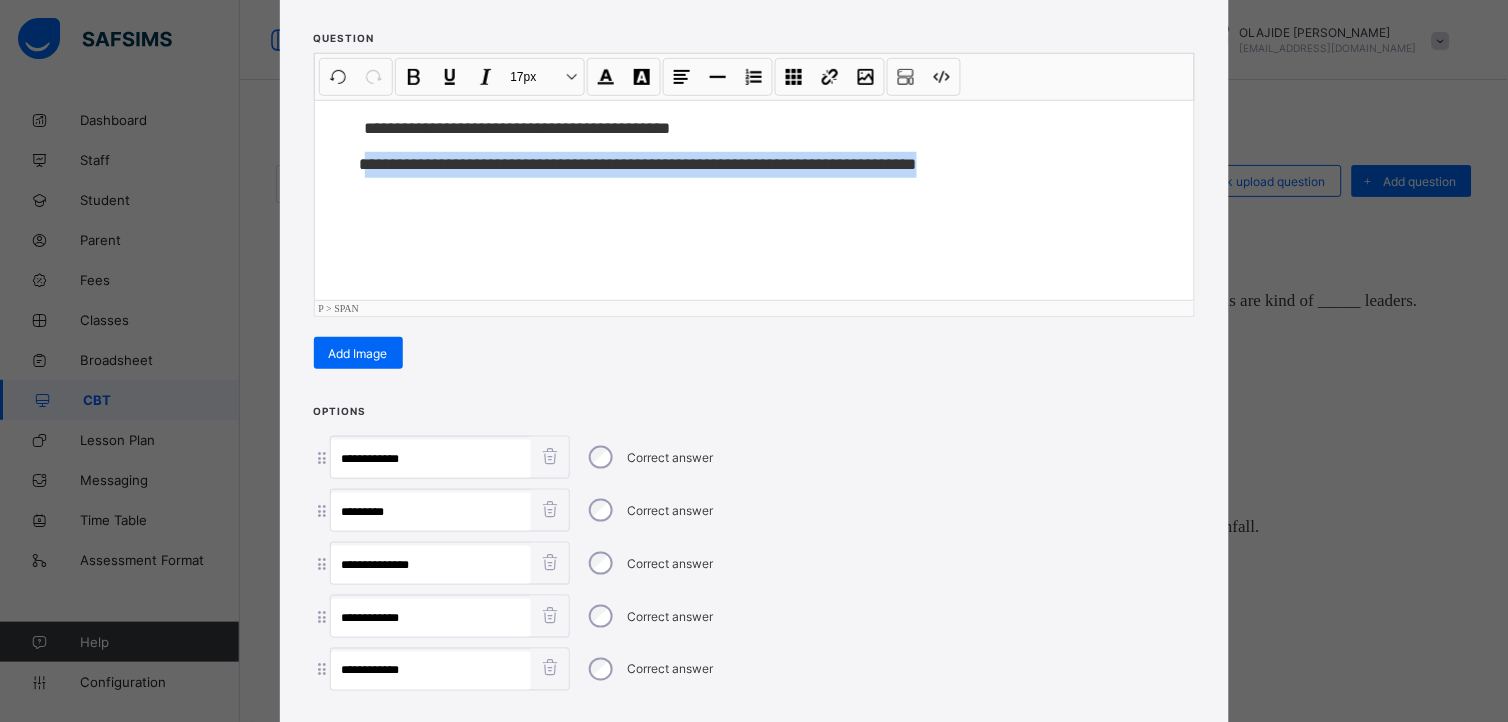 drag, startPoint x: 358, startPoint y: 162, endPoint x: 1045, endPoint y: 474, distance: 754.5283 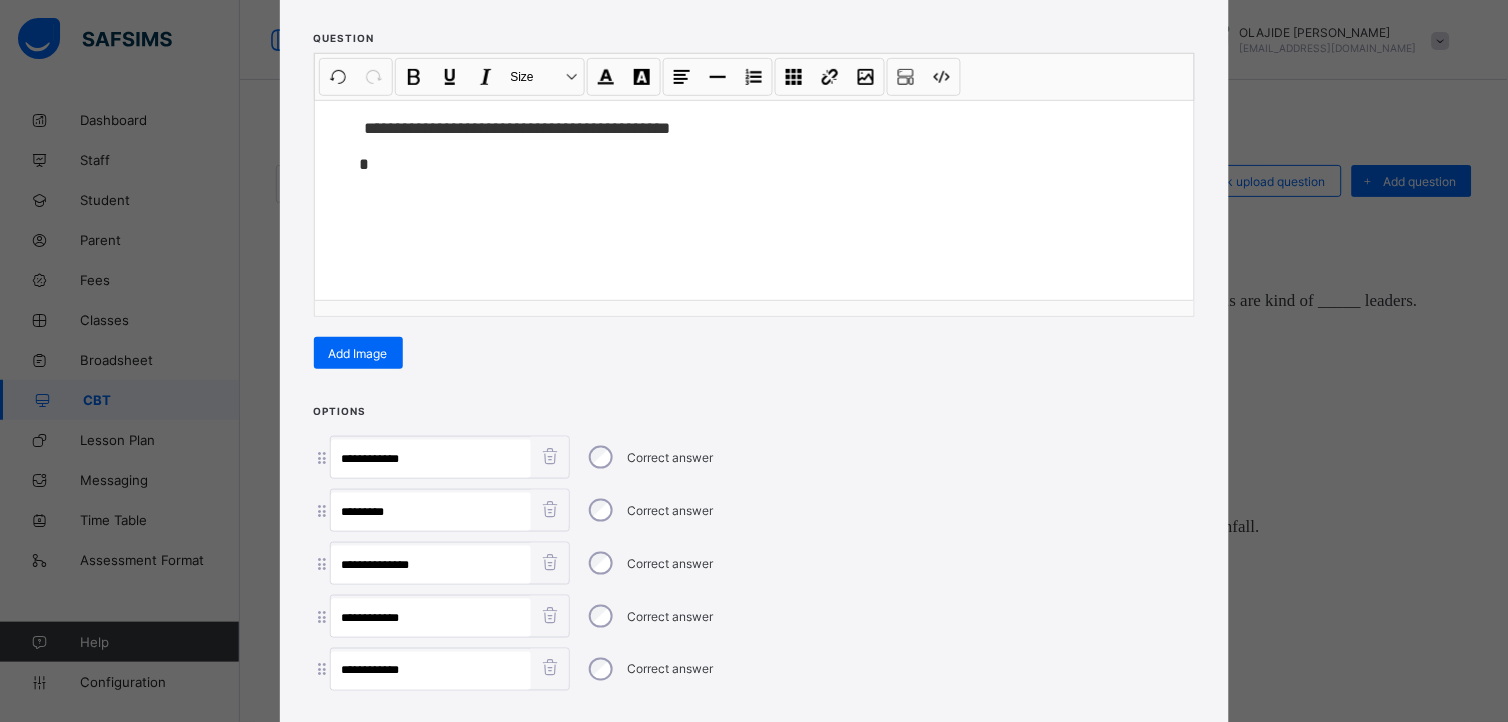 click on "**********" at bounding box center (754, 361) 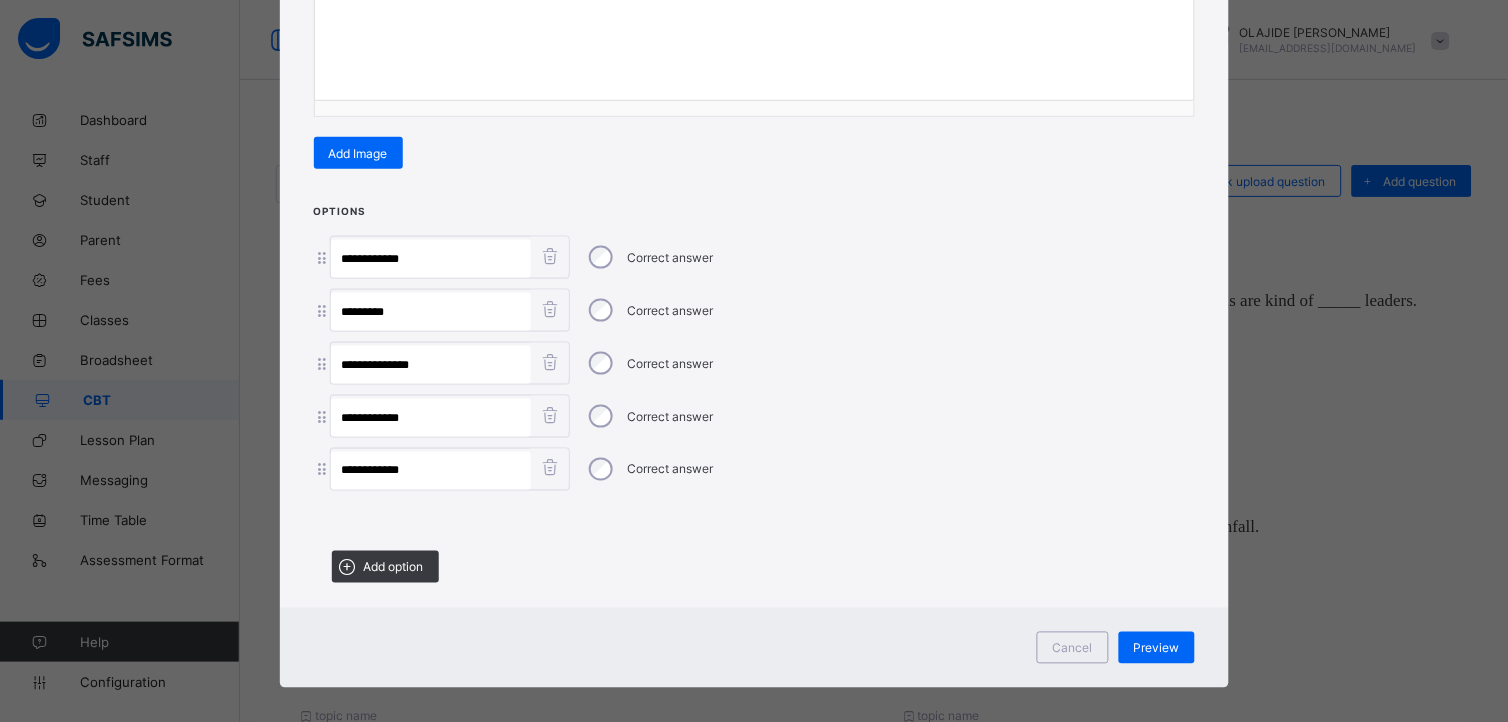 scroll, scrollTop: 432, scrollLeft: 0, axis: vertical 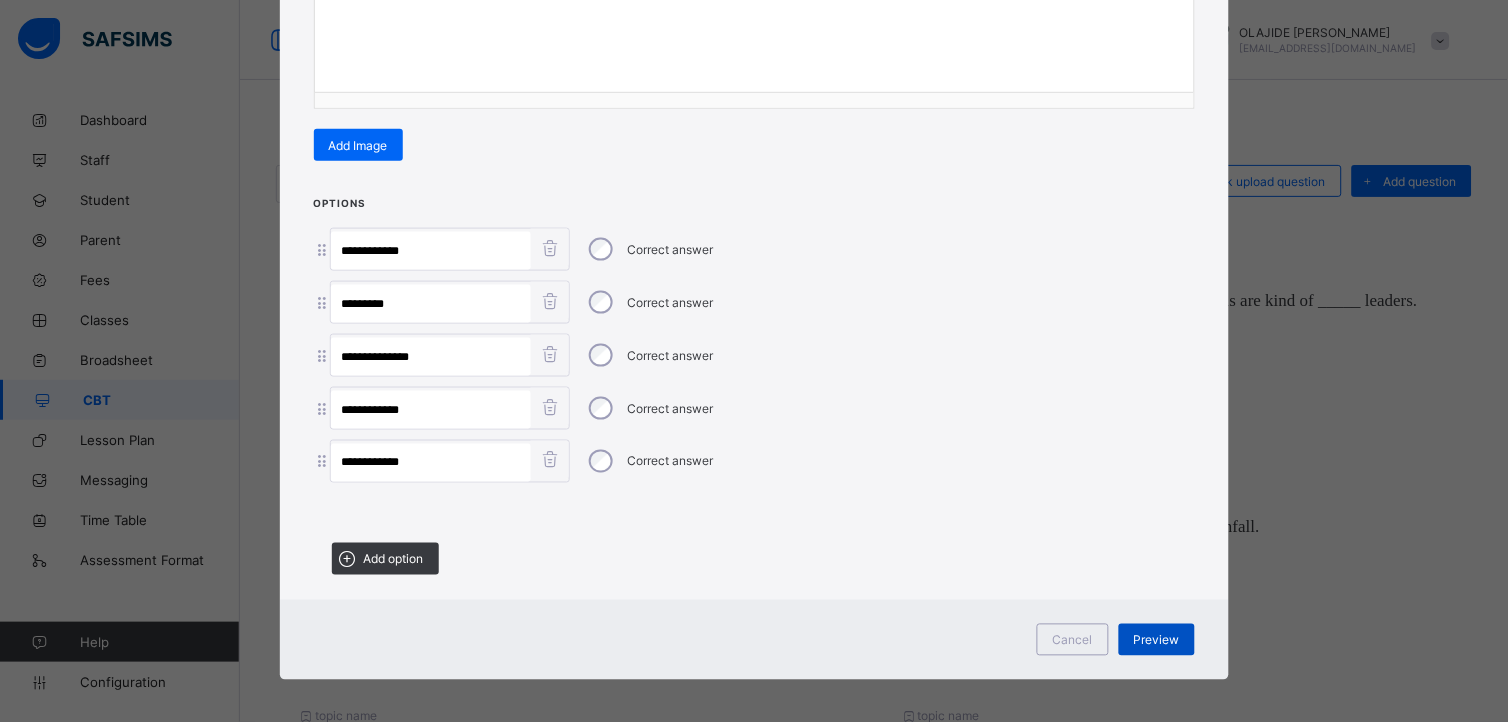 click on "Preview" at bounding box center [1157, 640] 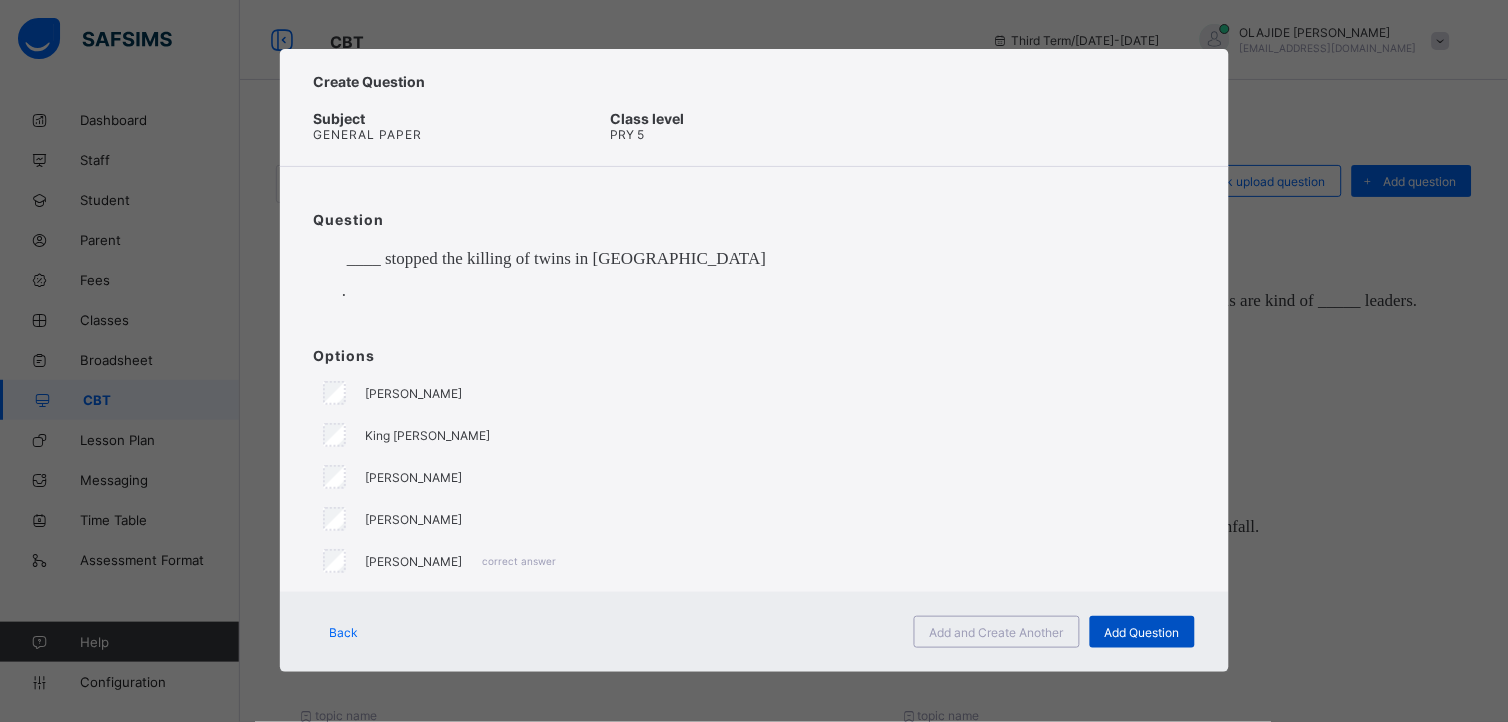 scroll, scrollTop: 4, scrollLeft: 0, axis: vertical 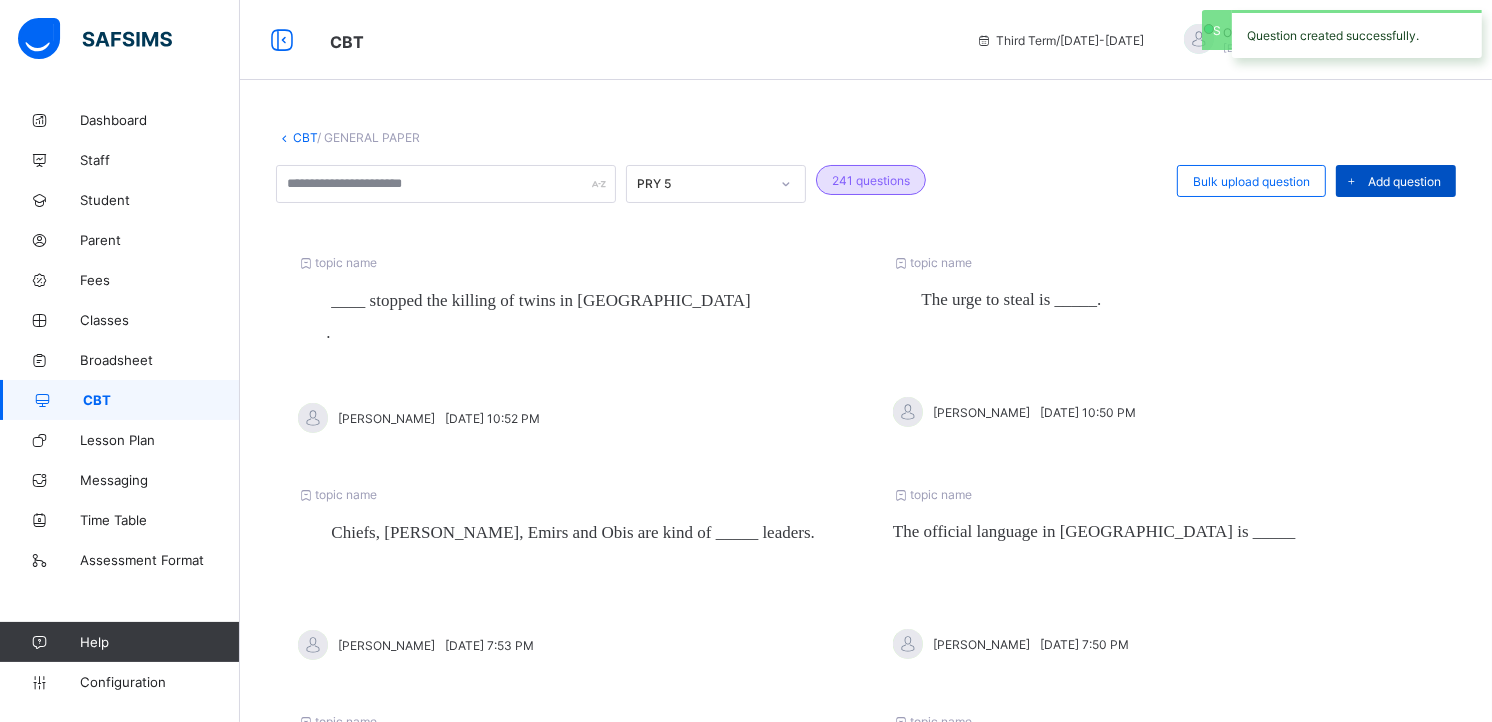 click on "Add question" at bounding box center (1404, 181) 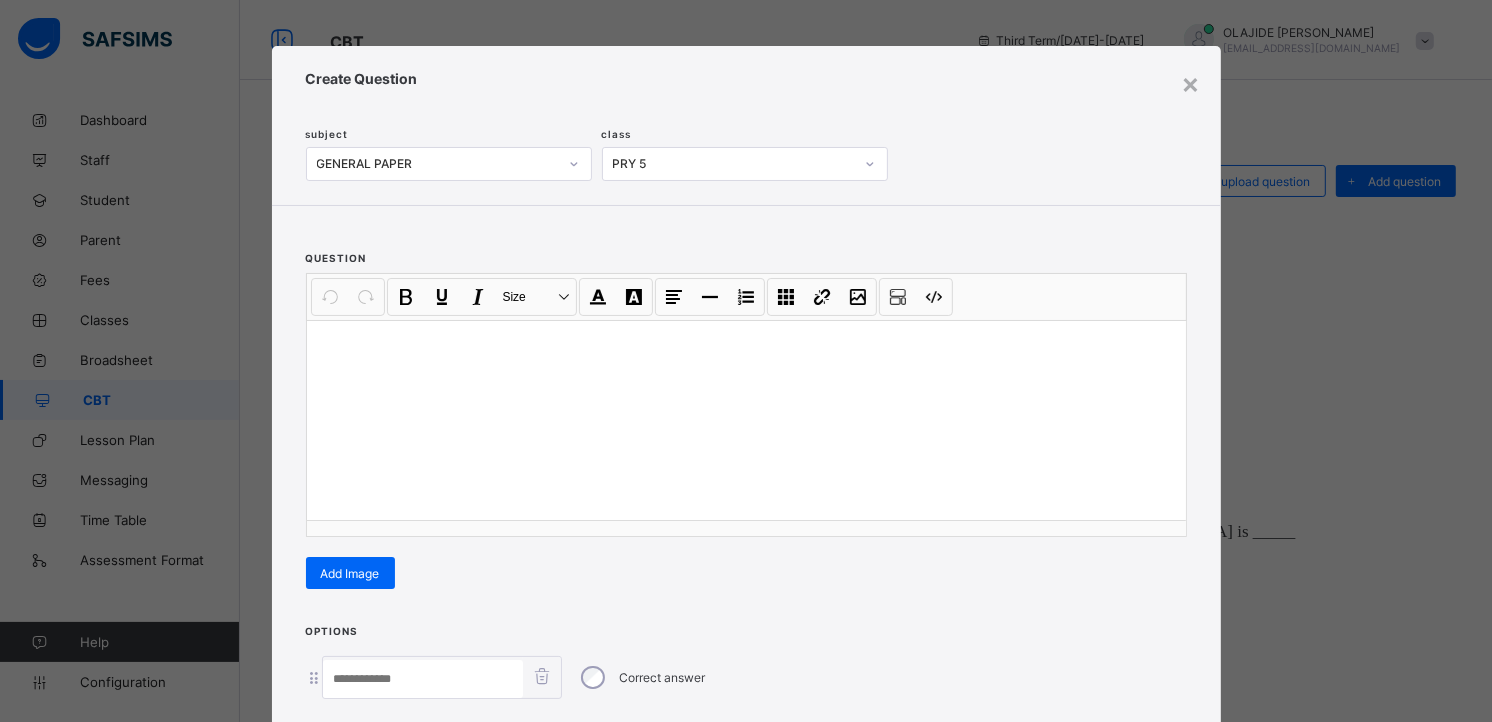 click at bounding box center (746, 420) 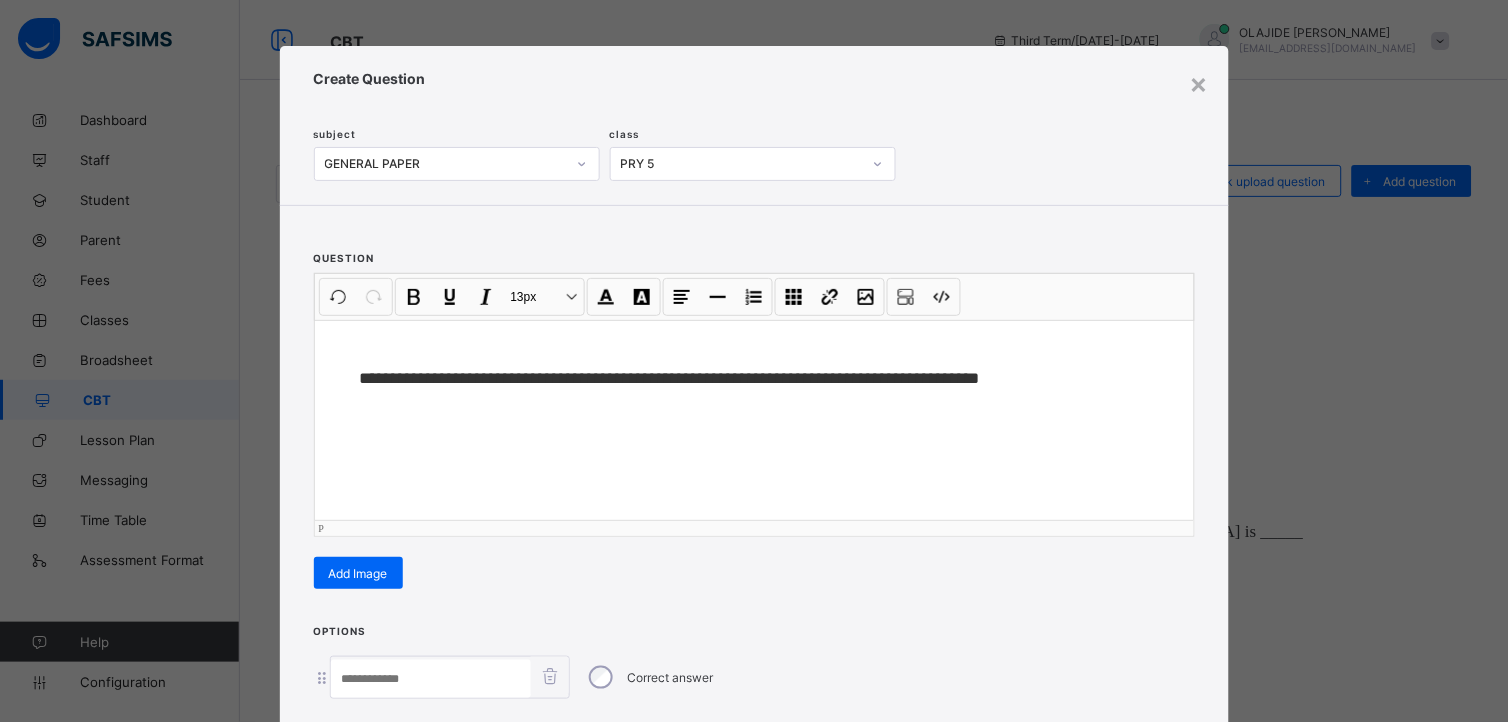 click on "**********" at bounding box center (679, 378) 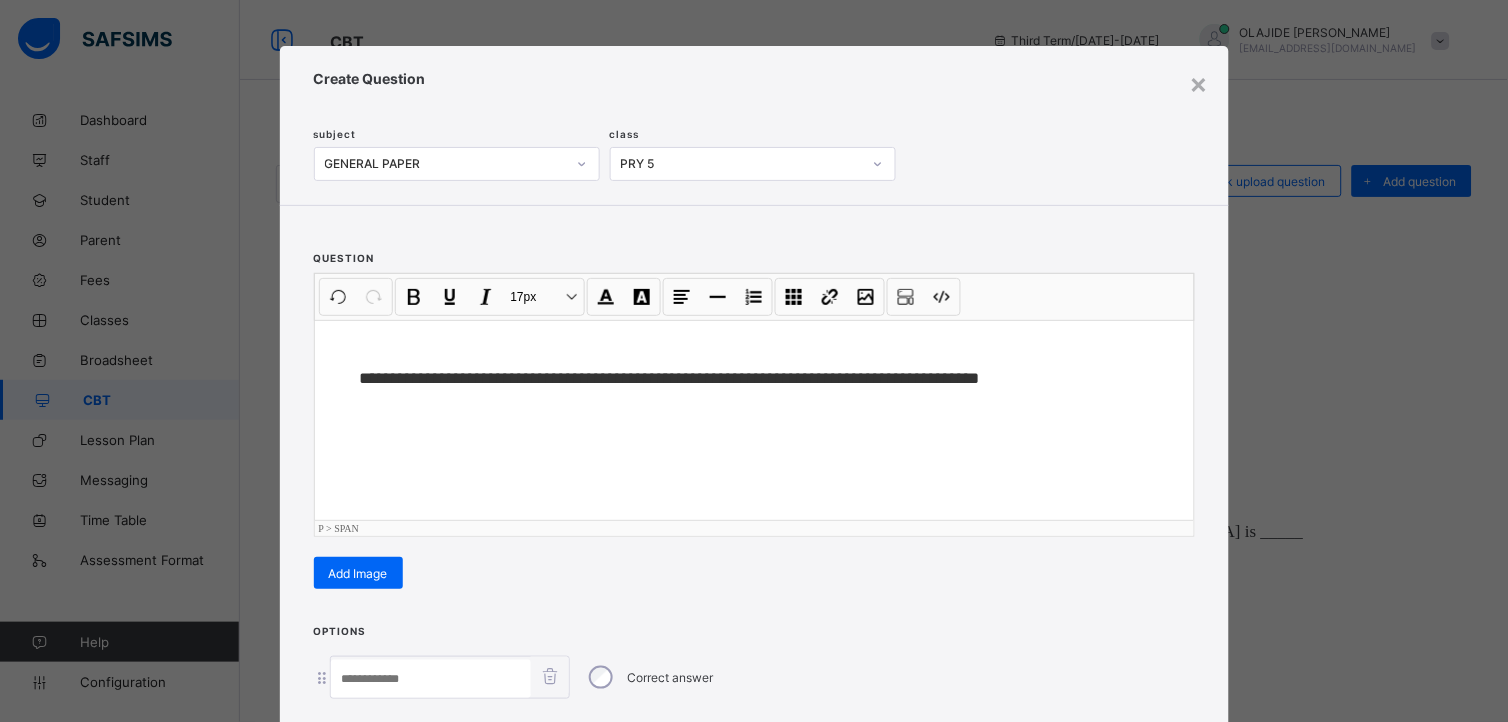 type 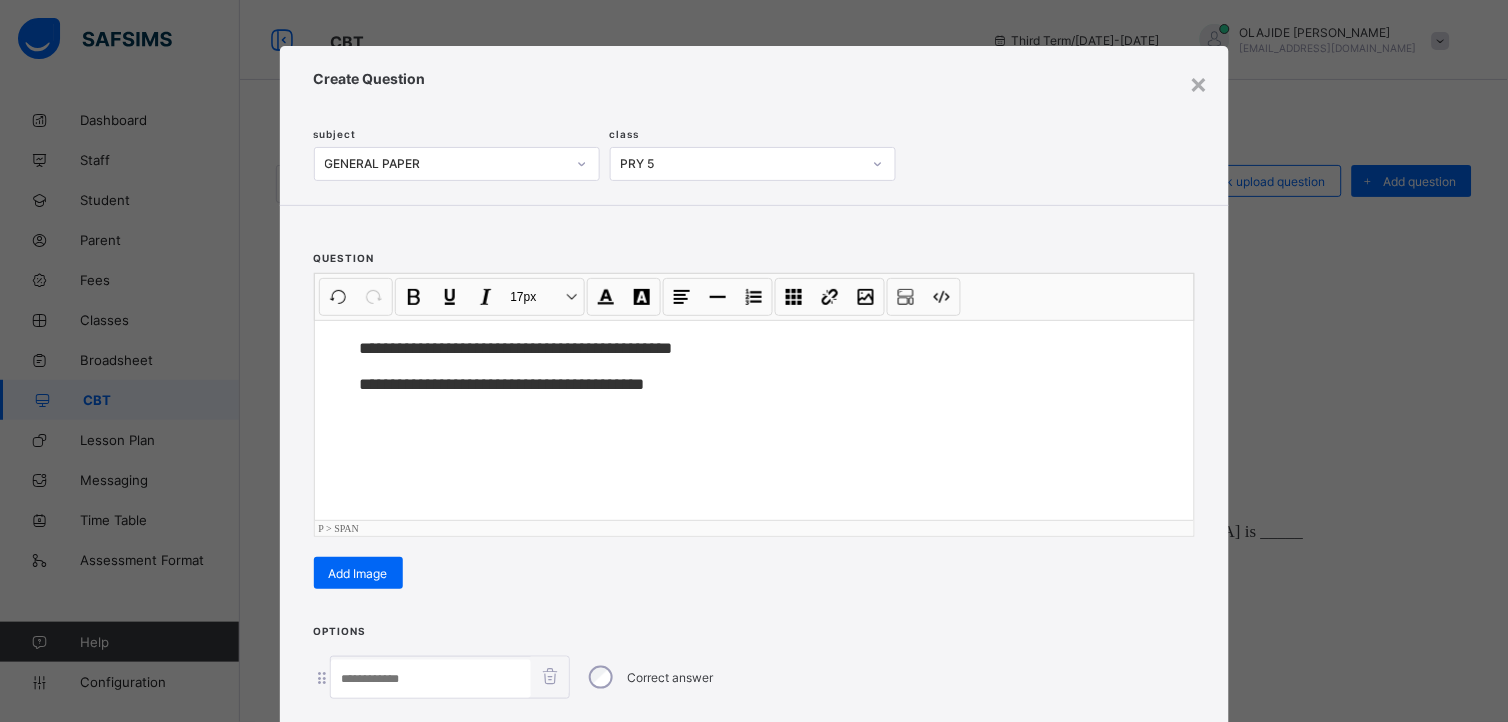 click on "**********" at bounding box center [754, 361] 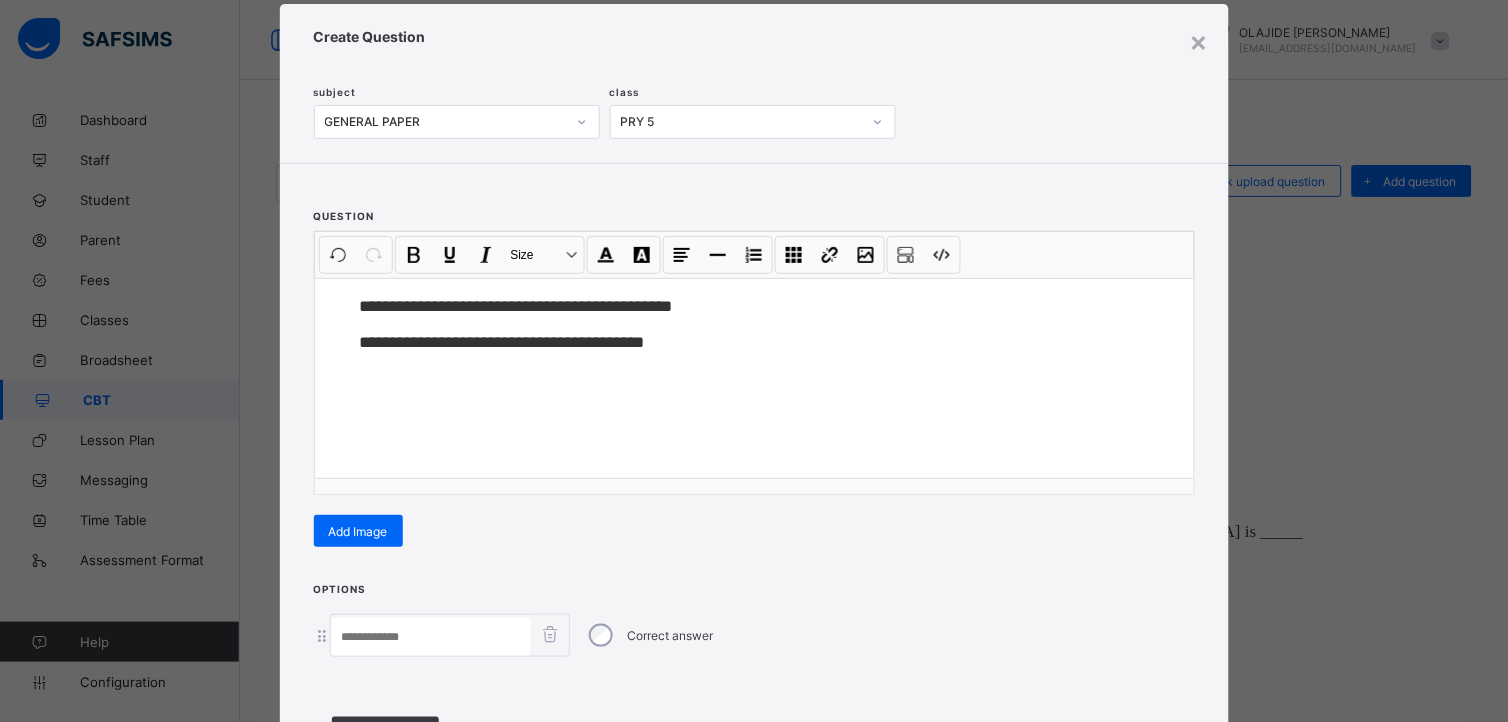 scroll, scrollTop: 224, scrollLeft: 0, axis: vertical 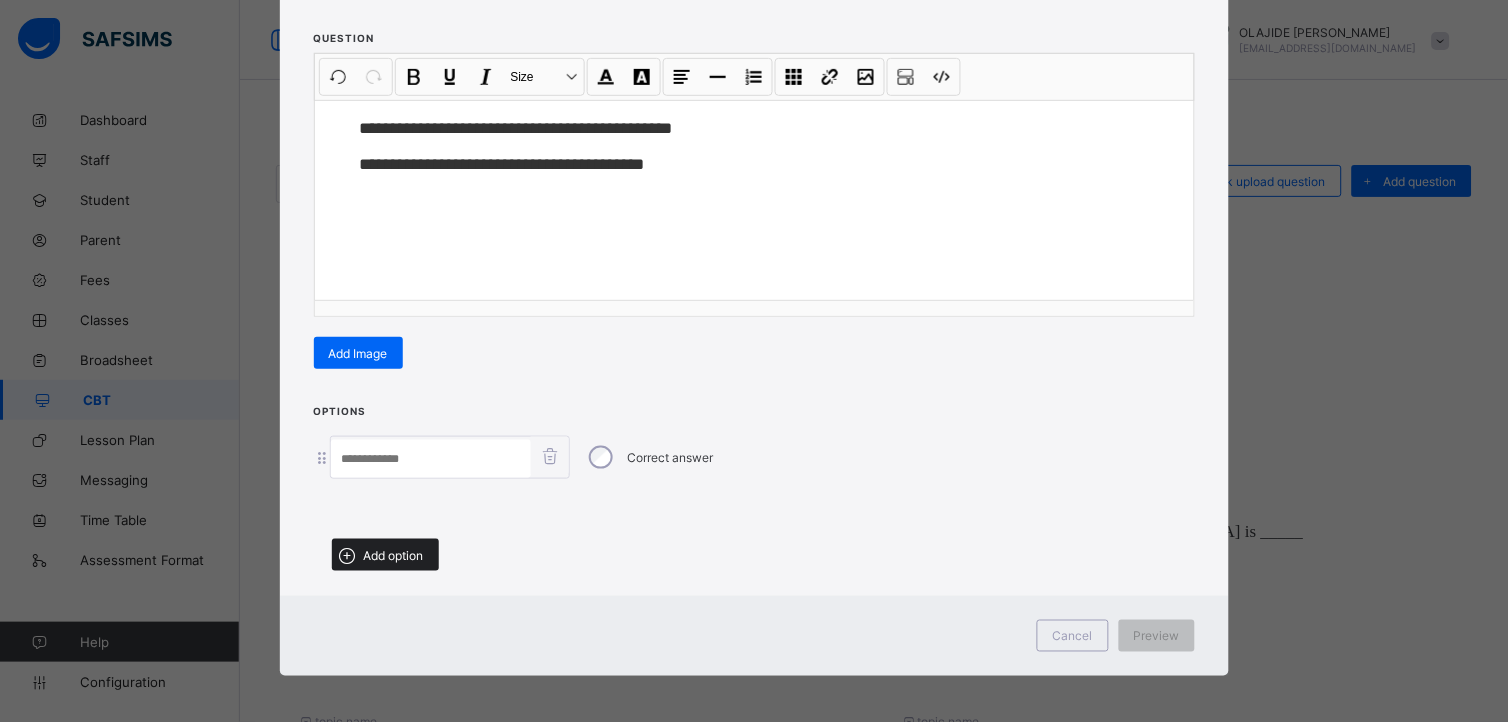 click on "Add option" at bounding box center [394, 555] 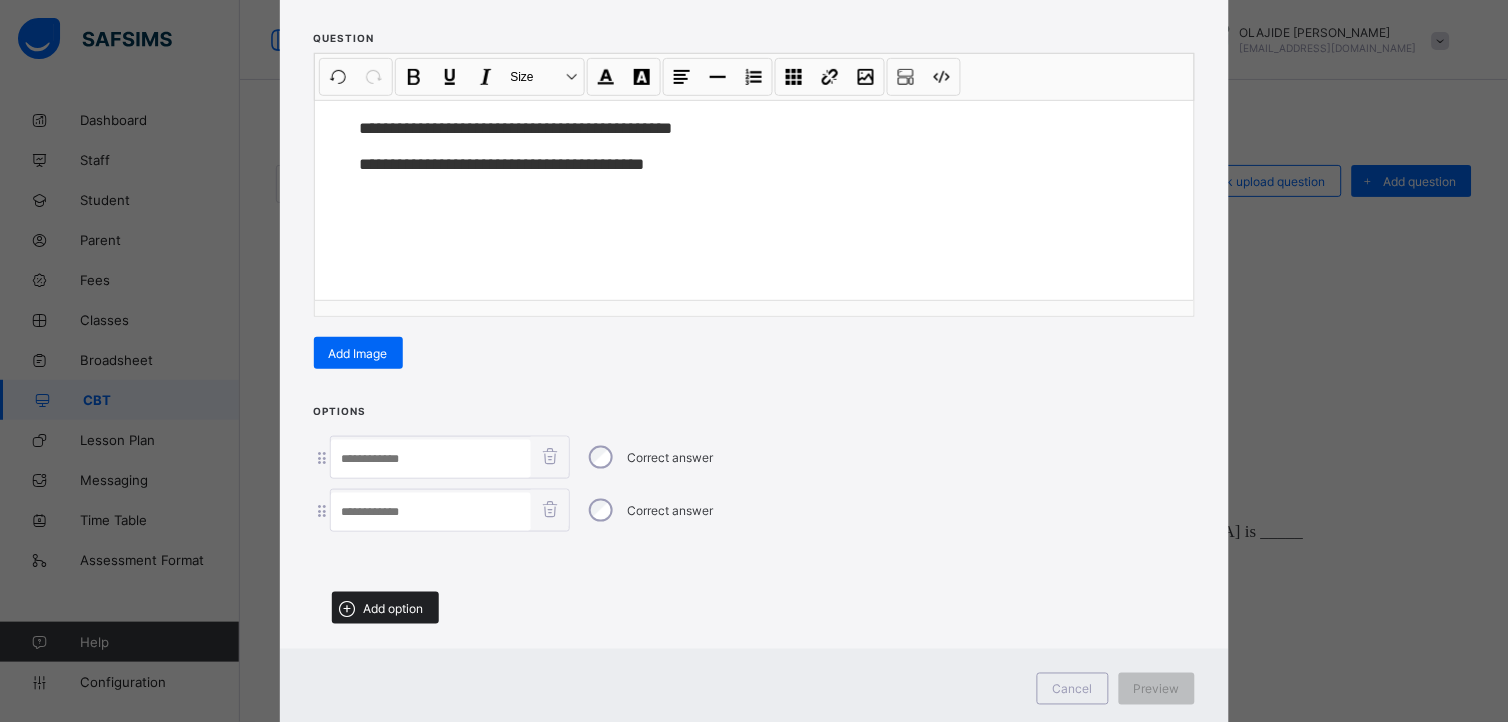 click on "Add option" at bounding box center [394, 608] 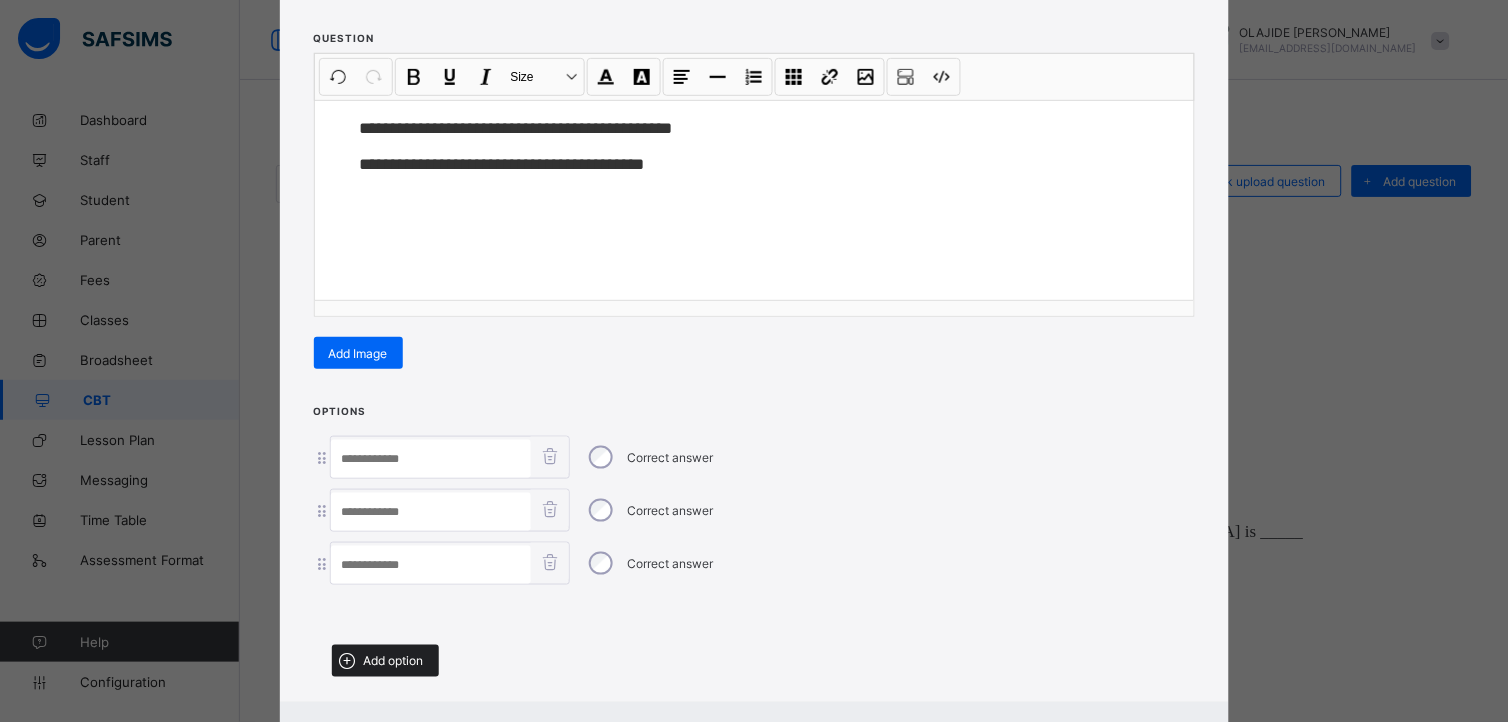 click on "Add option" at bounding box center (385, 661) 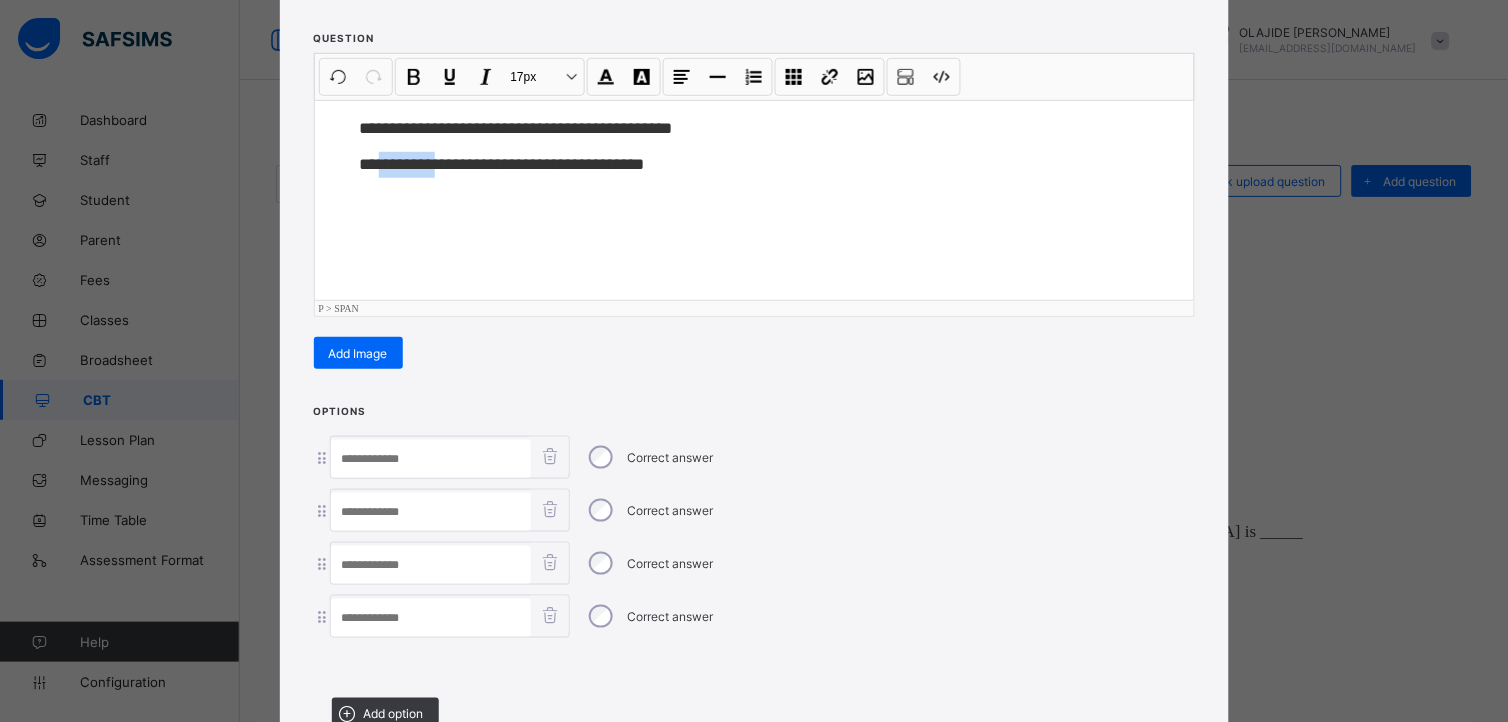 drag, startPoint x: 375, startPoint y: 166, endPoint x: 442, endPoint y: 194, distance: 72.615425 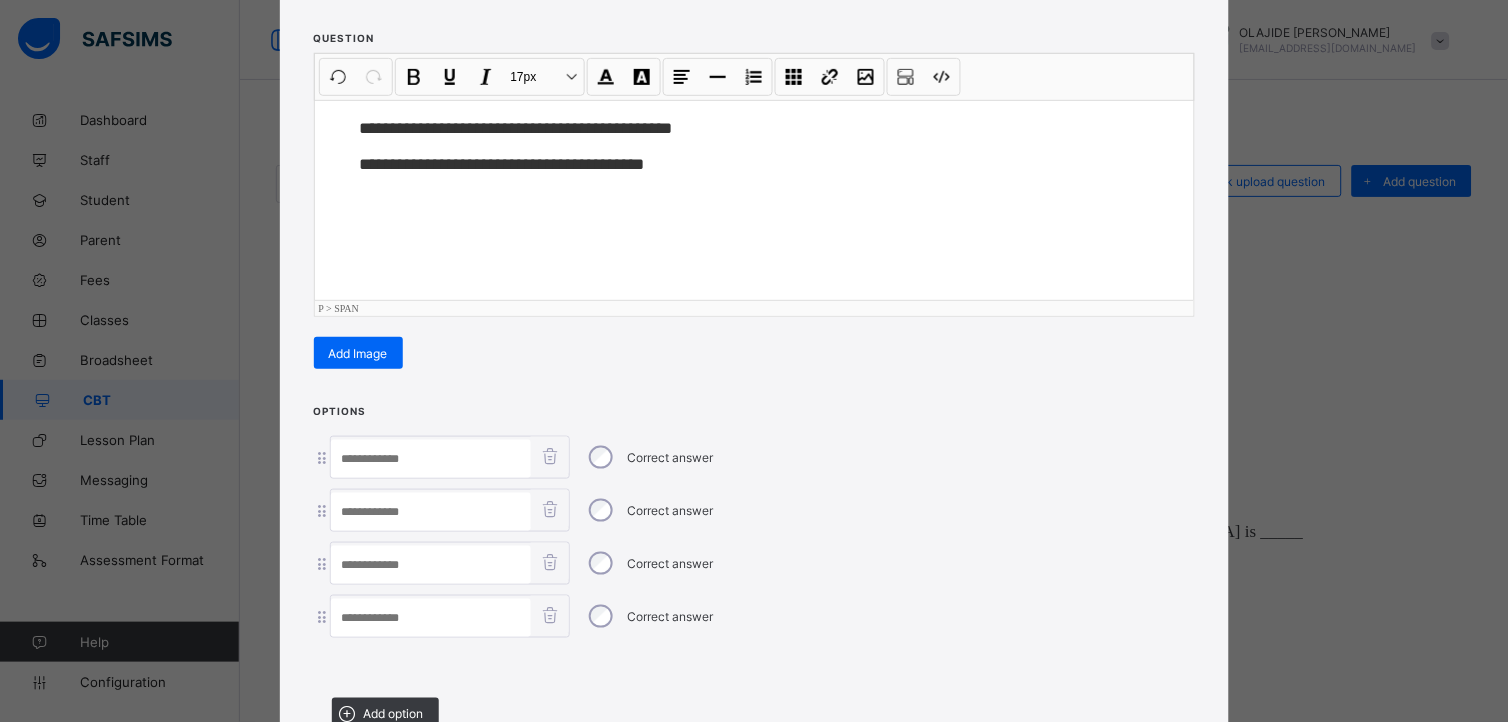 paste on "*******" 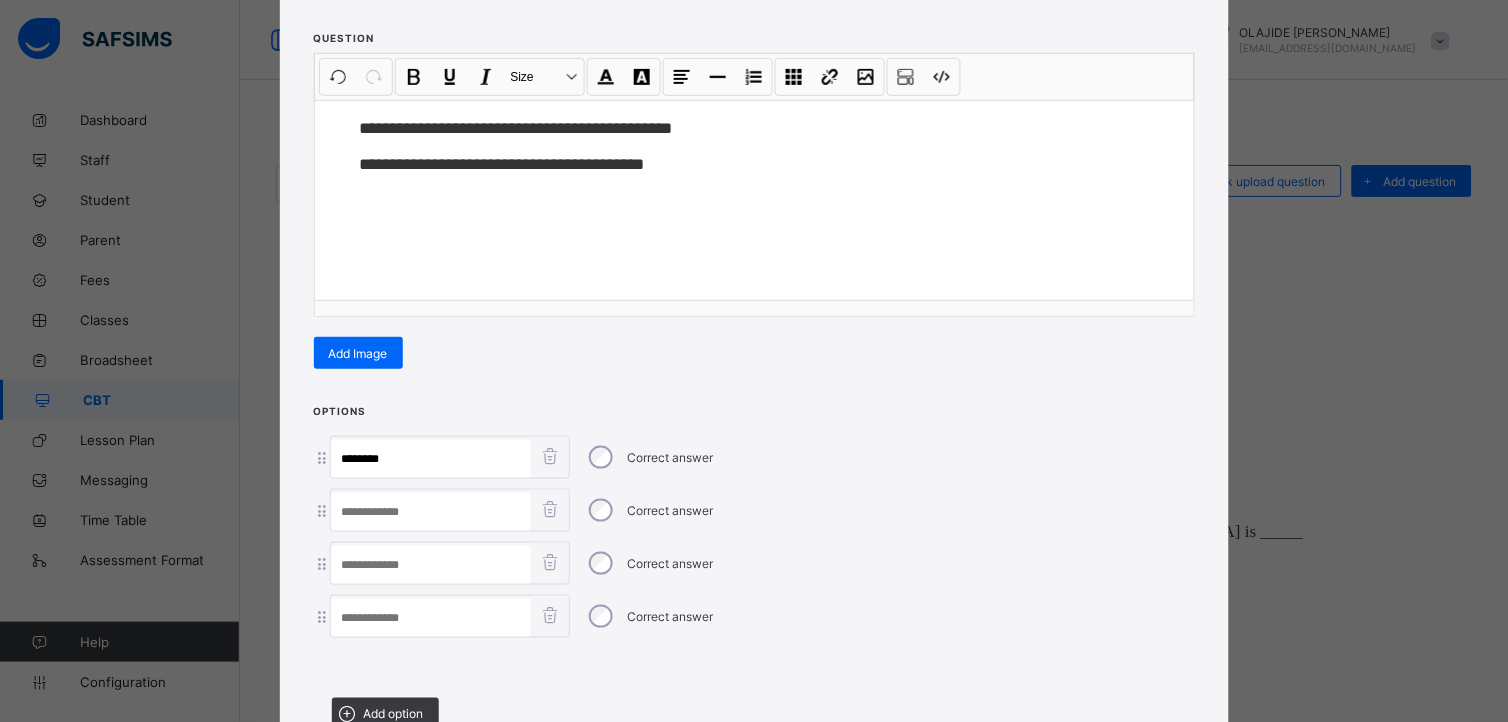 type on "*******" 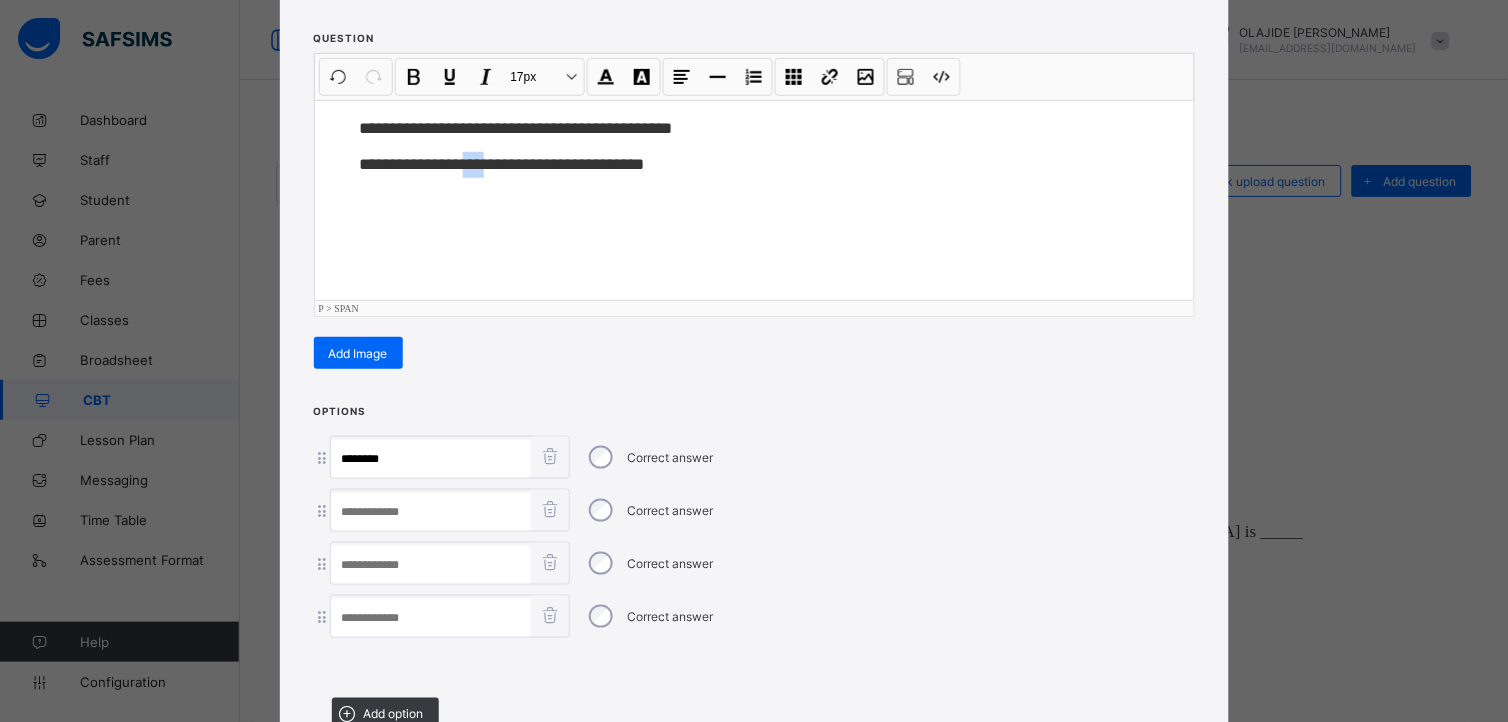 drag, startPoint x: 472, startPoint y: 161, endPoint x: 503, endPoint y: 178, distance: 35.35534 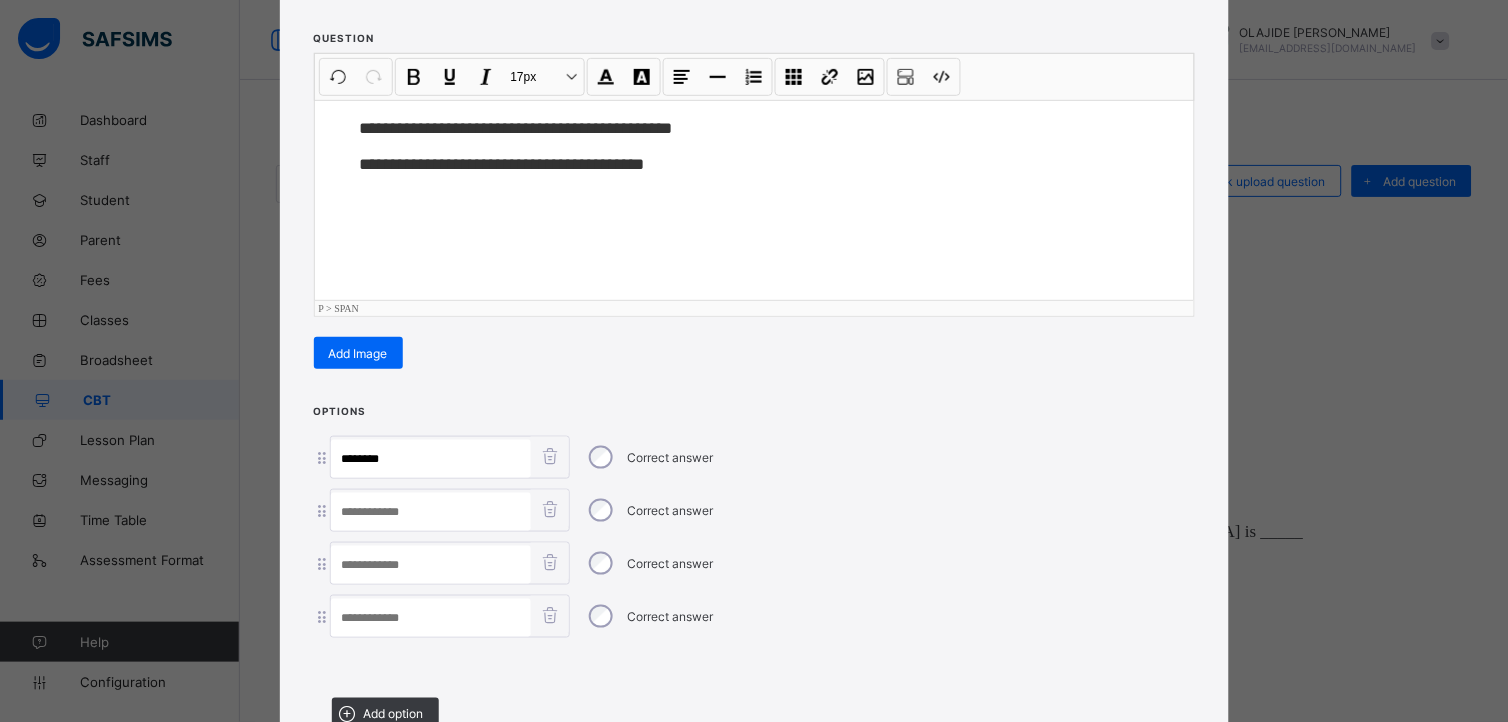 paste on "***" 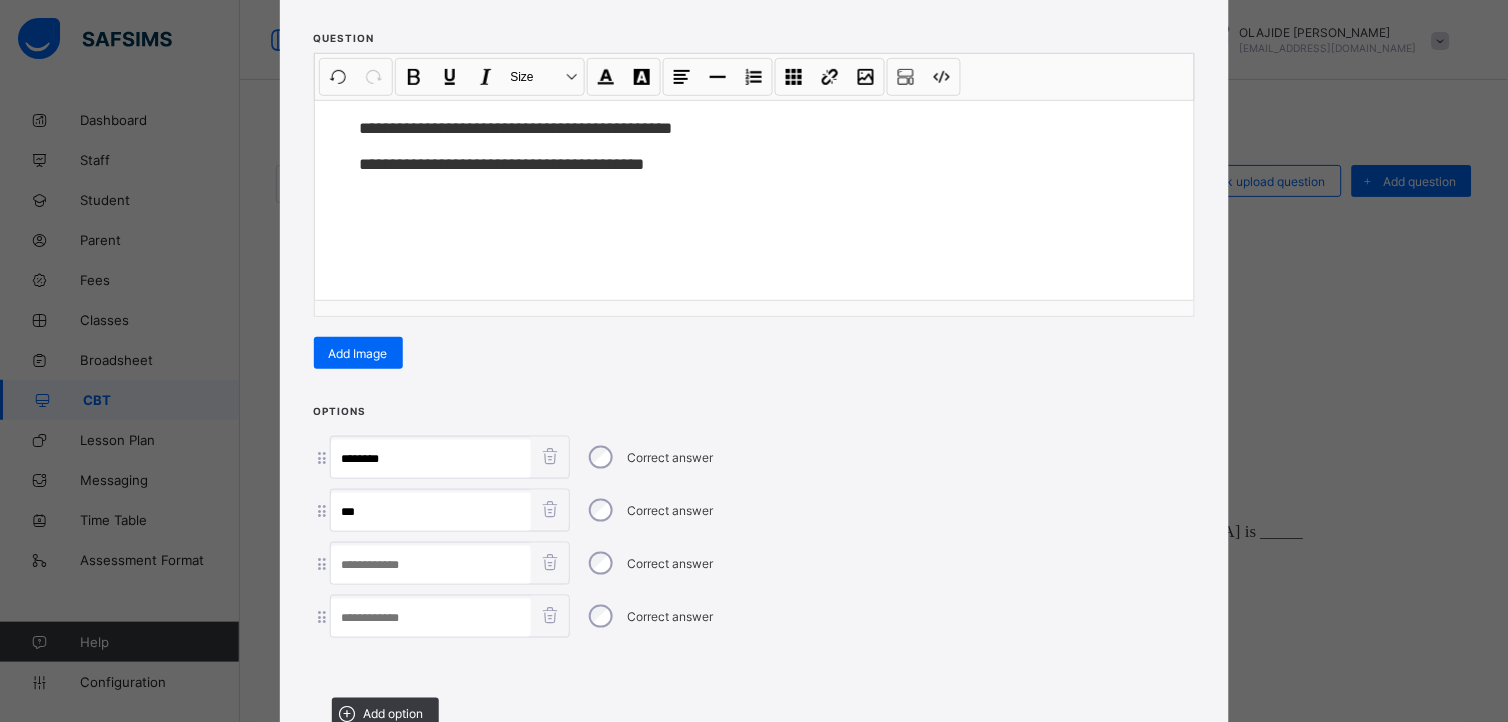 type on "***" 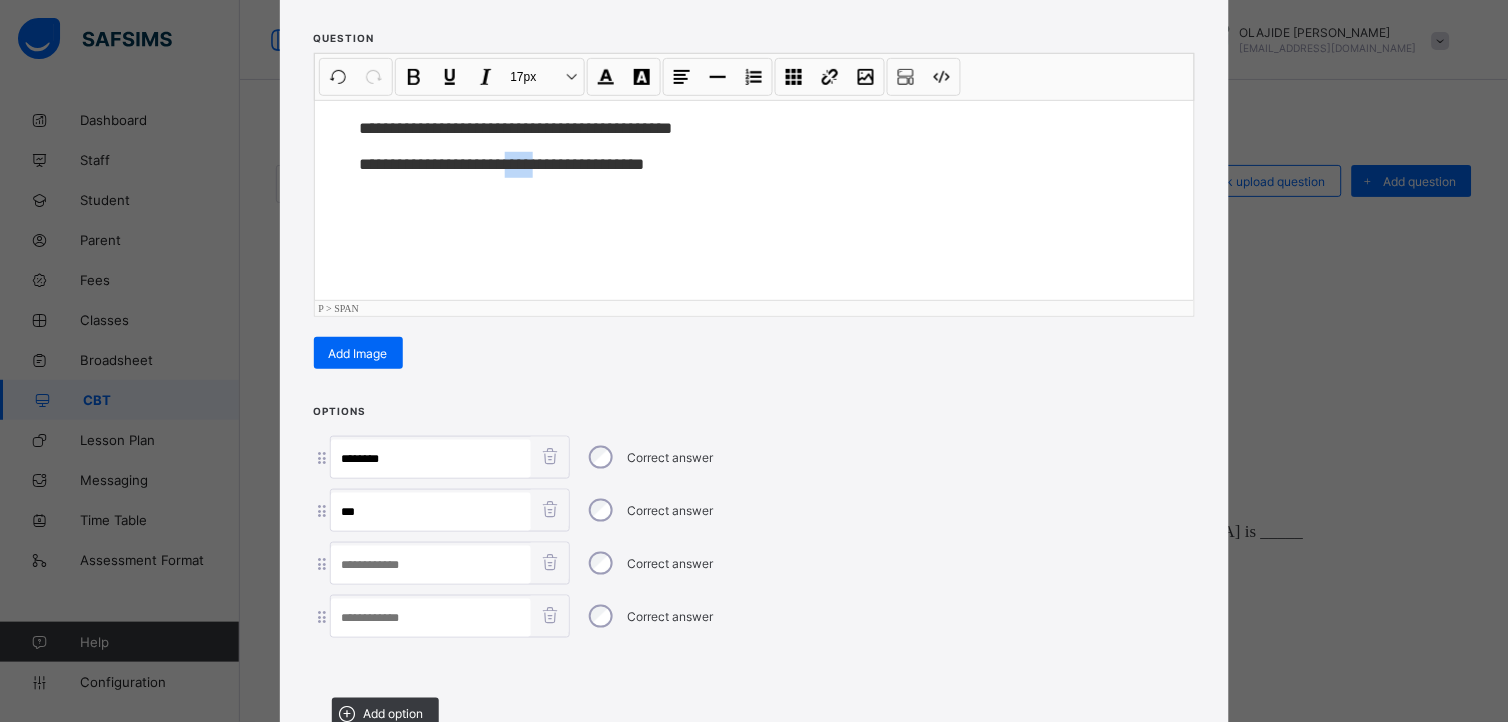 drag, startPoint x: 524, startPoint y: 157, endPoint x: 556, endPoint y: 176, distance: 37.215588 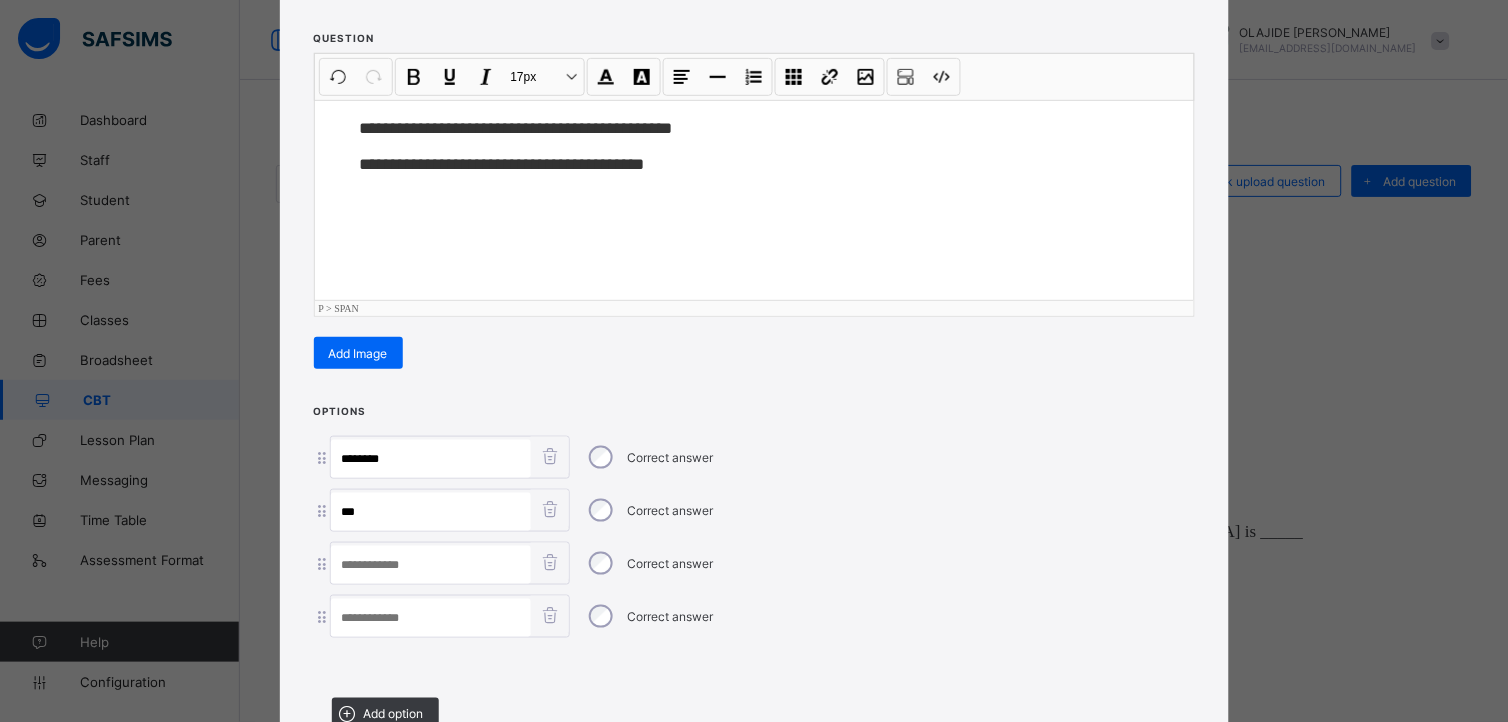 paste on "***" 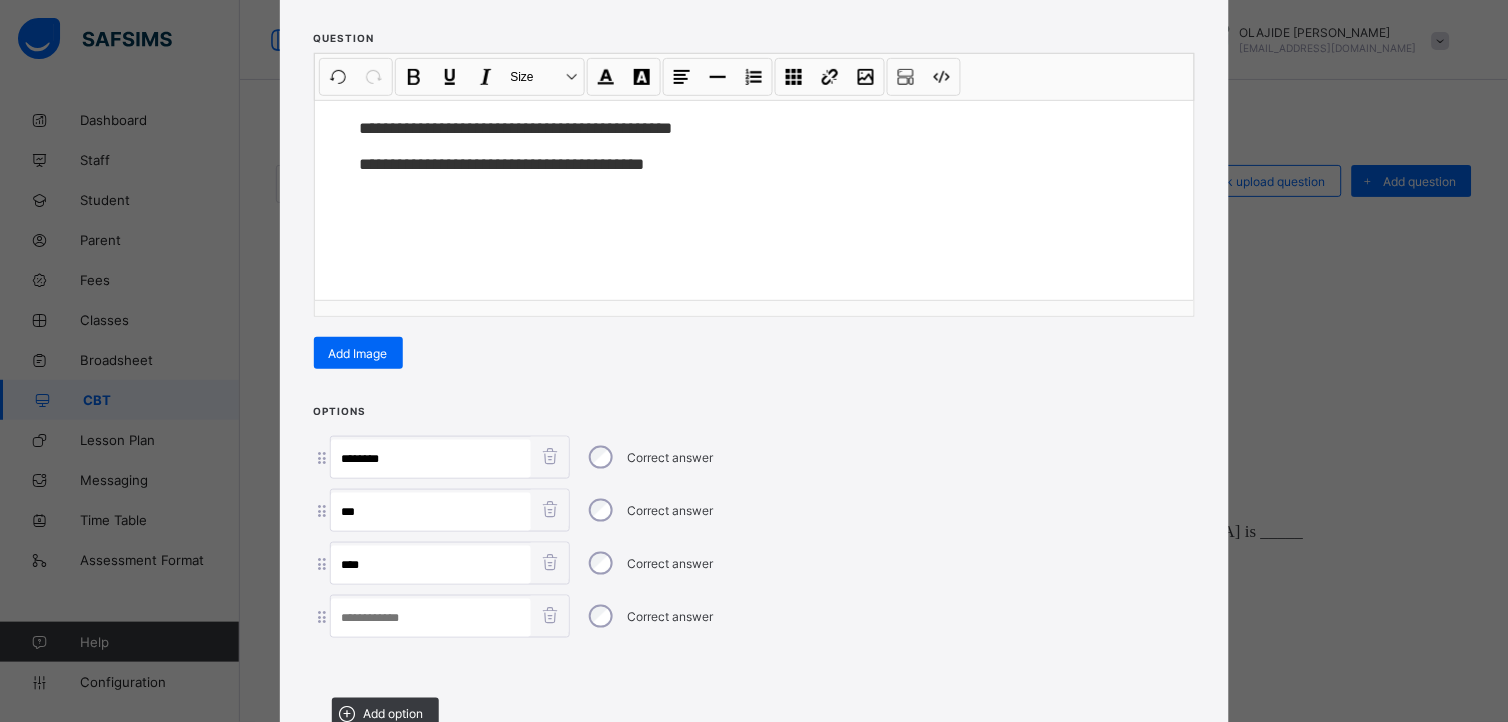 type on "***" 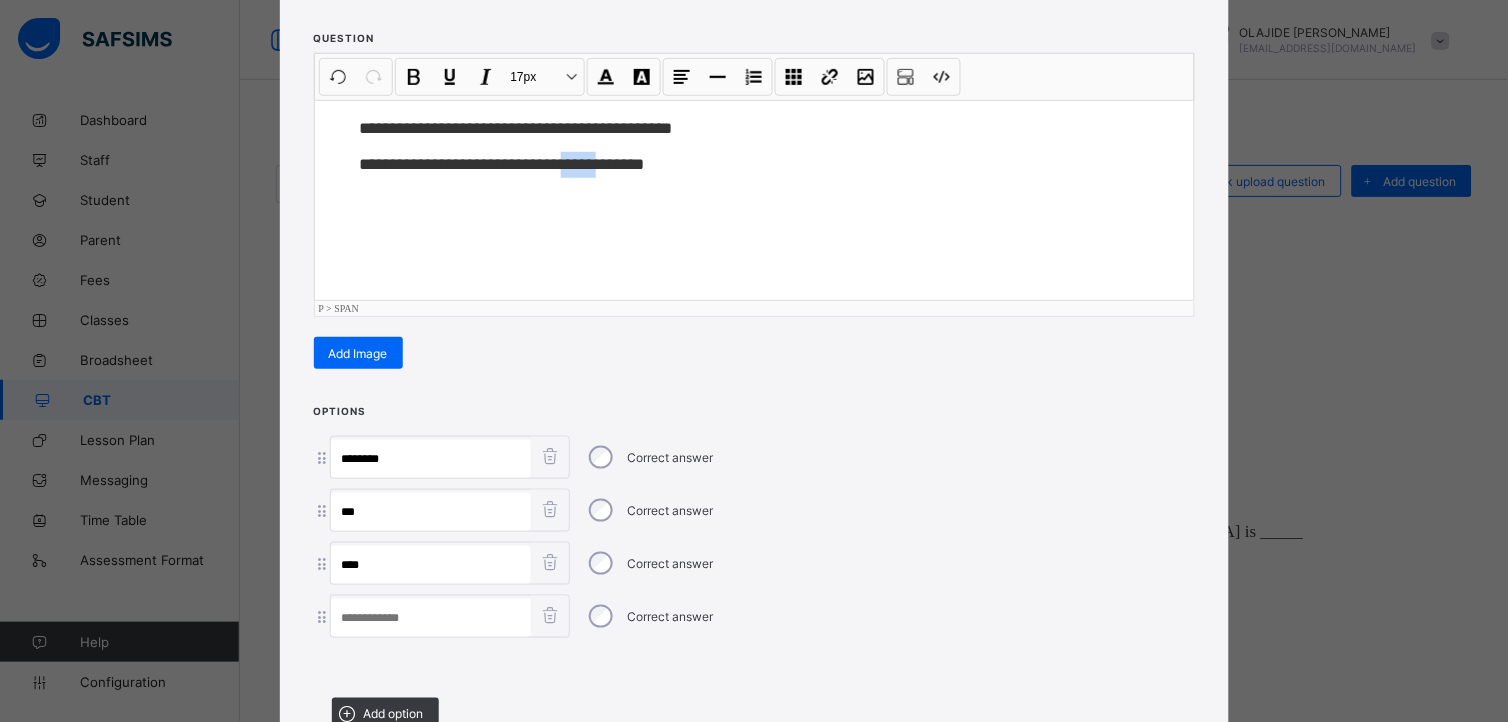 drag, startPoint x: 584, startPoint y: 161, endPoint x: 631, endPoint y: 177, distance: 49.648766 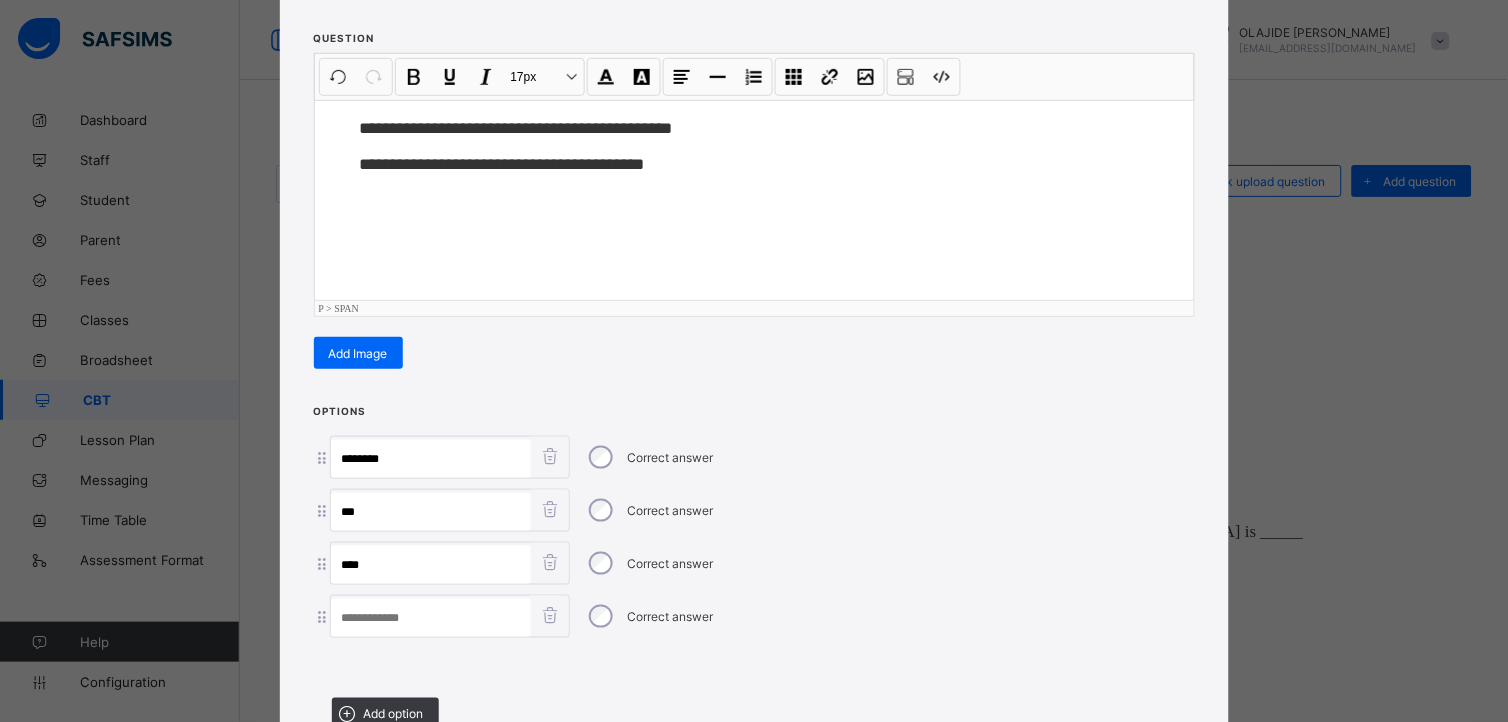 paste on "*****" 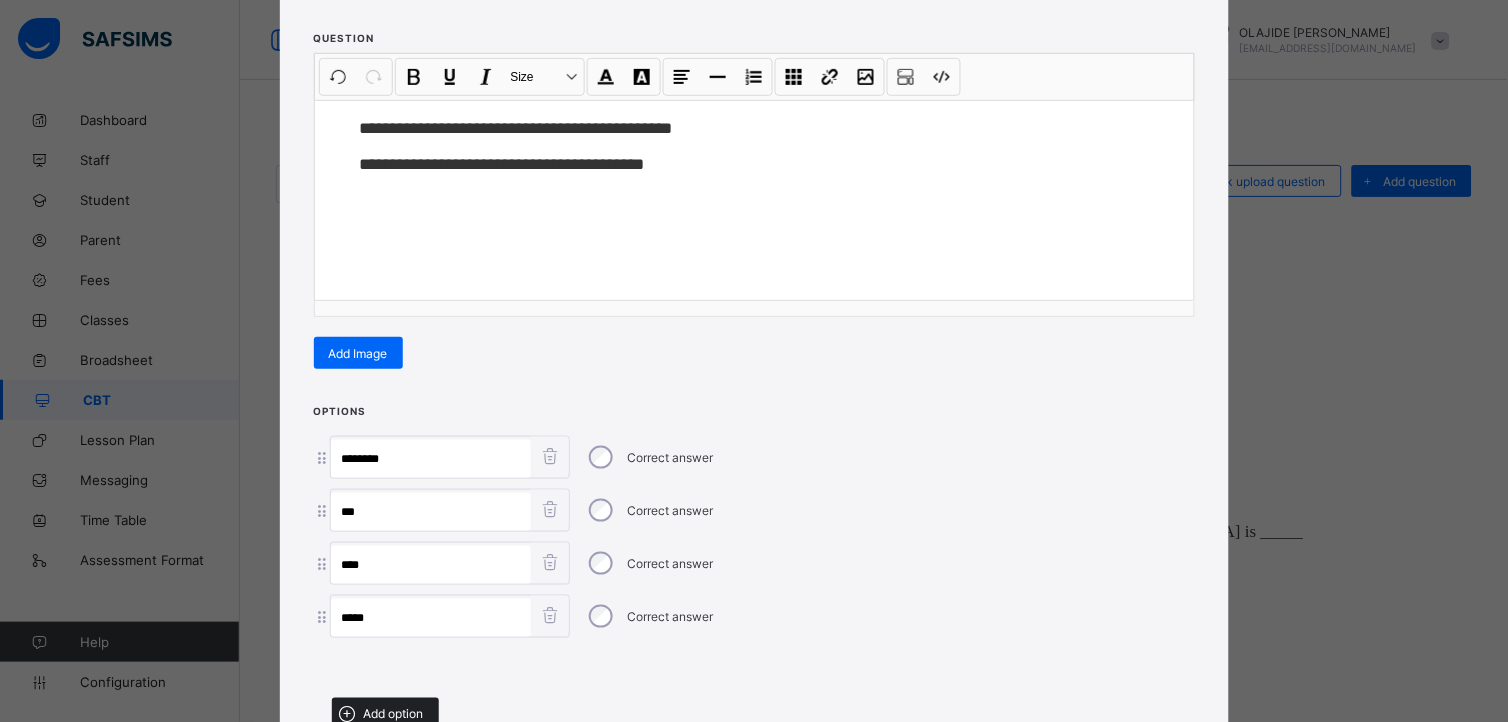 type on "*****" 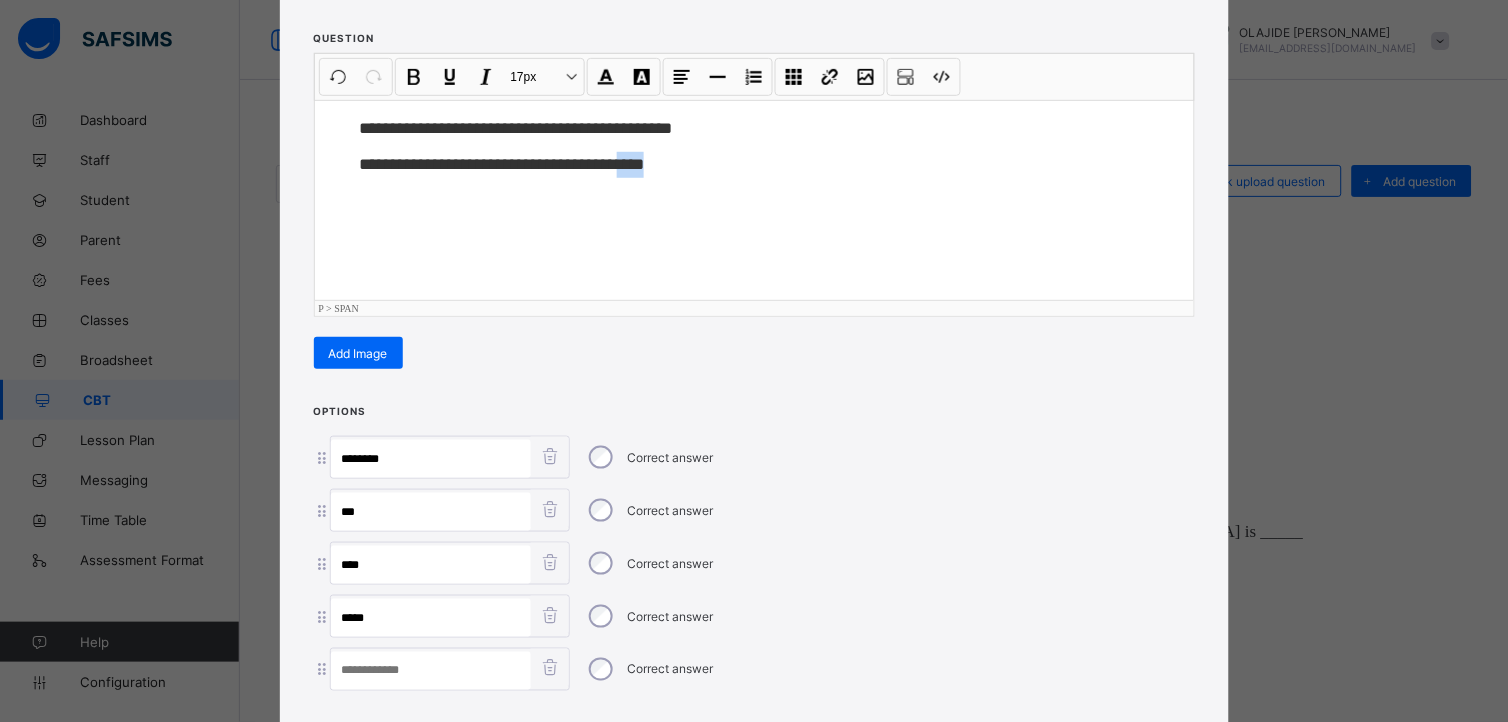 drag, startPoint x: 656, startPoint y: 158, endPoint x: 703, endPoint y: 160, distance: 47.042534 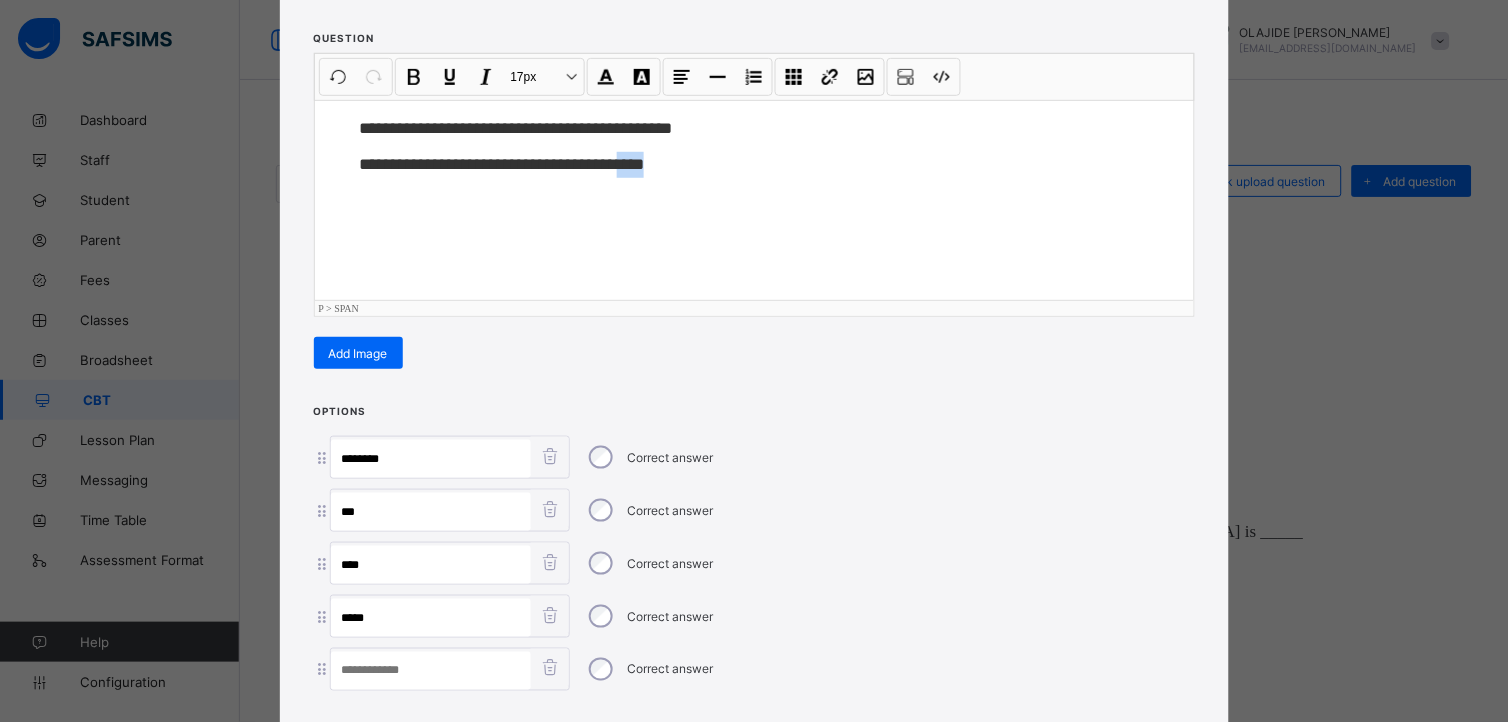 click at bounding box center [431, 671] 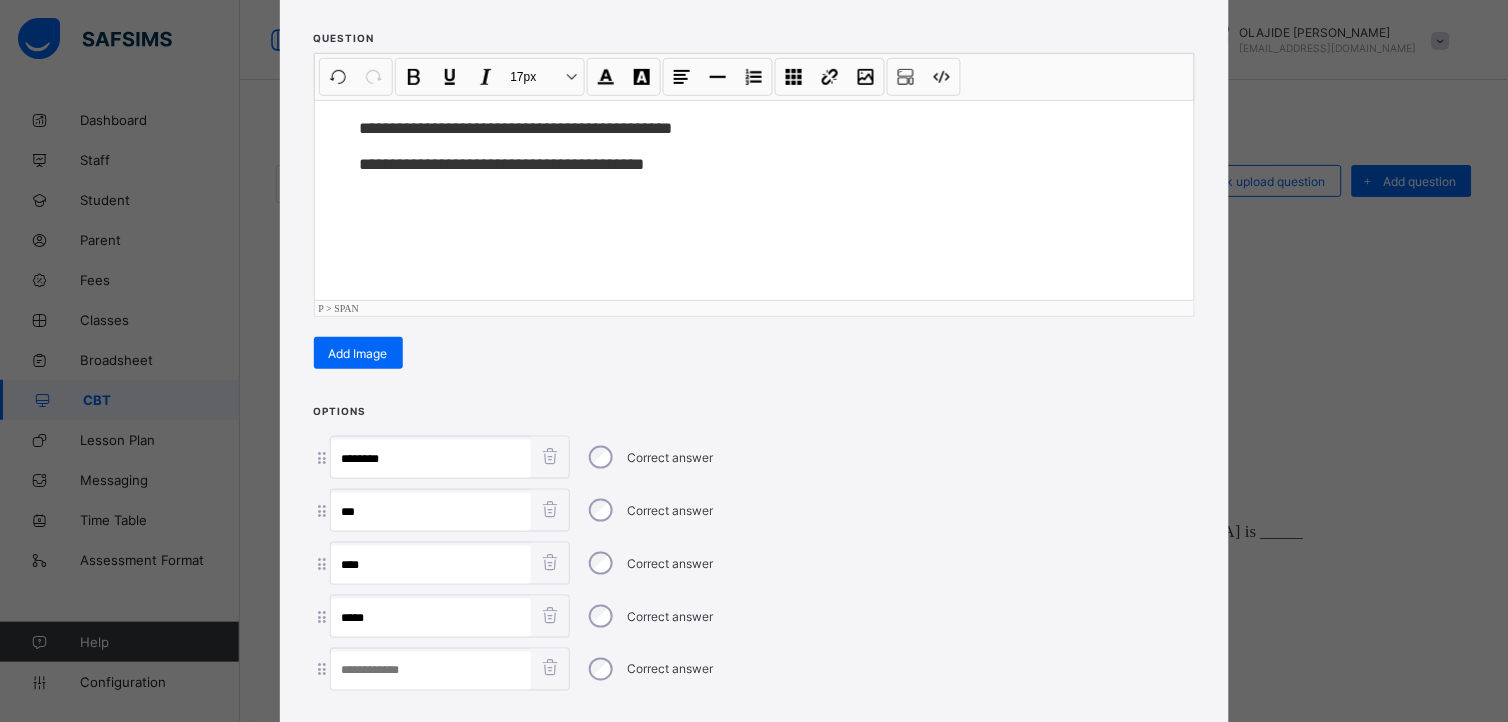 paste on "***" 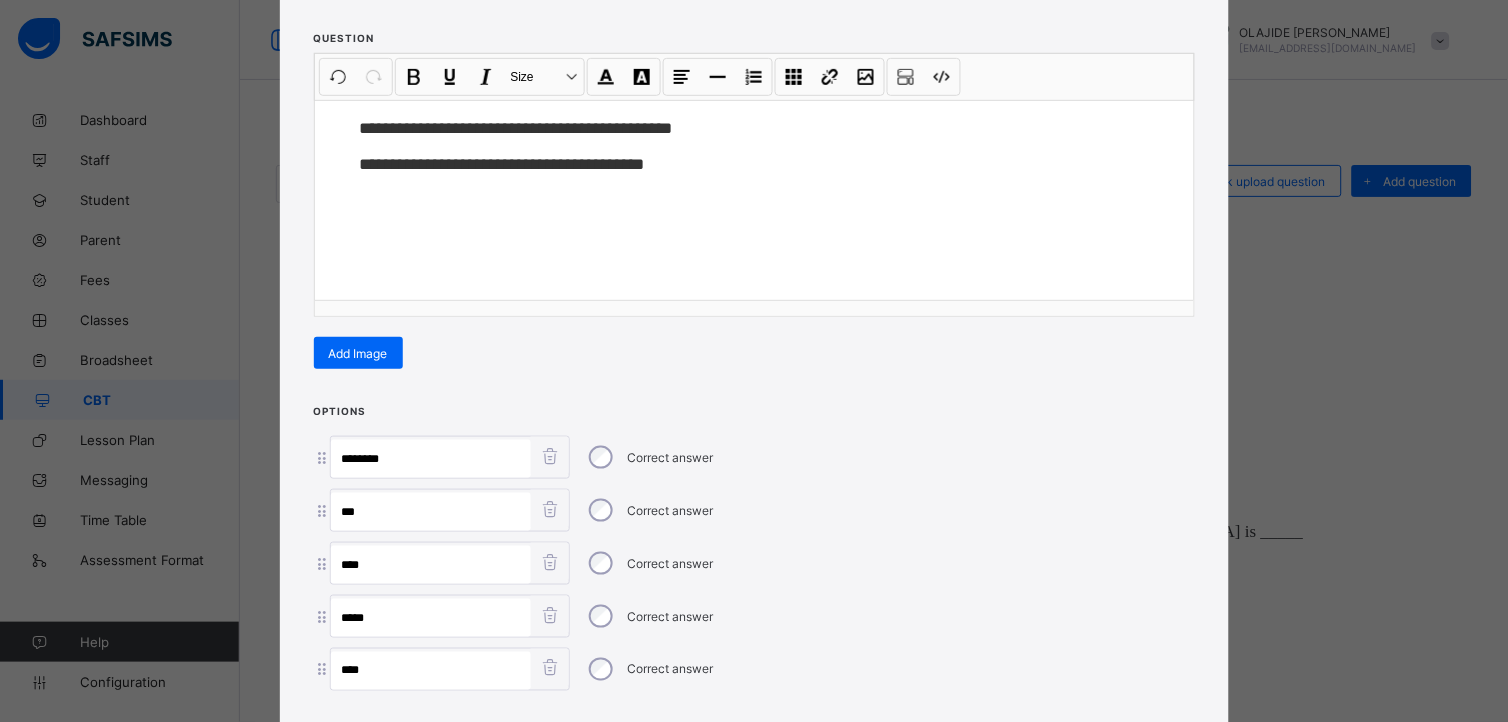 type on "***" 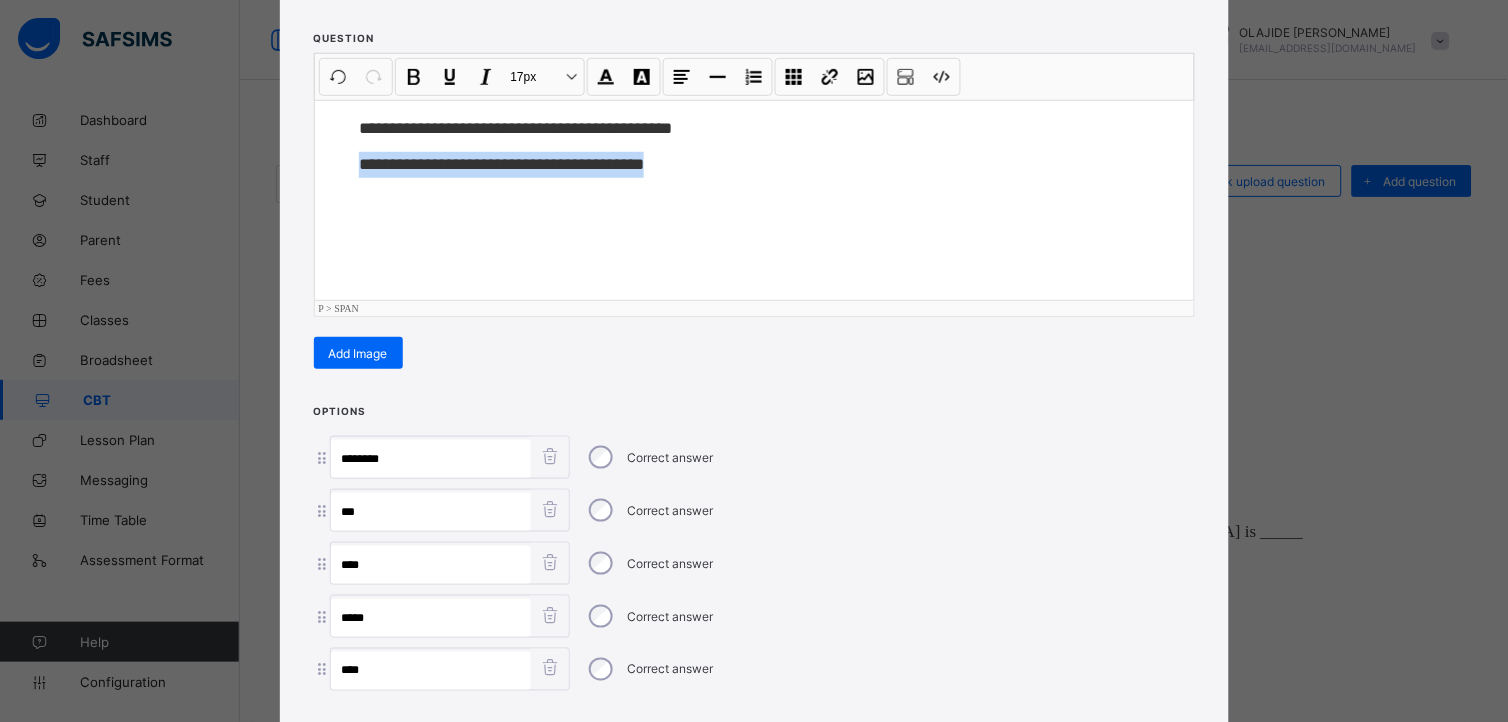drag, startPoint x: 353, startPoint y: 163, endPoint x: 851, endPoint y: 444, distance: 571.80853 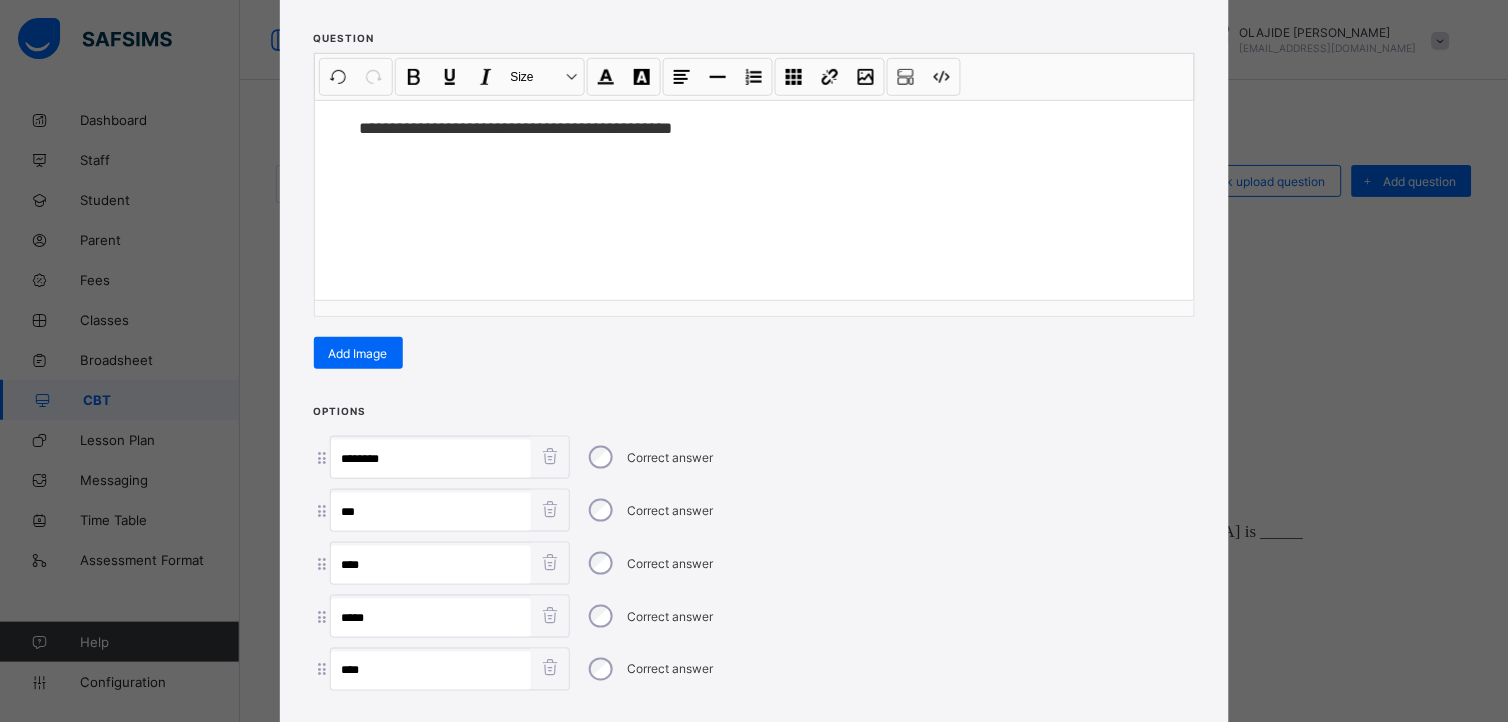 click on "**********" at bounding box center (754, 361) 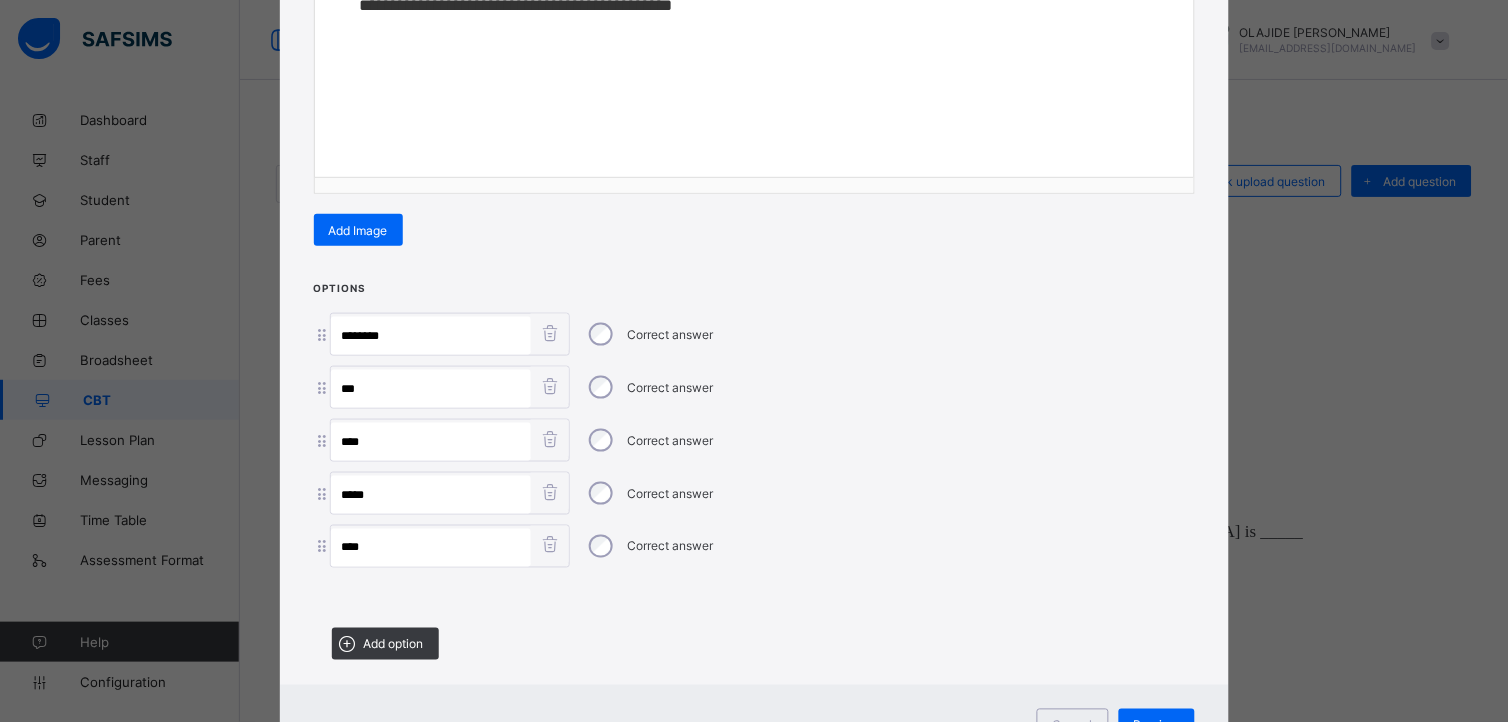 scroll, scrollTop: 432, scrollLeft: 0, axis: vertical 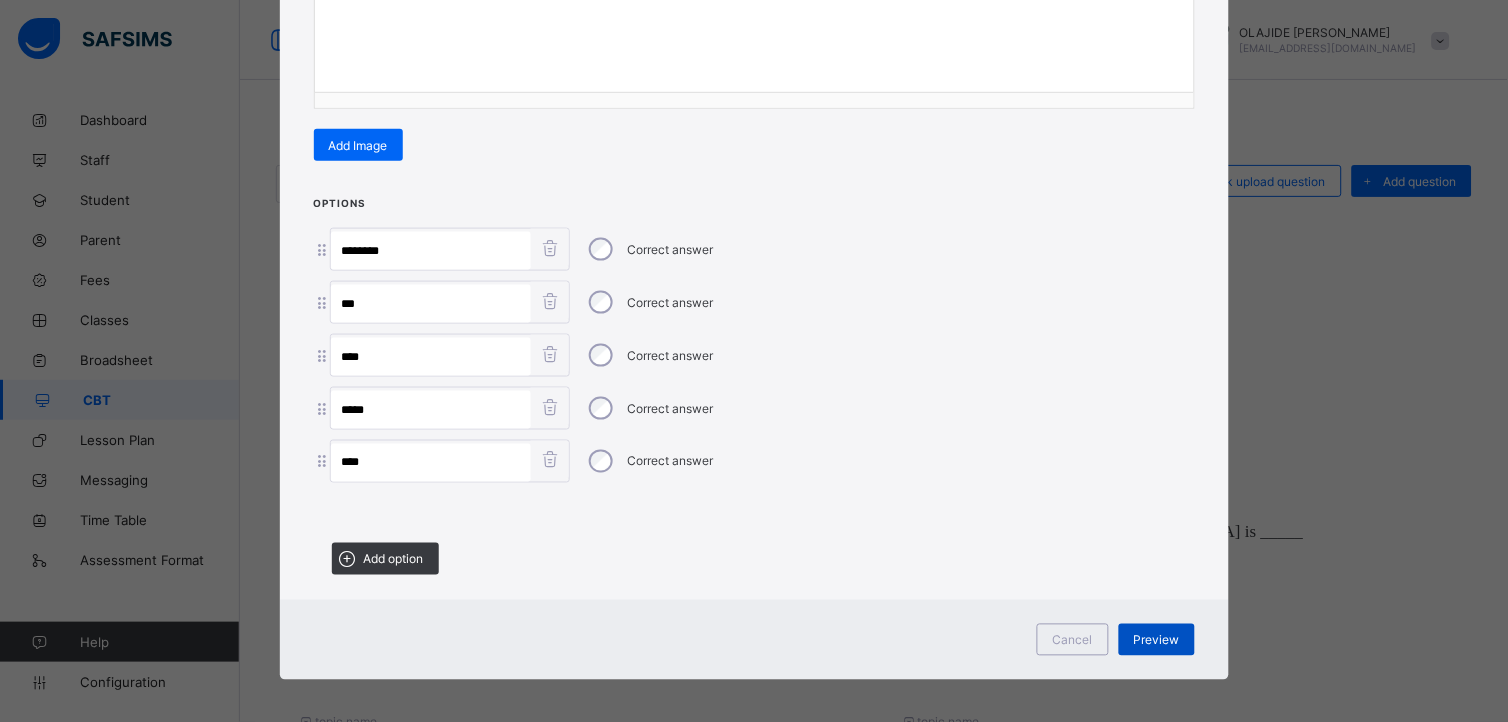 click on "Preview" at bounding box center [1157, 640] 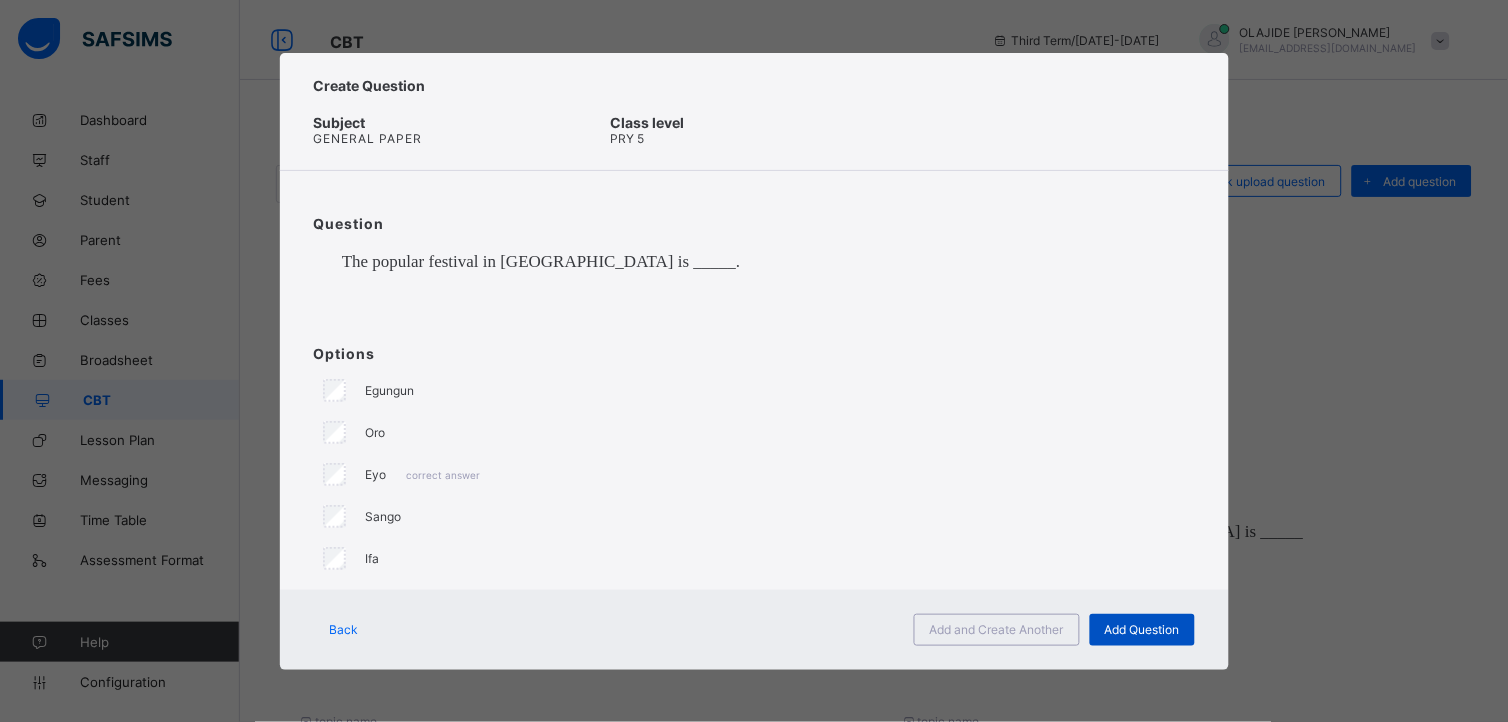 click on "Add Question" at bounding box center (1142, 630) 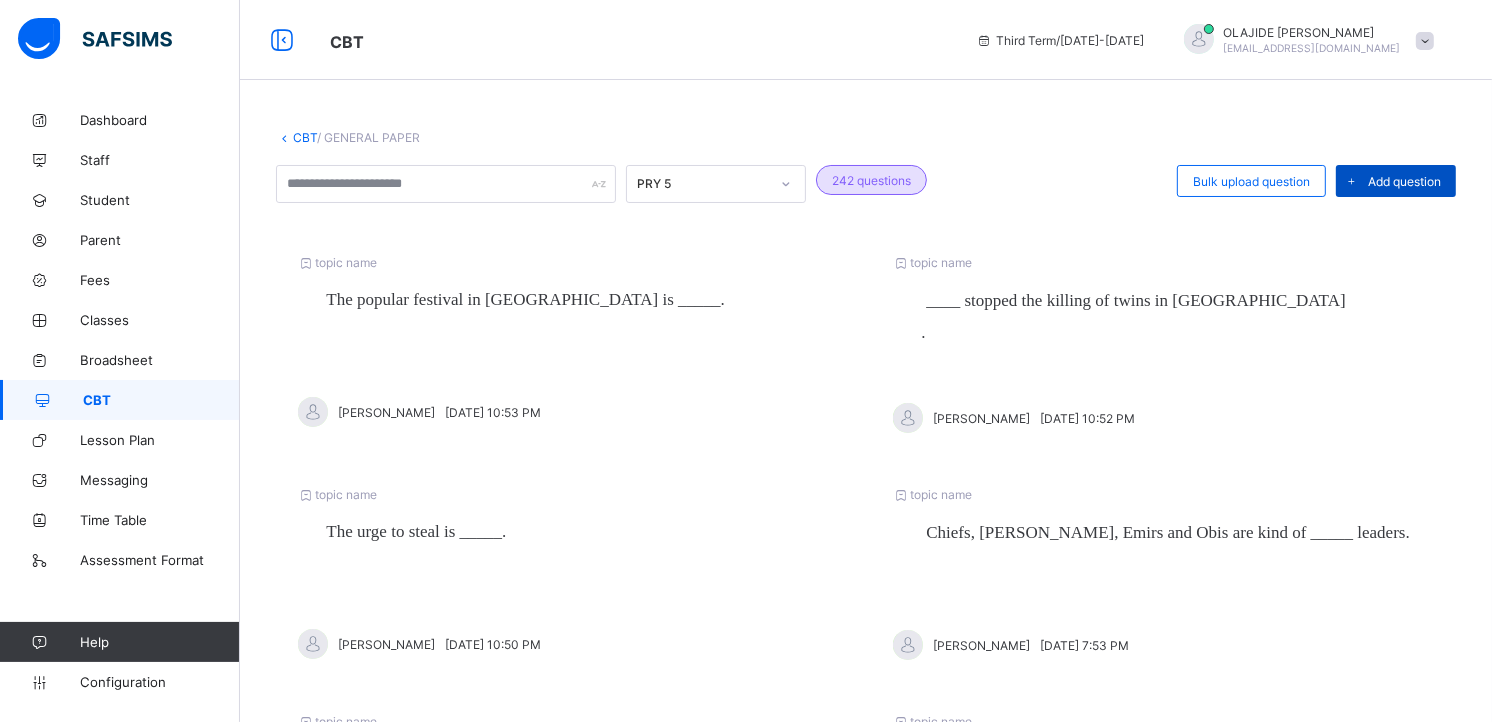 click on "Add question" at bounding box center [1404, 181] 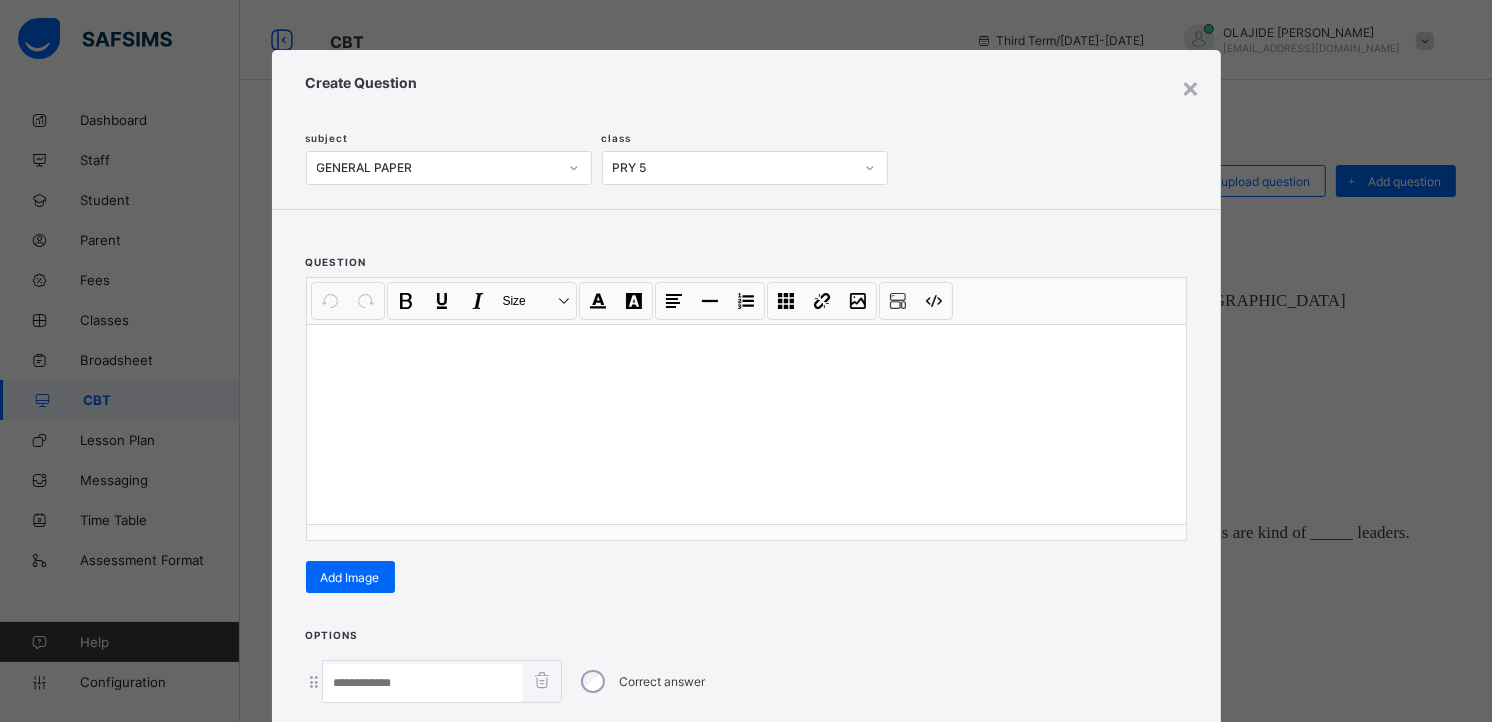 click at bounding box center (746, 350) 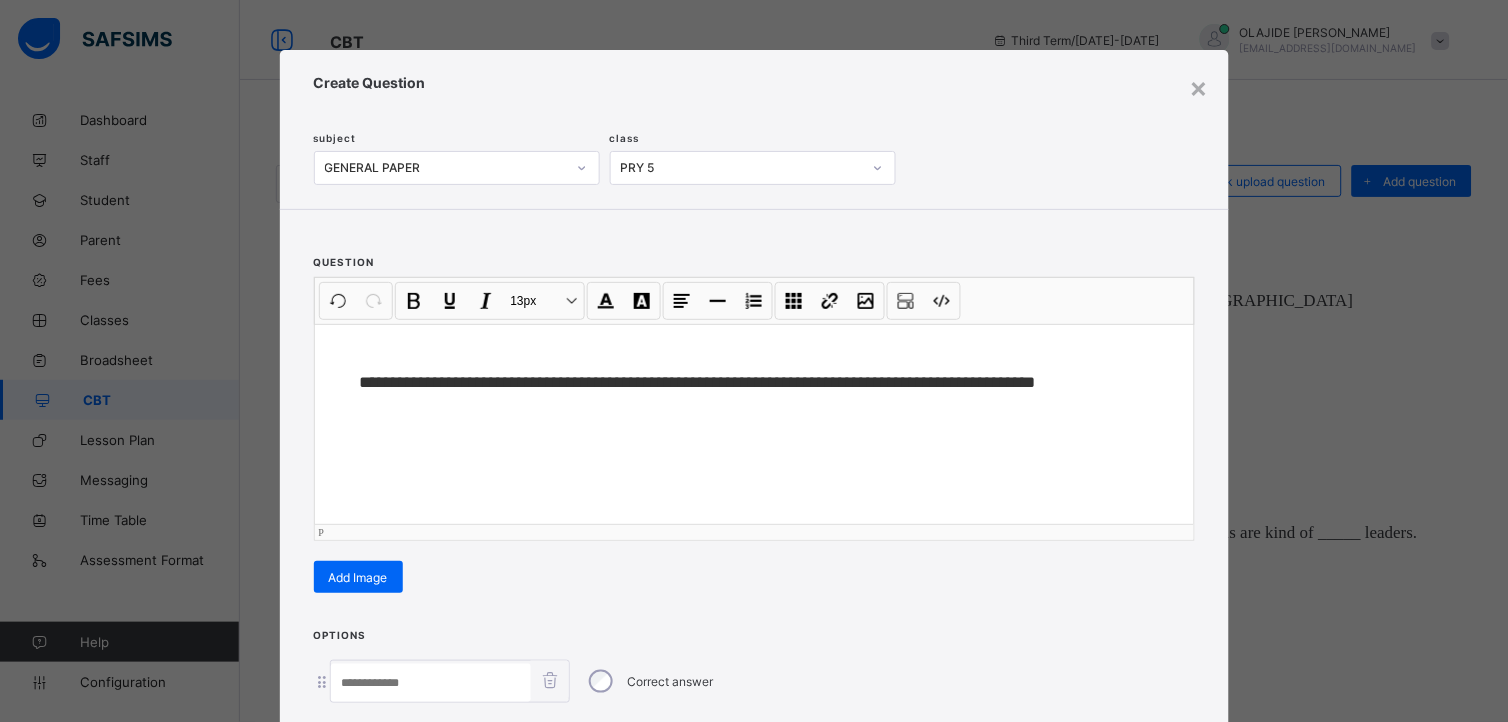 click on "**********" at bounding box center [707, 382] 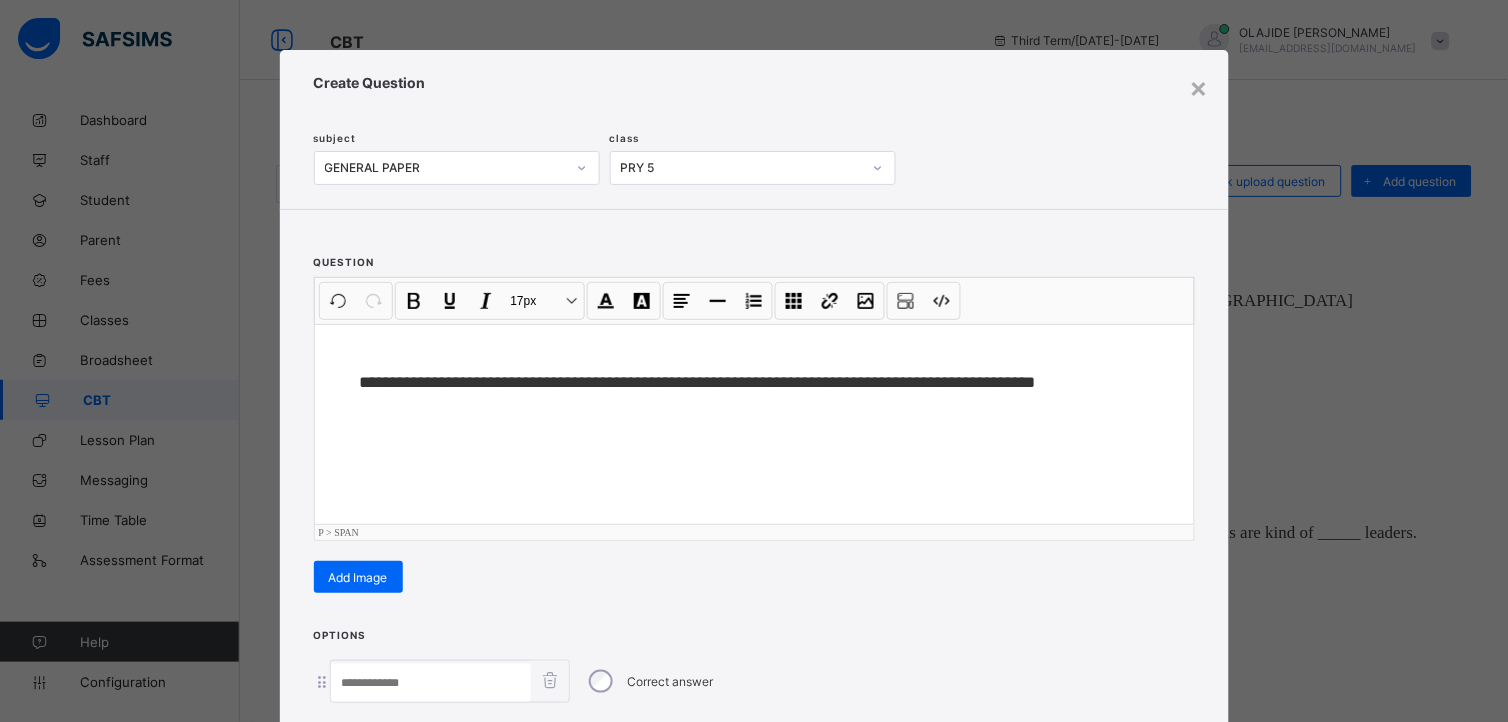 type 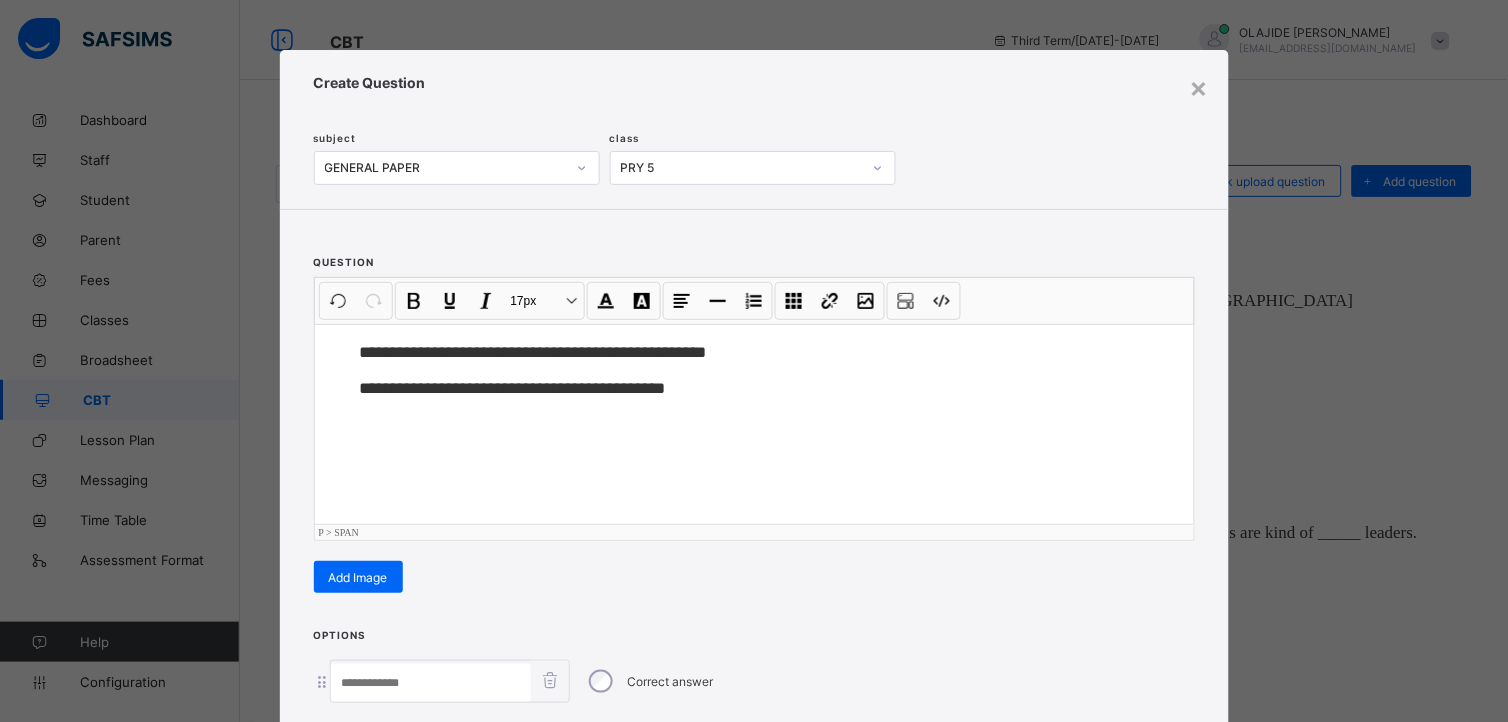 click on "**********" at bounding box center (754, 361) 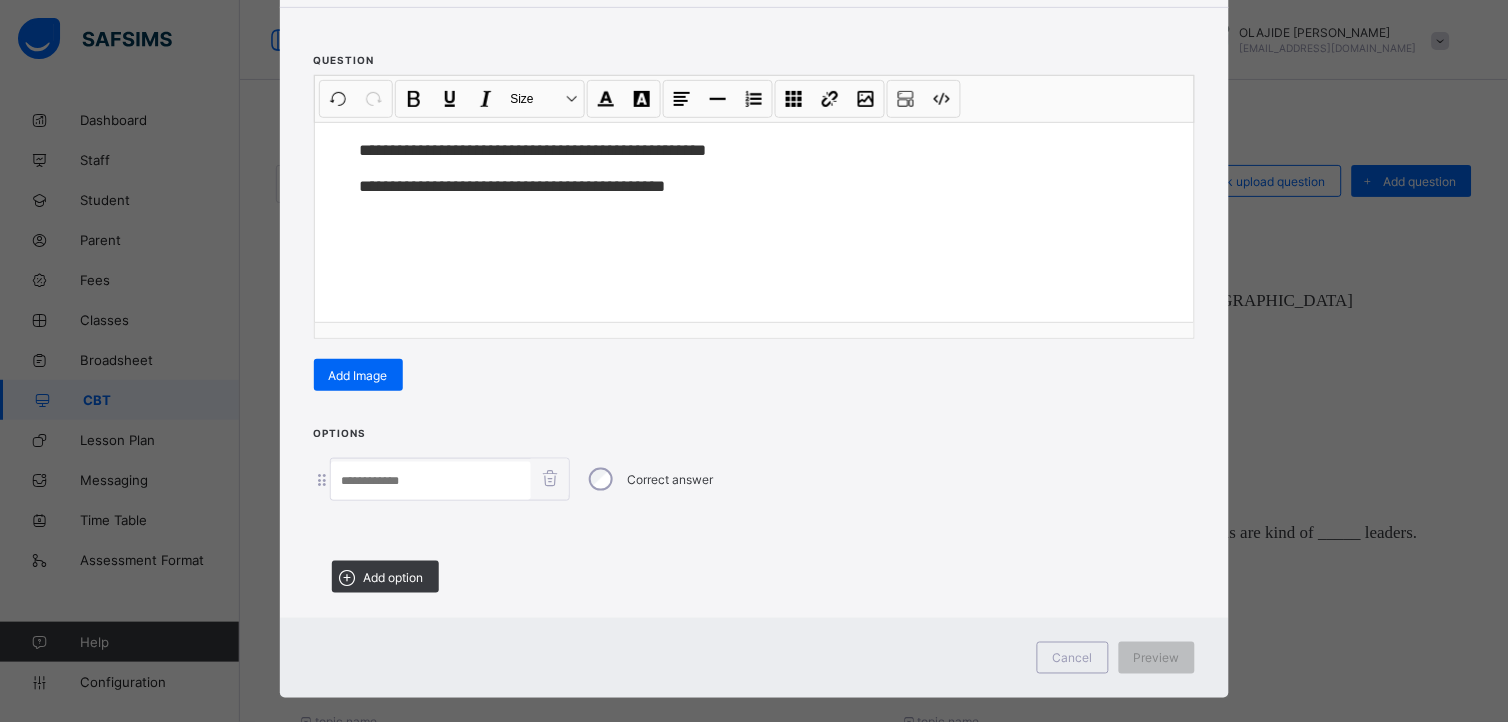 scroll, scrollTop: 224, scrollLeft: 0, axis: vertical 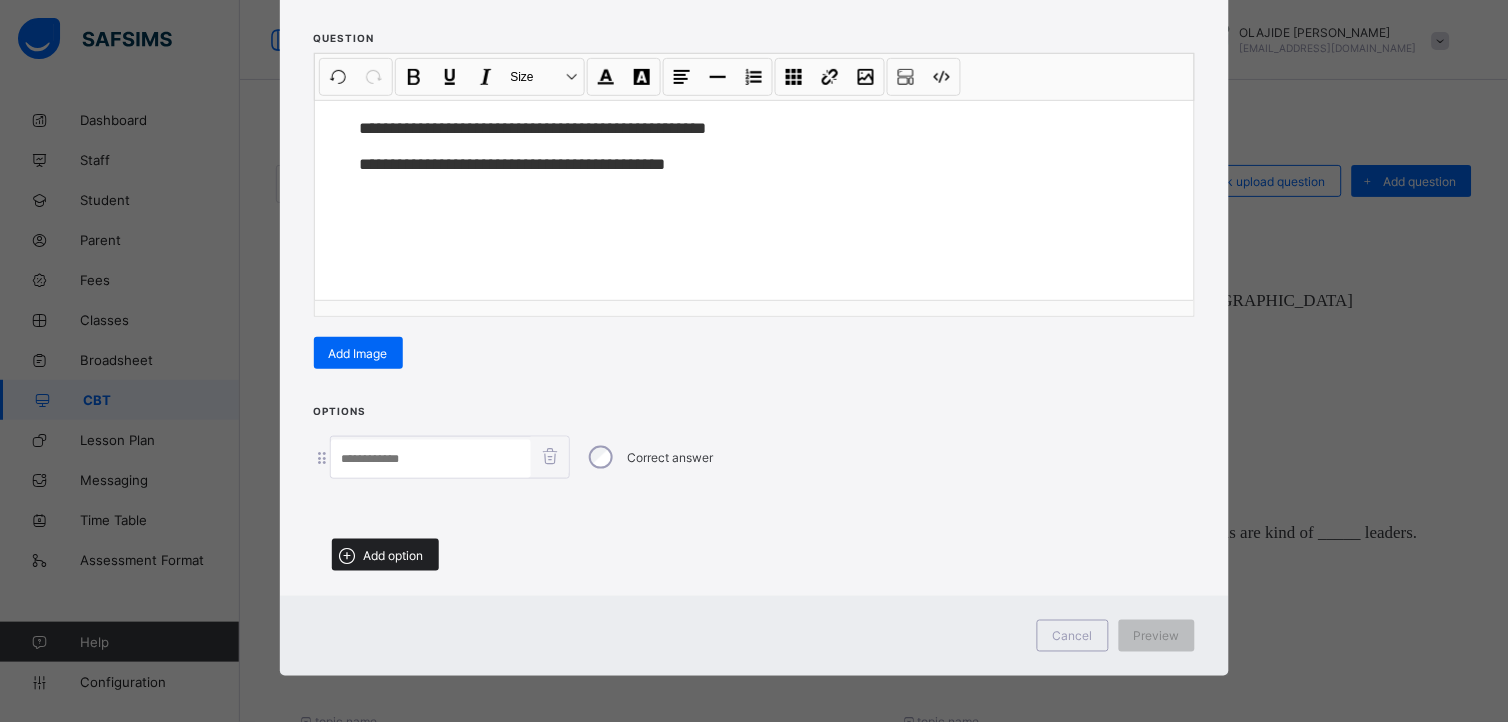 click on "Add option" at bounding box center (385, 555) 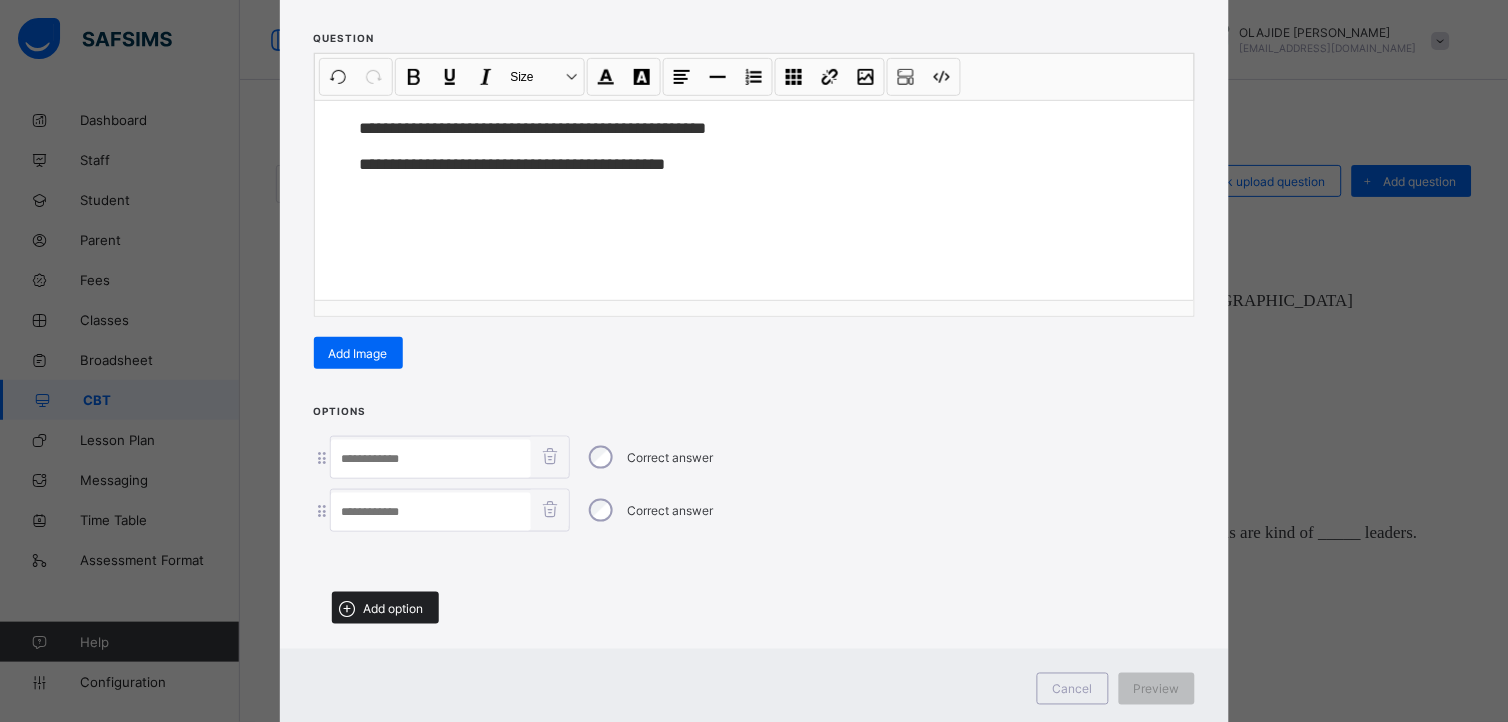 click on "Add option" at bounding box center [394, 608] 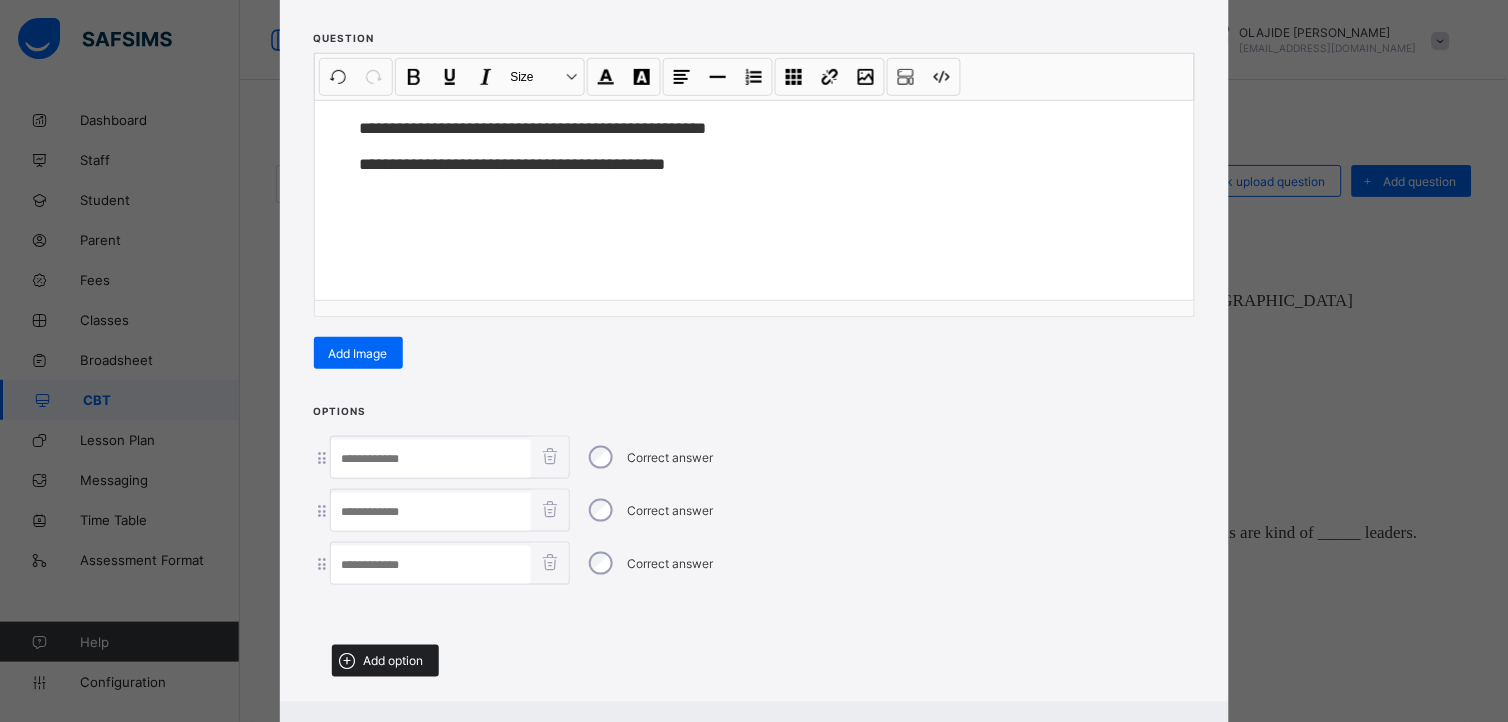 click on "Add option" at bounding box center [394, 661] 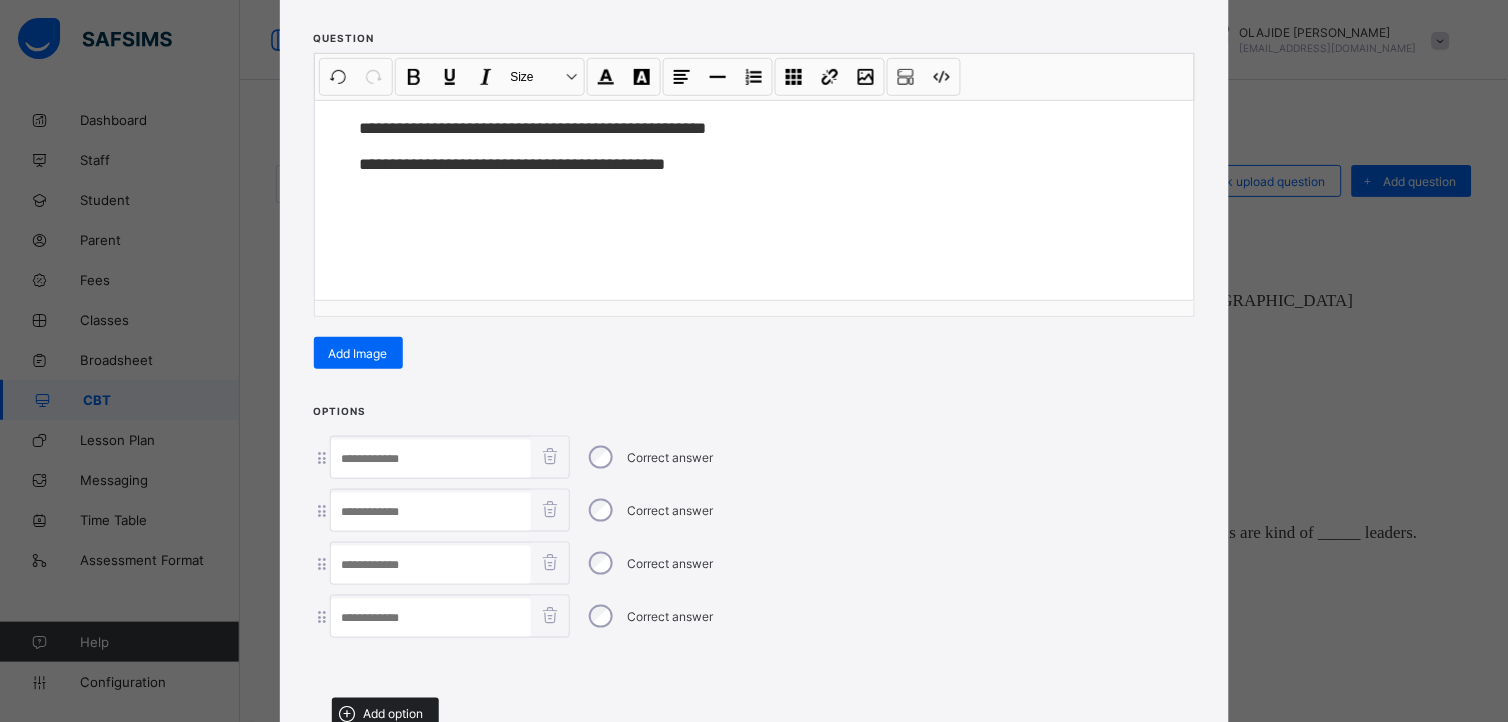 click on "Add option" at bounding box center (385, 714) 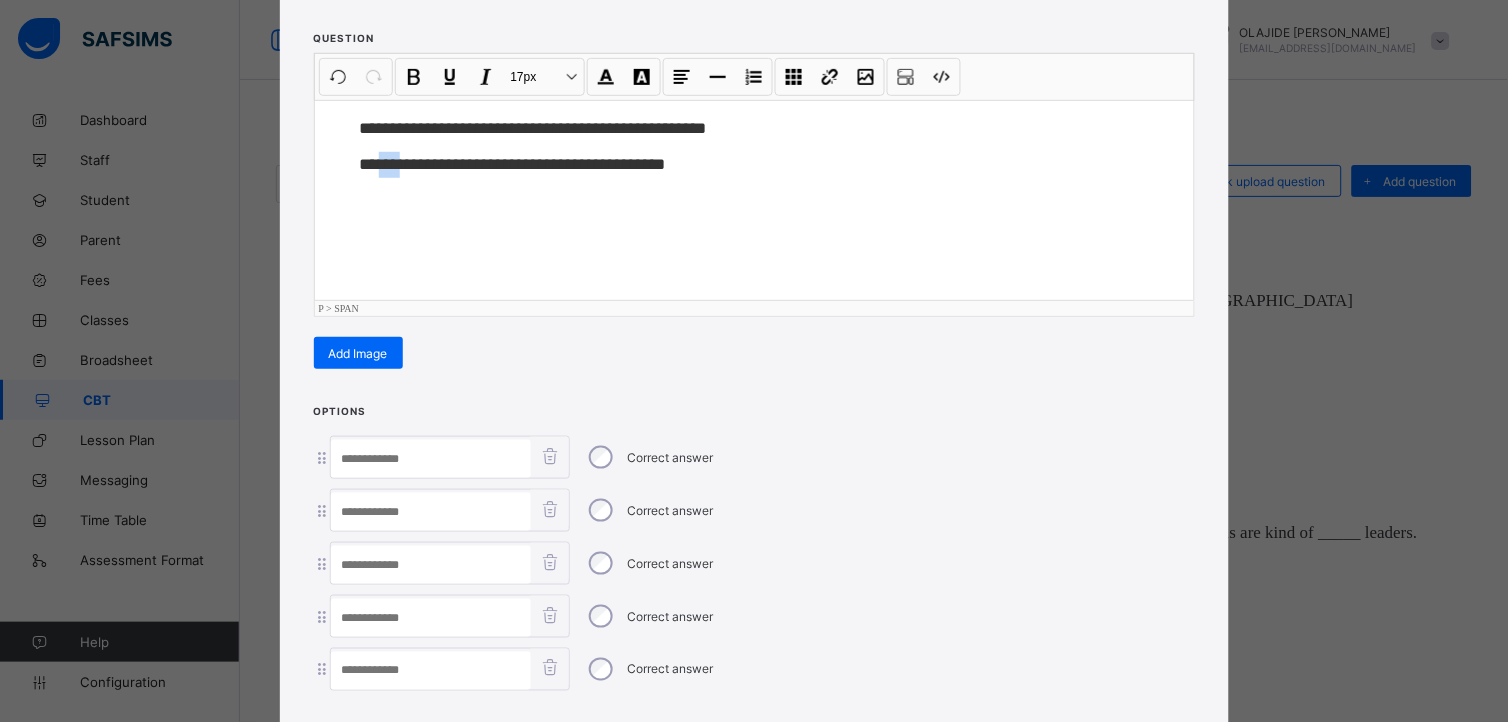 drag, startPoint x: 375, startPoint y: 160, endPoint x: 398, endPoint y: 166, distance: 23.769728 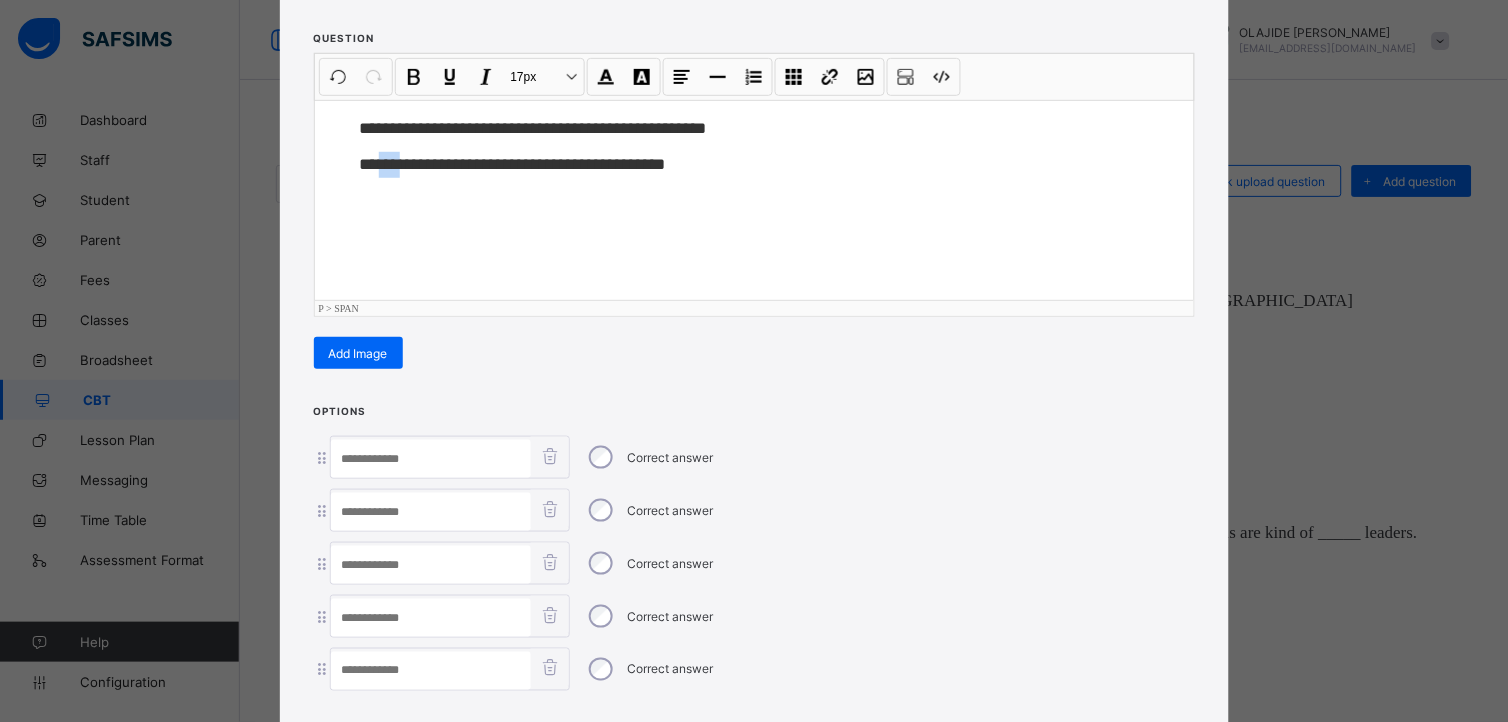 click at bounding box center (431, 459) 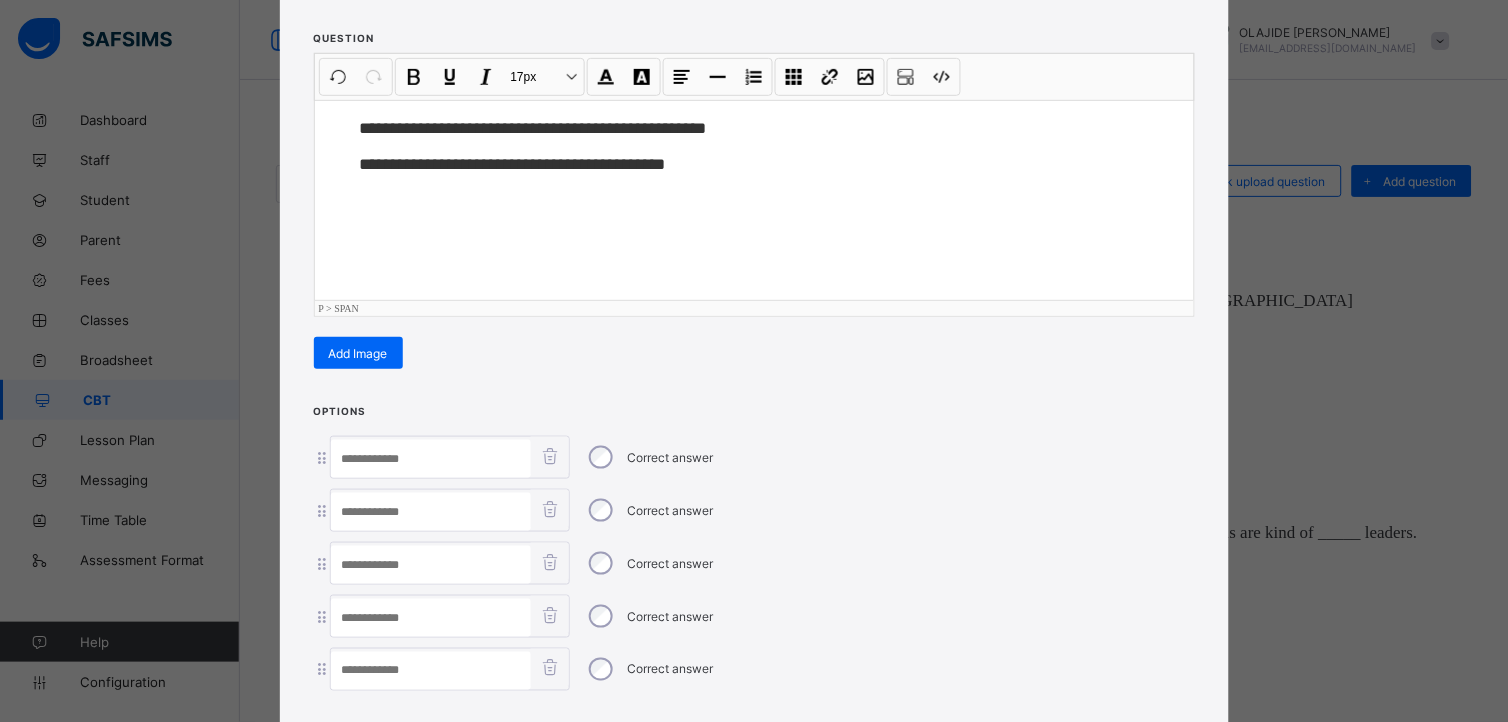paste on "**" 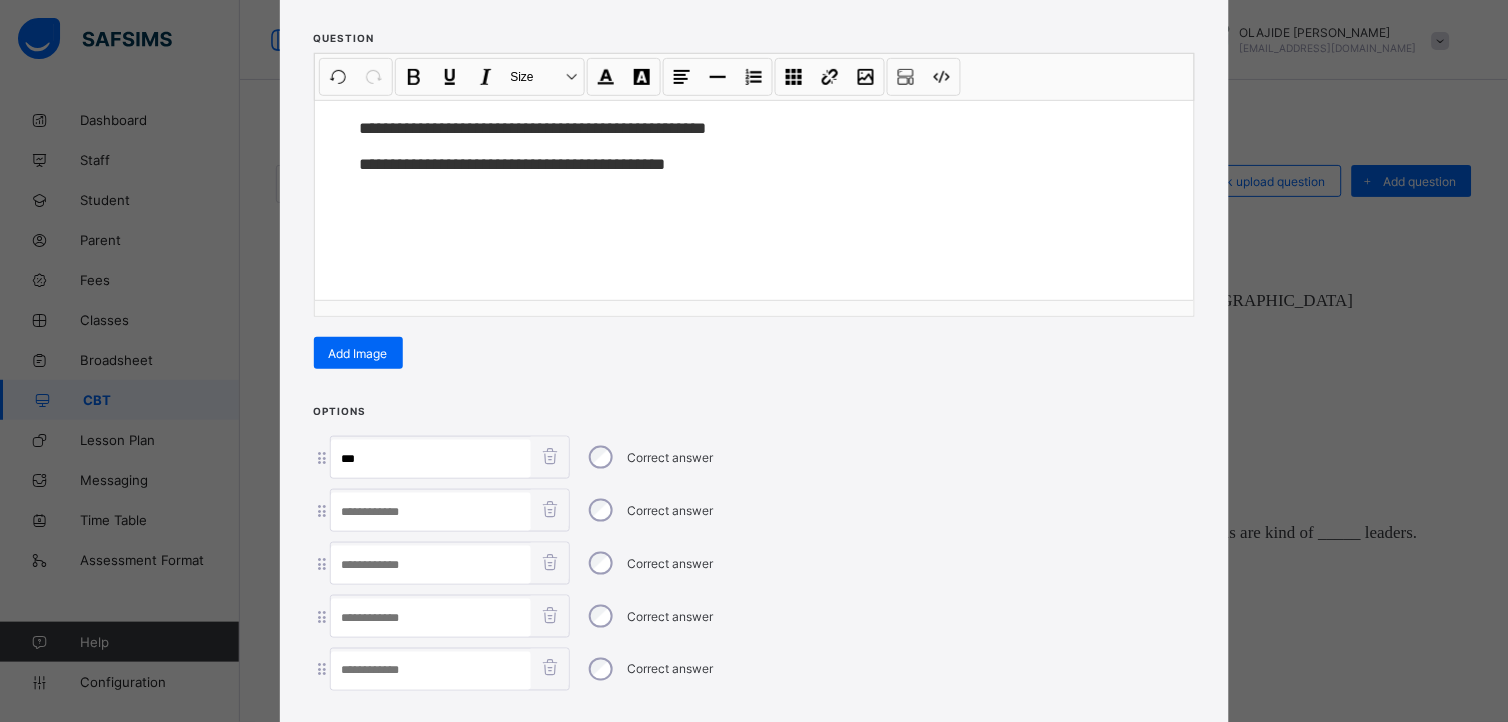 type on "**" 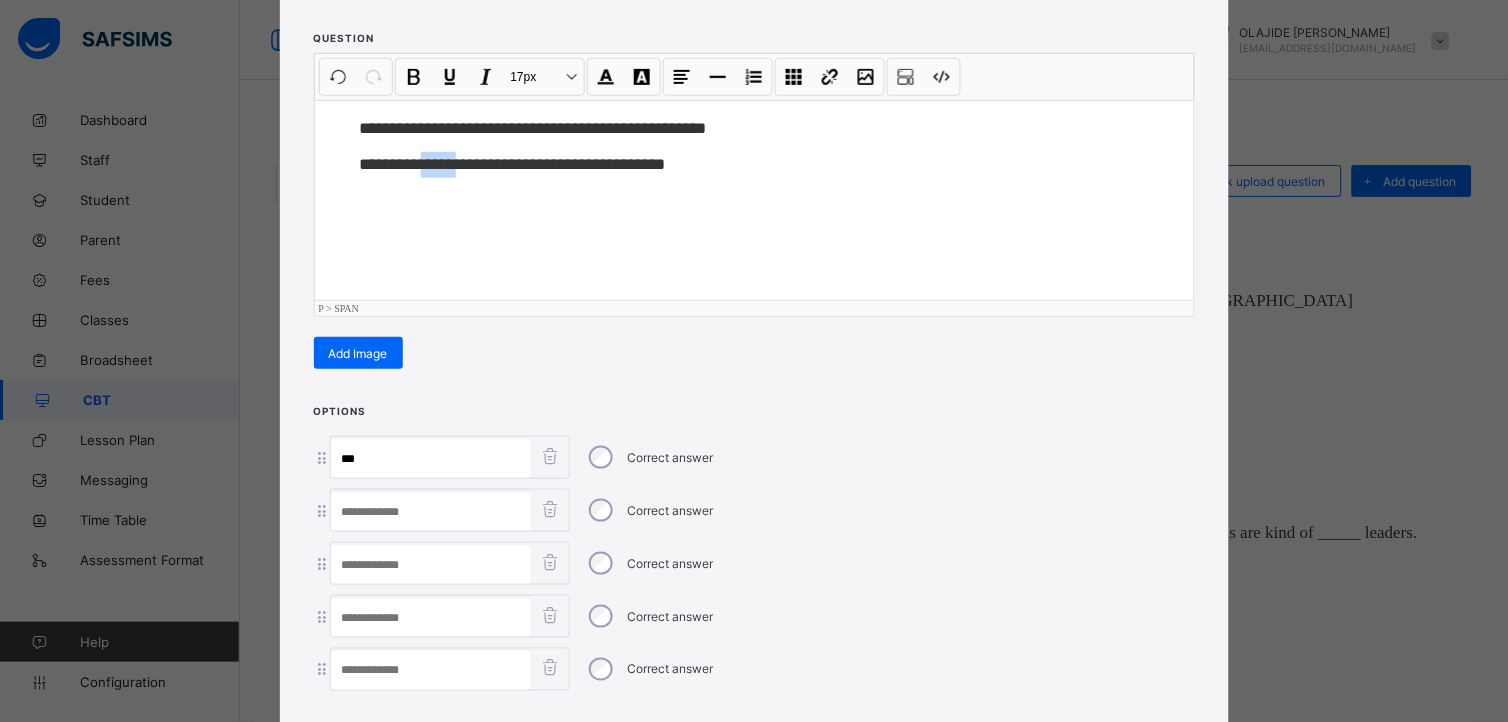 drag, startPoint x: 423, startPoint y: 161, endPoint x: 462, endPoint y: 168, distance: 39.623226 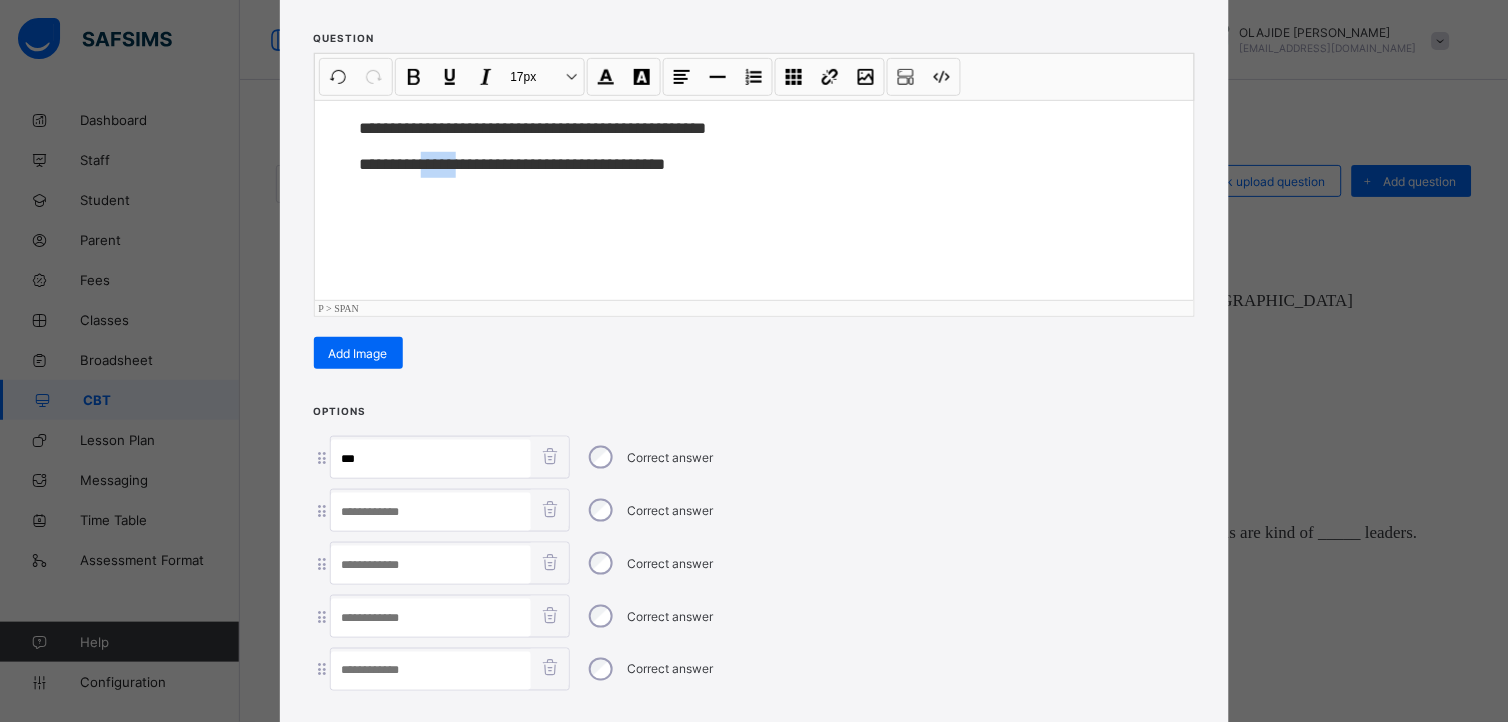 click at bounding box center (431, 512) 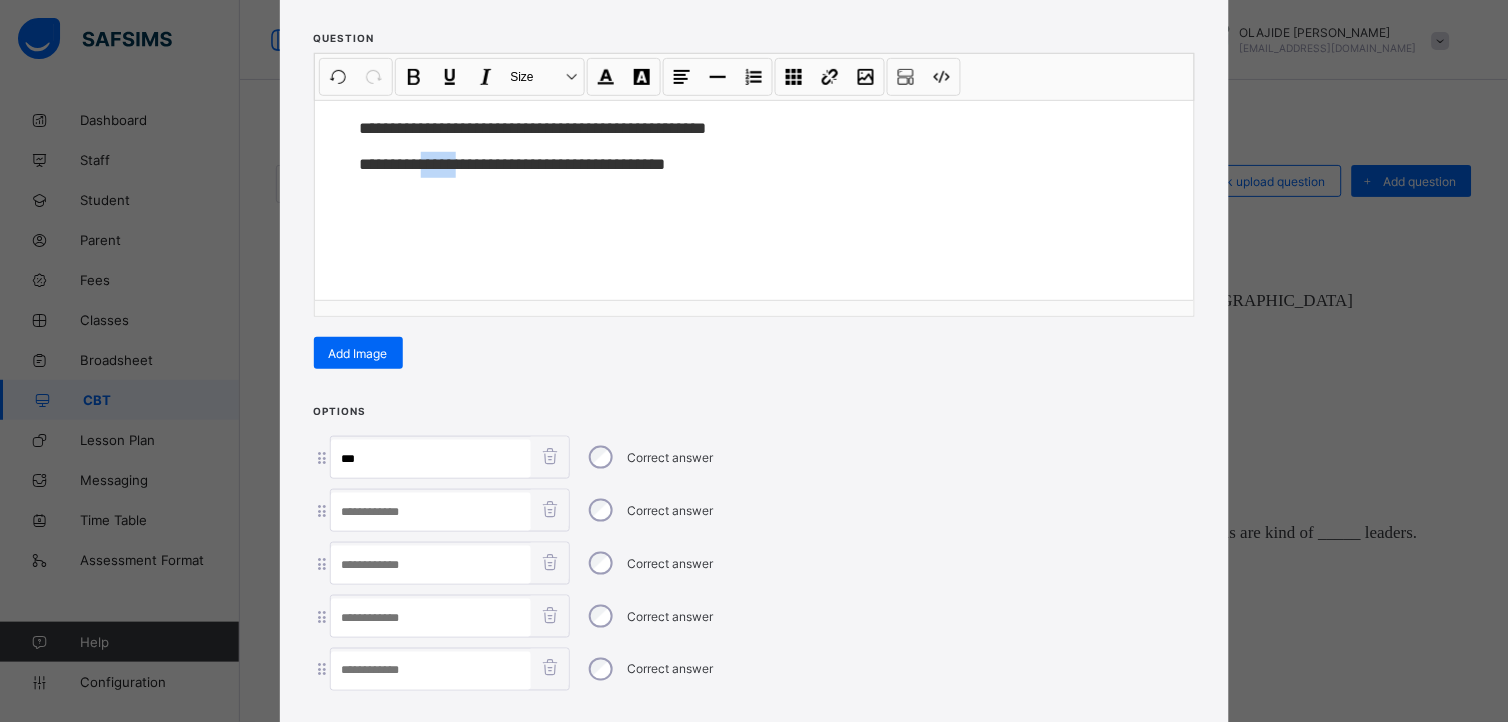 paste on "****" 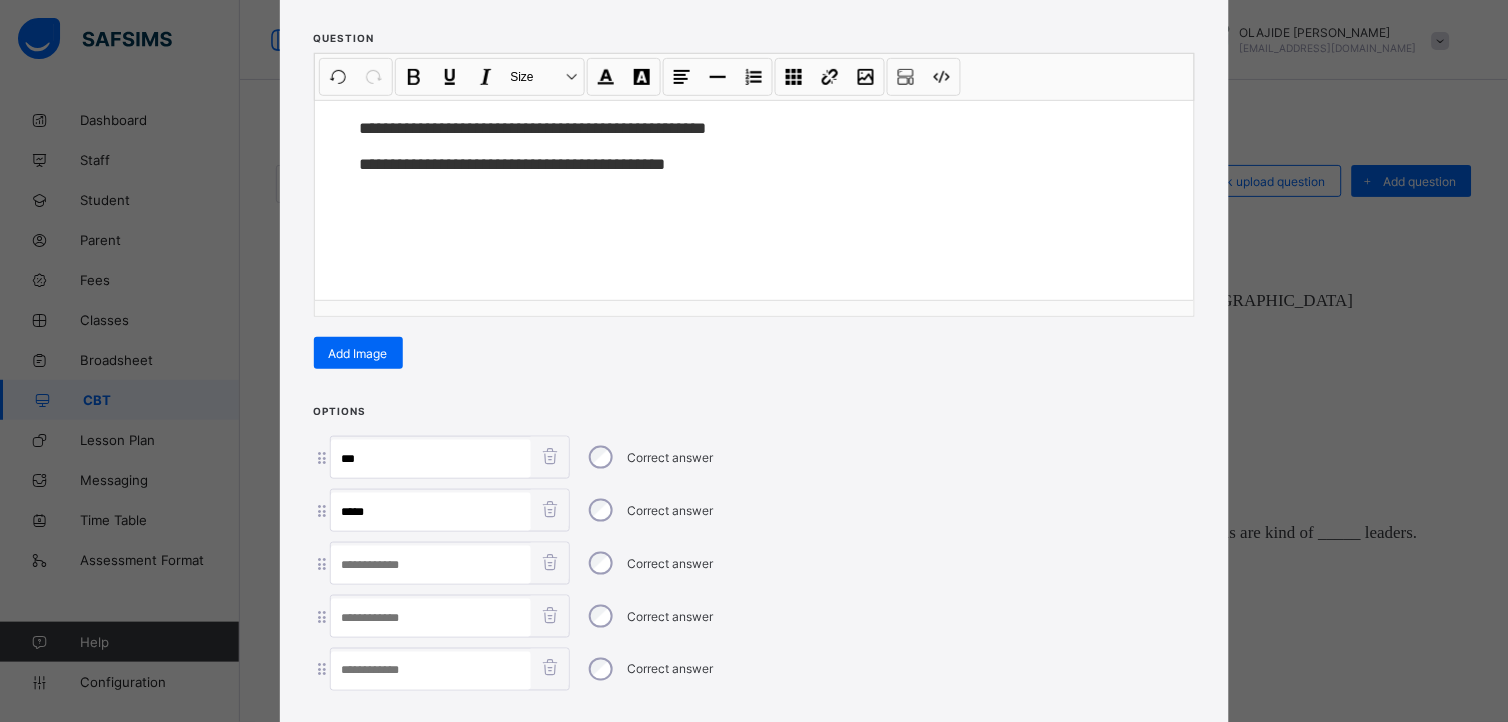 type on "****" 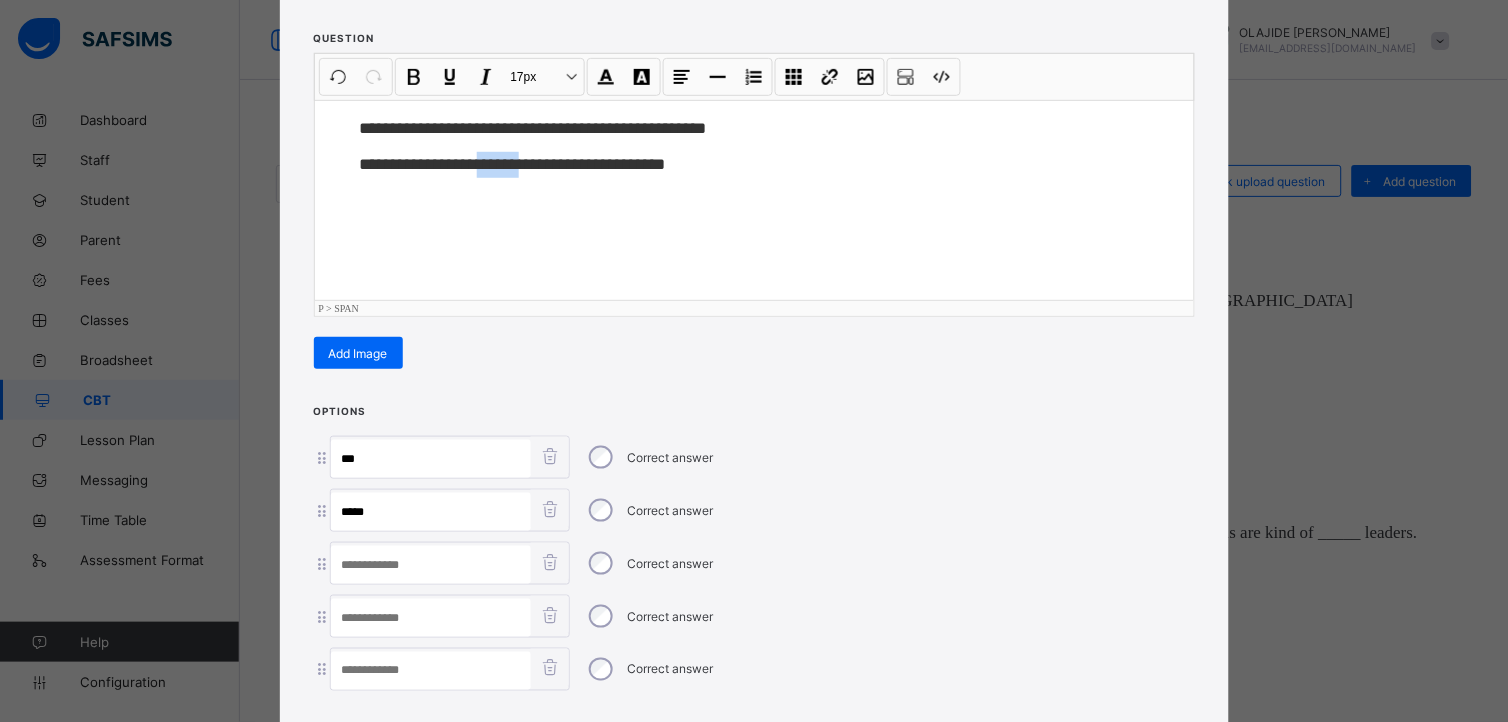 drag, startPoint x: 487, startPoint y: 160, endPoint x: 530, endPoint y: 171, distance: 44.38468 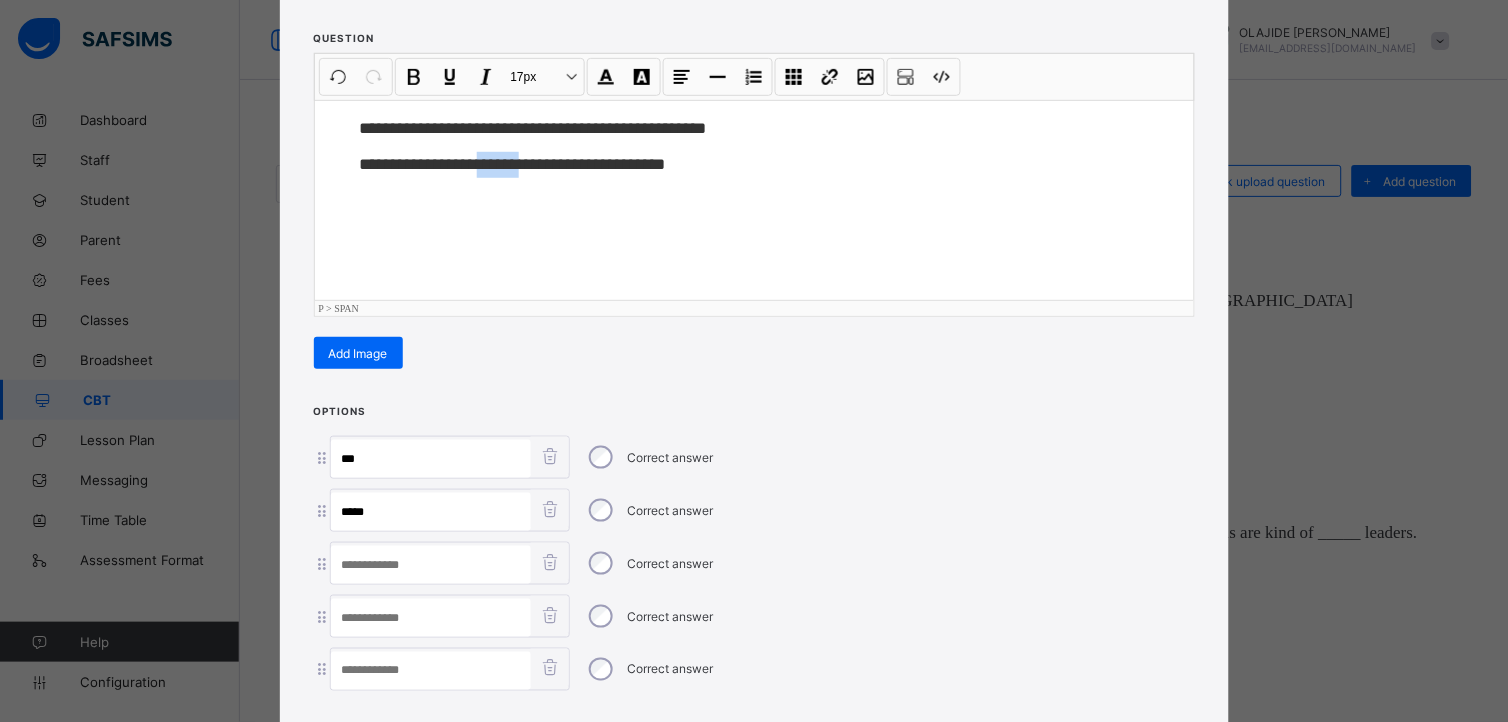 click at bounding box center [431, 565] 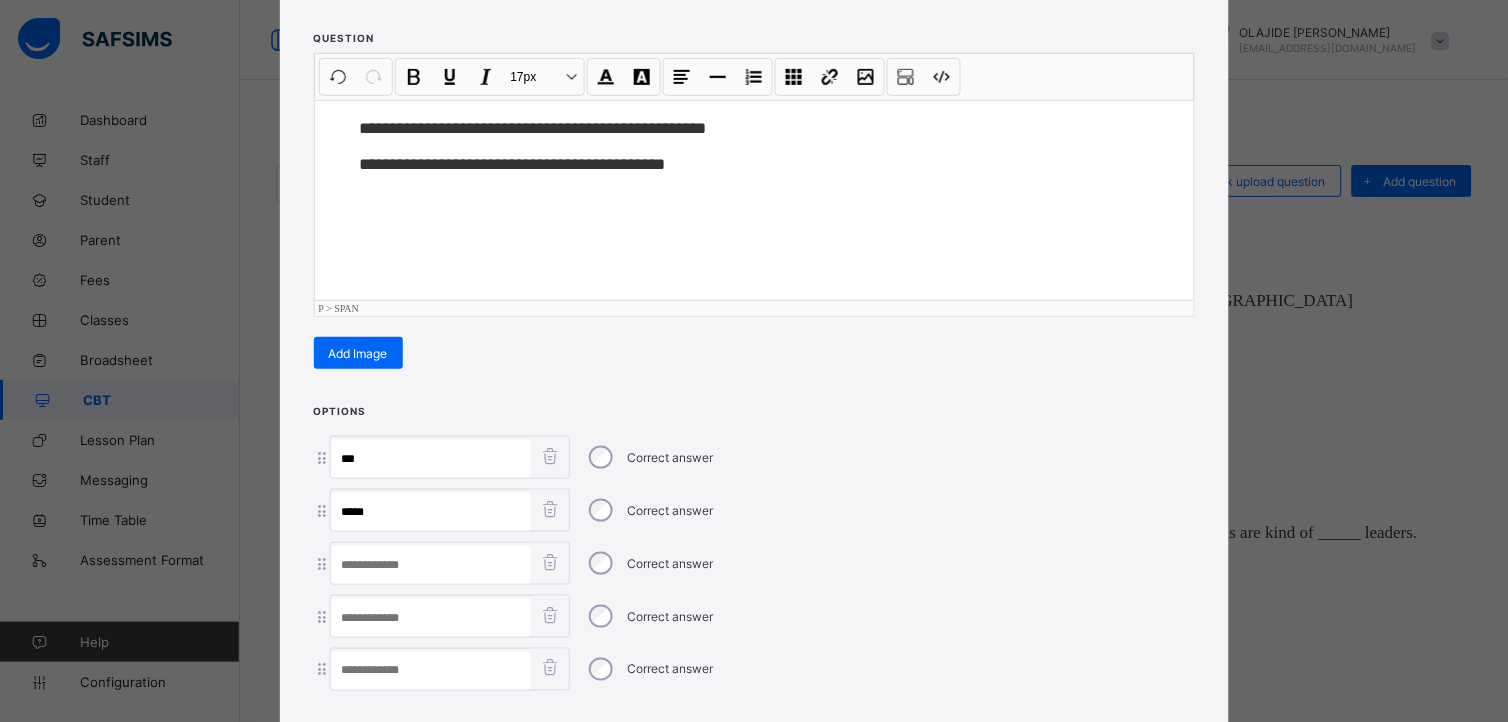 paste on "*****" 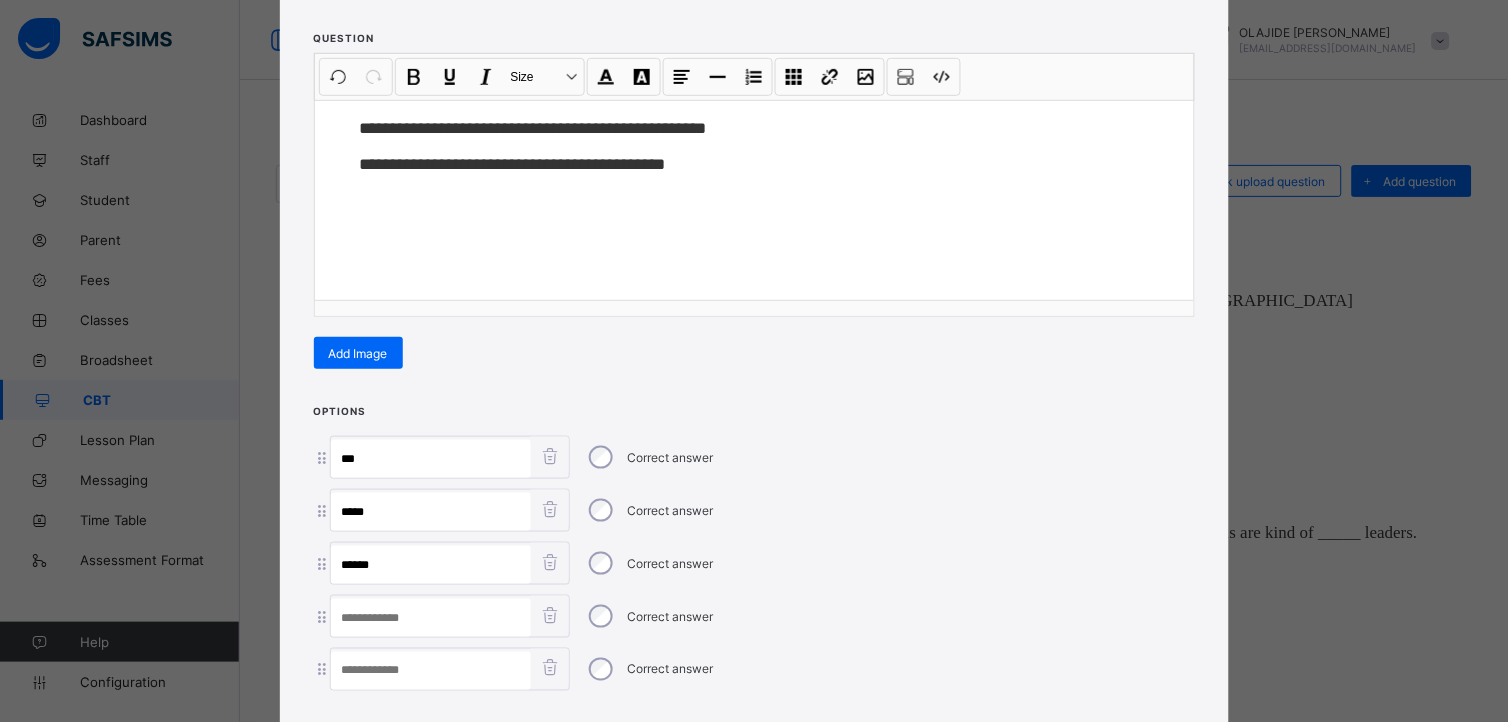 type on "*****" 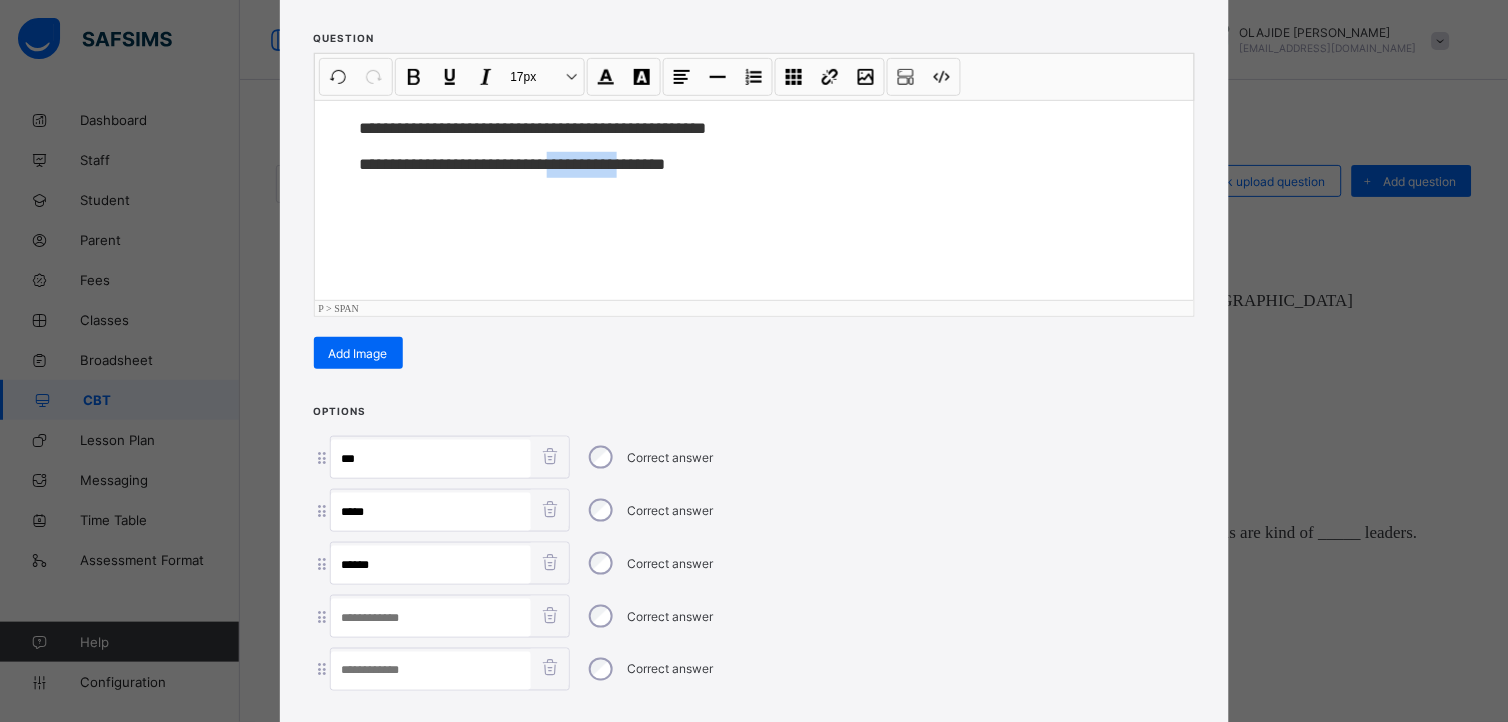 drag, startPoint x: 560, startPoint y: 161, endPoint x: 642, endPoint y: 191, distance: 87.31552 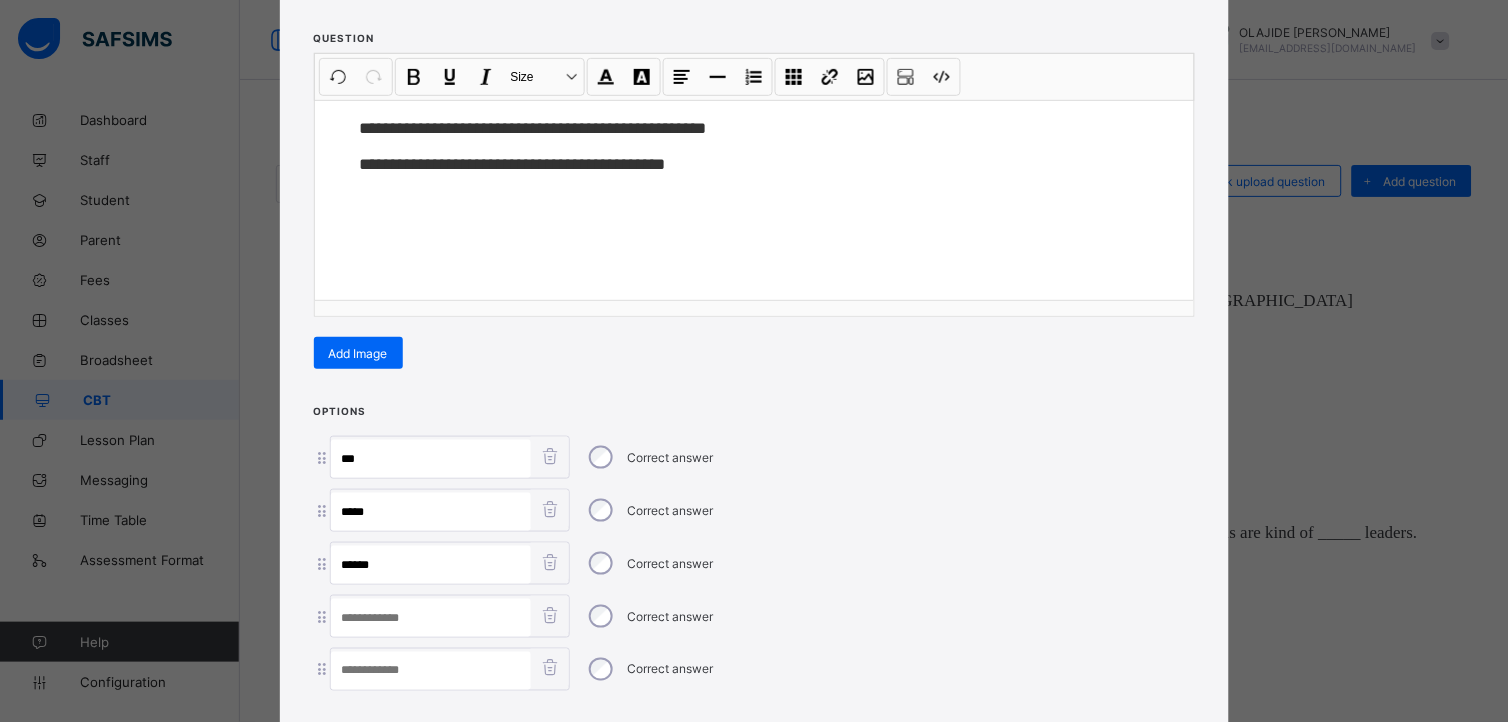 paste on "**********" 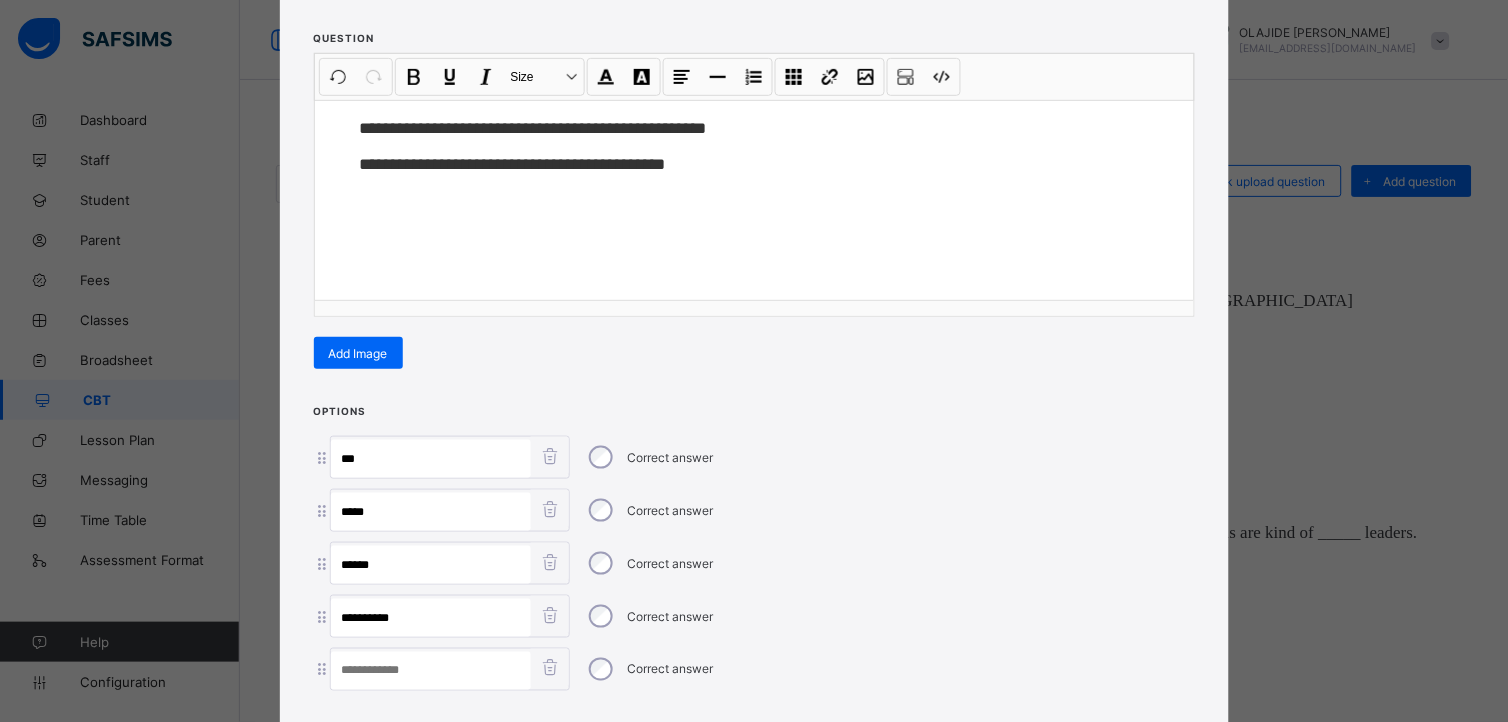 type on "**********" 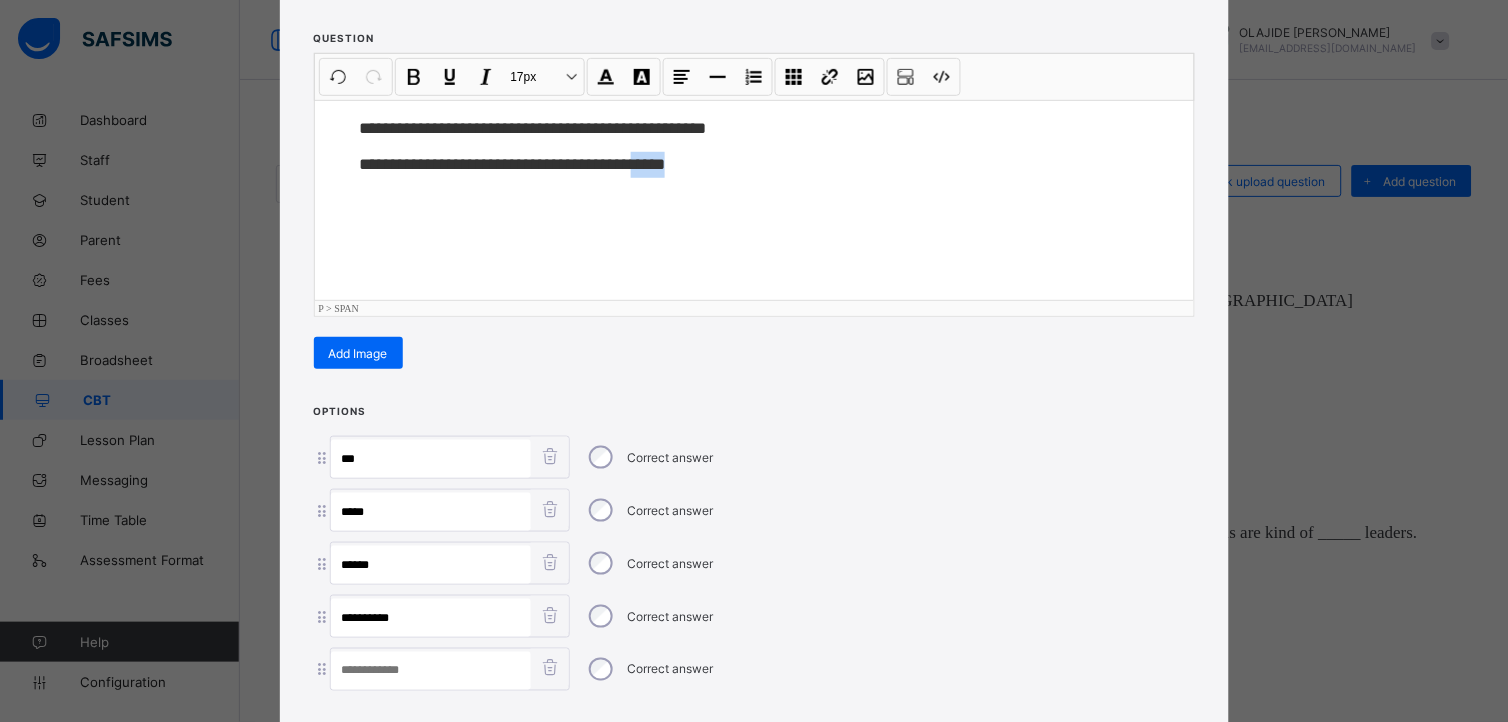 drag, startPoint x: 662, startPoint y: 158, endPoint x: 736, endPoint y: 178, distance: 76.655075 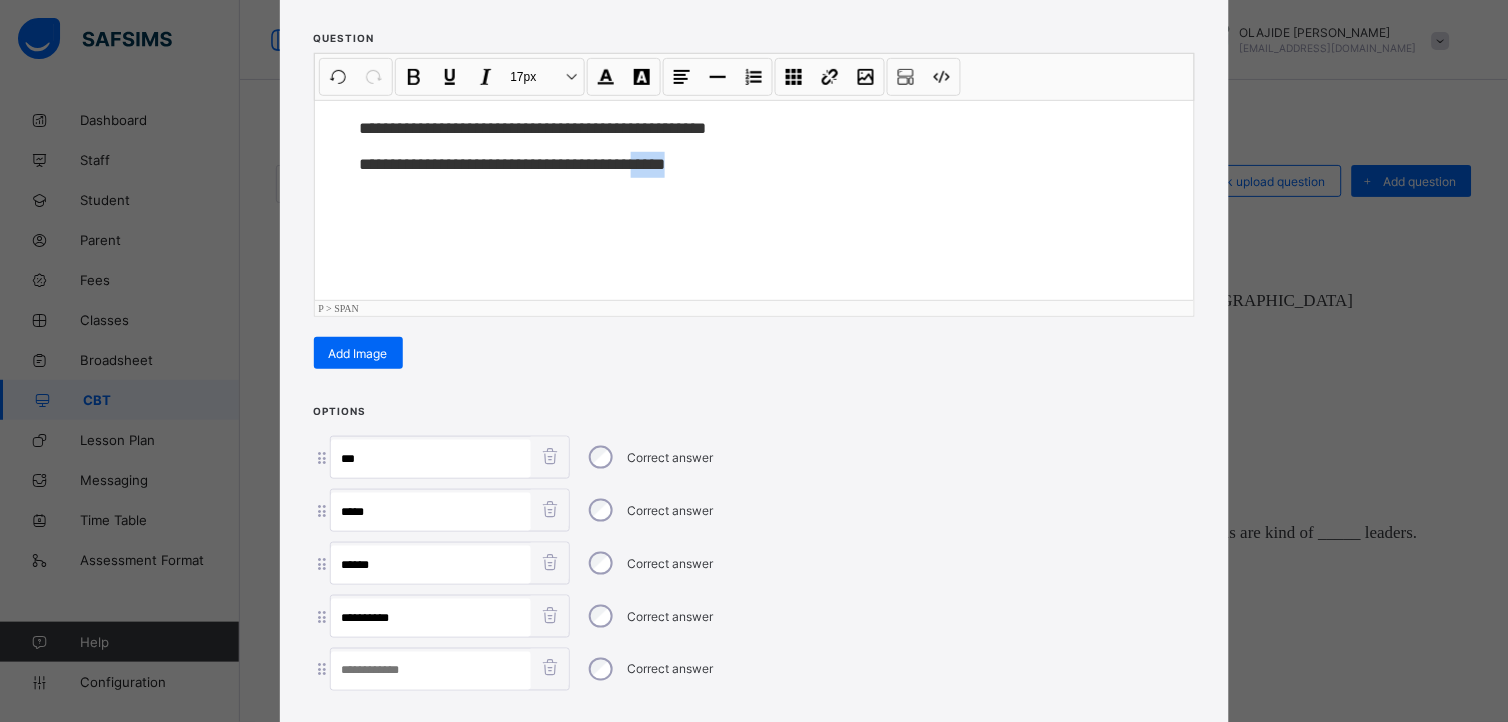 click at bounding box center (431, 671) 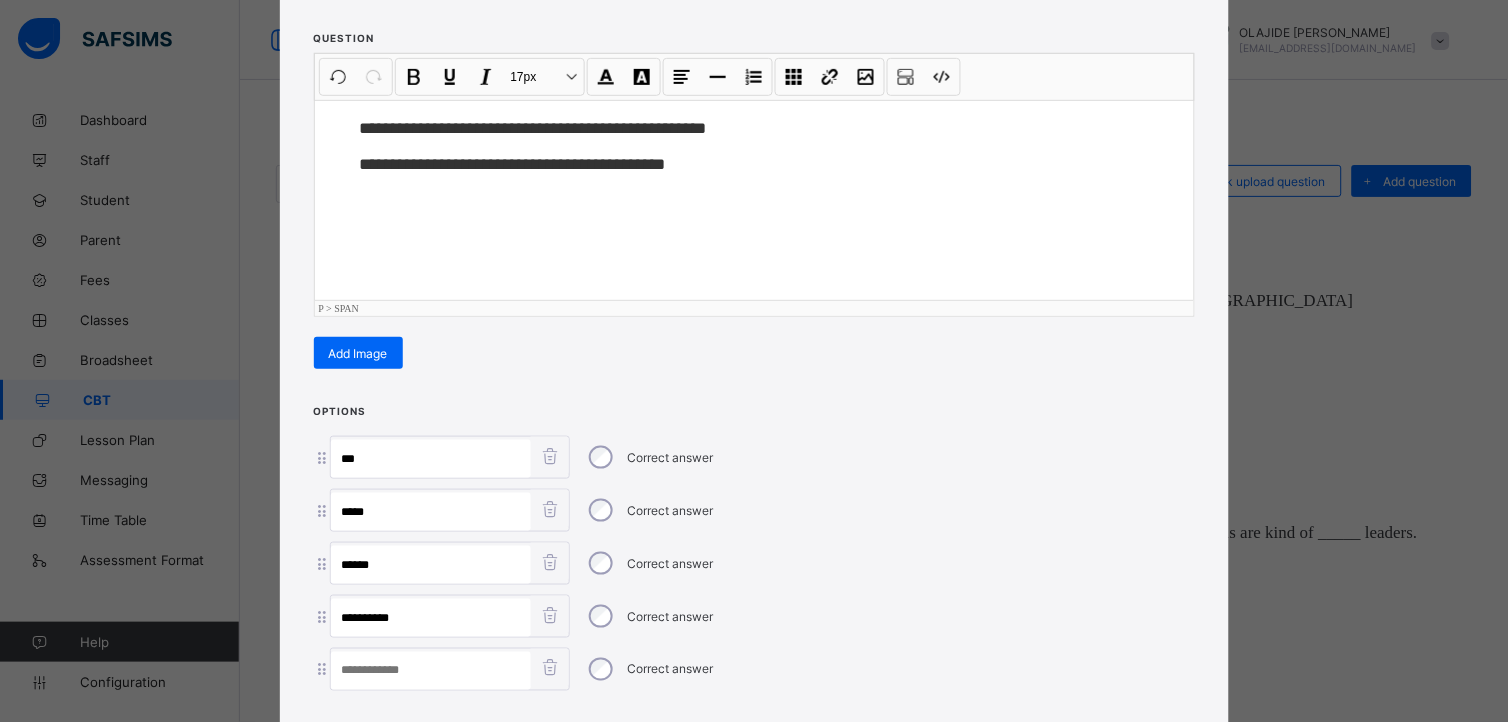 paste on "****" 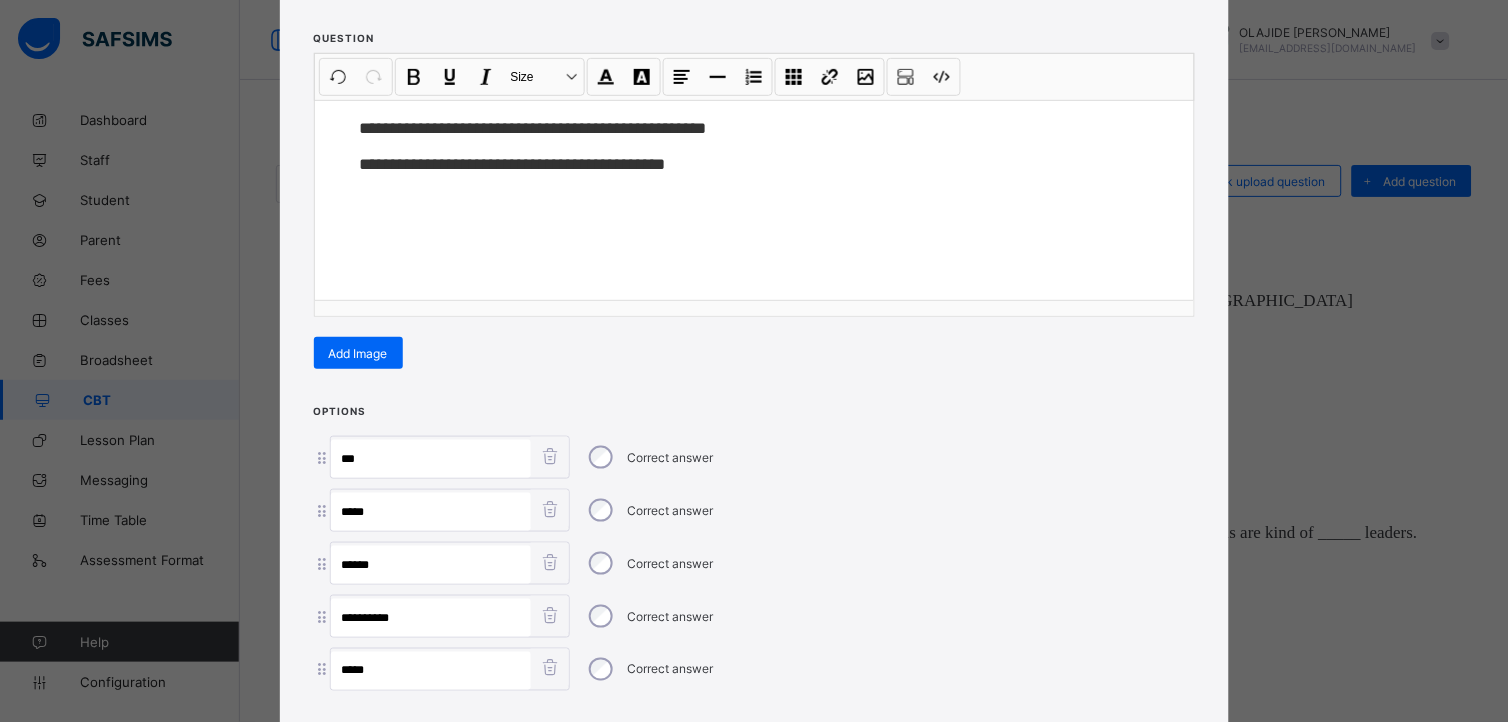 type on "****" 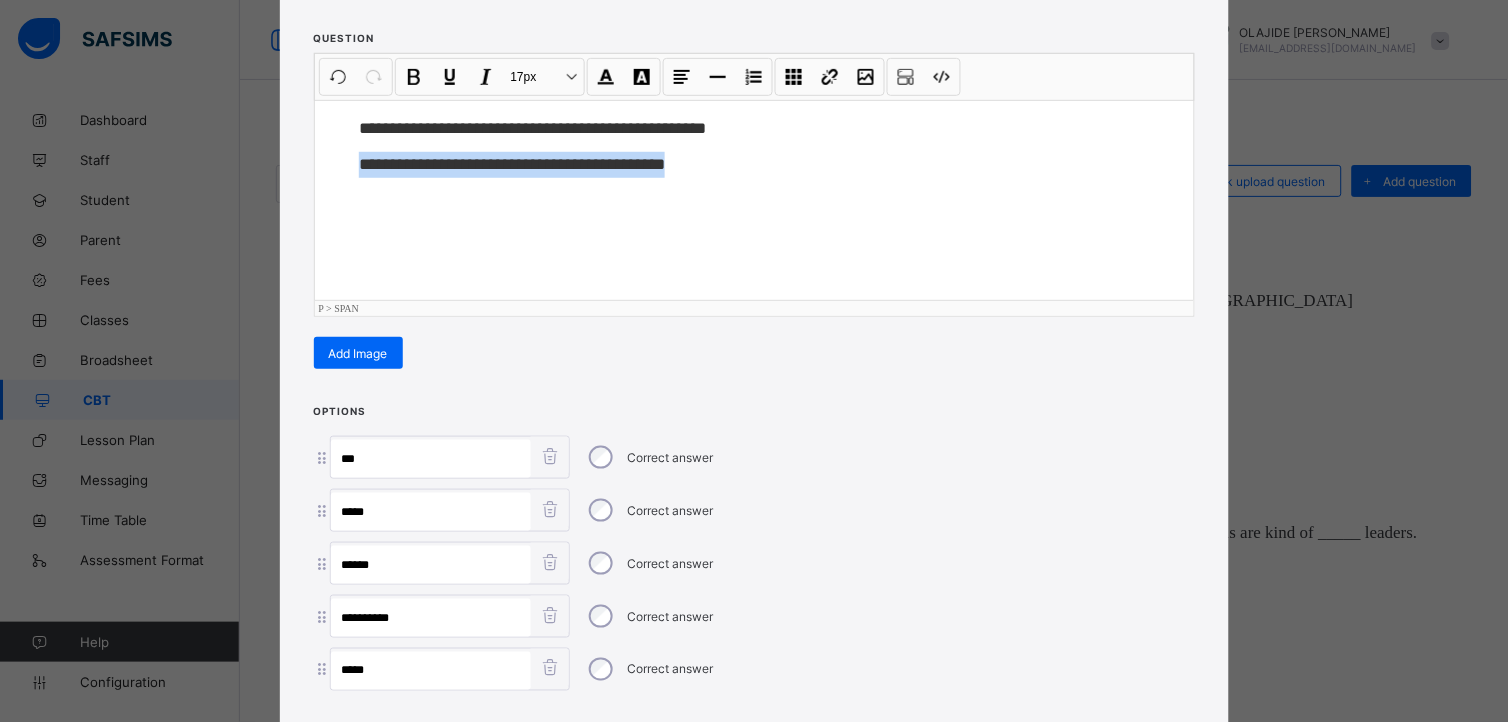 drag, startPoint x: 346, startPoint y: 153, endPoint x: 816, endPoint y: 378, distance: 521.0806 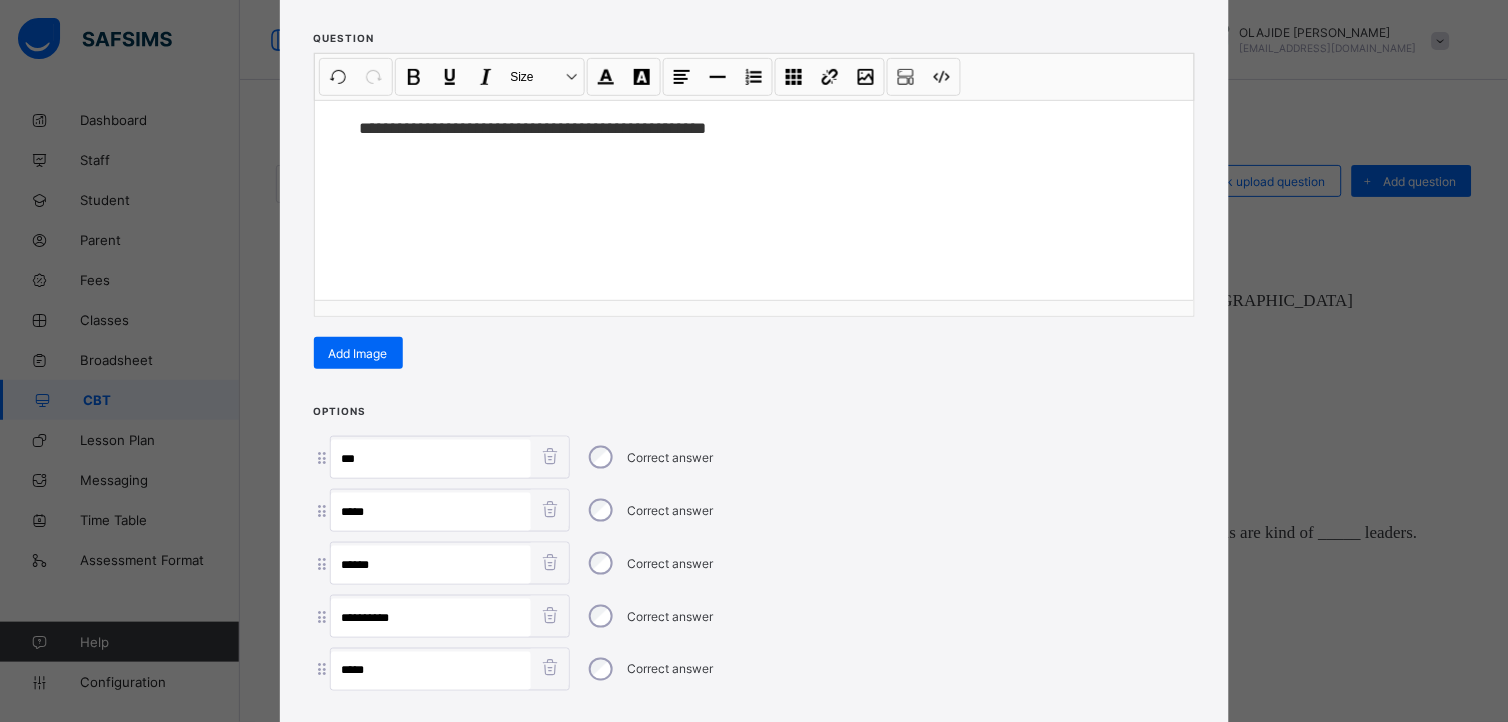 click on "**********" at bounding box center [754, 361] 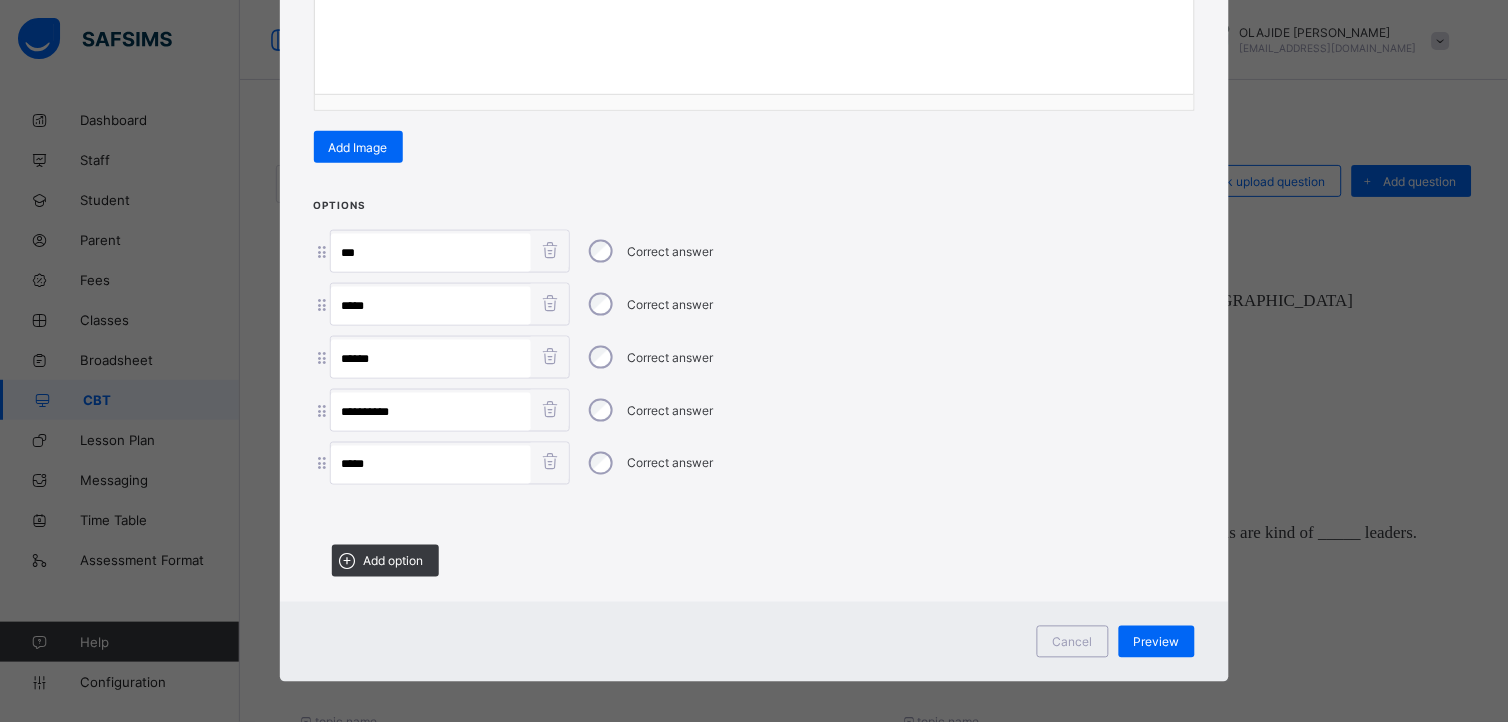 scroll, scrollTop: 432, scrollLeft: 0, axis: vertical 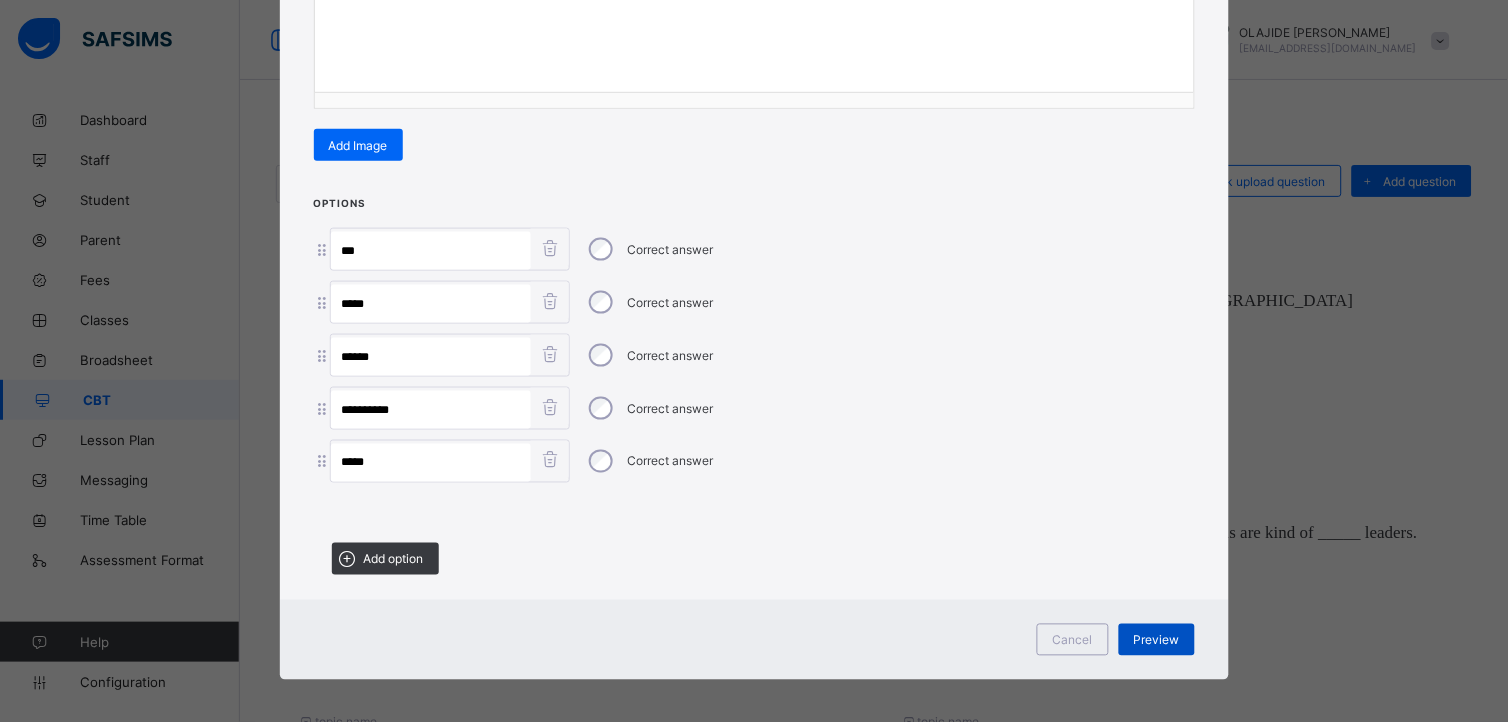 click on "Preview" at bounding box center [1157, 640] 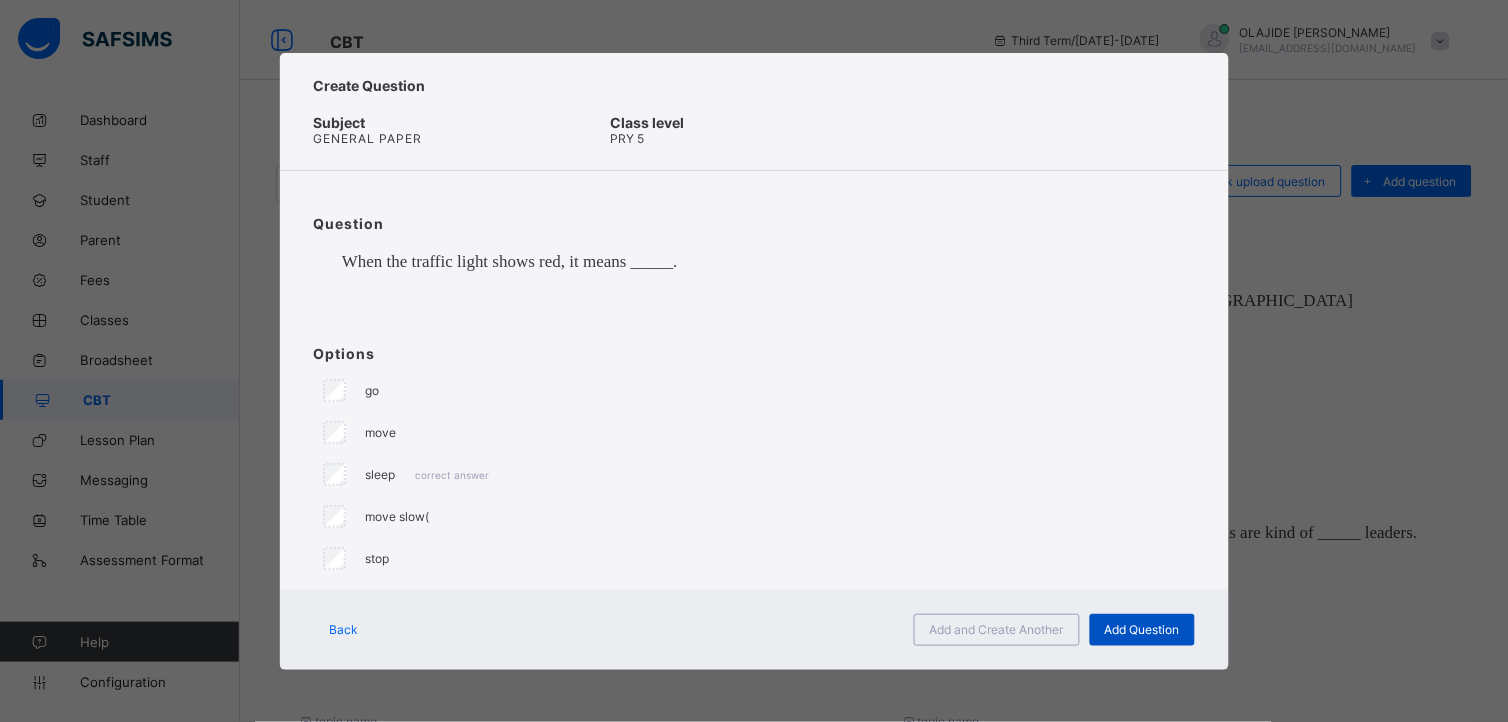 scroll, scrollTop: 0, scrollLeft: 0, axis: both 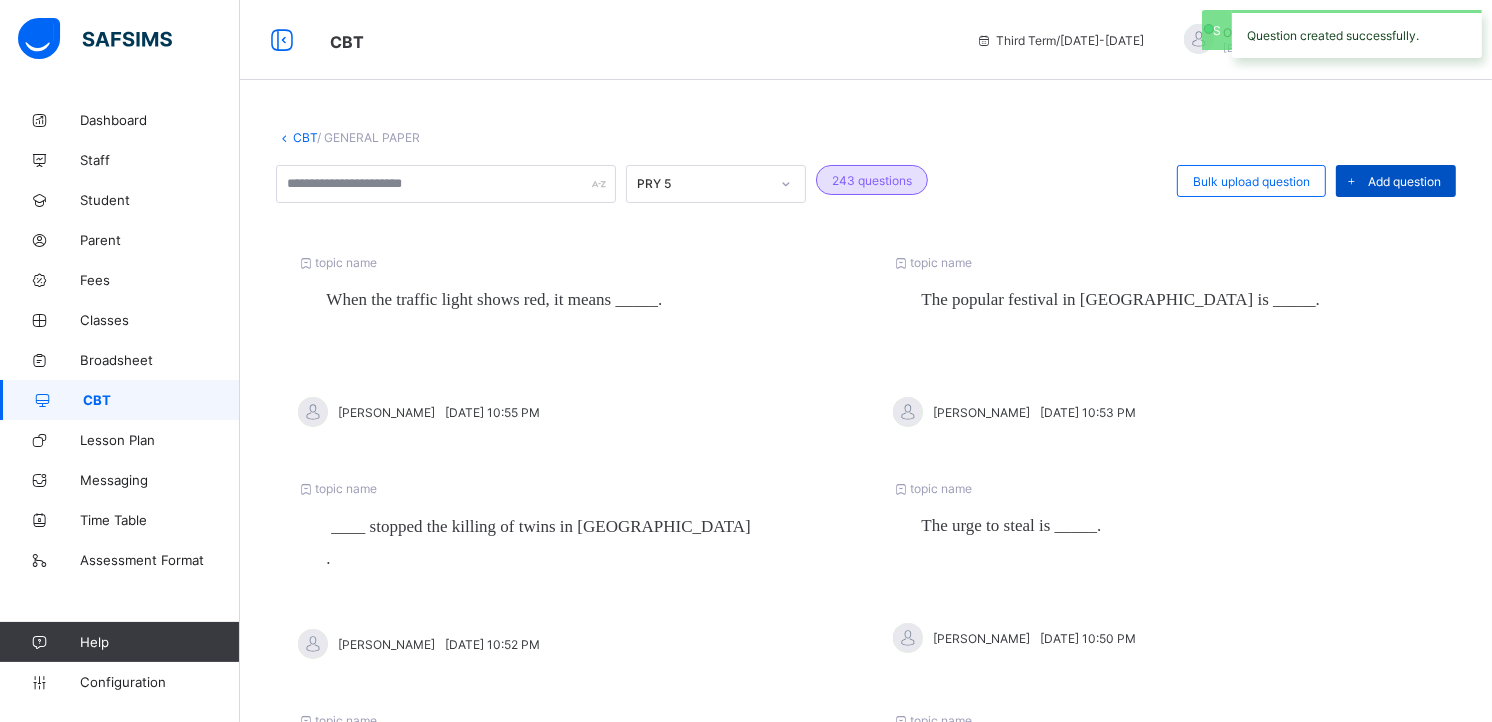 click on "Add question" at bounding box center [1404, 181] 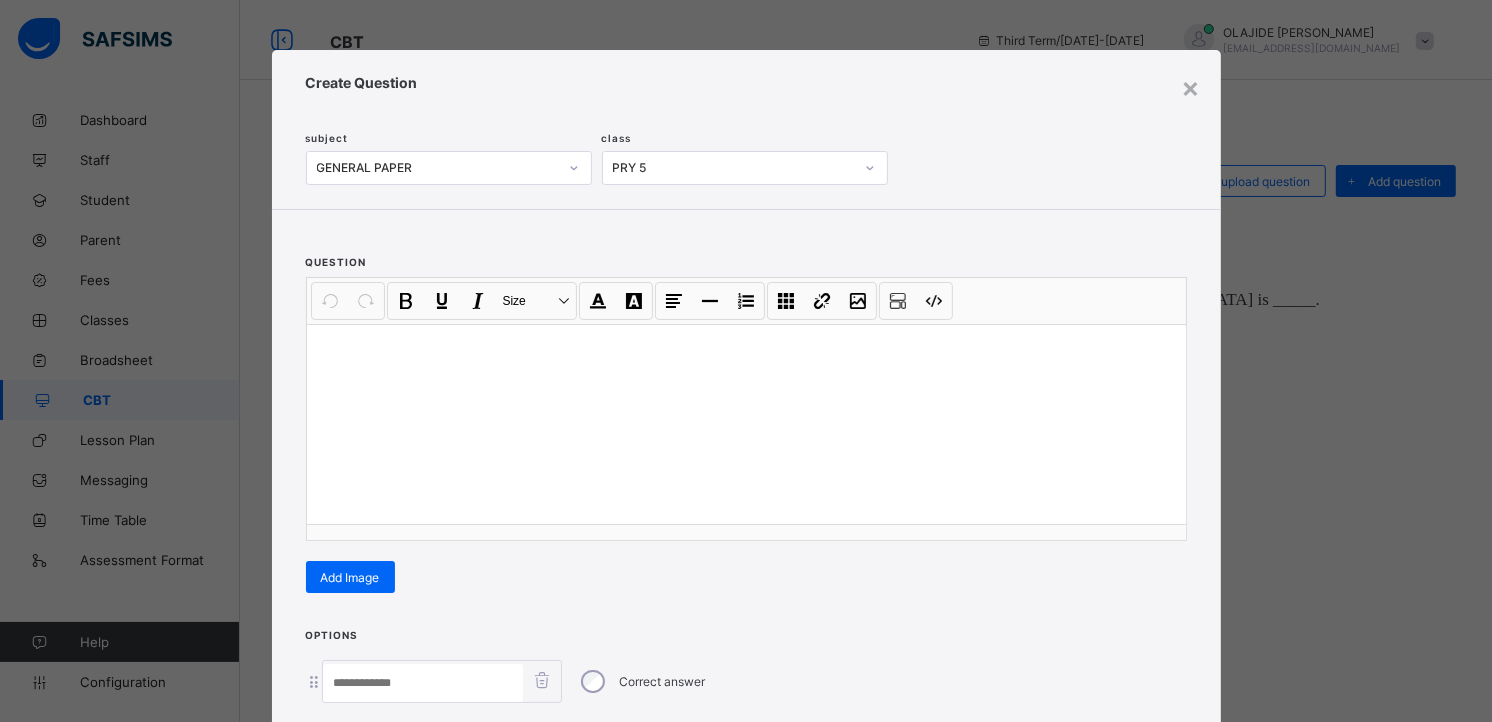 click at bounding box center [746, 424] 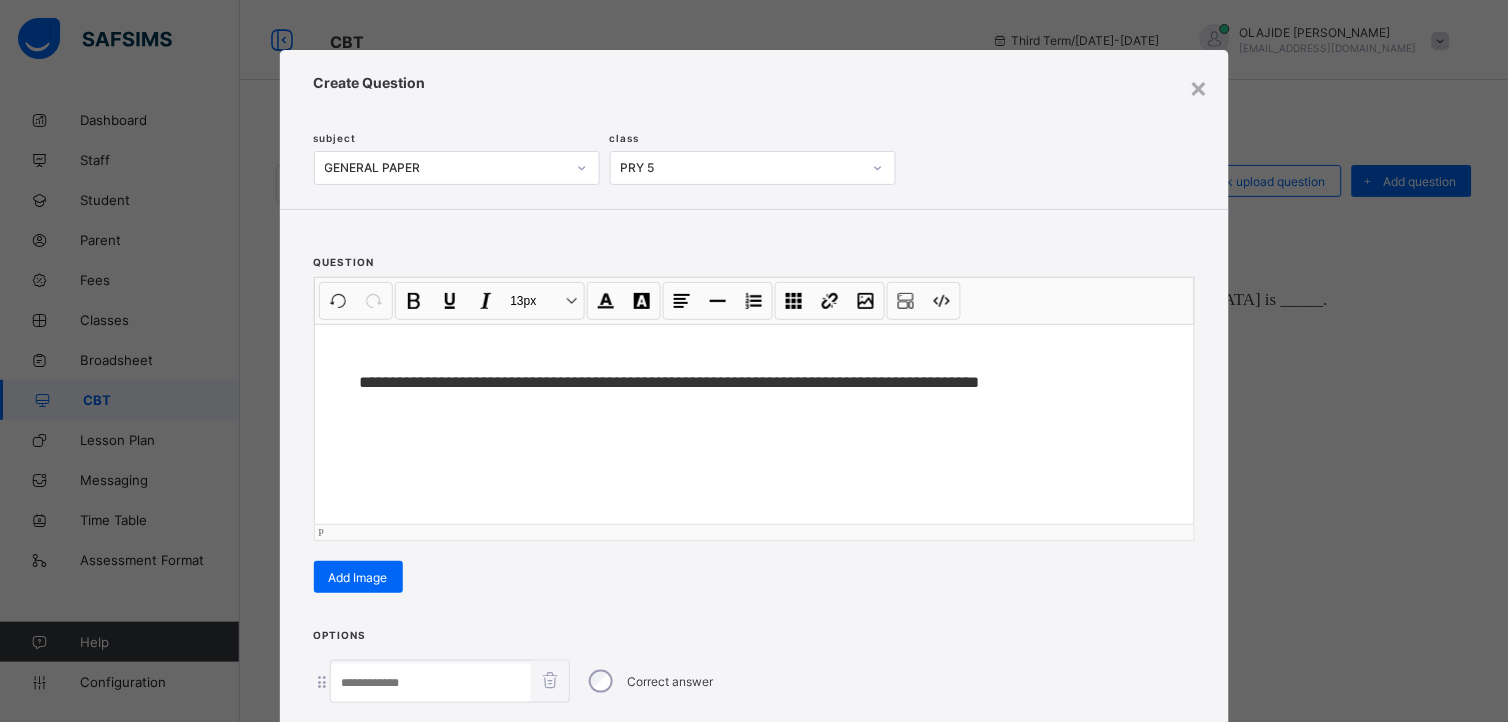 click on "**********" at bounding box center [679, 382] 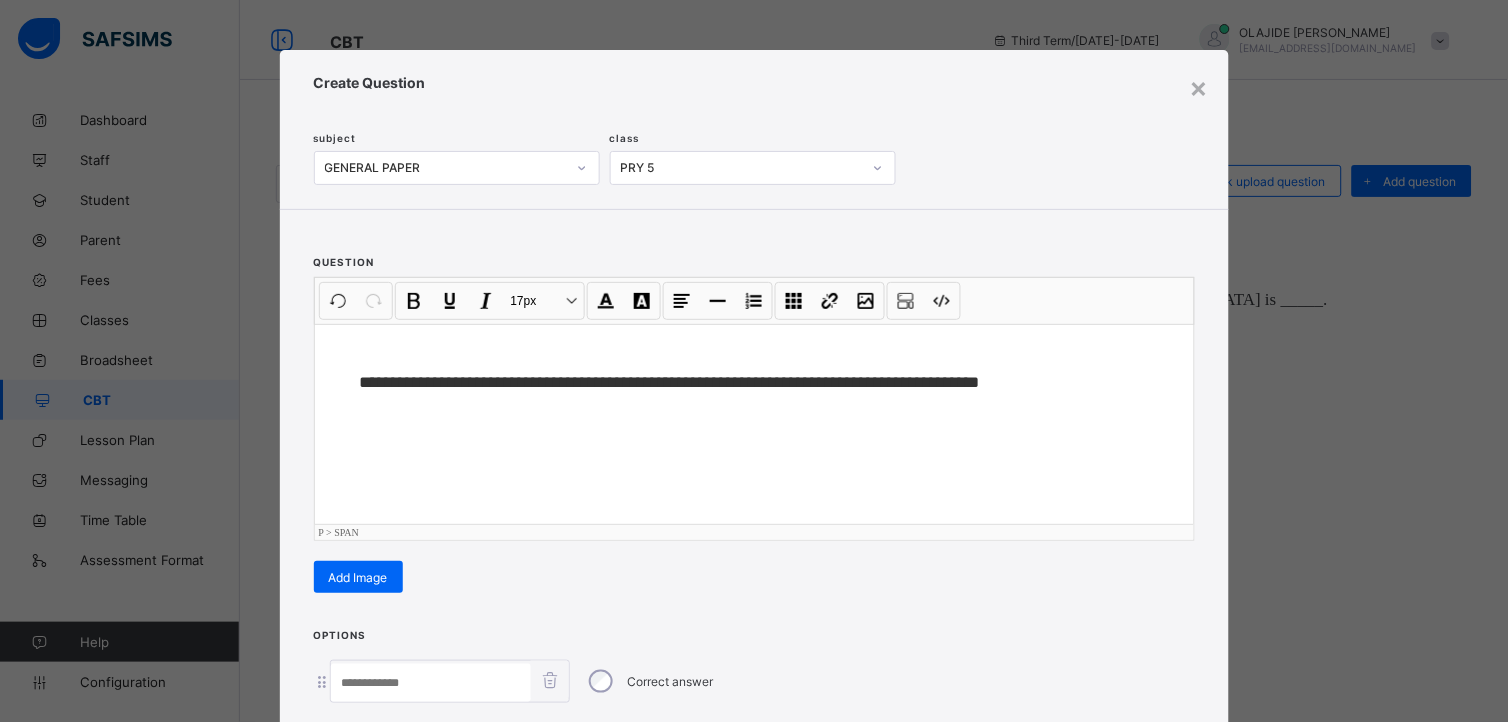 type 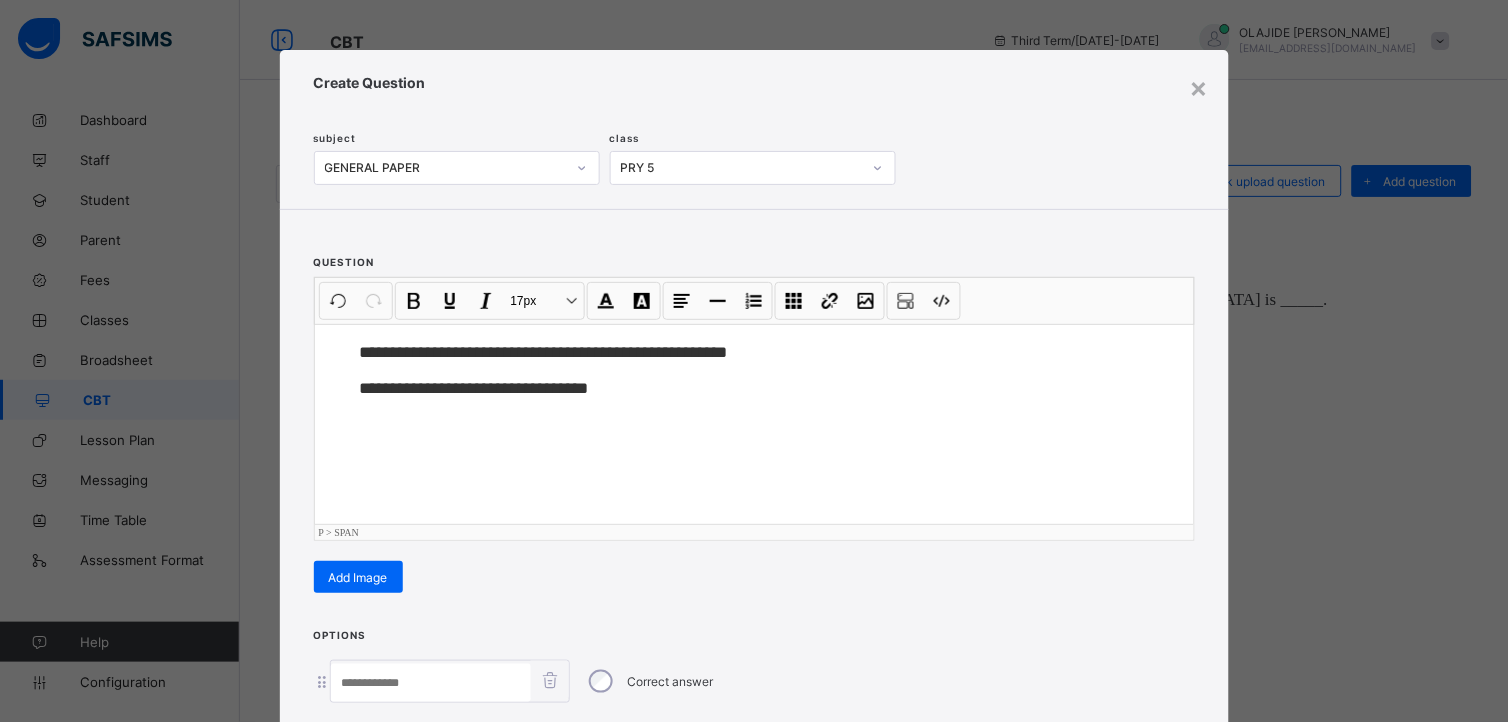click on "**********" at bounding box center [754, 361] 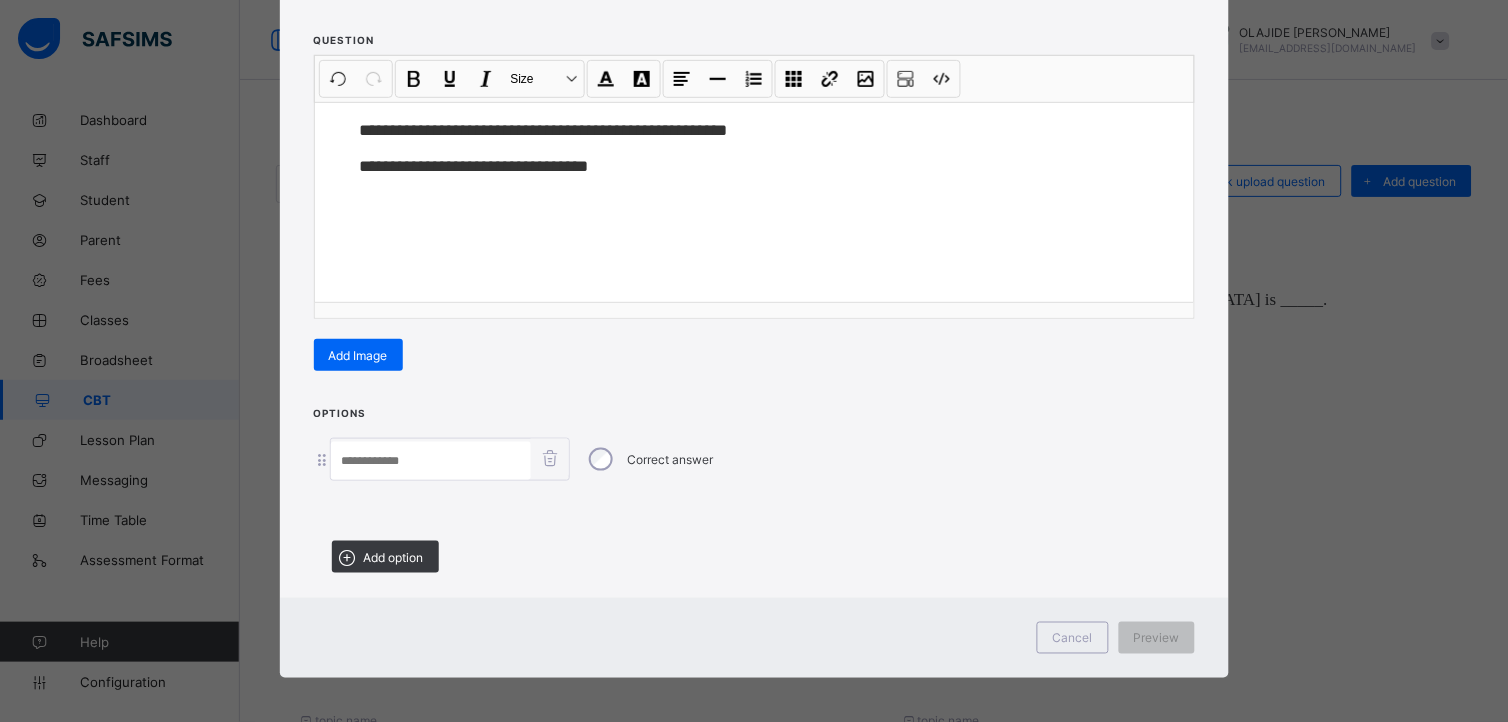 scroll, scrollTop: 224, scrollLeft: 0, axis: vertical 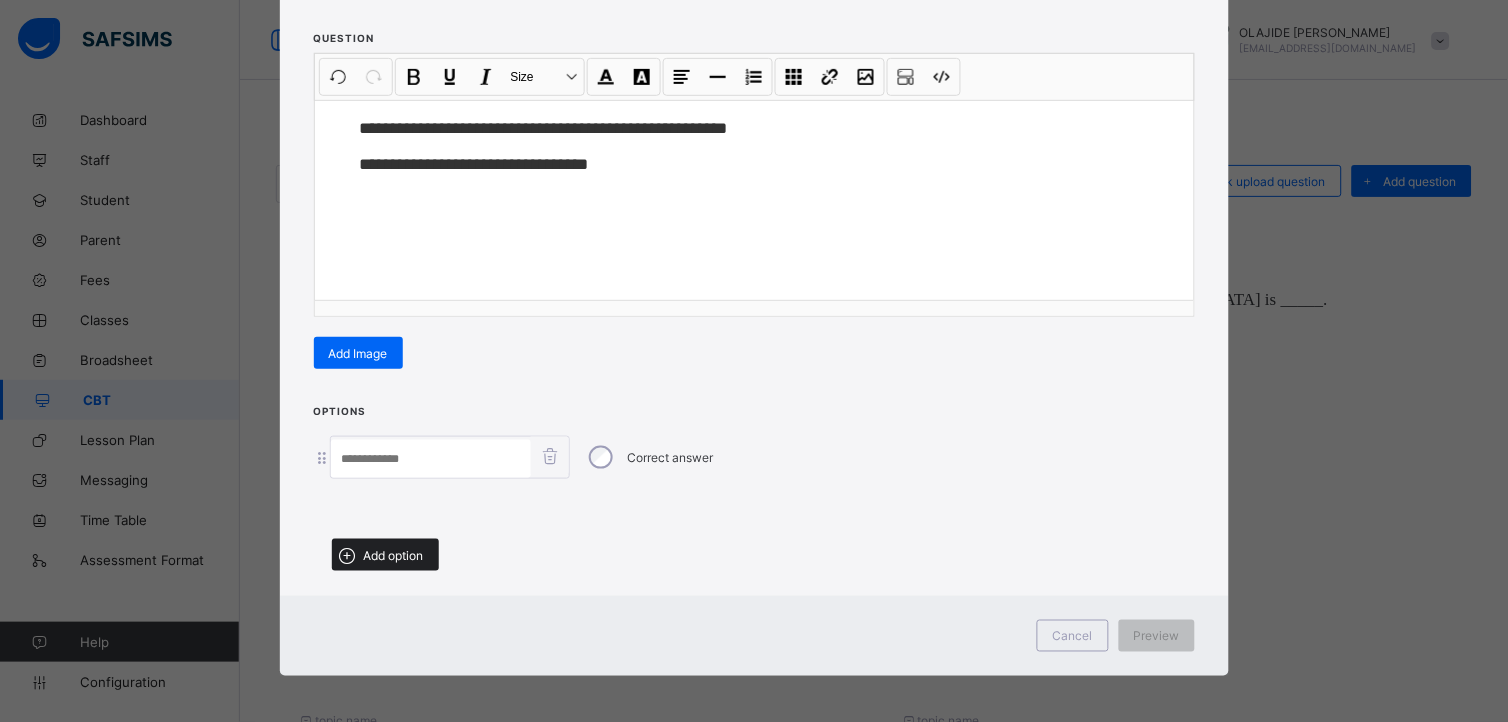 click on "Add option" at bounding box center [394, 555] 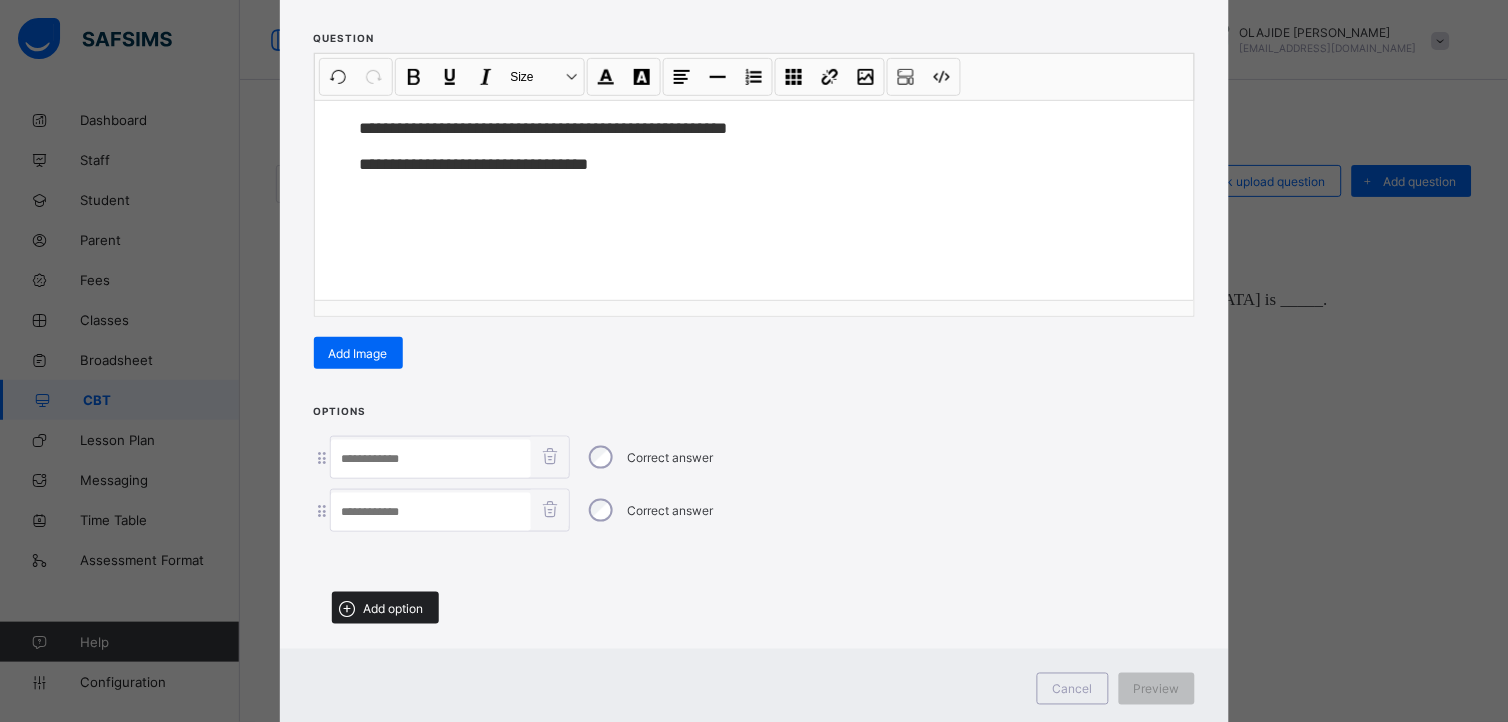click on "Add option" at bounding box center [385, 608] 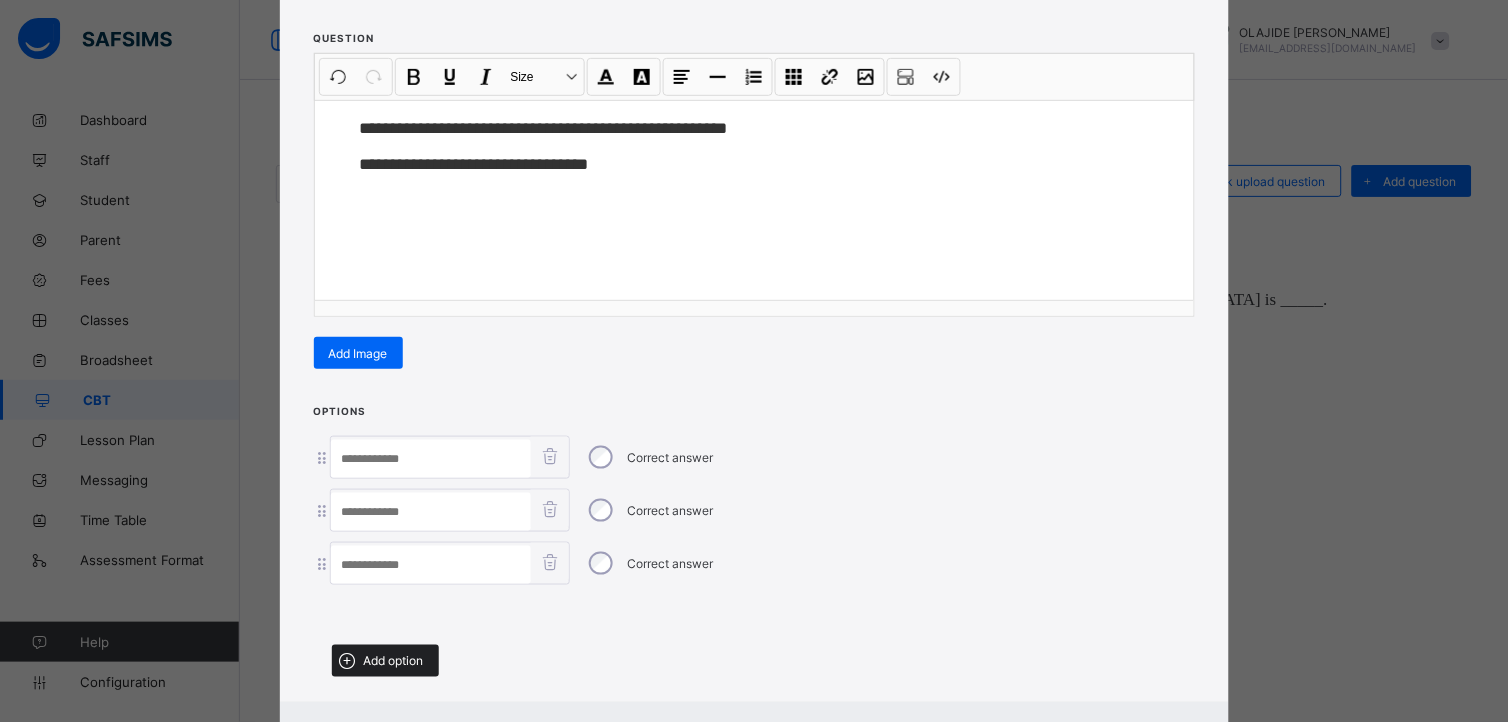 click on "Add option" at bounding box center [394, 661] 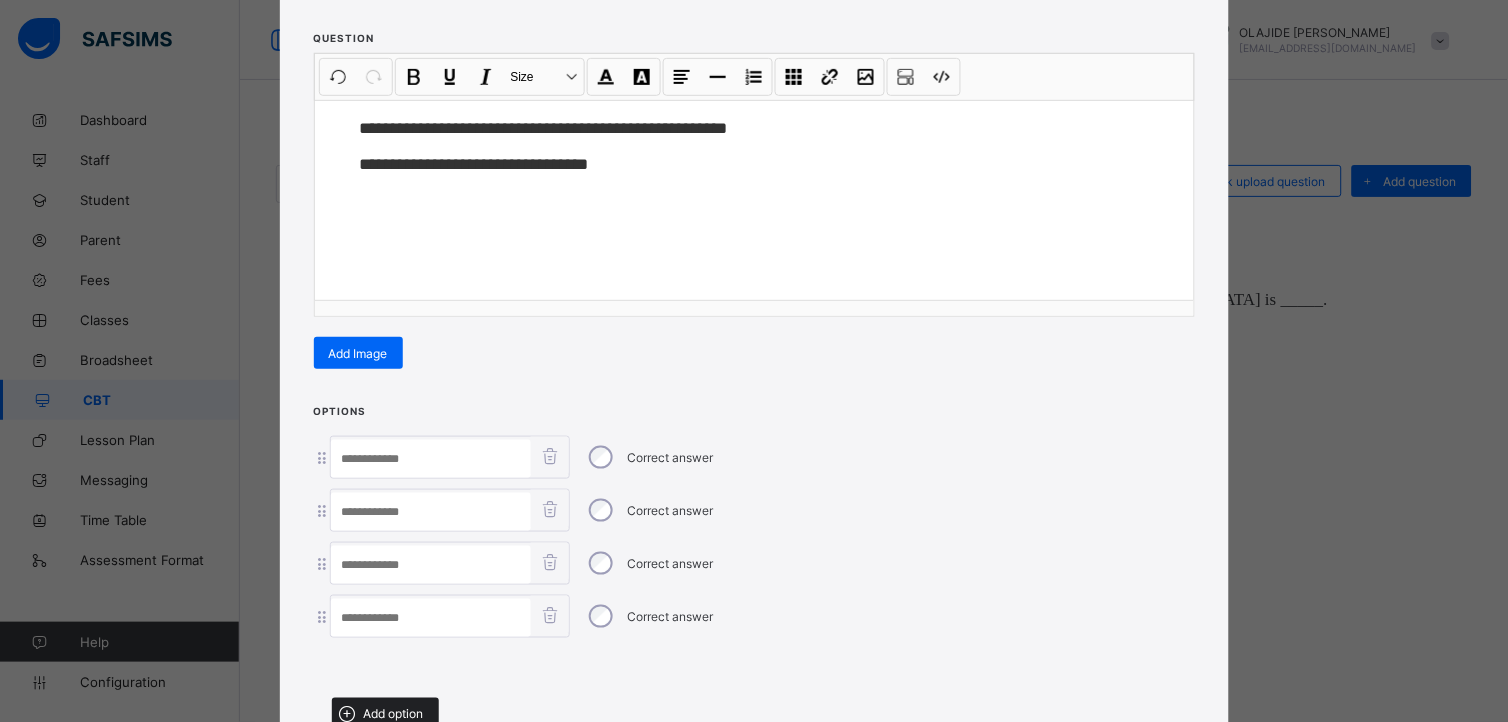 click on "Add option" at bounding box center (385, 714) 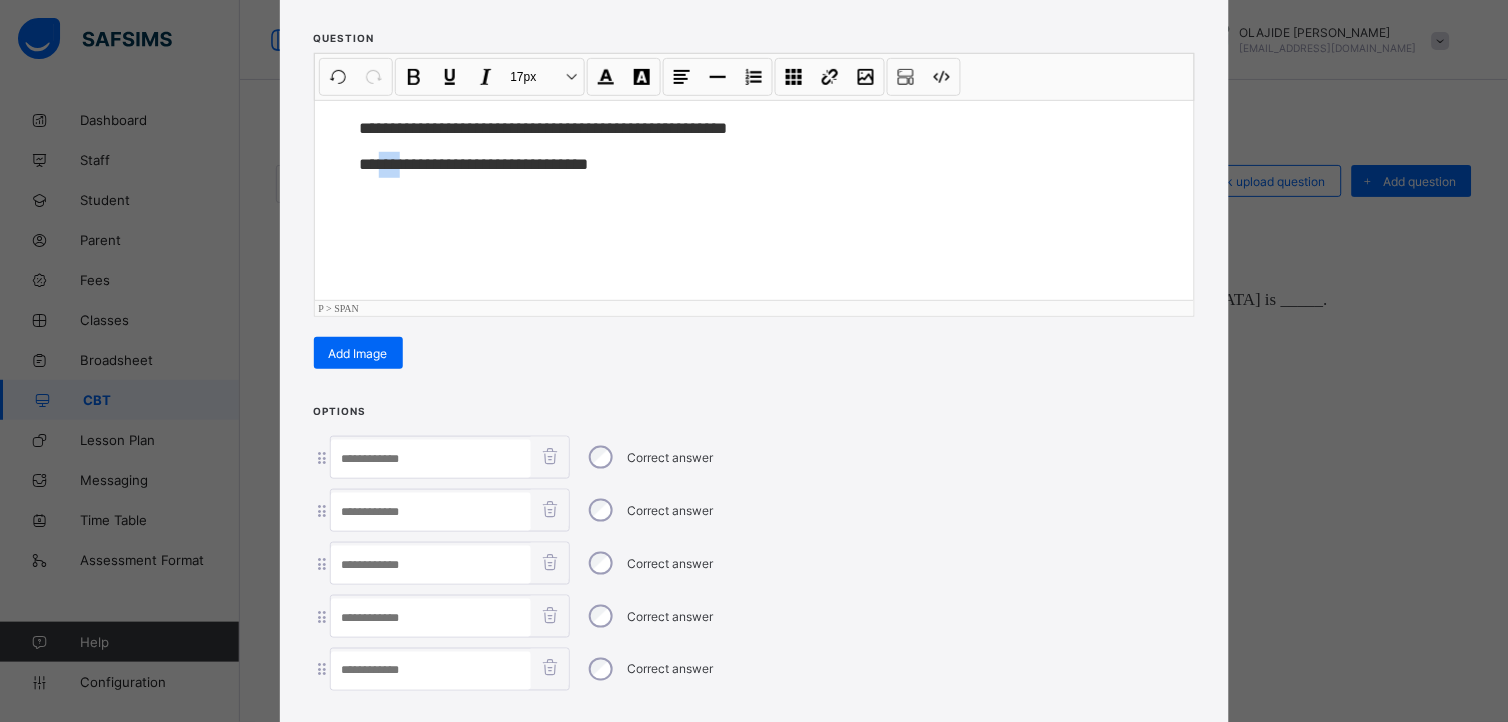 drag, startPoint x: 376, startPoint y: 161, endPoint x: 403, endPoint y: 164, distance: 27.166155 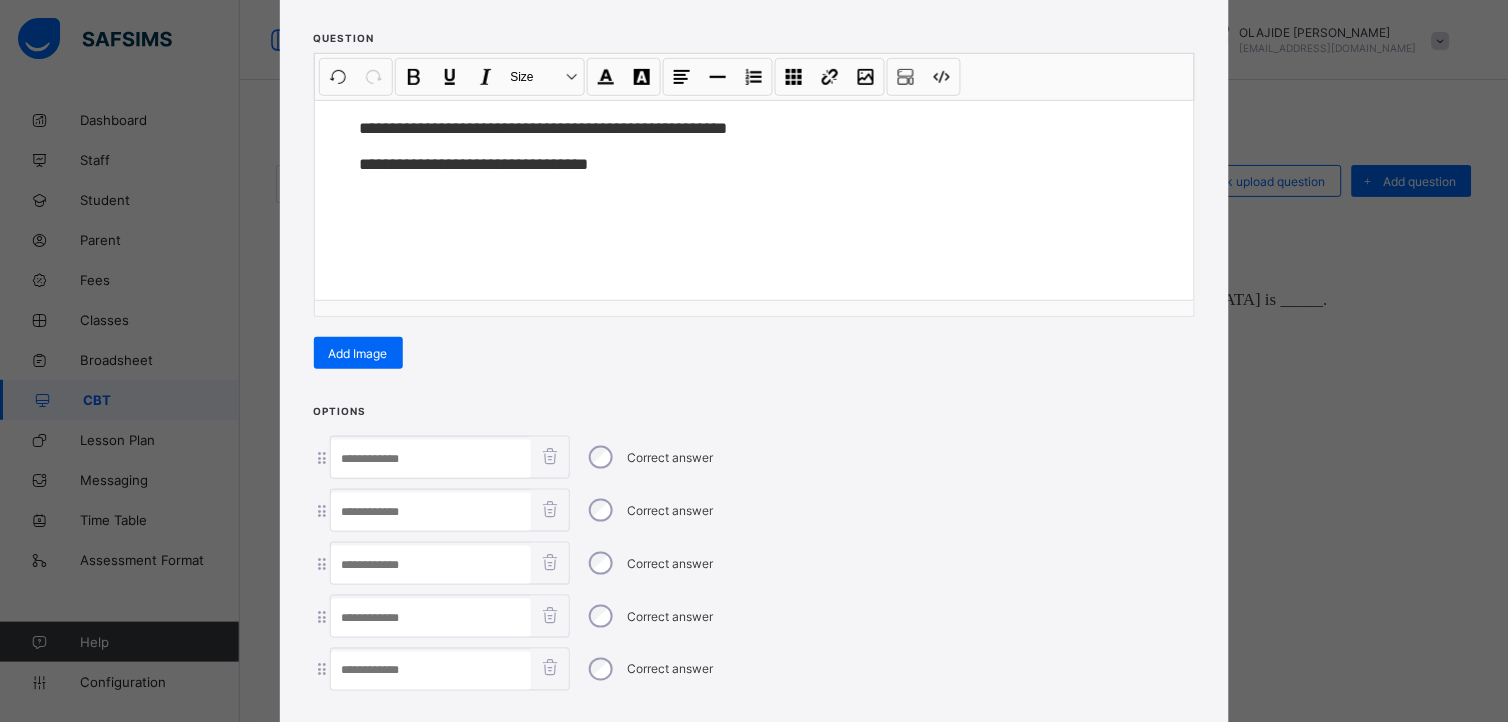 paste on "**" 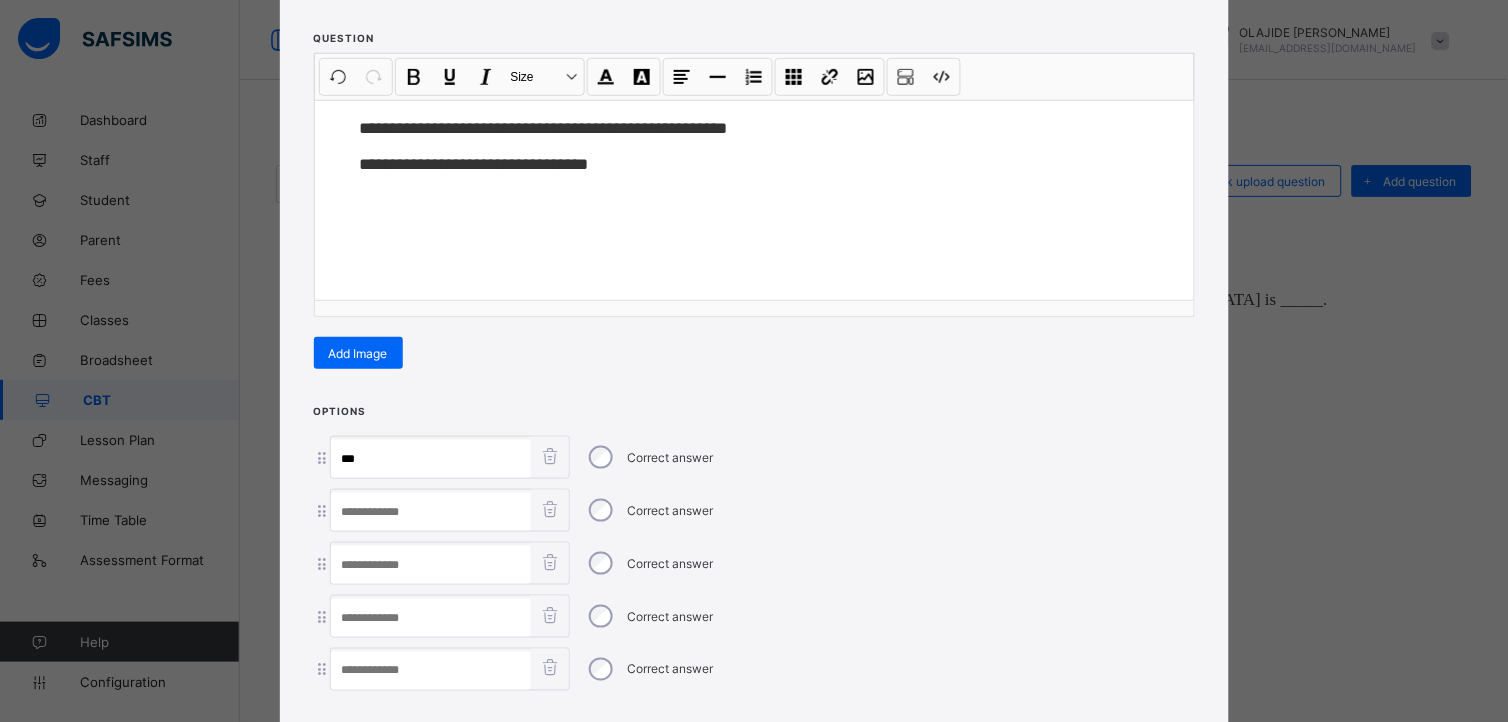 type on "**" 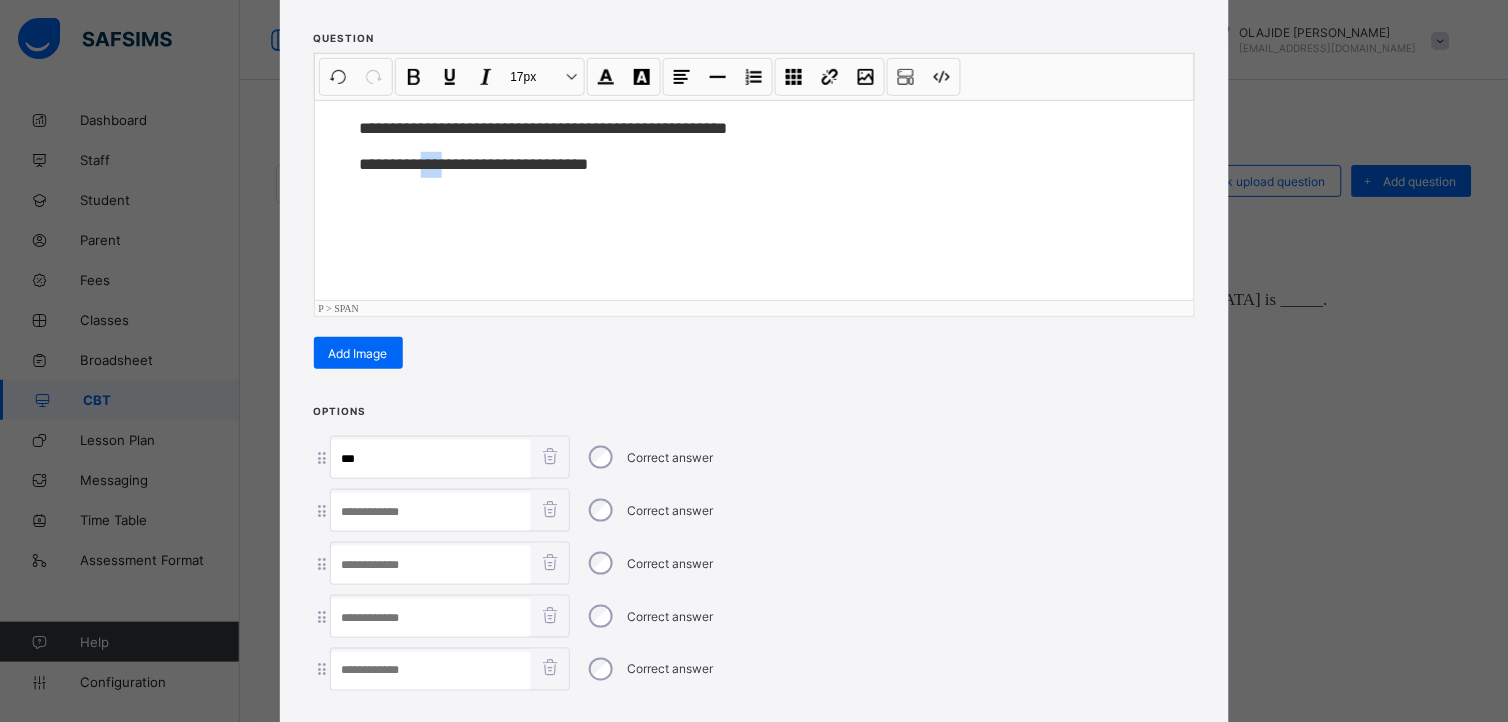 drag, startPoint x: 425, startPoint y: 157, endPoint x: 446, endPoint y: 163, distance: 21.84033 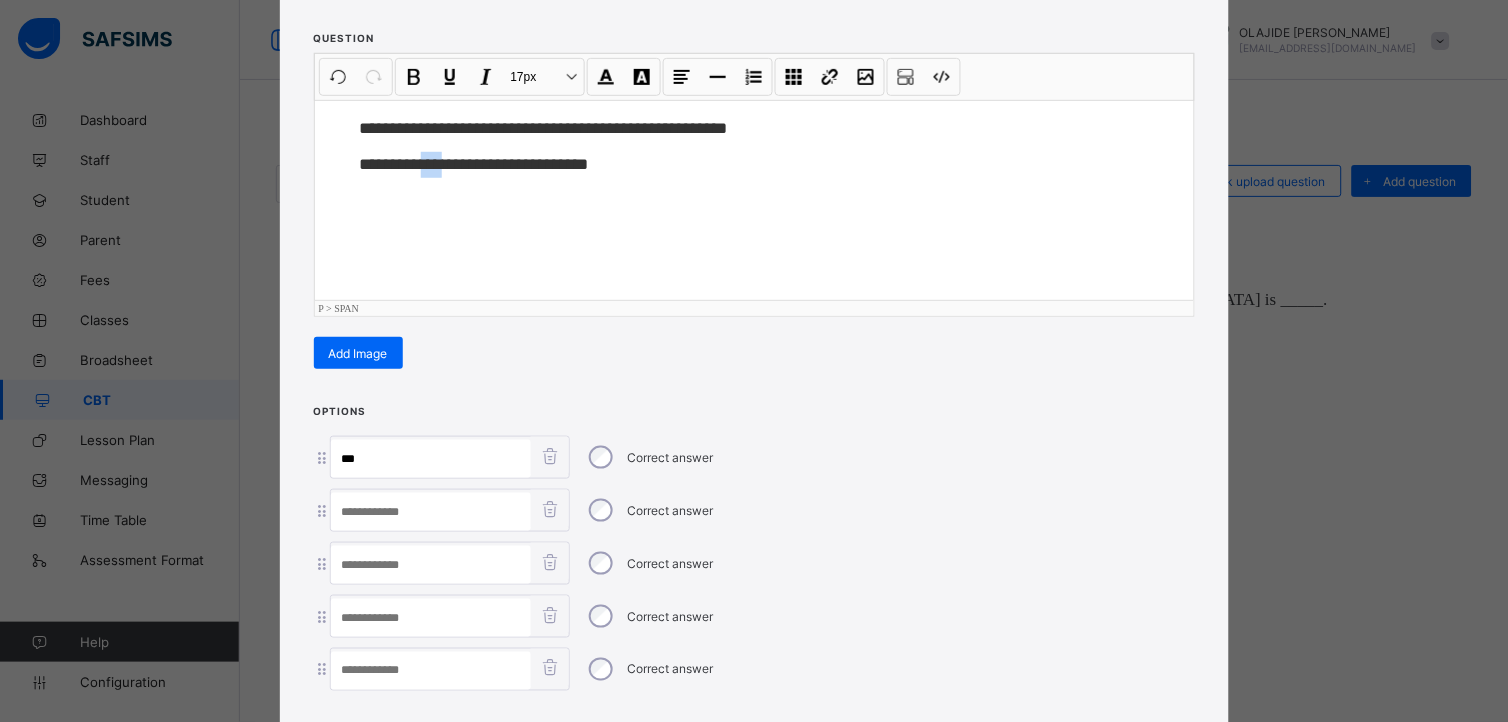 click at bounding box center (431, 512) 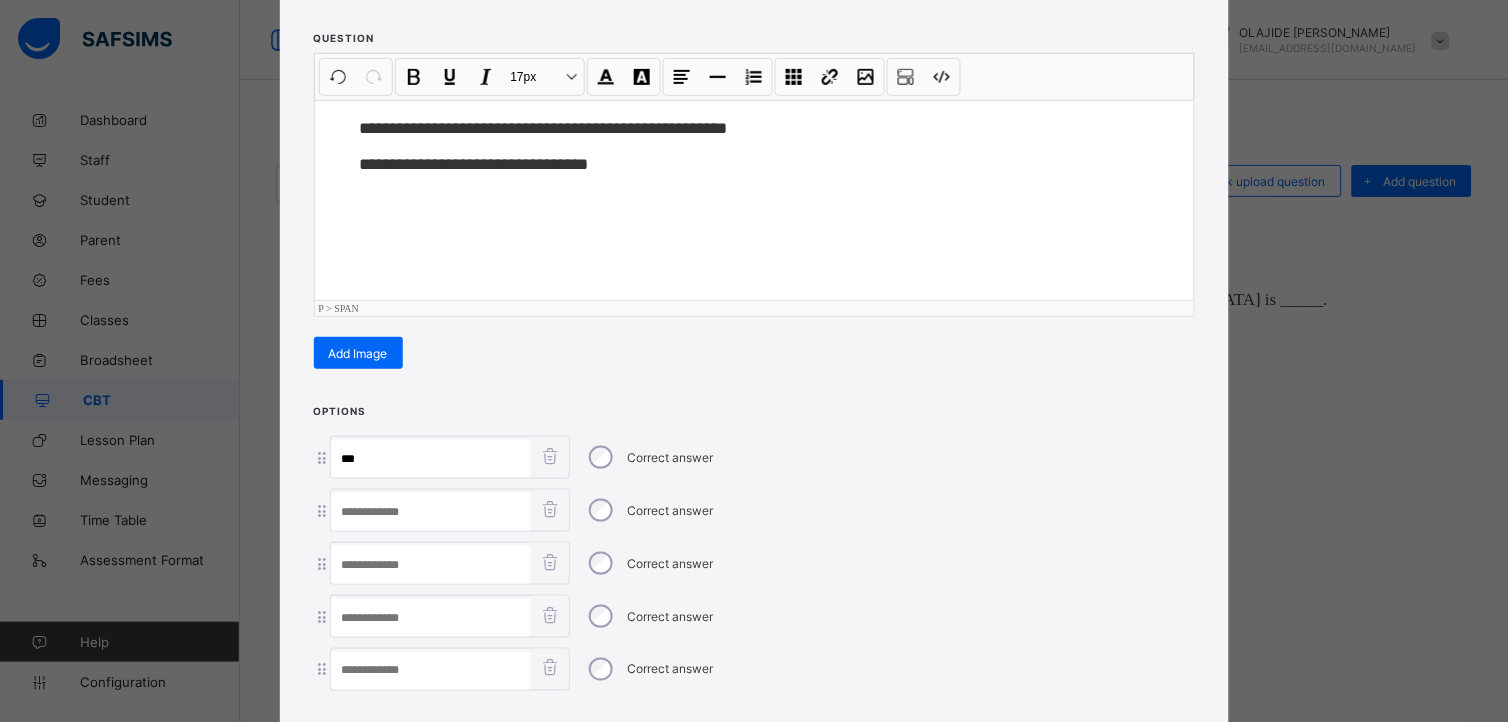 paste on "**" 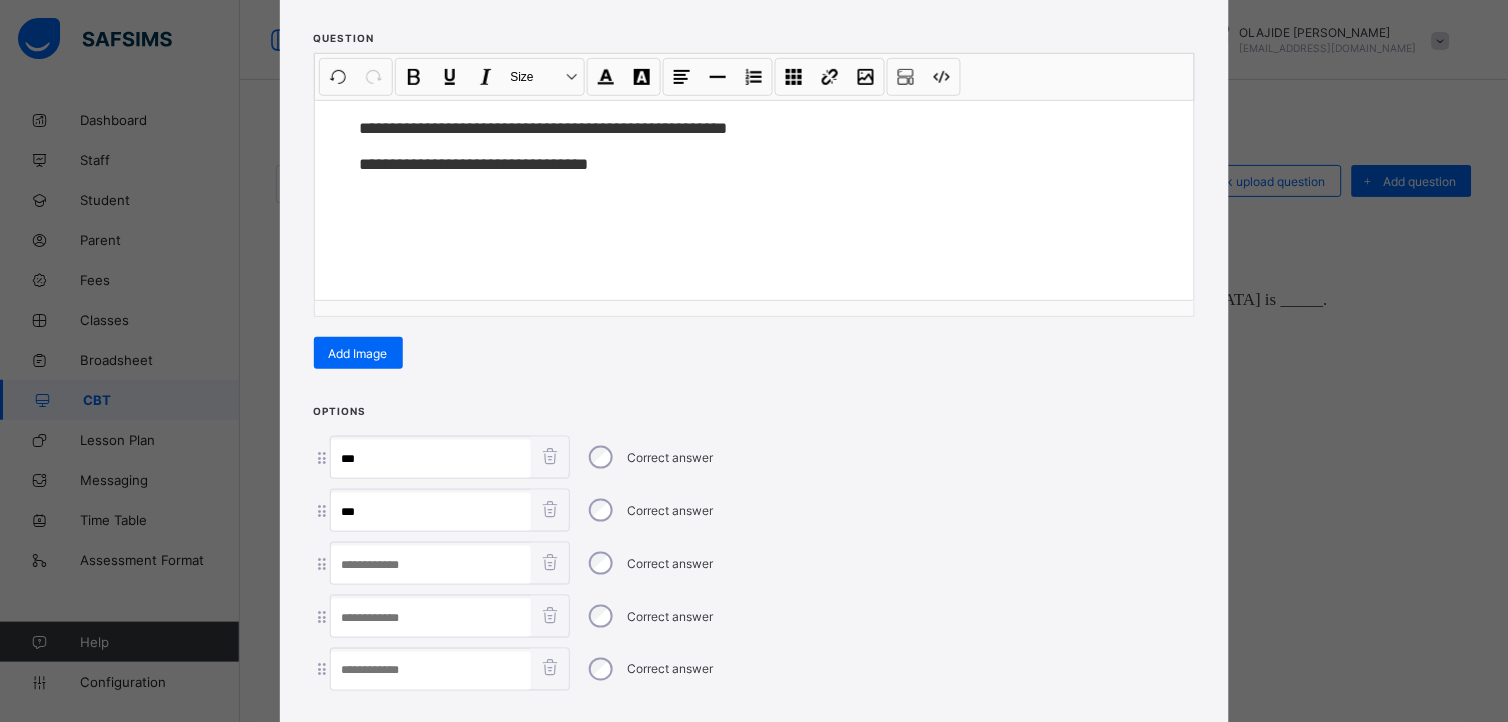 type on "**" 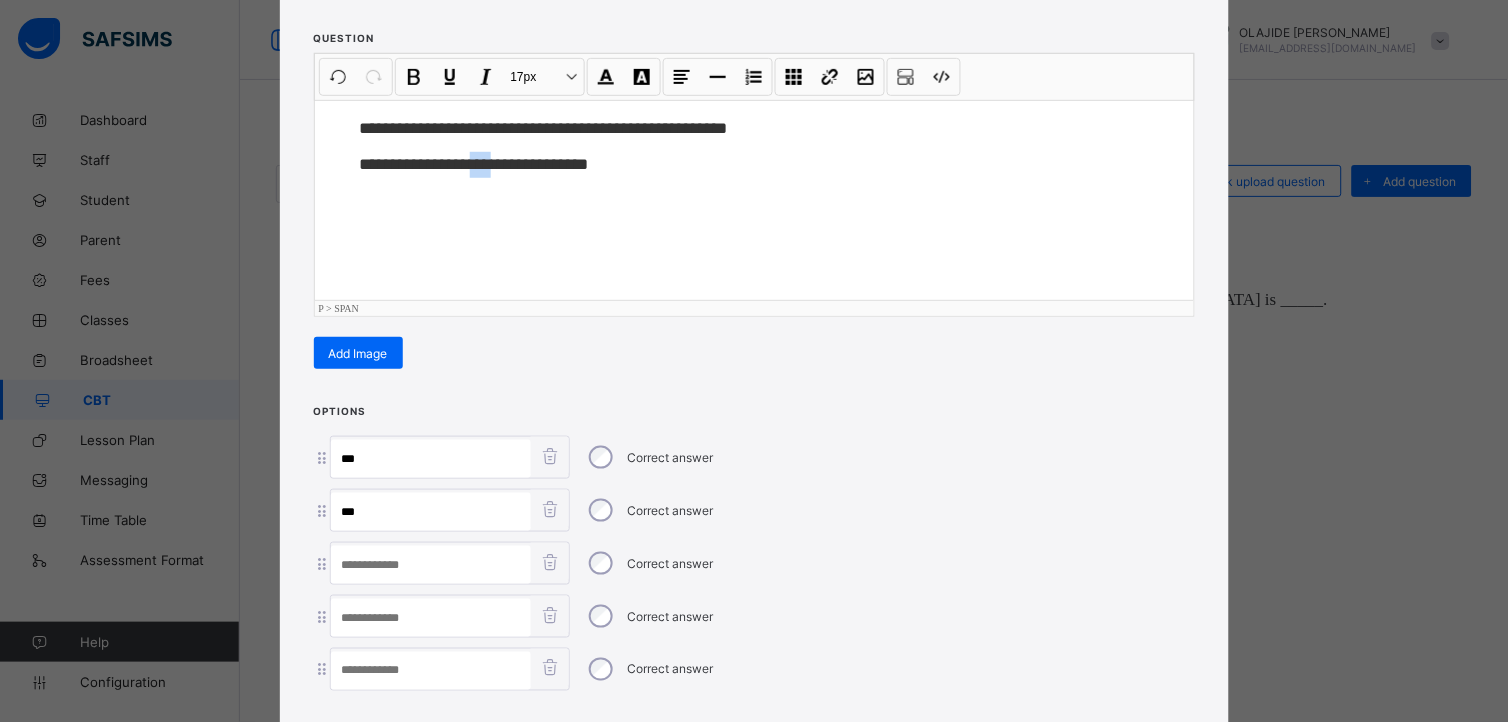 drag, startPoint x: 477, startPoint y: 164, endPoint x: 506, endPoint y: 170, distance: 29.614185 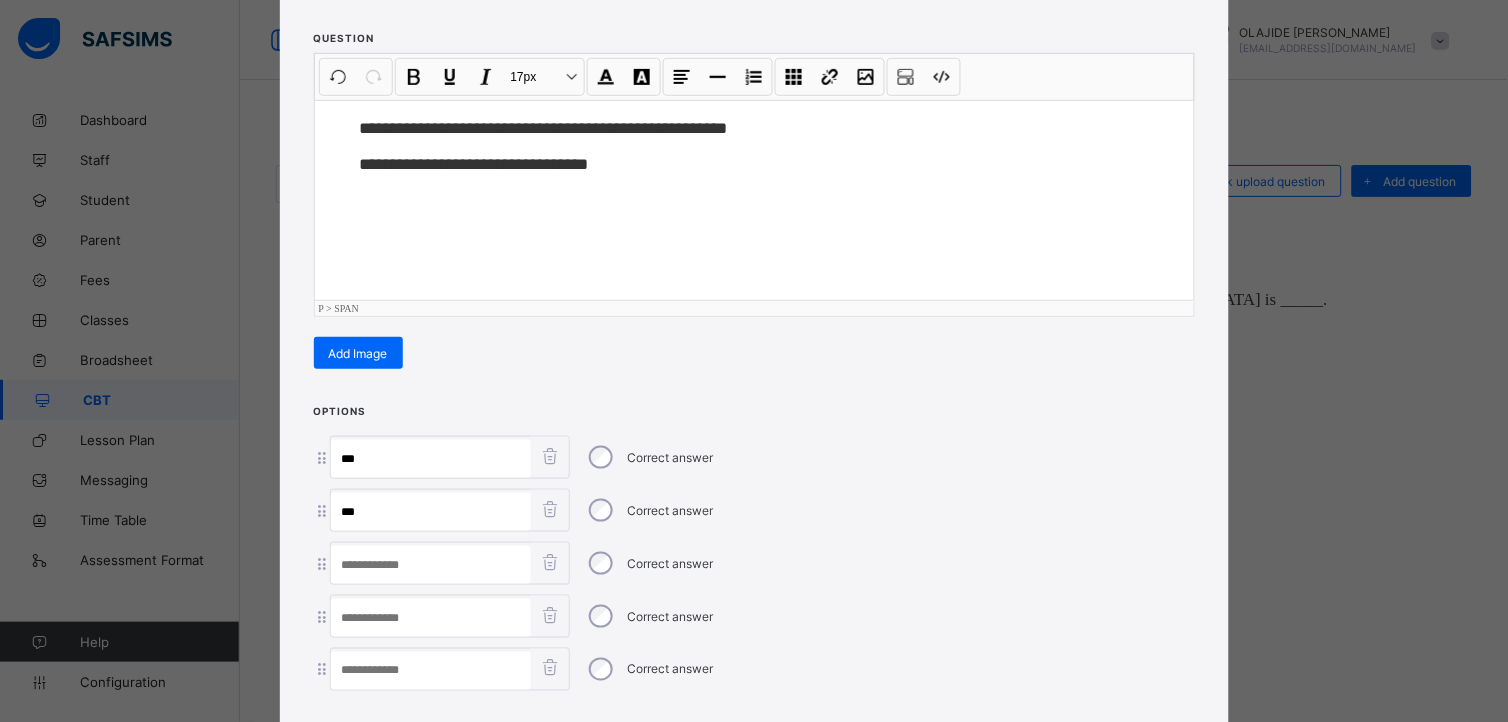 paste on "***" 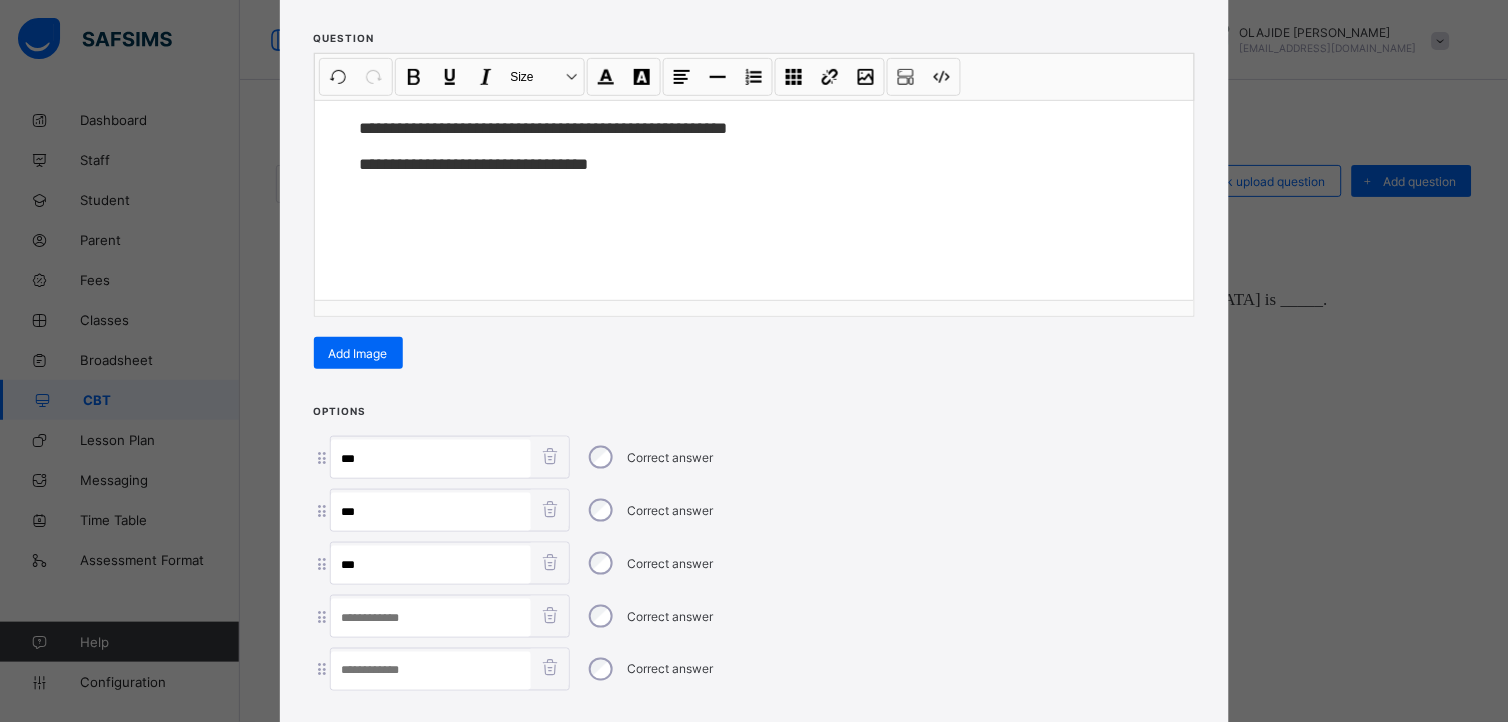 type on "***" 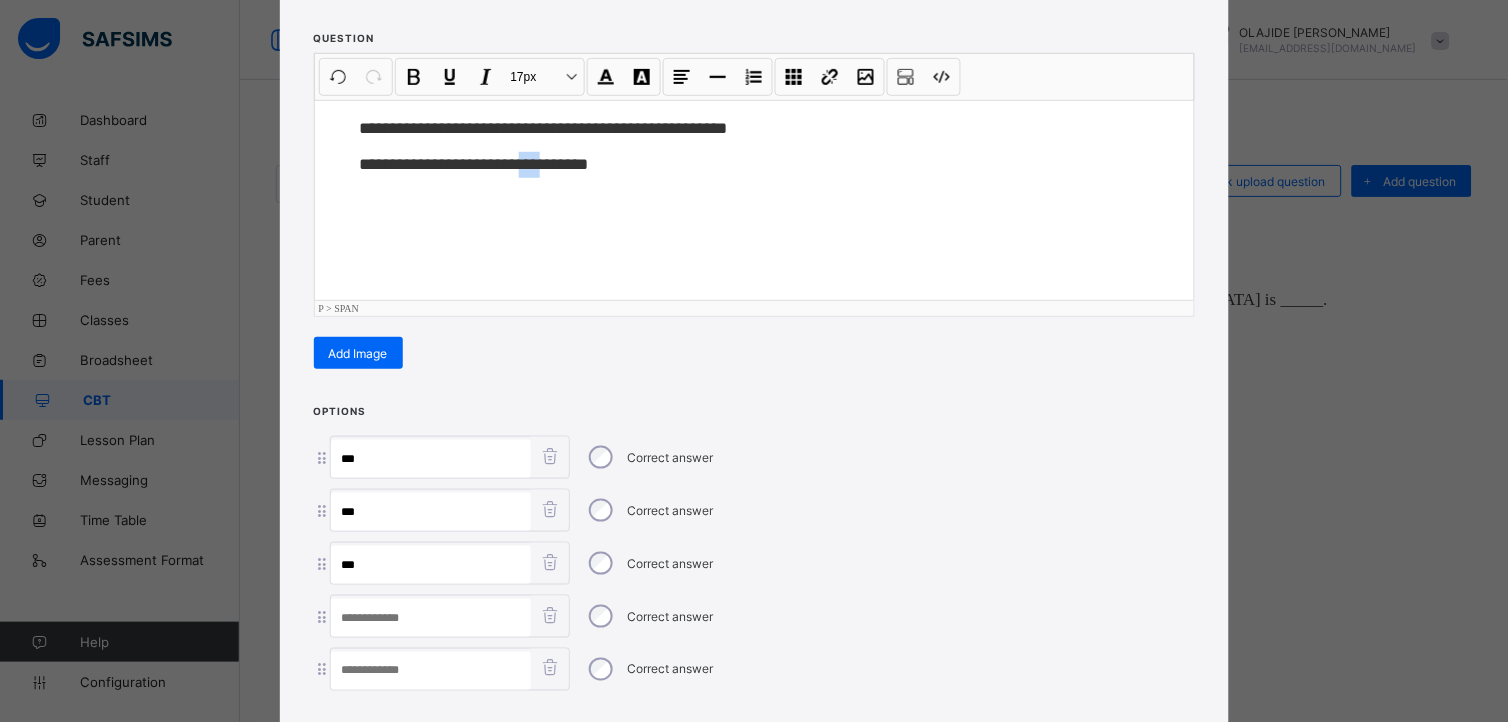 drag, startPoint x: 533, startPoint y: 158, endPoint x: 566, endPoint y: 167, distance: 34.20526 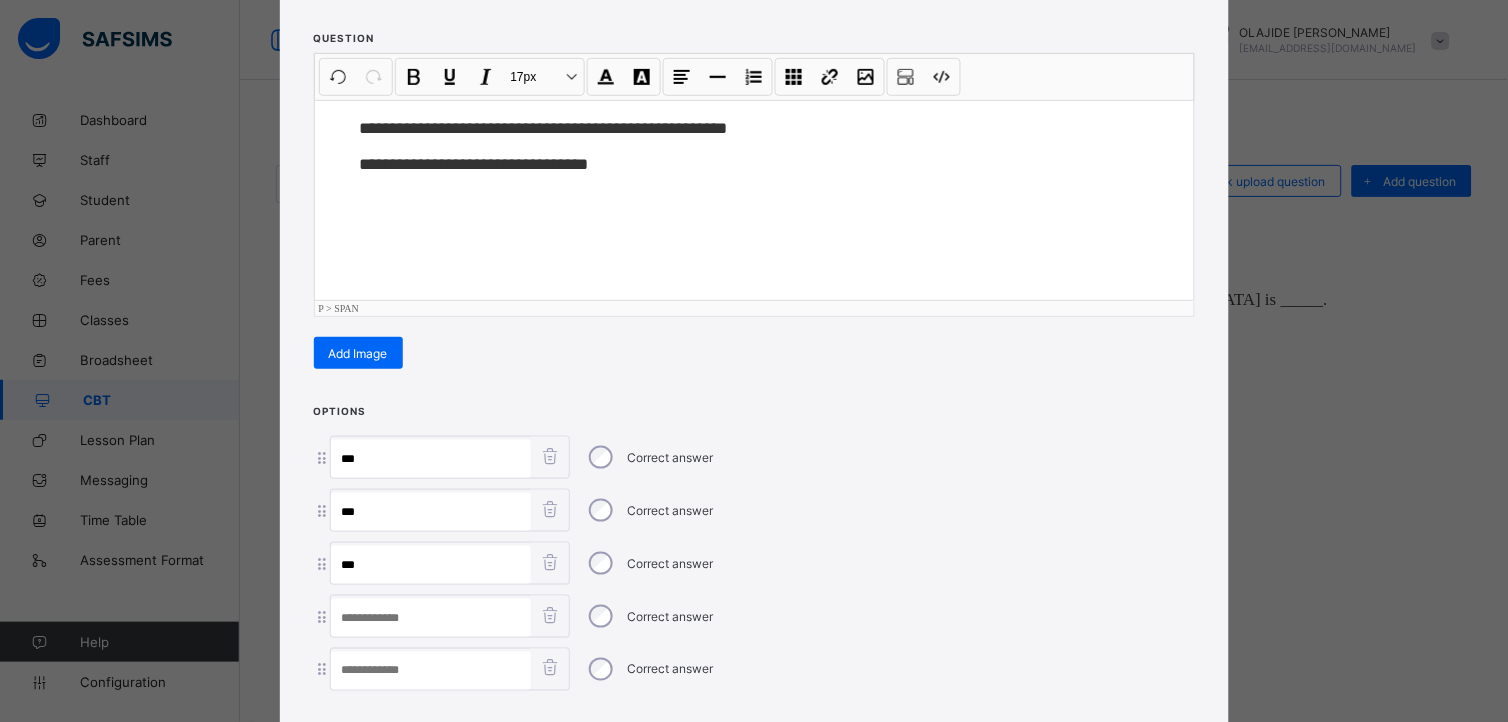 paste on "***" 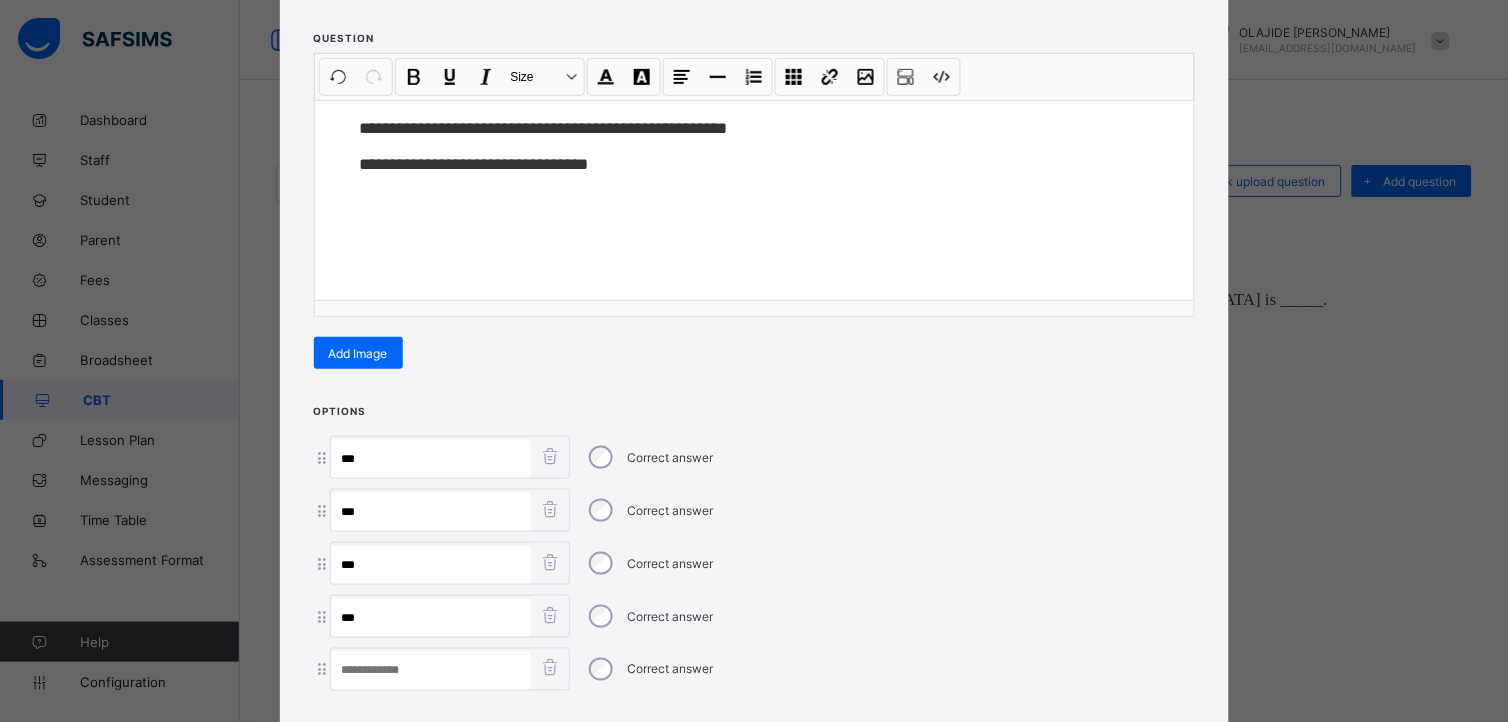 type on "***" 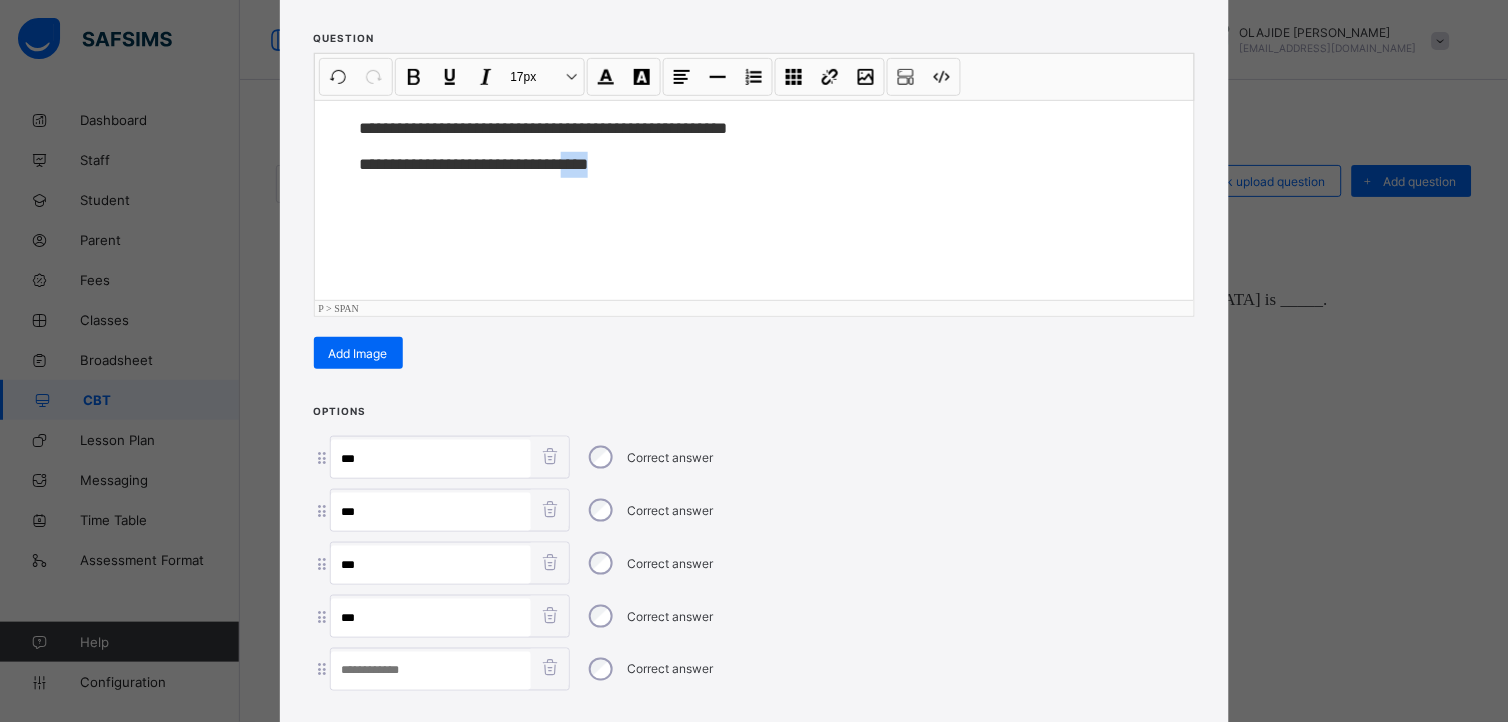 drag, startPoint x: 588, startPoint y: 155, endPoint x: 658, endPoint y: 176, distance: 73.082146 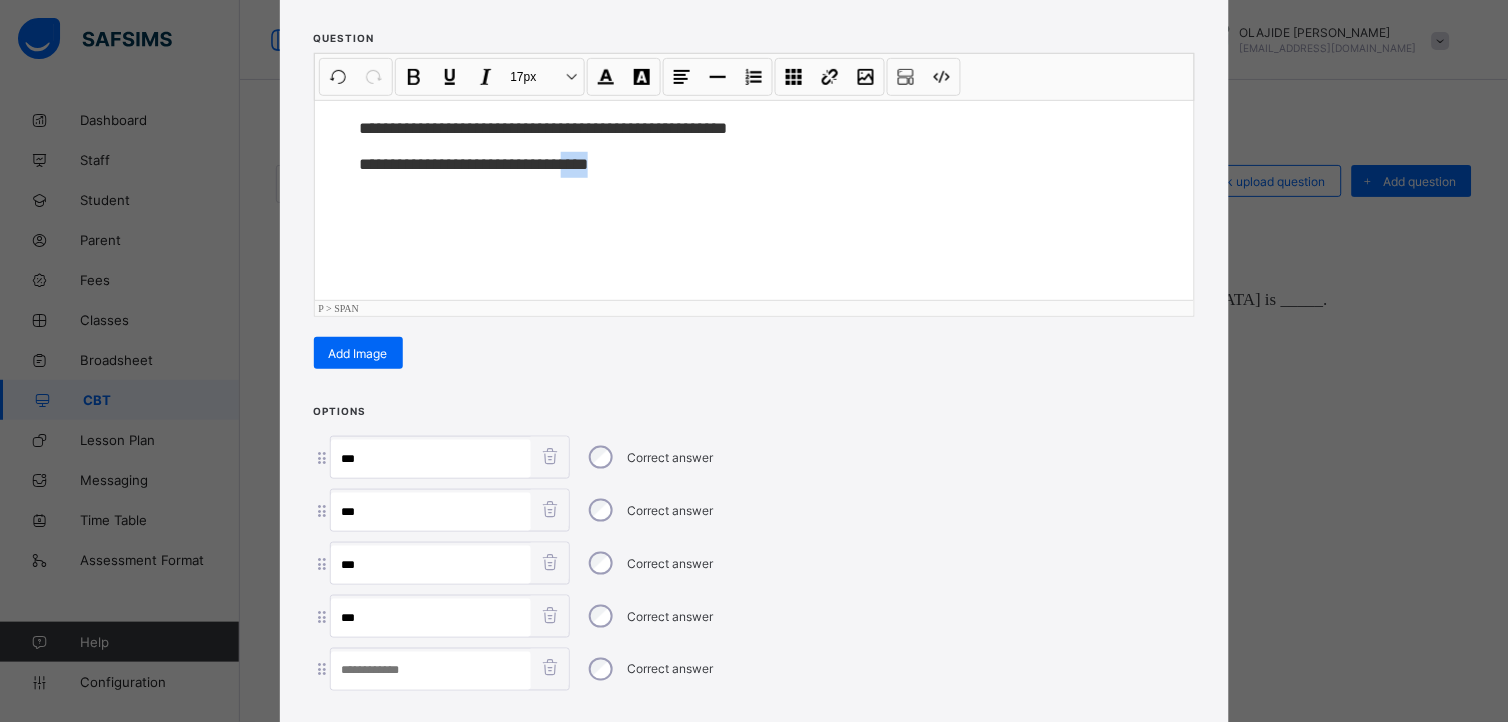 click at bounding box center [431, 671] 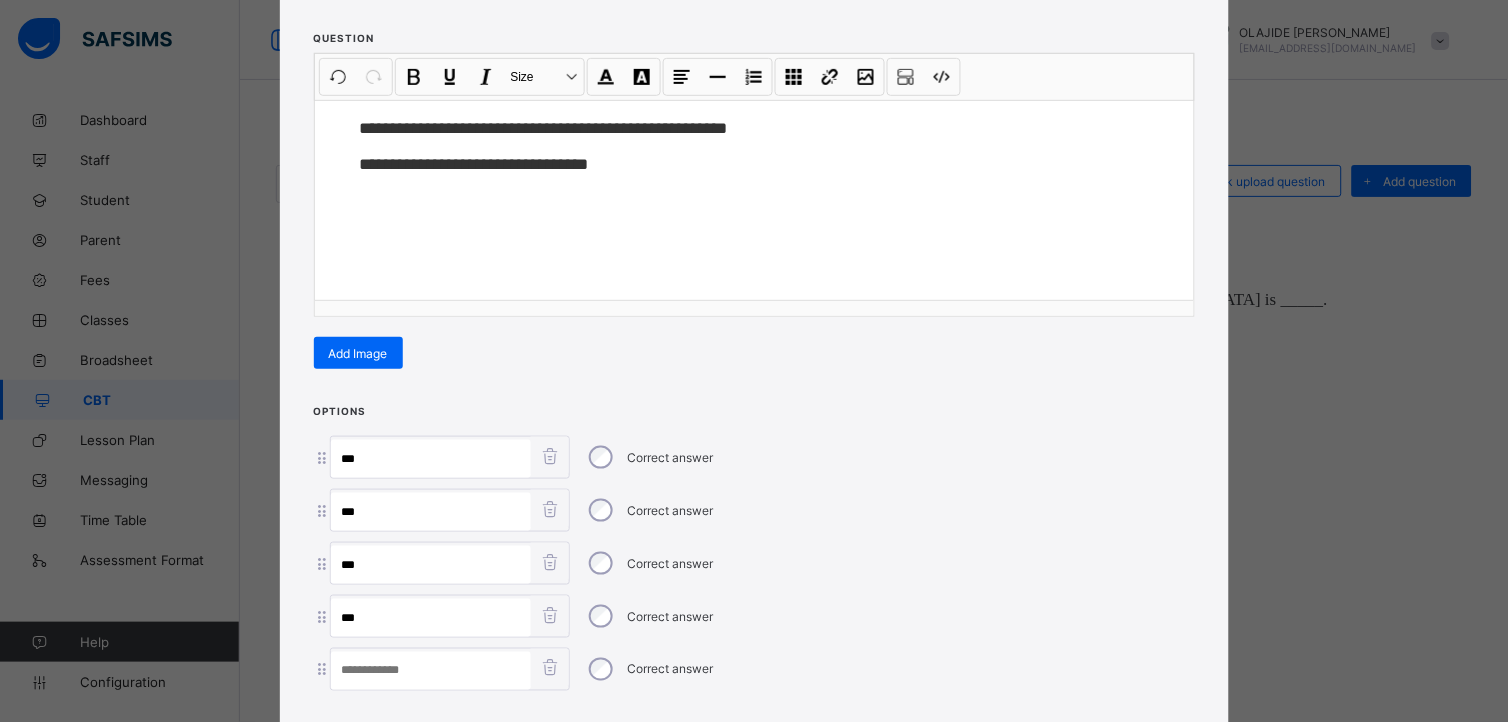 paste on "***" 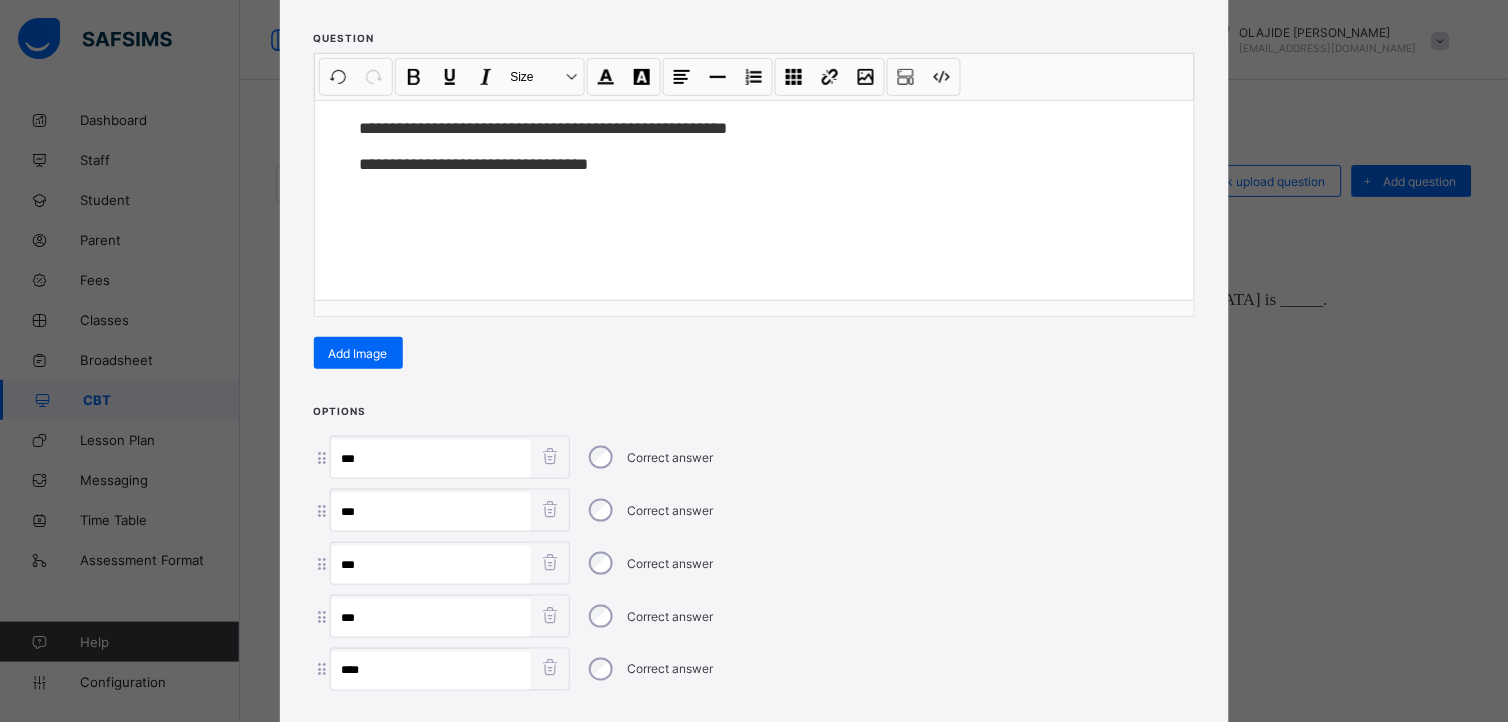 type on "***" 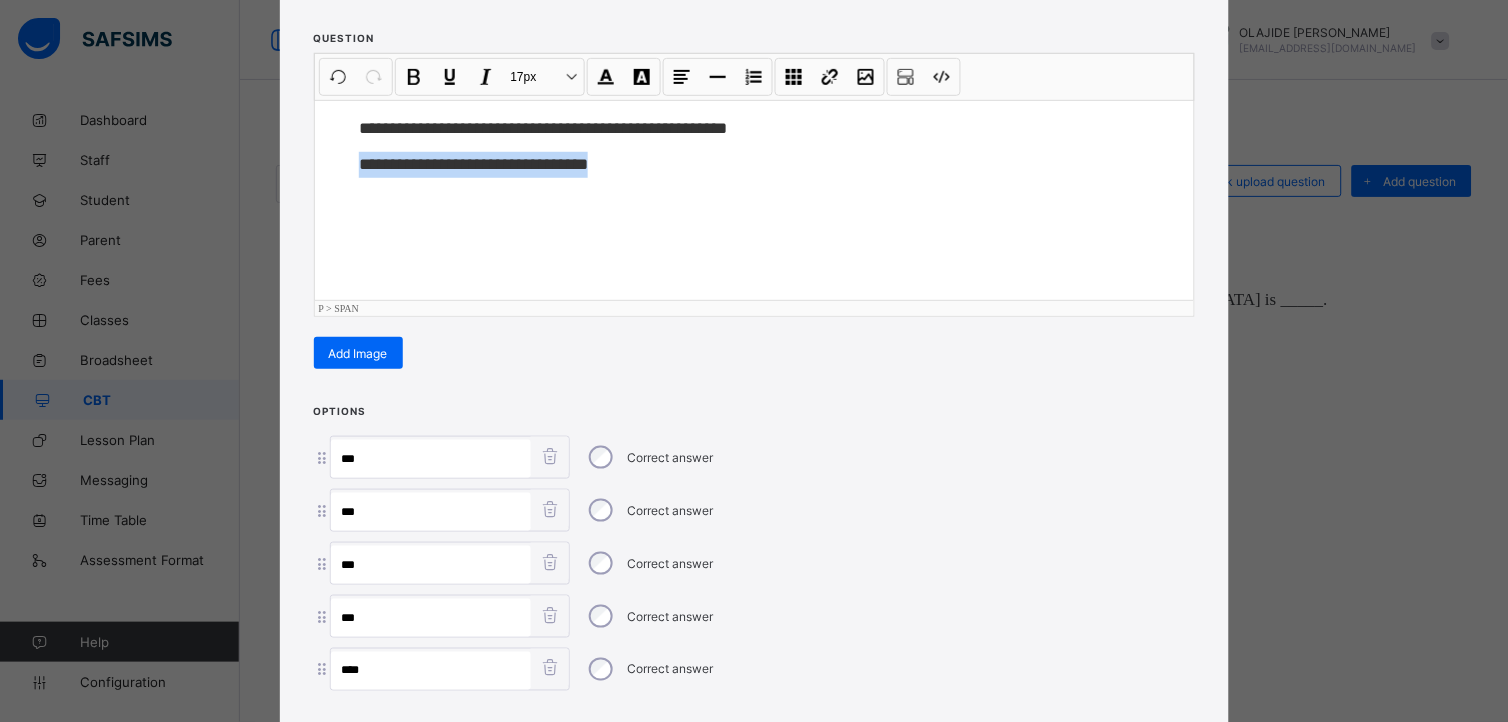 drag, startPoint x: 344, startPoint y: 162, endPoint x: 785, endPoint y: 424, distance: 512.9571 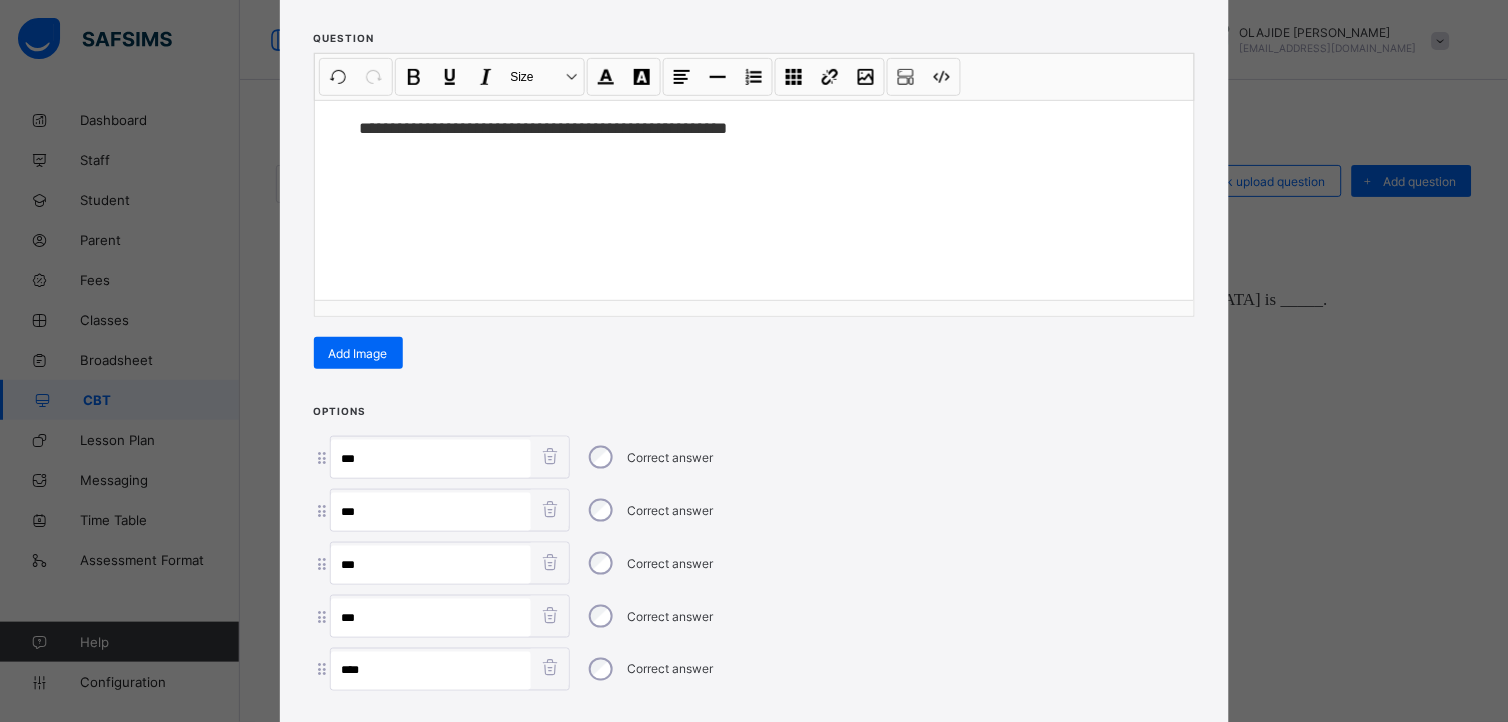 click on "**********" at bounding box center [754, 361] 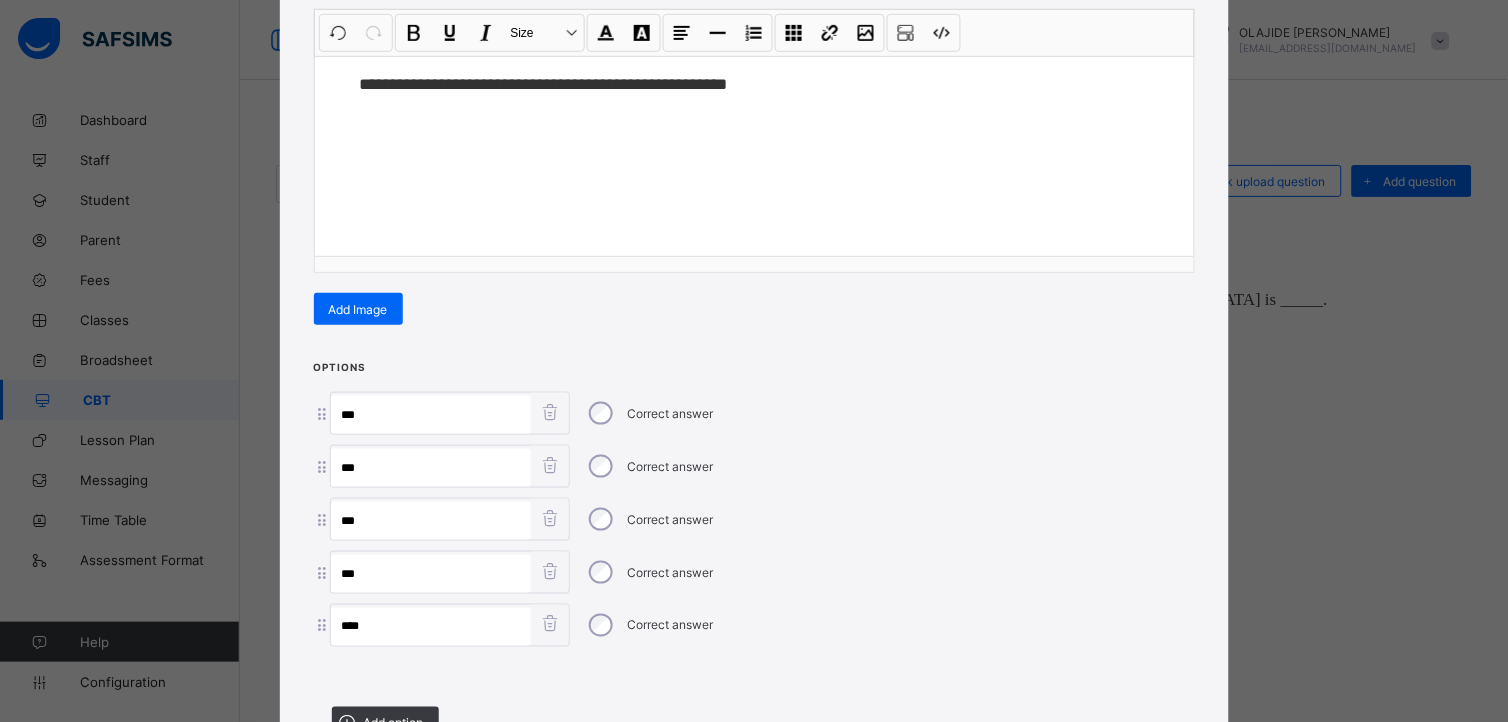 scroll, scrollTop: 432, scrollLeft: 0, axis: vertical 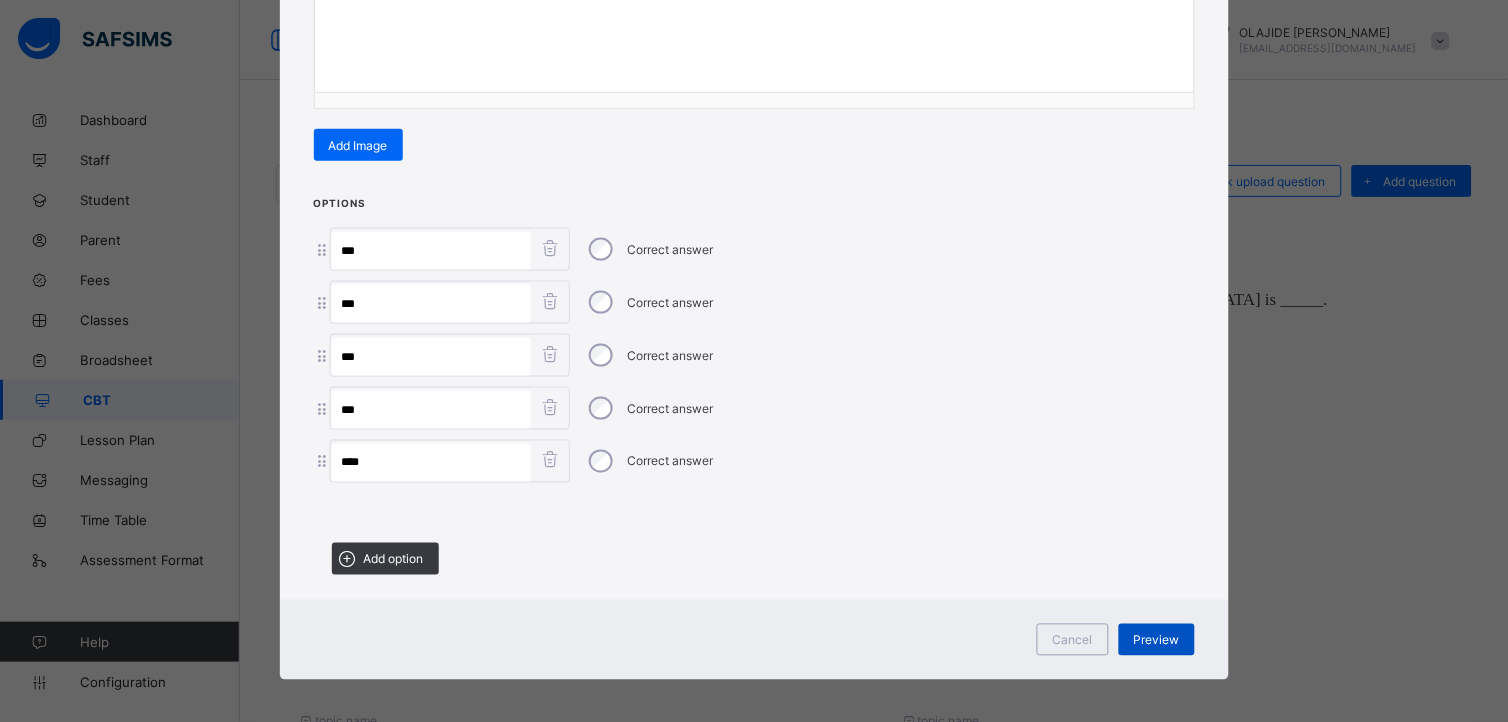 click on "Preview" at bounding box center [1157, 640] 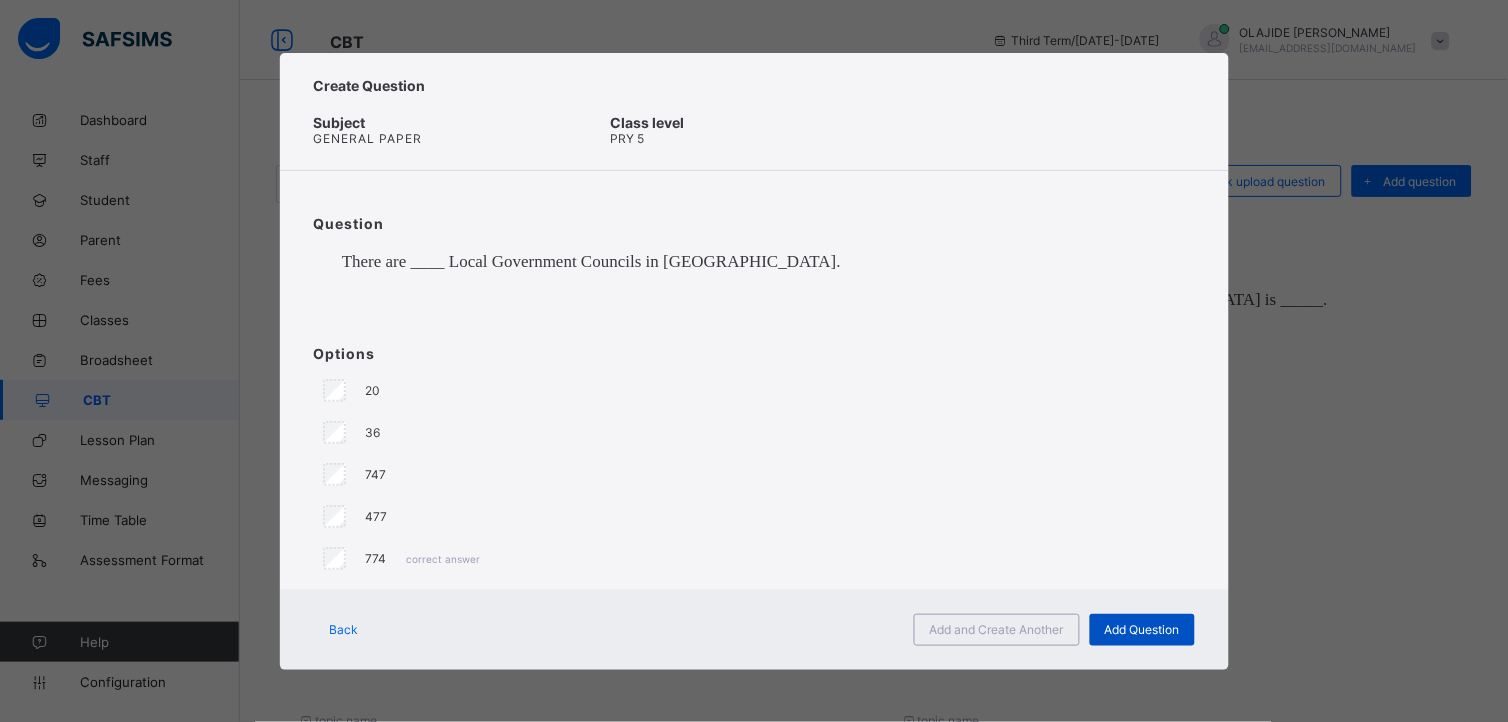 scroll, scrollTop: 0, scrollLeft: 0, axis: both 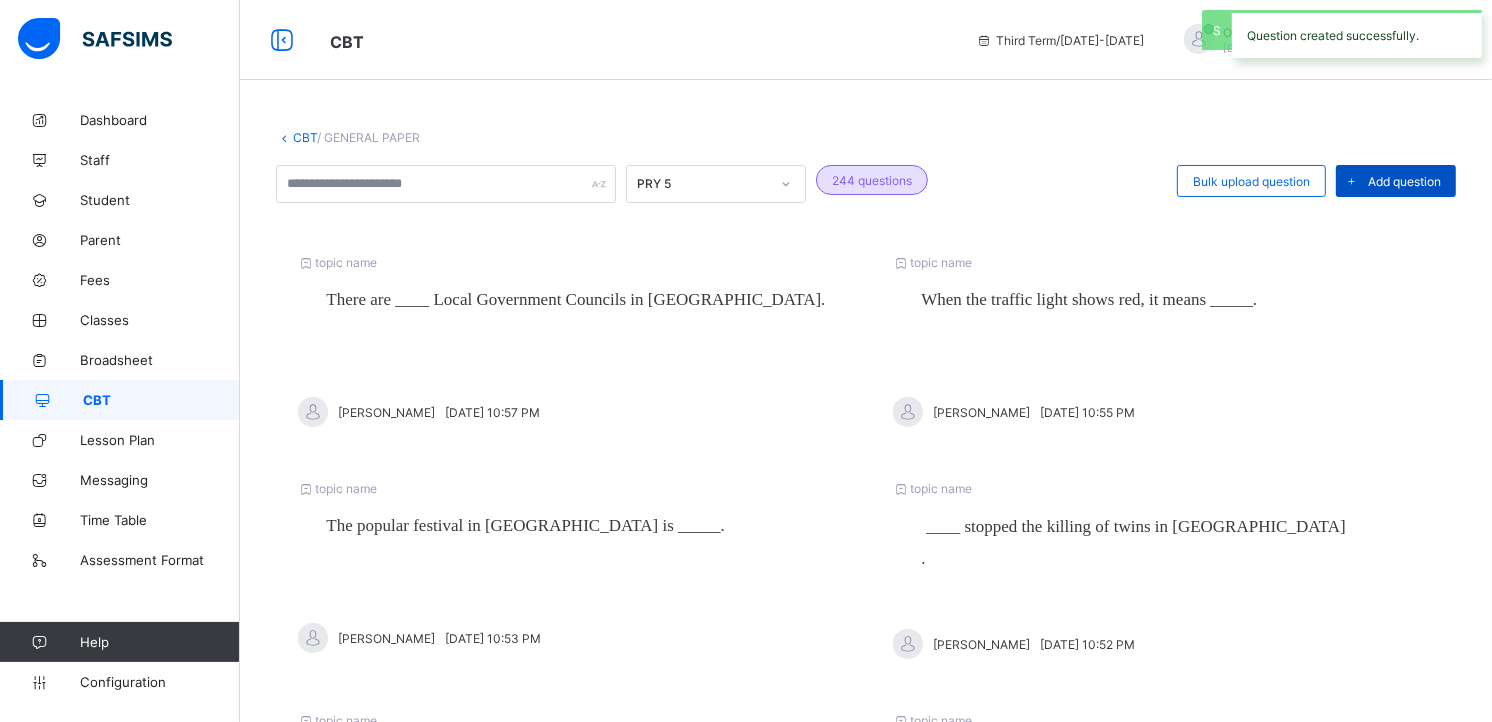 click on "Add question" at bounding box center (1404, 181) 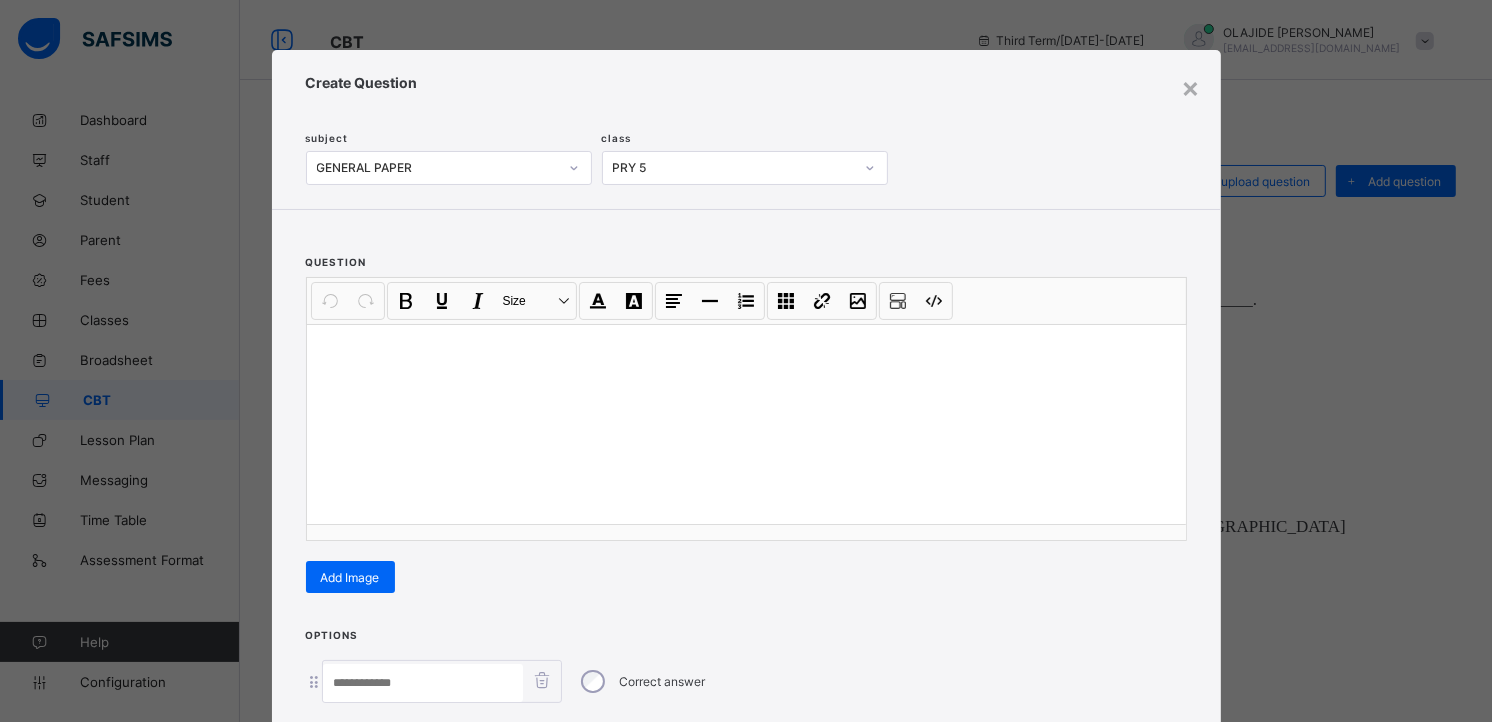 click at bounding box center [746, 350] 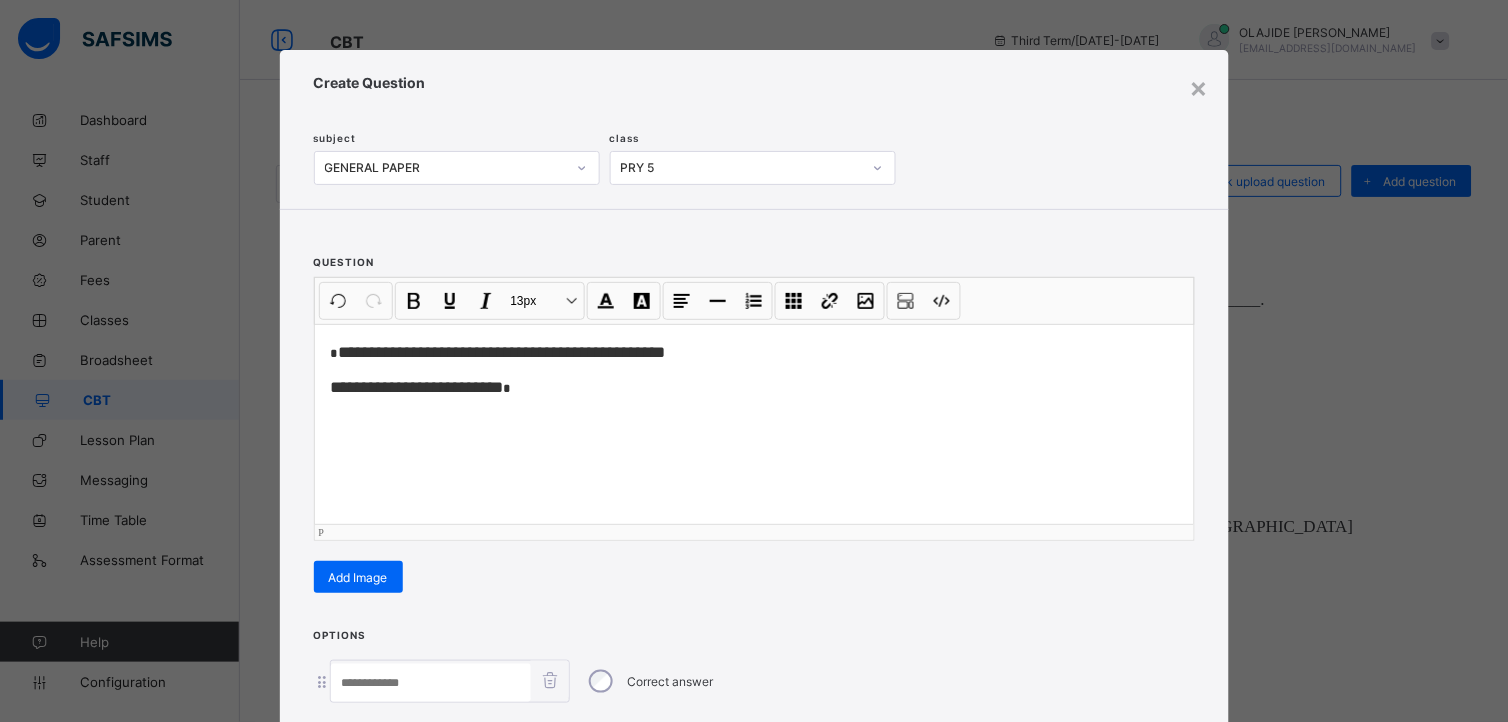 click on "**********" at bounding box center (754, 361) 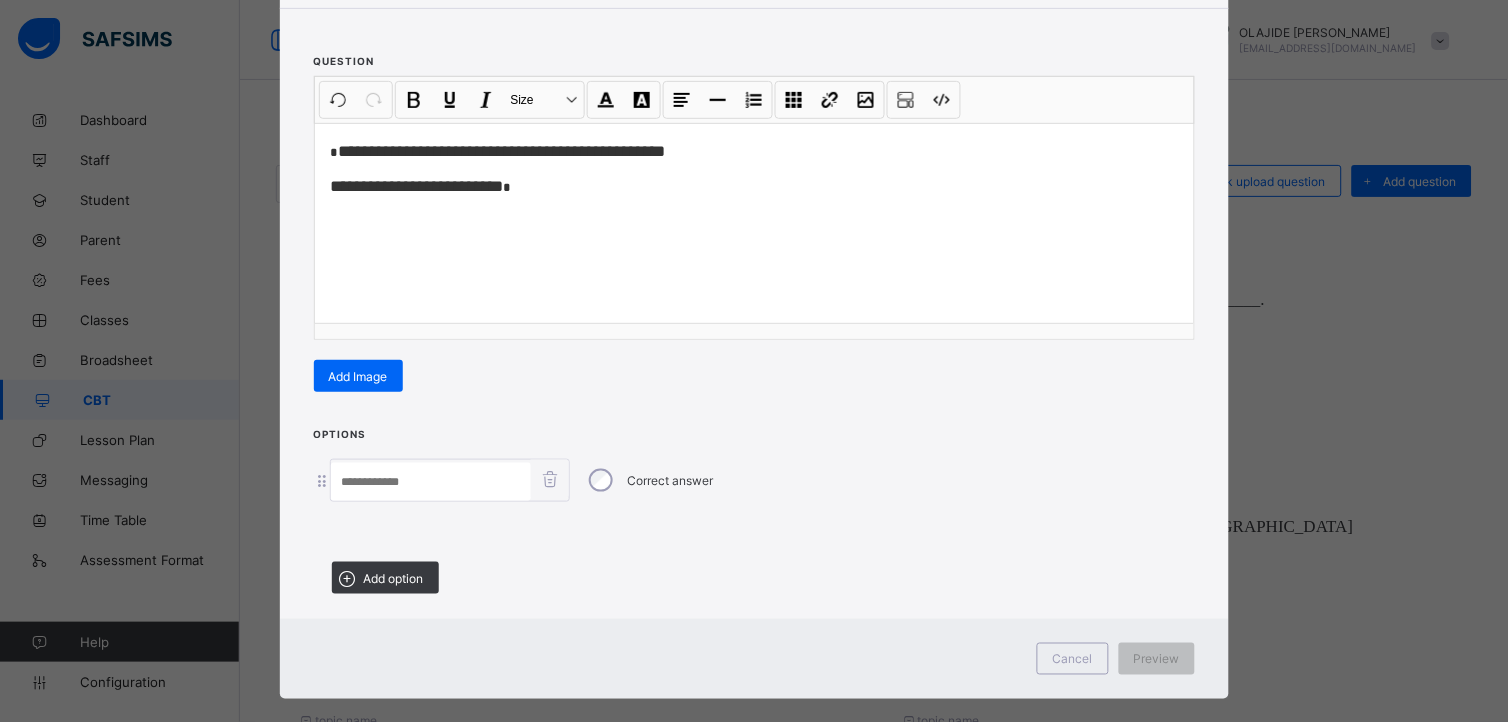 scroll, scrollTop: 224, scrollLeft: 0, axis: vertical 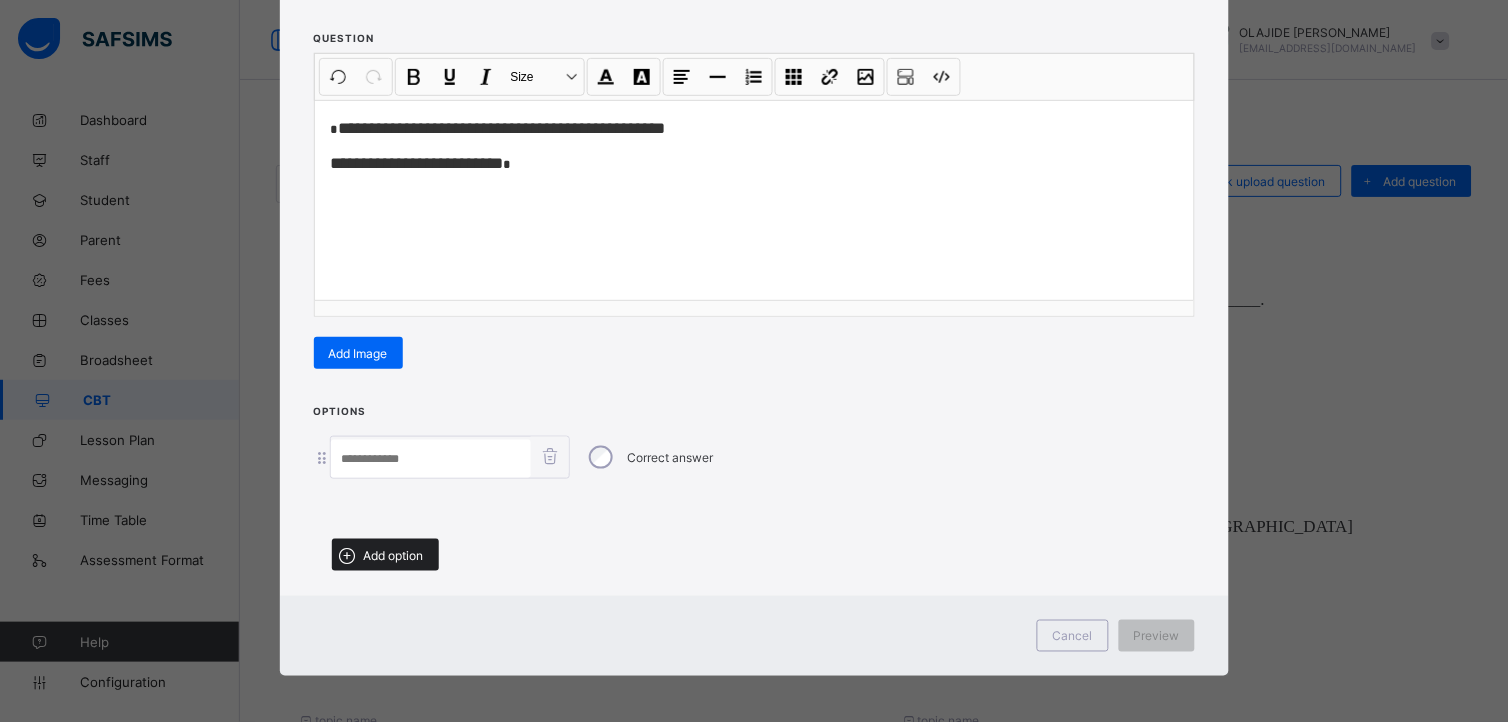 click at bounding box center (347, 555) 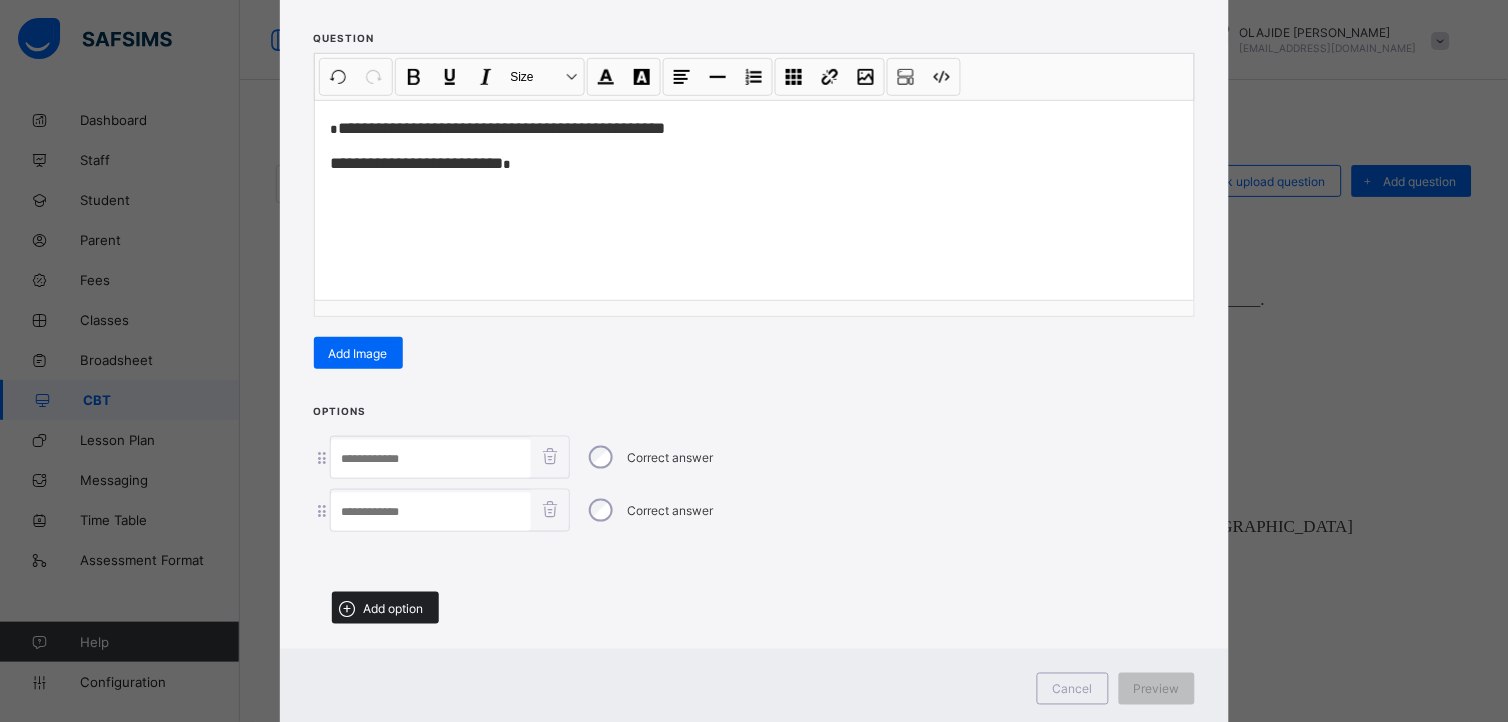 click at bounding box center [348, 608] 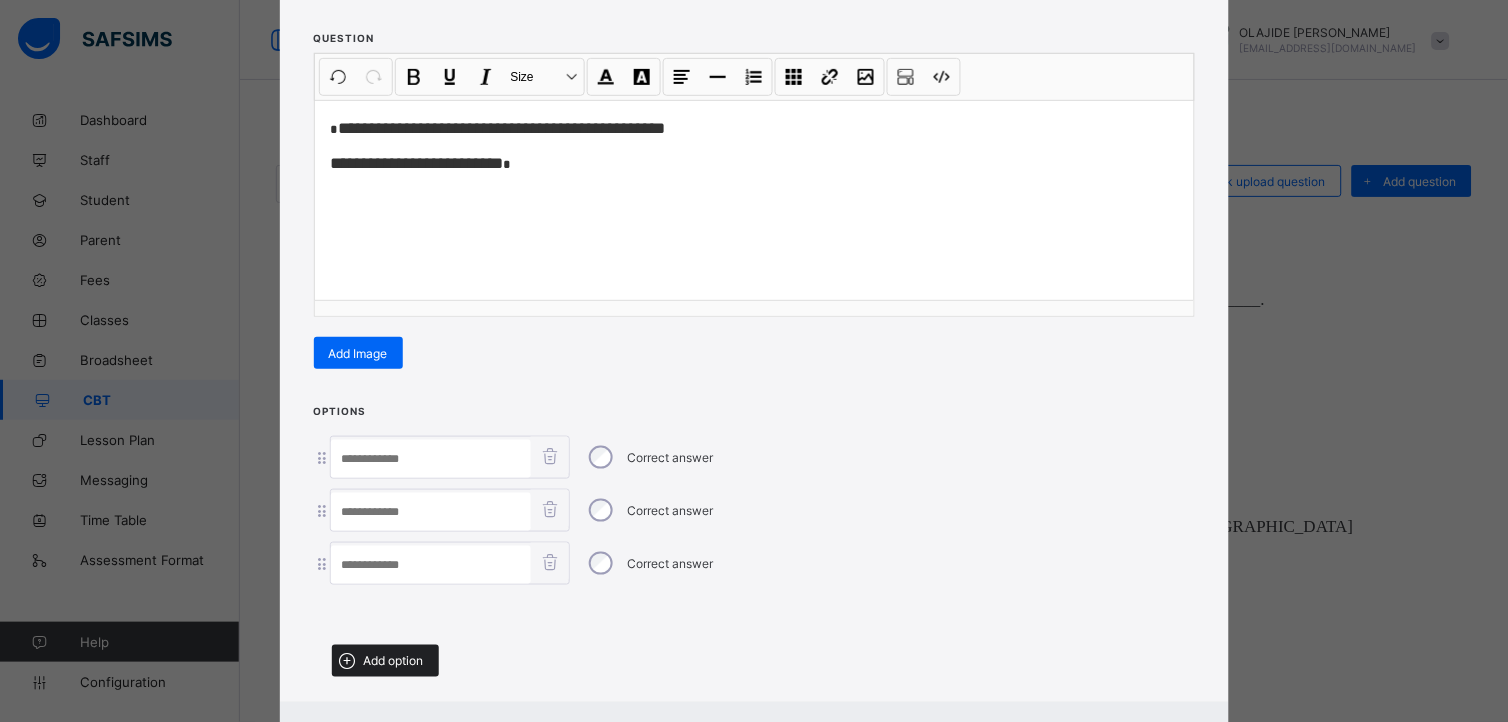 click at bounding box center [347, 661] 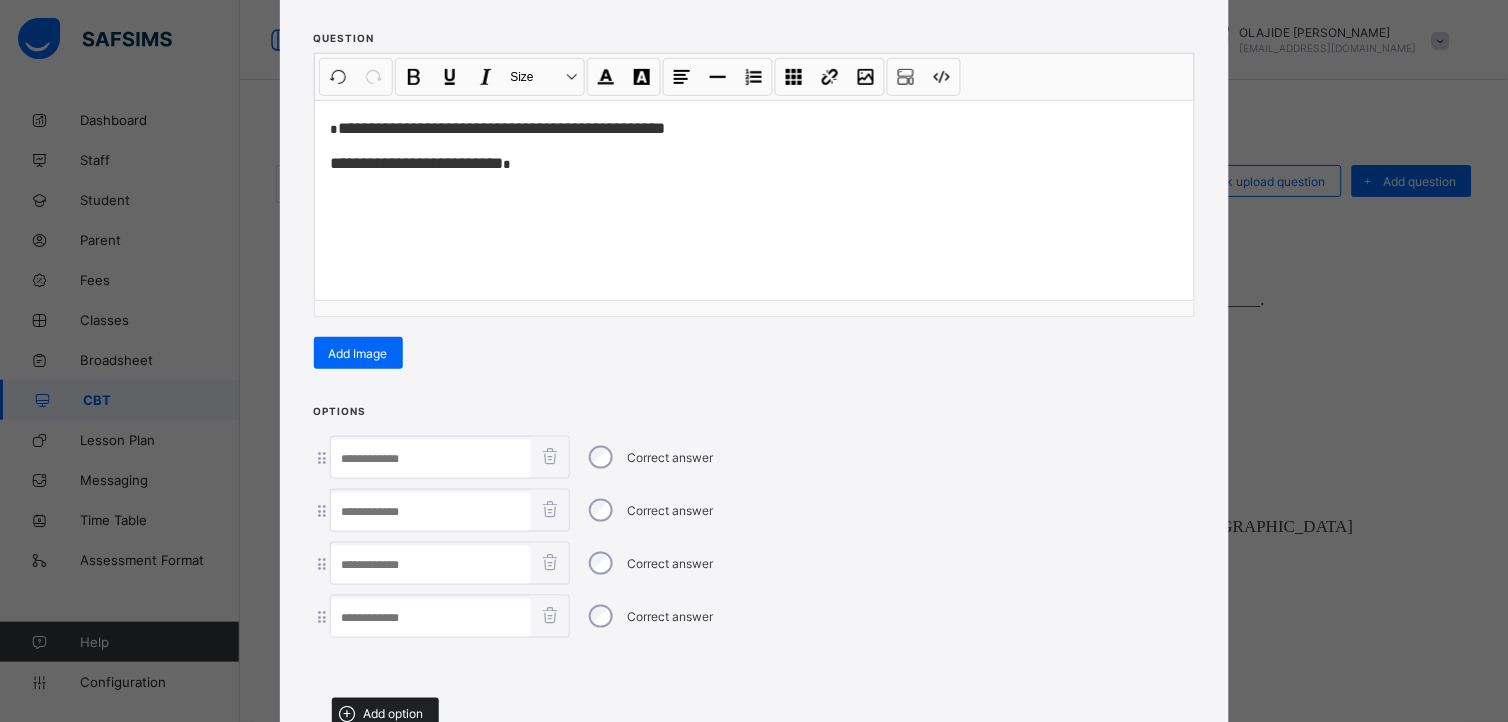 click at bounding box center [347, 714] 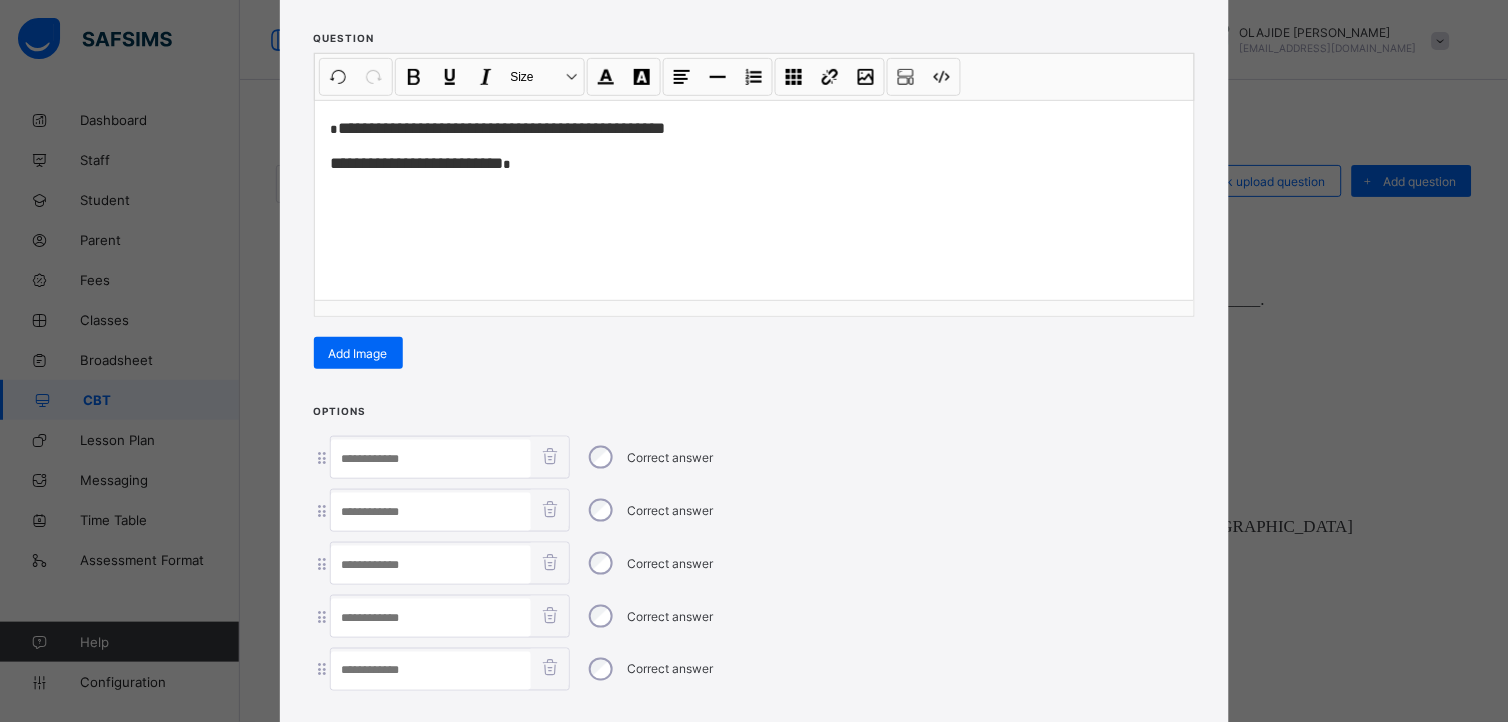 click at bounding box center (431, 459) 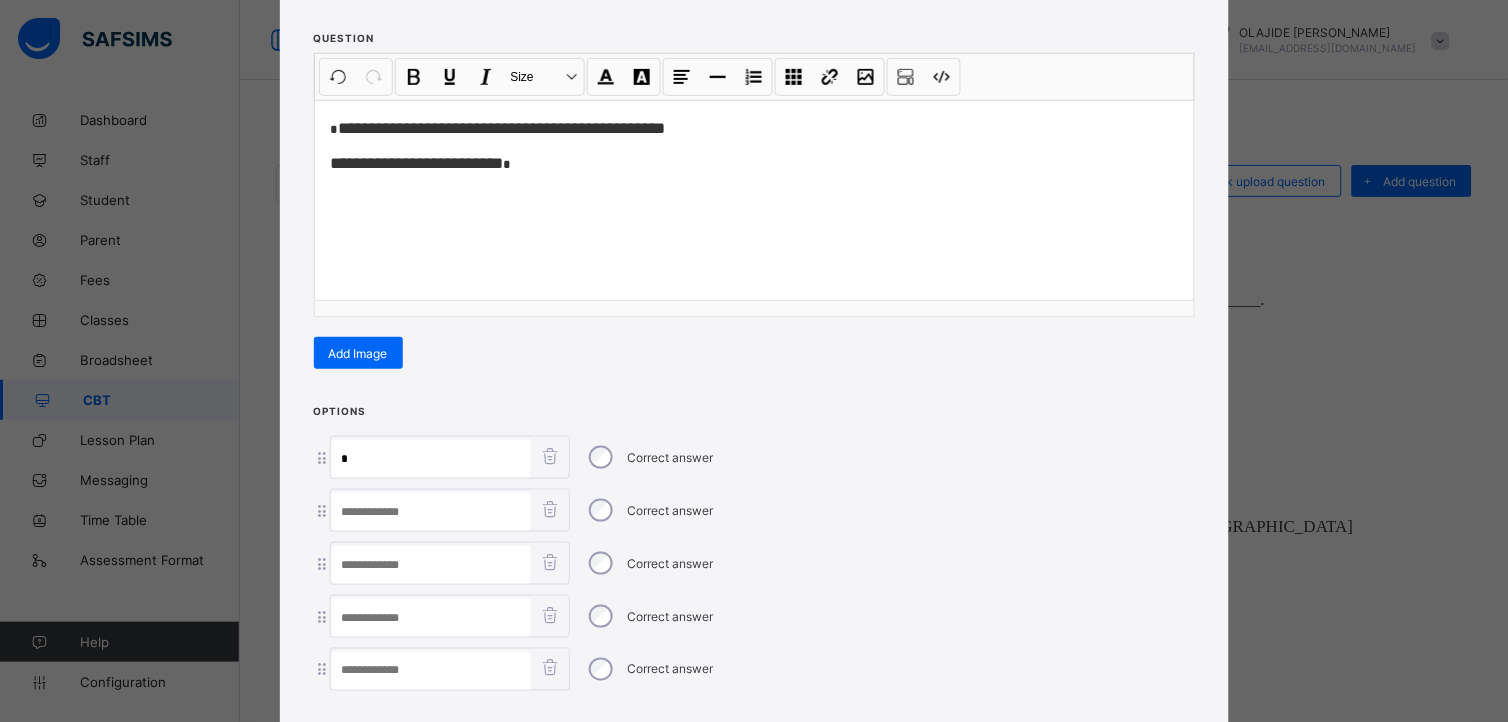 type on "*" 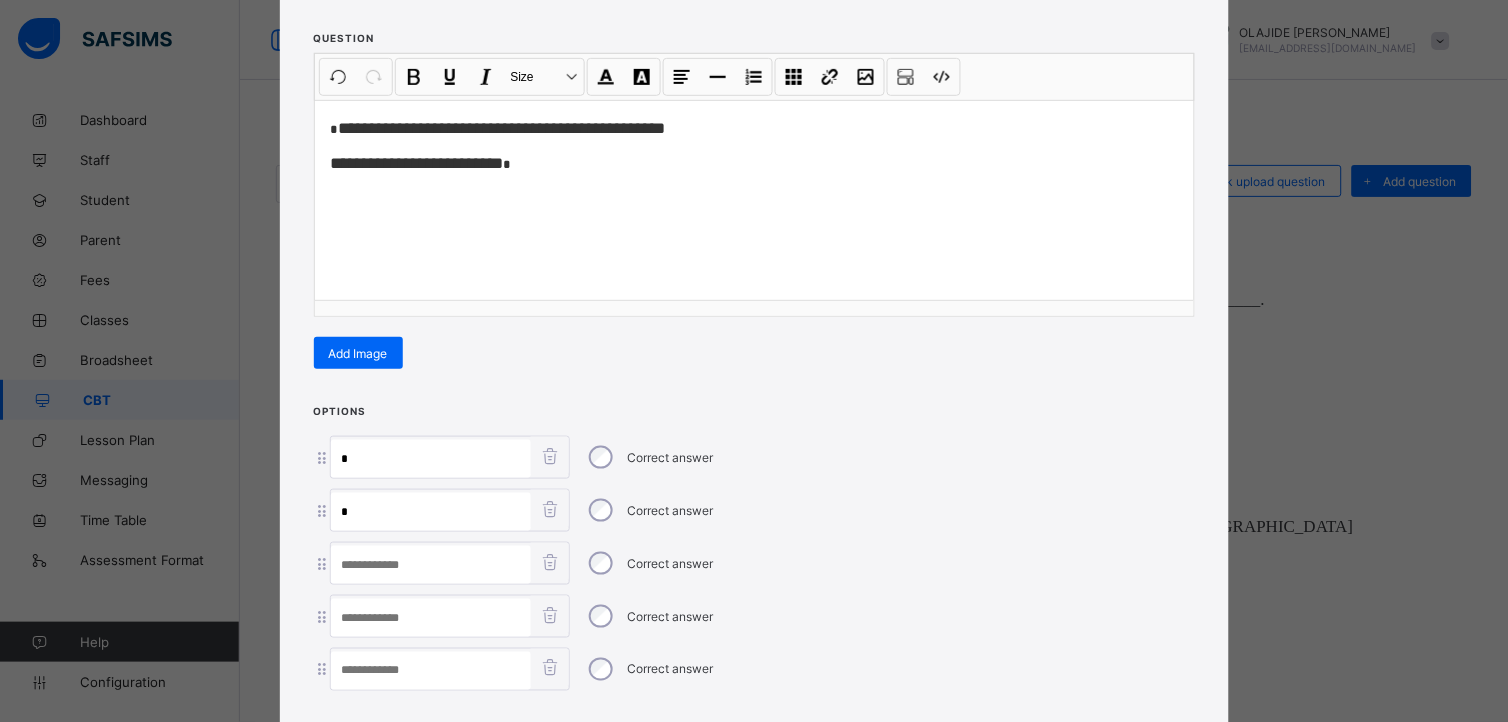 type on "*" 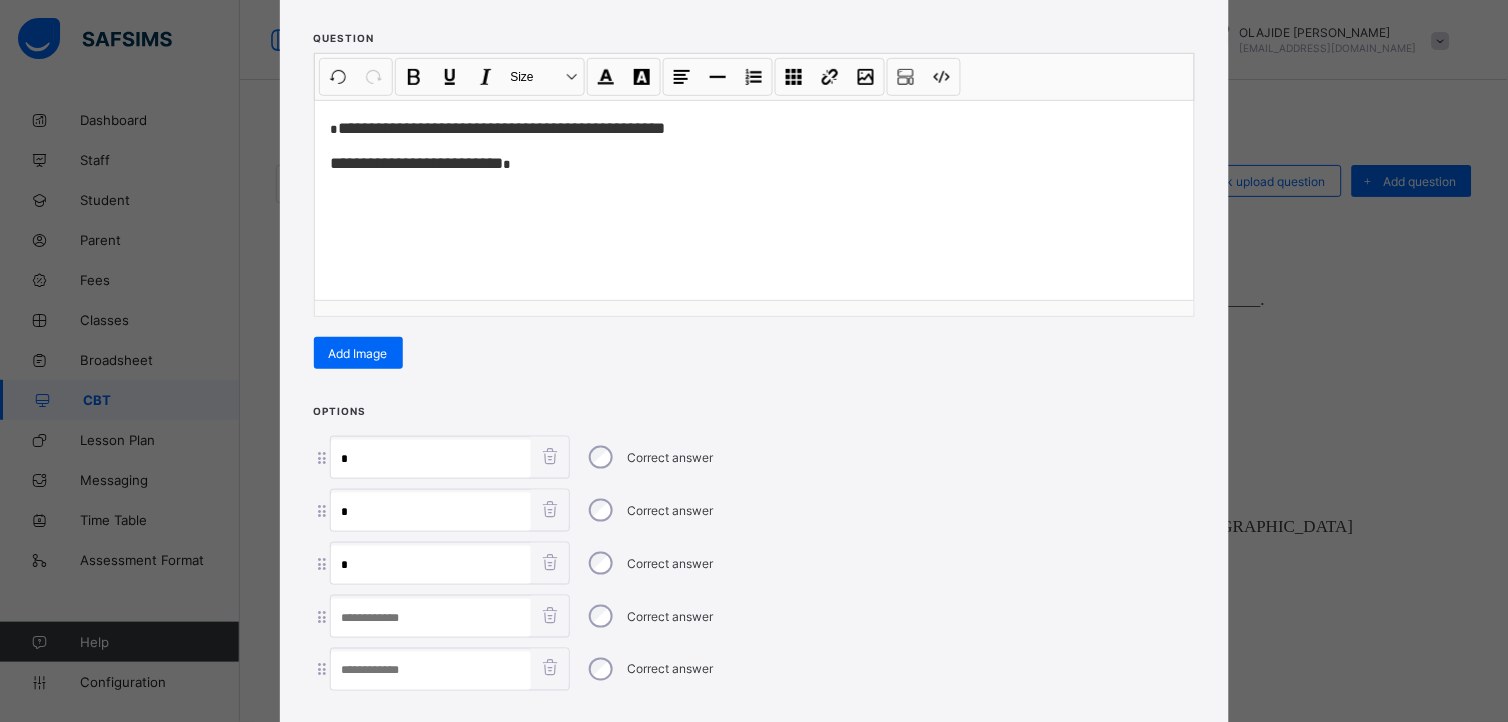 type on "*" 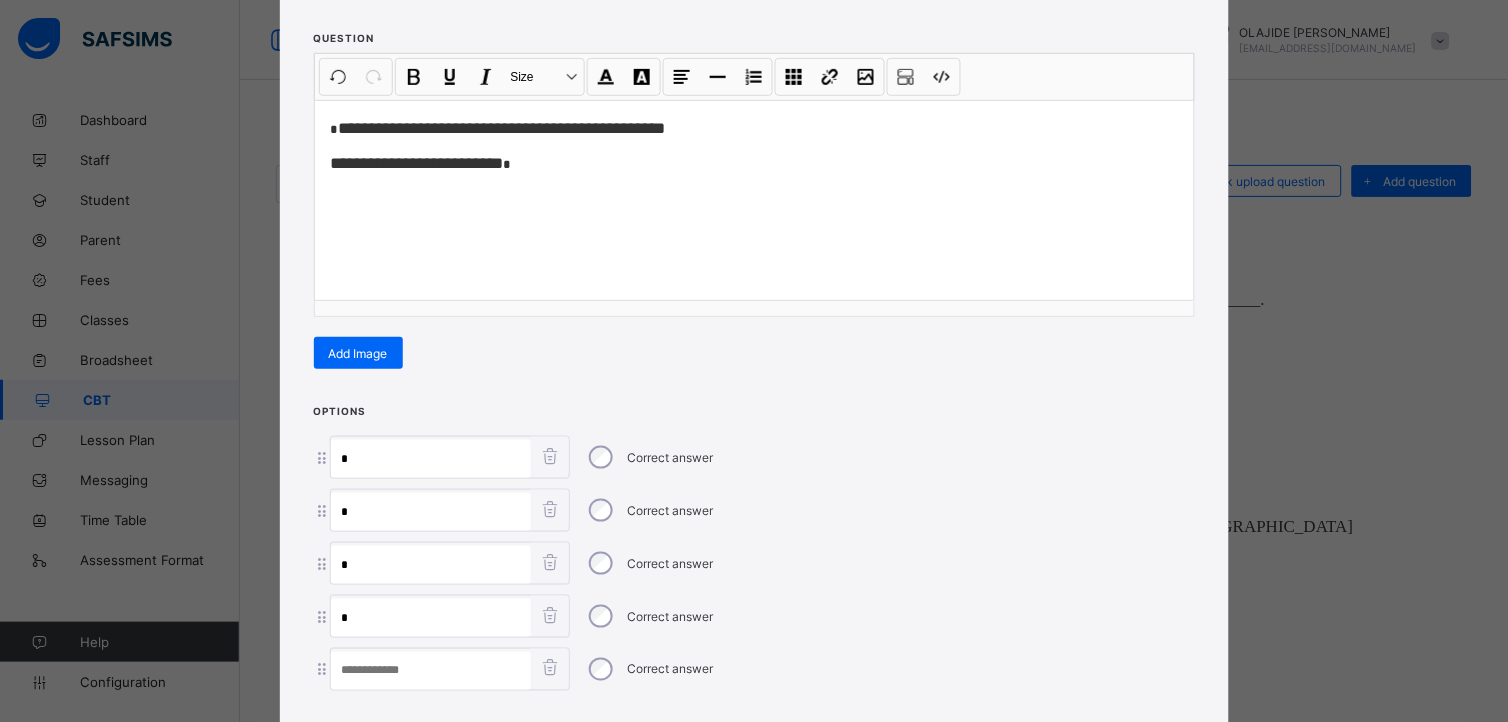 type on "*" 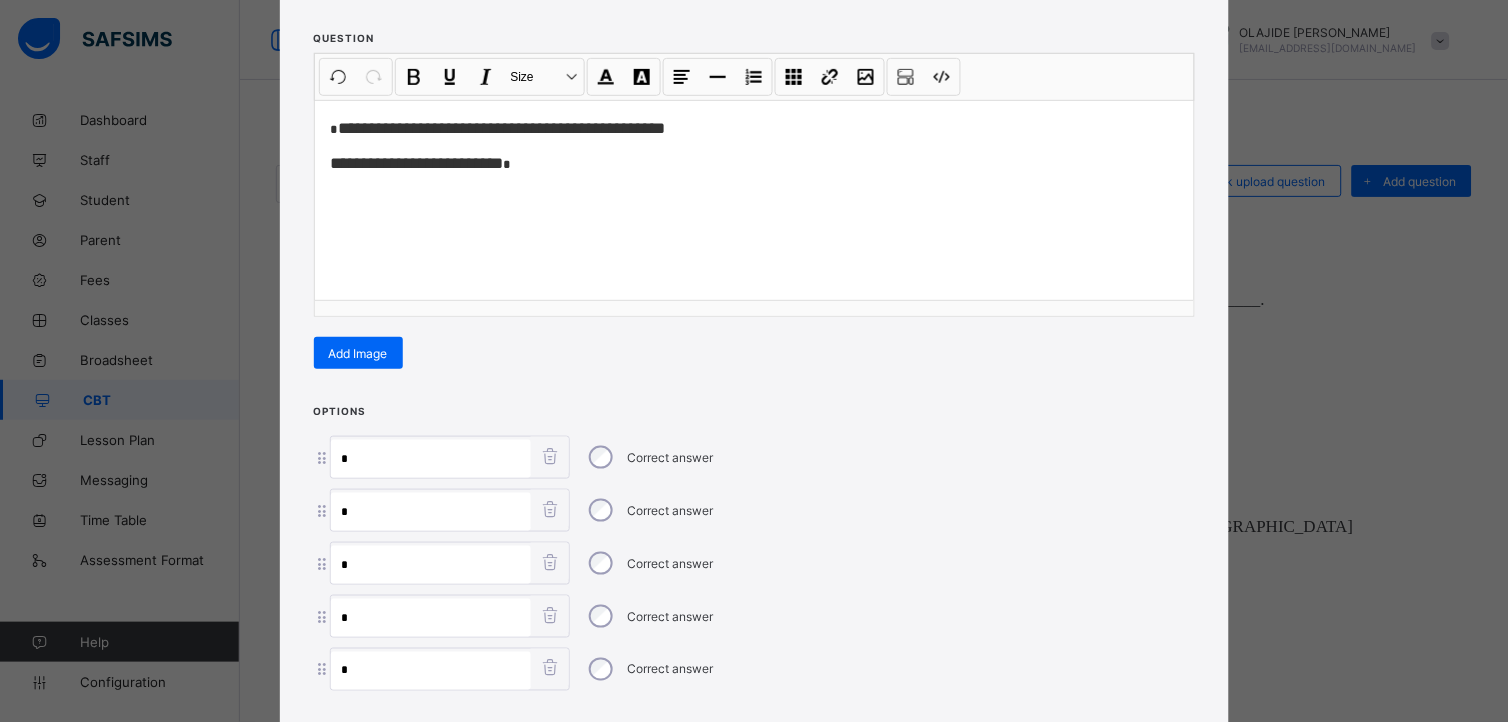type on "*" 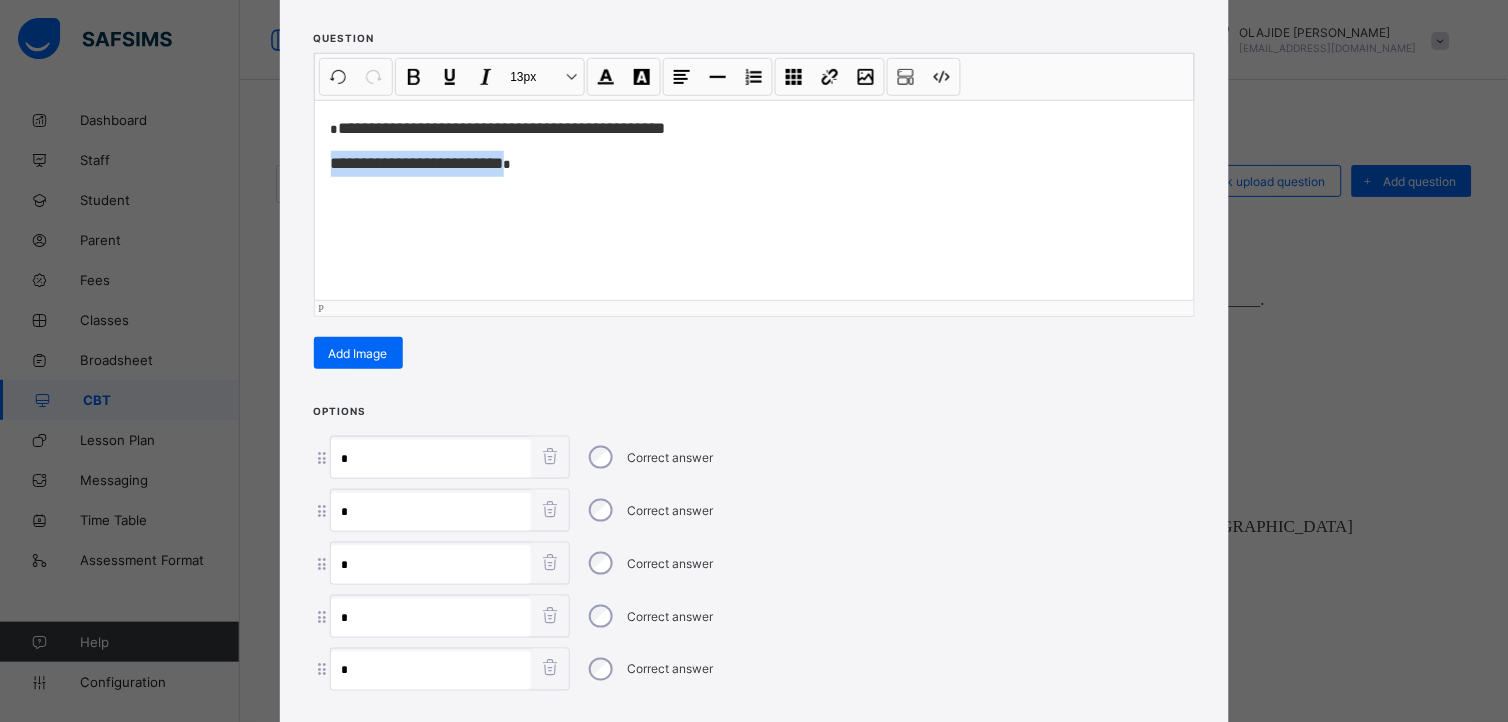 drag, startPoint x: 315, startPoint y: 152, endPoint x: 510, endPoint y: 207, distance: 202.608 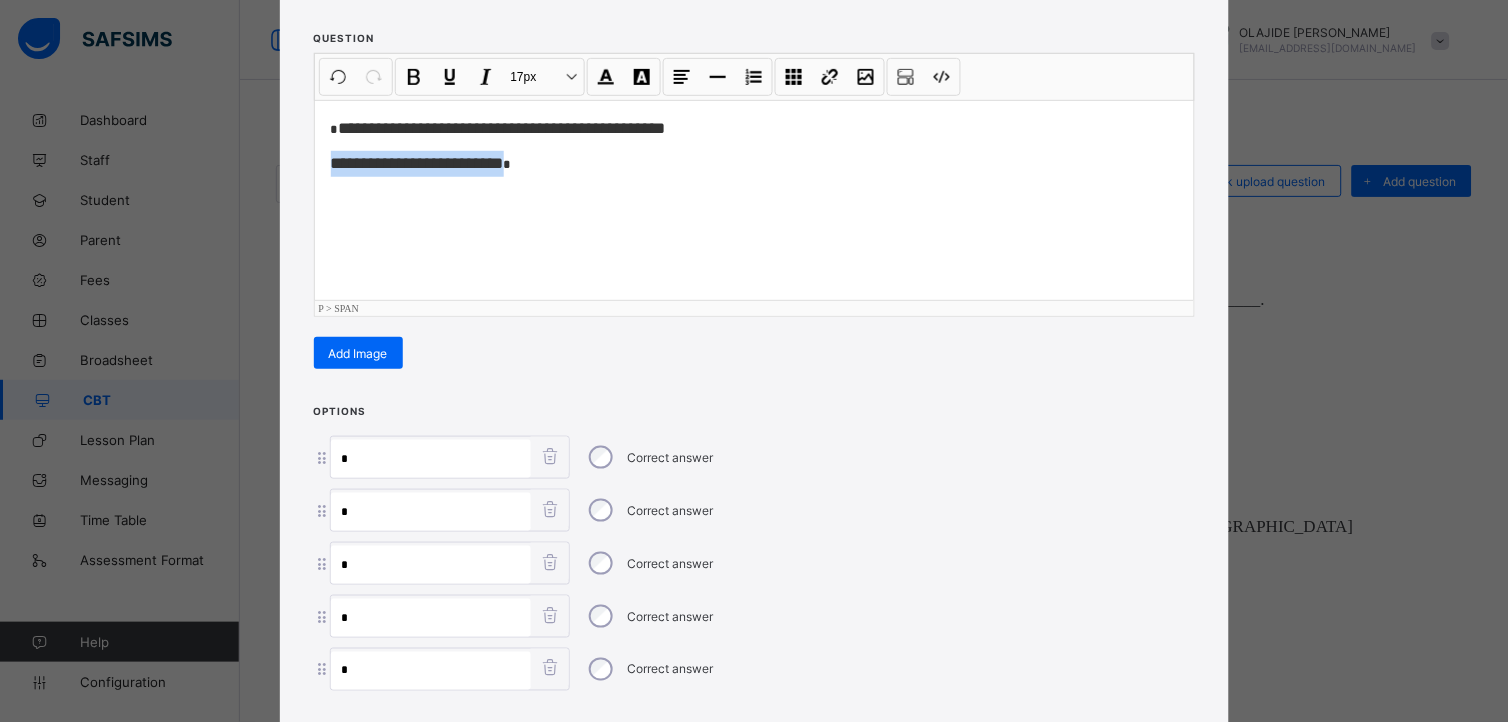 type 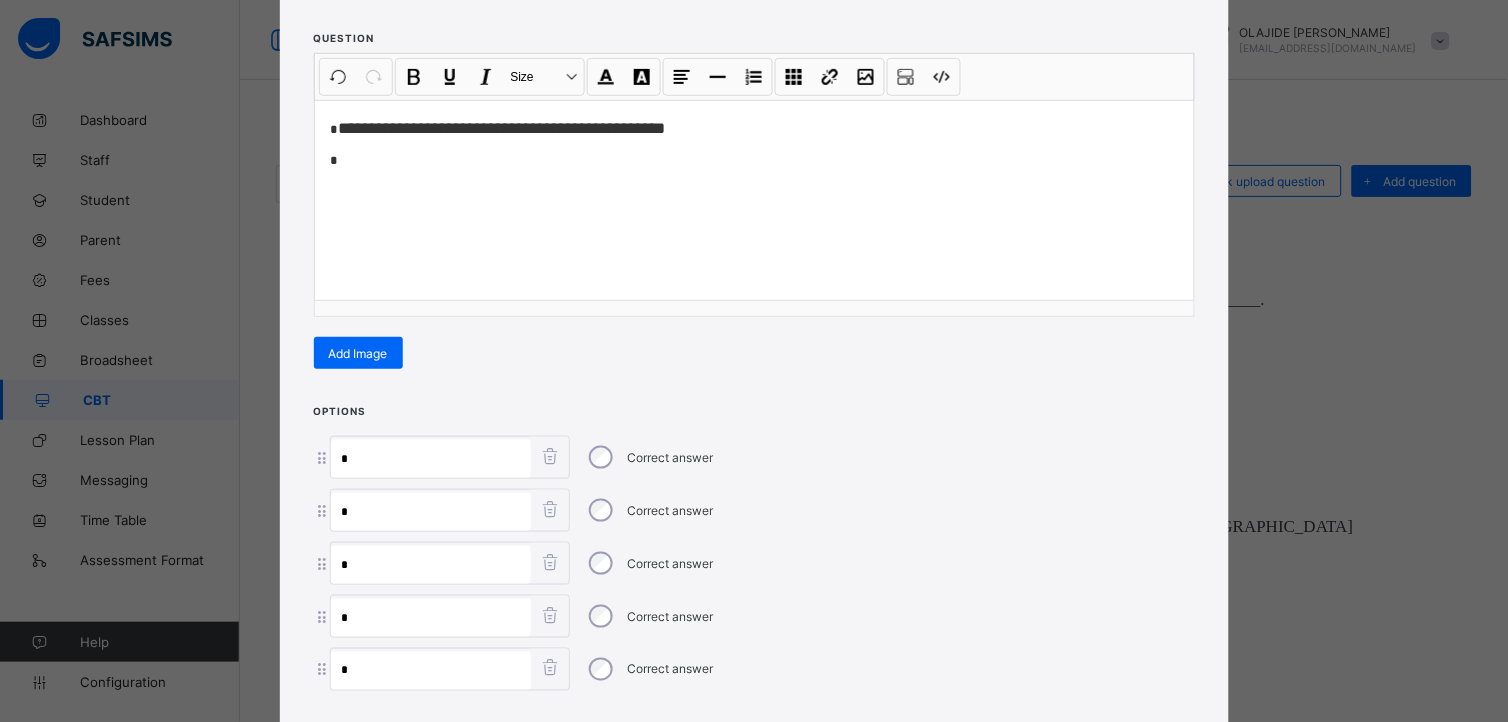 click on "**********" at bounding box center [754, 361] 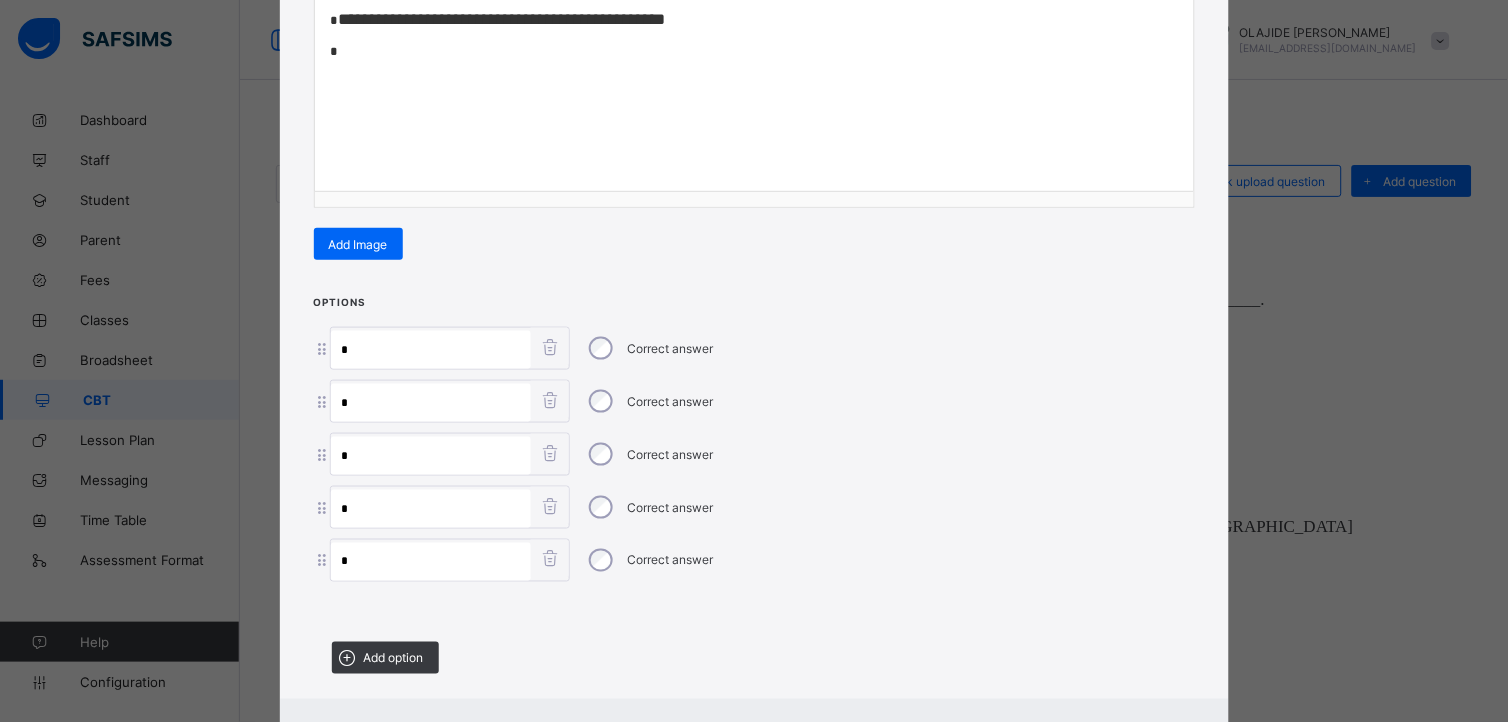 scroll, scrollTop: 432, scrollLeft: 0, axis: vertical 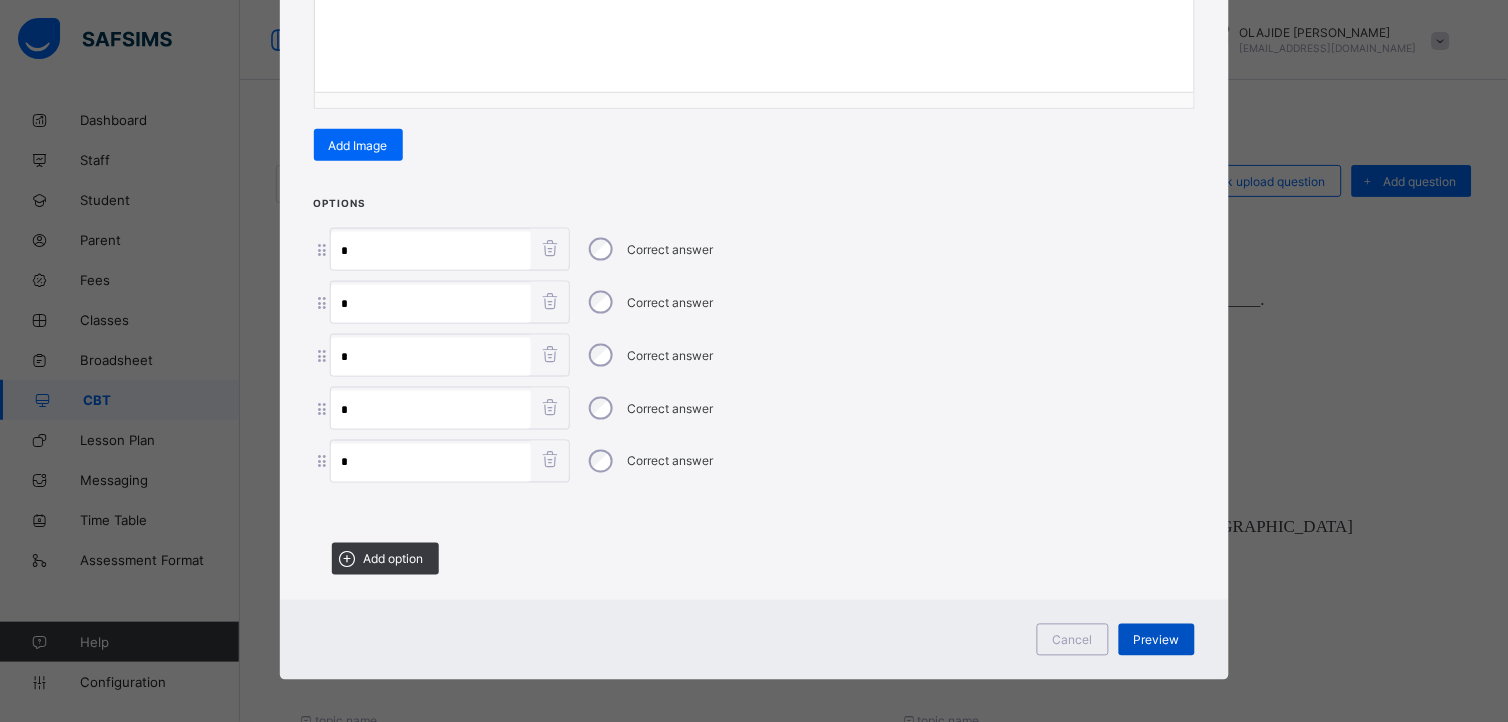 click on "Preview" at bounding box center [1157, 640] 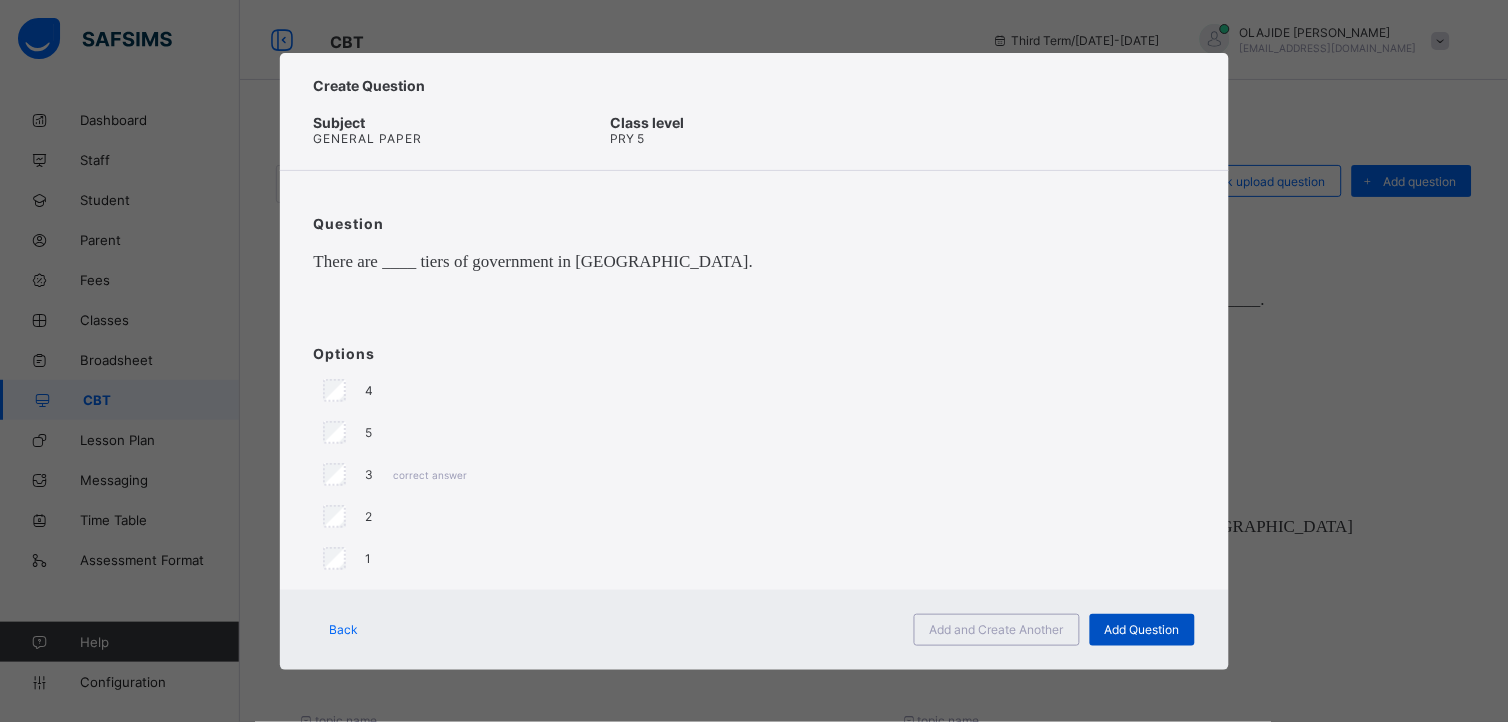 scroll, scrollTop: 0, scrollLeft: 0, axis: both 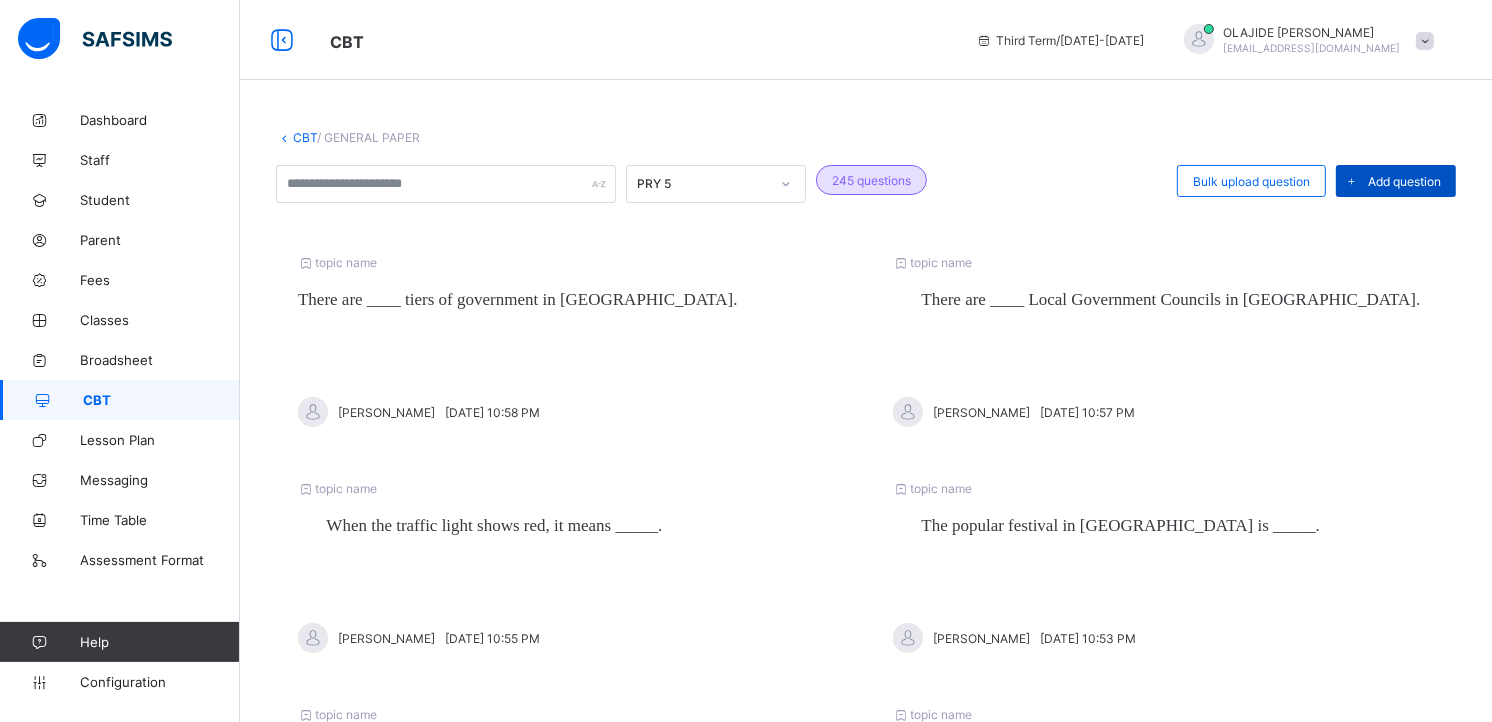 click on "Add question" at bounding box center [1404, 181] 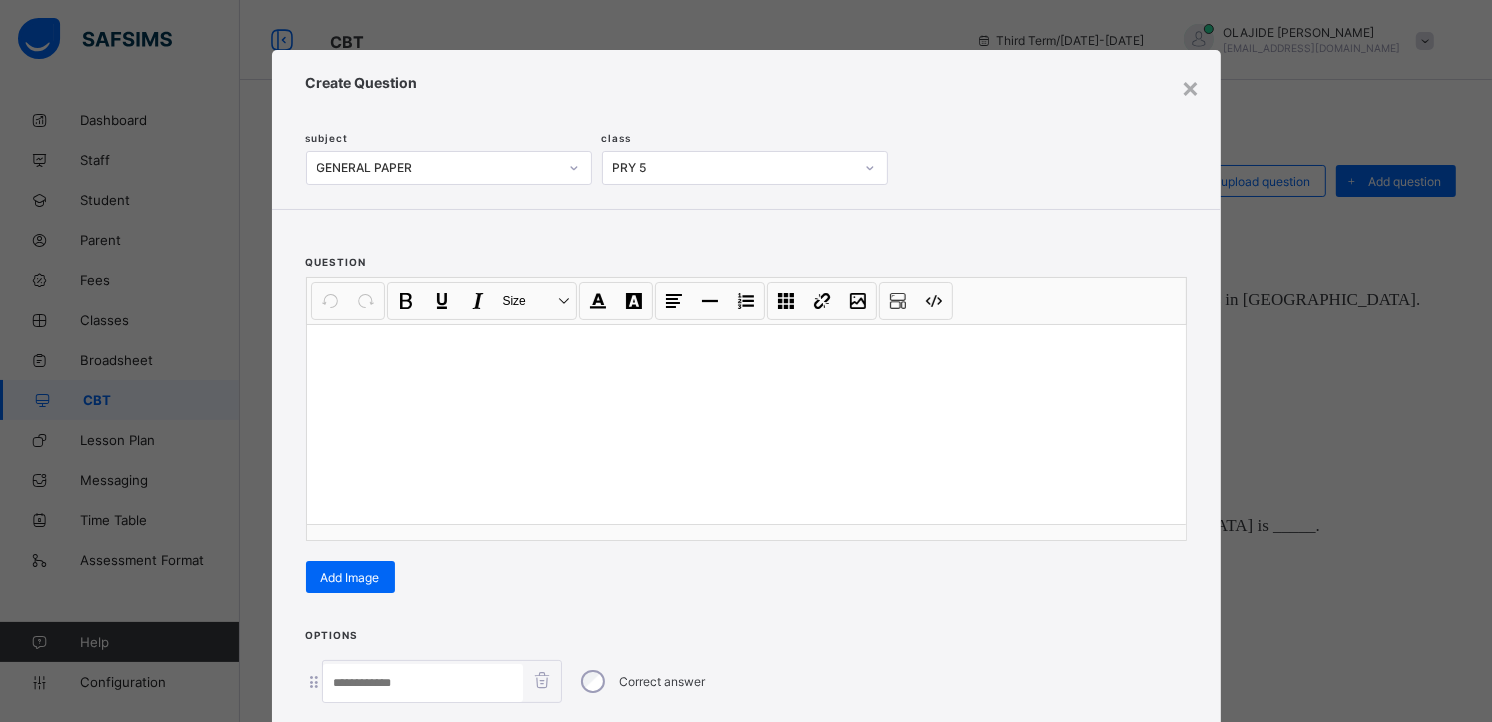 click at bounding box center (746, 350) 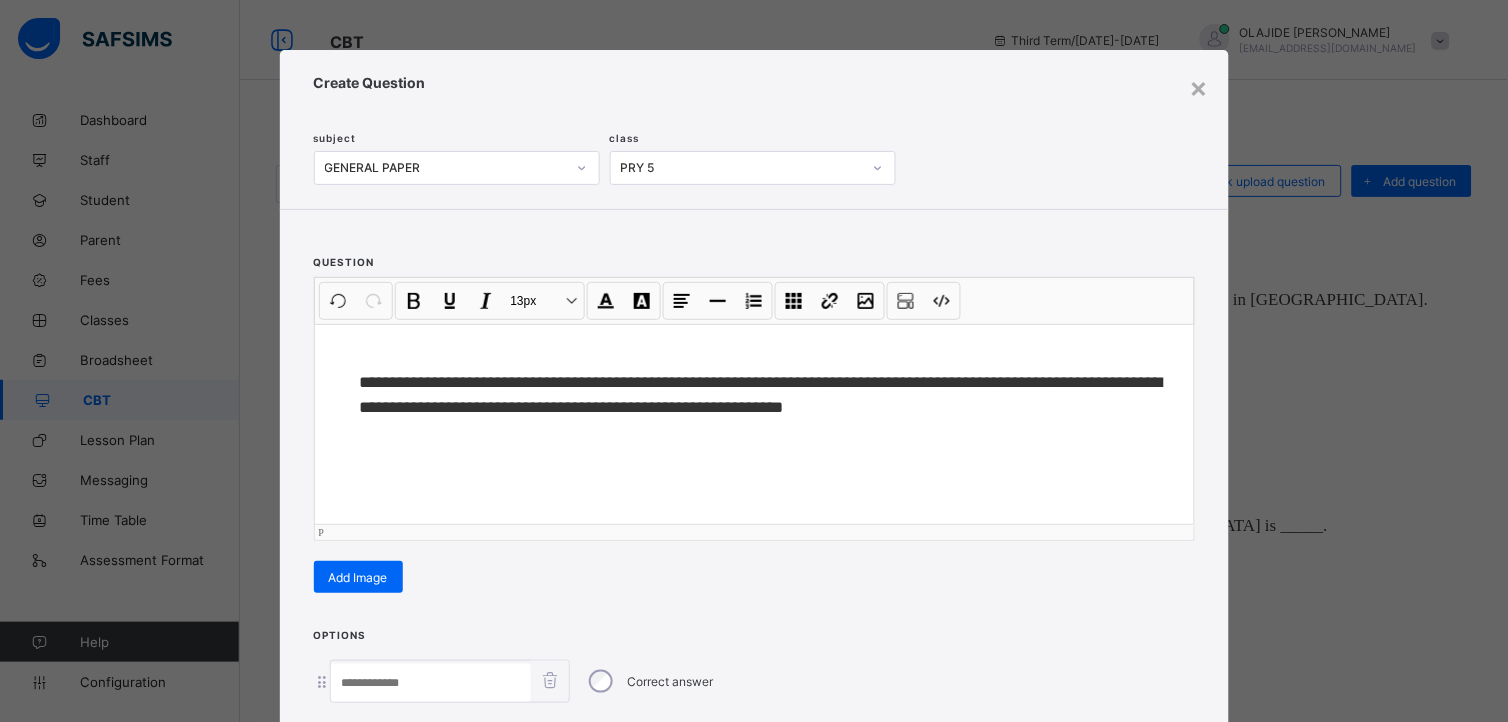 click on "**" at bounding box center (369, 382) 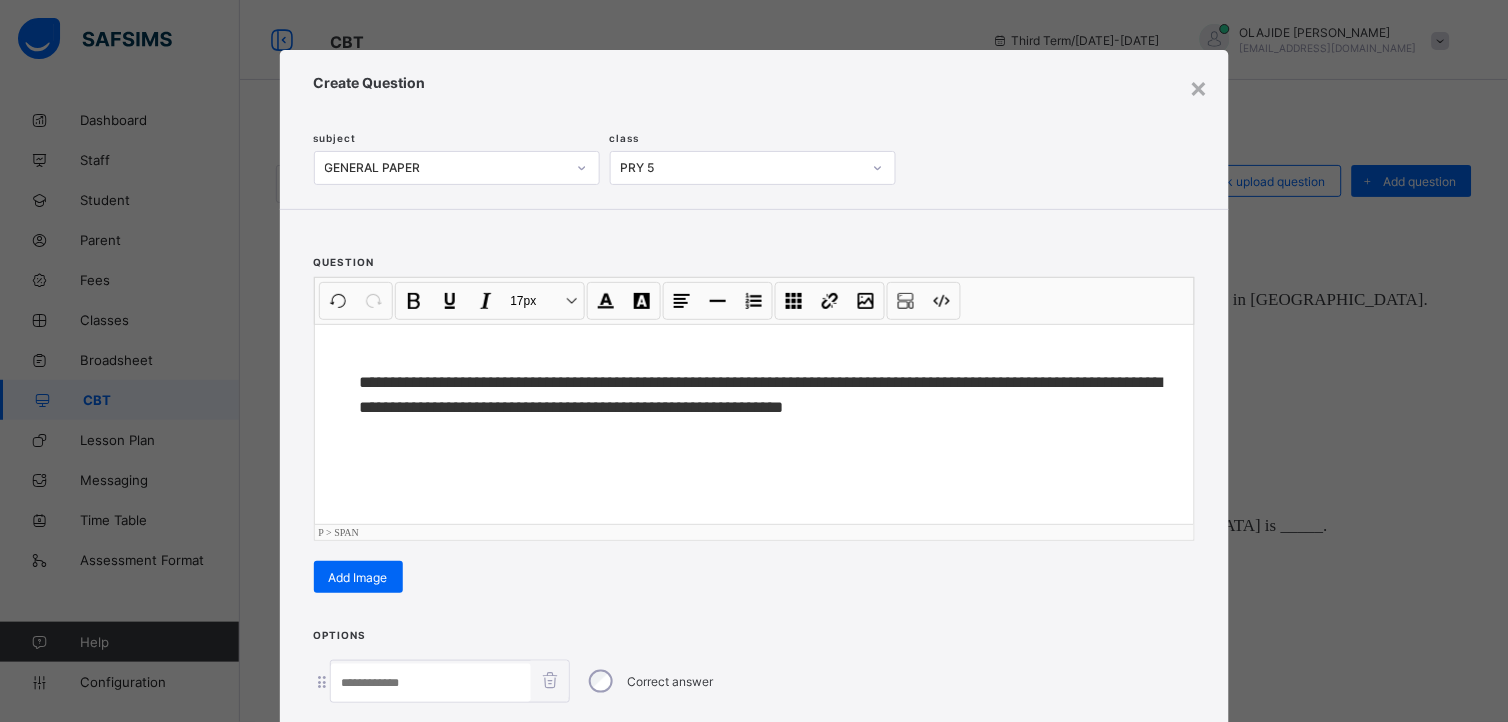 type 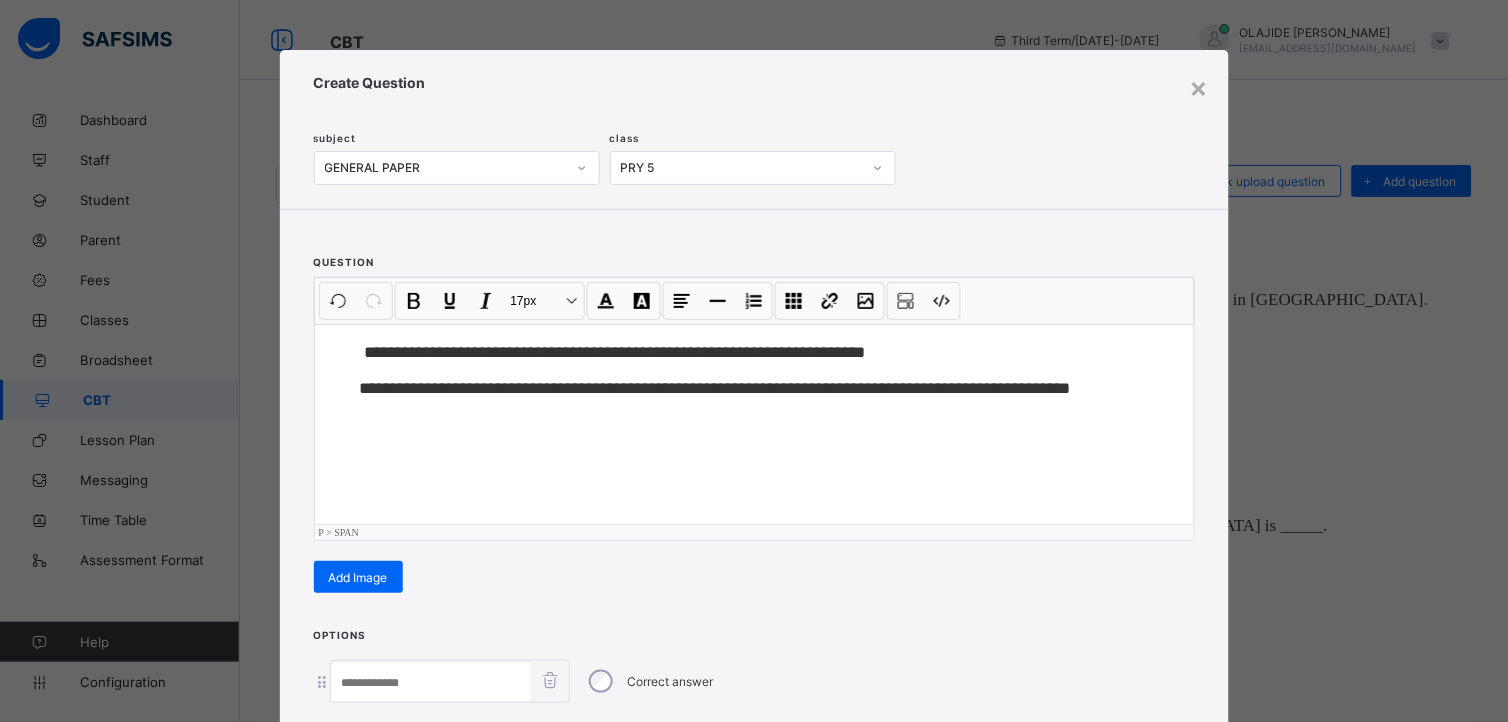 click on "**********" at bounding box center [754, 361] 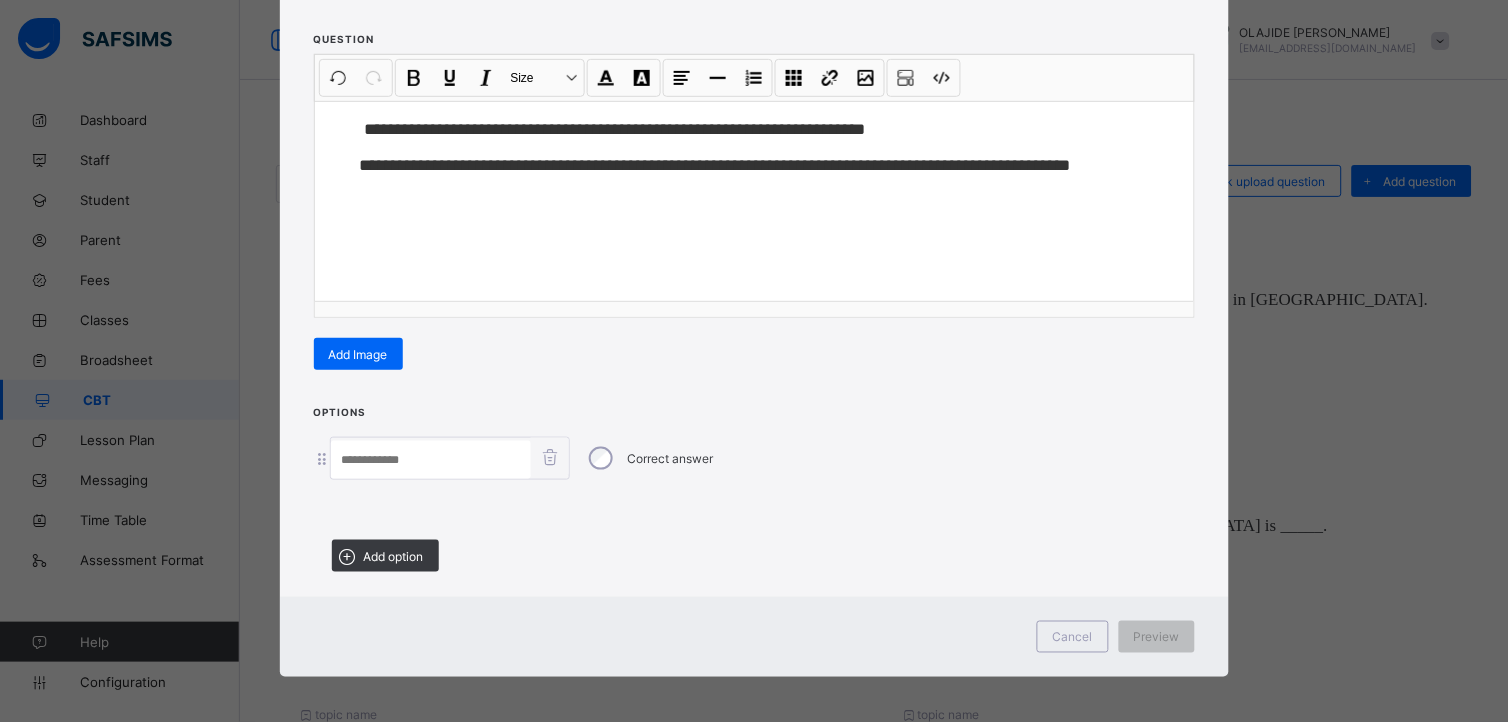 scroll, scrollTop: 224, scrollLeft: 0, axis: vertical 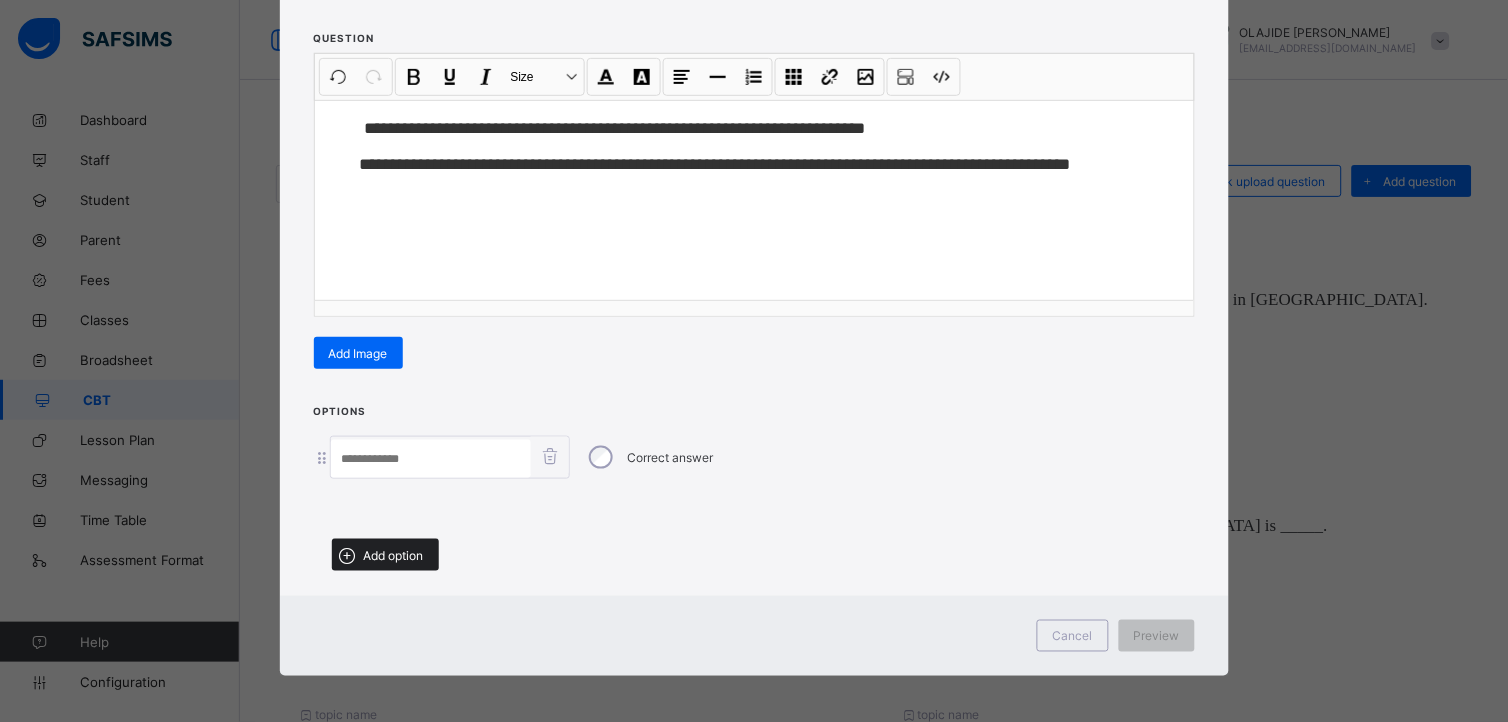 click at bounding box center (348, 555) 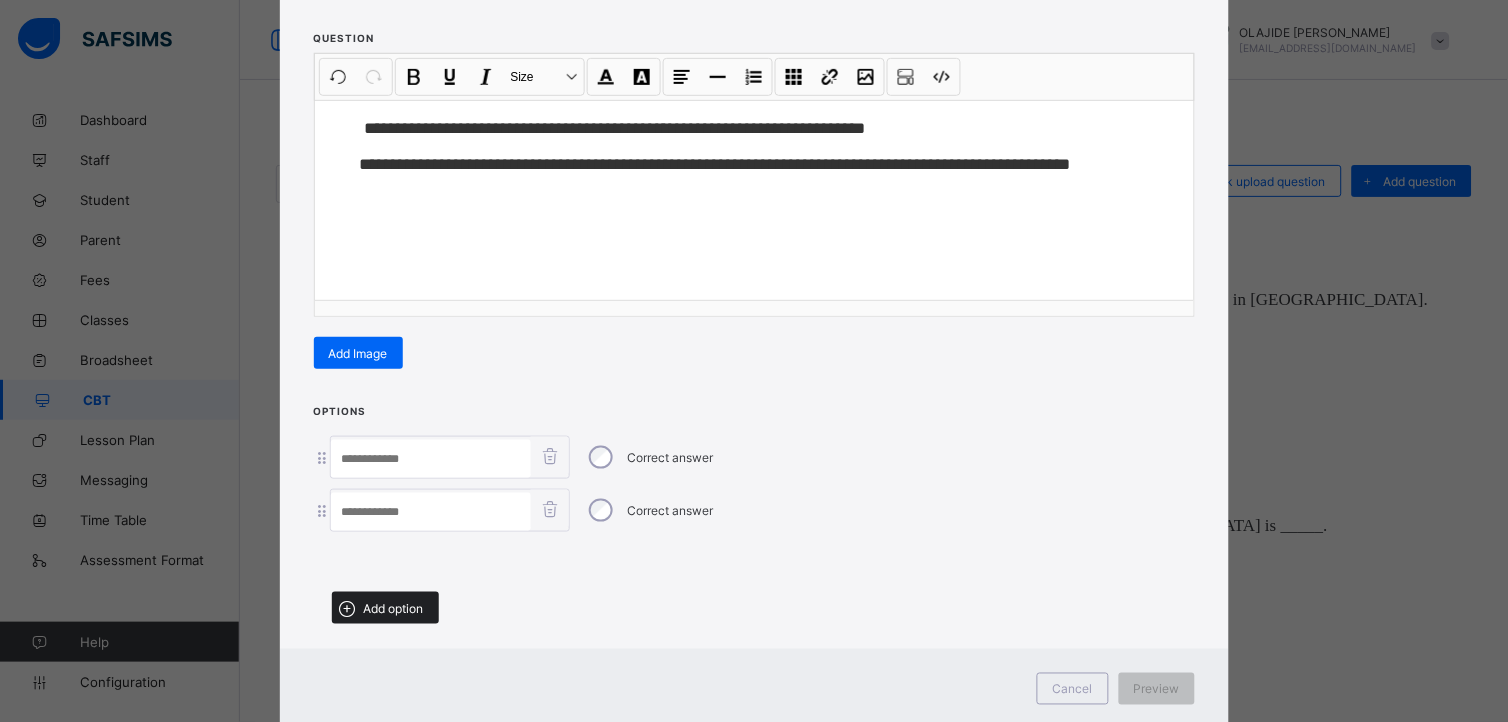 click at bounding box center [348, 608] 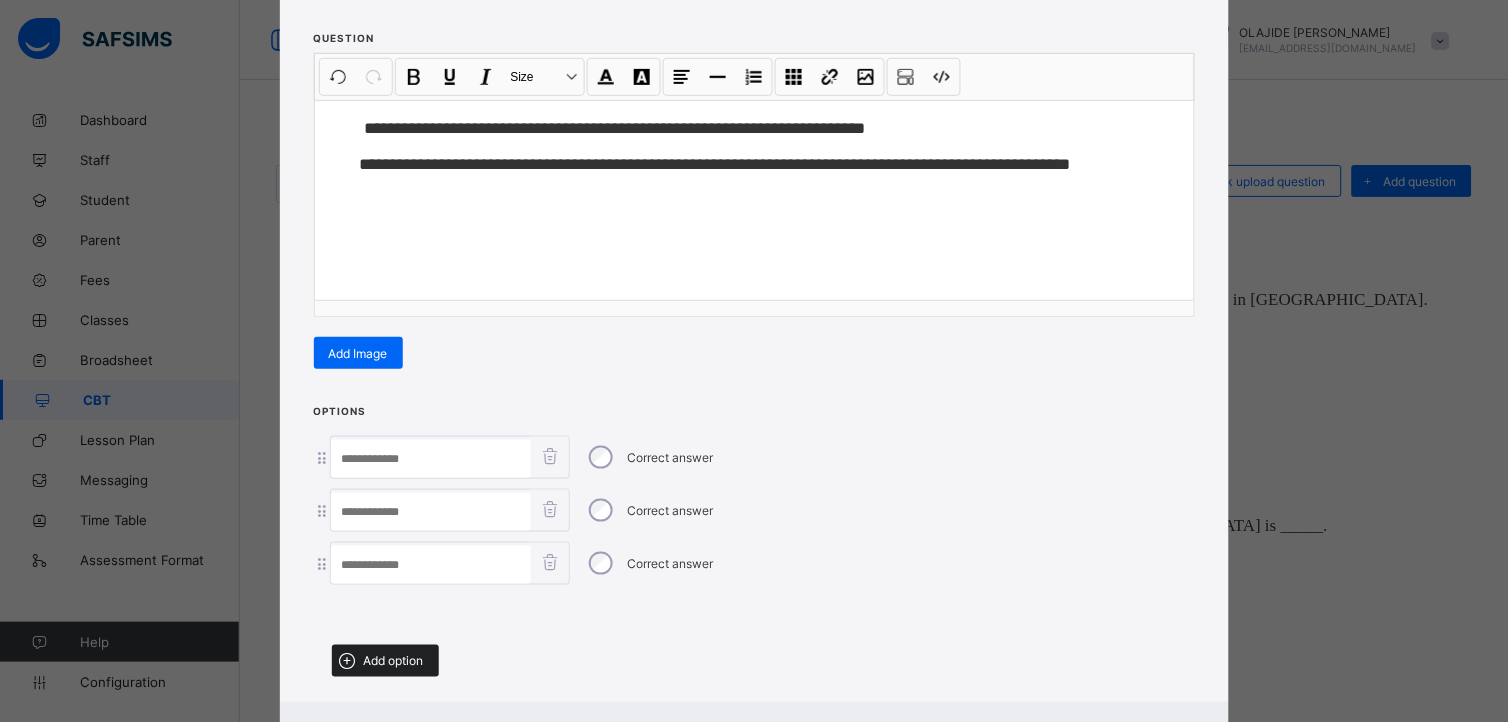 click at bounding box center (348, 661) 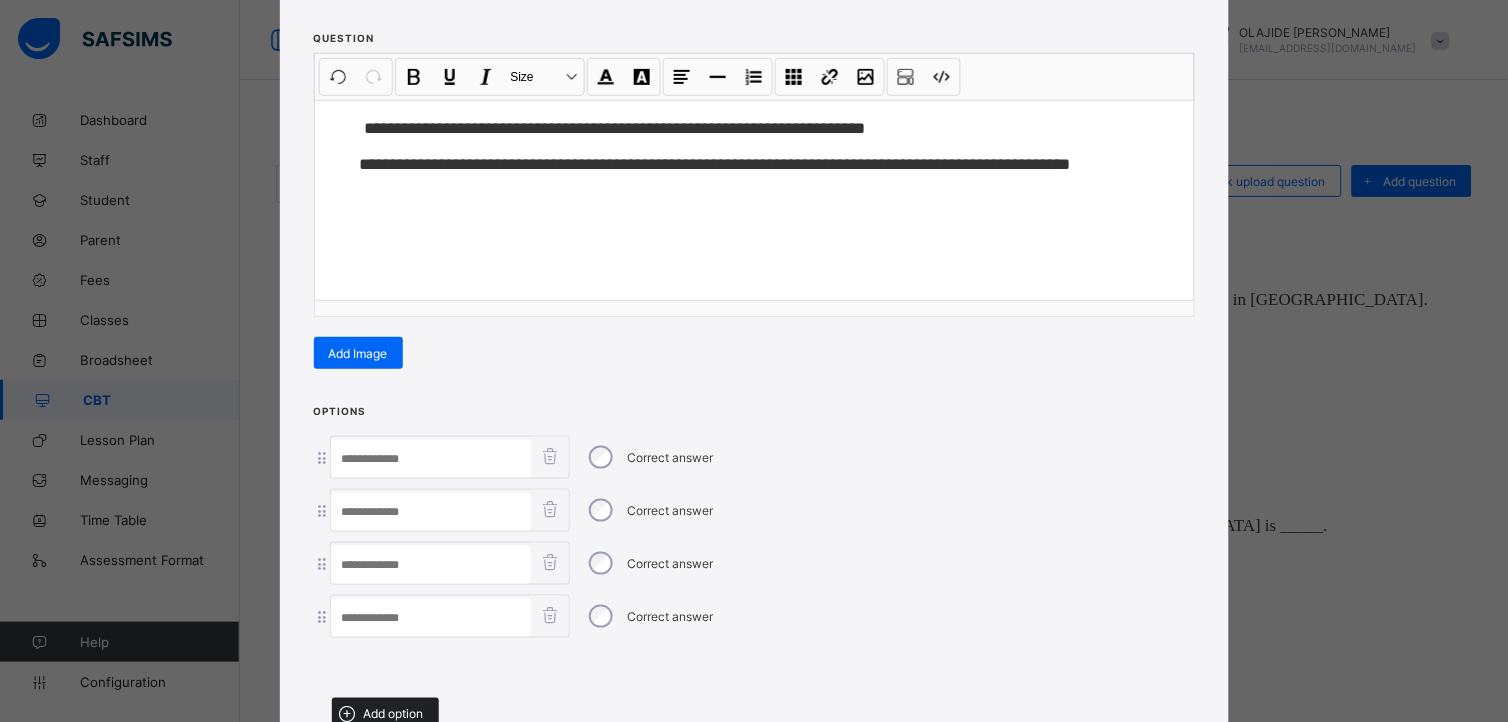 click at bounding box center (347, 714) 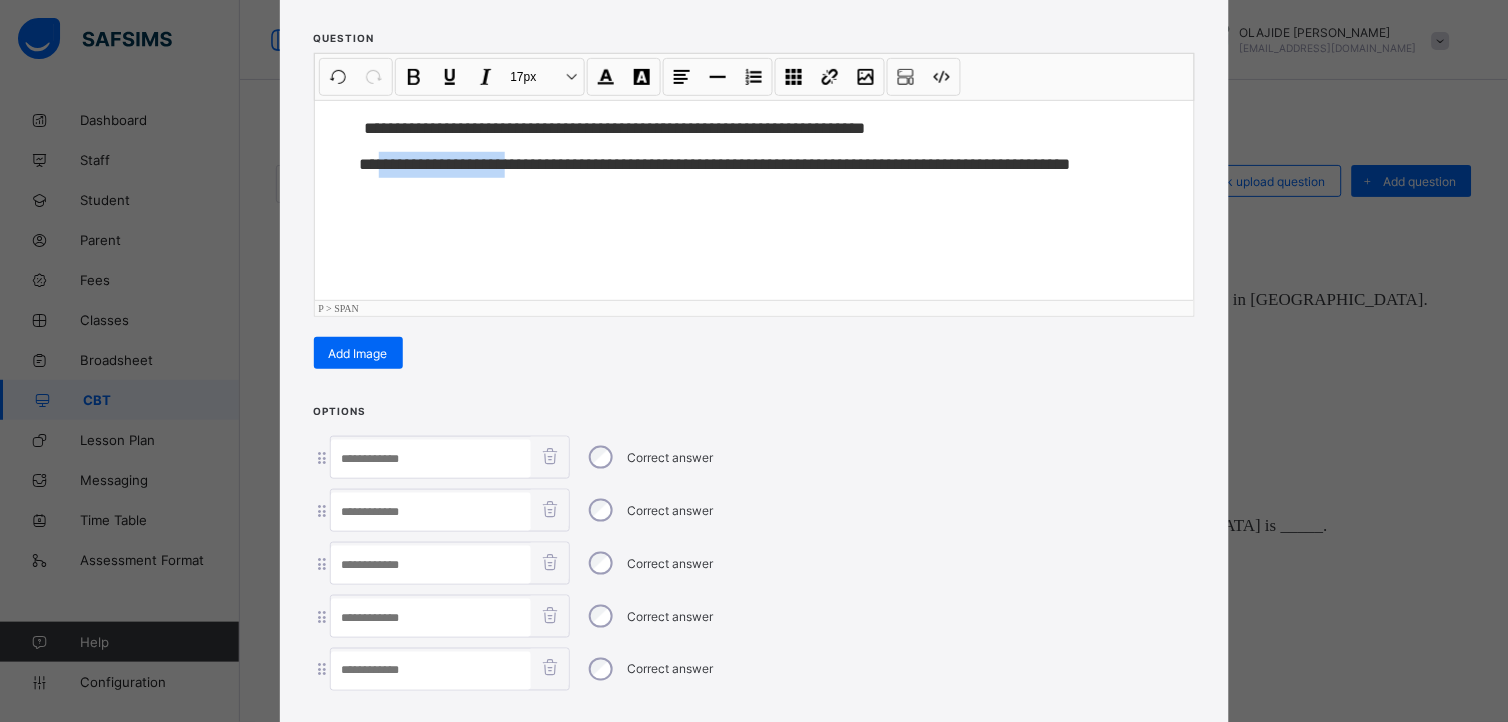 drag, startPoint x: 375, startPoint y: 164, endPoint x: 521, endPoint y: 182, distance: 147.10541 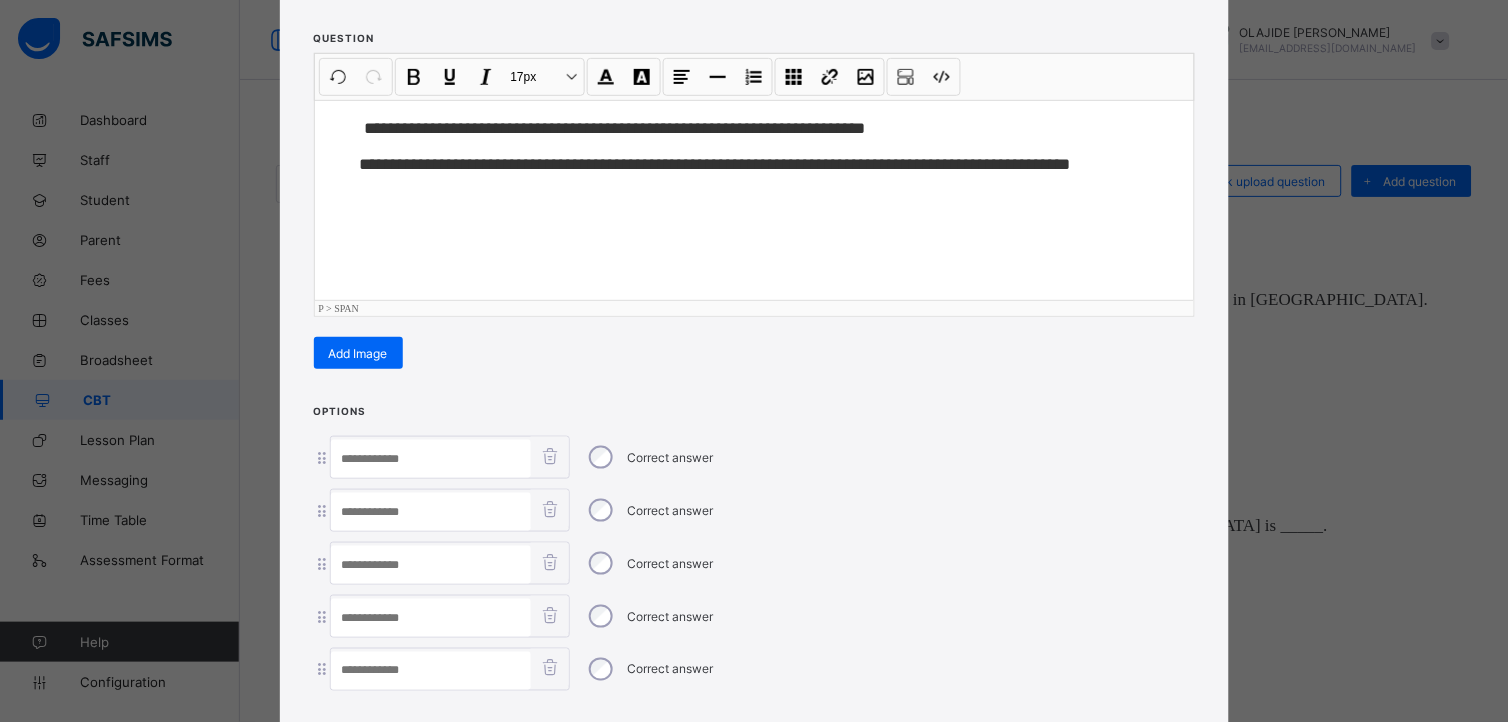 paste on "**********" 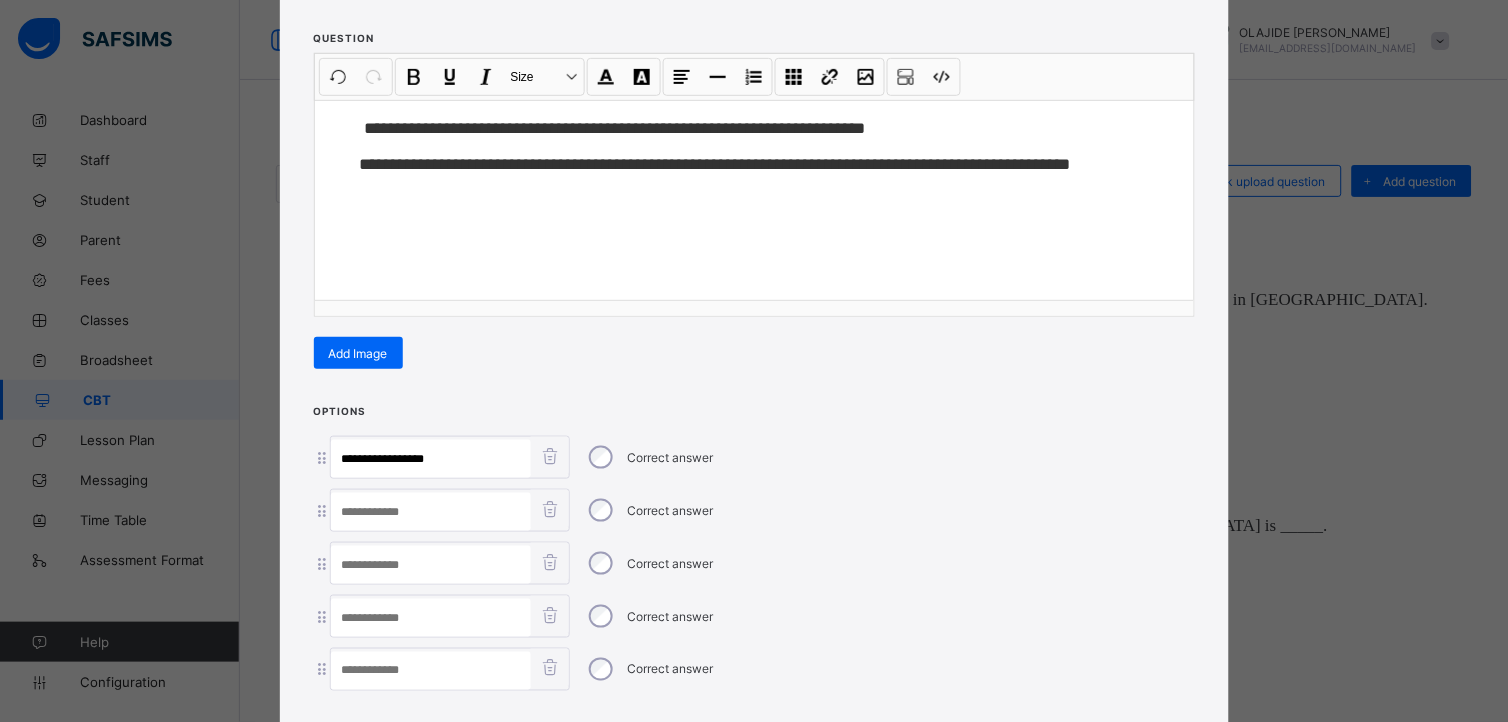 type on "**********" 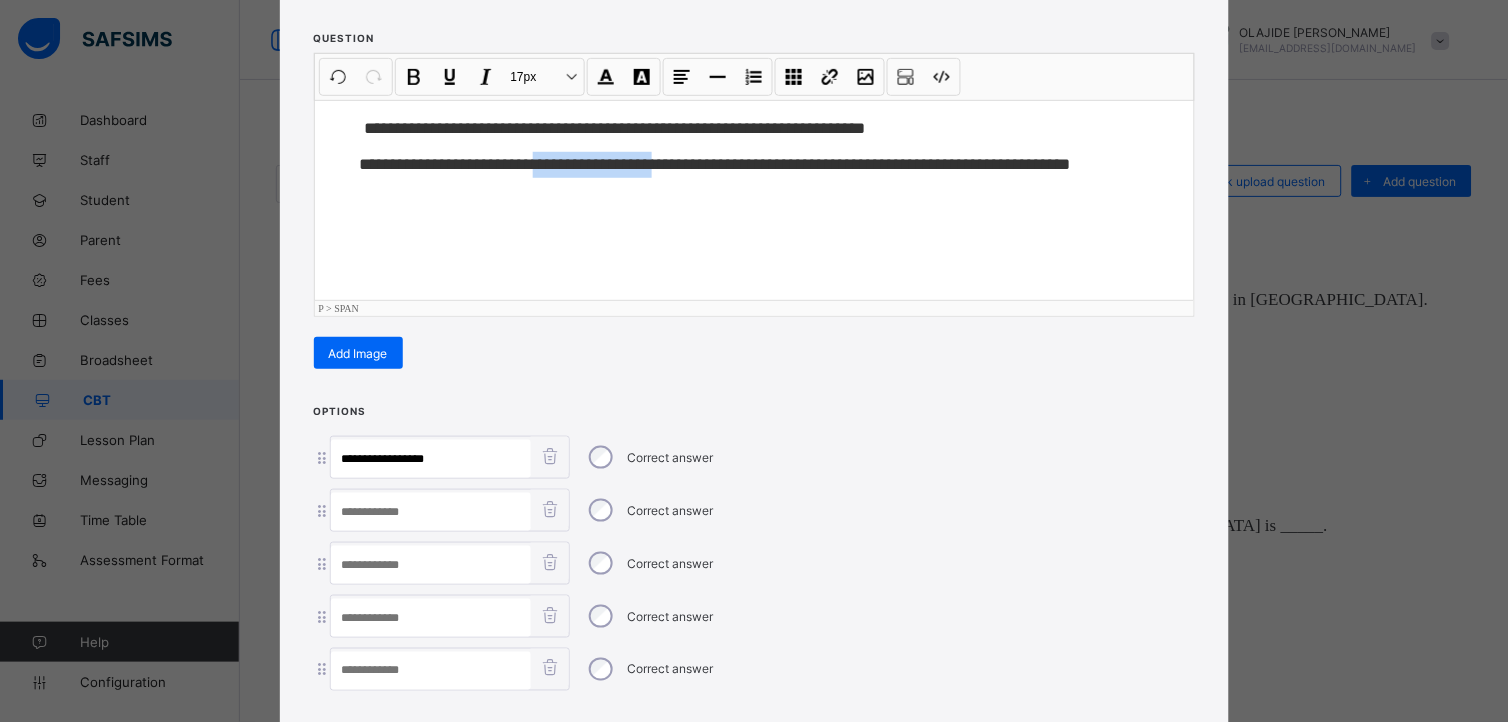 drag, startPoint x: 548, startPoint y: 163, endPoint x: 691, endPoint y: 177, distance: 143.68369 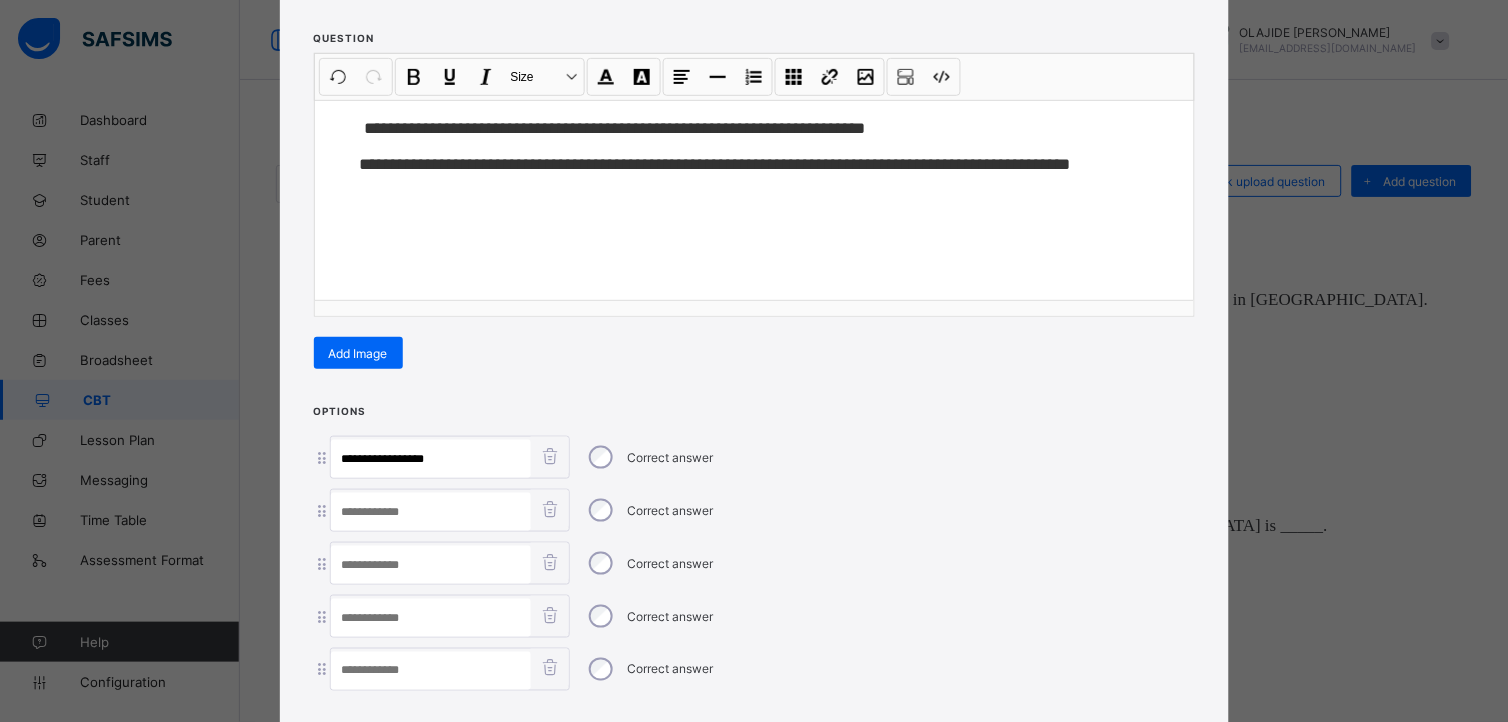paste on "**********" 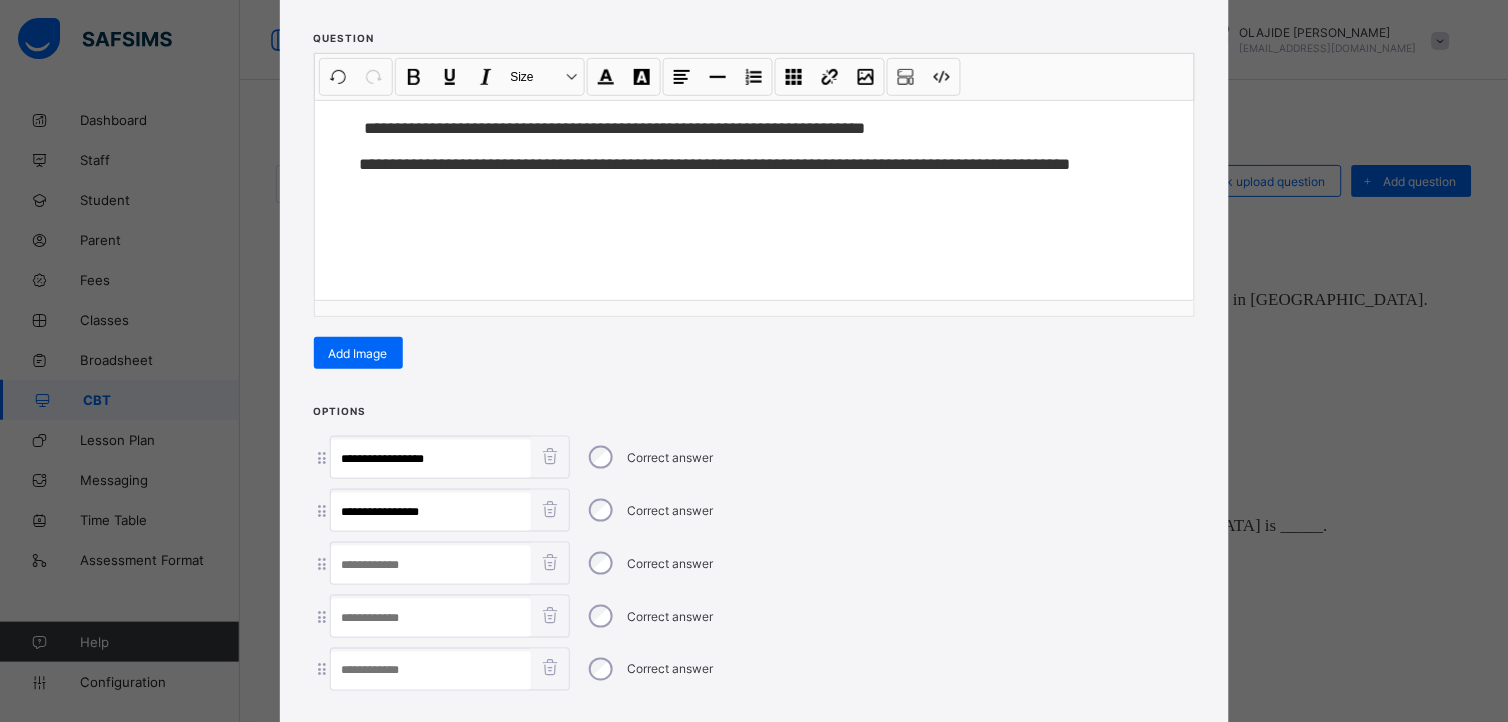 type on "**********" 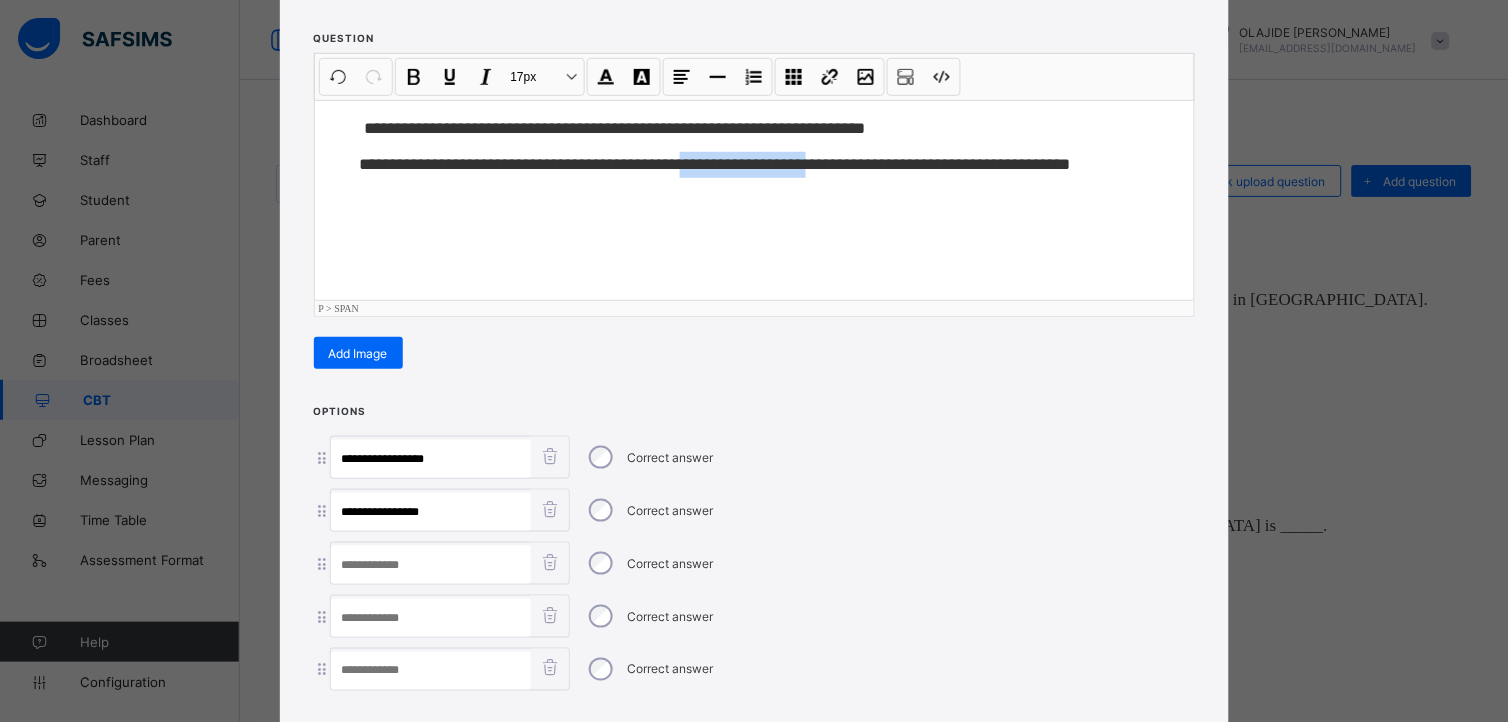 drag, startPoint x: 717, startPoint y: 161, endPoint x: 858, endPoint y: 170, distance: 141.28694 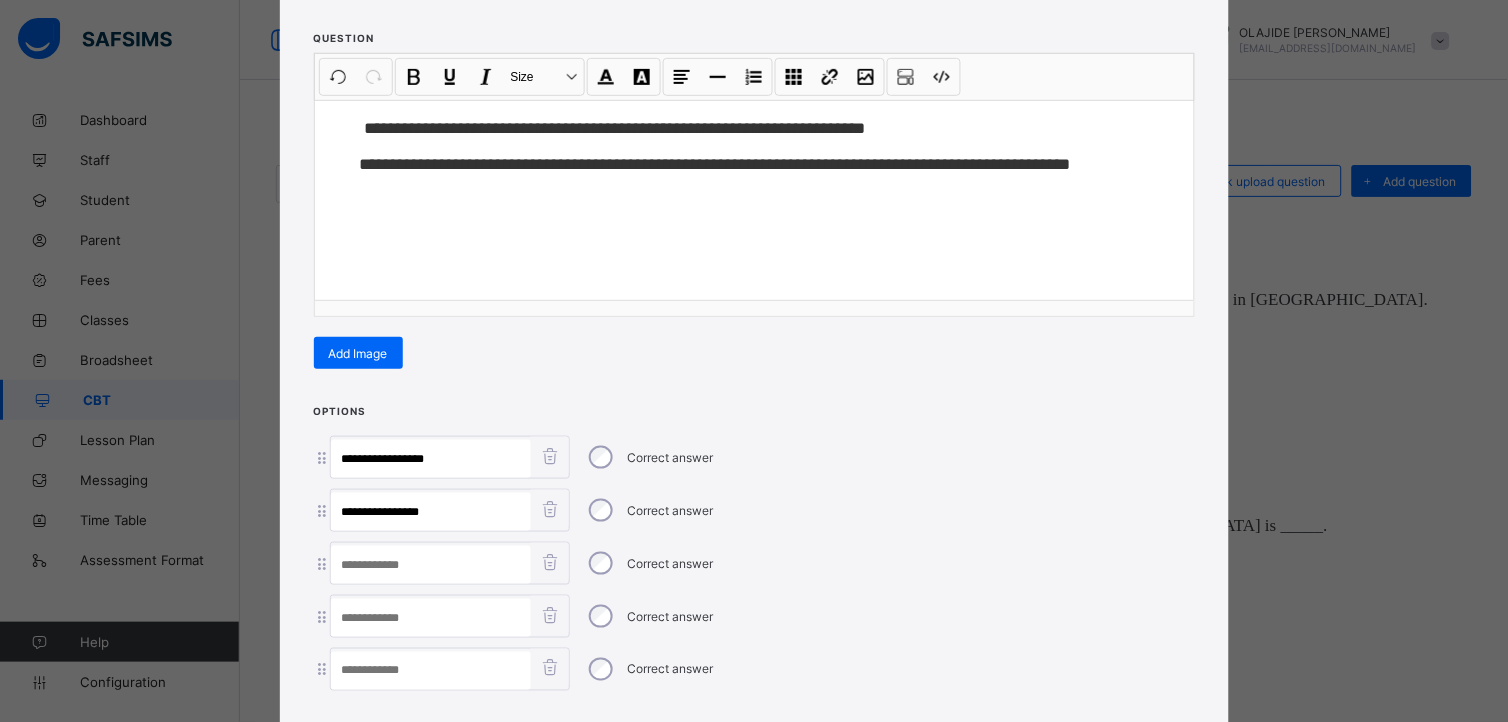 paste on "**********" 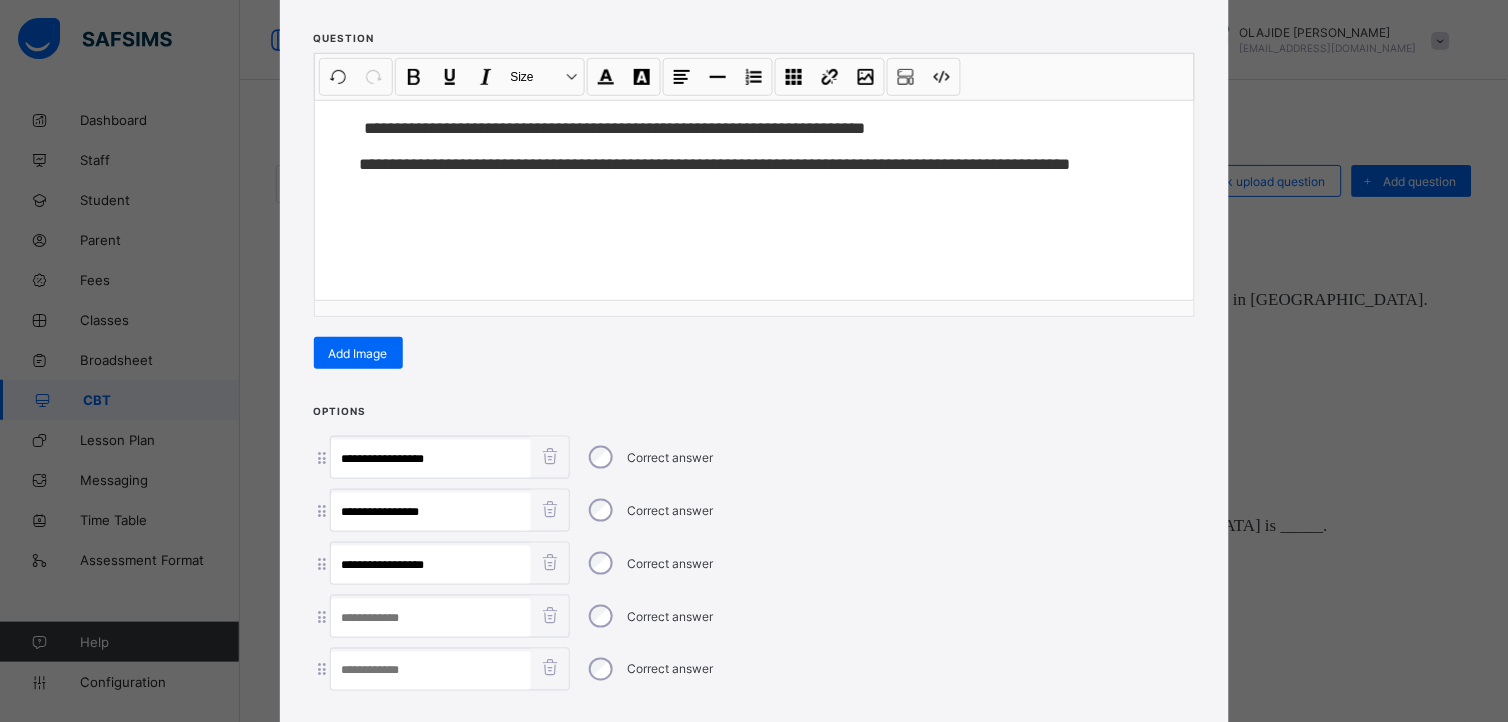 type on "**********" 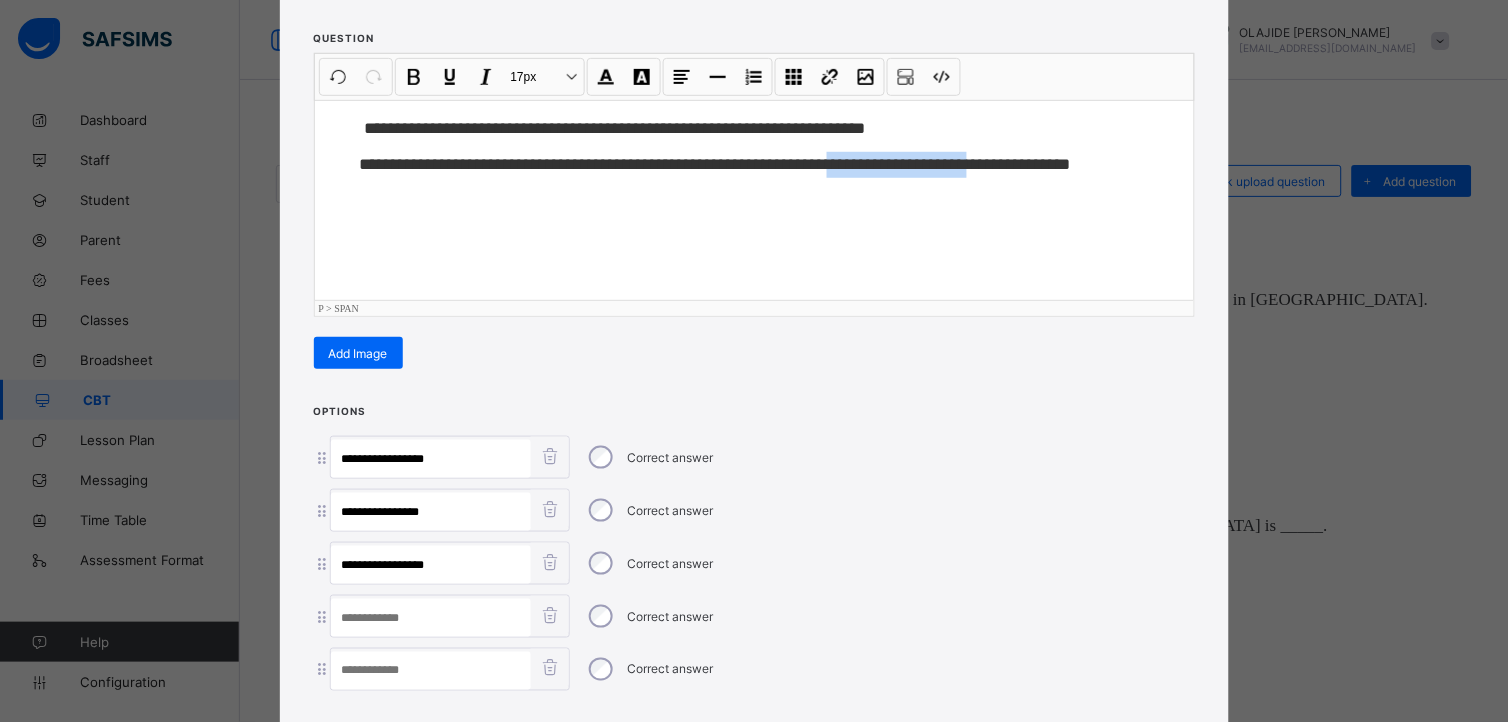 drag, startPoint x: 882, startPoint y: 156, endPoint x: 1044, endPoint y: 206, distance: 169.54056 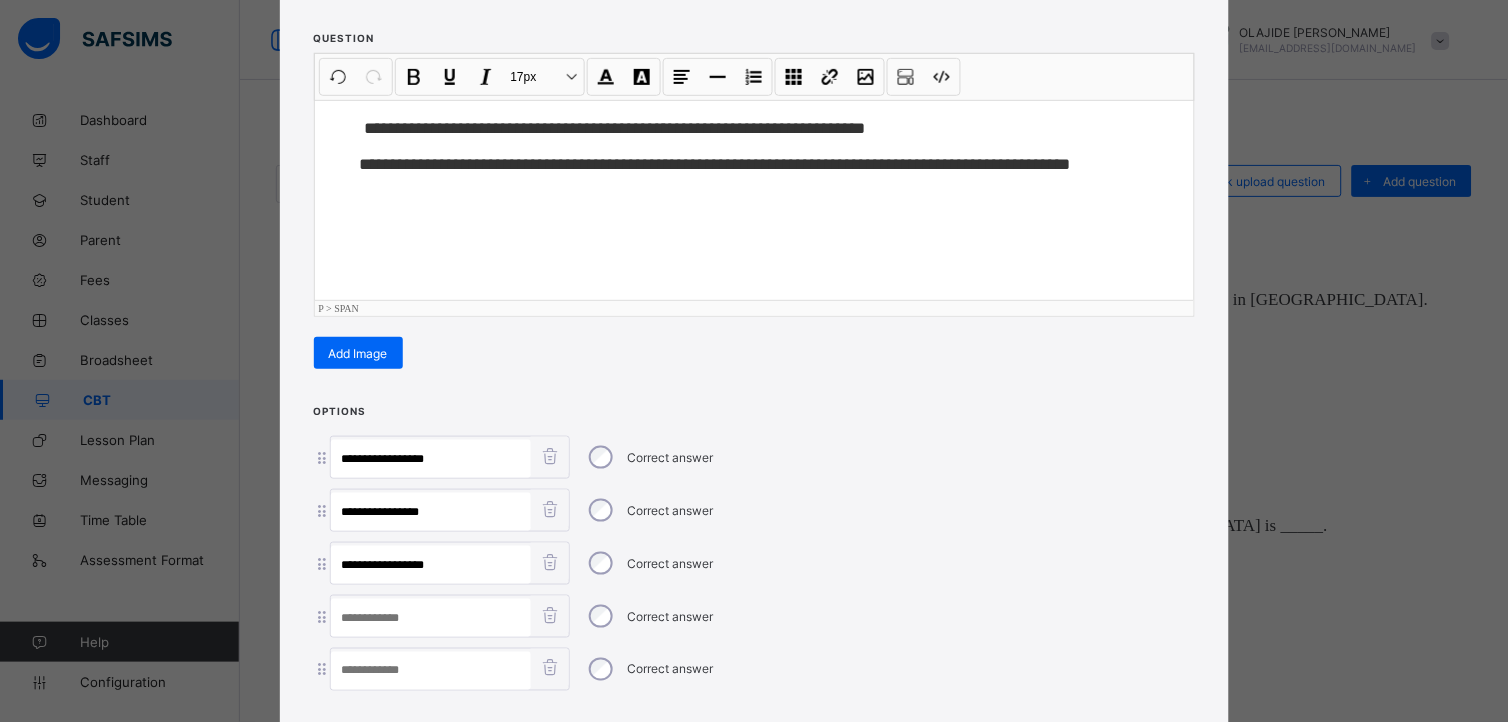 paste on "**********" 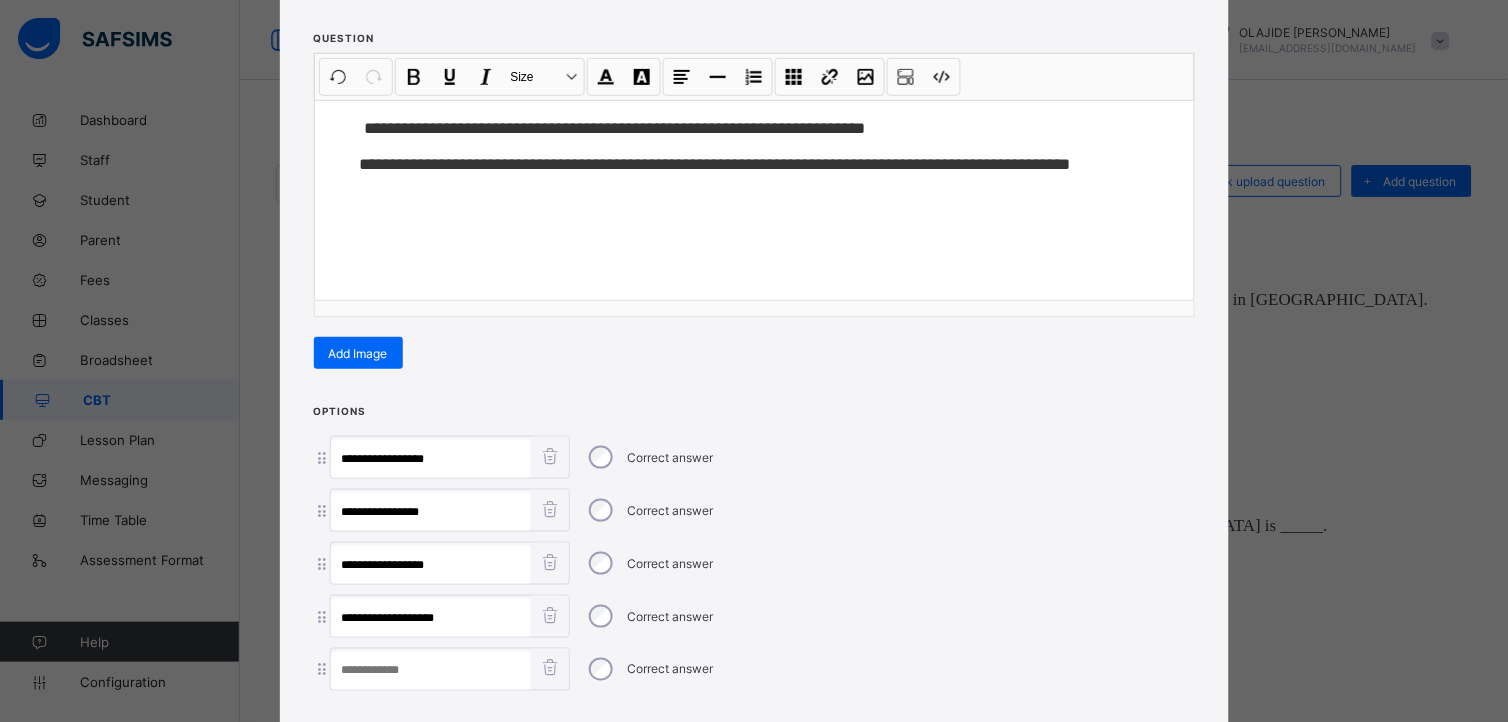 type on "**********" 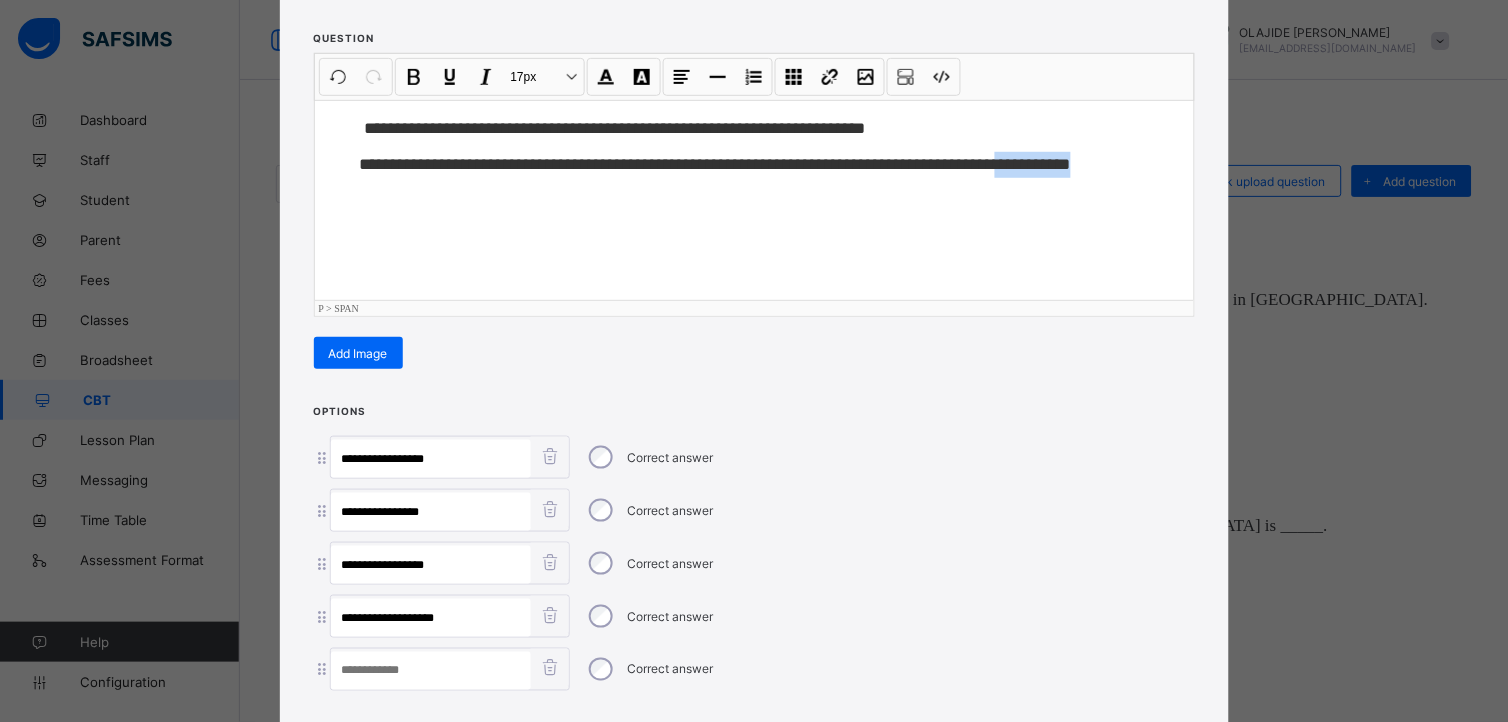 drag, startPoint x: 1072, startPoint y: 161, endPoint x: 1198, endPoint y: 202, distance: 132.50282 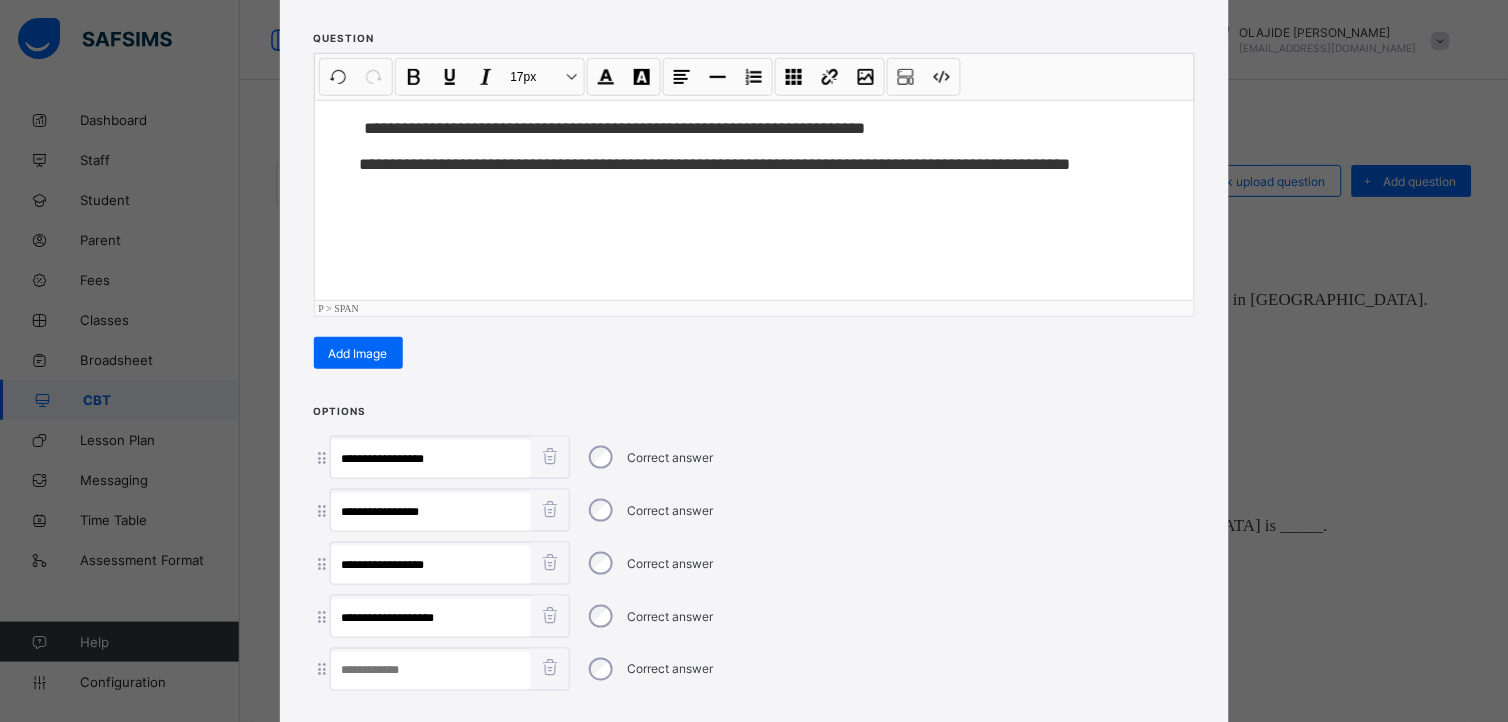 paste on "**********" 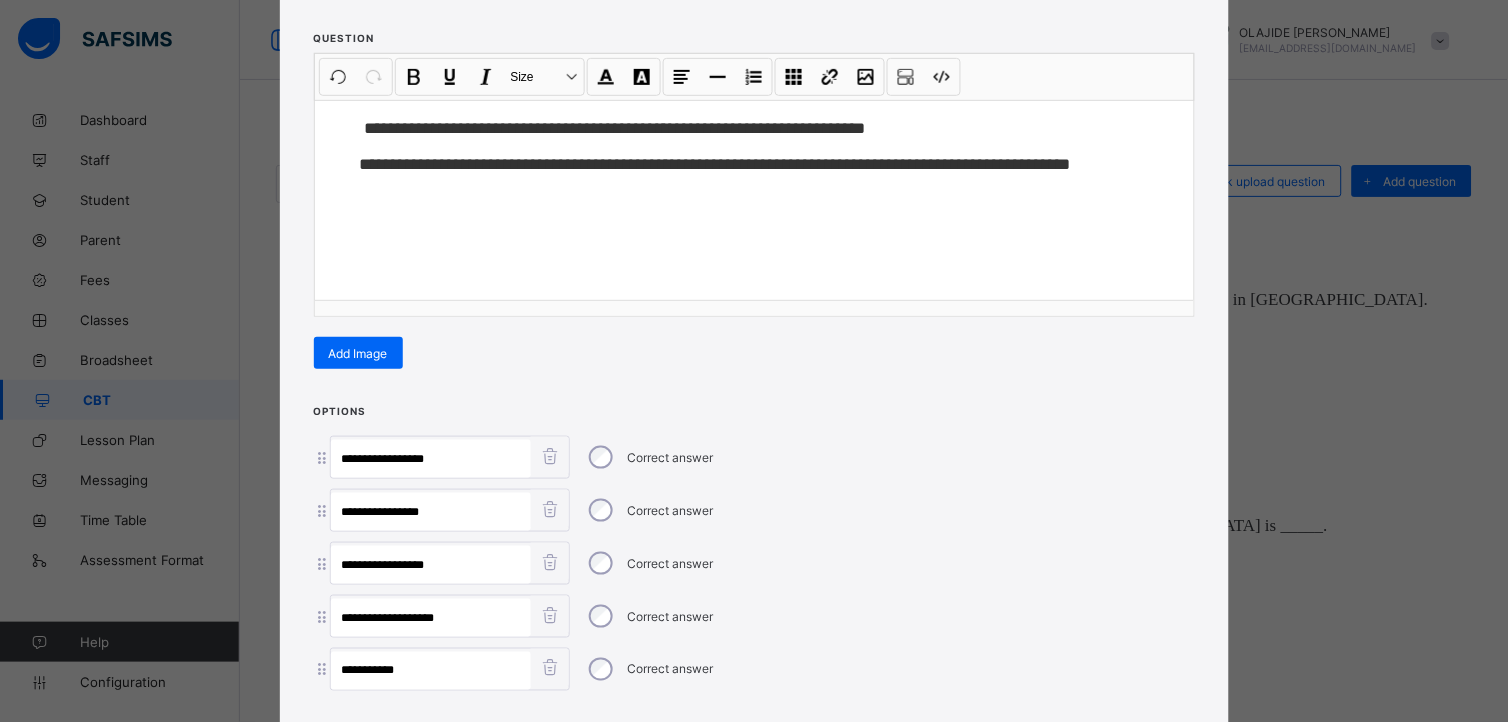 type on "**********" 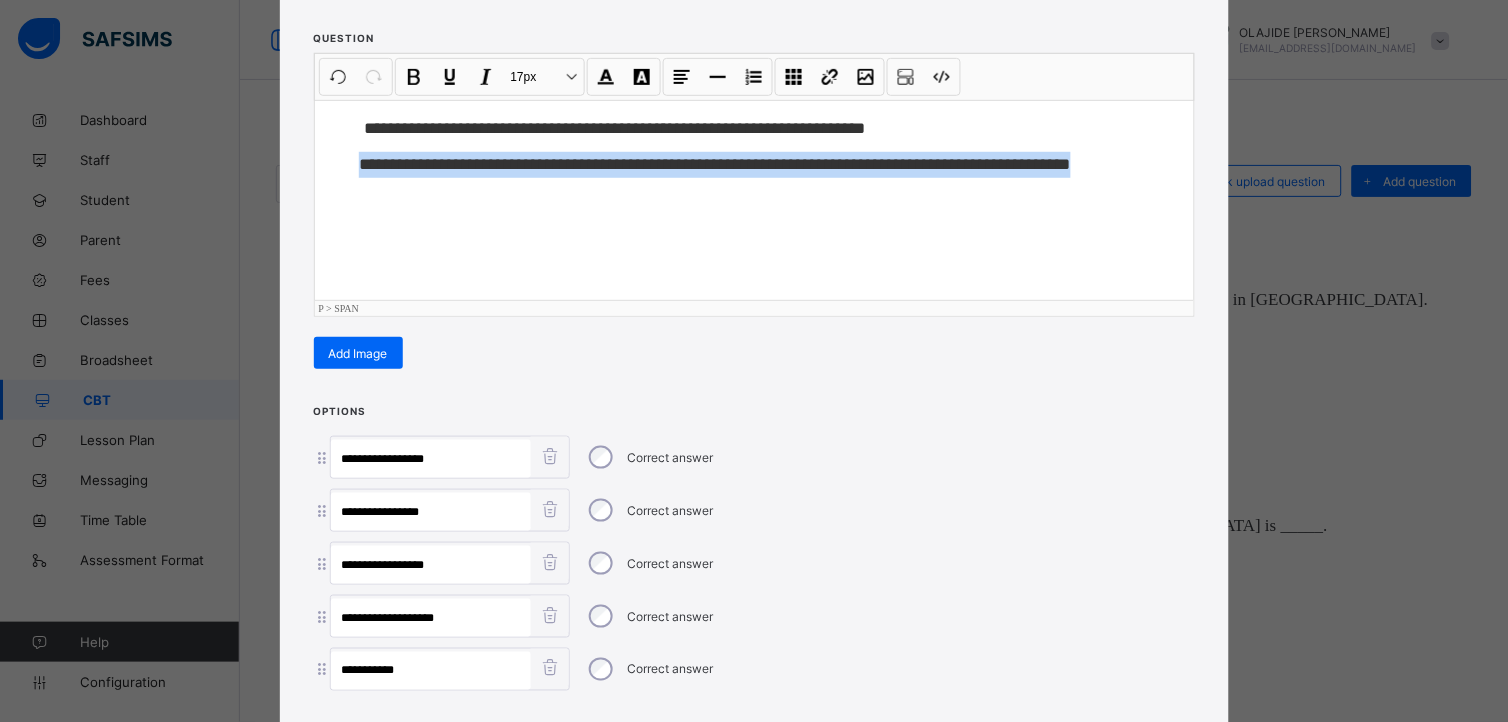 drag, startPoint x: 351, startPoint y: 157, endPoint x: 1223, endPoint y: 410, distance: 907.9609 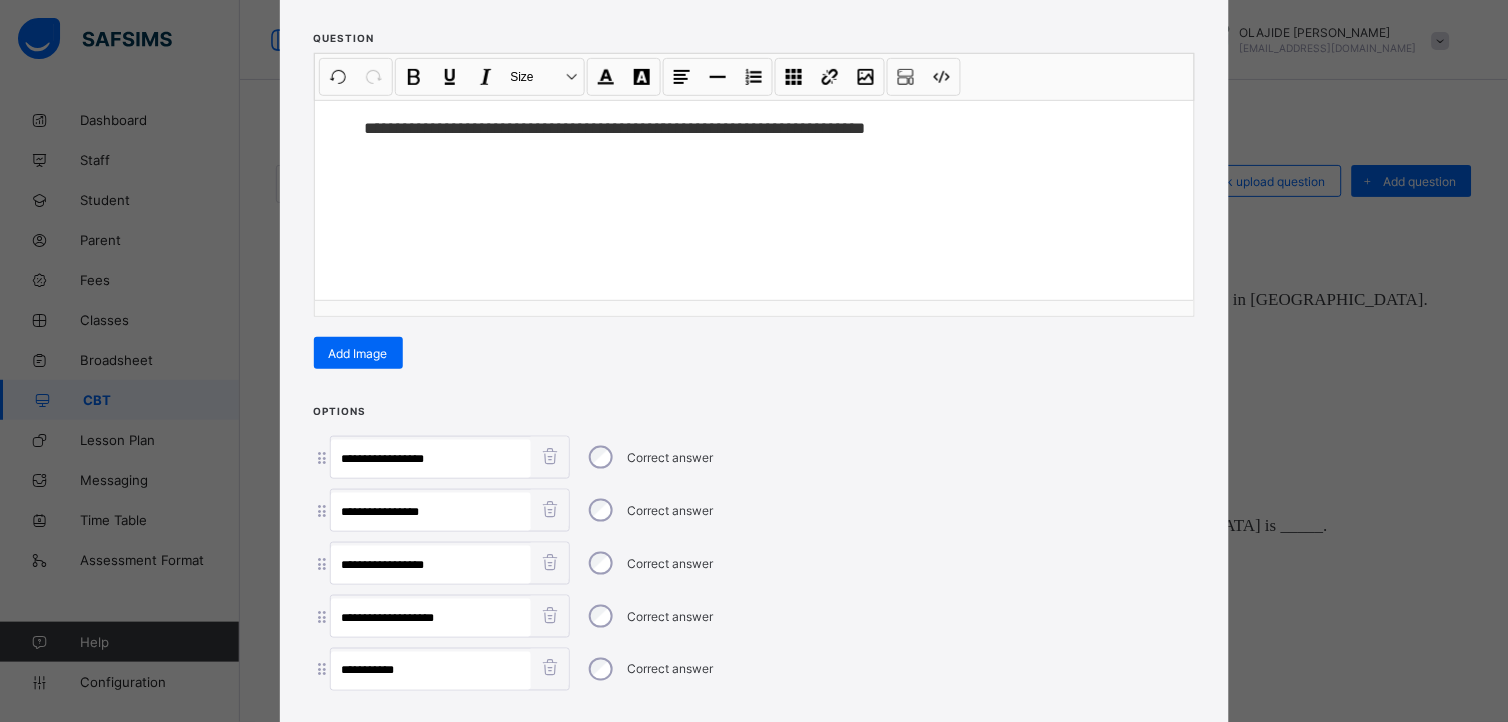 click on "**********" at bounding box center (754, 361) 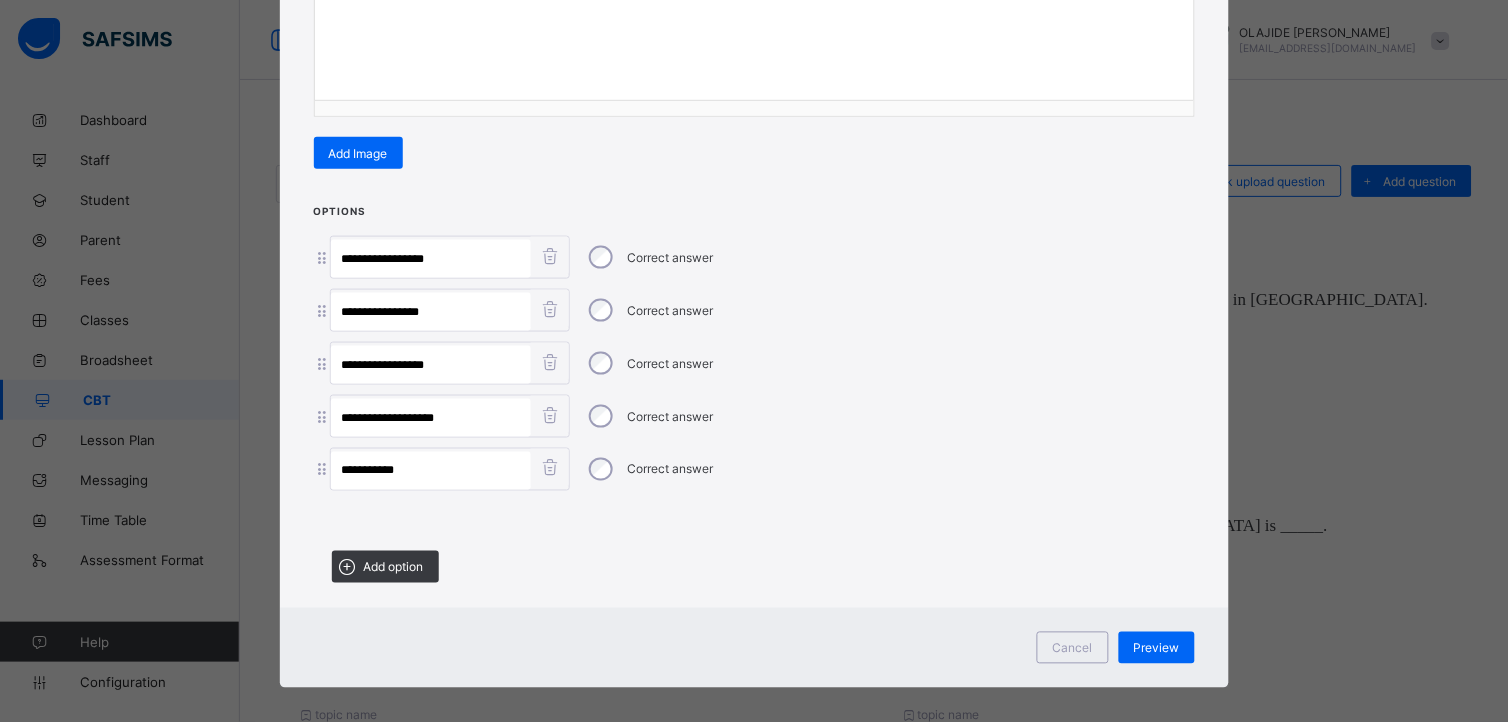 scroll, scrollTop: 432, scrollLeft: 0, axis: vertical 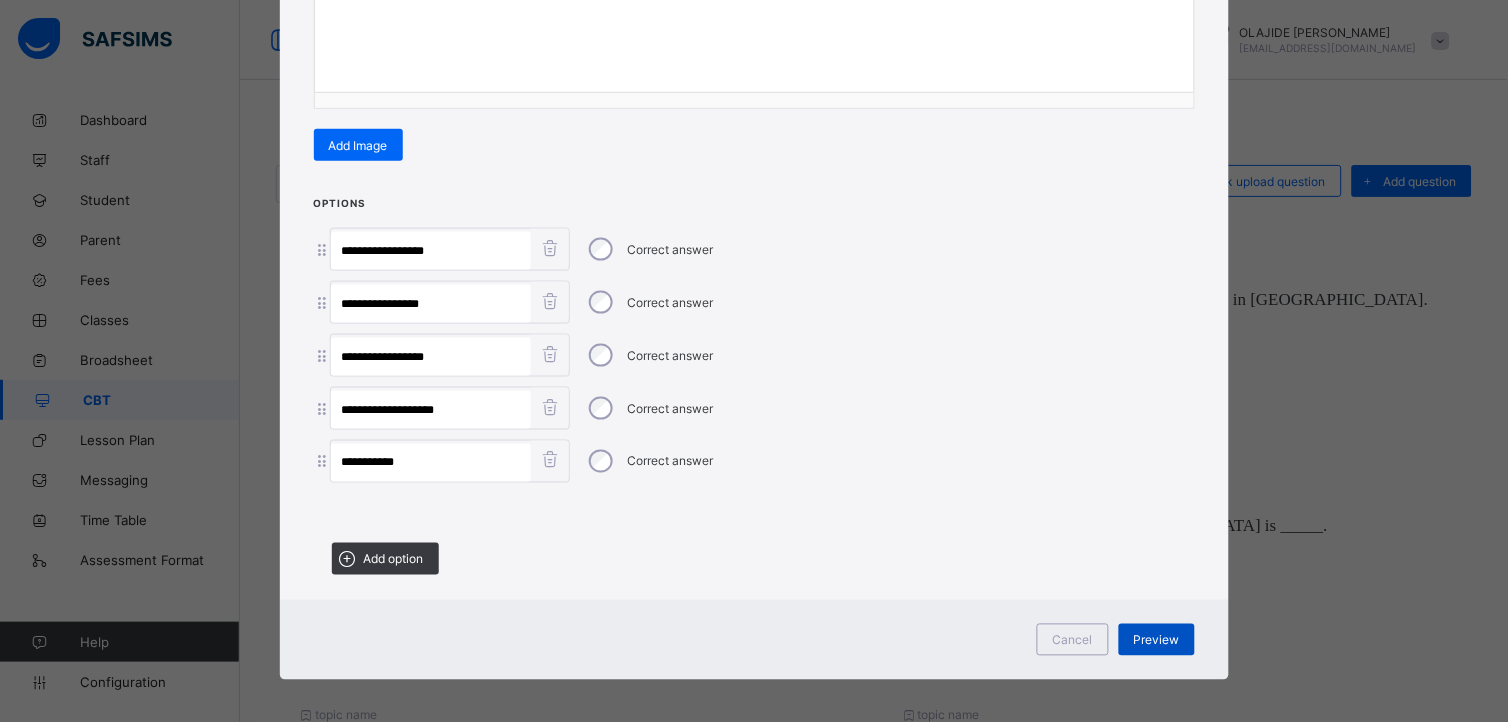 click on "Preview" at bounding box center [1157, 640] 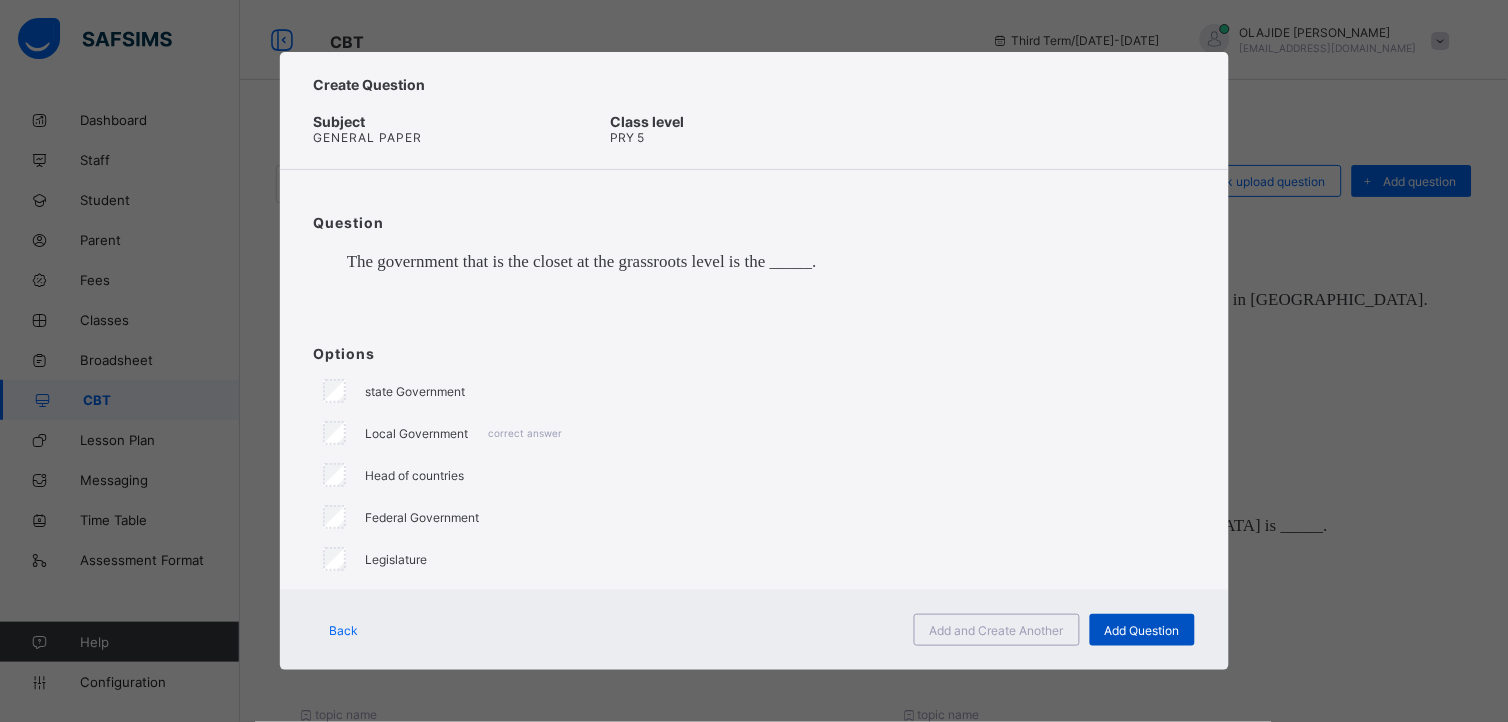 scroll, scrollTop: 0, scrollLeft: 0, axis: both 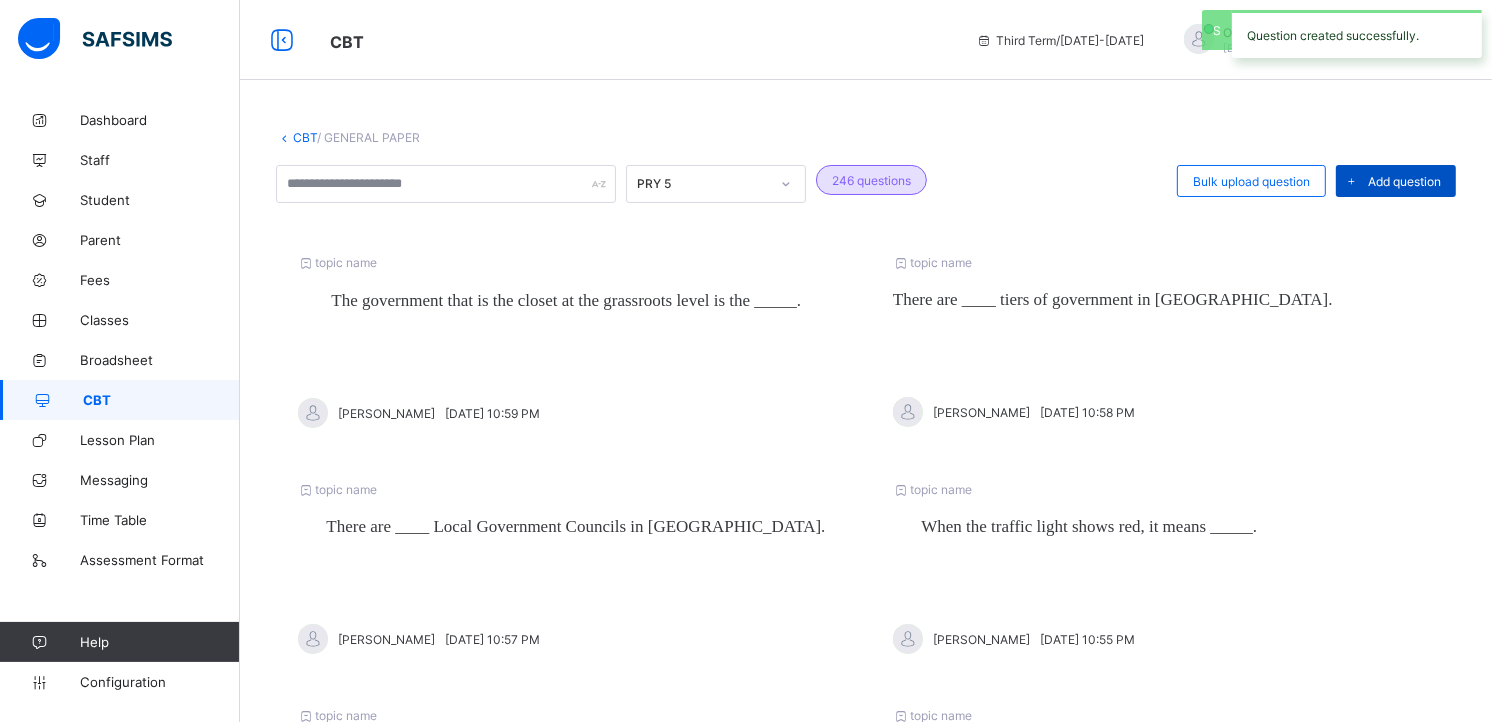 click on "Add question" at bounding box center (1396, 181) 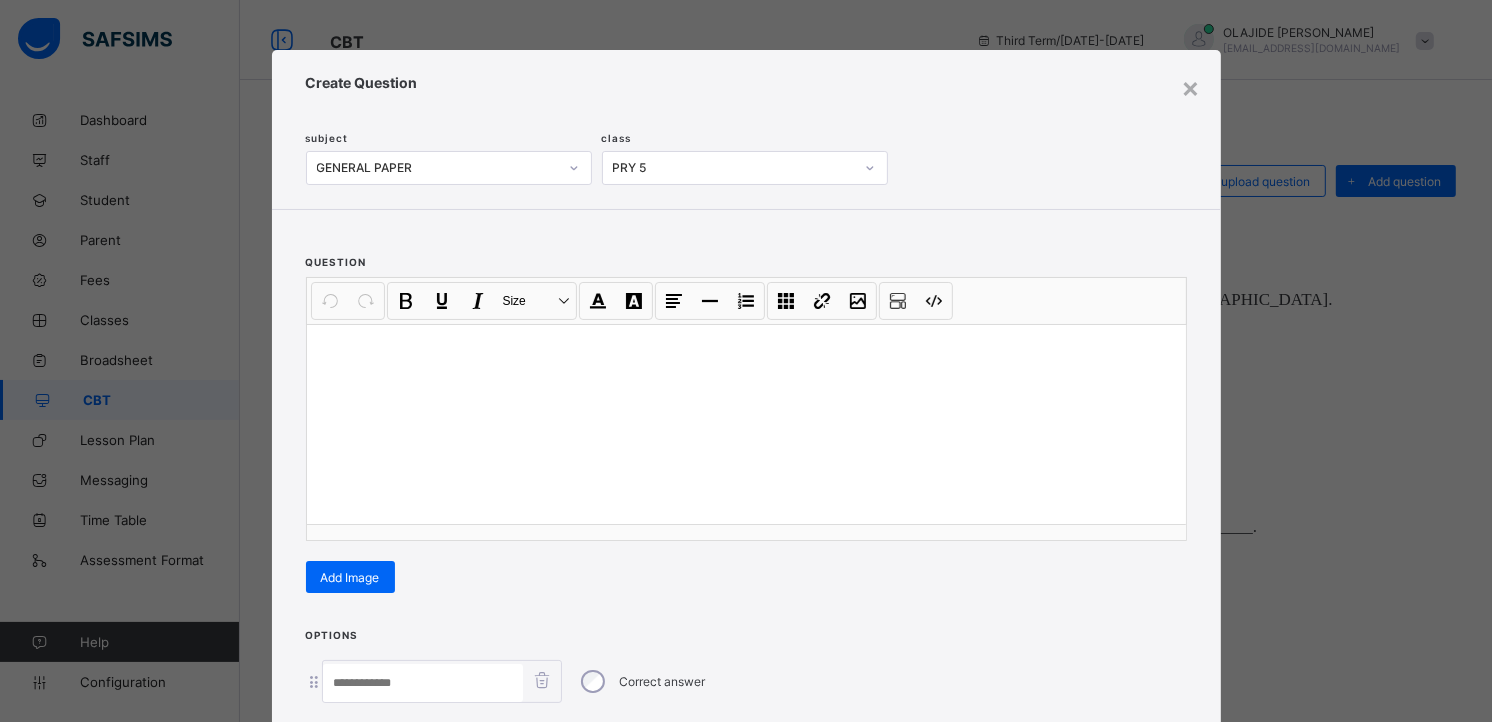 click at bounding box center [746, 350] 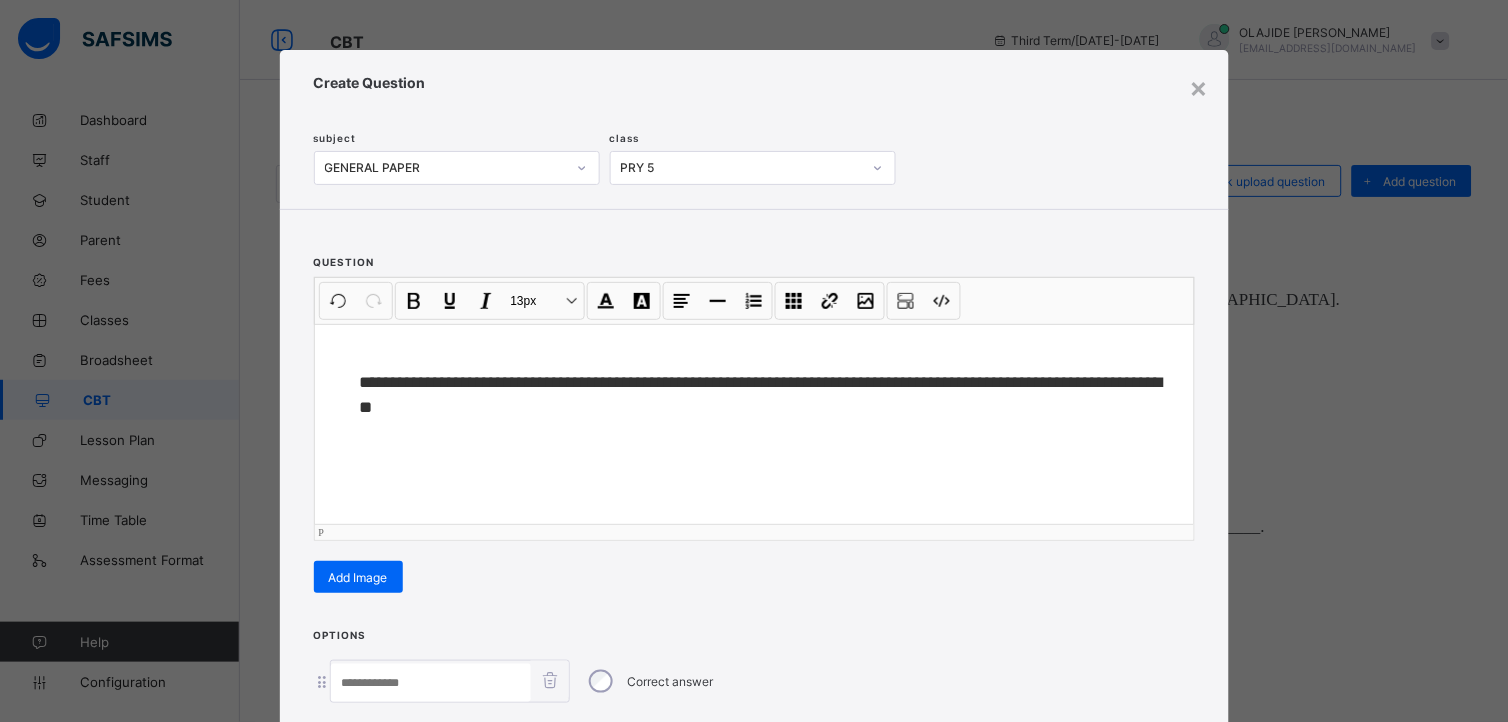 click on "**********" at bounding box center [761, 395] 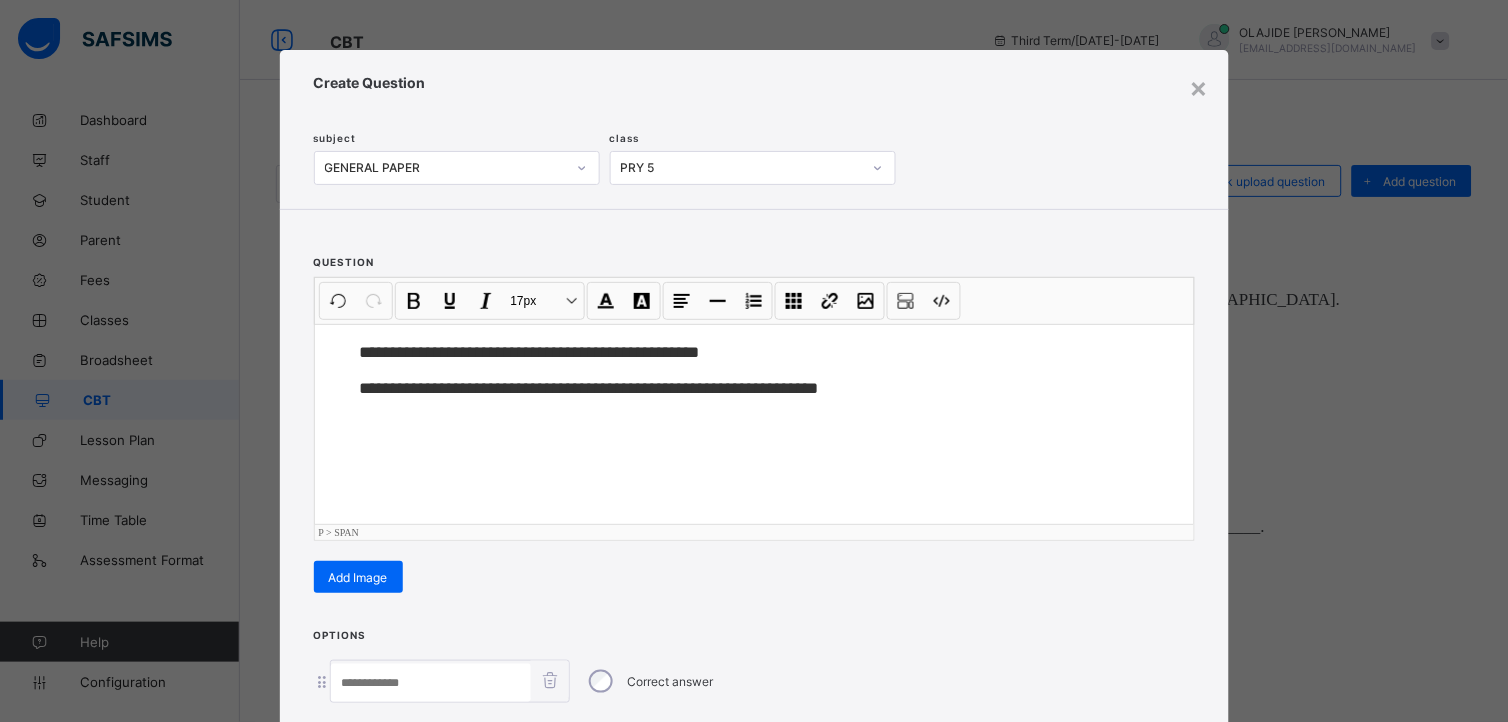 click on "**********" at bounding box center [754, 361] 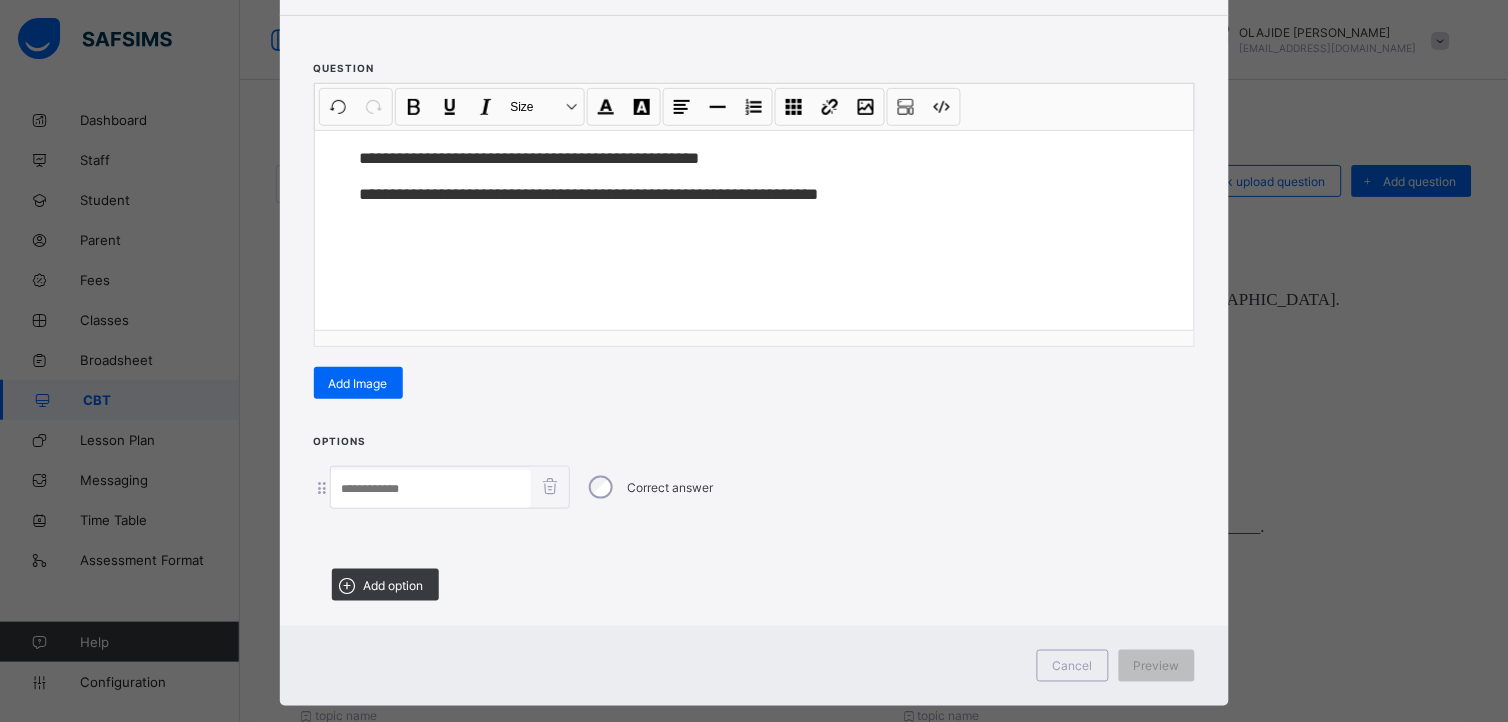 scroll, scrollTop: 224, scrollLeft: 0, axis: vertical 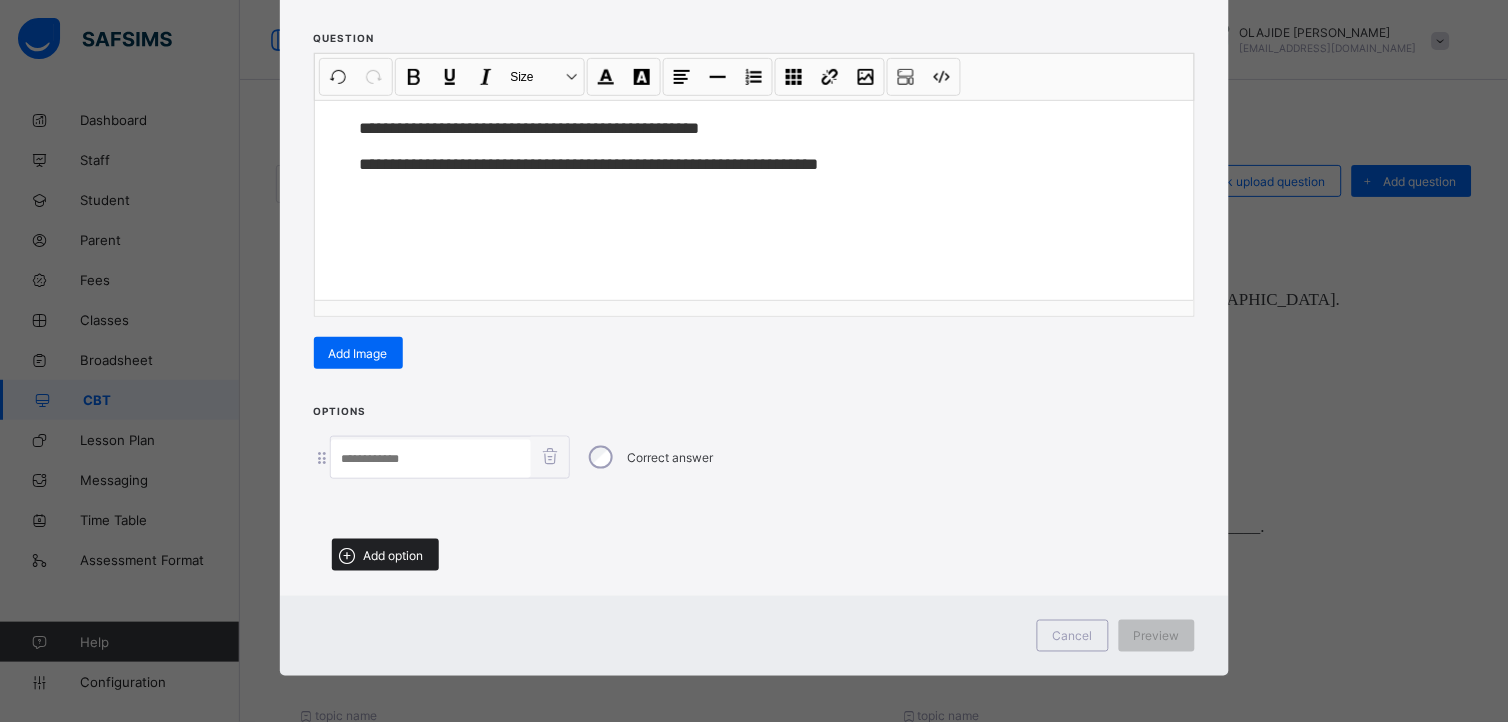 click at bounding box center [347, 555] 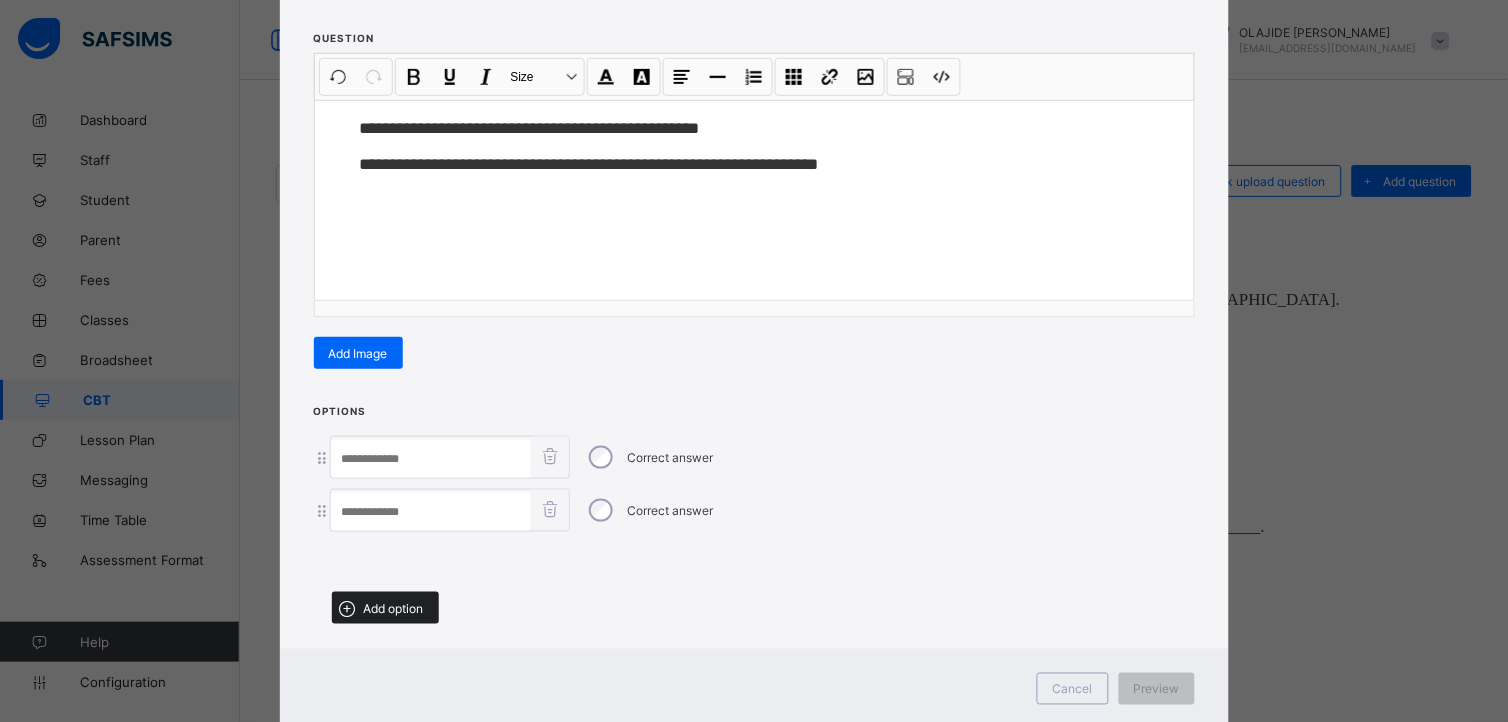 click at bounding box center [348, 608] 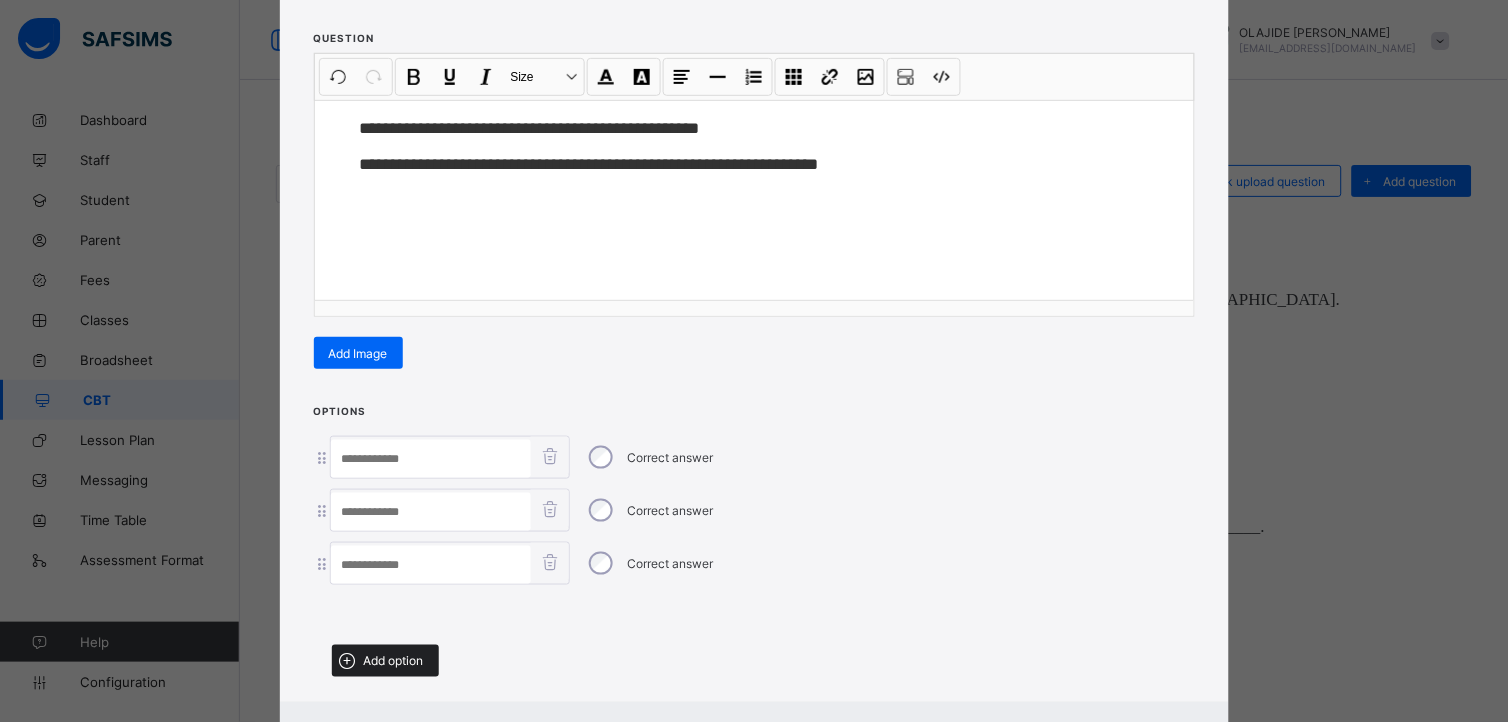 click at bounding box center [347, 661] 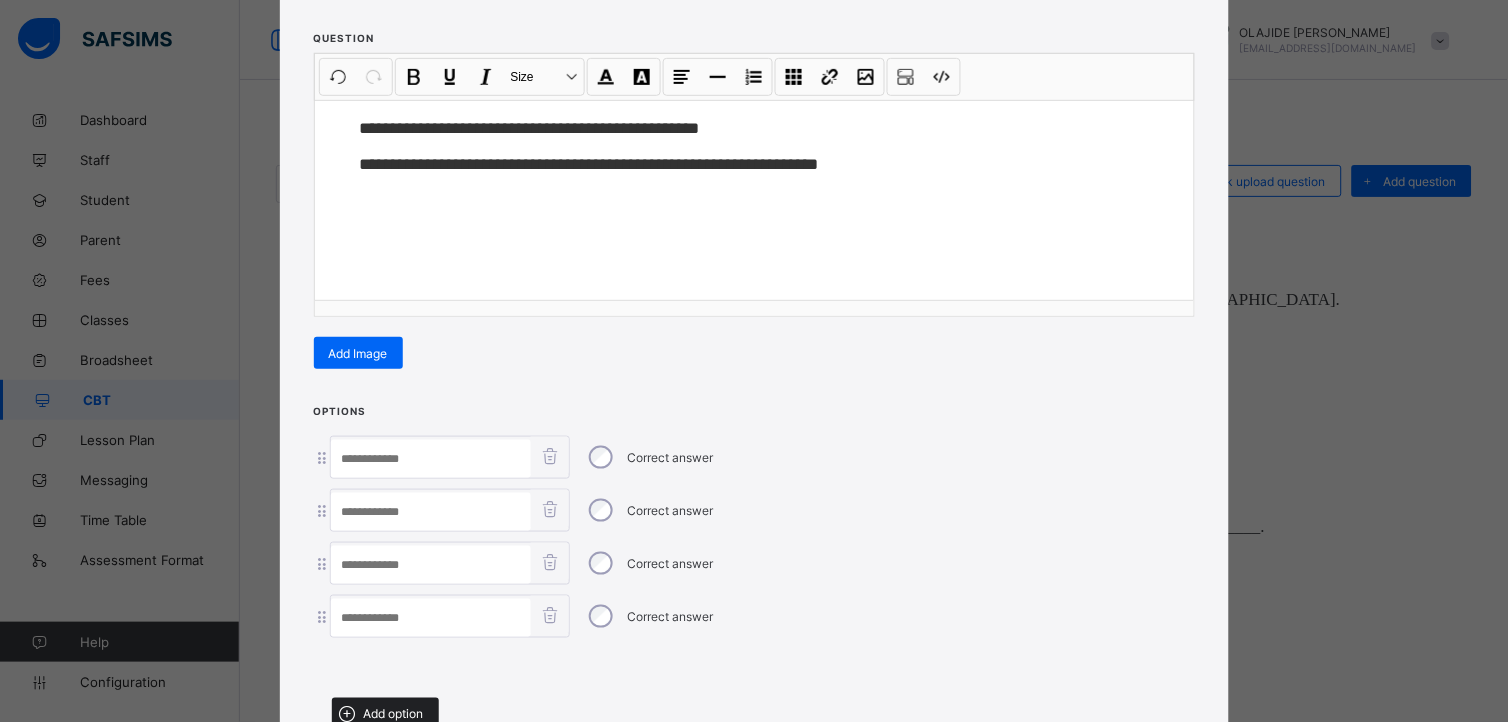 click at bounding box center (347, 714) 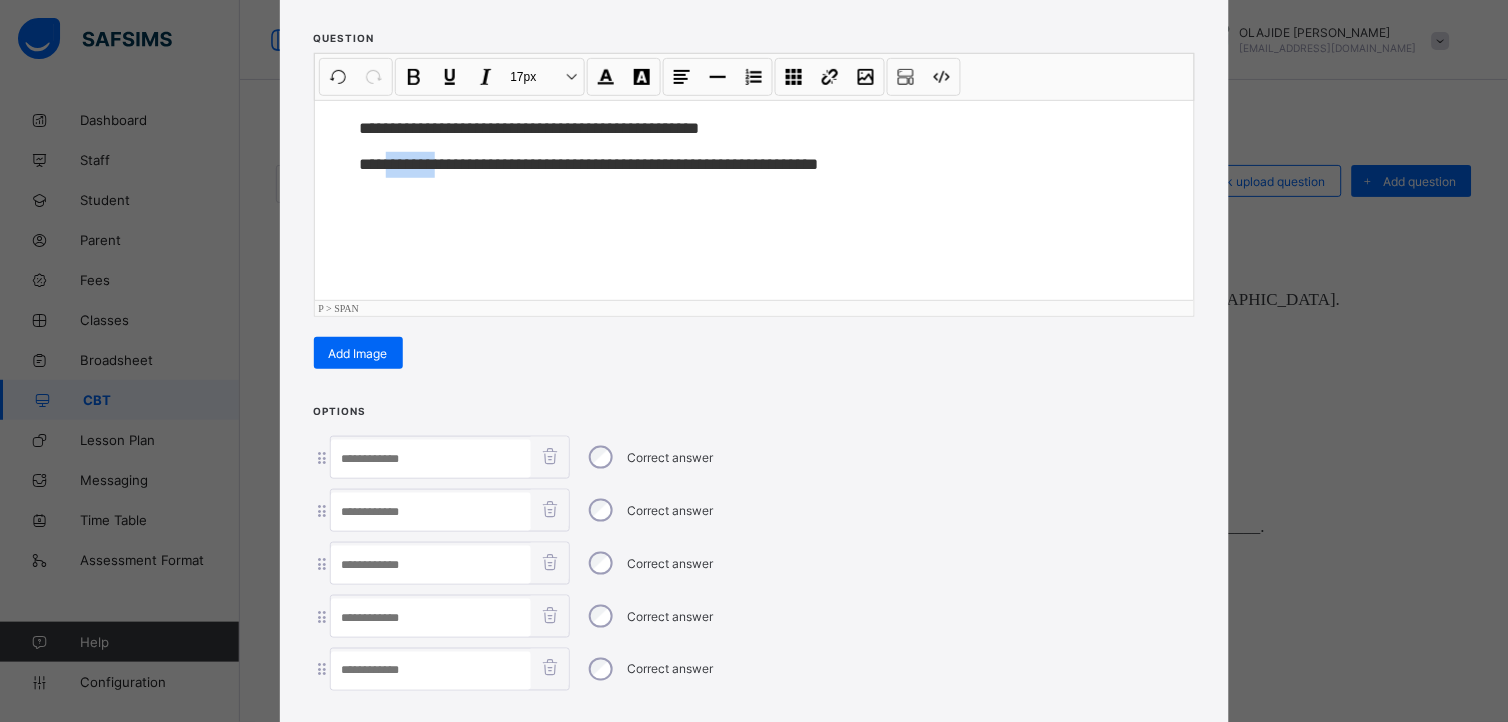 drag, startPoint x: 378, startPoint y: 161, endPoint x: 437, endPoint y: 175, distance: 60.63827 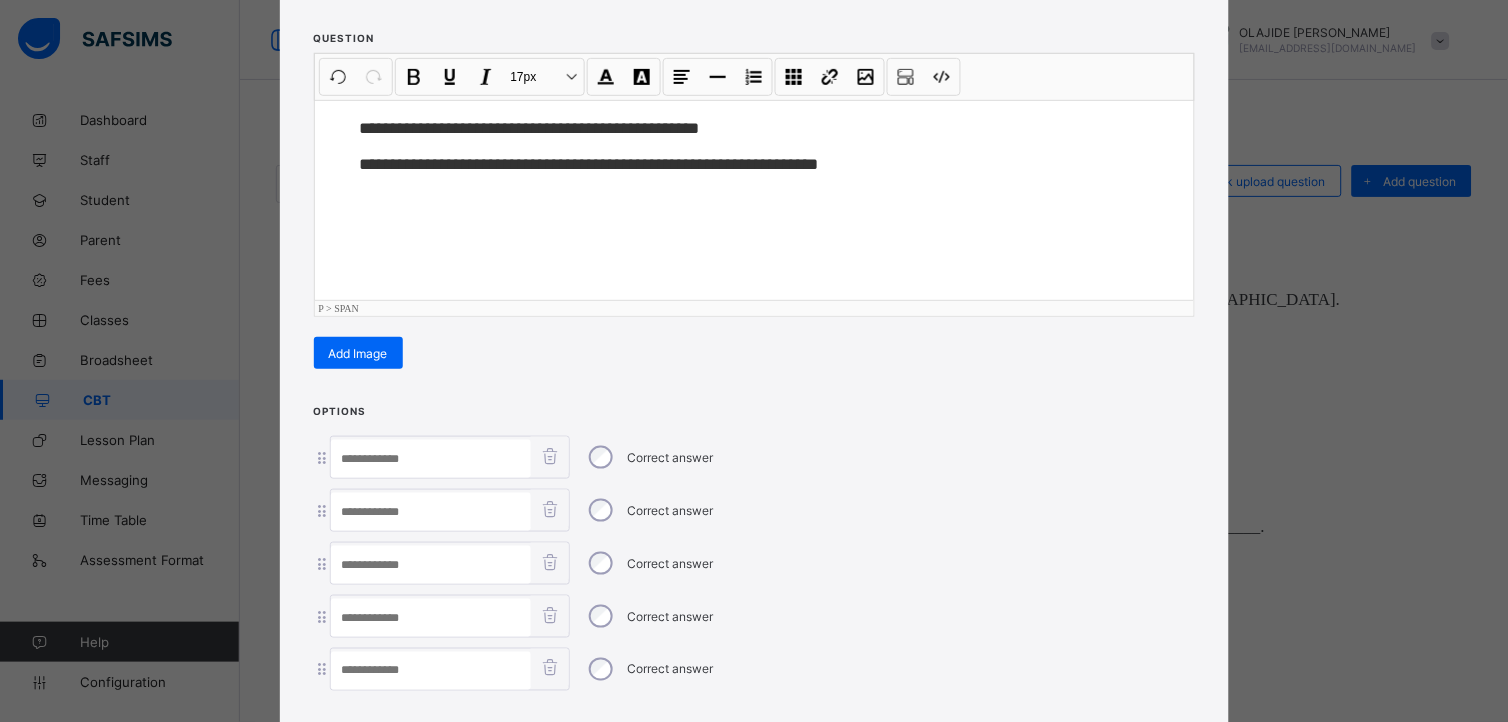 paste on "*******" 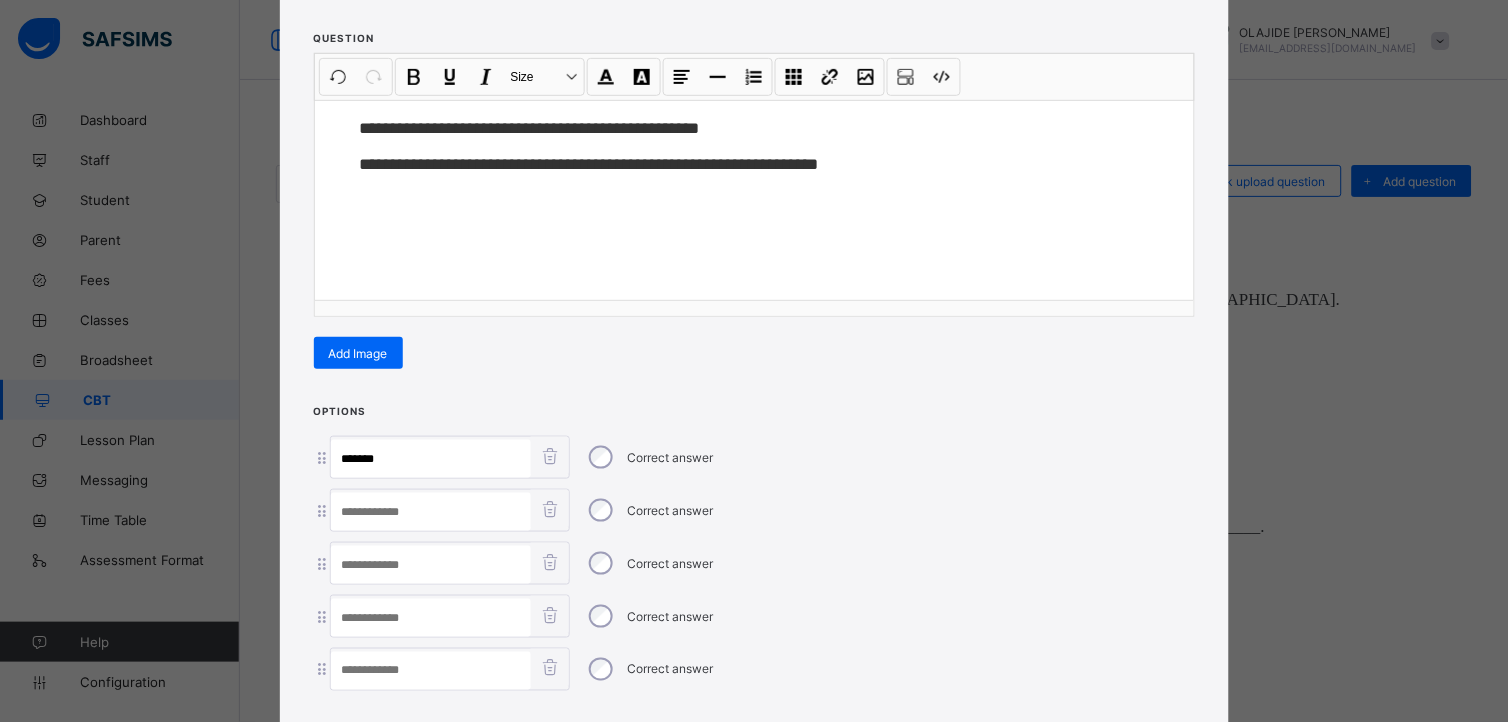 type on "*******" 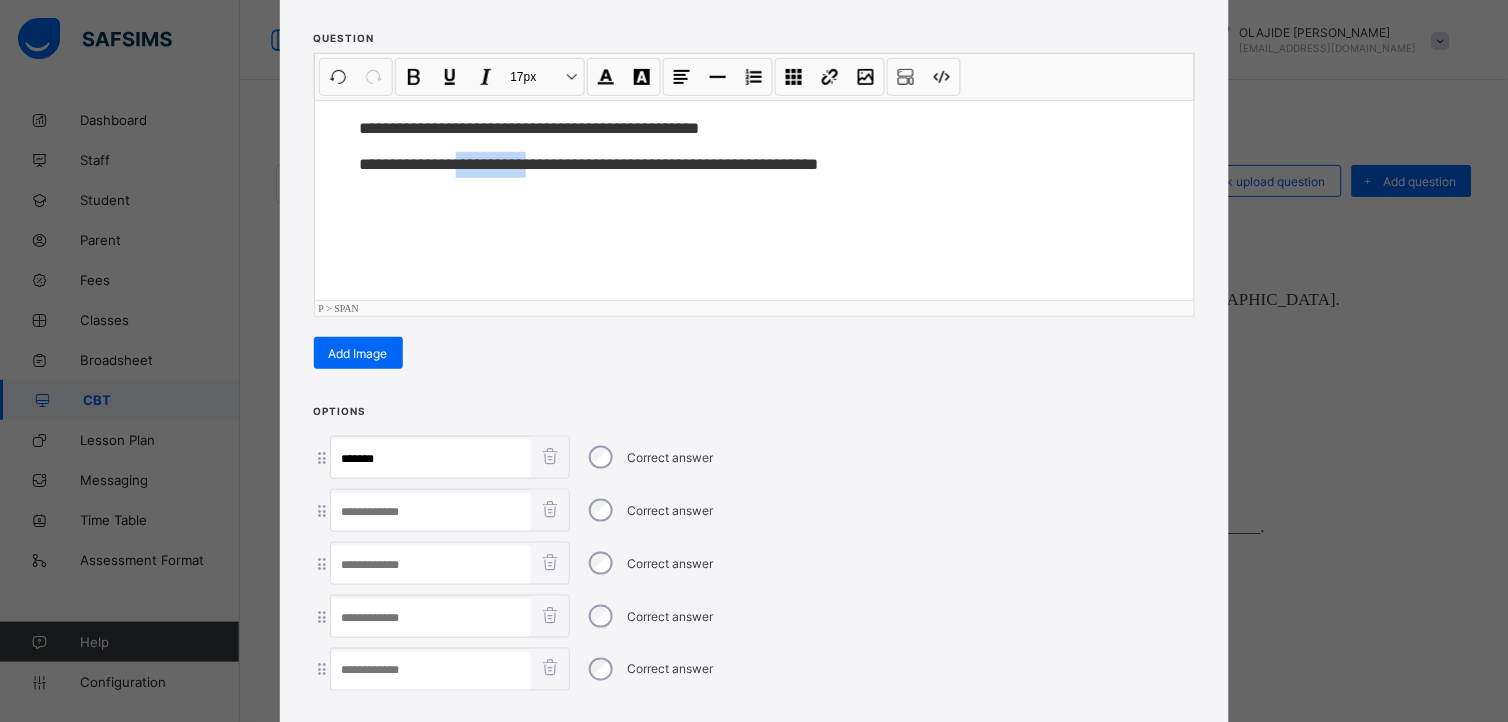 drag, startPoint x: 461, startPoint y: 165, endPoint x: 534, endPoint y: 172, distance: 73.33485 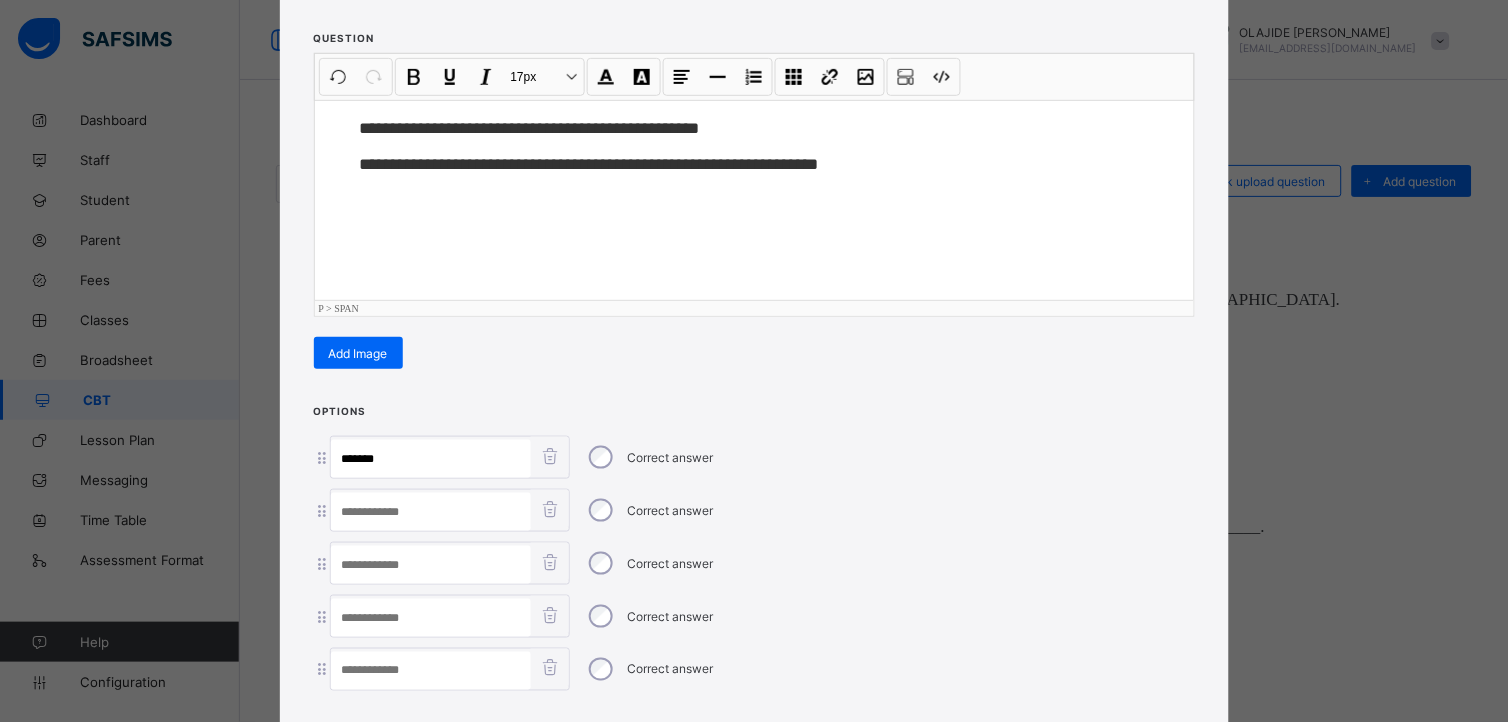 paste on "*********" 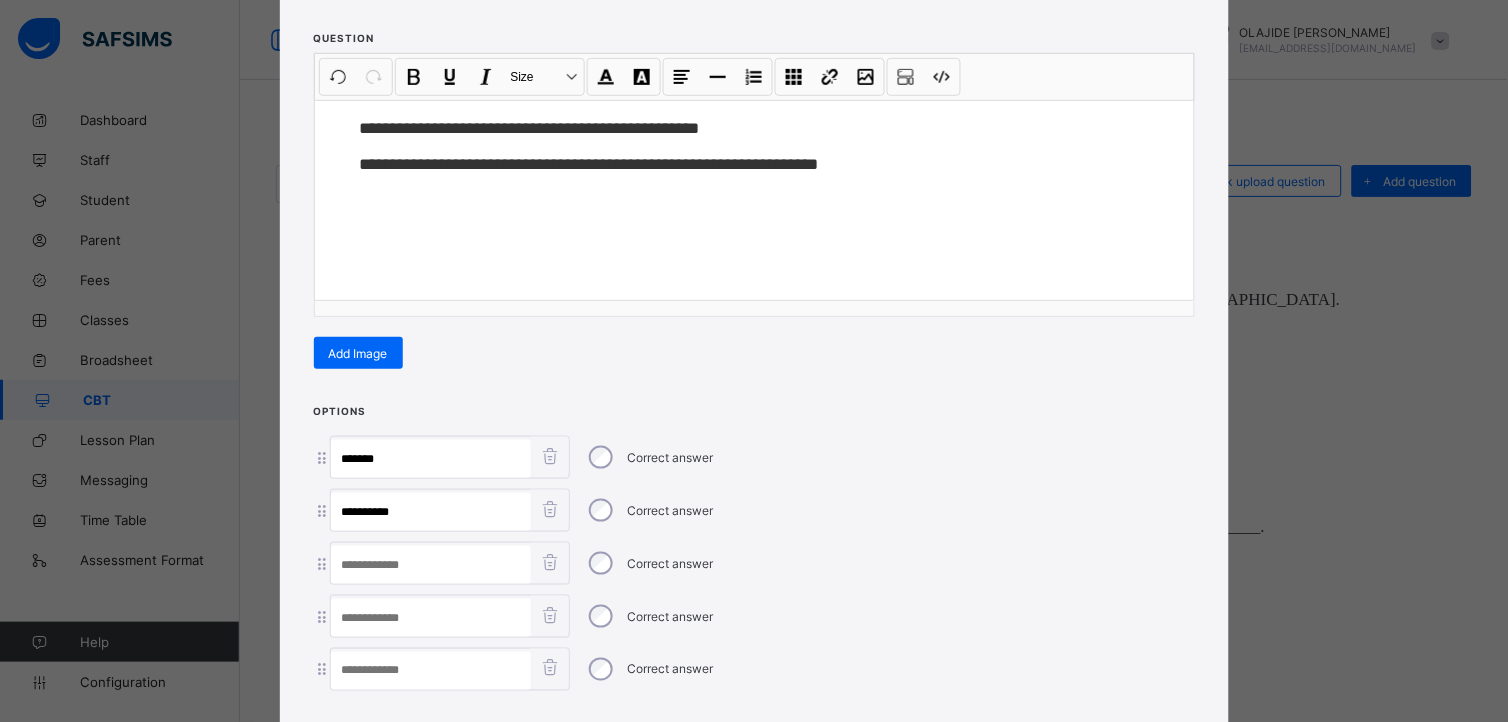 type on "*********" 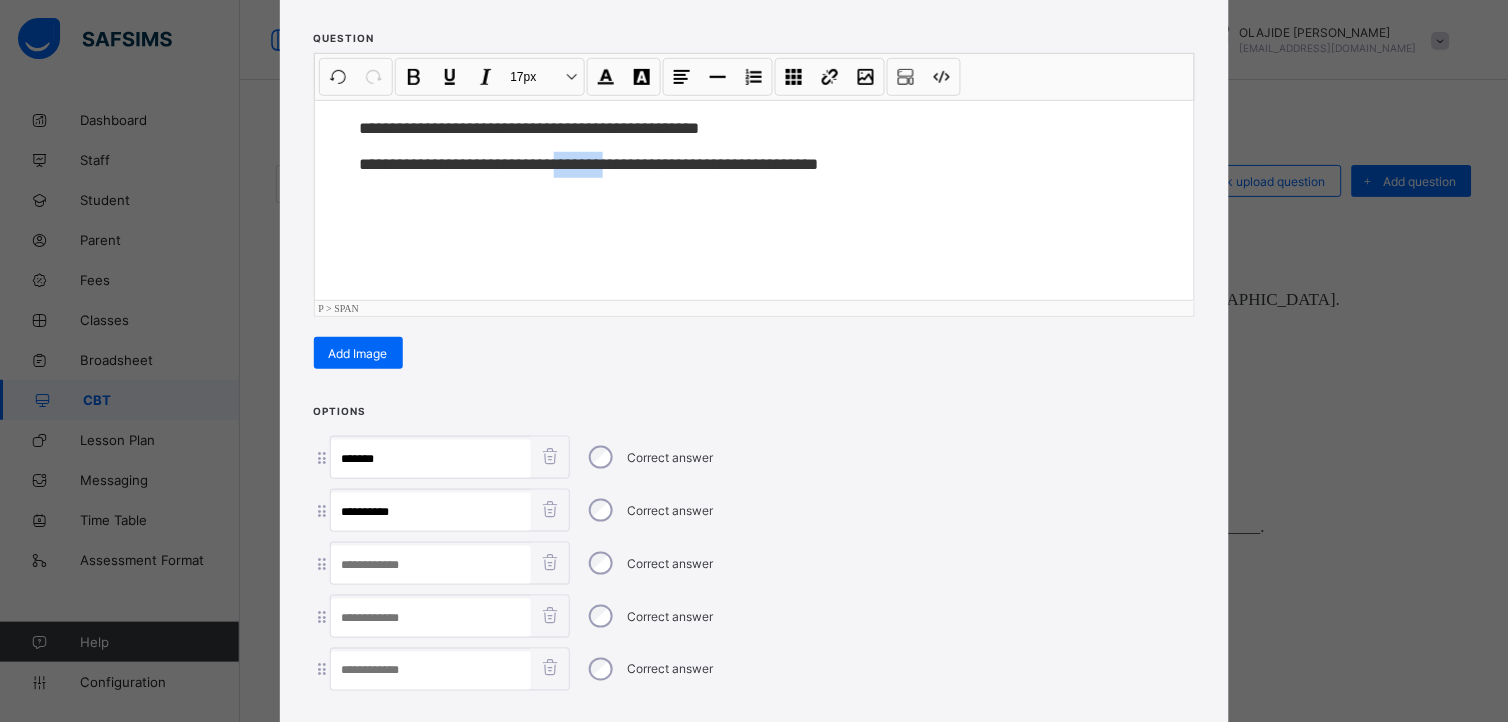 drag, startPoint x: 560, startPoint y: 156, endPoint x: 615, endPoint y: 166, distance: 55.9017 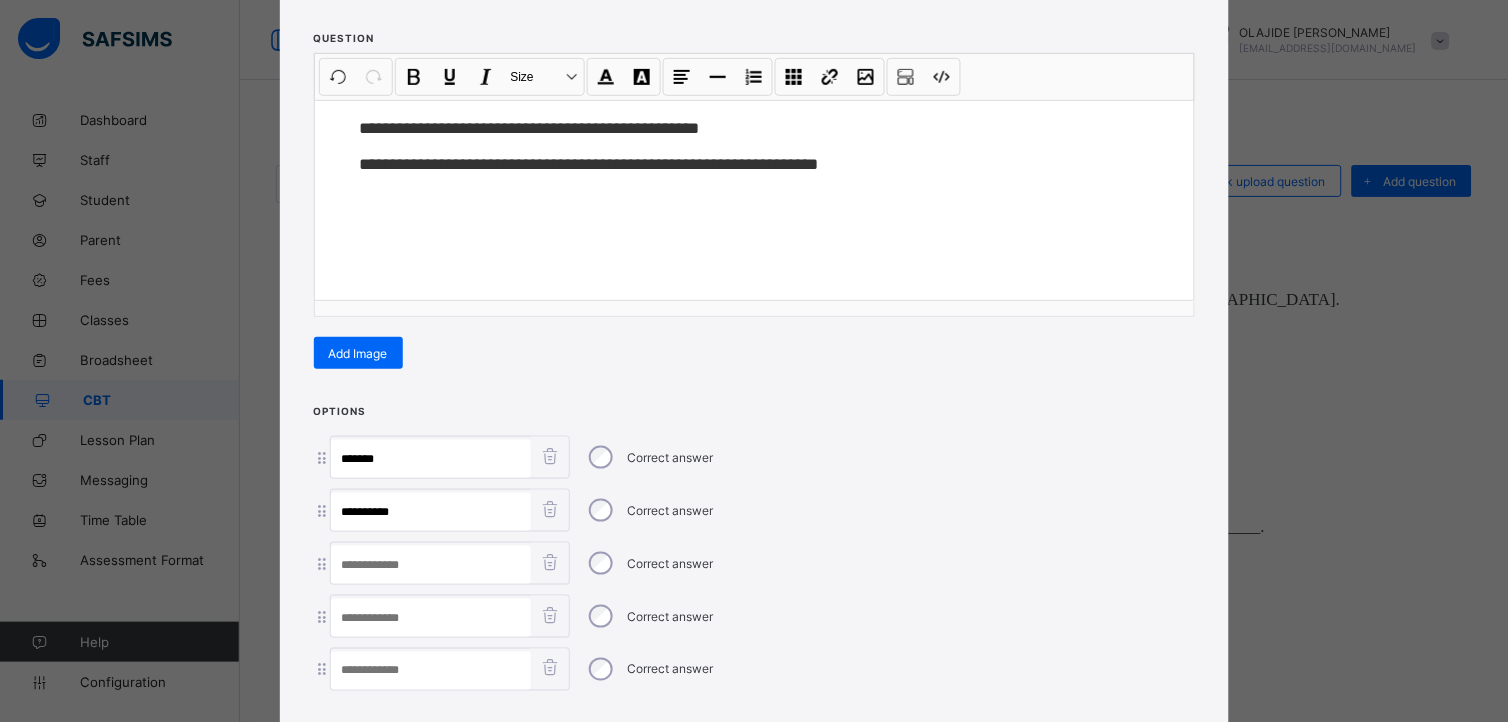 paste on "*******" 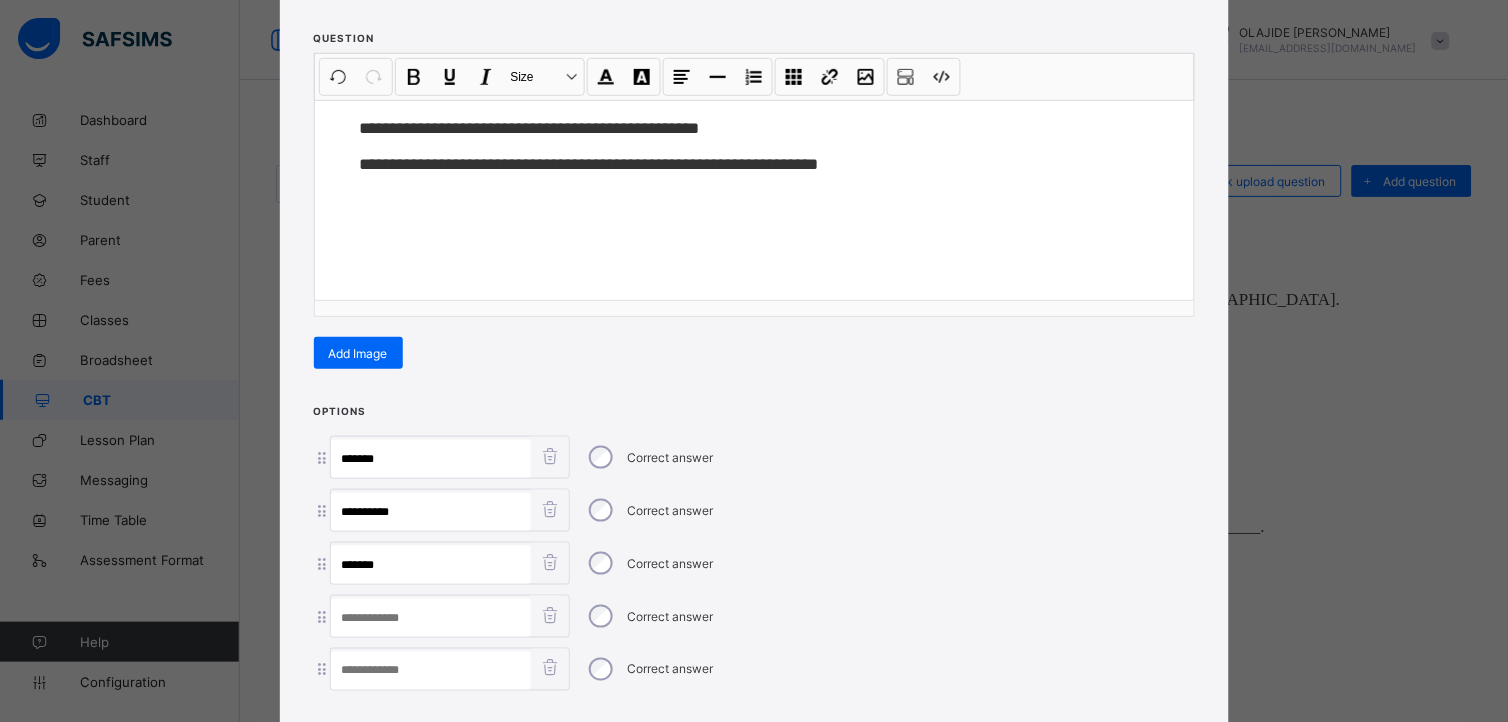 type on "*******" 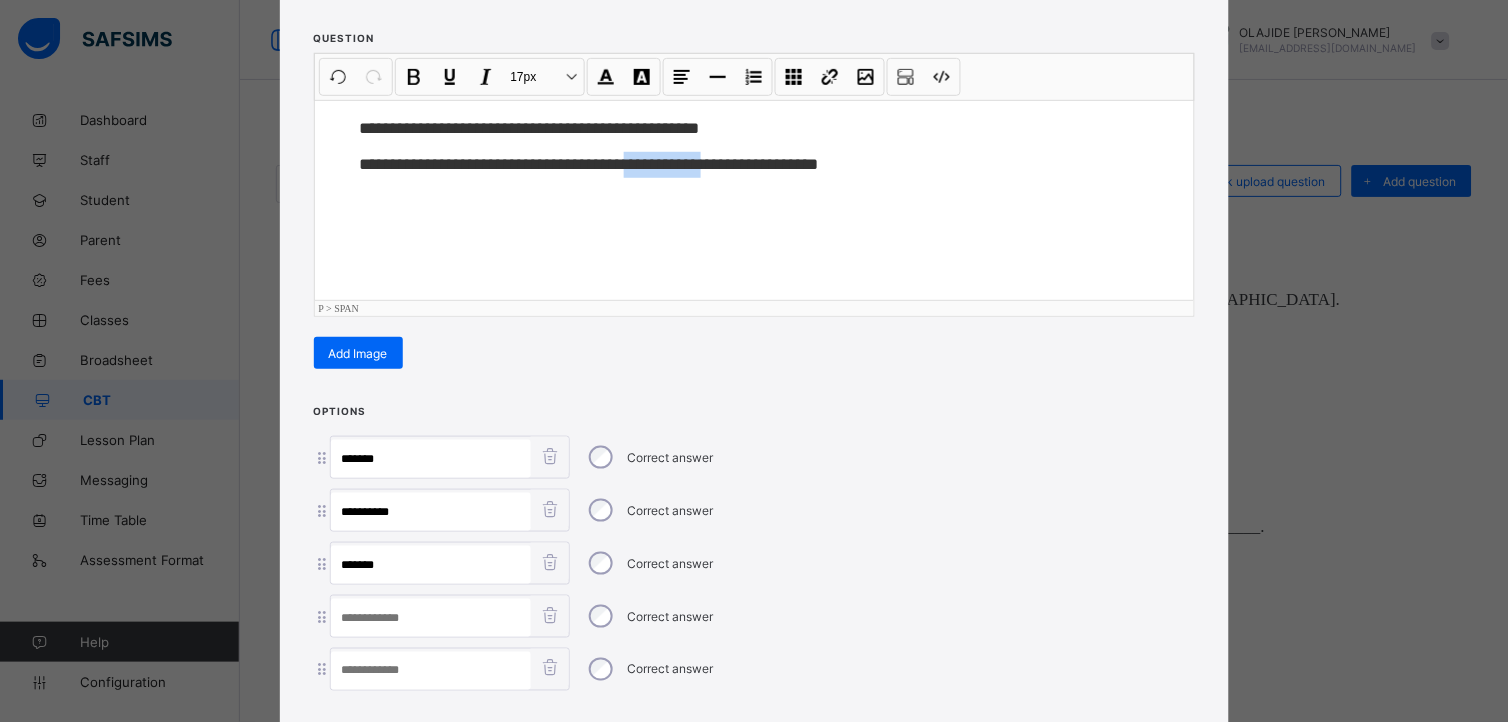 drag, startPoint x: 638, startPoint y: 162, endPoint x: 717, endPoint y: 174, distance: 79.9062 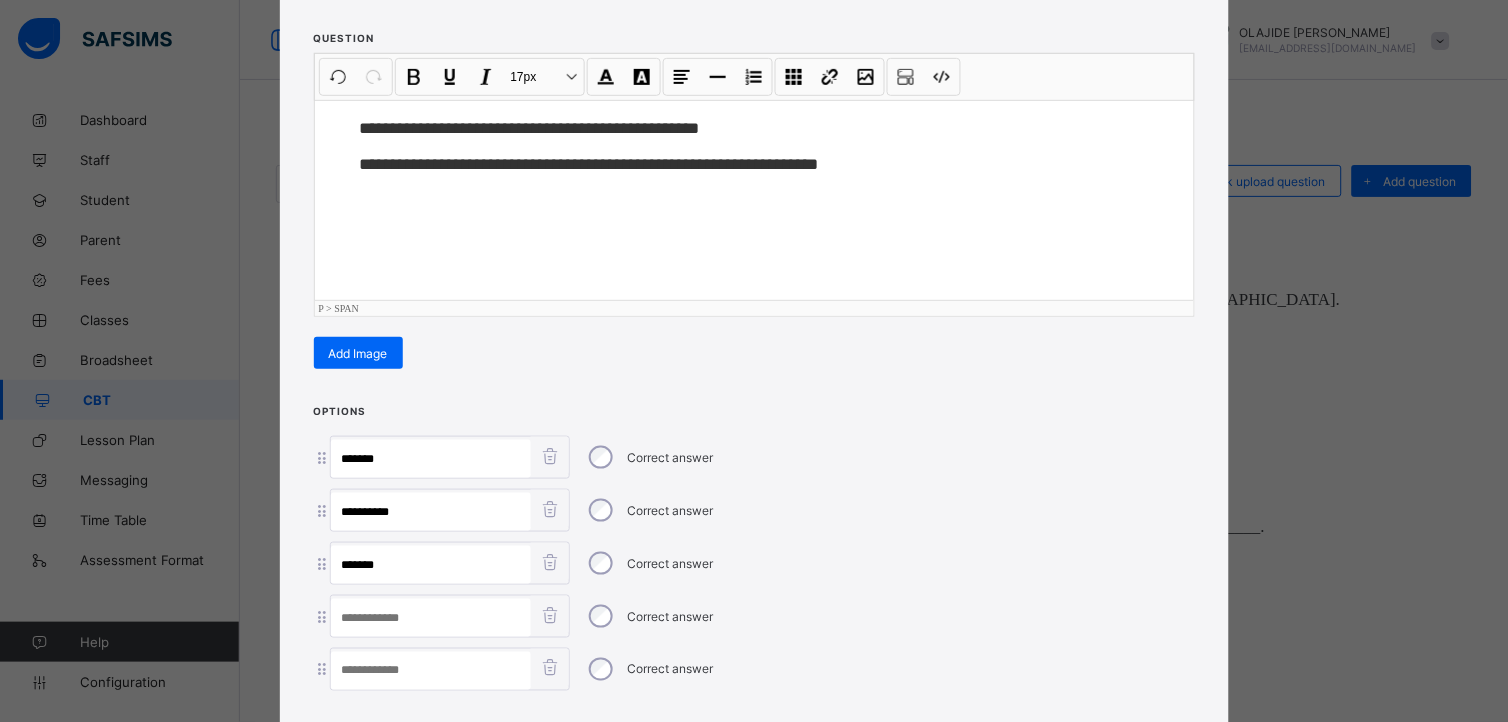 paste on "**********" 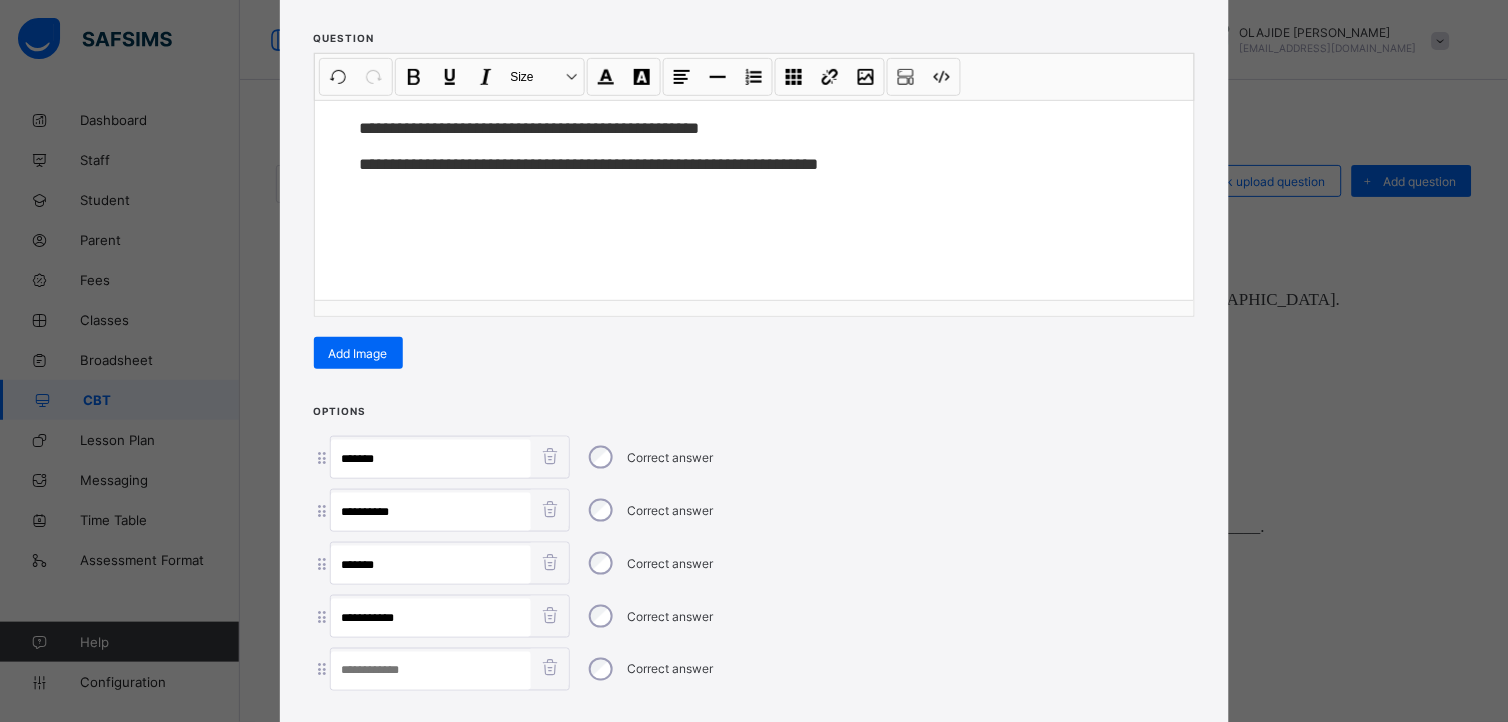 type on "**********" 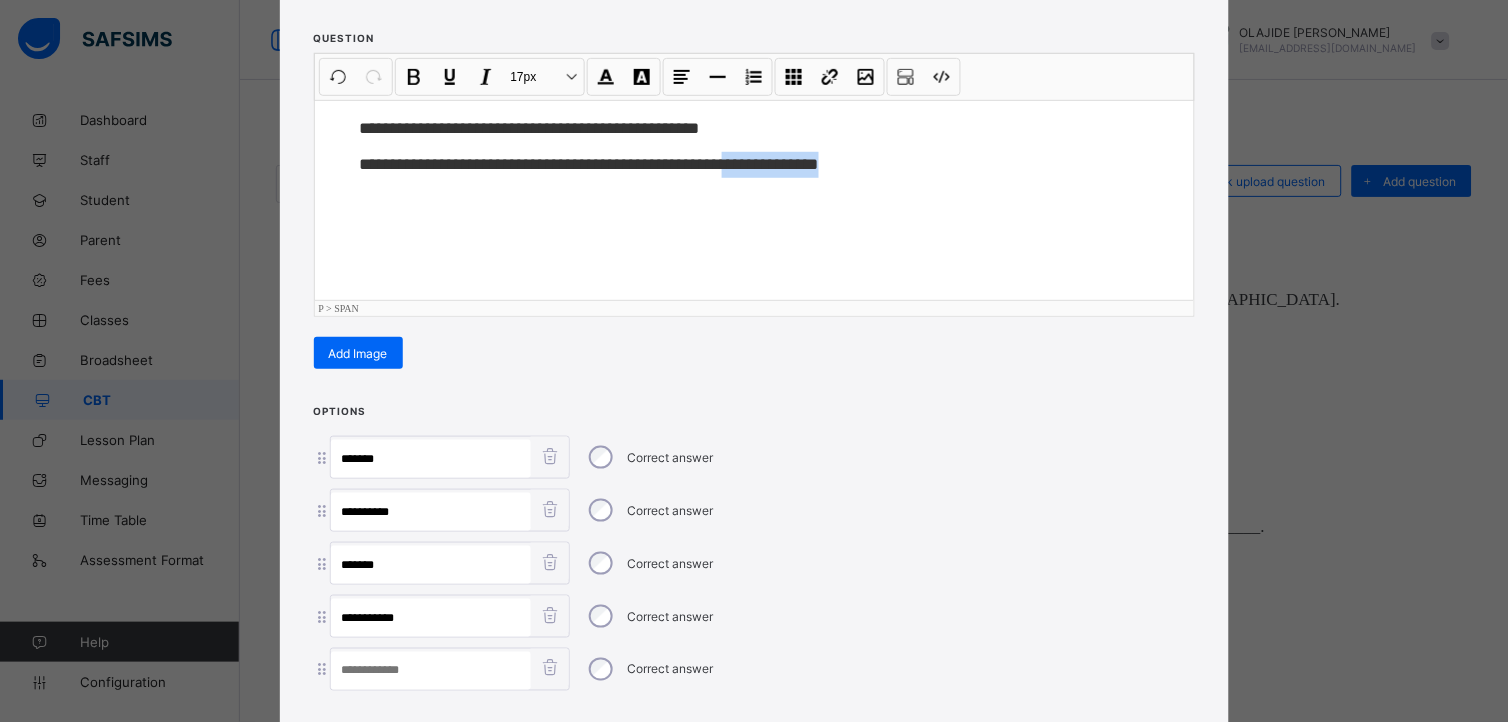 drag, startPoint x: 742, startPoint y: 156, endPoint x: 862, endPoint y: 185, distance: 123.454445 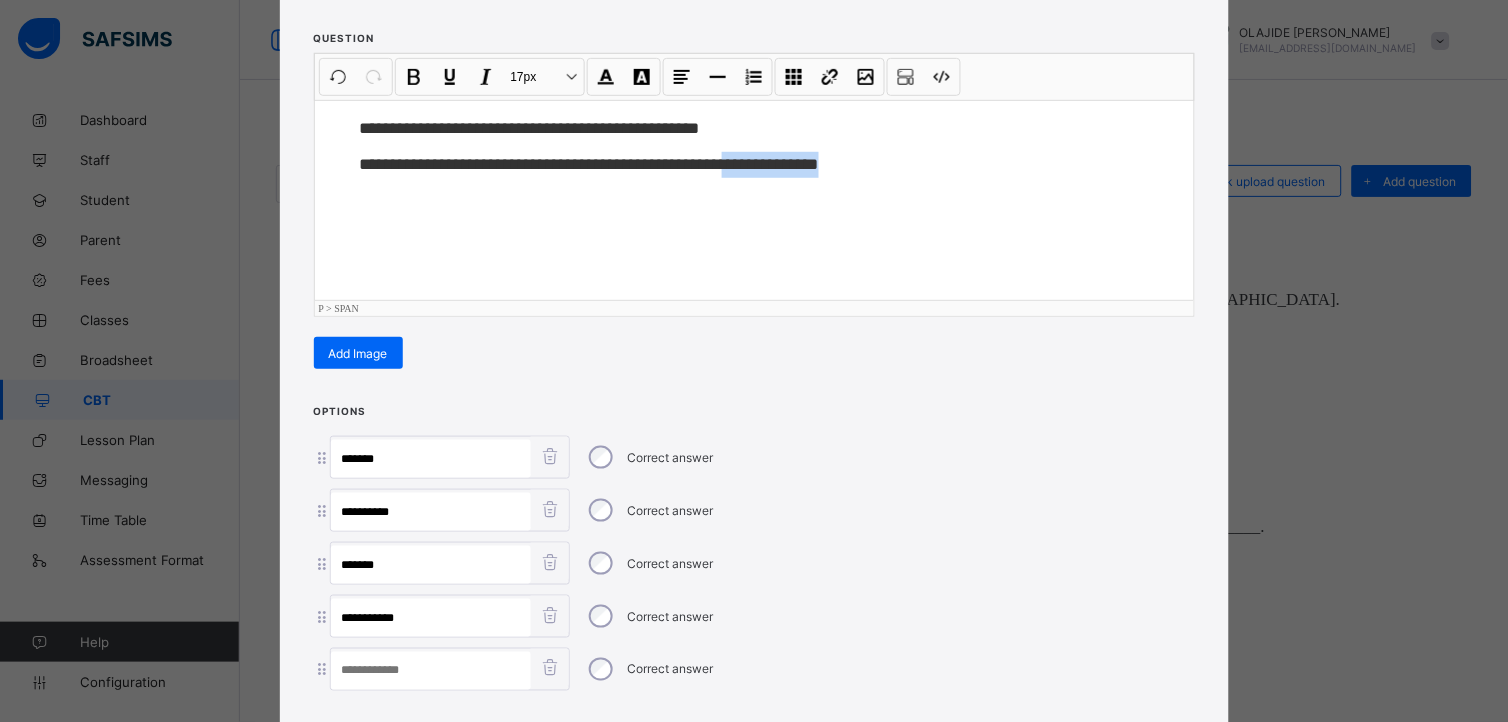 click at bounding box center (431, 671) 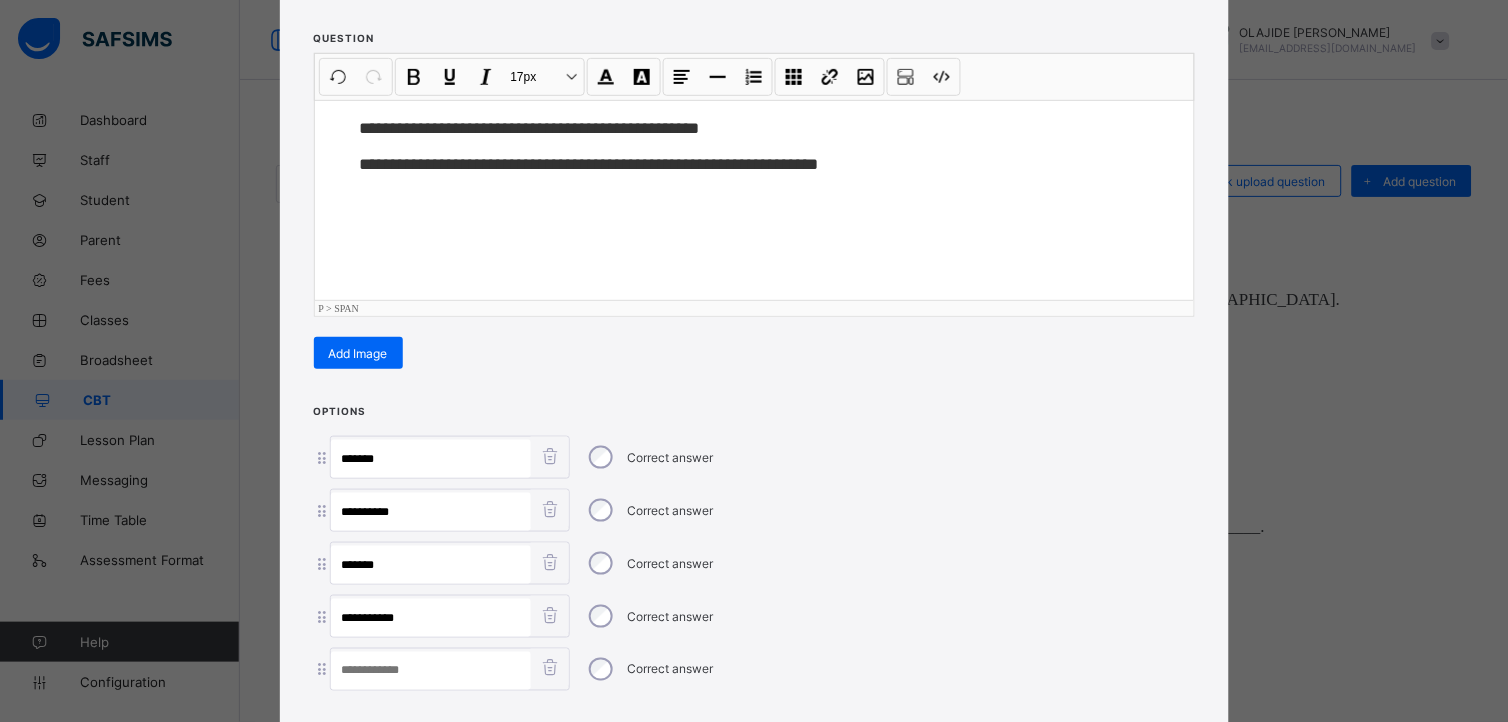 paste on "**********" 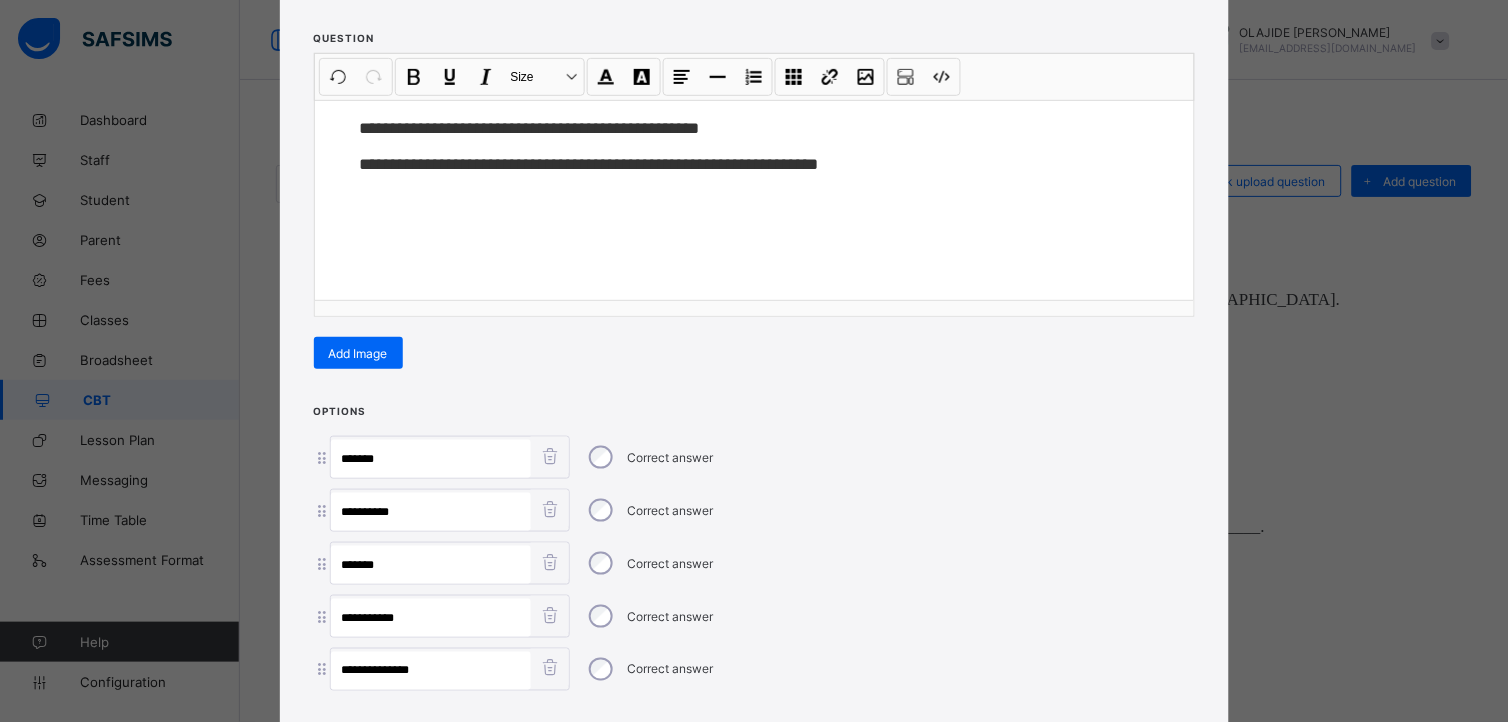 type on "**********" 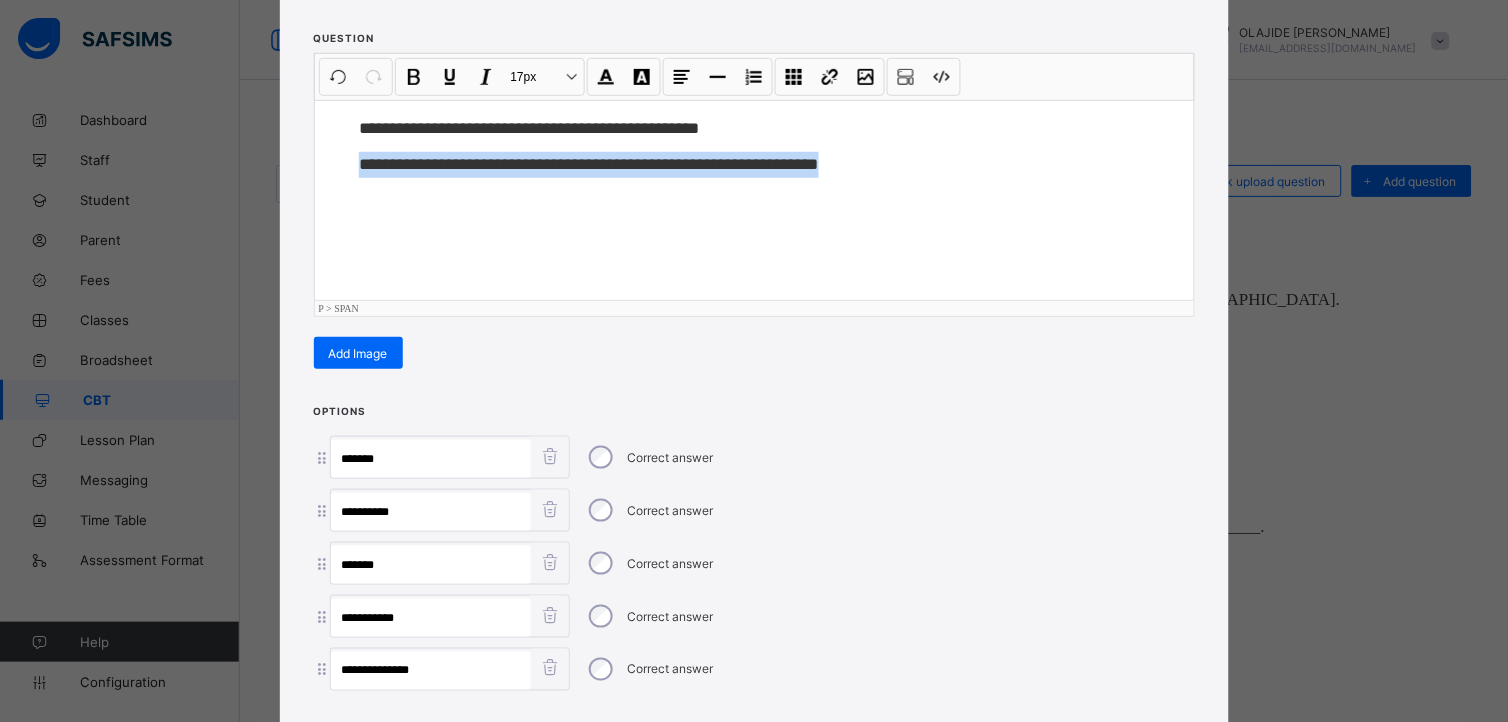 drag, startPoint x: 348, startPoint y: 156, endPoint x: 978, endPoint y: 384, distance: 669.98804 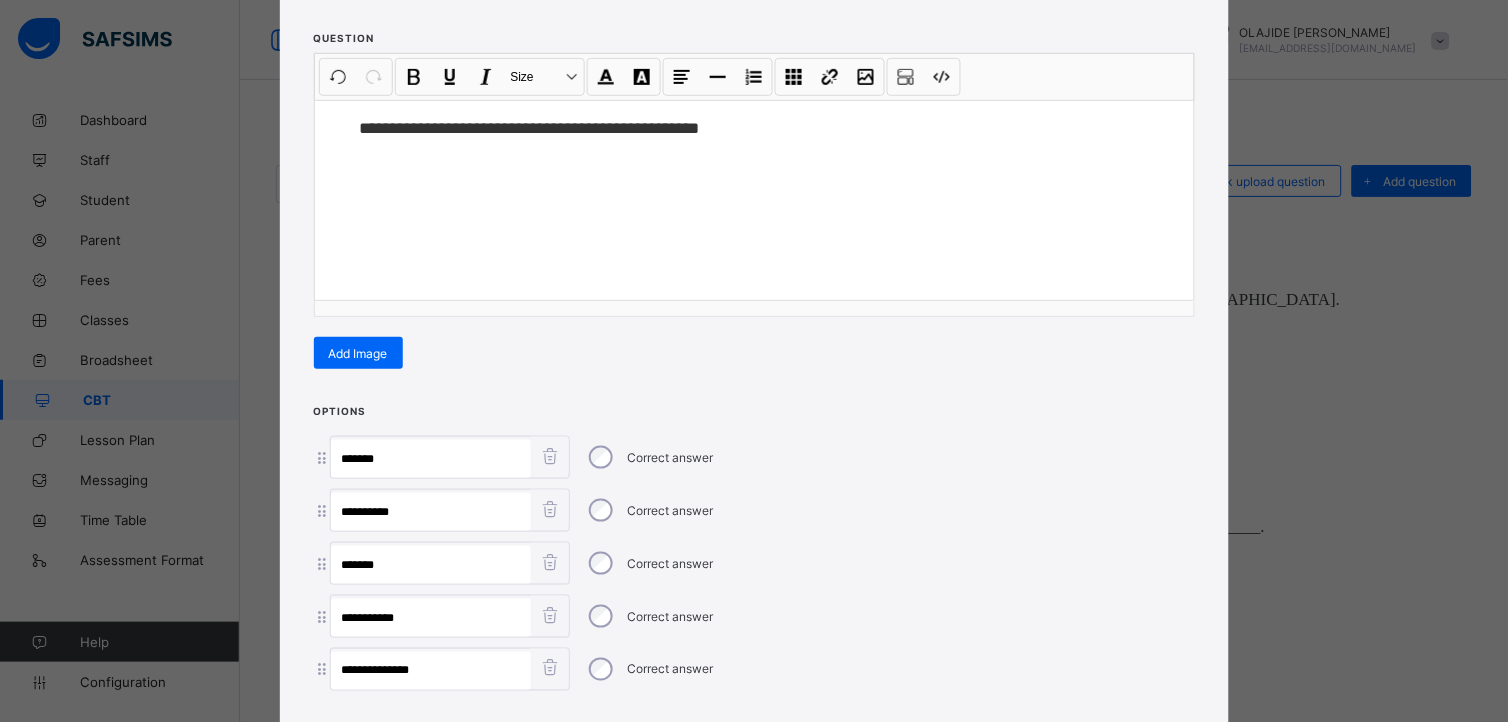 click on "**********" at bounding box center (754, 361) 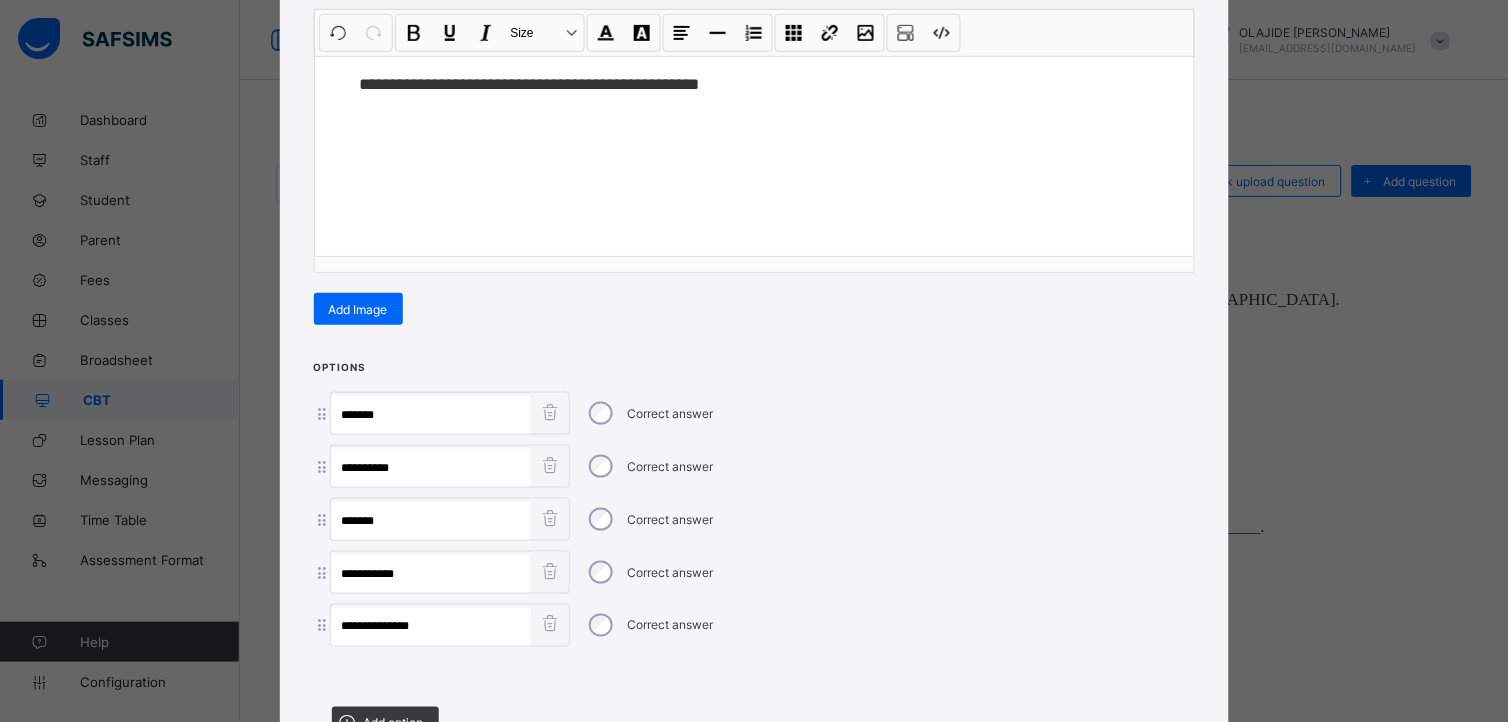 scroll, scrollTop: 432, scrollLeft: 0, axis: vertical 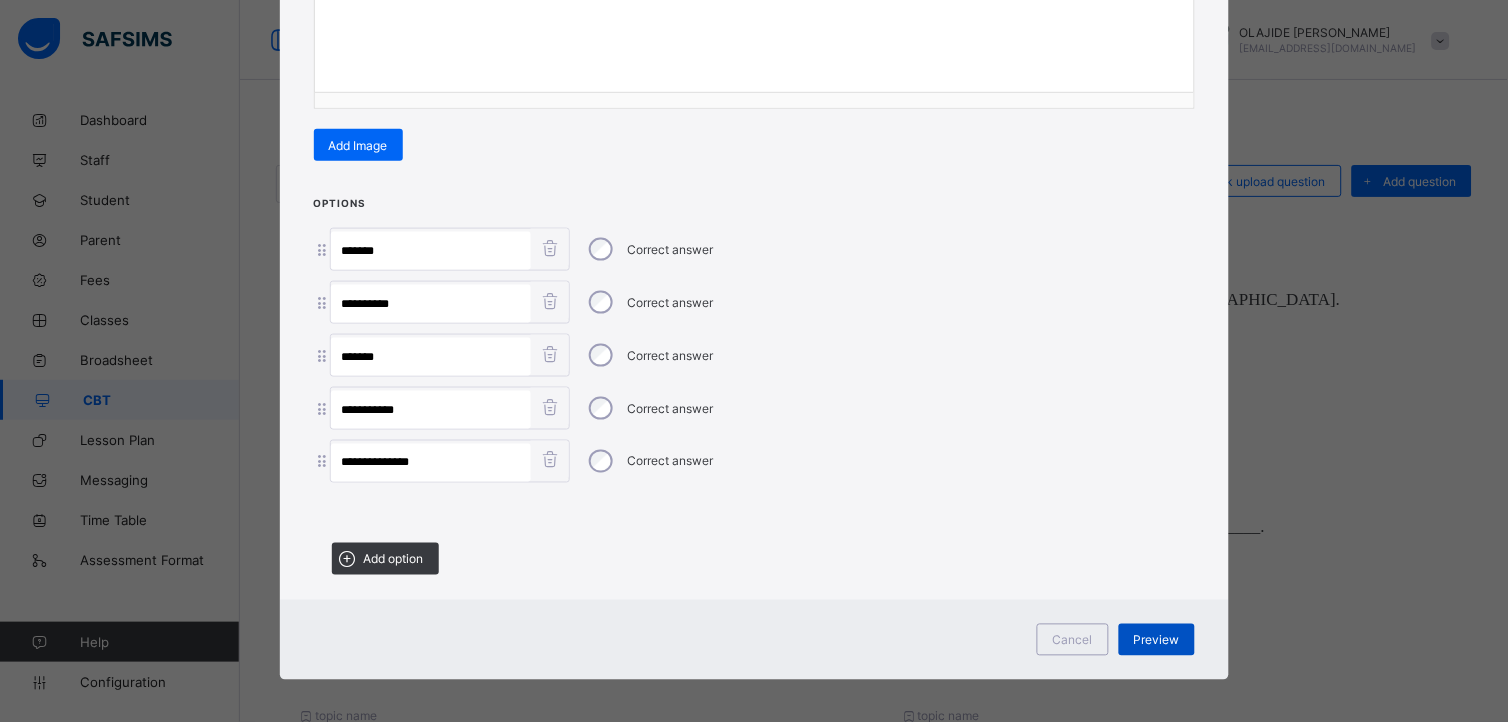 click on "Preview" at bounding box center [1157, 640] 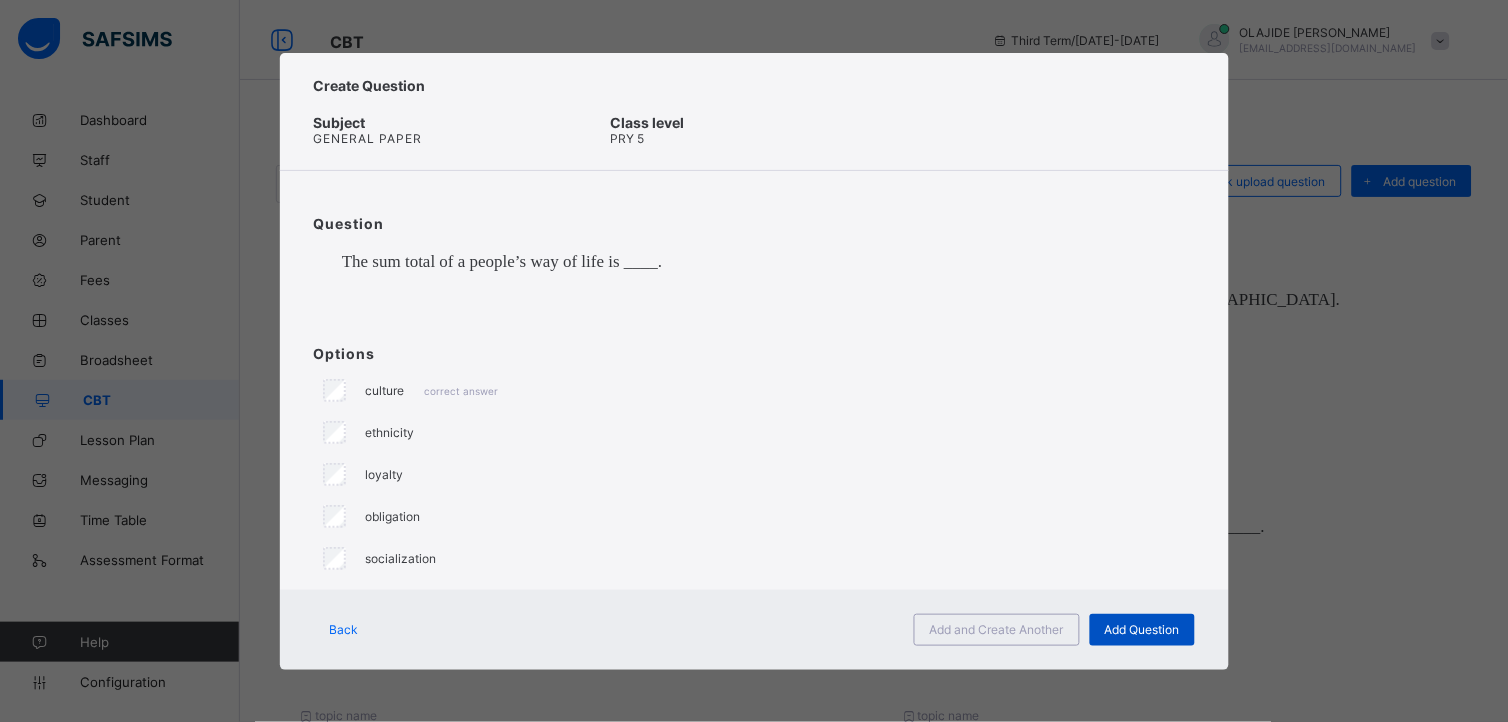 scroll, scrollTop: 0, scrollLeft: 0, axis: both 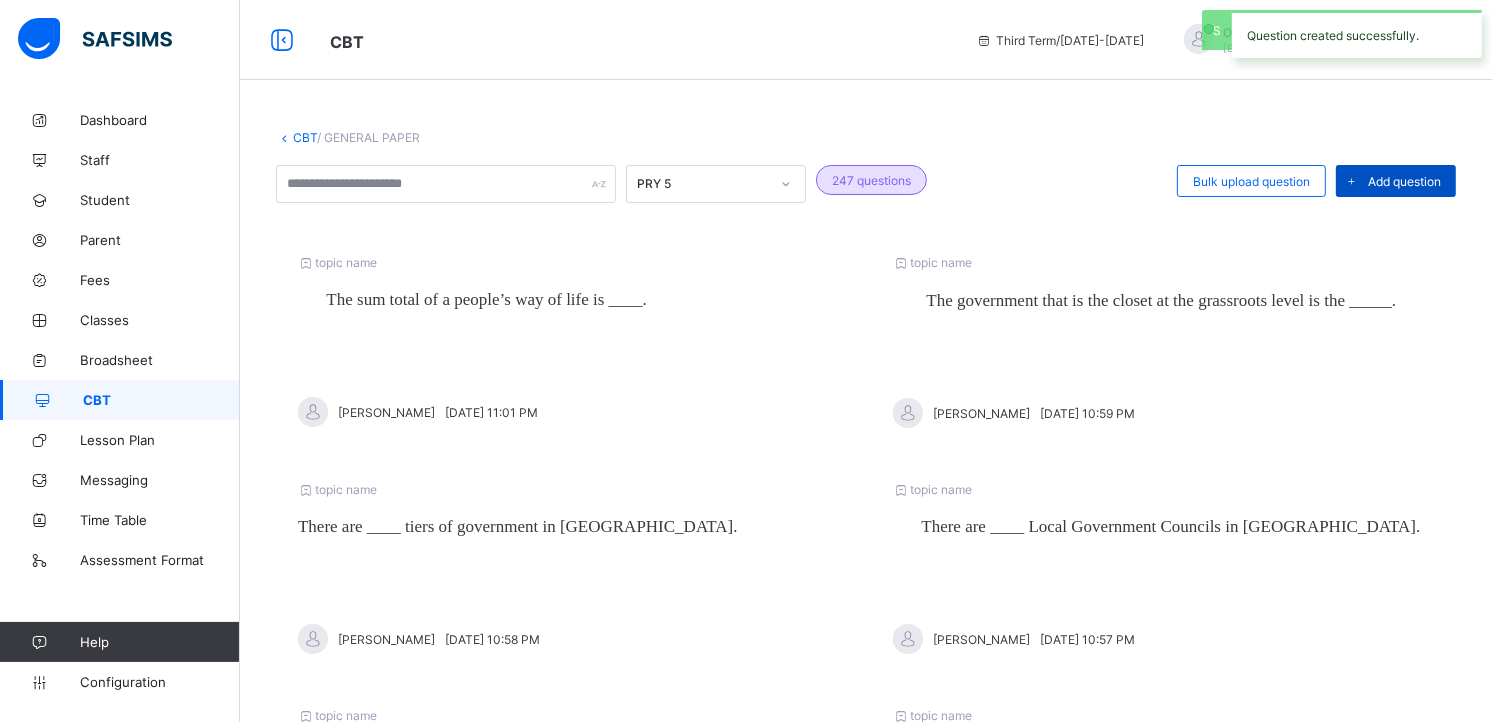 click on "Add question" at bounding box center [1404, 181] 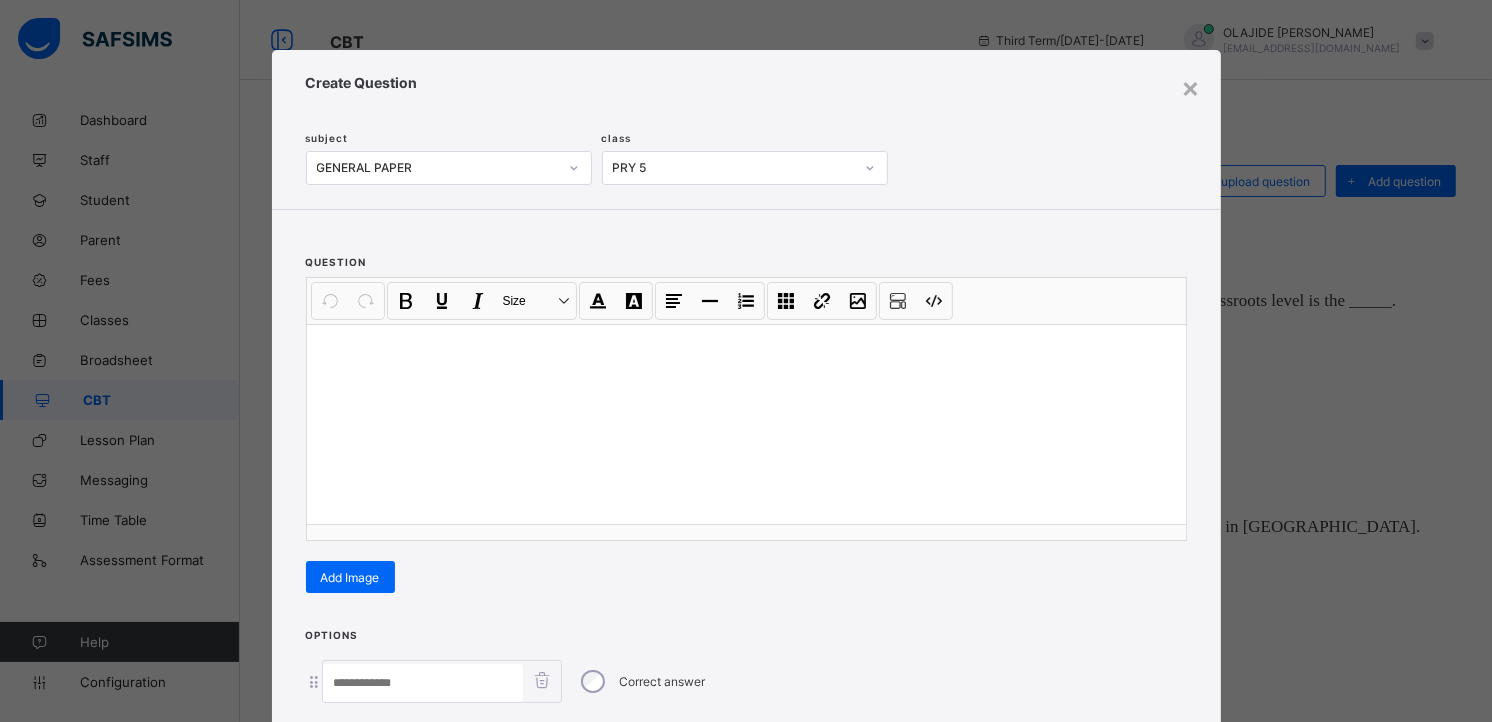 click at bounding box center (746, 424) 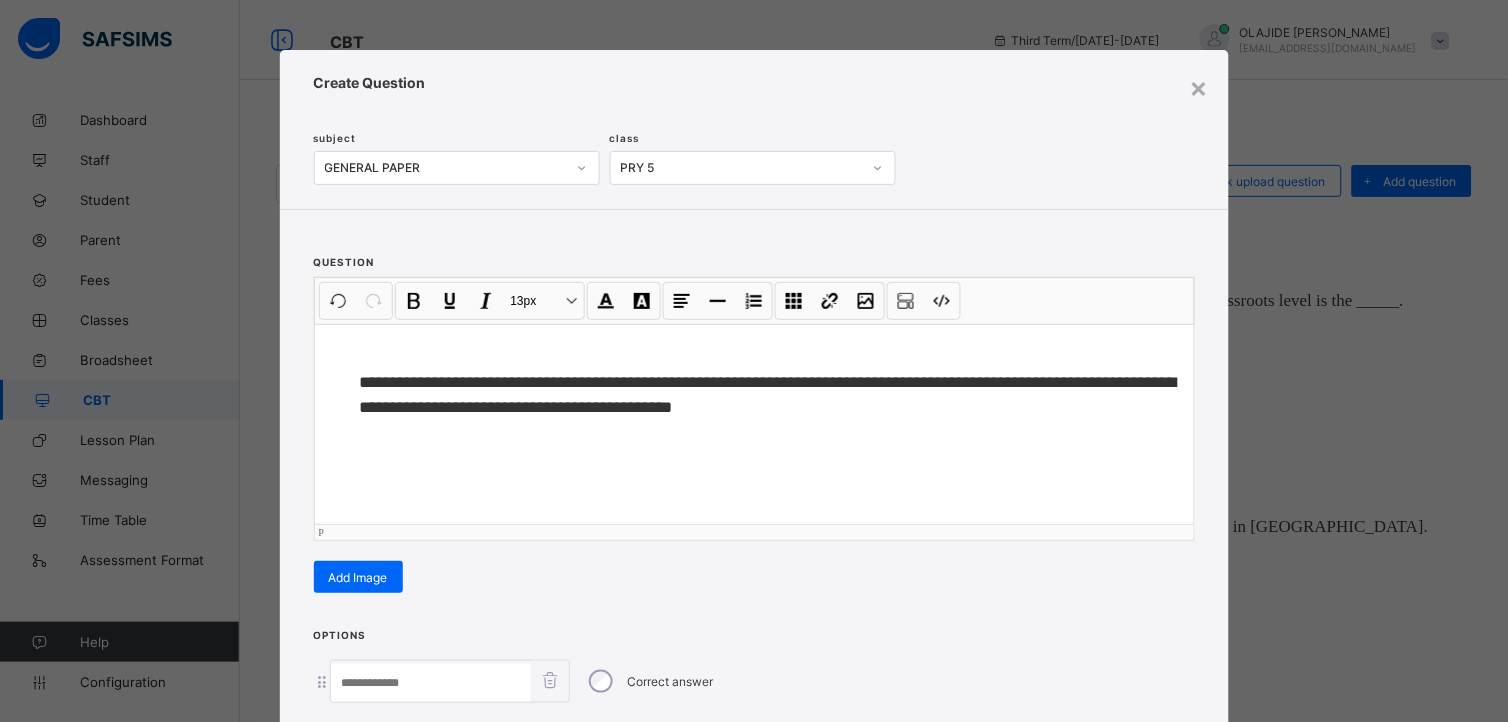 click on "**" at bounding box center [369, 382] 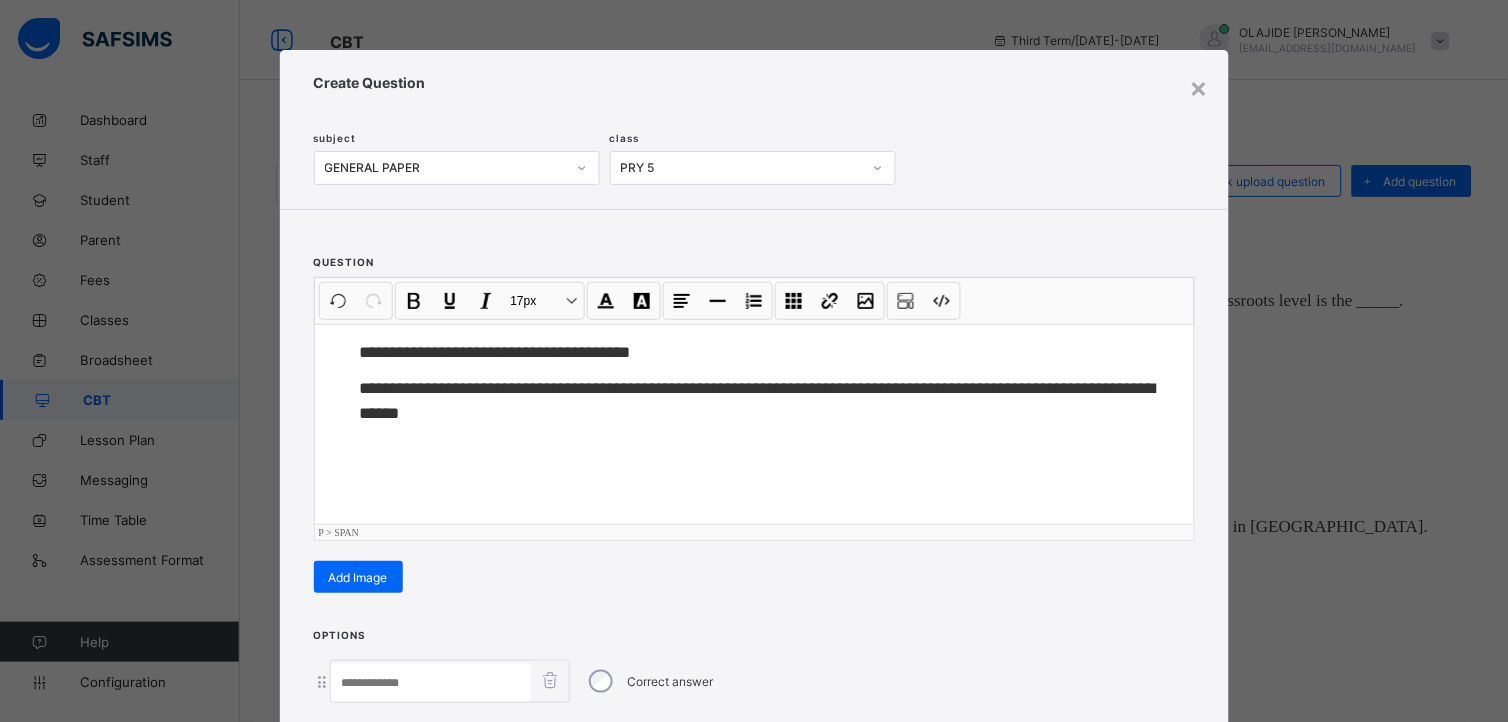 click on "**********" at bounding box center (754, 361) 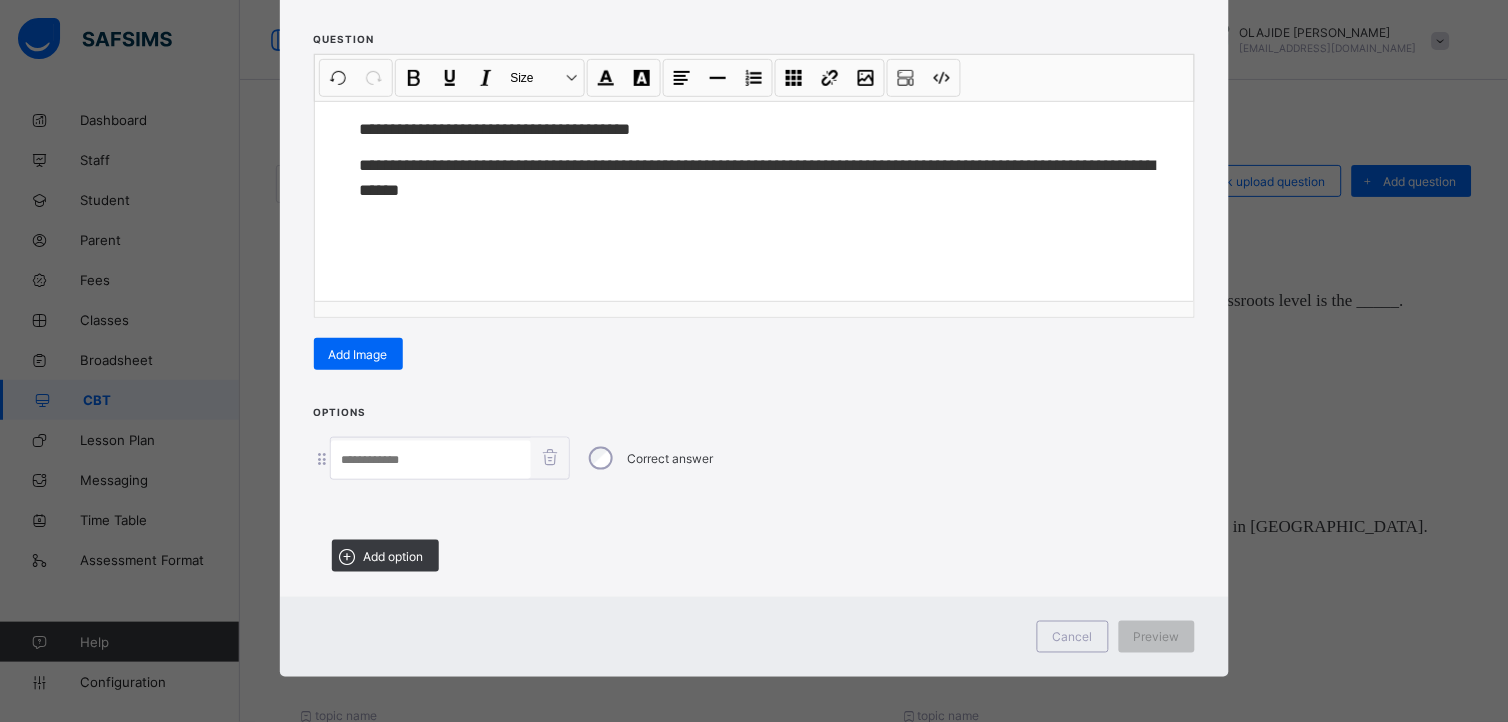 scroll, scrollTop: 224, scrollLeft: 0, axis: vertical 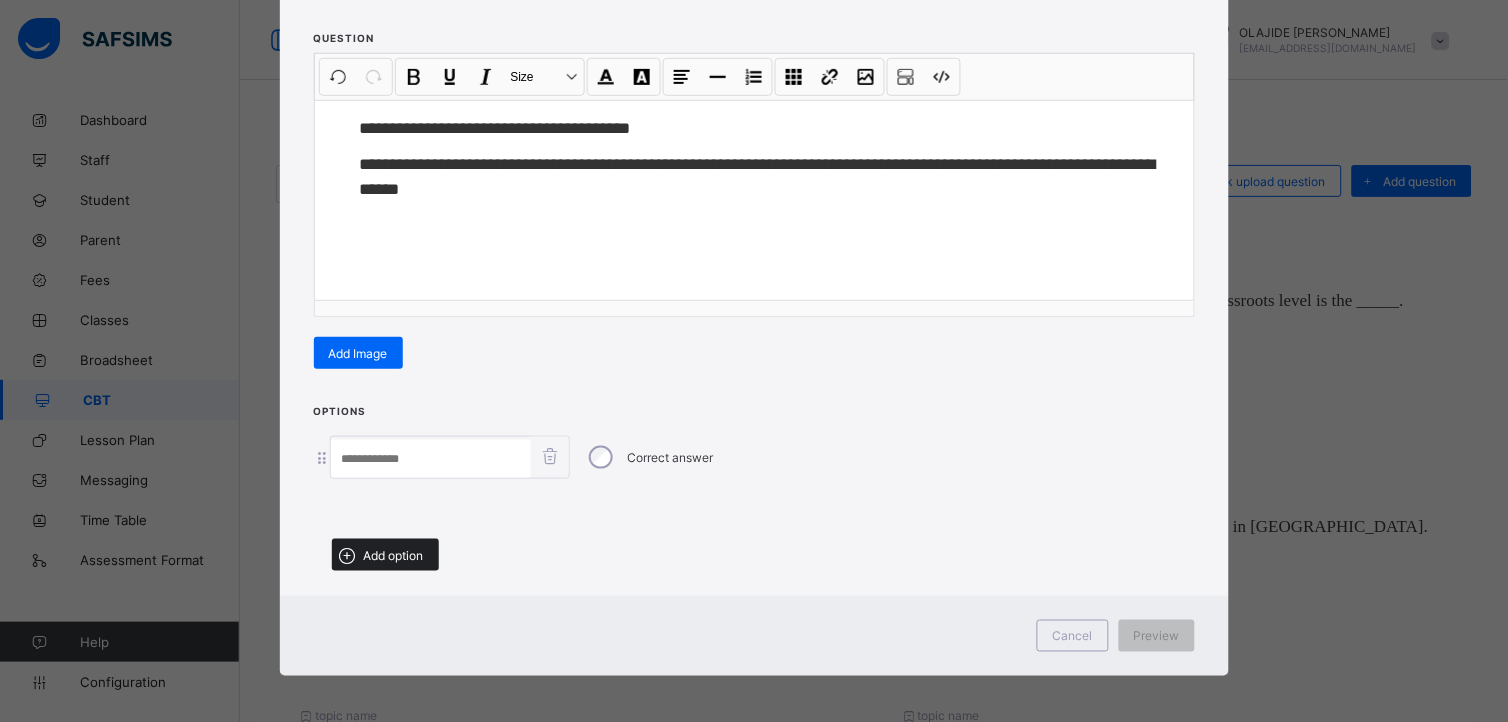 click on "Add option" at bounding box center [394, 555] 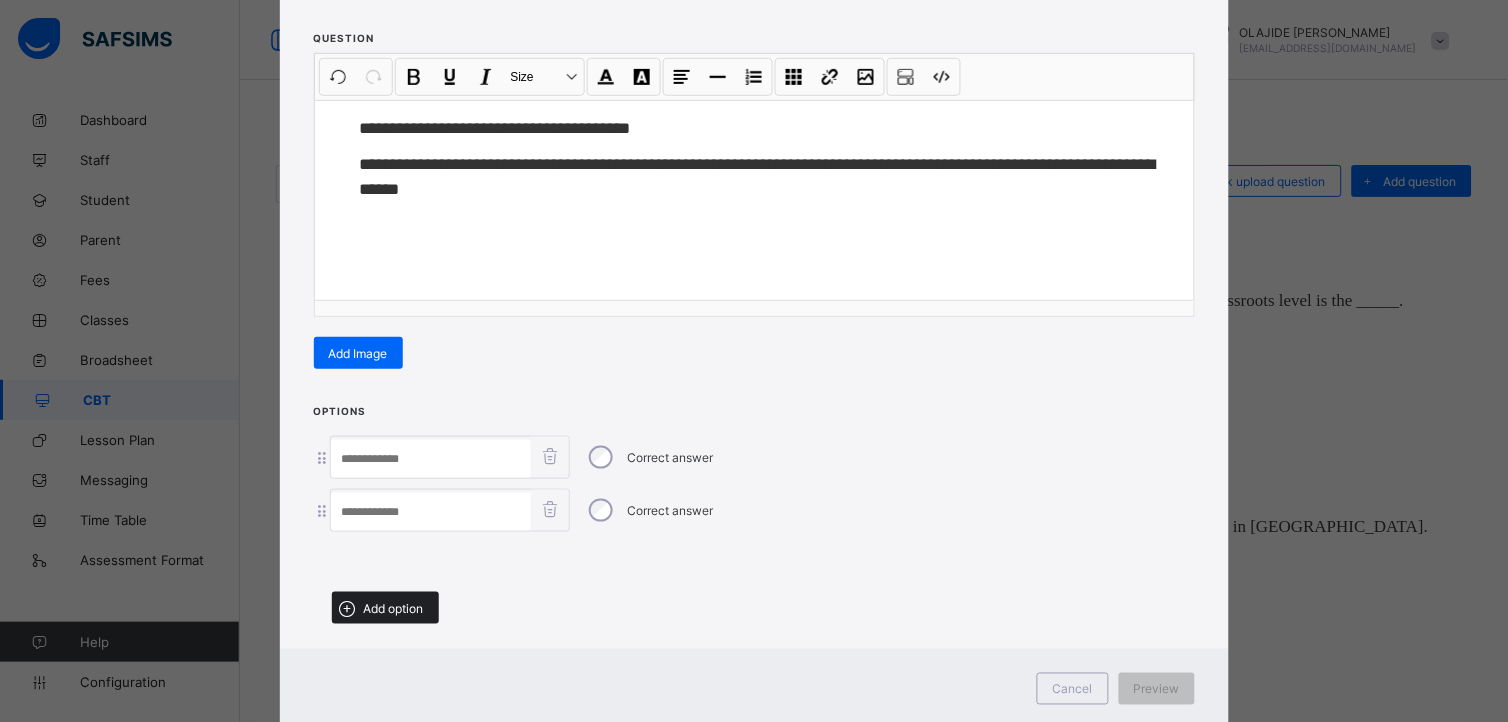click on "Add option" at bounding box center (394, 608) 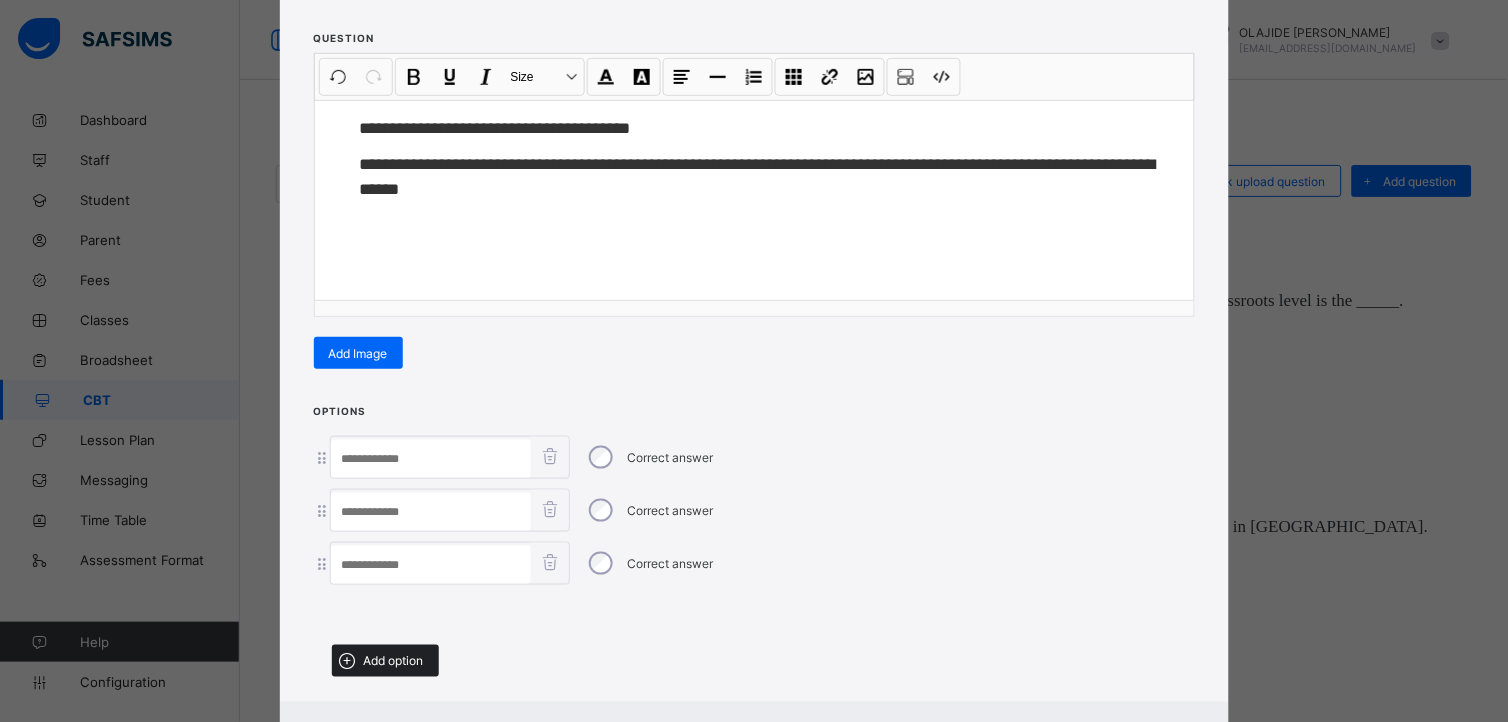 click on "Add option" at bounding box center (385, 661) 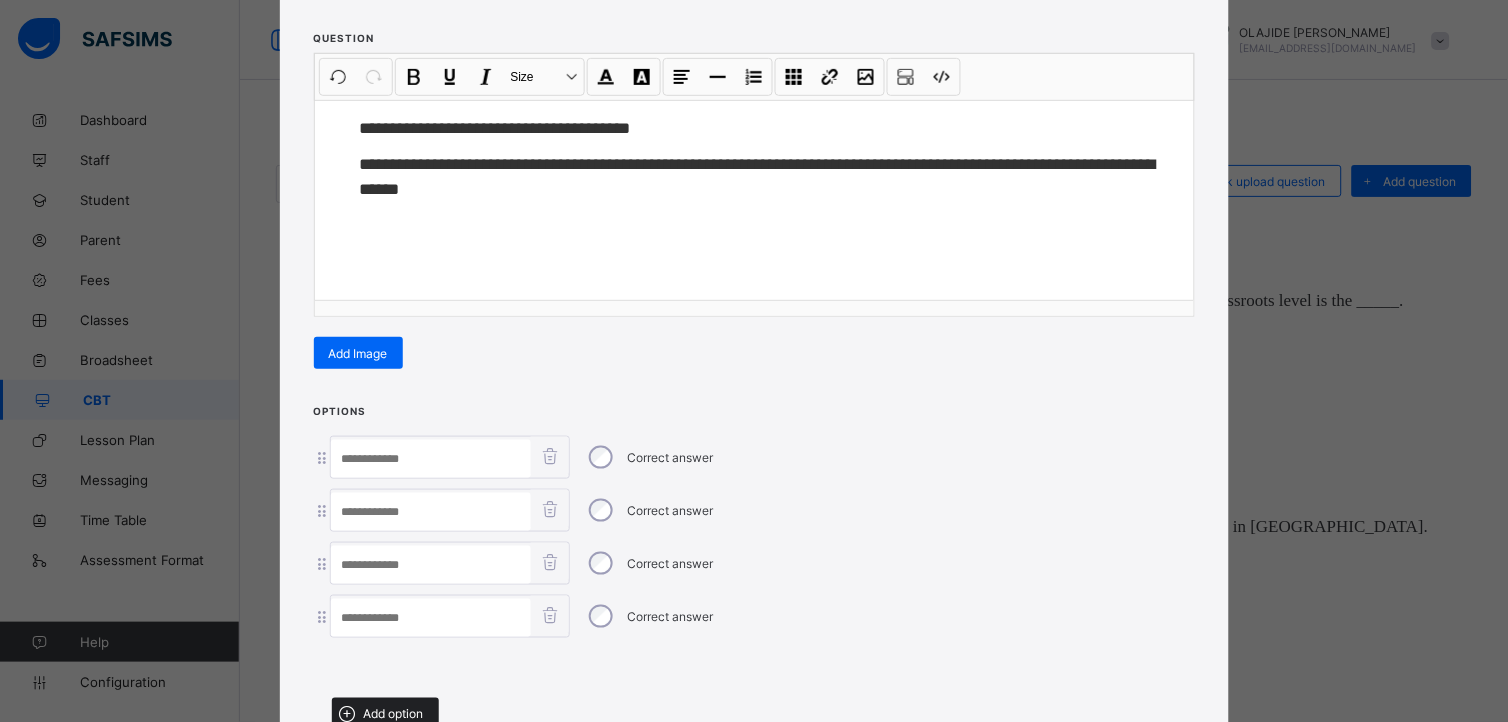 click on "Add option" at bounding box center [385, 714] 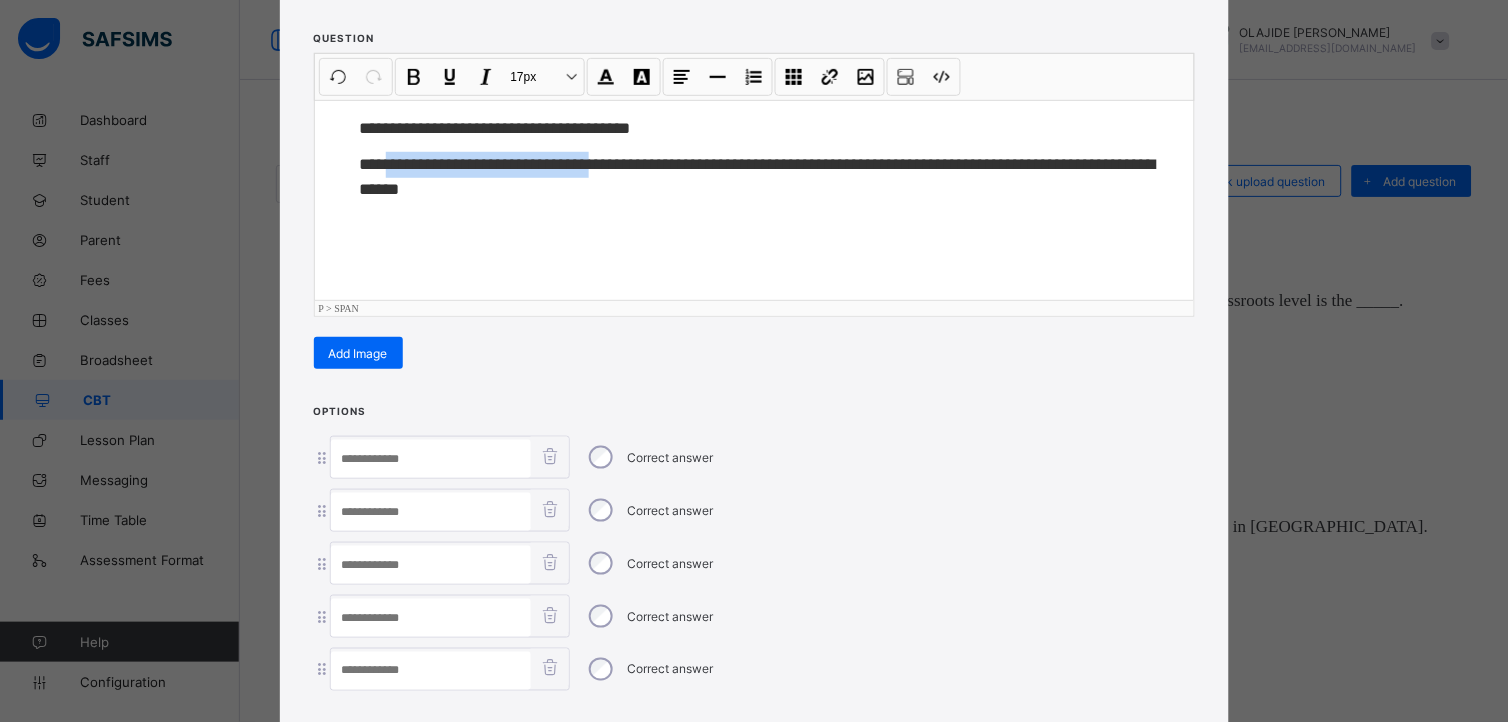 drag, startPoint x: 380, startPoint y: 162, endPoint x: 631, endPoint y: 154, distance: 251.12746 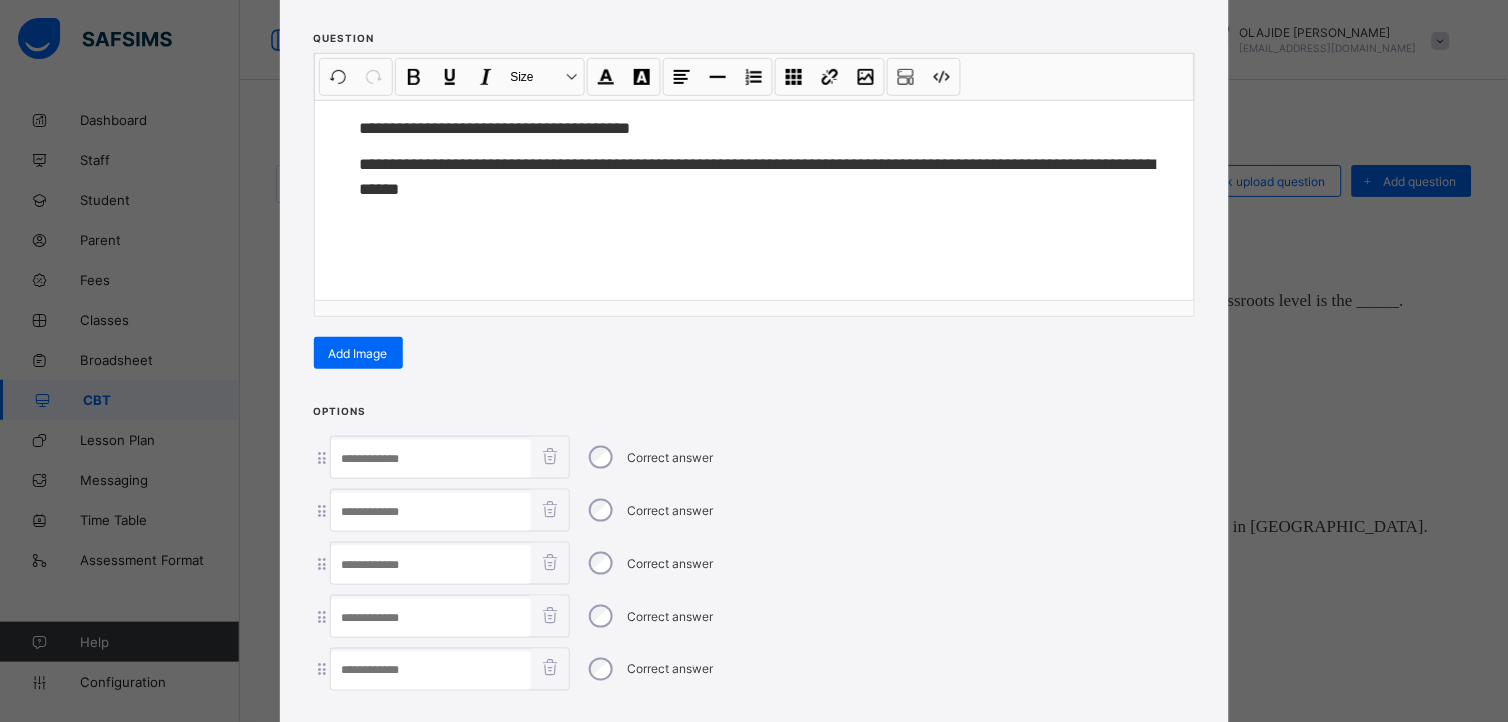 paste on "**********" 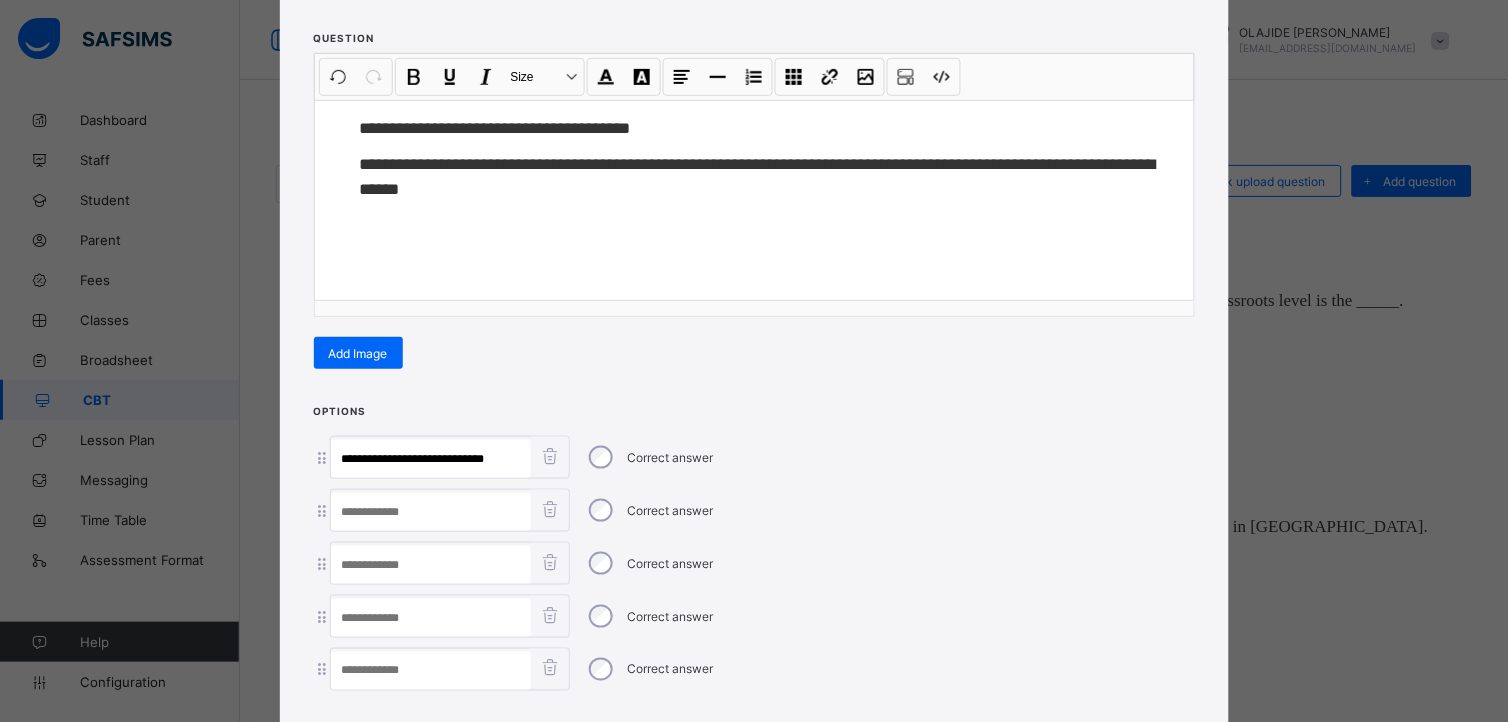 type on "**********" 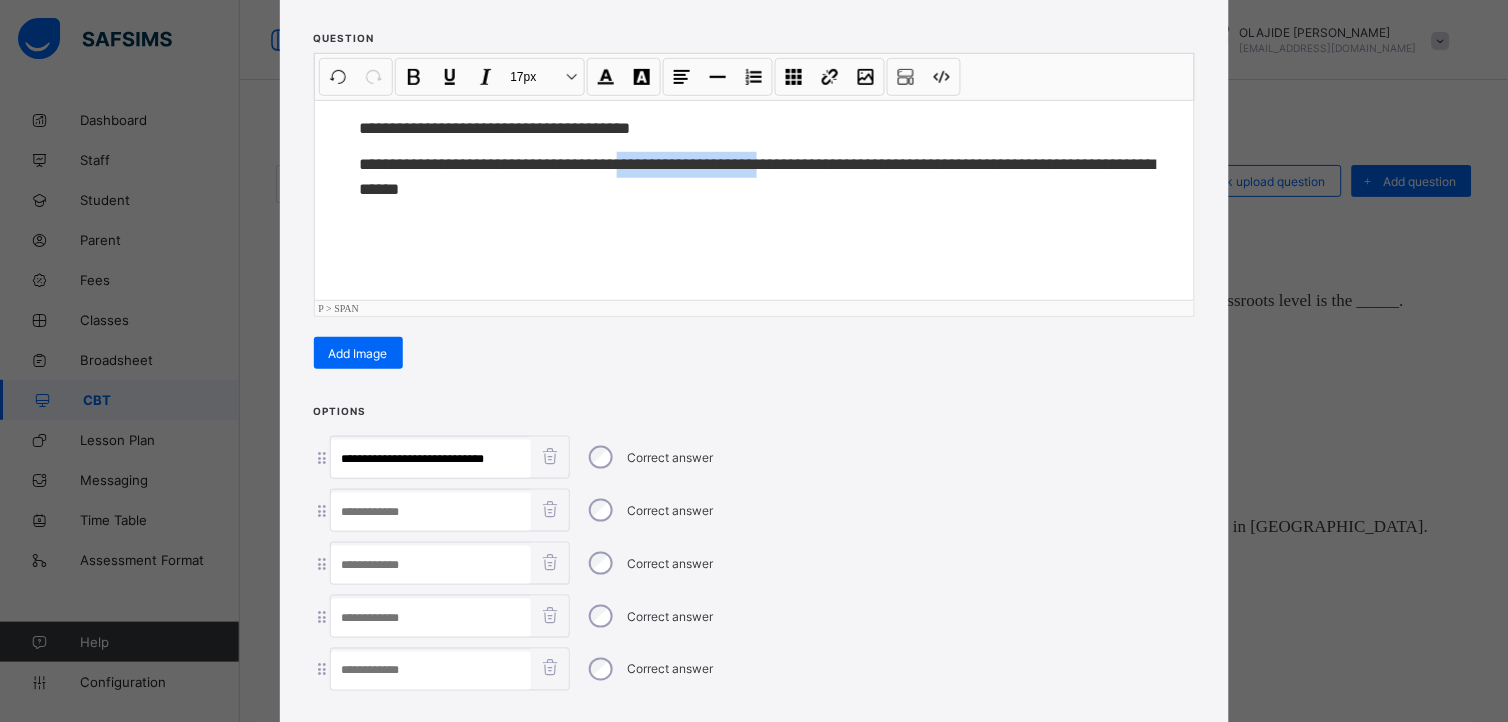 drag, startPoint x: 657, startPoint y: 153, endPoint x: 825, endPoint y: 173, distance: 169.1863 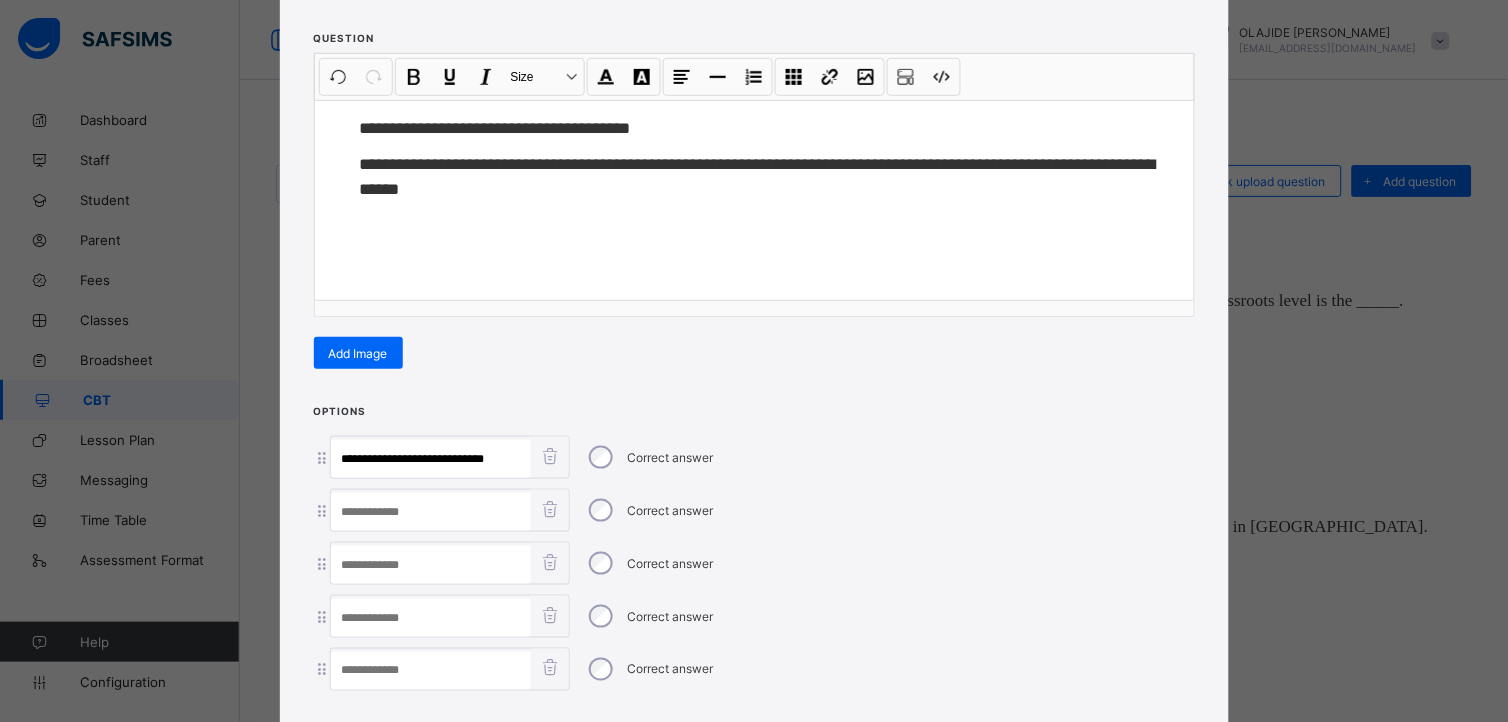 paste on "**********" 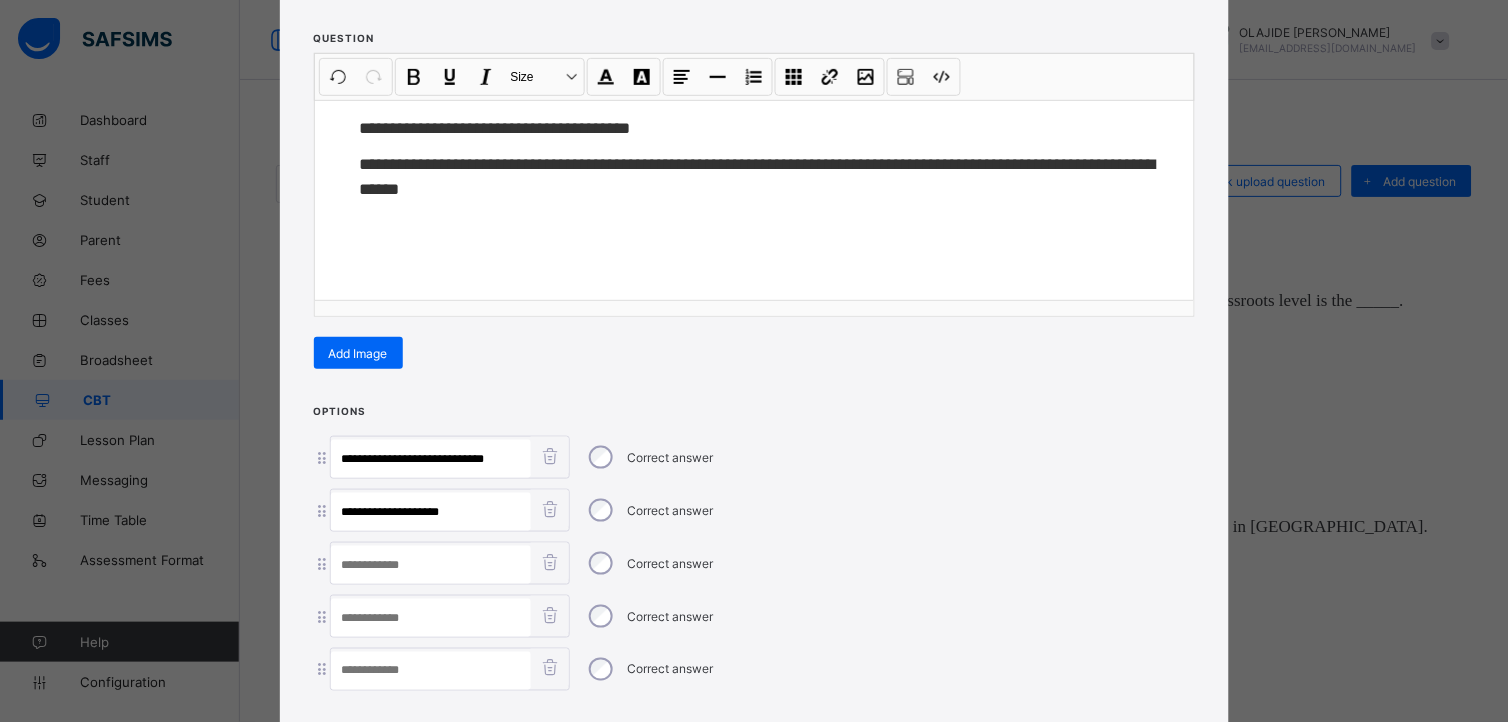 type on "**********" 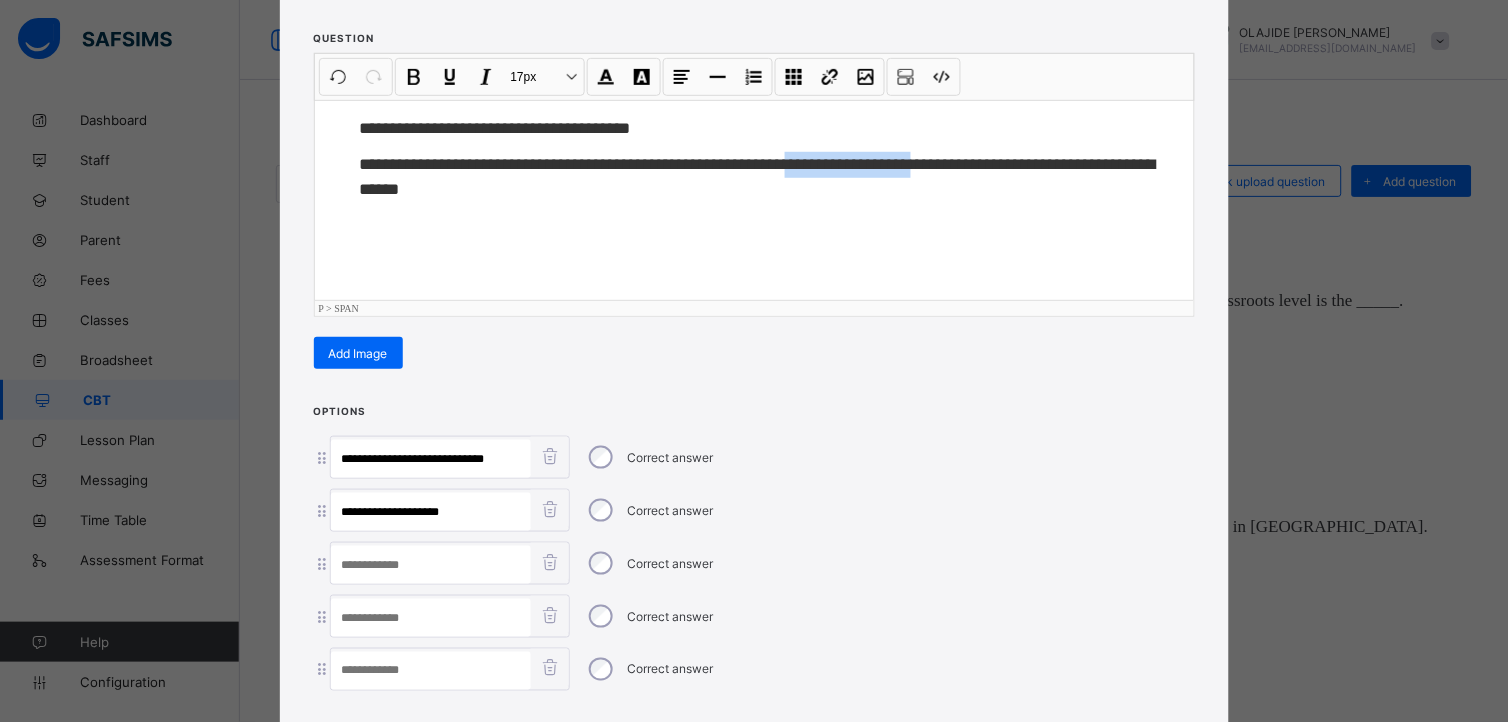drag, startPoint x: 851, startPoint y: 162, endPoint x: 1003, endPoint y: 172, distance: 152.3286 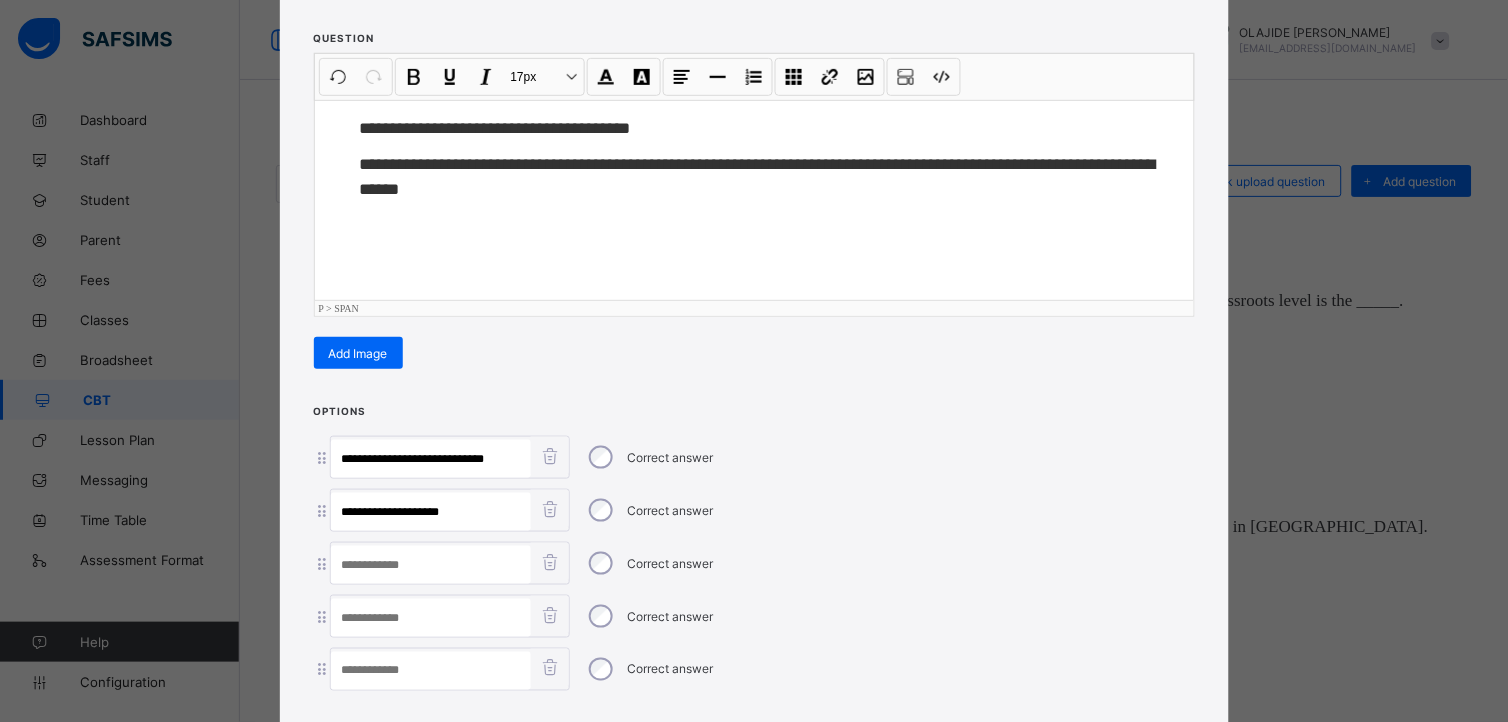 paste on "**********" 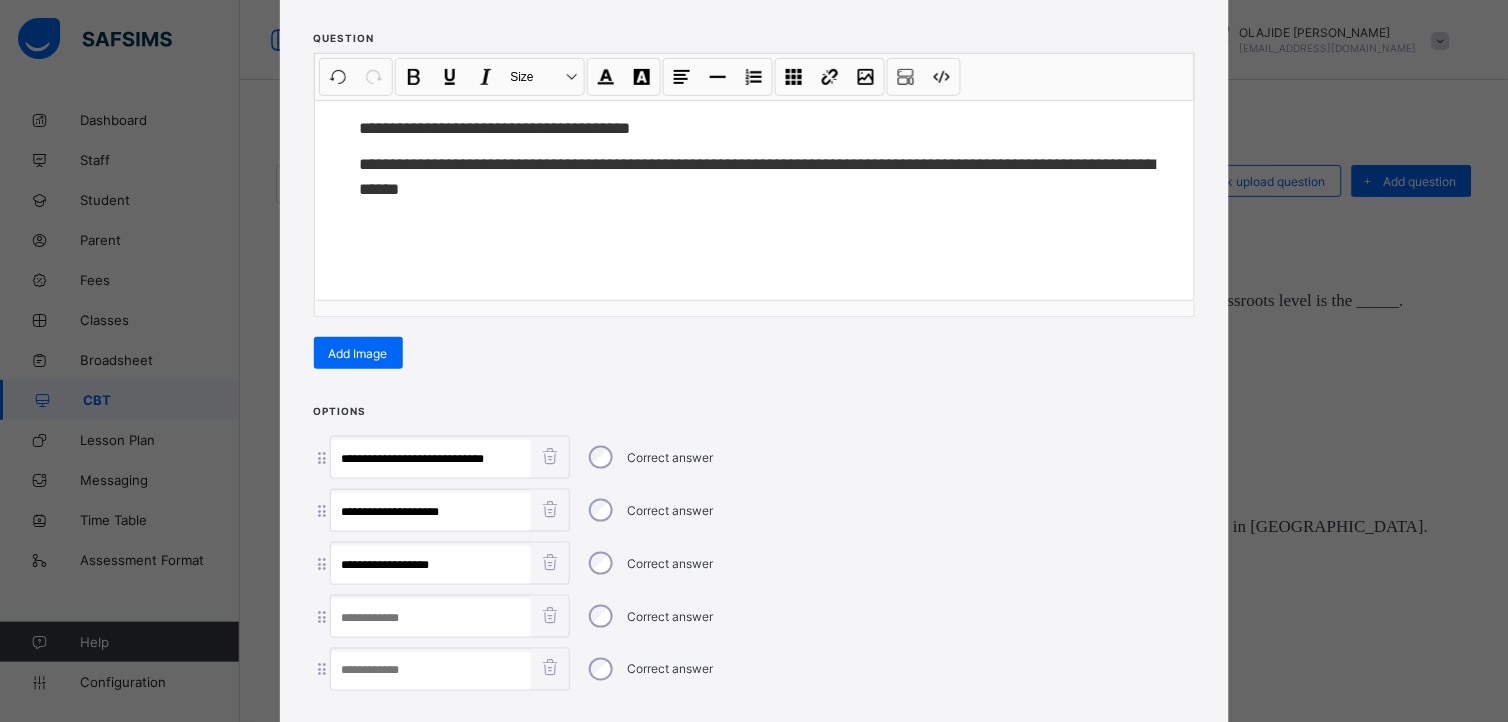 type on "**********" 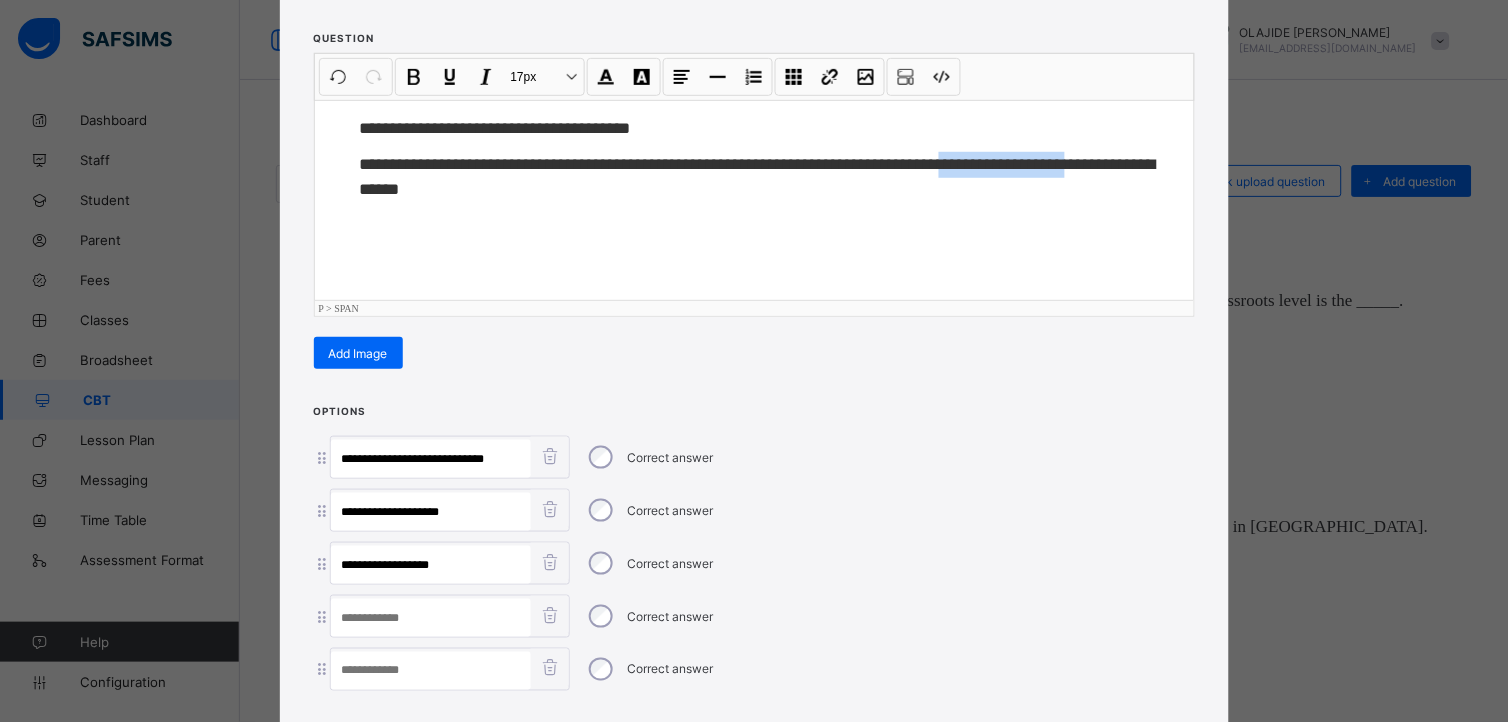 drag, startPoint x: 1030, startPoint y: 164, endPoint x: 415, endPoint y: 178, distance: 615.1593 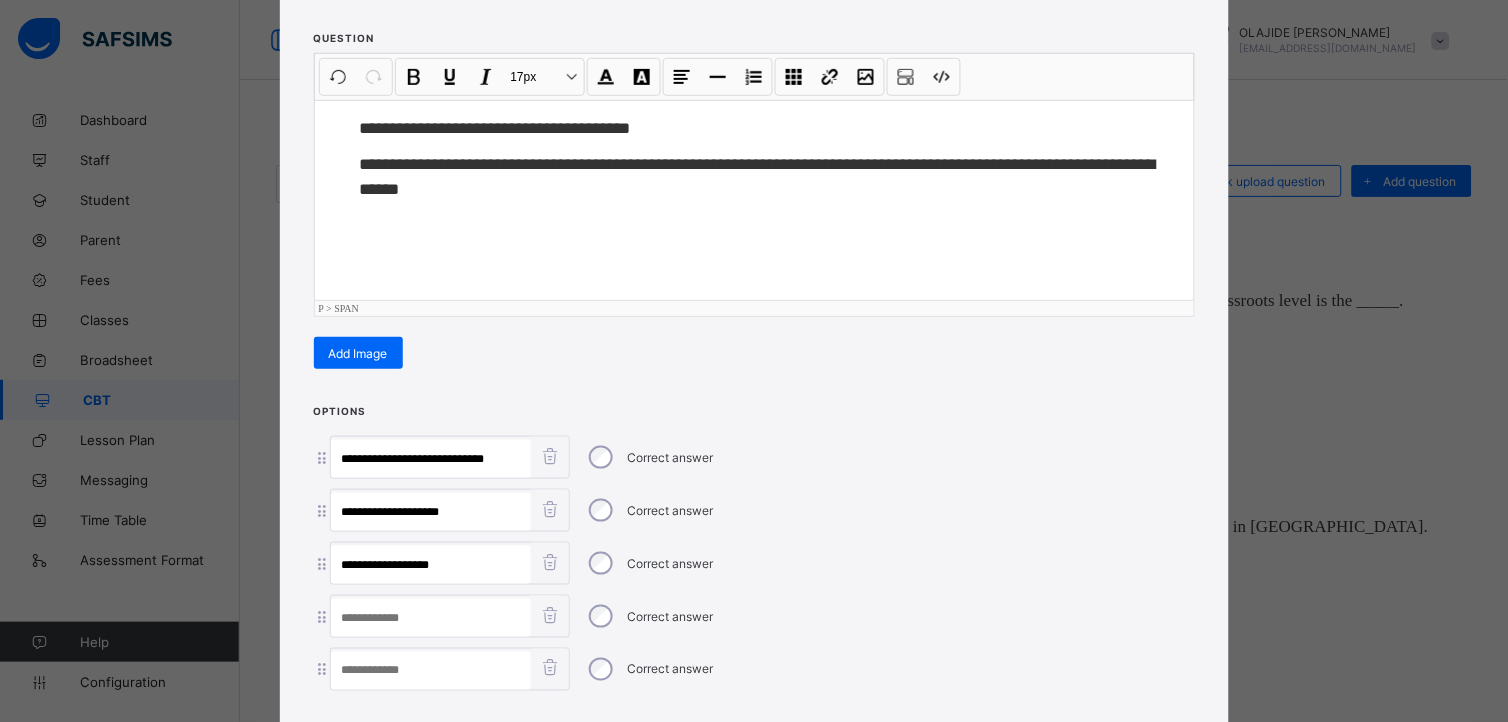 paste on "**********" 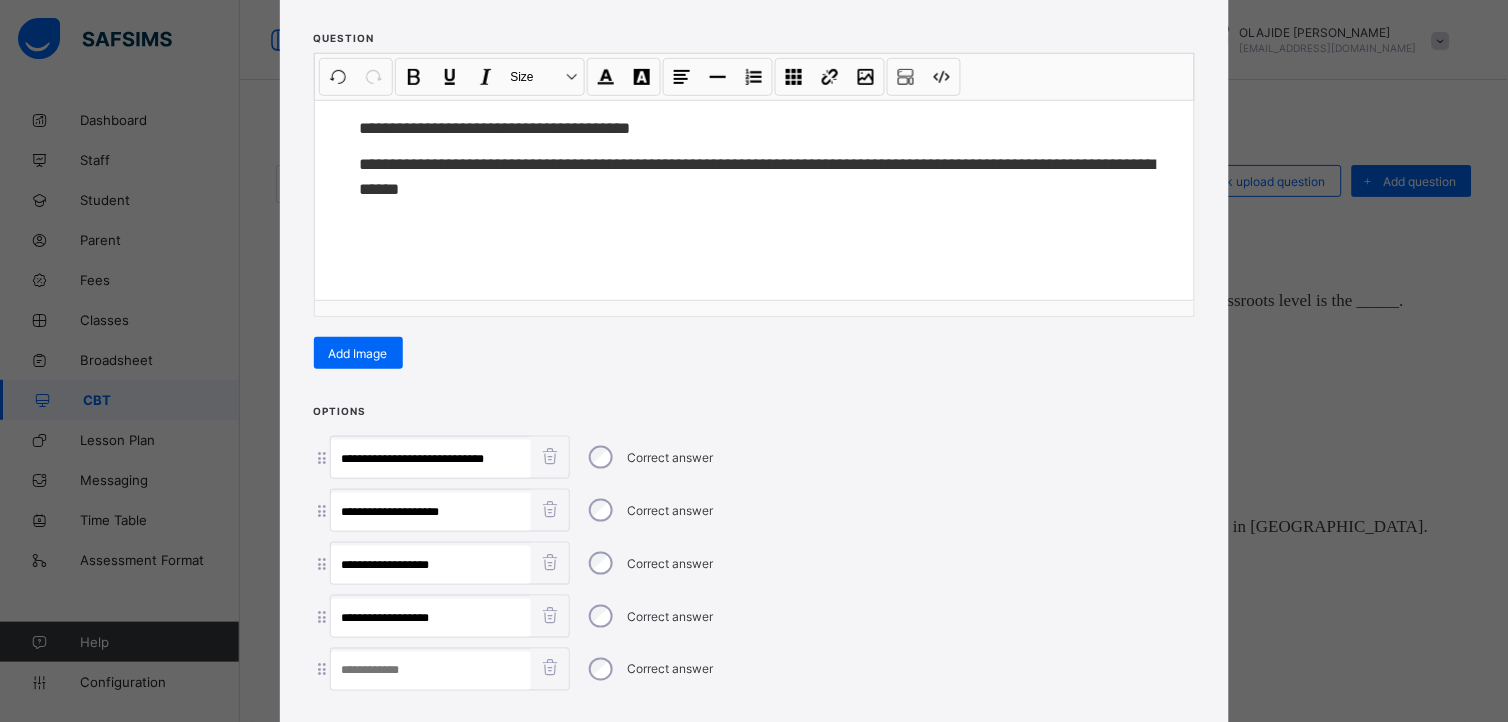 type on "**********" 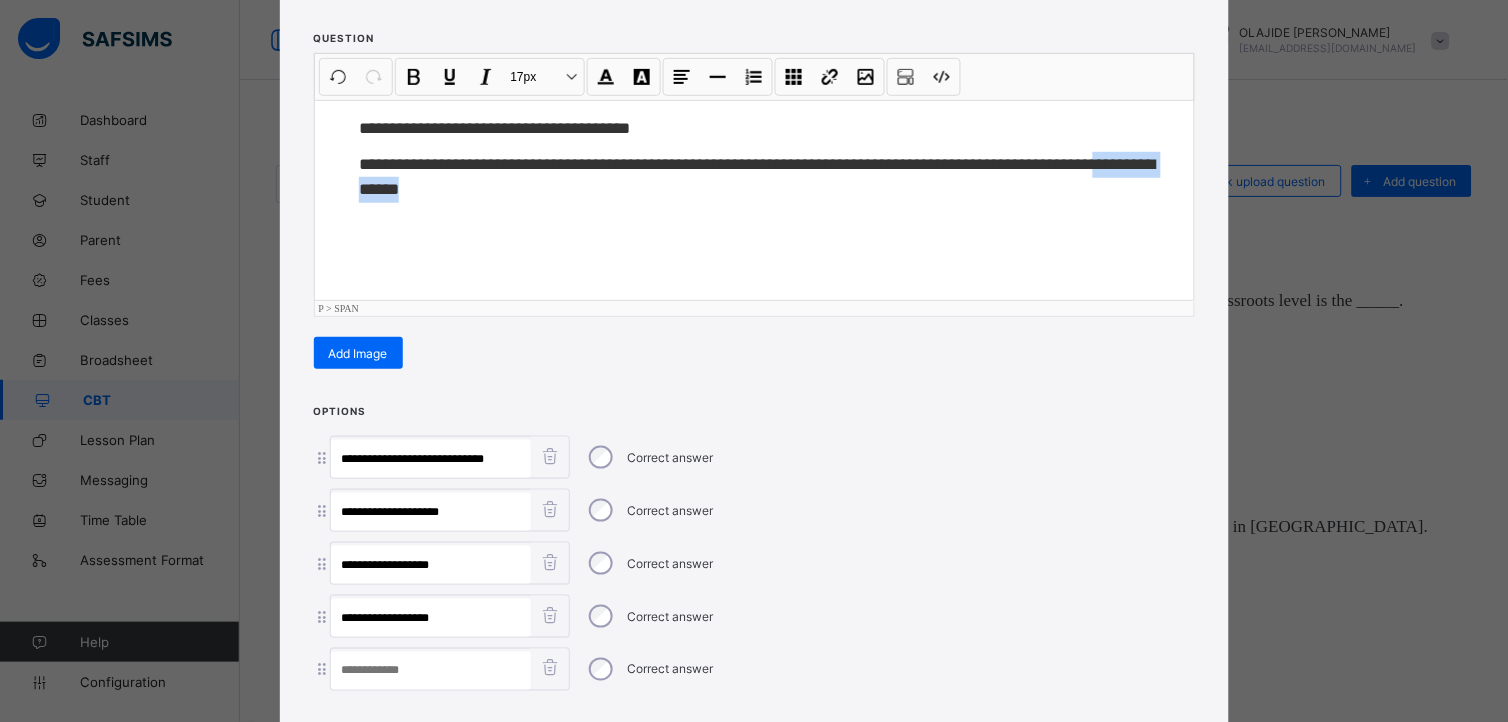drag, startPoint x: 444, startPoint y: 188, endPoint x: 612, endPoint y: 268, distance: 186.07526 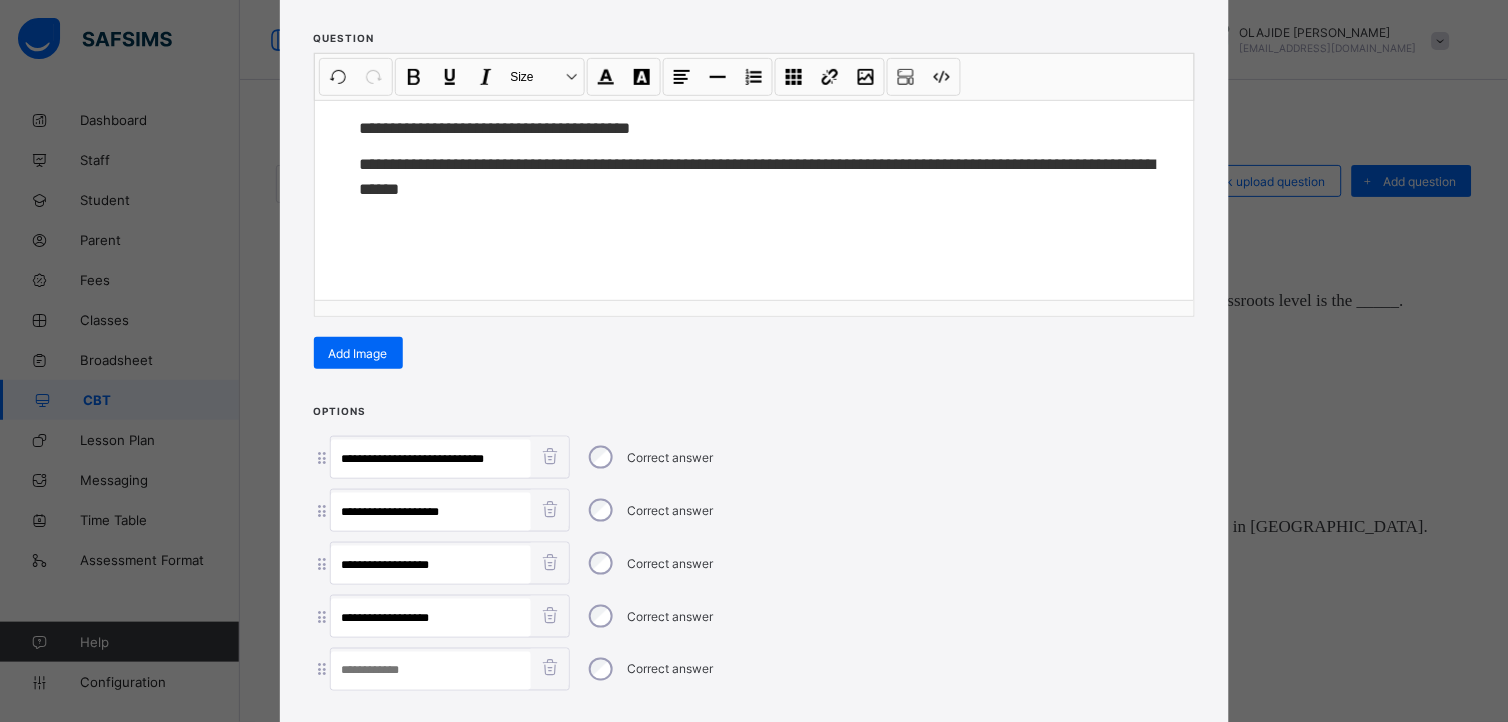 paste on "**********" 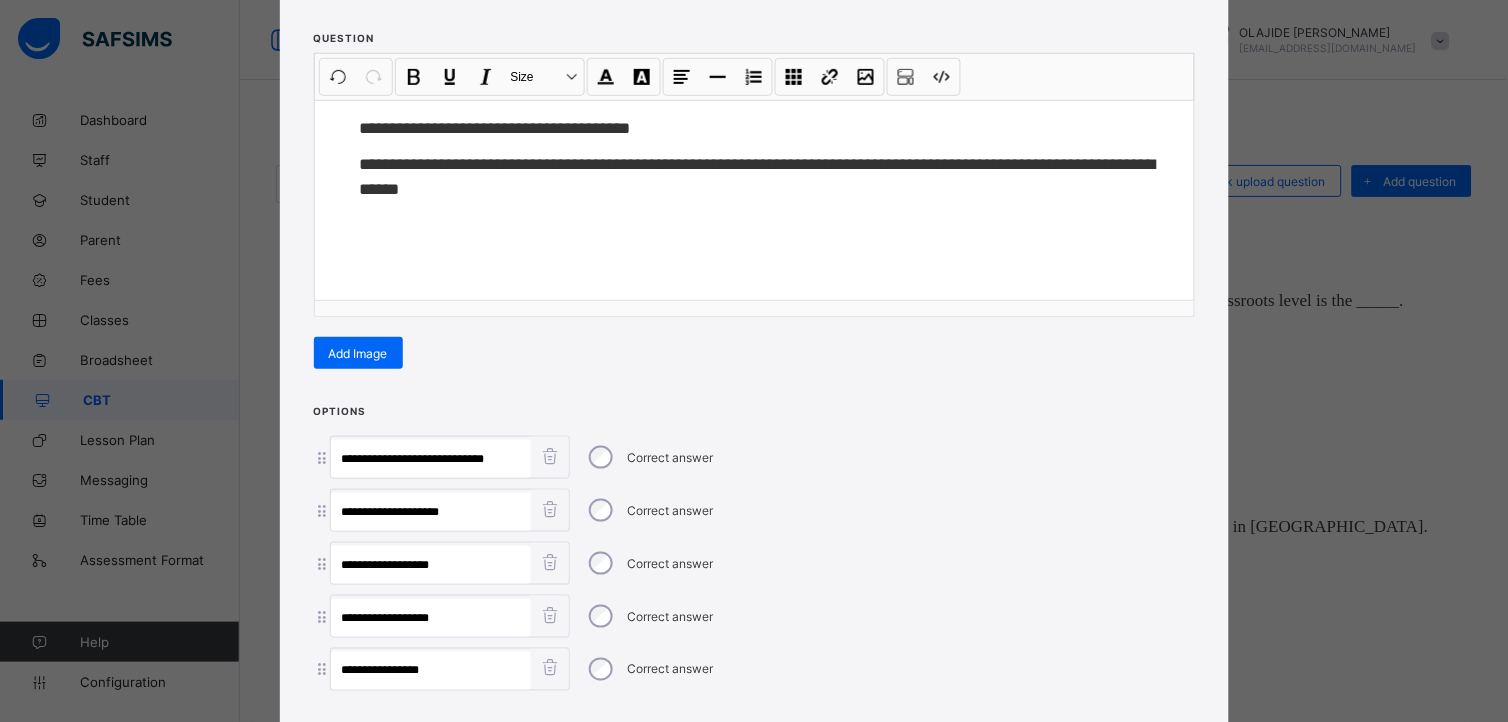 type on "**********" 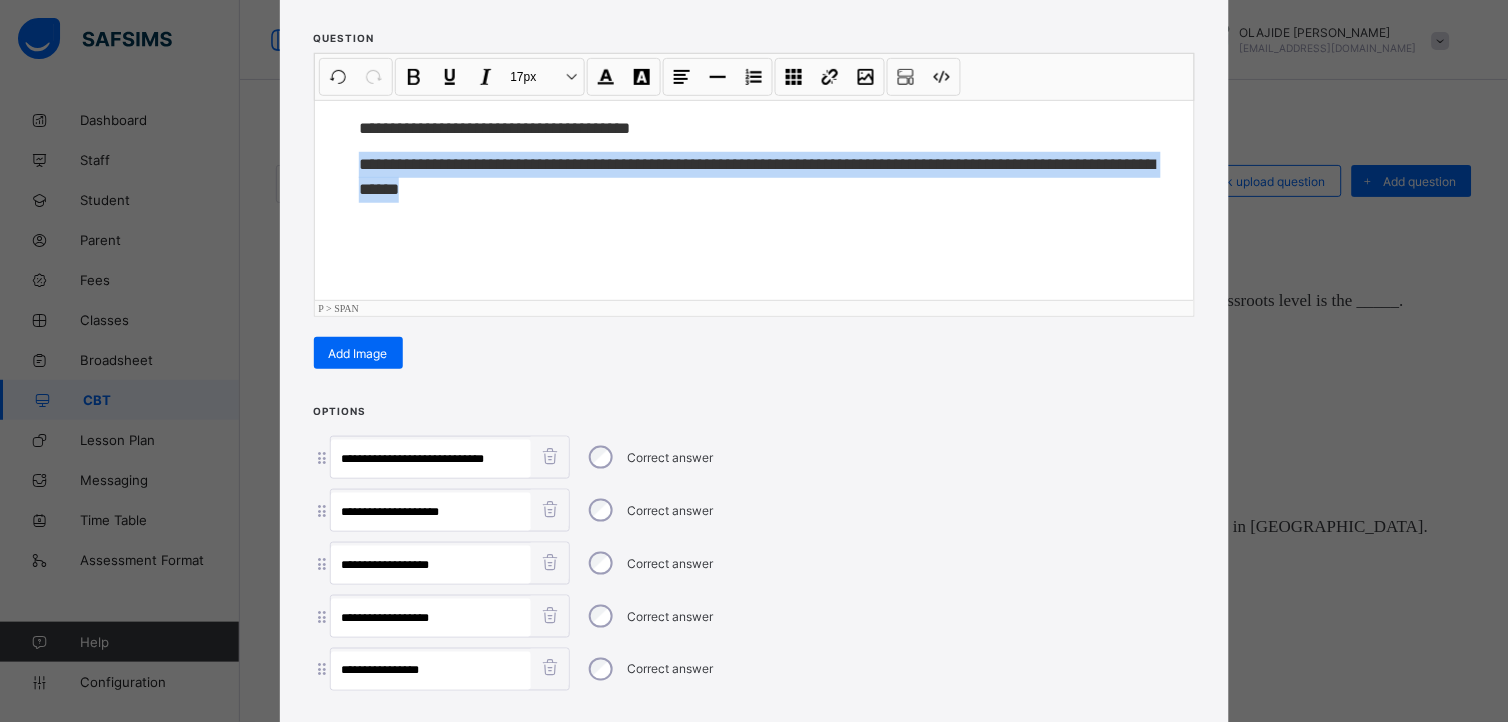 drag, startPoint x: 354, startPoint y: 161, endPoint x: 594, endPoint y: 292, distance: 273.4246 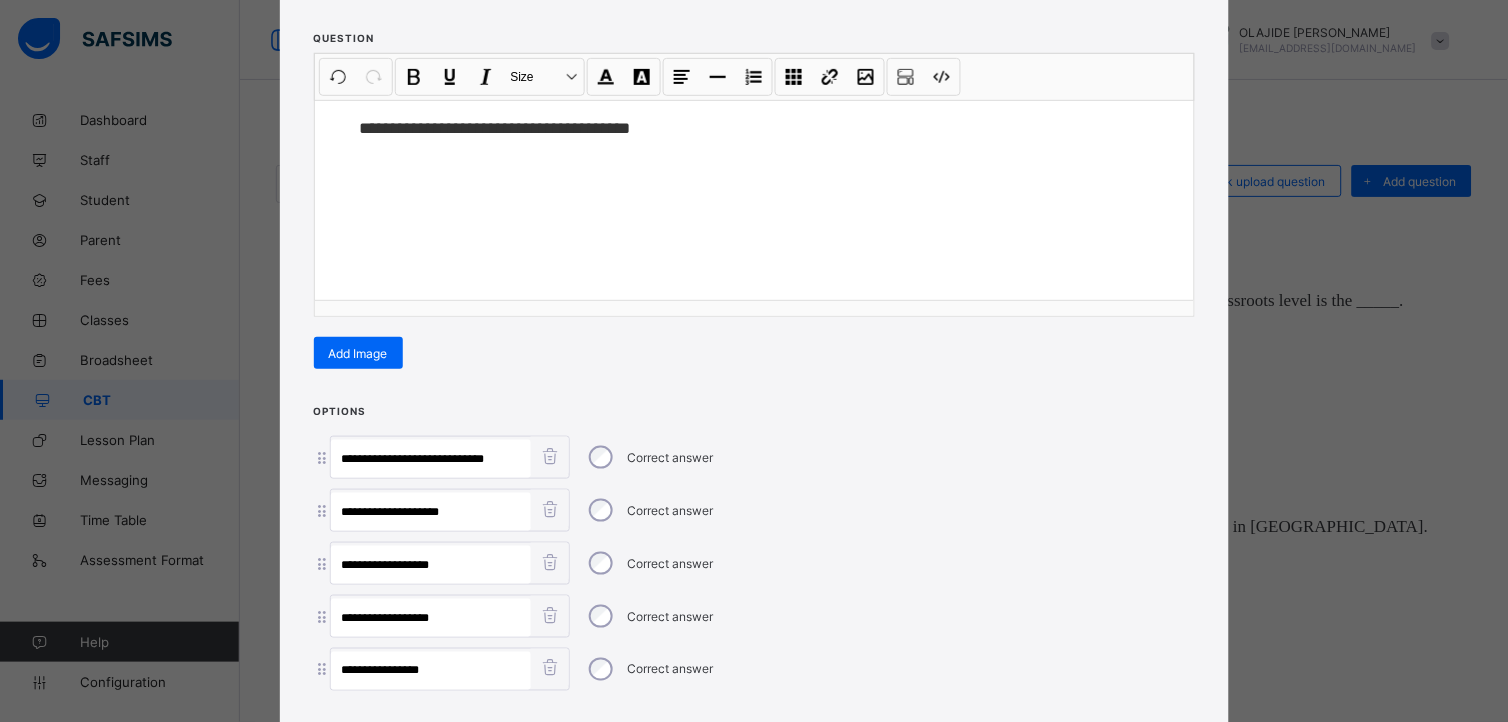 click on "**********" at bounding box center (754, 361) 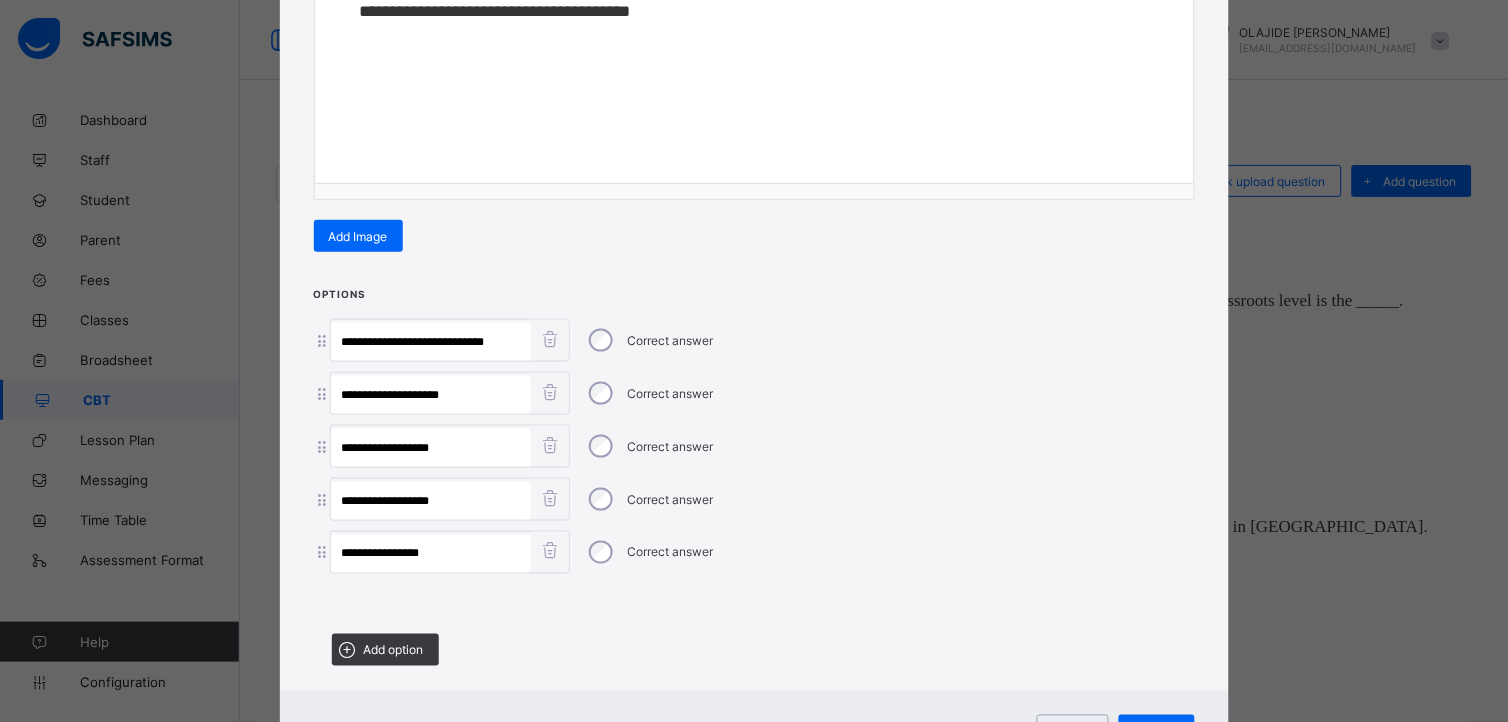 scroll, scrollTop: 432, scrollLeft: 0, axis: vertical 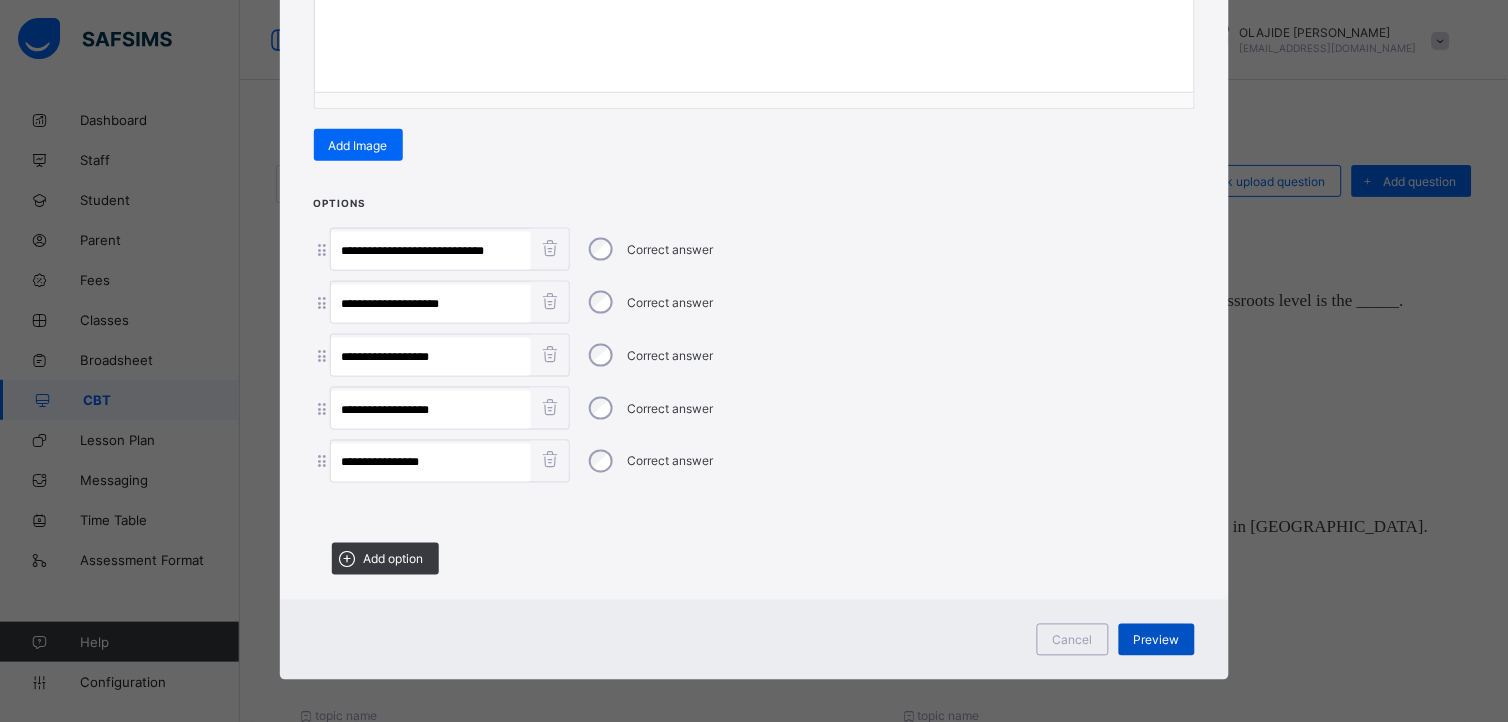 click on "Preview" at bounding box center [1157, 640] 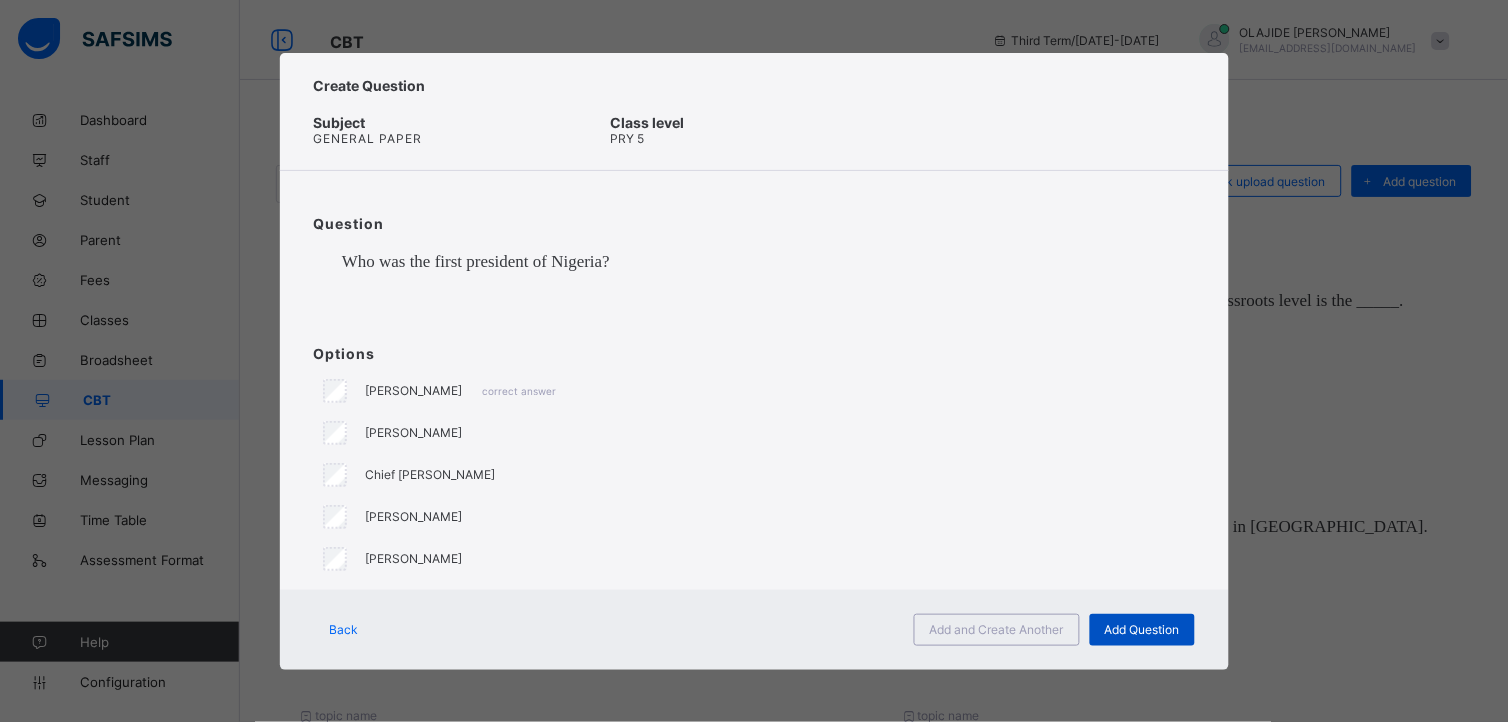 scroll, scrollTop: 0, scrollLeft: 0, axis: both 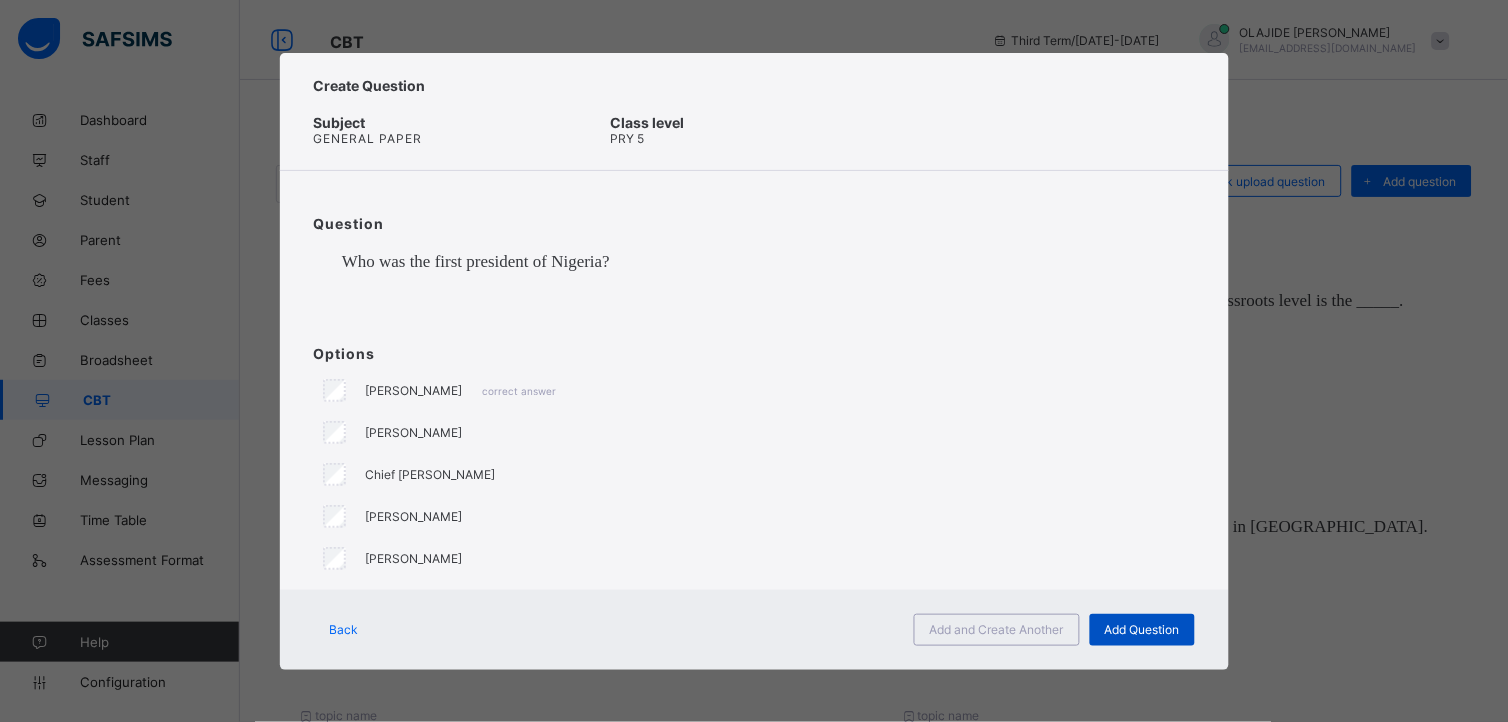 click on "Add Question" at bounding box center [1142, 630] 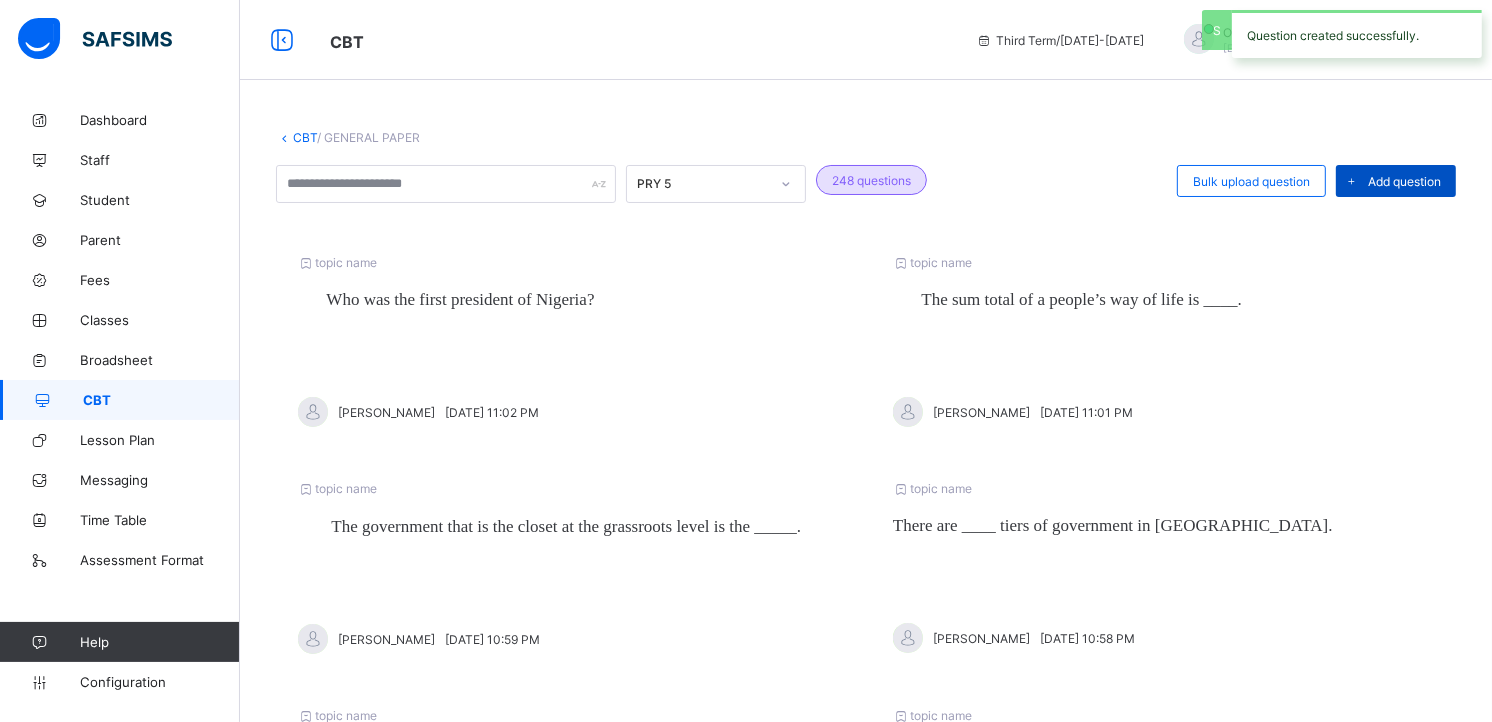 click on "Add question" at bounding box center [1404, 181] 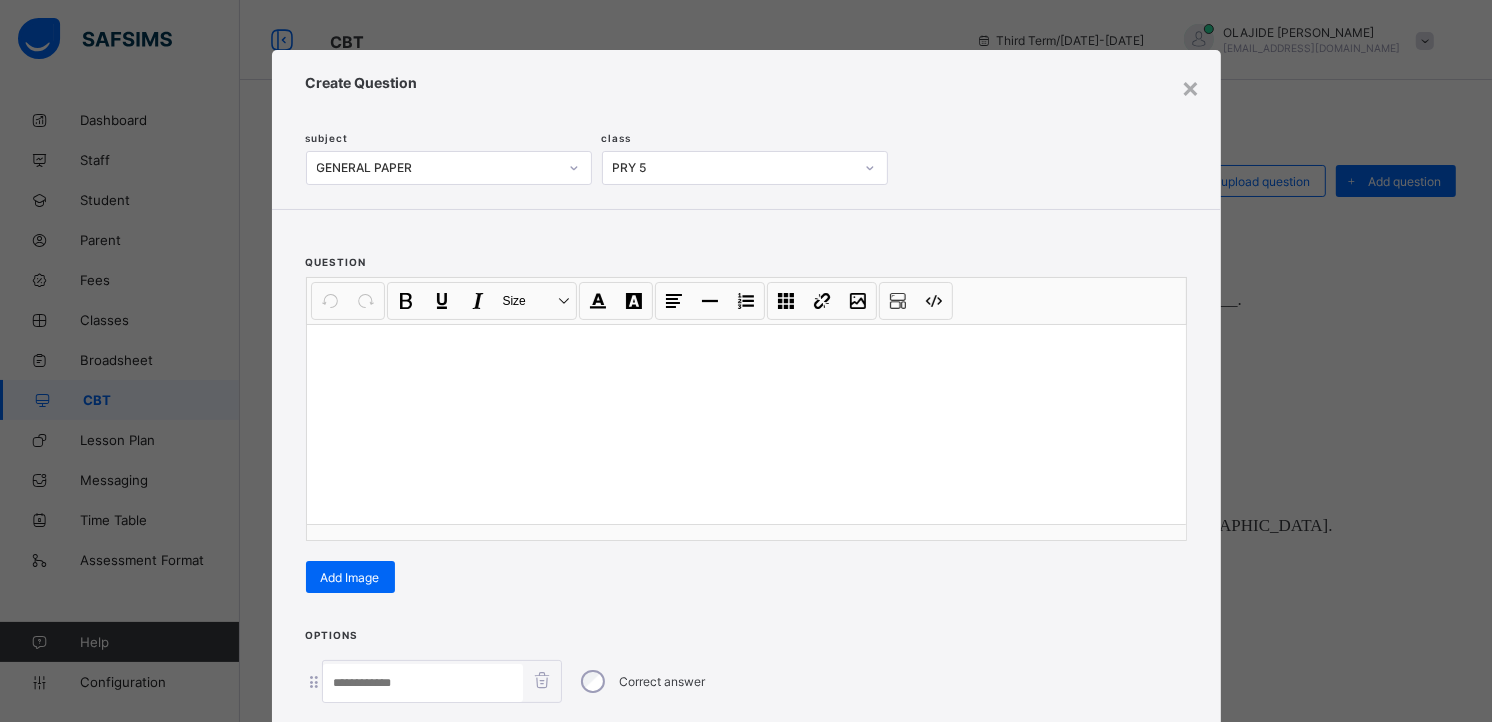 click at bounding box center (746, 350) 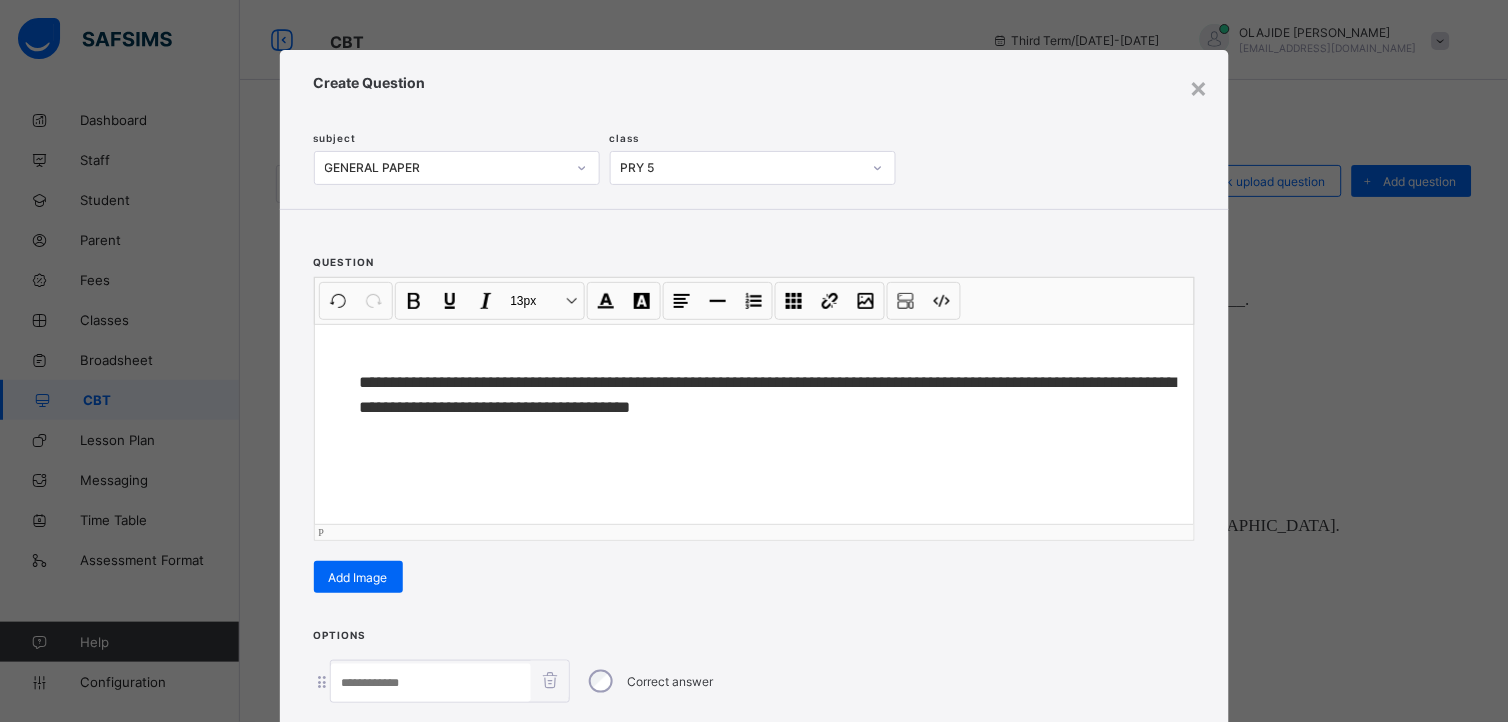 click on "**" at bounding box center (369, 382) 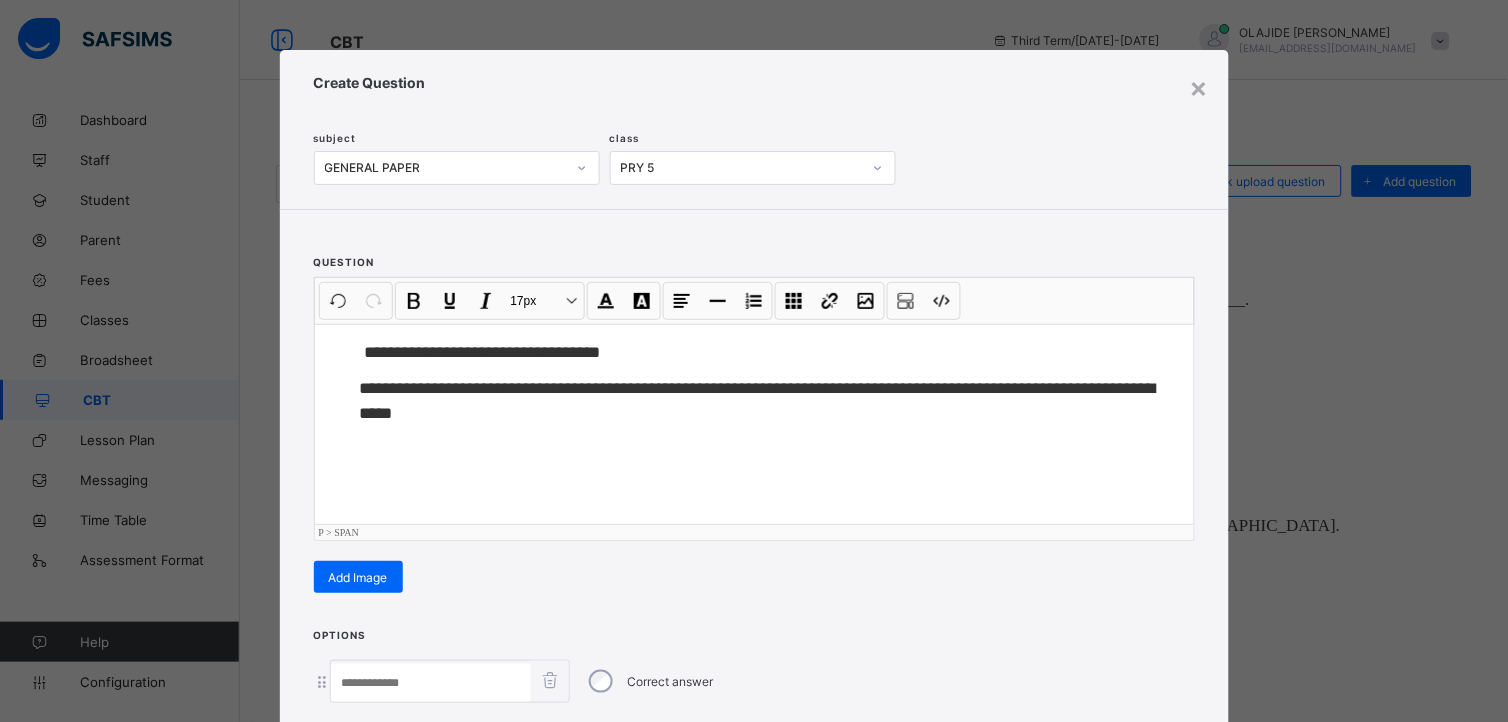 click on "**********" at bounding box center [754, 361] 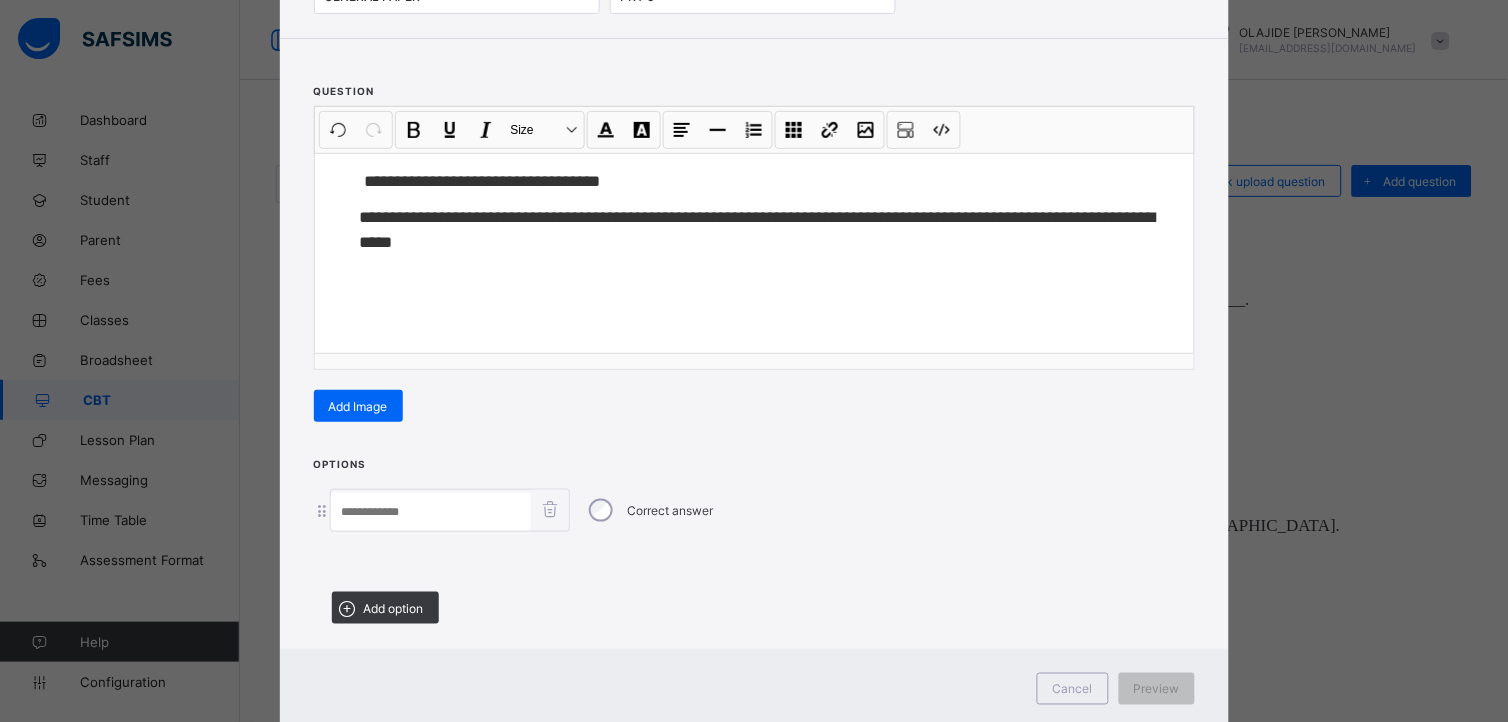 scroll, scrollTop: 224, scrollLeft: 0, axis: vertical 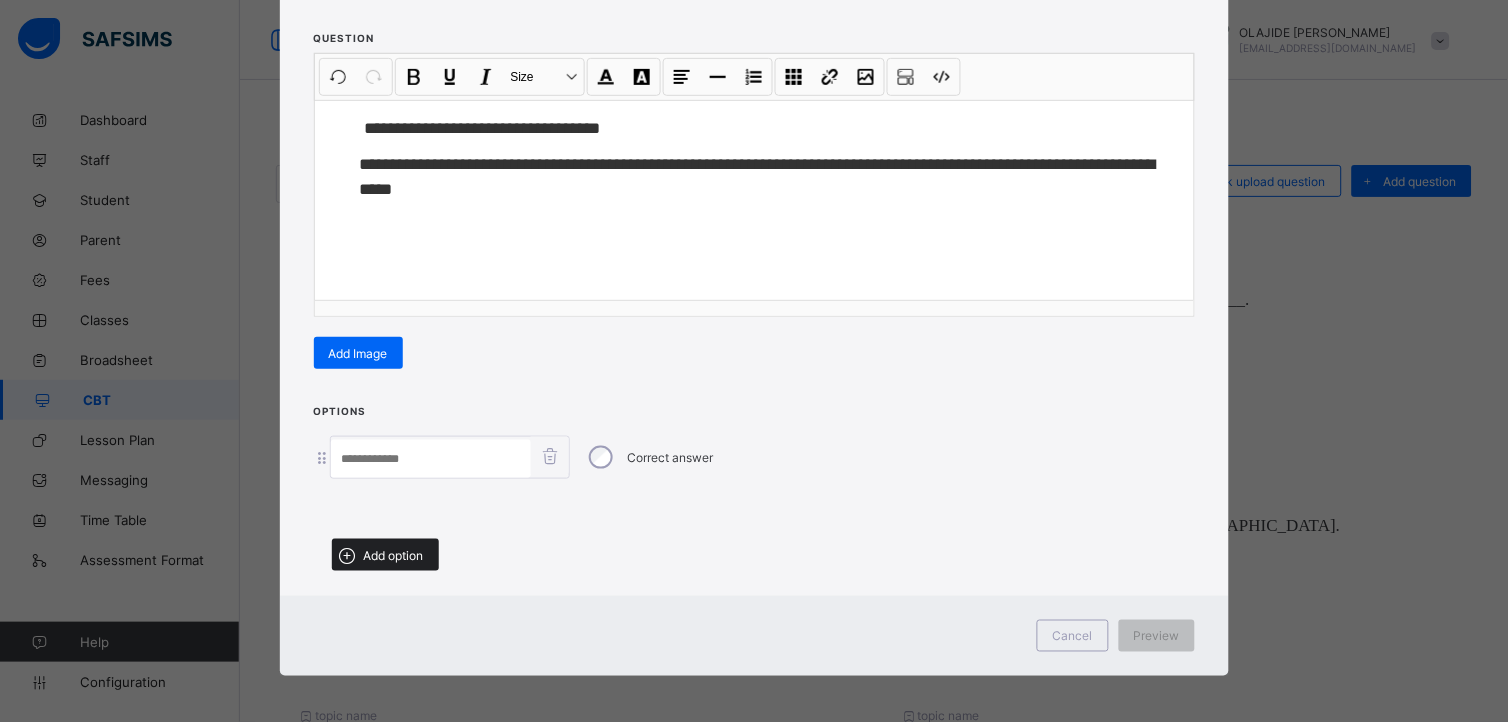 click on "Add option" at bounding box center (385, 555) 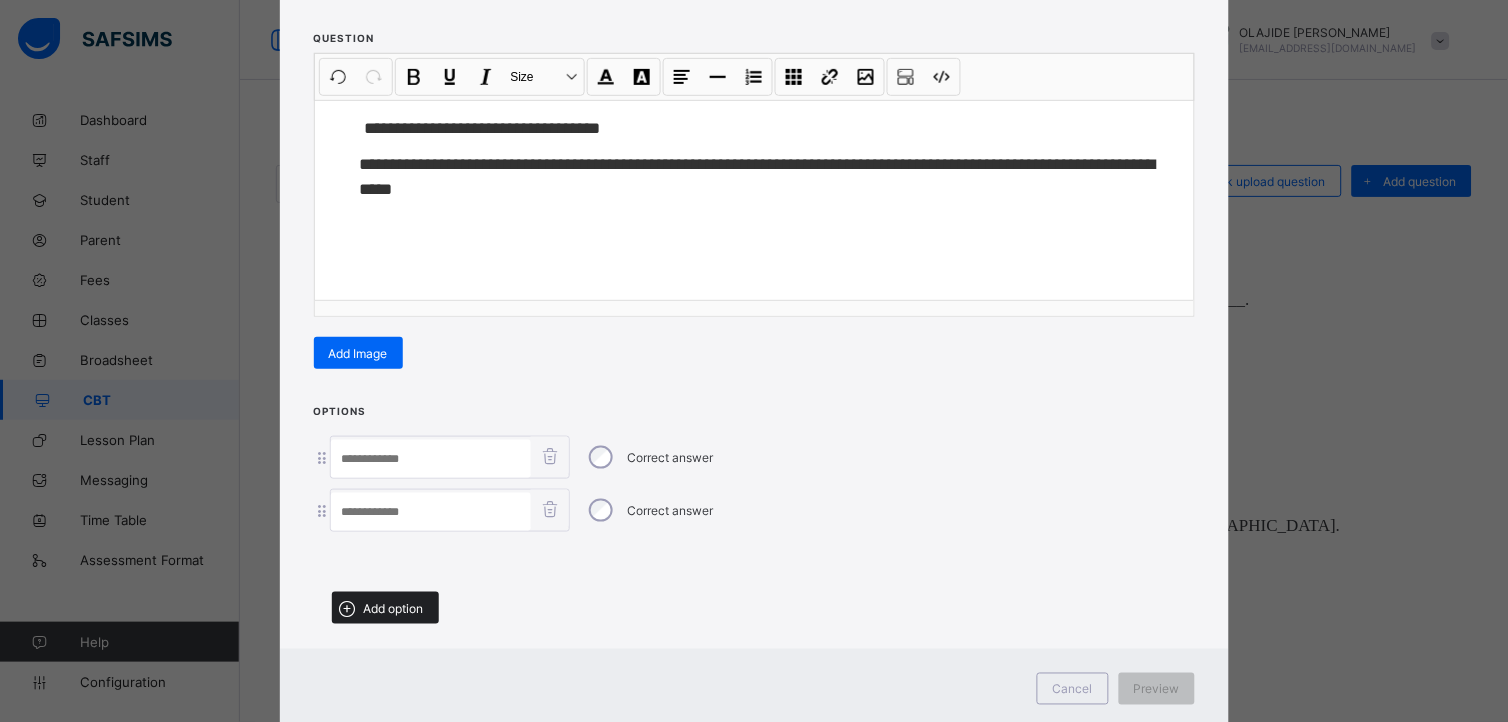 click on "Add option" at bounding box center [394, 608] 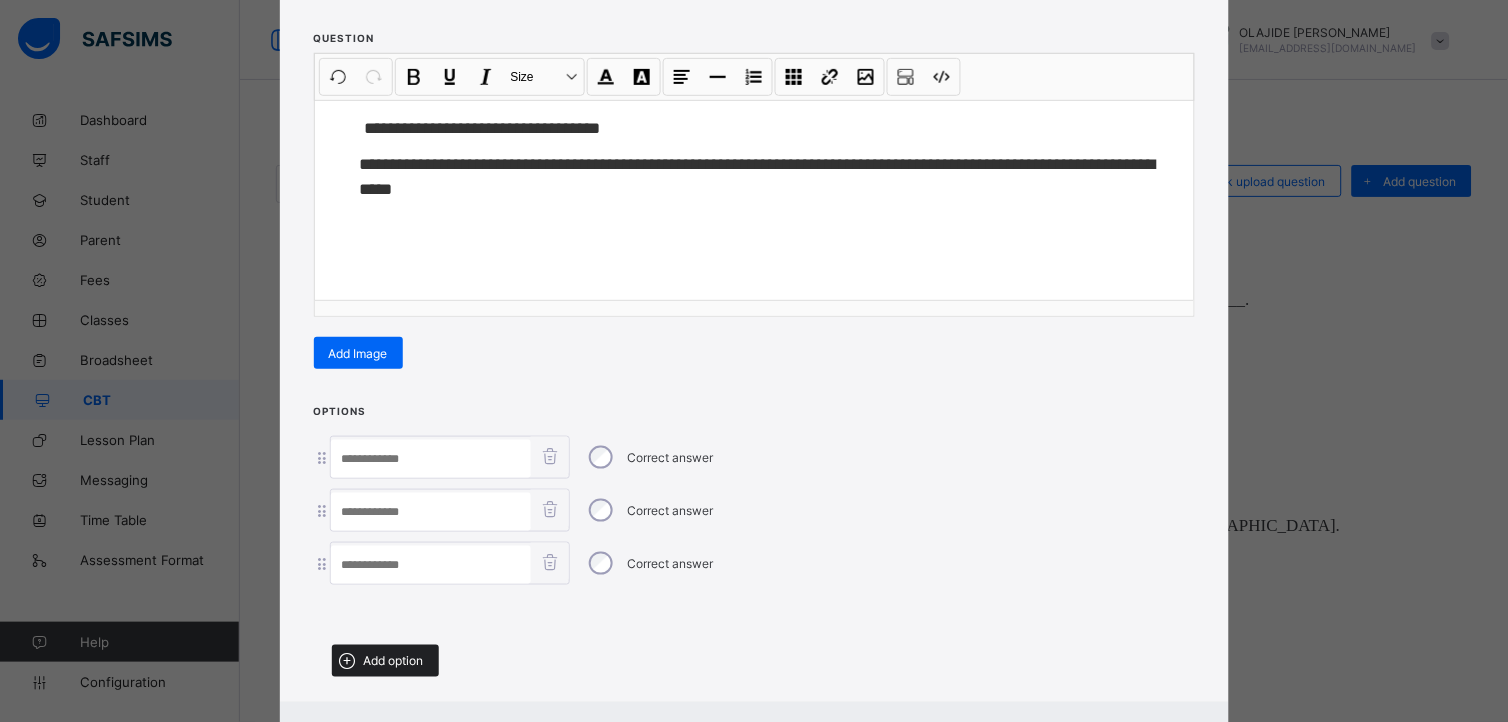 click on "Add option" at bounding box center (394, 661) 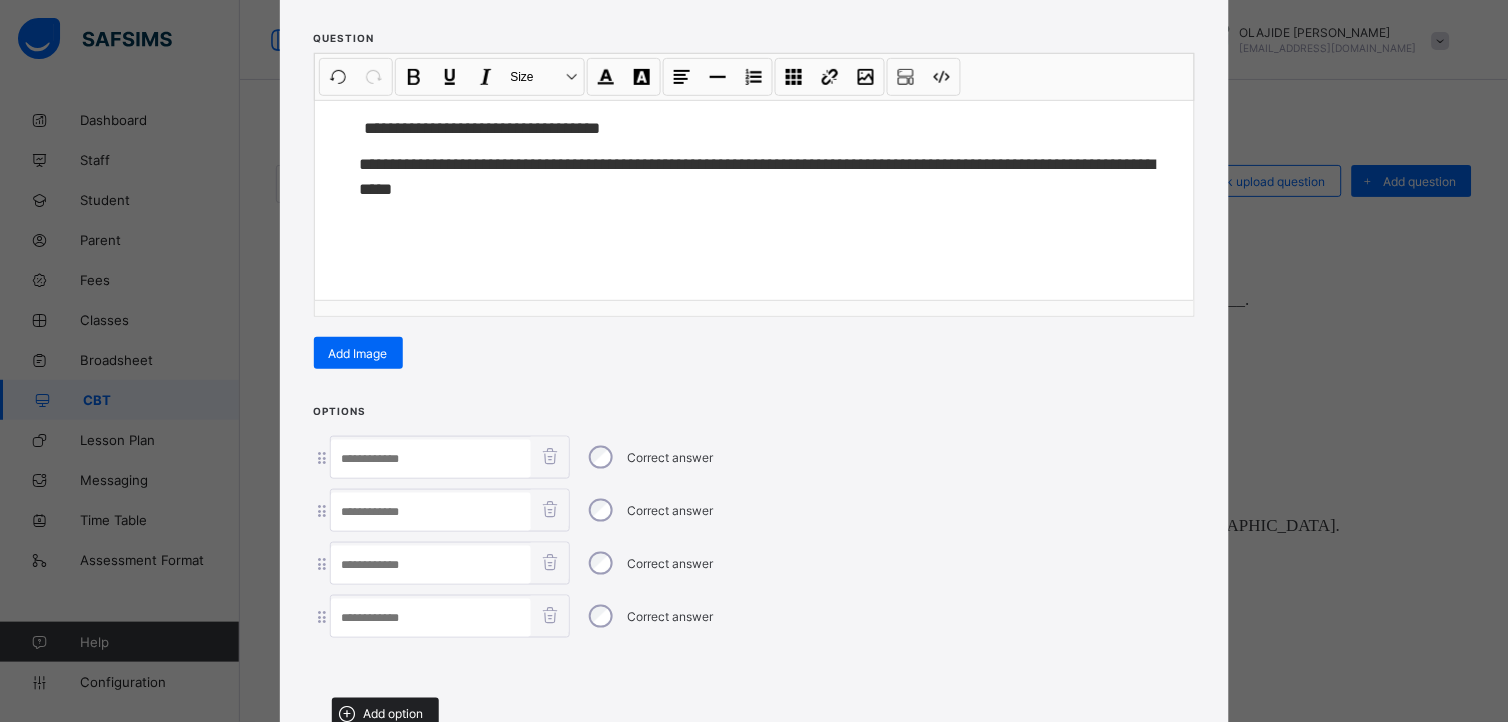 click on "Add option" at bounding box center [385, 714] 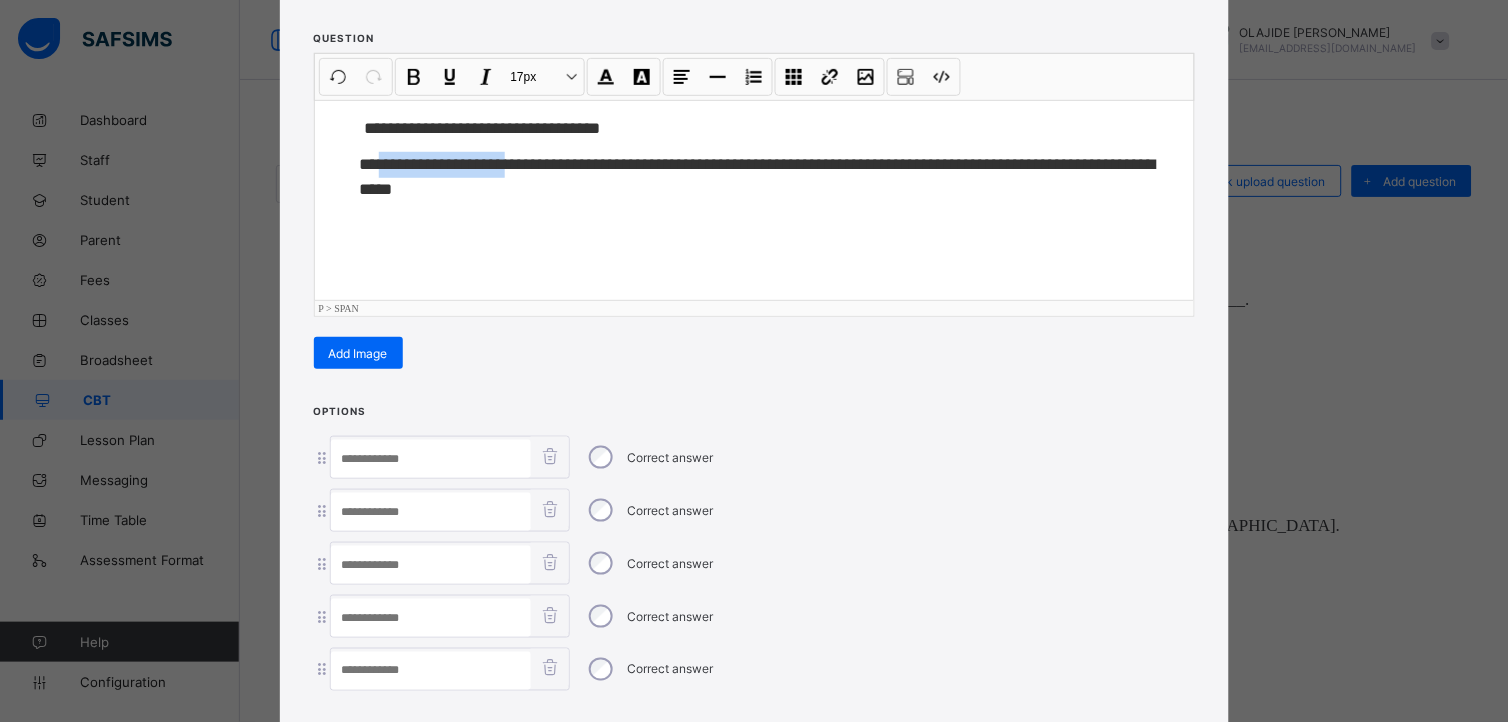 drag, startPoint x: 377, startPoint y: 161, endPoint x: 517, endPoint y: 167, distance: 140.12851 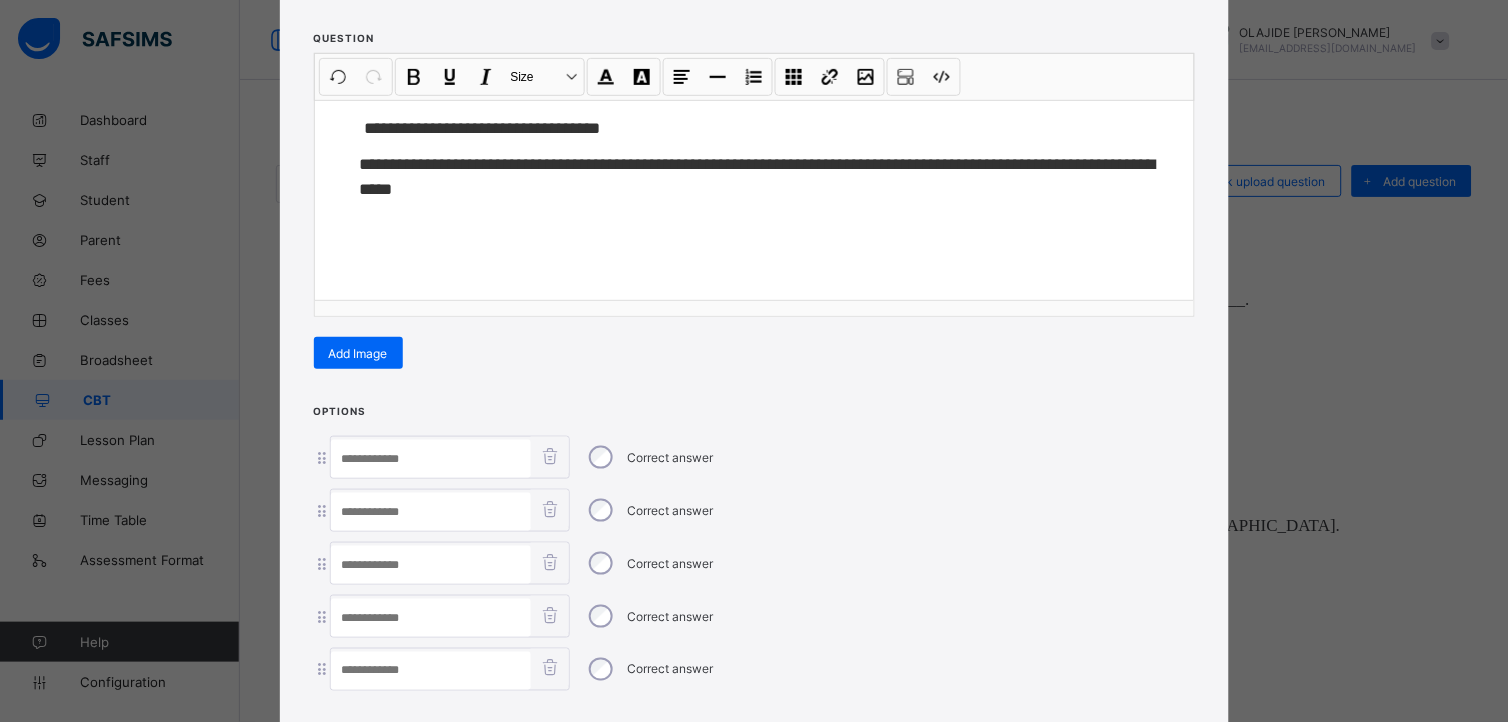 paste on "**********" 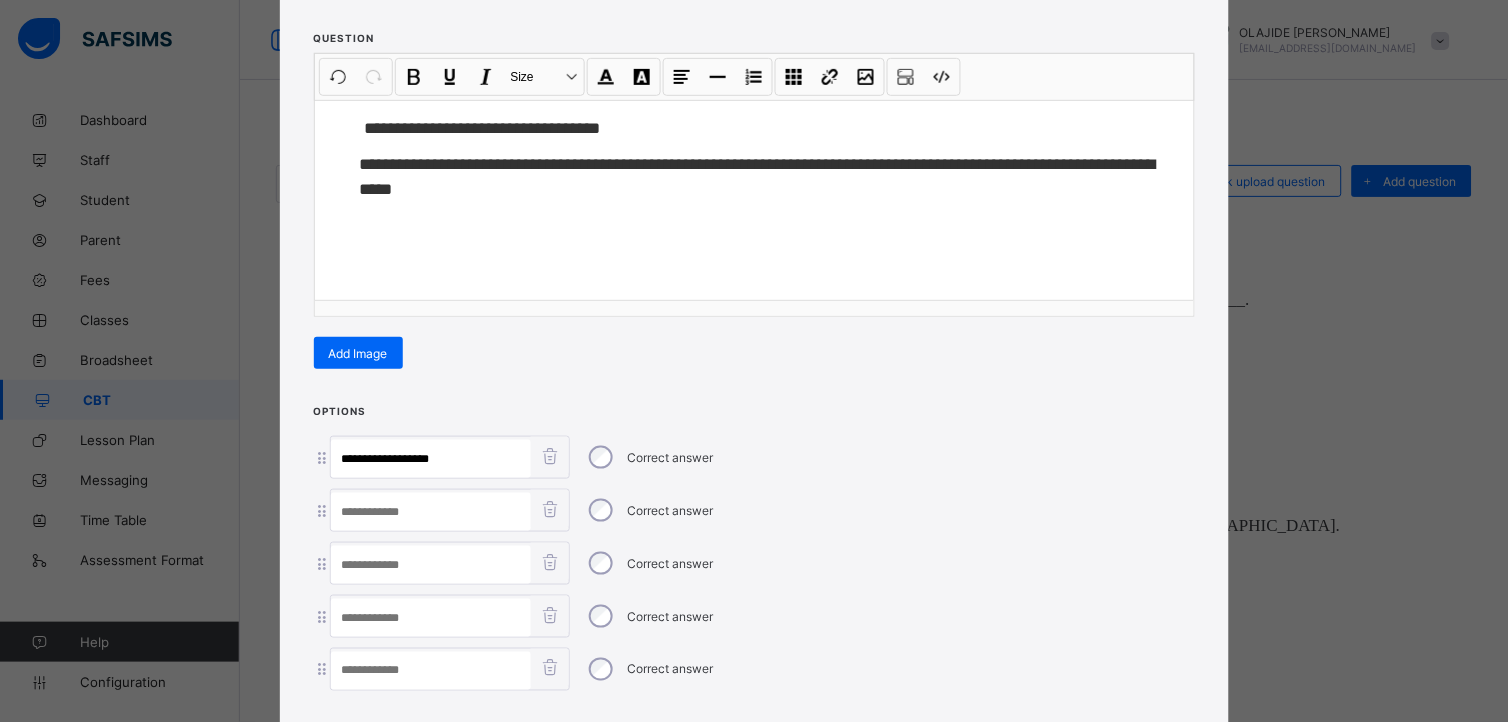 type on "**********" 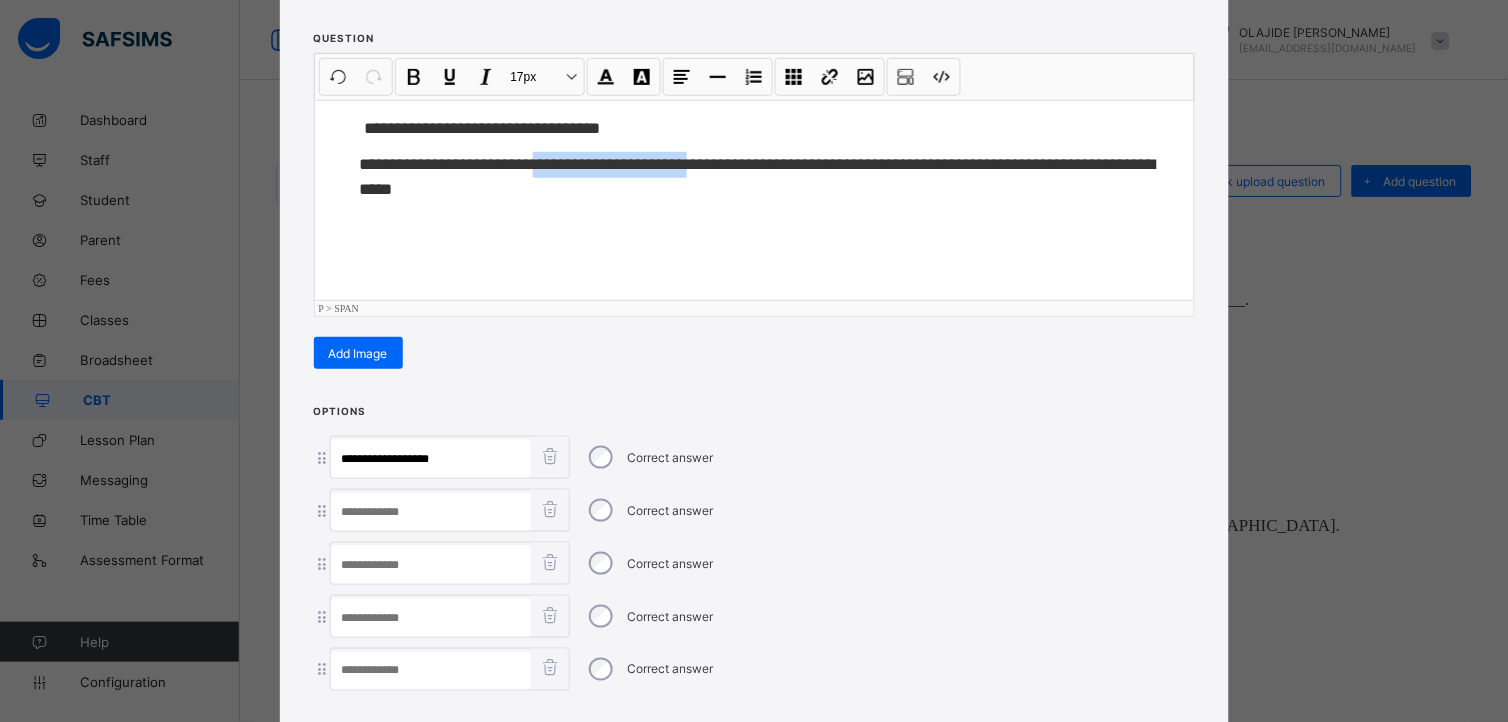 drag, startPoint x: 547, startPoint y: 155, endPoint x: 724, endPoint y: 172, distance: 177.81451 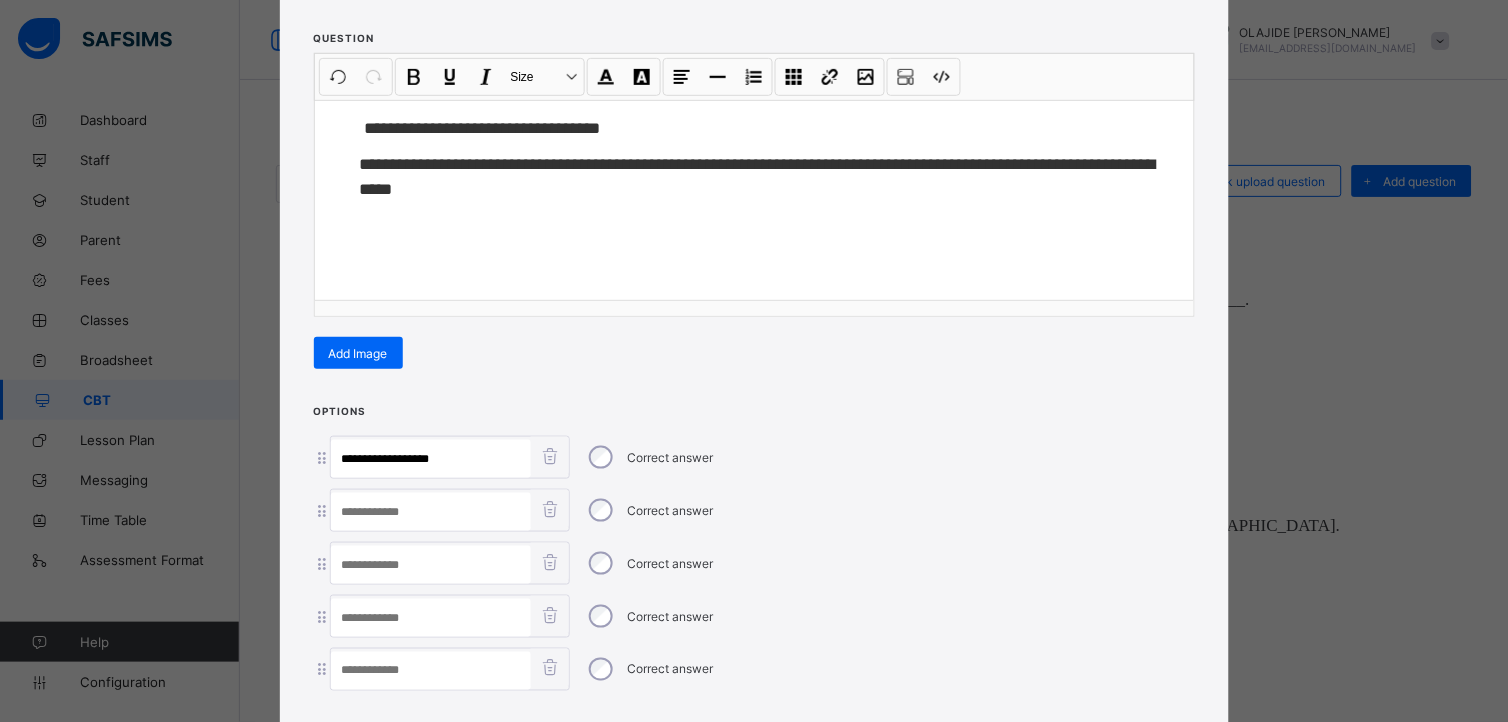 paste on "**********" 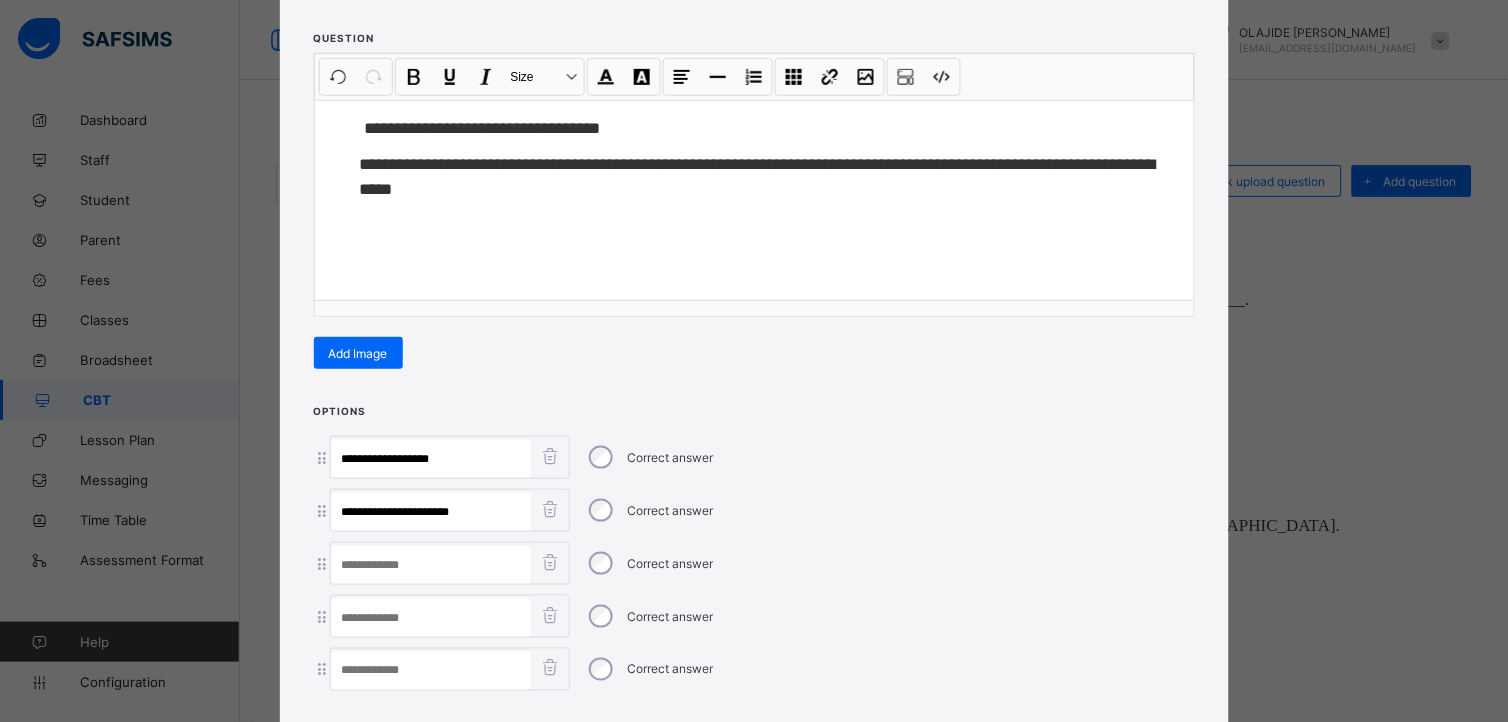 type on "**********" 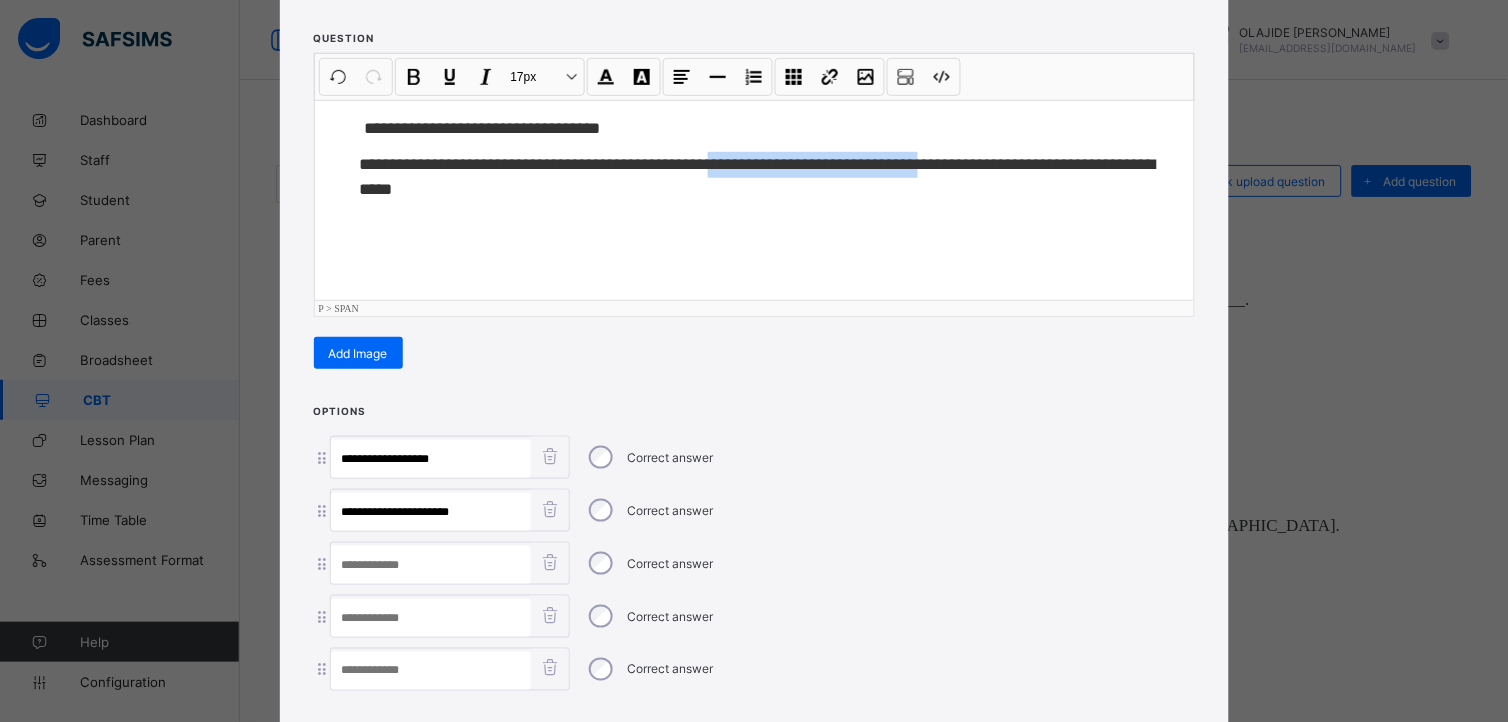 drag, startPoint x: 743, startPoint y: 155, endPoint x: 990, endPoint y: 154, distance: 247.00203 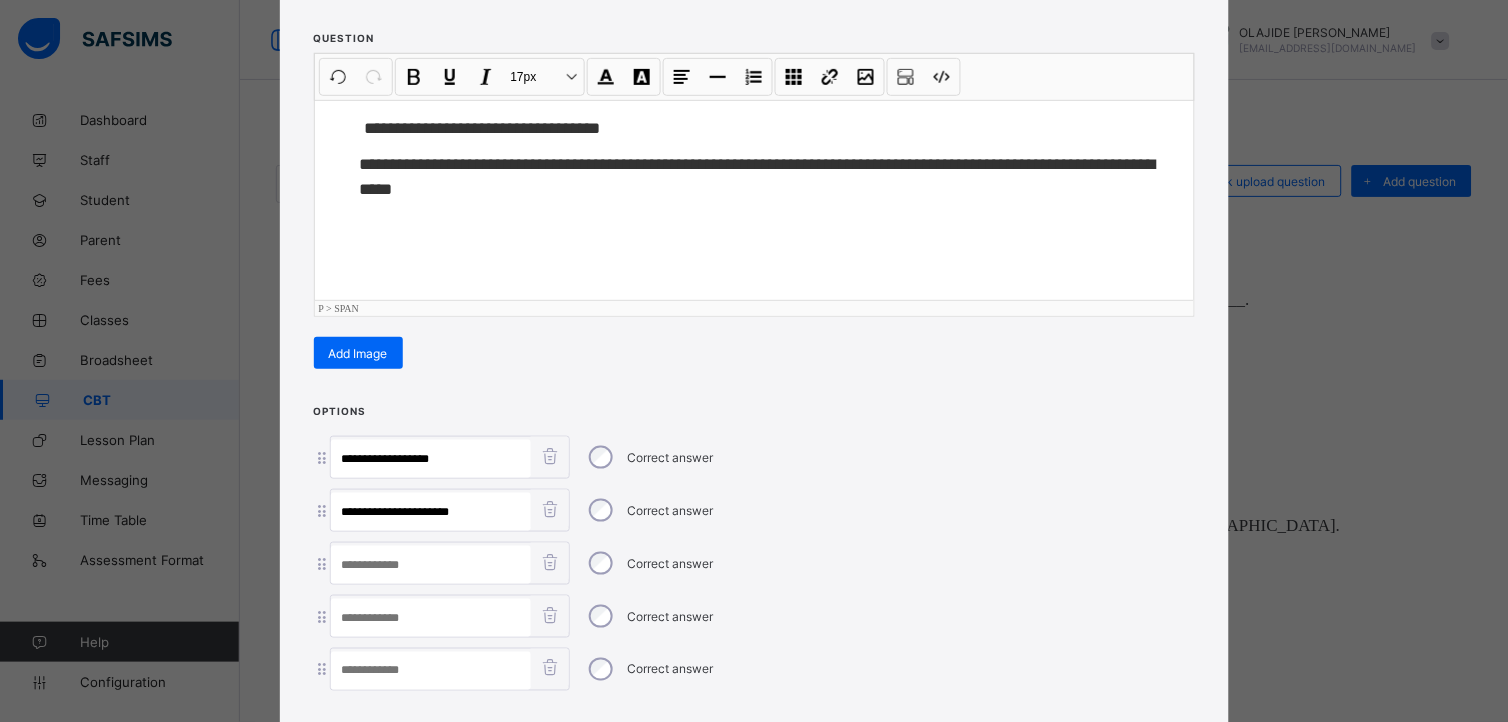 paste on "**********" 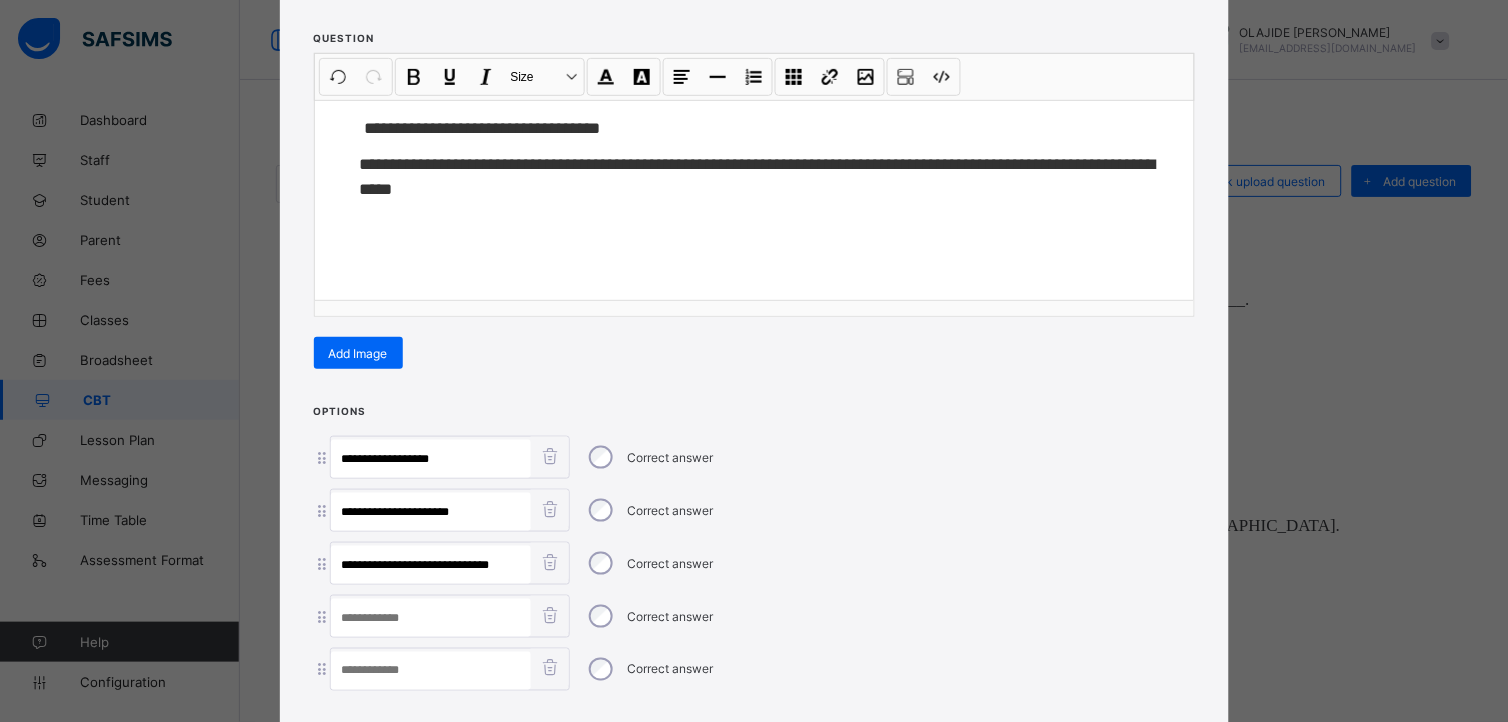 type on "**********" 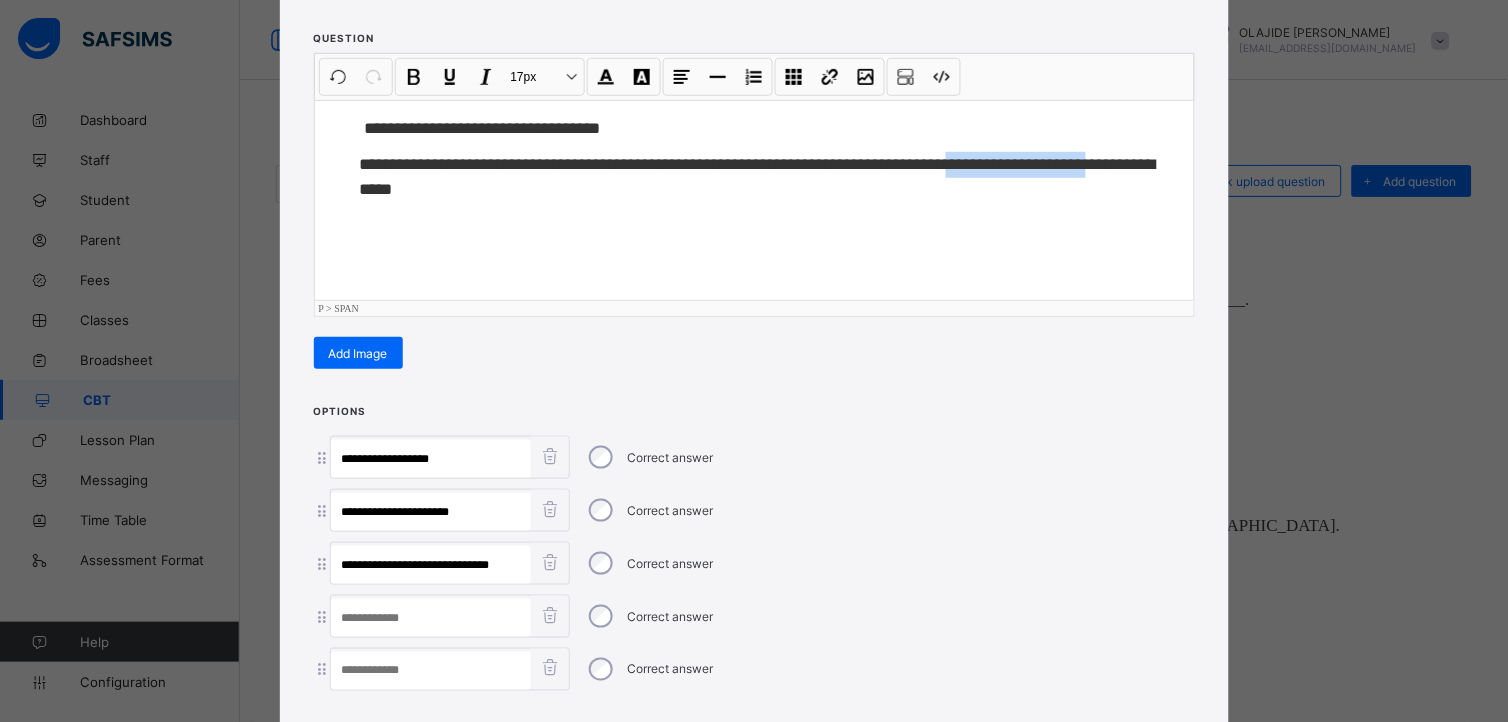 drag, startPoint x: 1022, startPoint y: 165, endPoint x: 384, endPoint y: 210, distance: 639.585 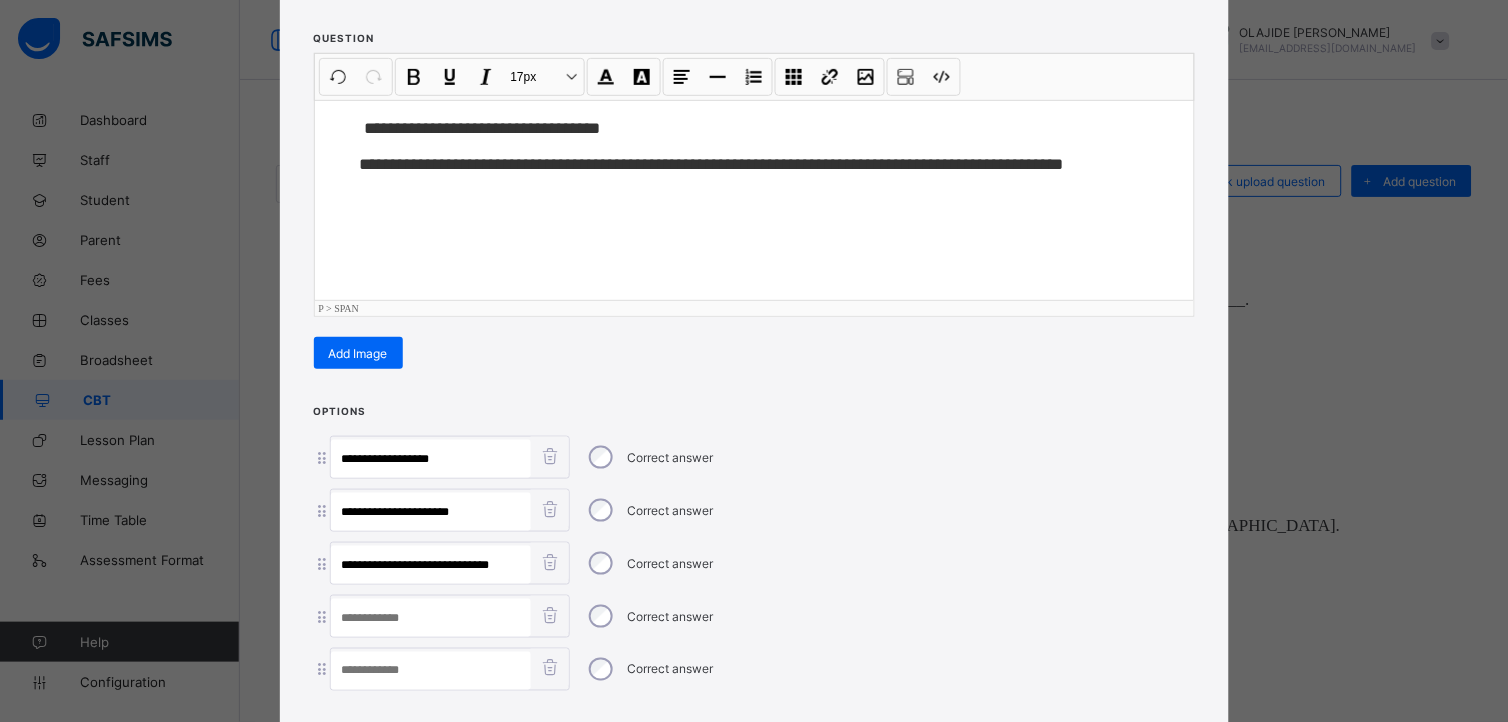 click at bounding box center [431, 618] 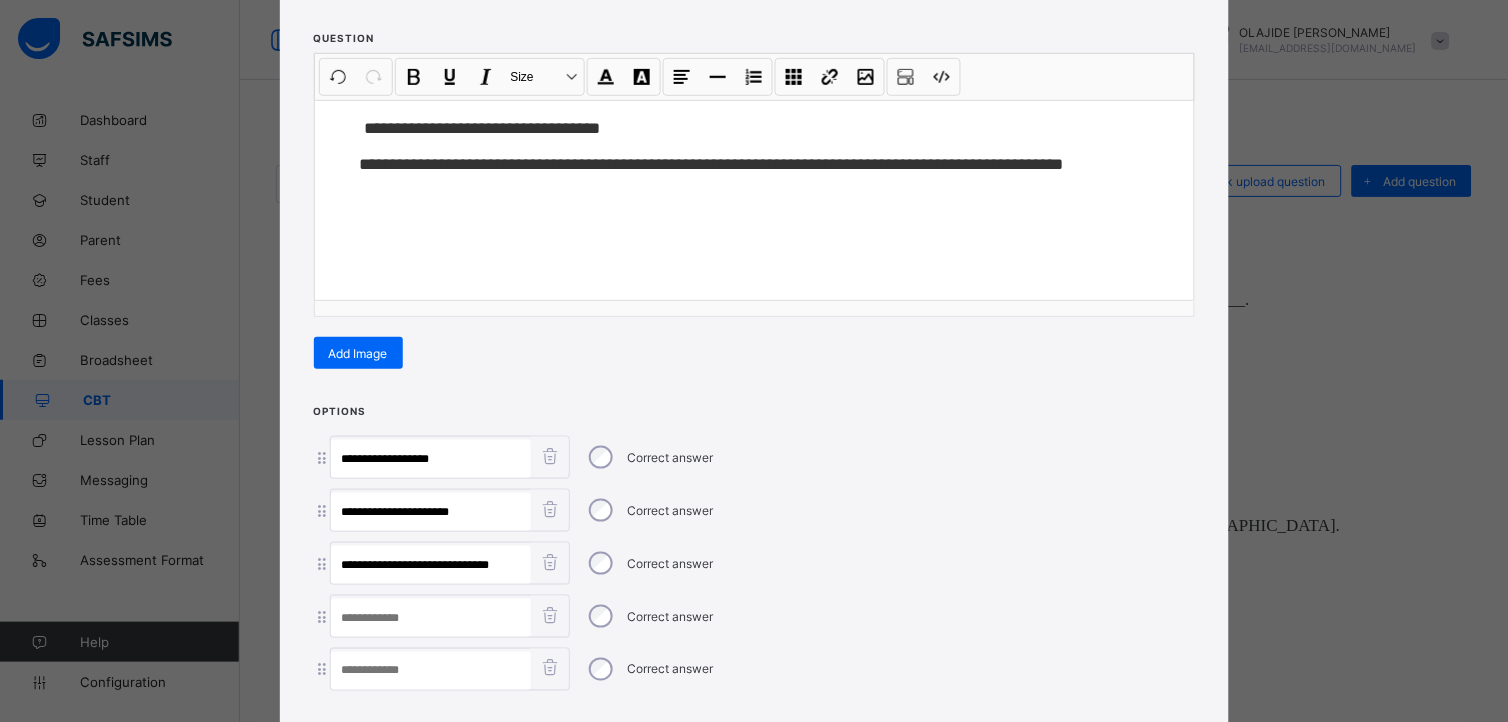 paste on "**********" 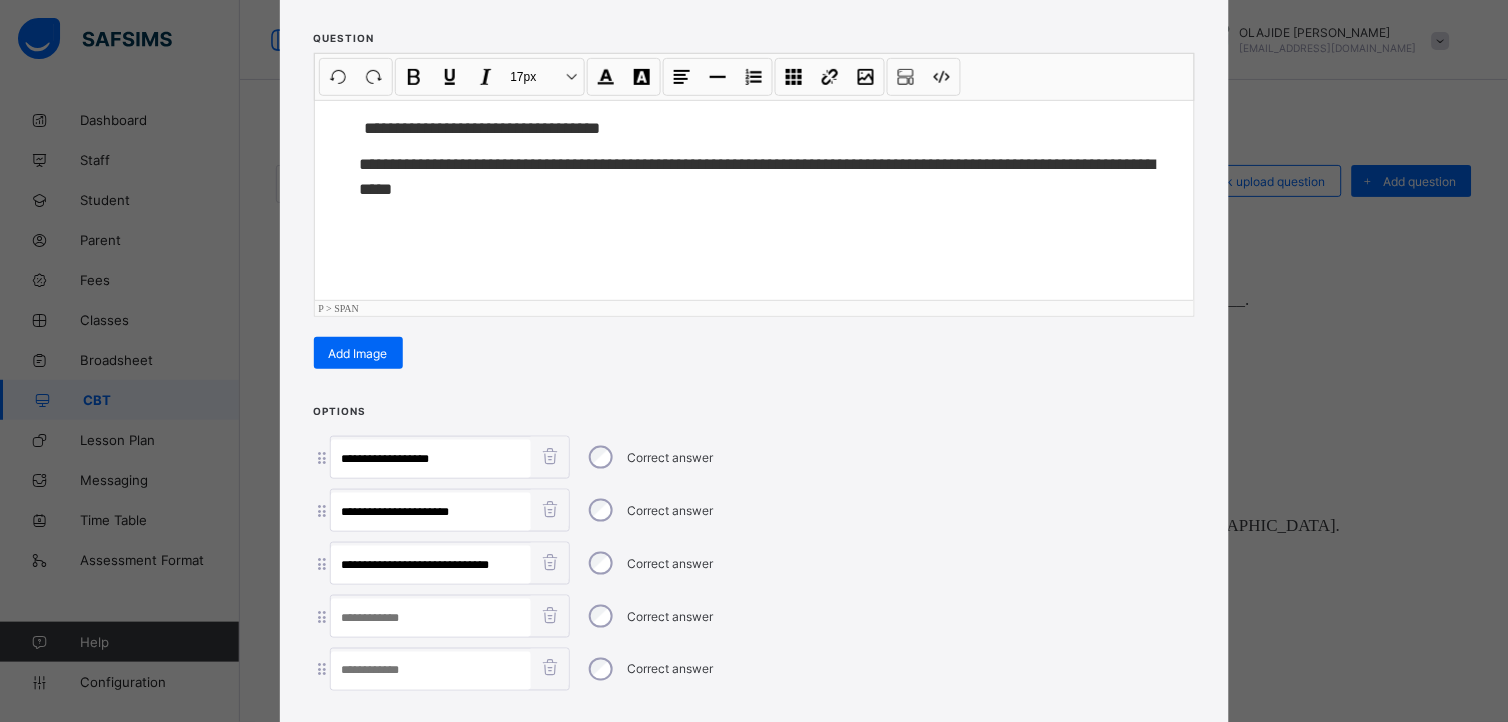 click on "**********" at bounding box center (757, 177) 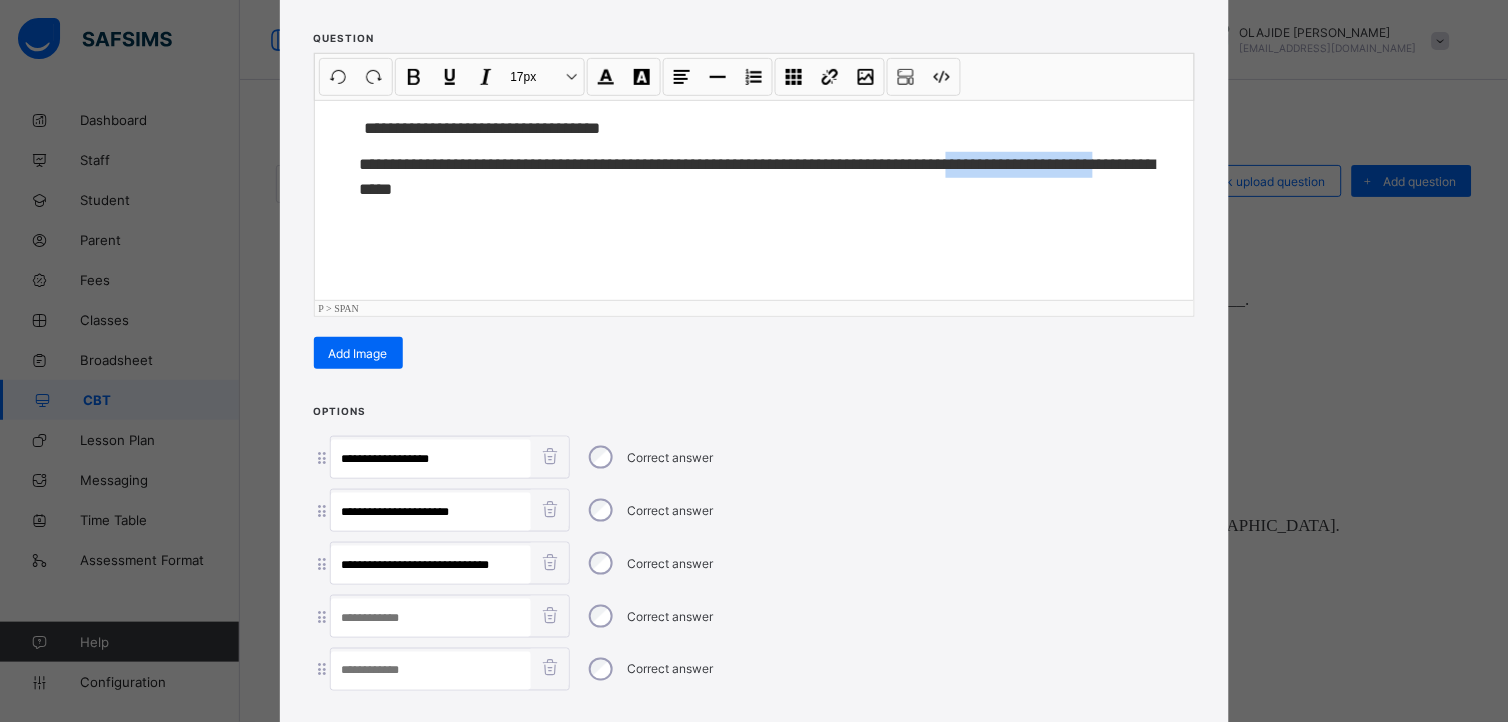drag, startPoint x: 1026, startPoint y: 163, endPoint x: 381, endPoint y: 206, distance: 646.43176 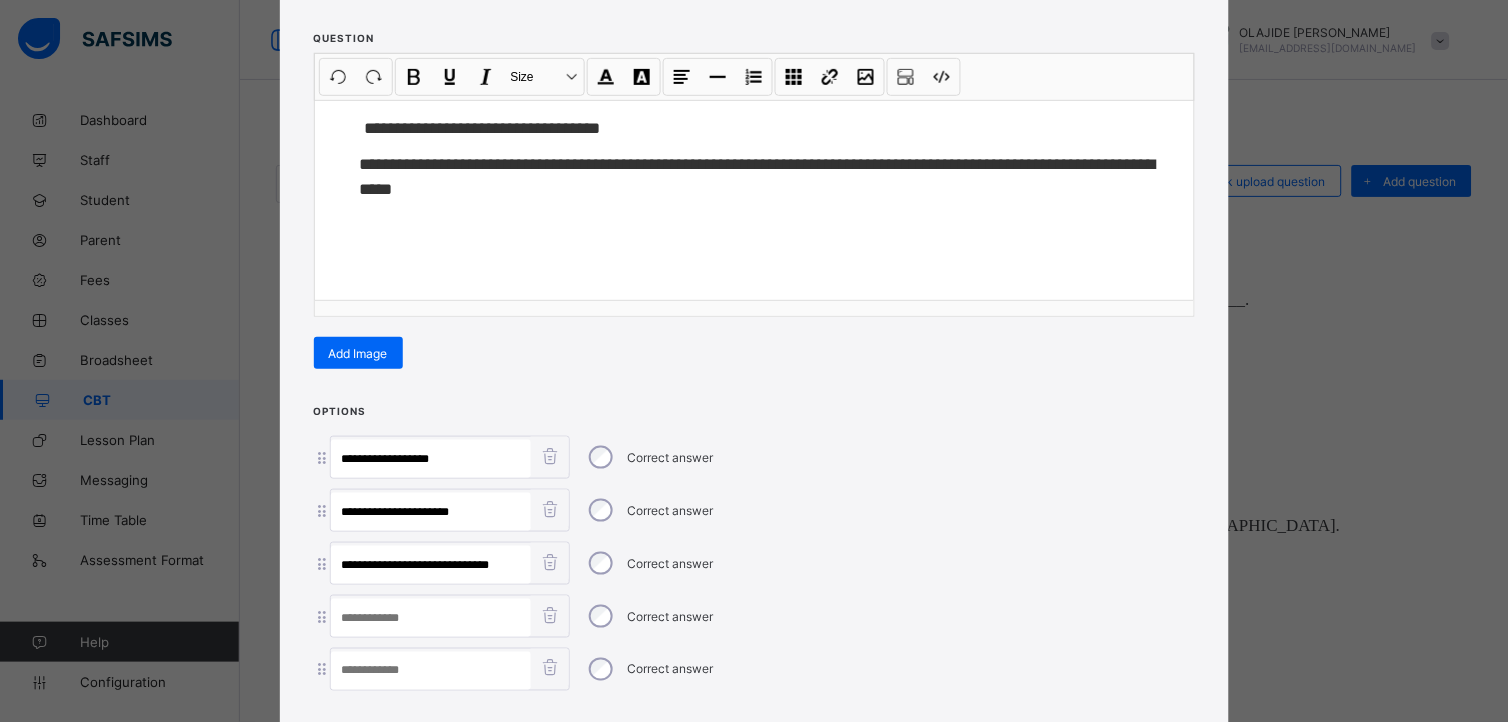paste on "**********" 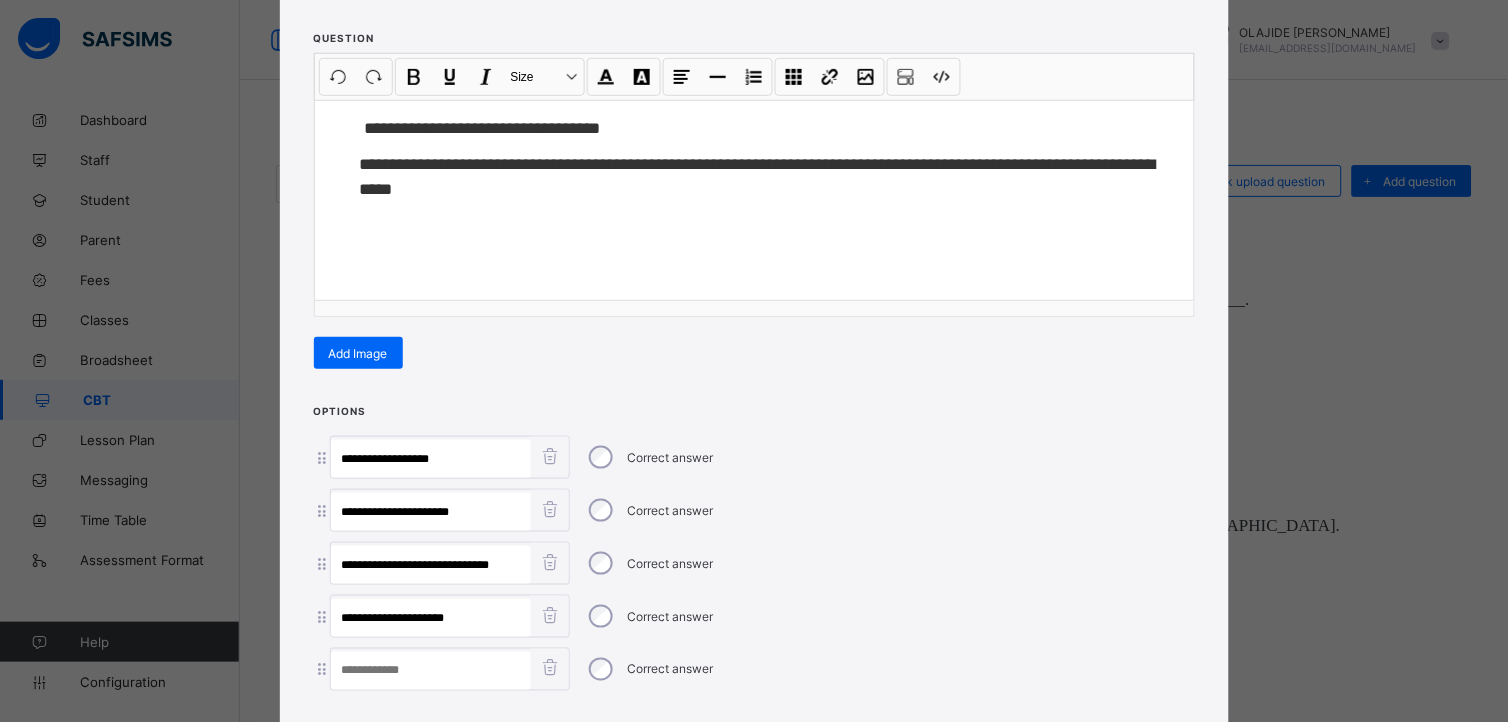 type on "**********" 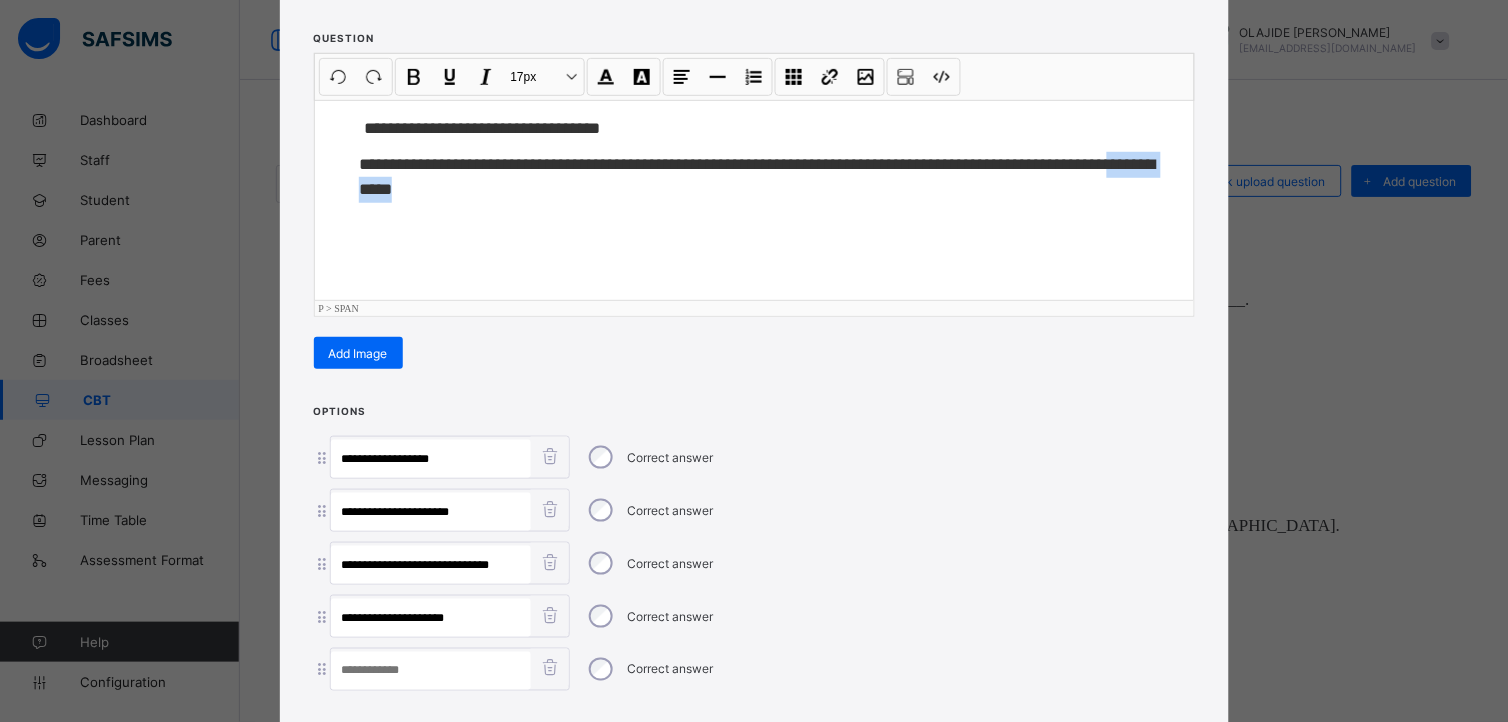 drag, startPoint x: 407, startPoint y: 187, endPoint x: 540, endPoint y: 241, distance: 143.54442 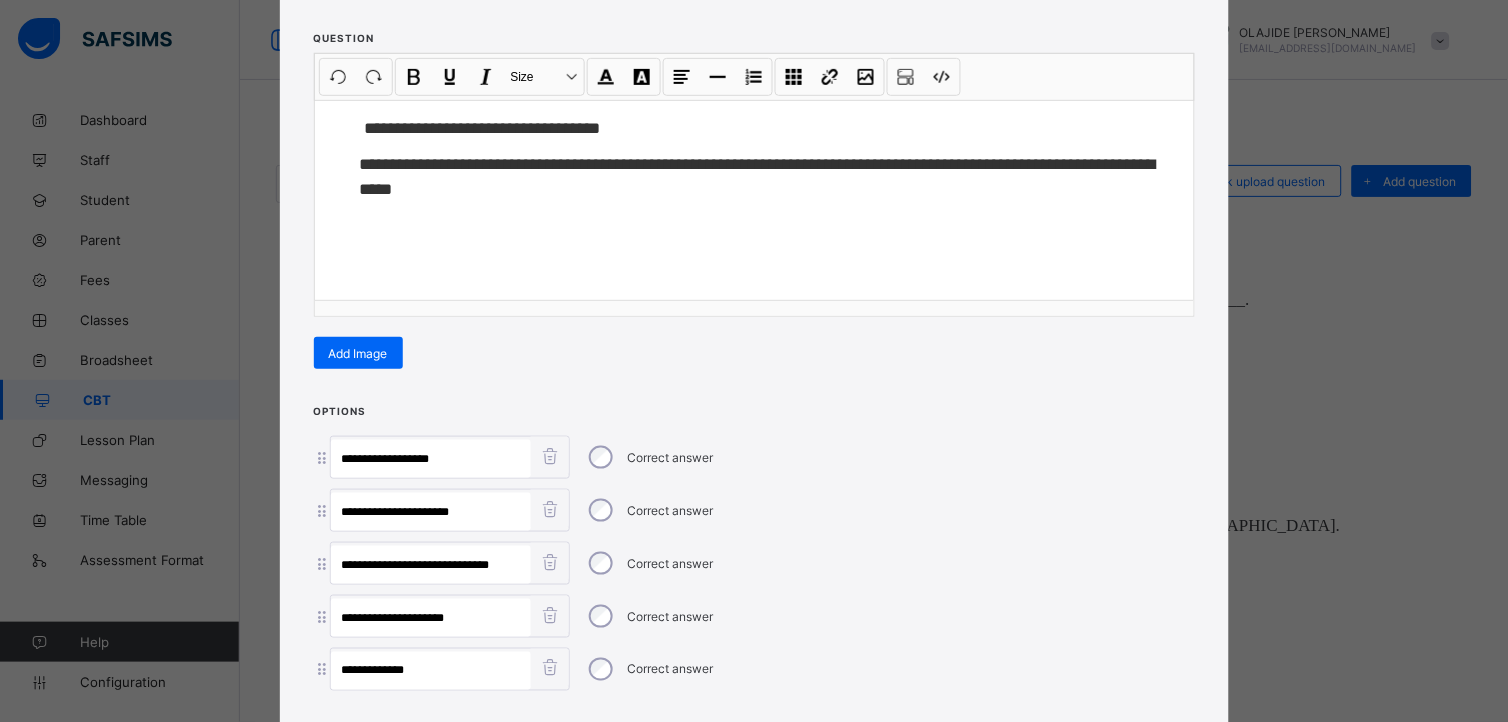 type on "**********" 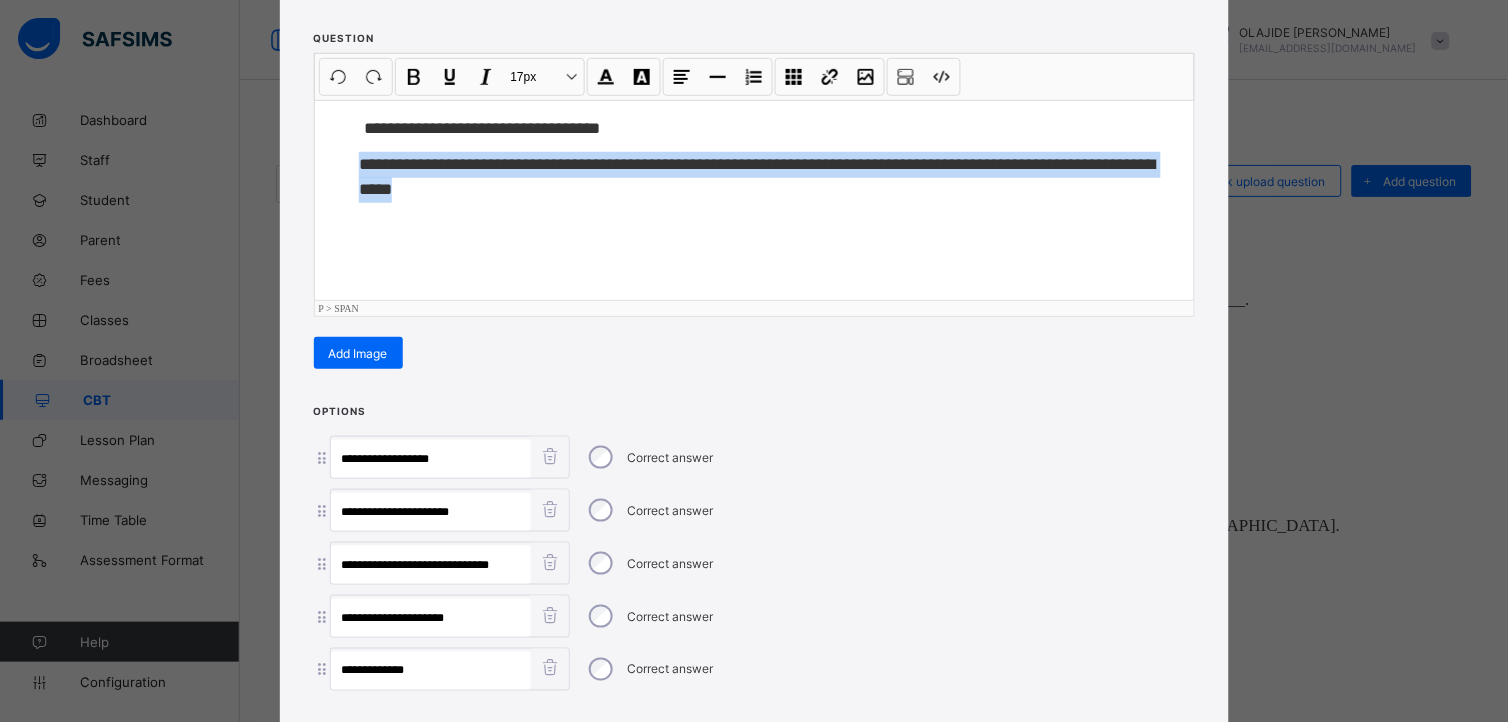 drag, startPoint x: 348, startPoint y: 158, endPoint x: 561, endPoint y: 308, distance: 260.51678 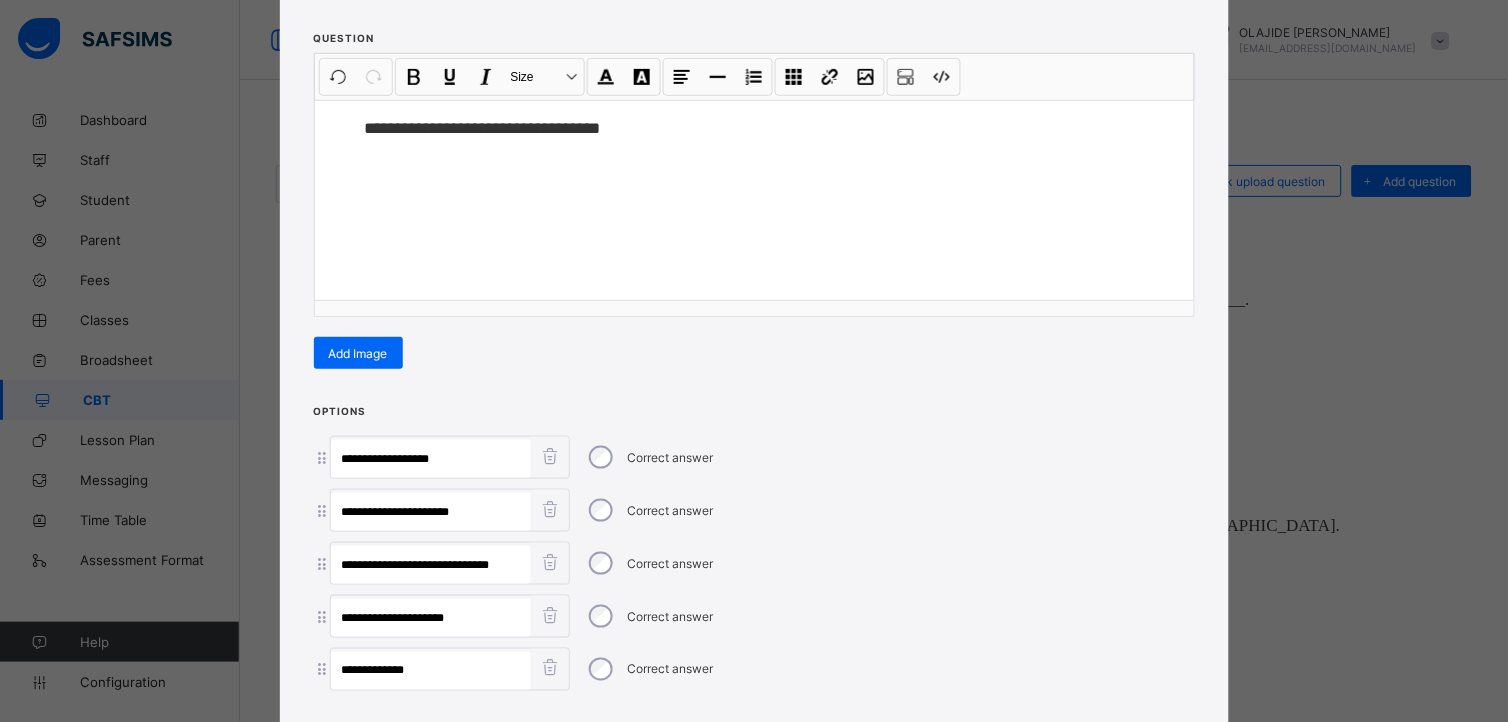 click on "**********" at bounding box center [754, 361] 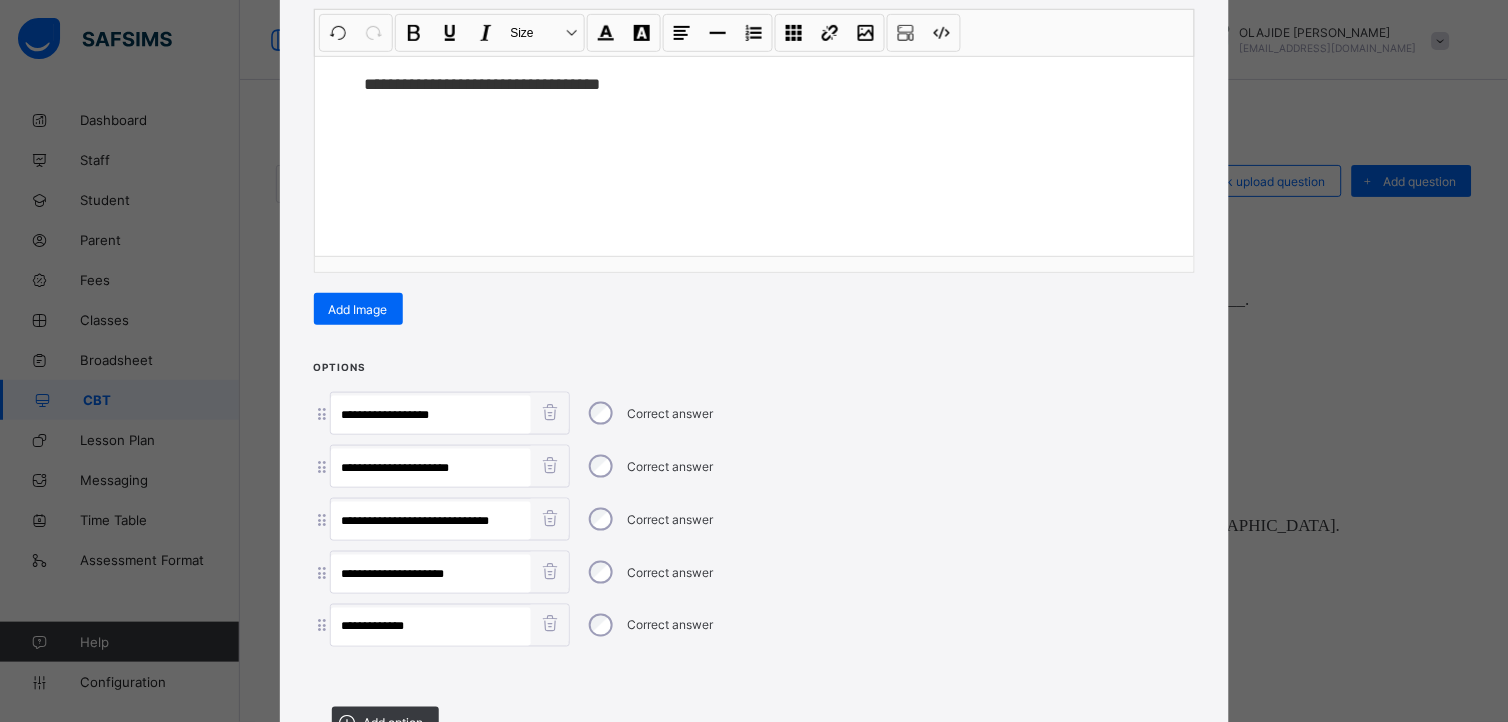 scroll, scrollTop: 432, scrollLeft: 0, axis: vertical 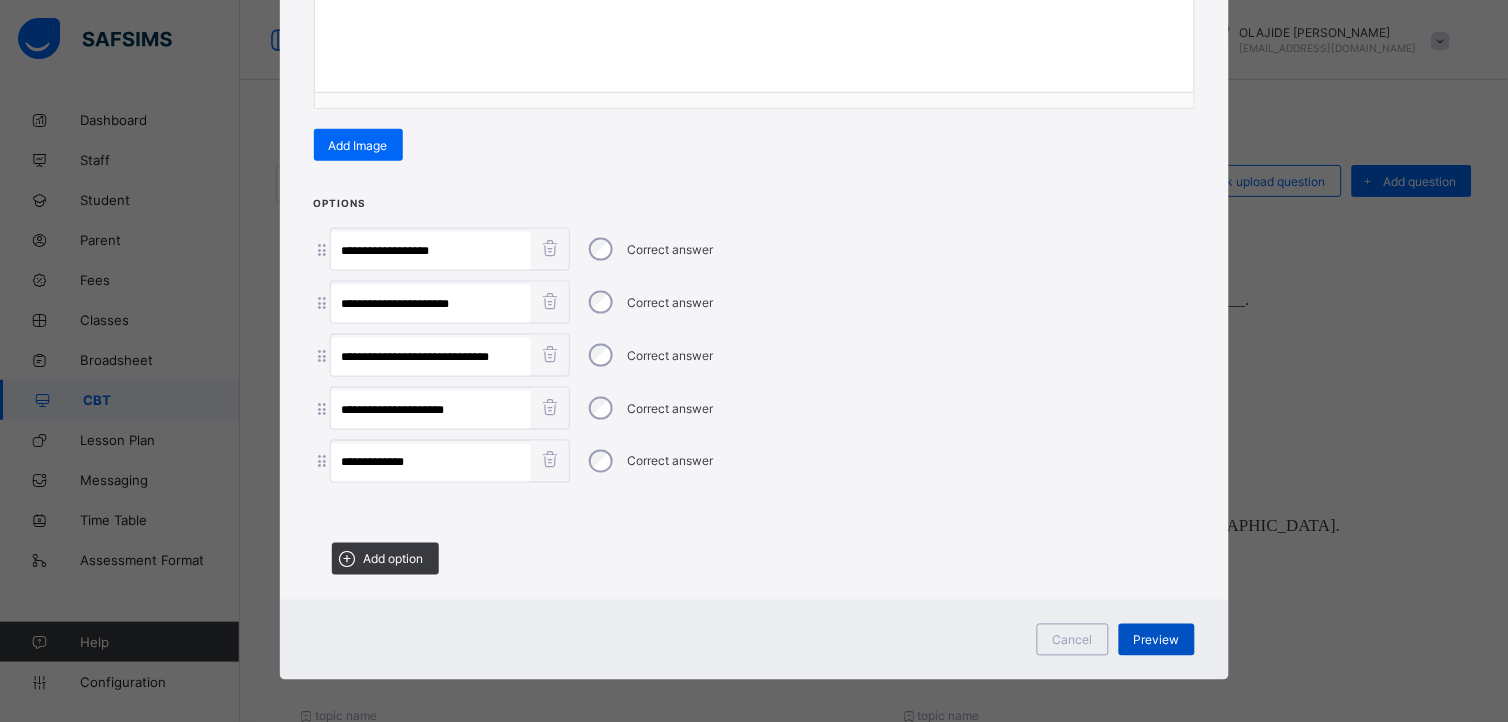 click on "Preview" at bounding box center (1157, 640) 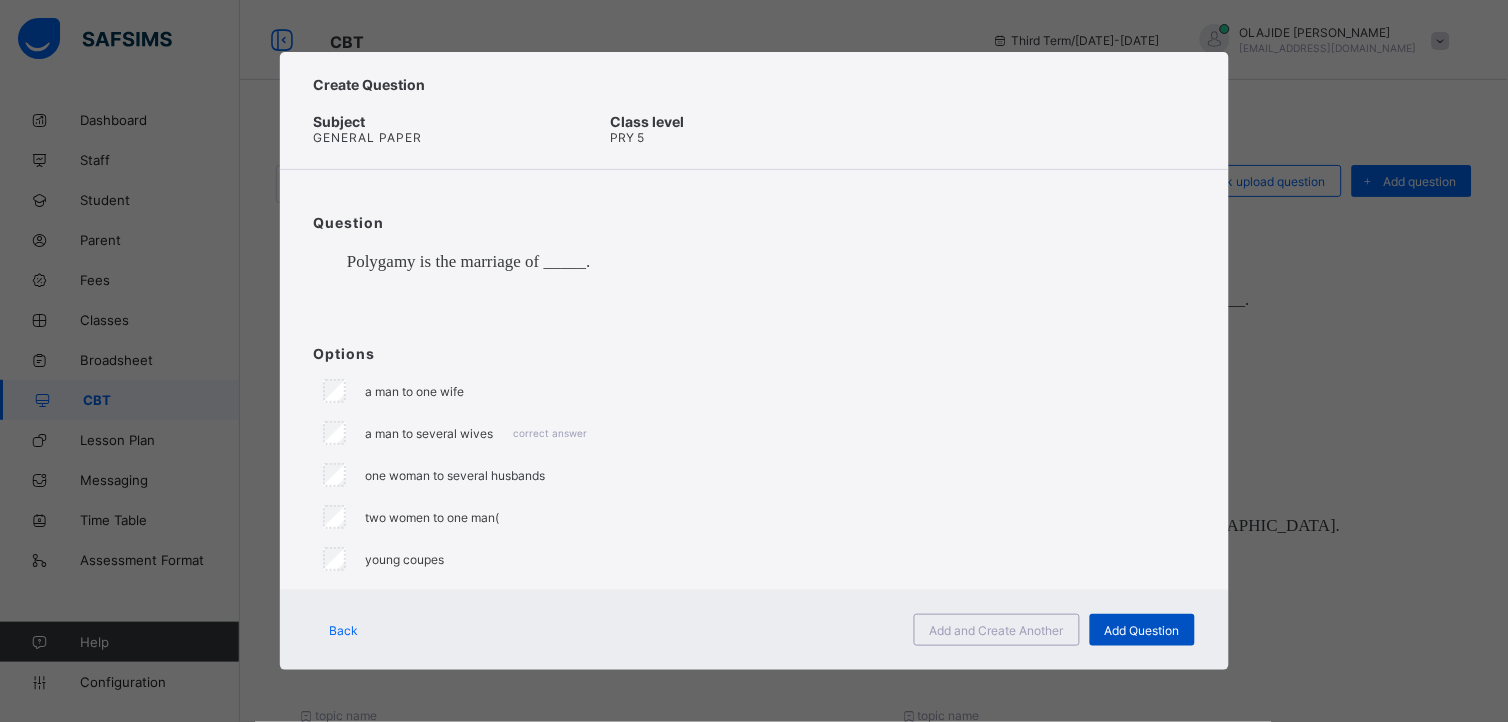 click on "Add Question" at bounding box center [1142, 630] 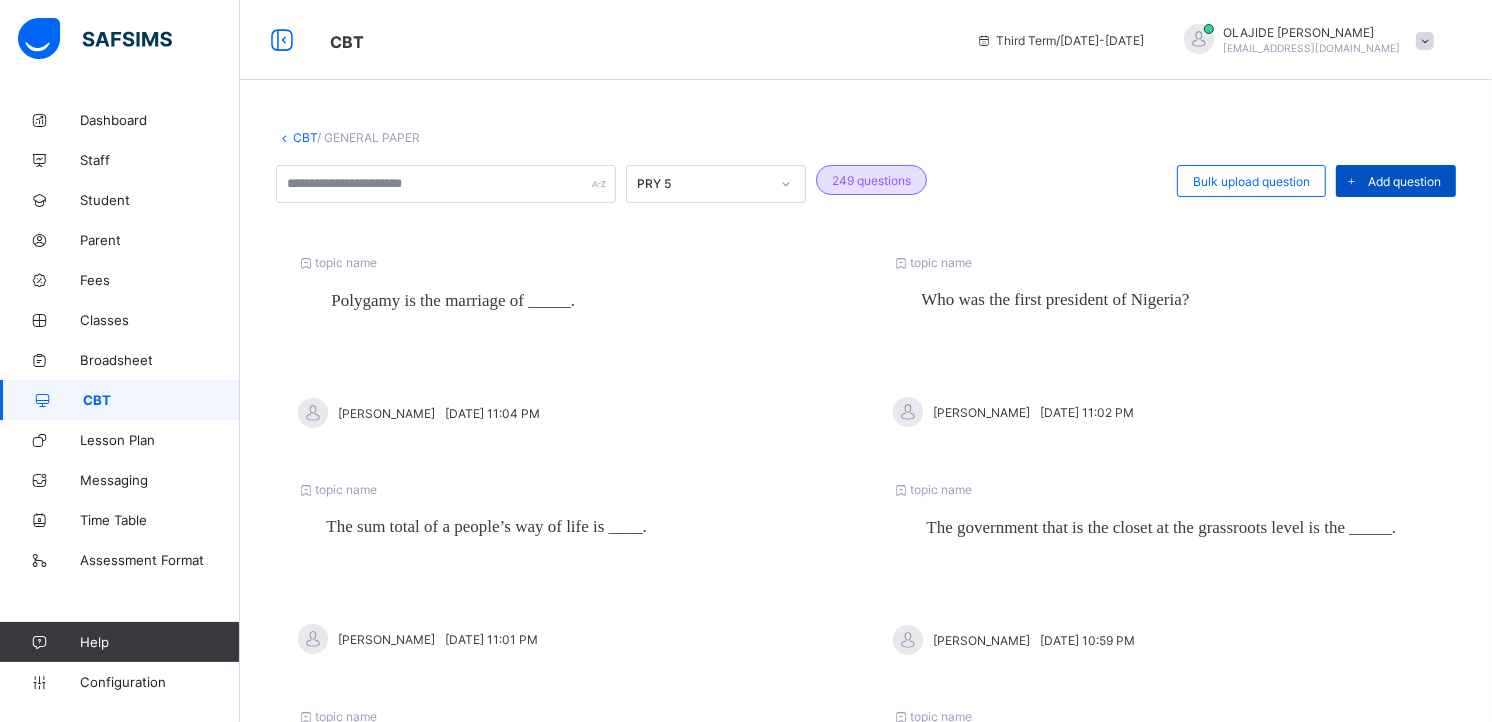 click on "Add question" at bounding box center [1404, 181] 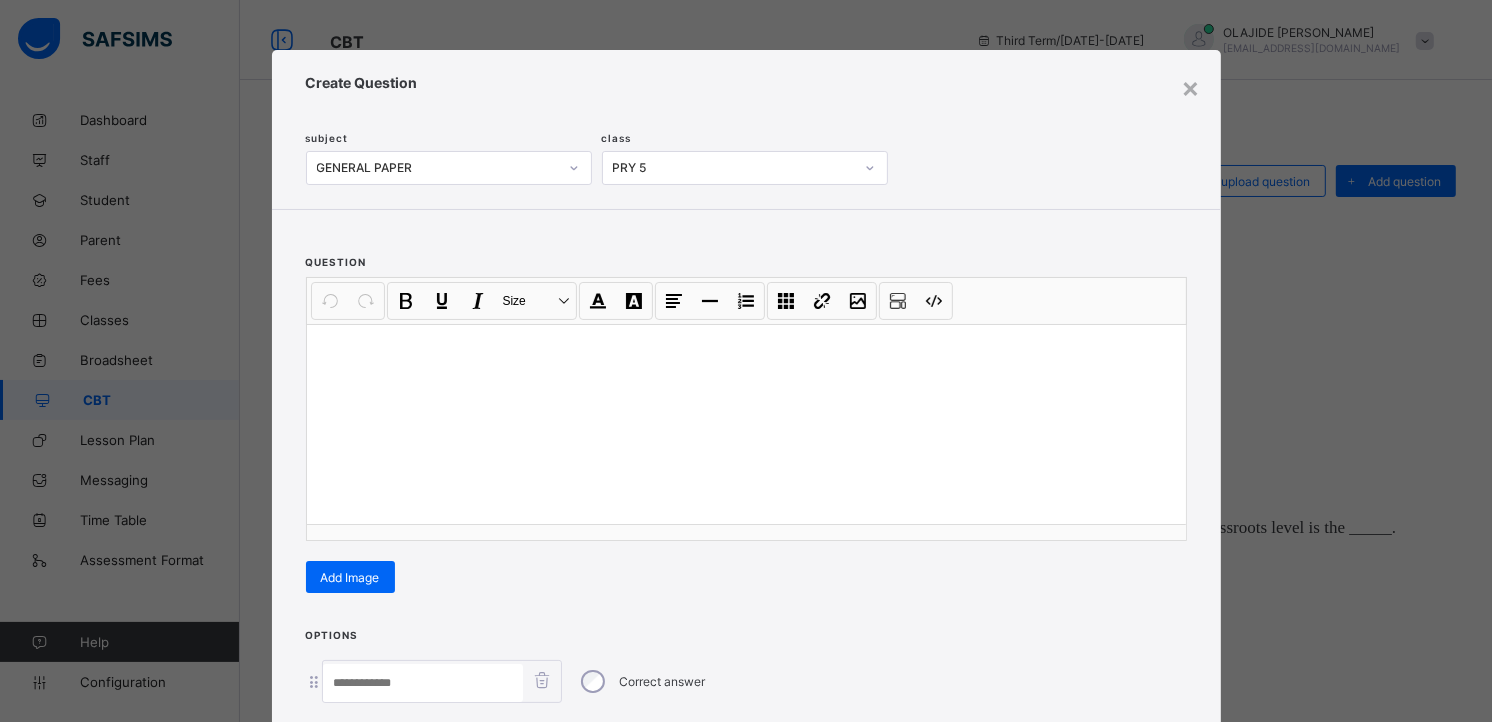 click at bounding box center [746, 350] 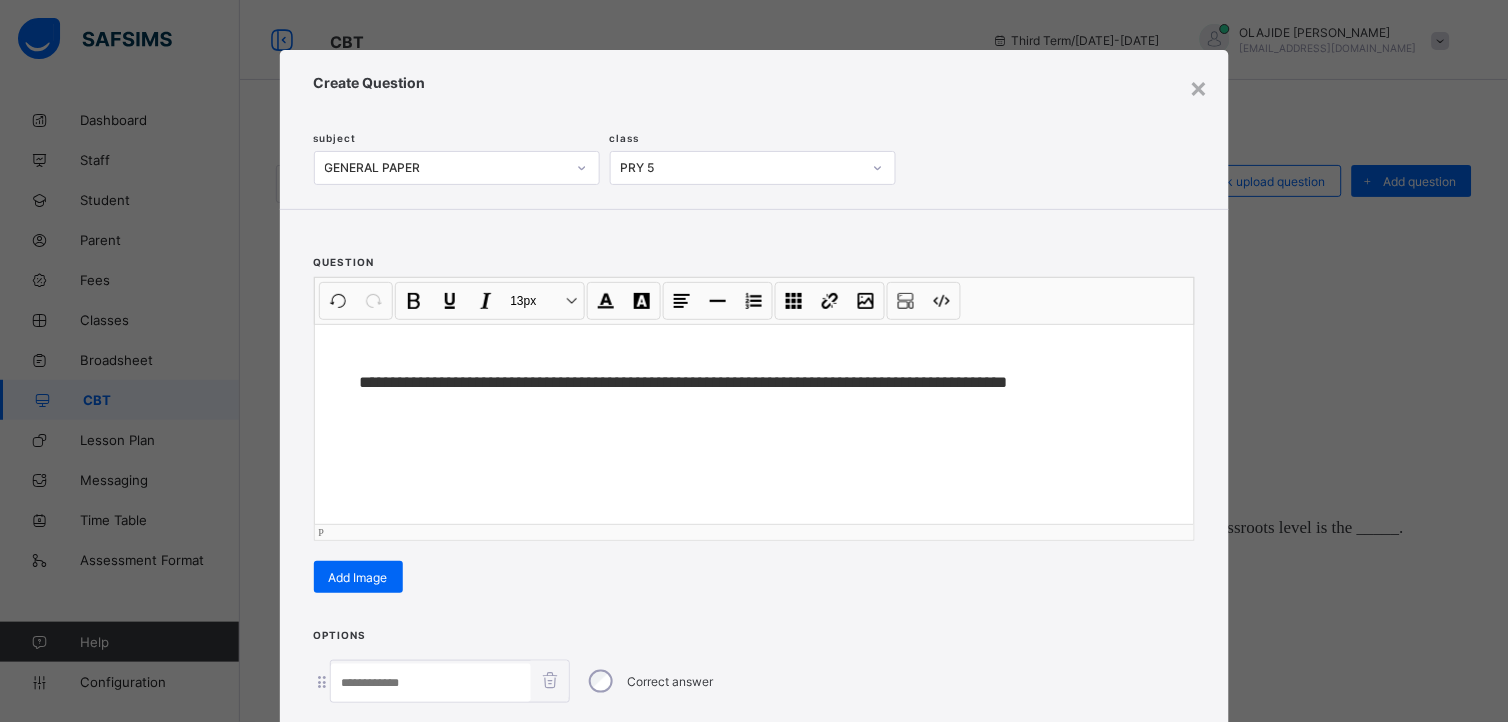click on "**" at bounding box center (369, 382) 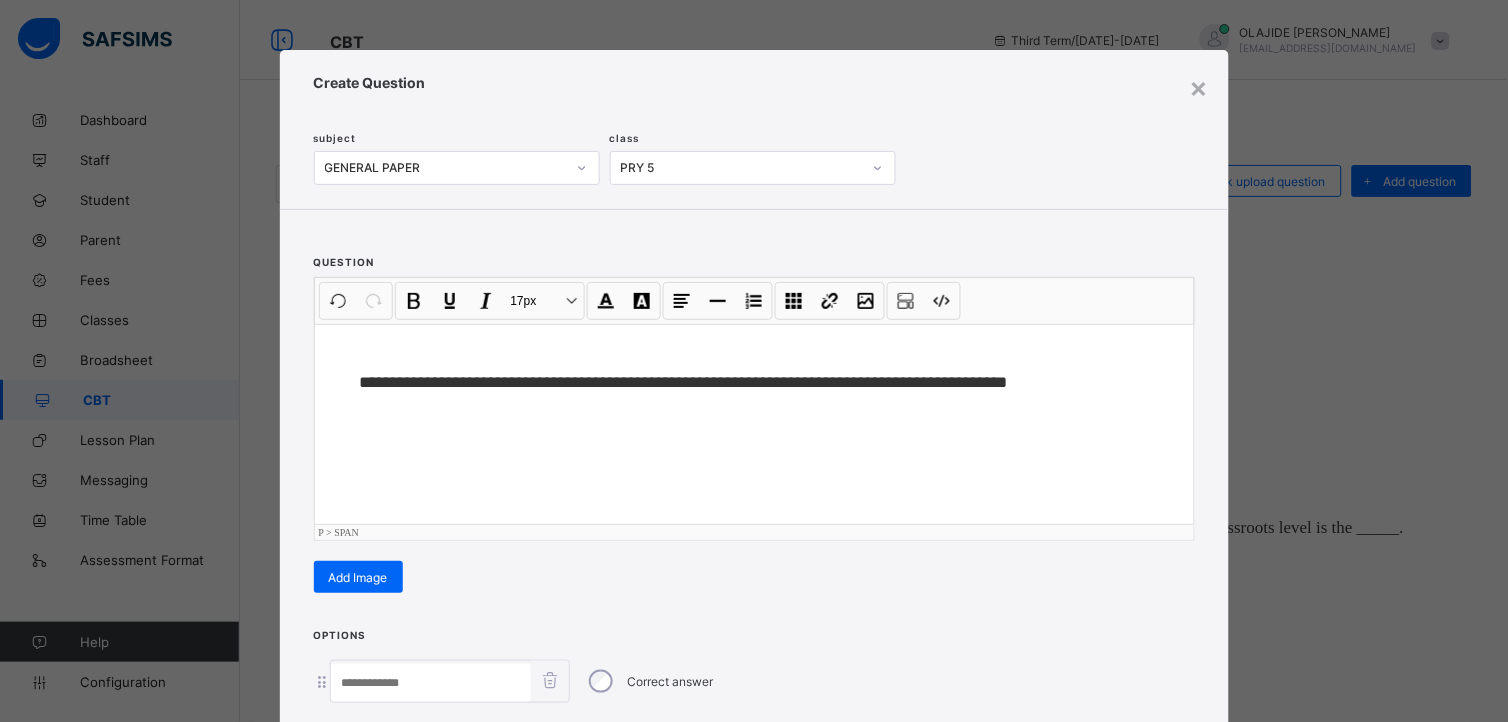 type 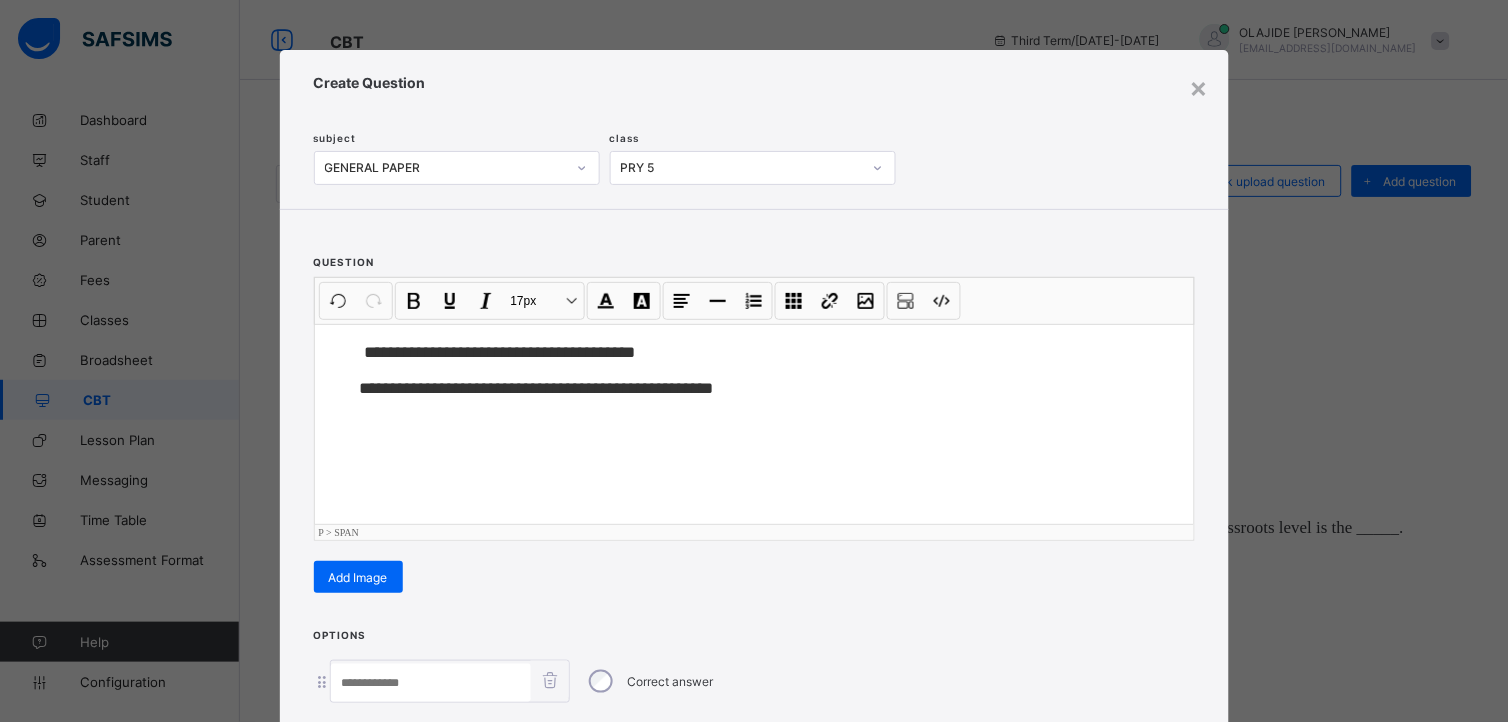 click on "**********" at bounding box center [754, 361] 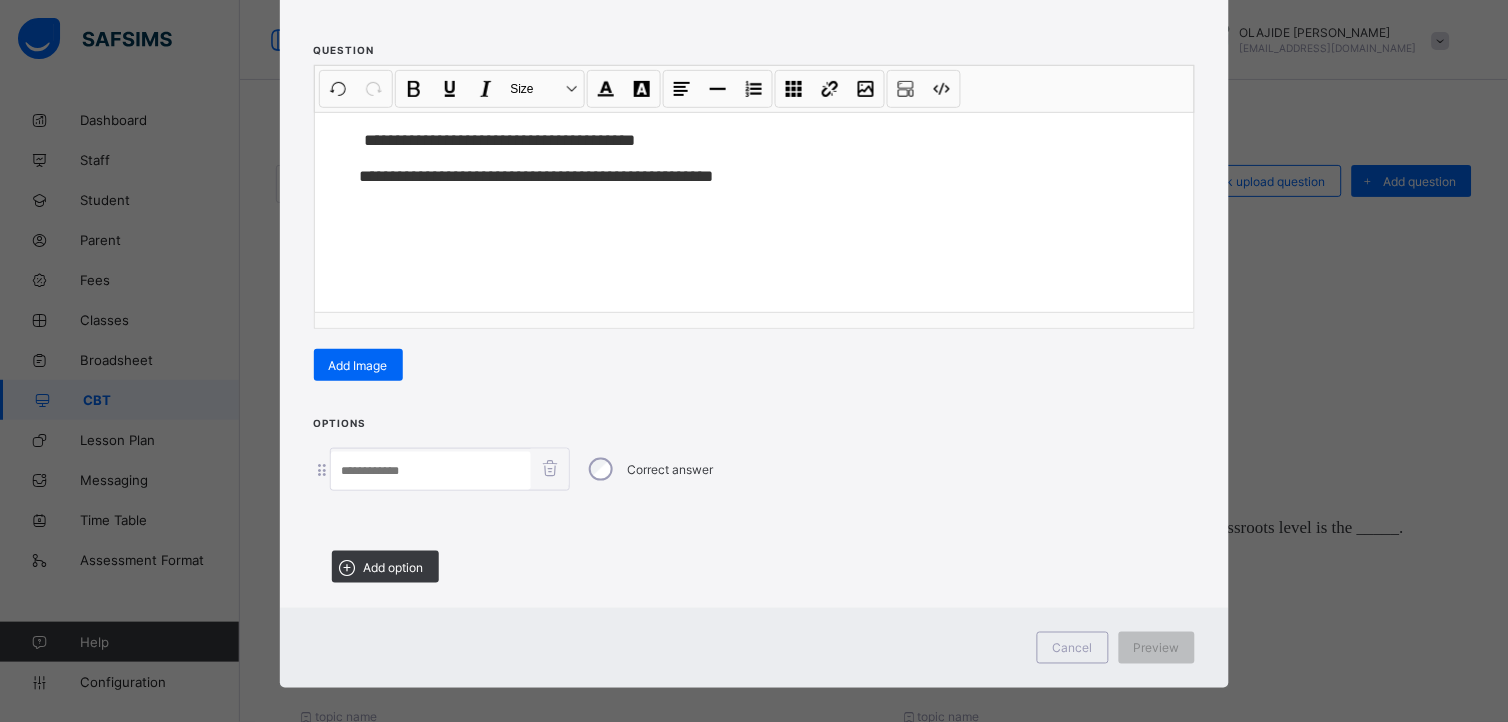 scroll, scrollTop: 224, scrollLeft: 0, axis: vertical 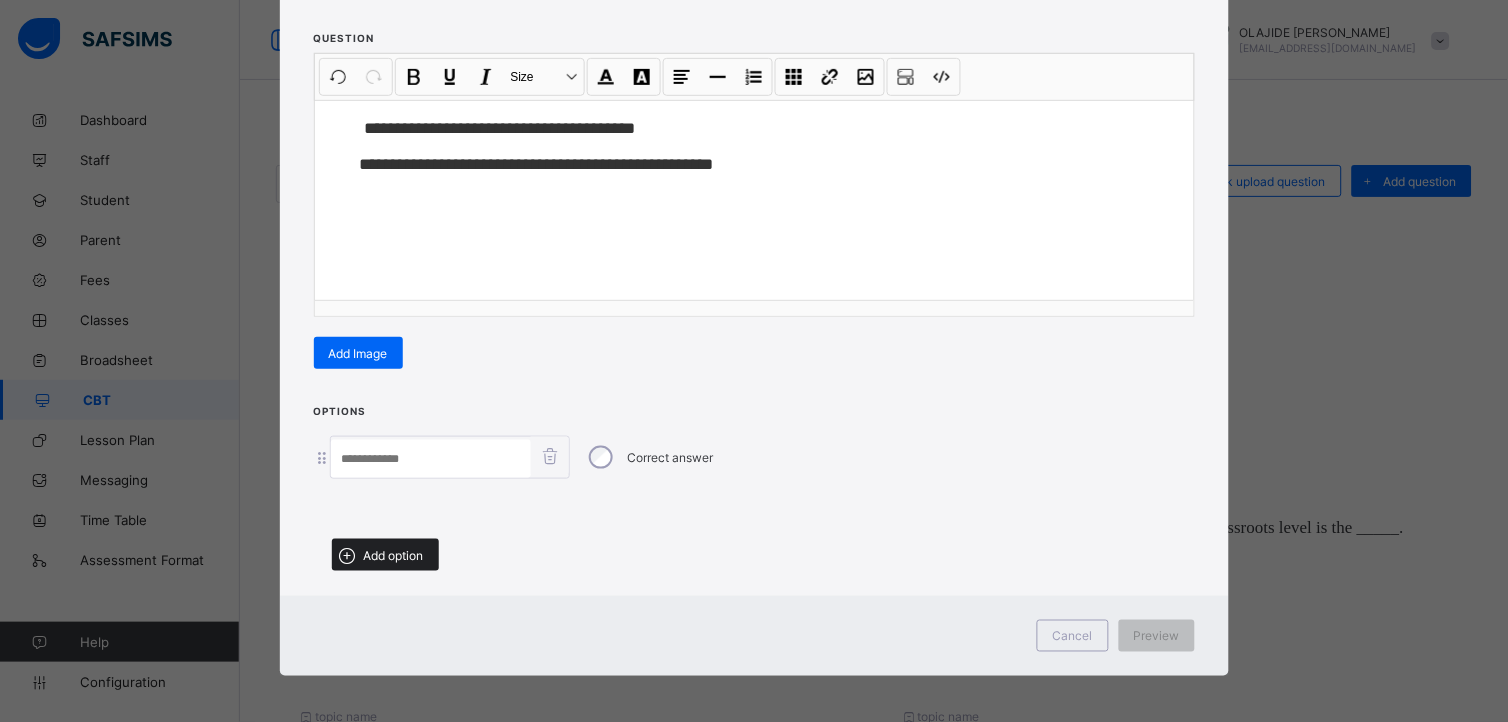 click on "Add option" at bounding box center (385, 555) 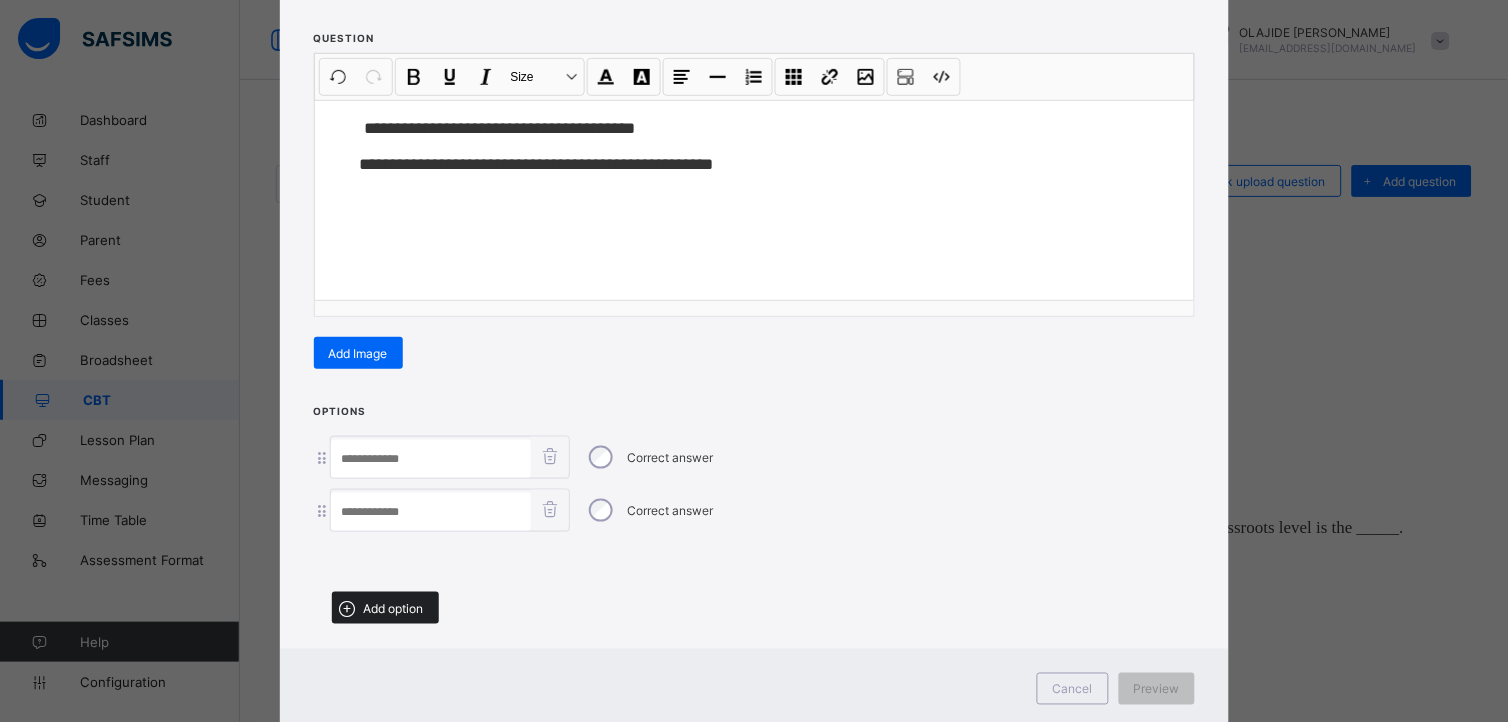 click on "Add option" at bounding box center (385, 608) 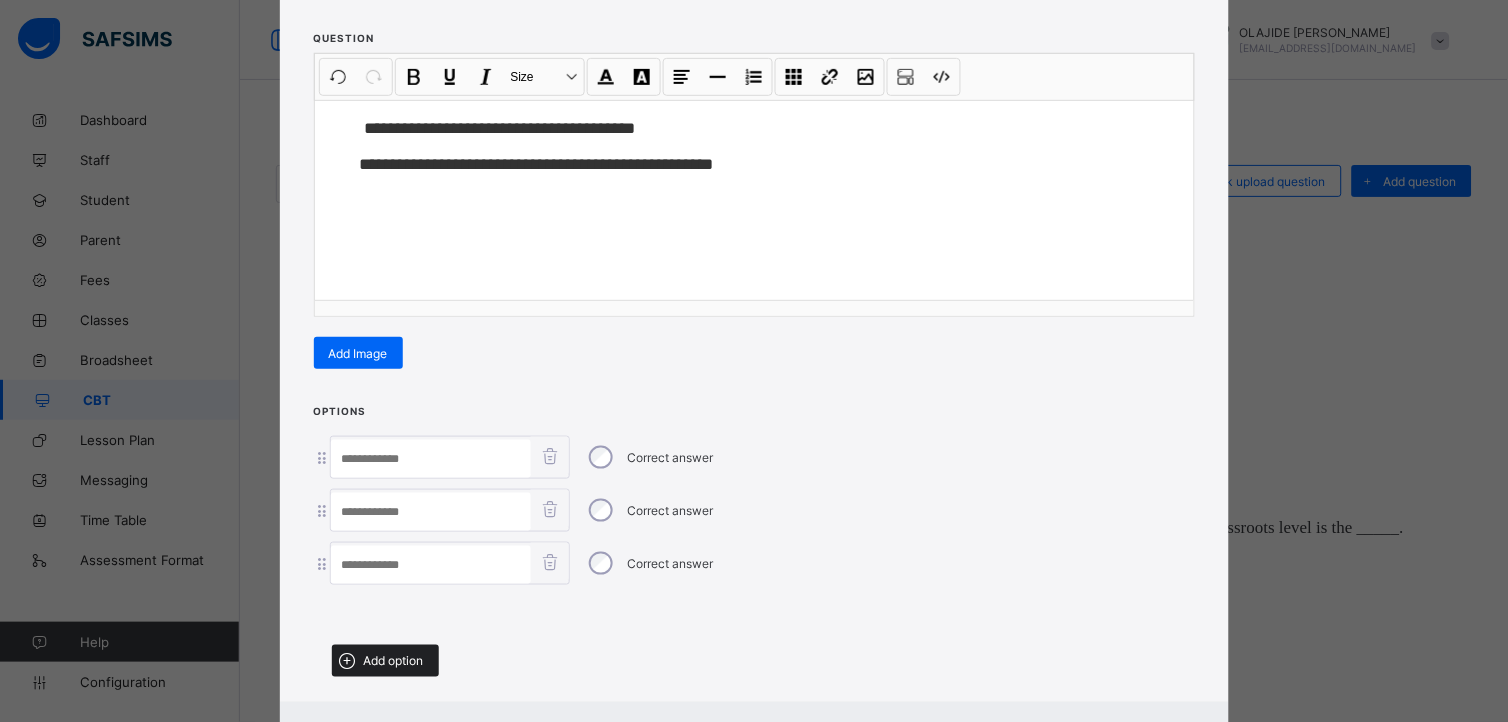 click on "Add option" at bounding box center [394, 661] 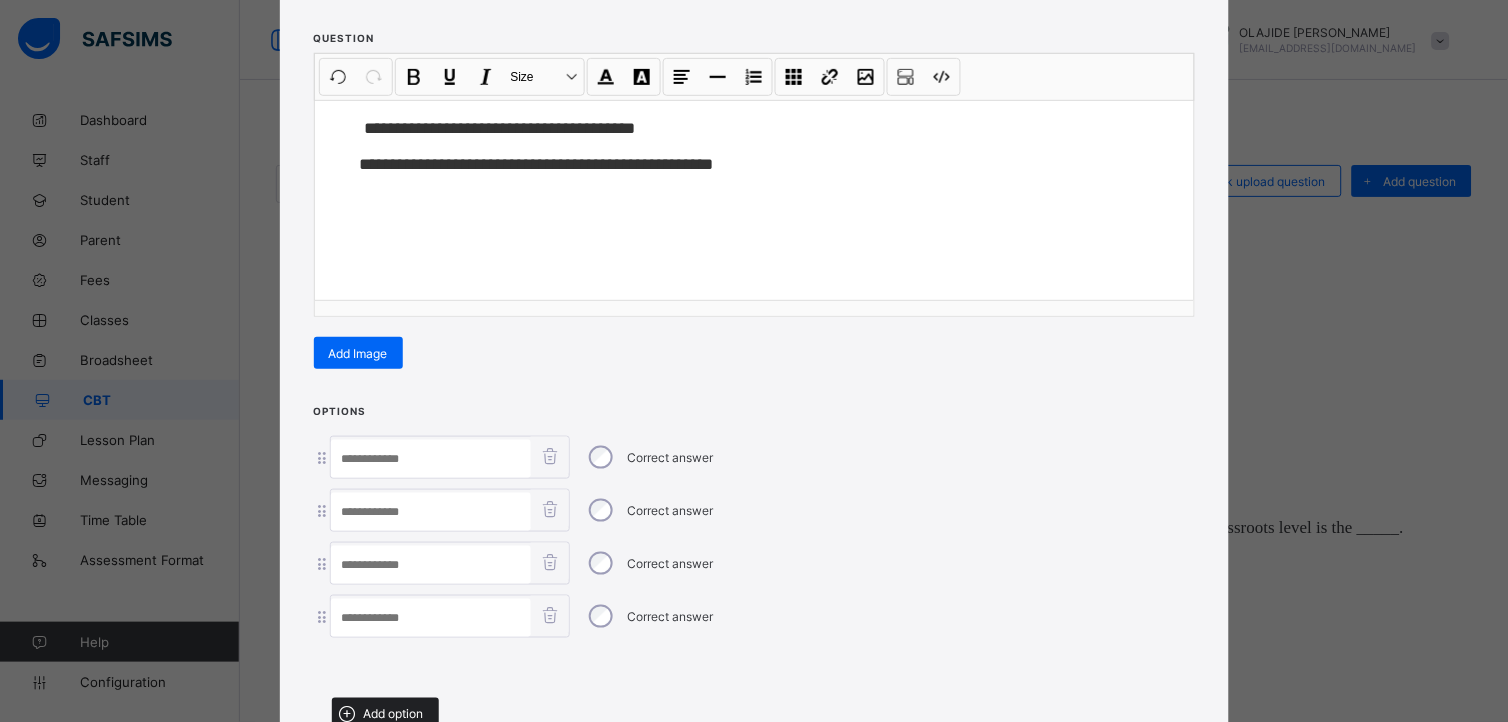 click on "Add option" at bounding box center [394, 714] 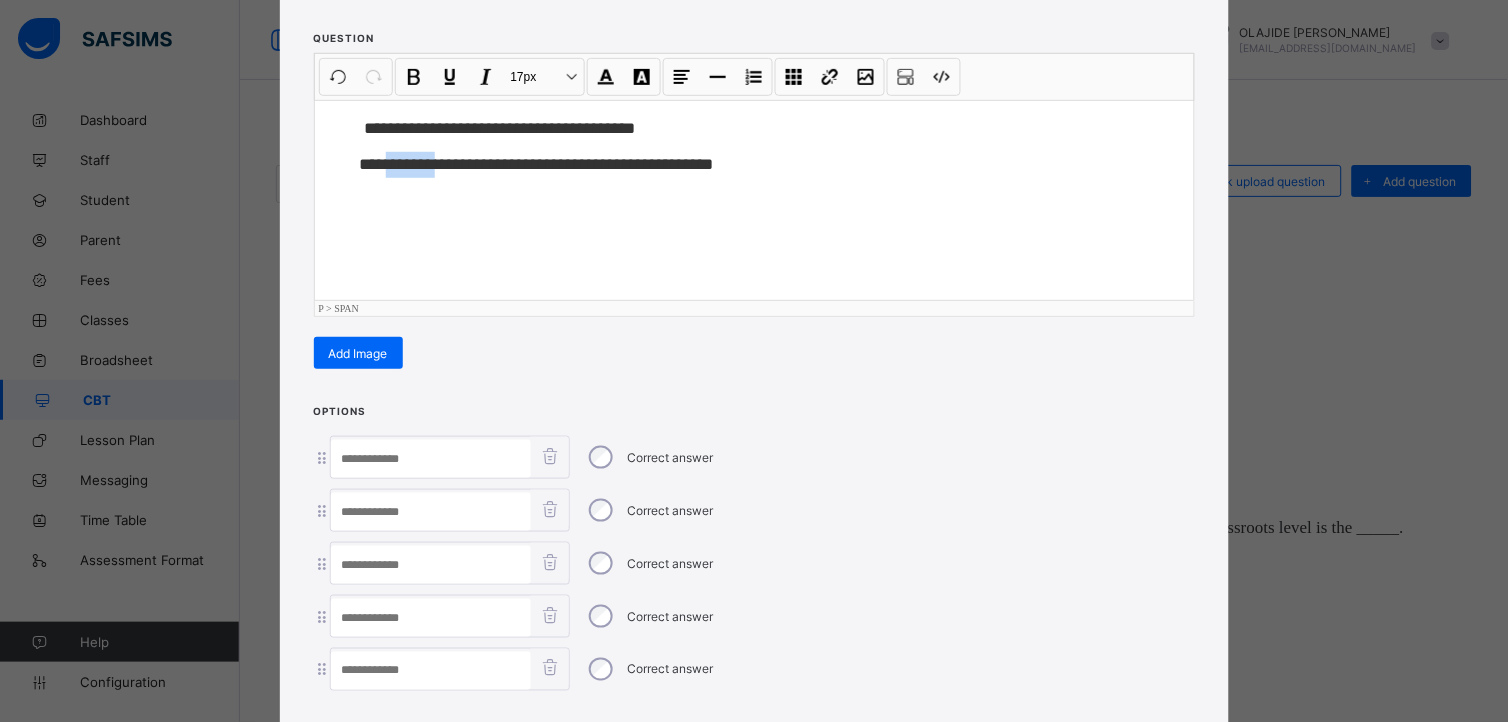 drag, startPoint x: 382, startPoint y: 155, endPoint x: 440, endPoint y: 171, distance: 60.166435 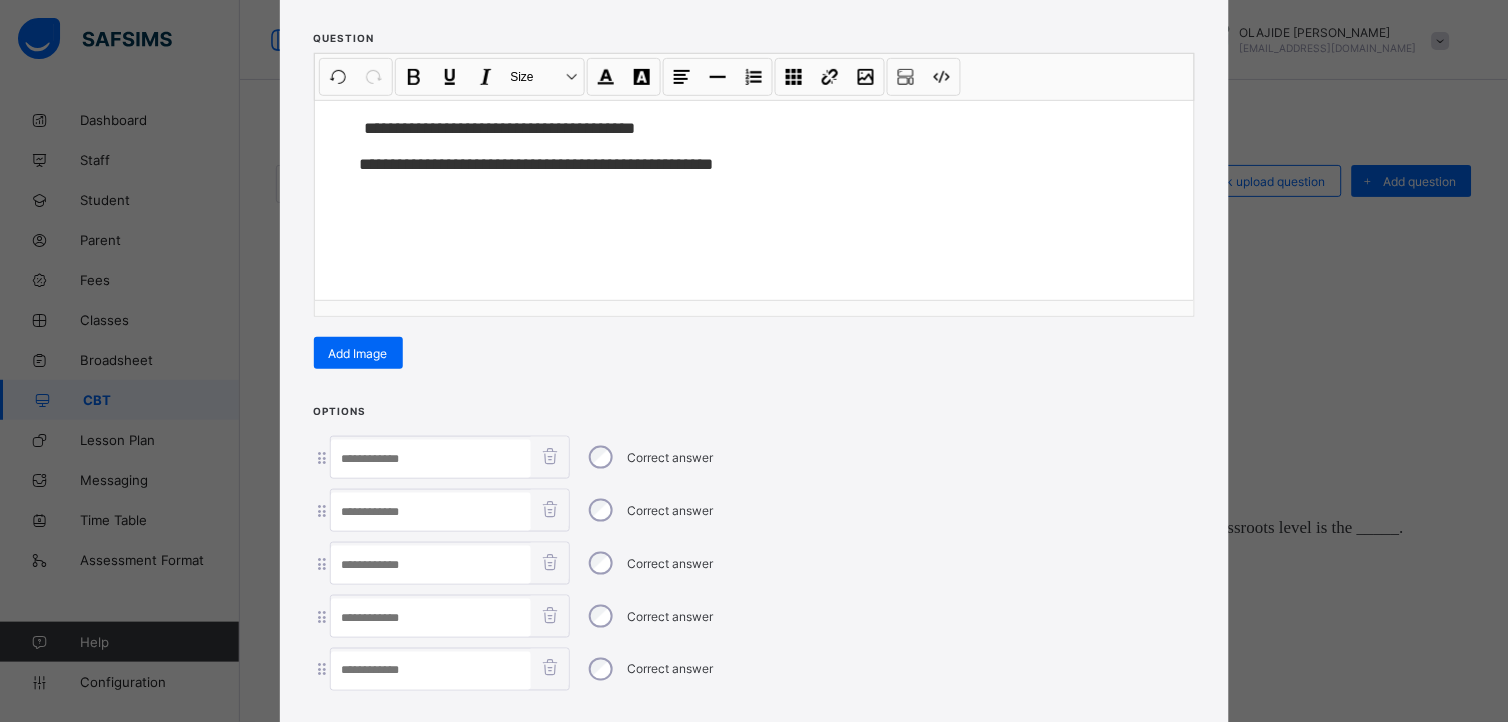 paste on "*******" 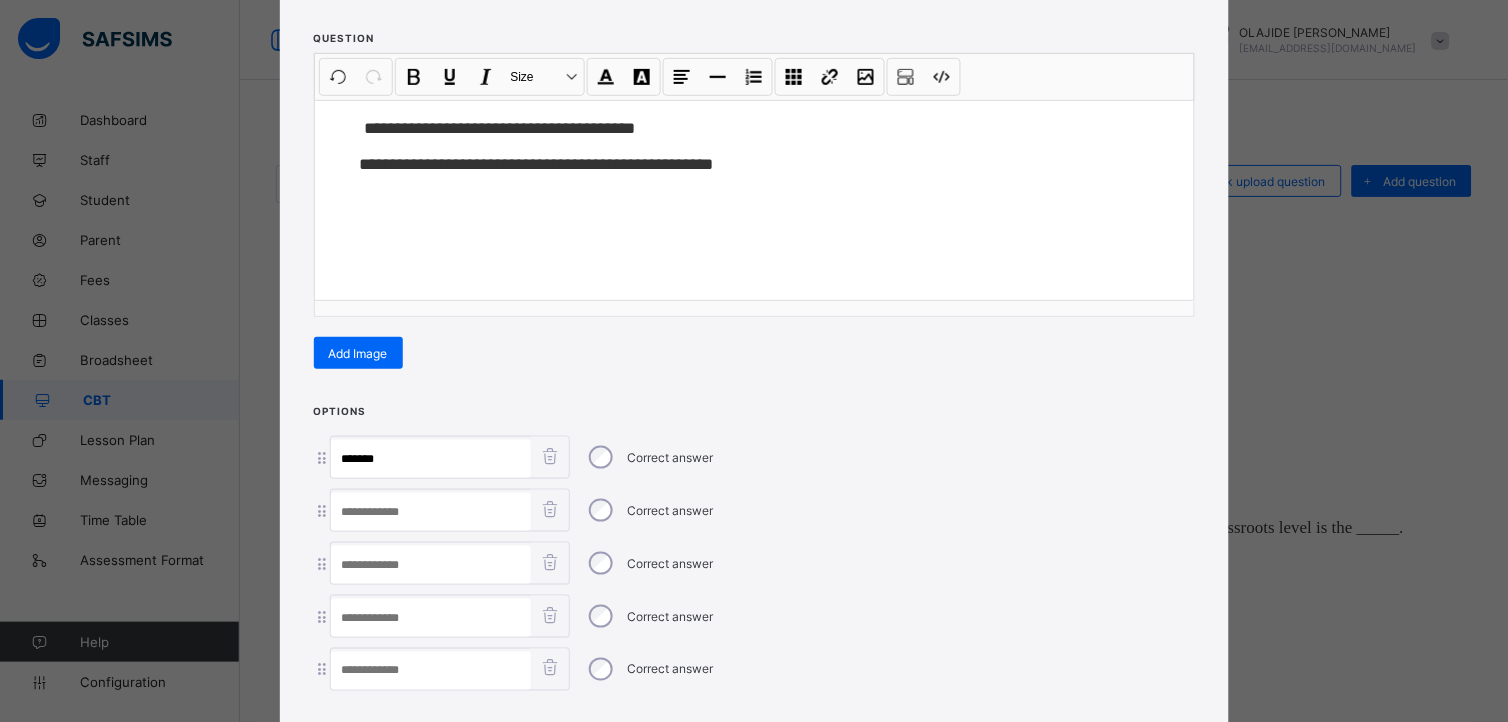 type on "*******" 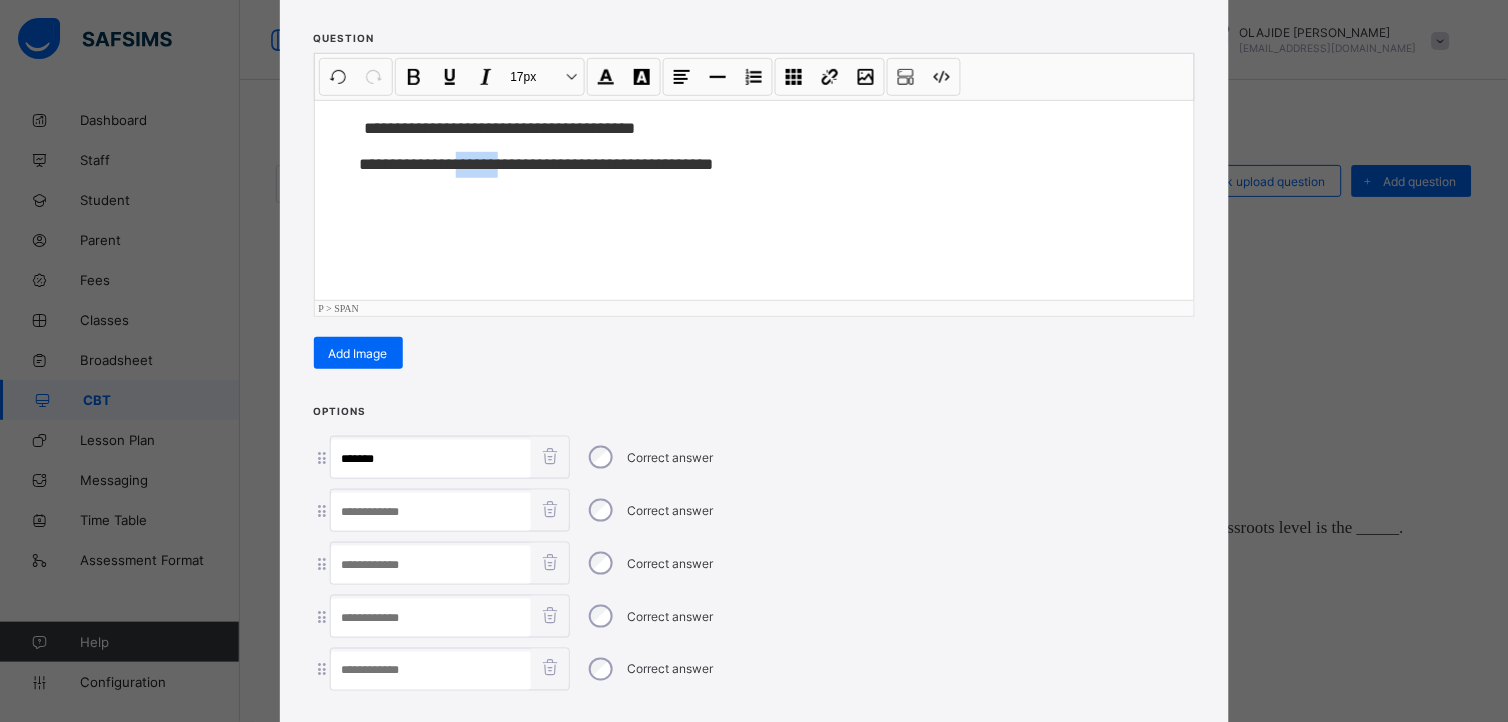 drag, startPoint x: 463, startPoint y: 162, endPoint x: 512, endPoint y: 167, distance: 49.25444 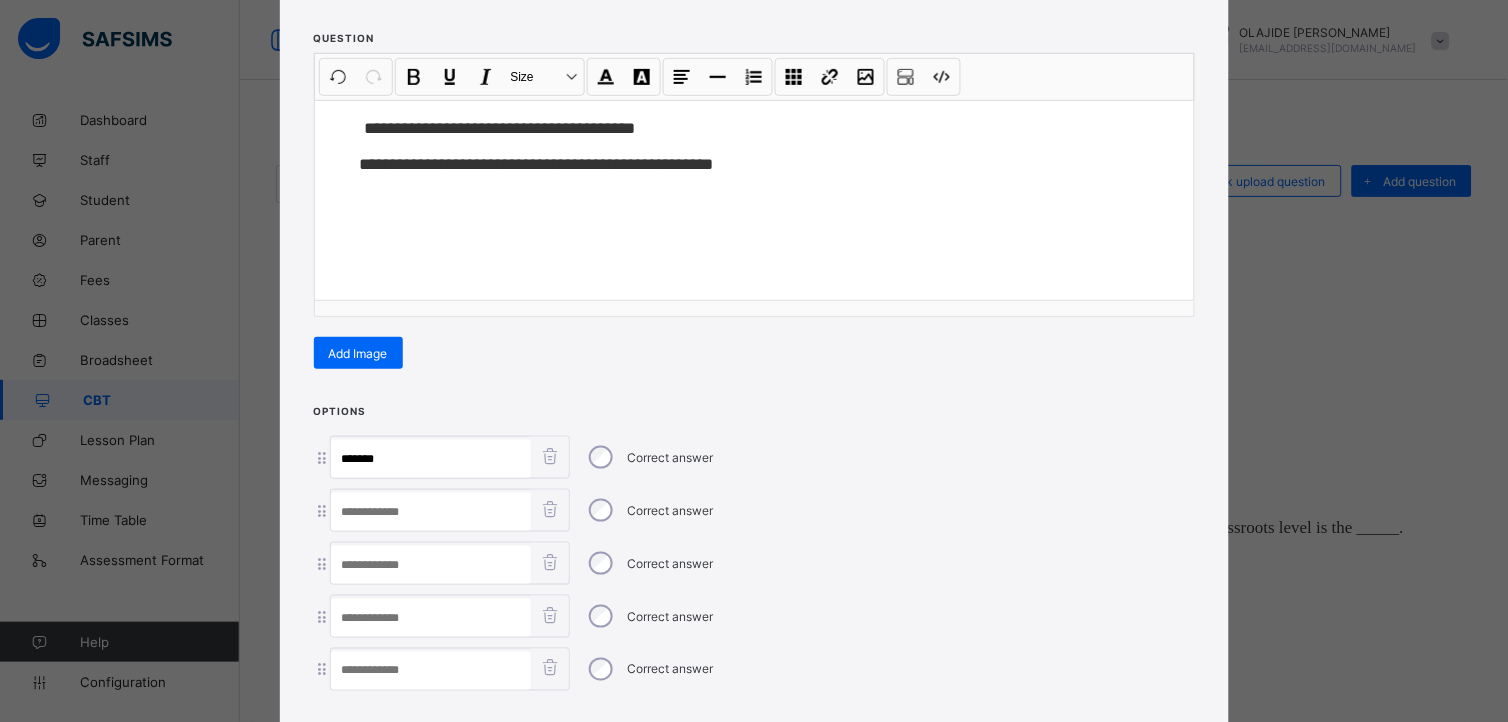 paste on "*****" 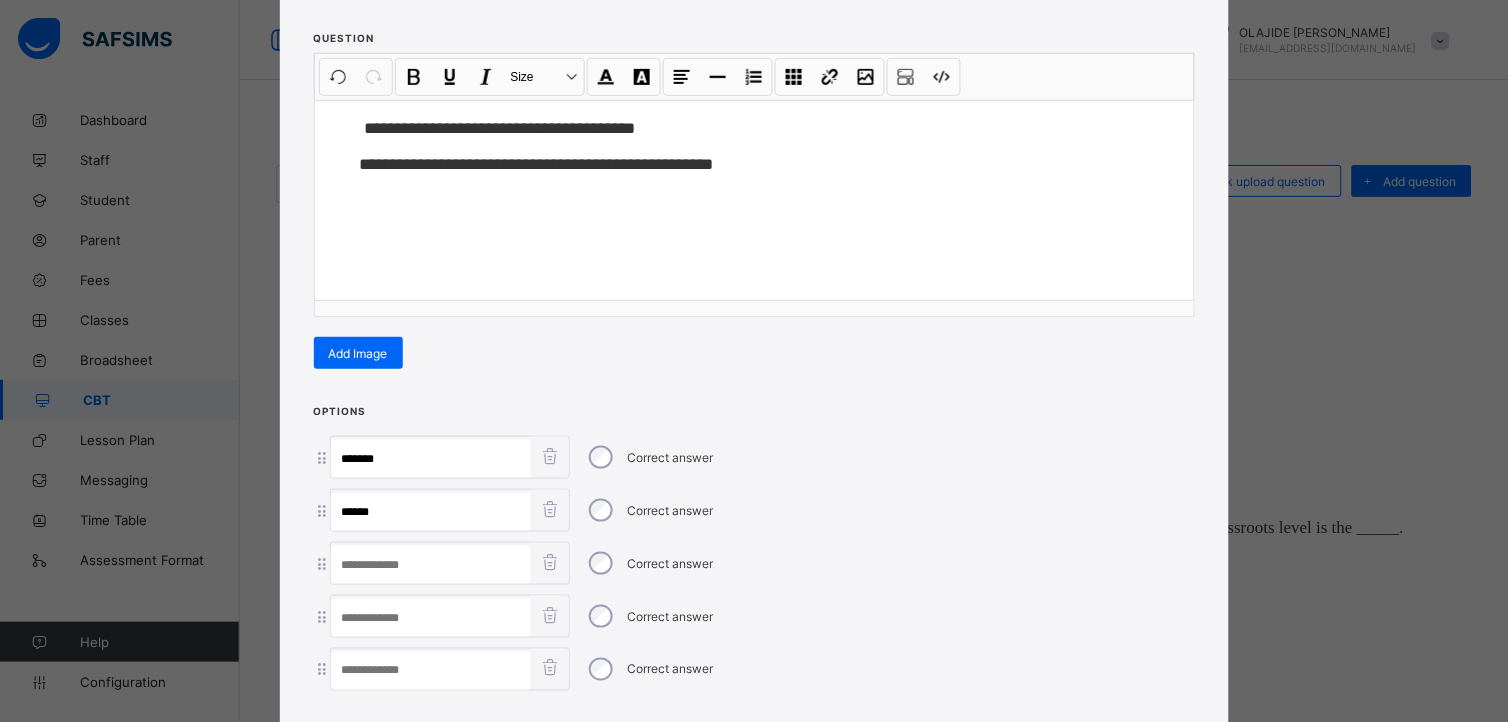 type on "*****" 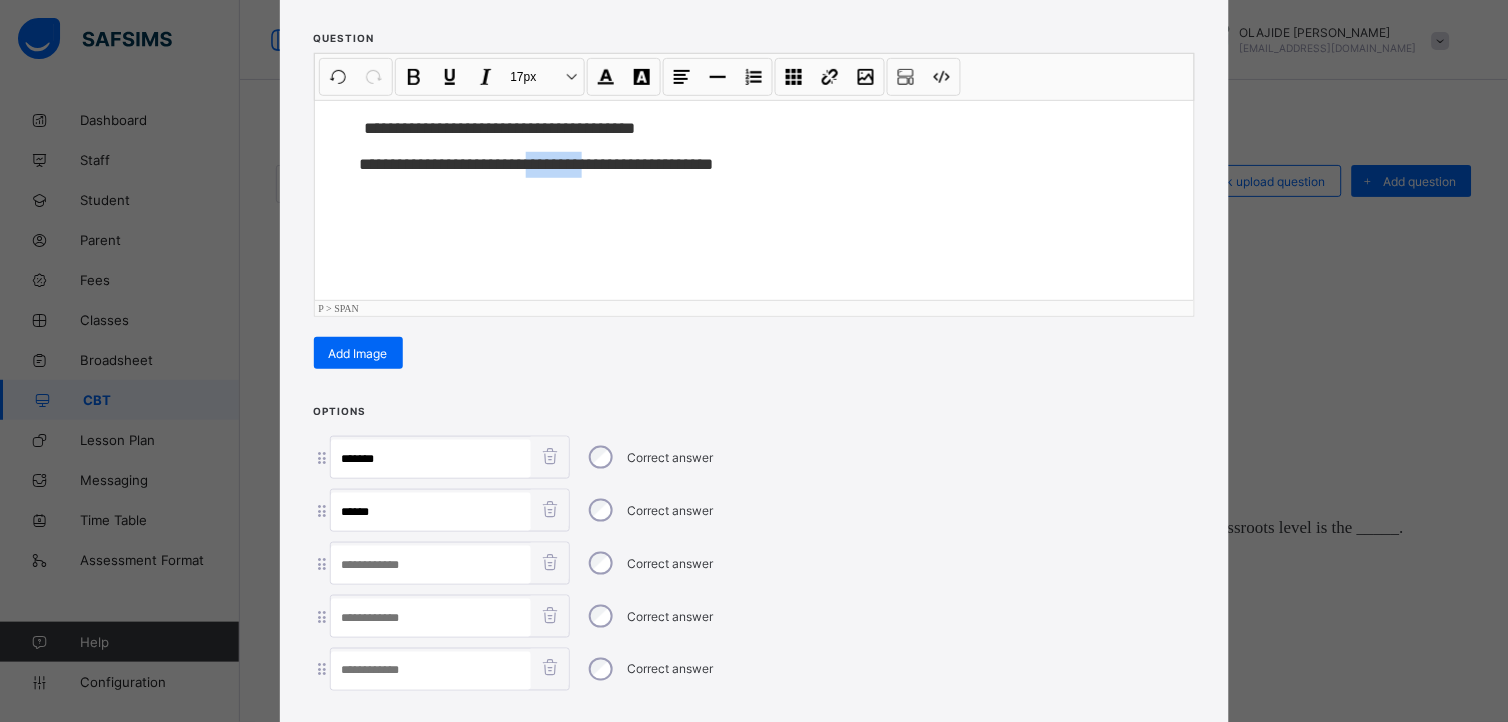 drag, startPoint x: 540, startPoint y: 157, endPoint x: 612, endPoint y: 162, distance: 72.1734 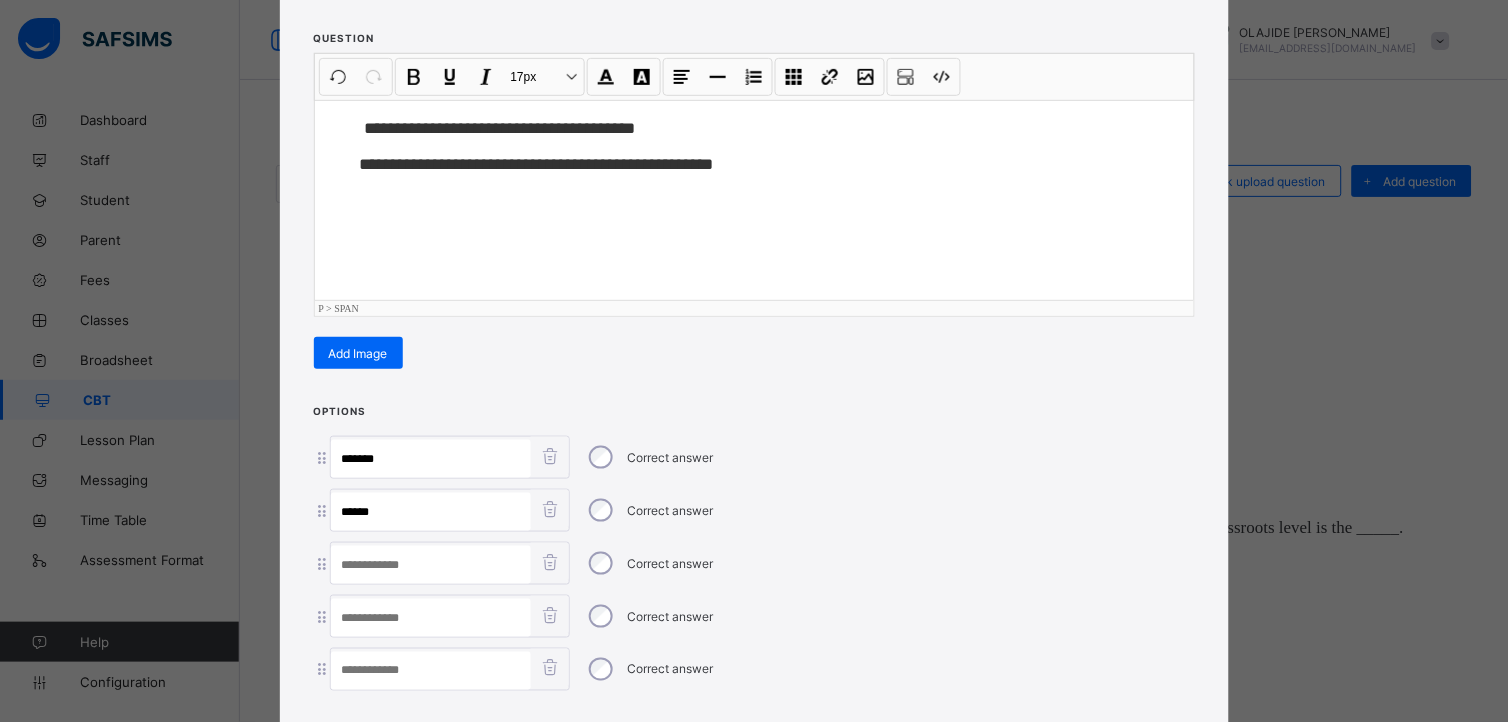 paste on "********" 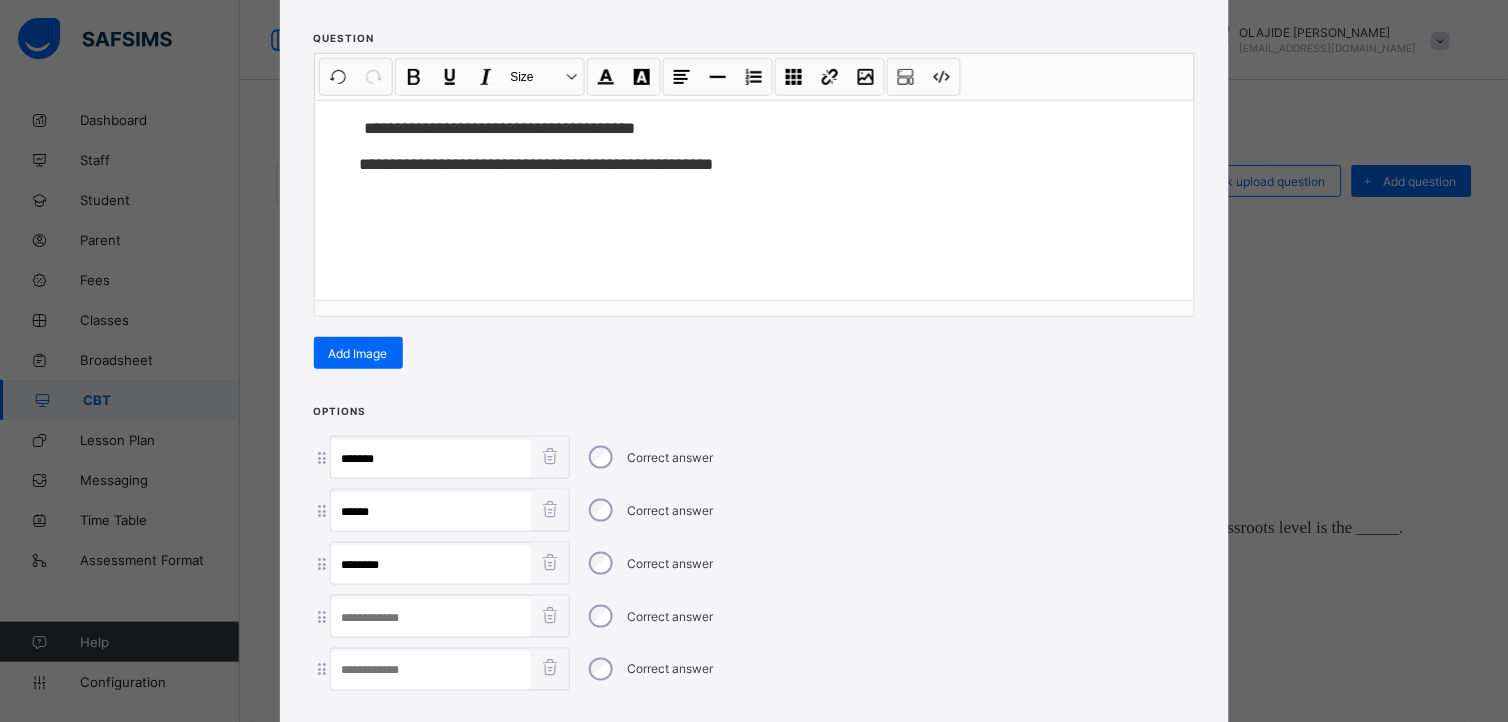 type on "********" 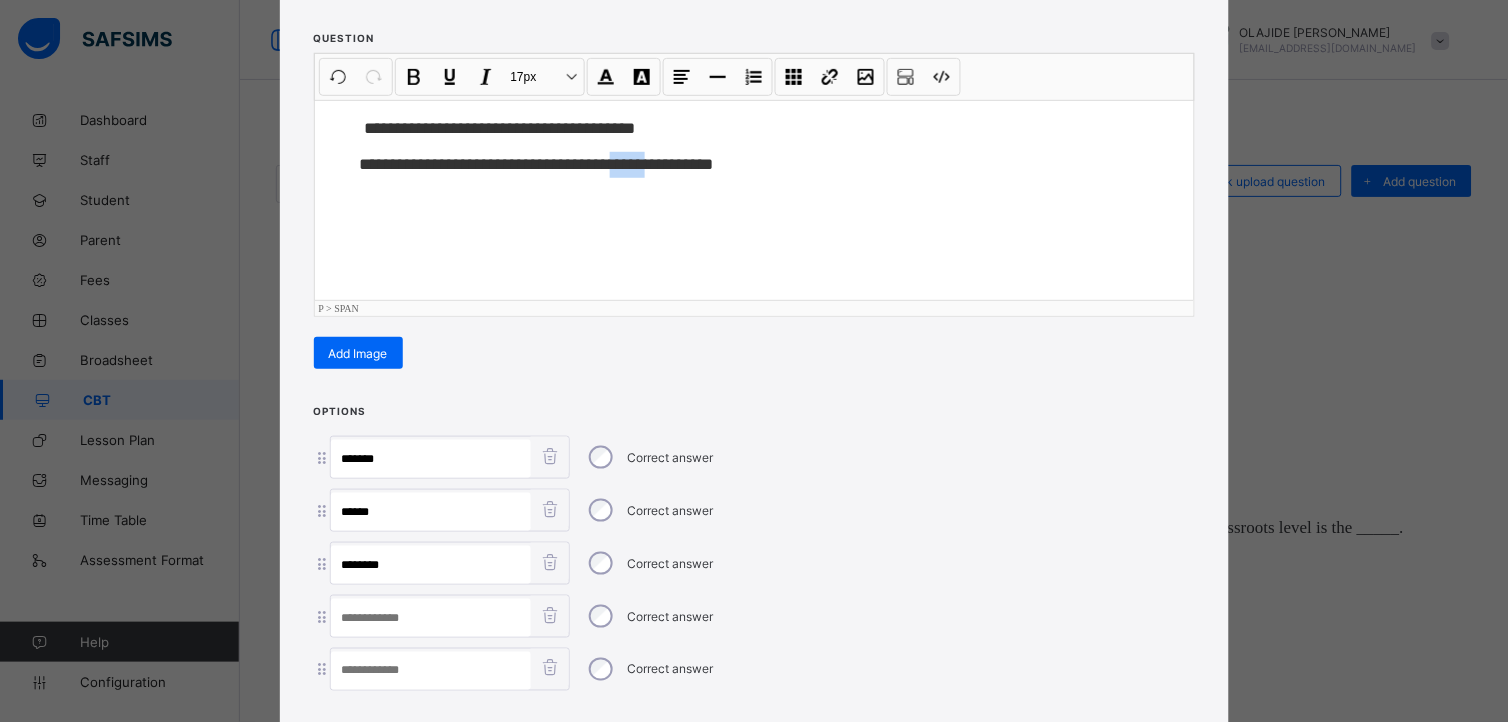 drag, startPoint x: 643, startPoint y: 160, endPoint x: 686, endPoint y: 172, distance: 44.64303 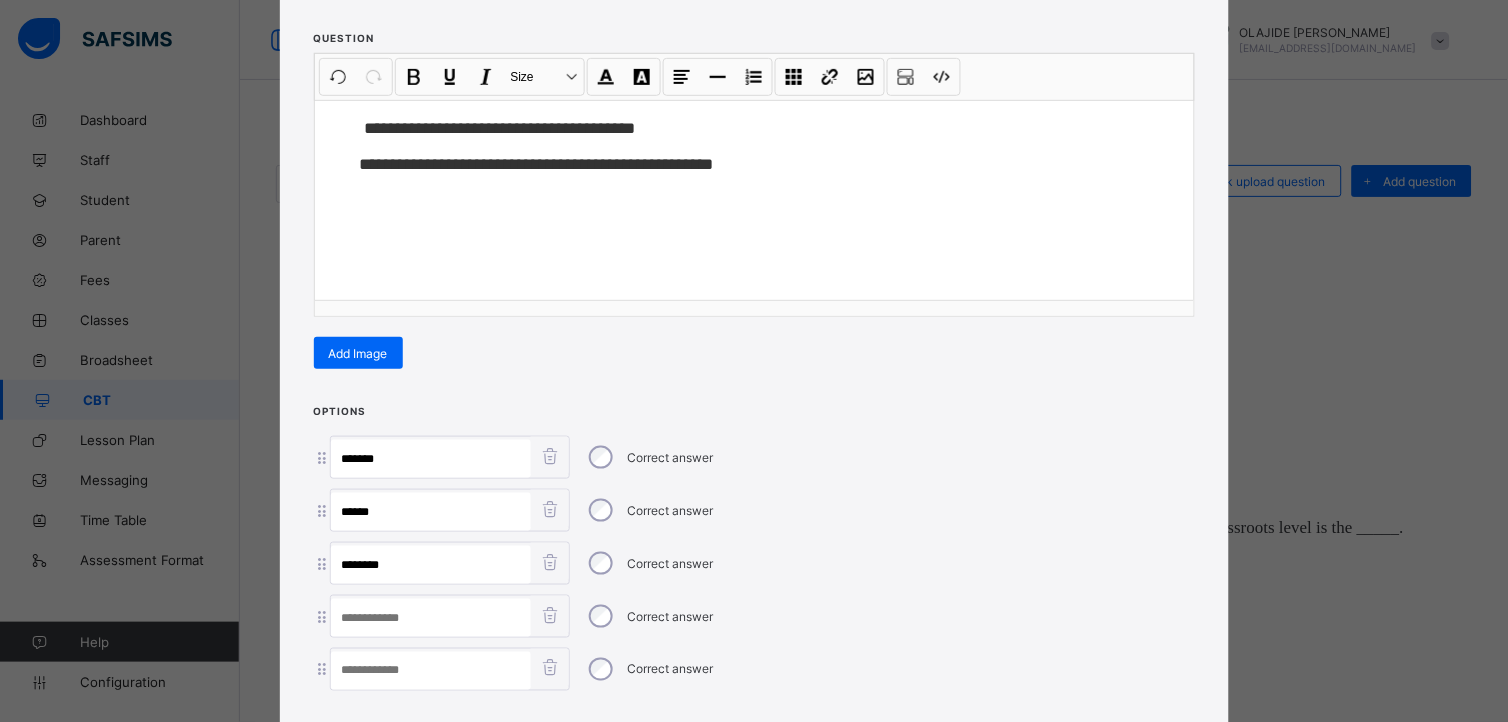 paste on "*****" 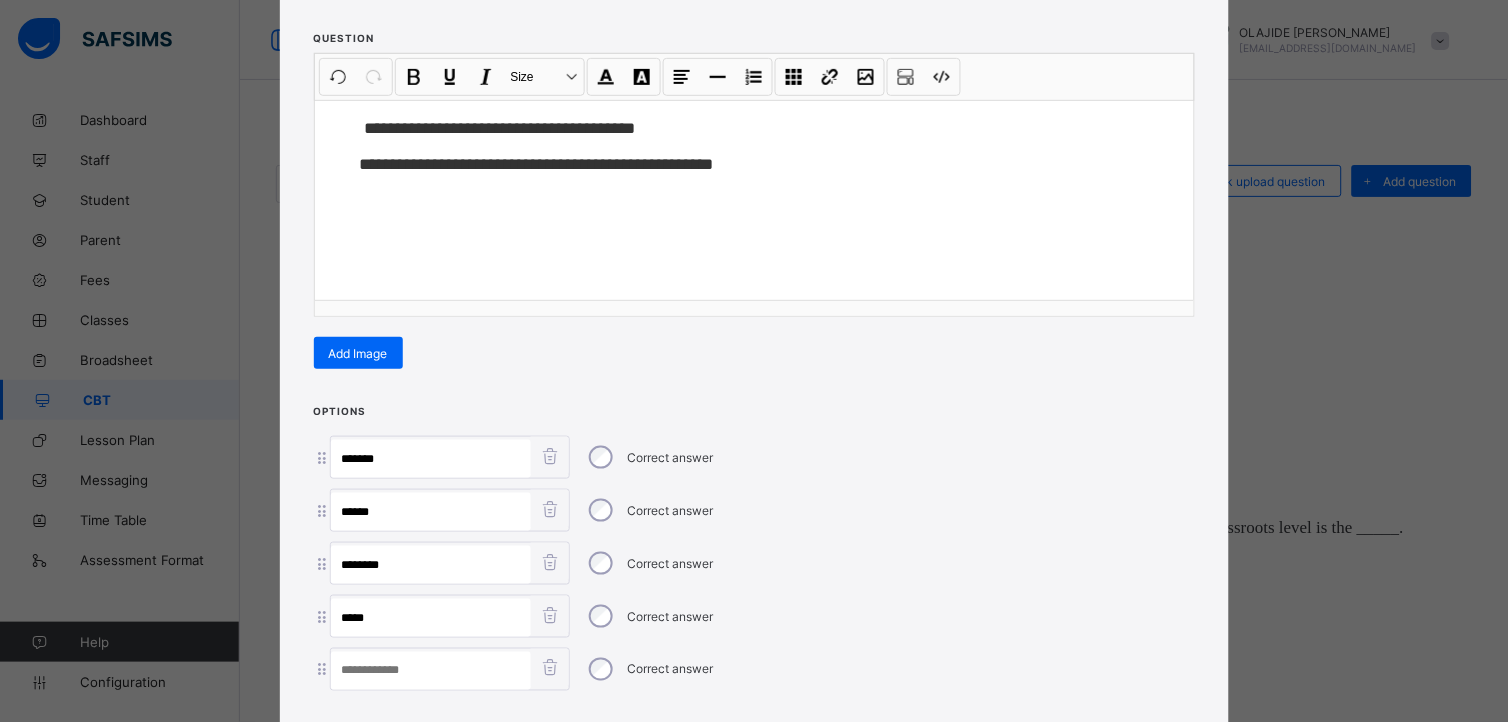 type on "*****" 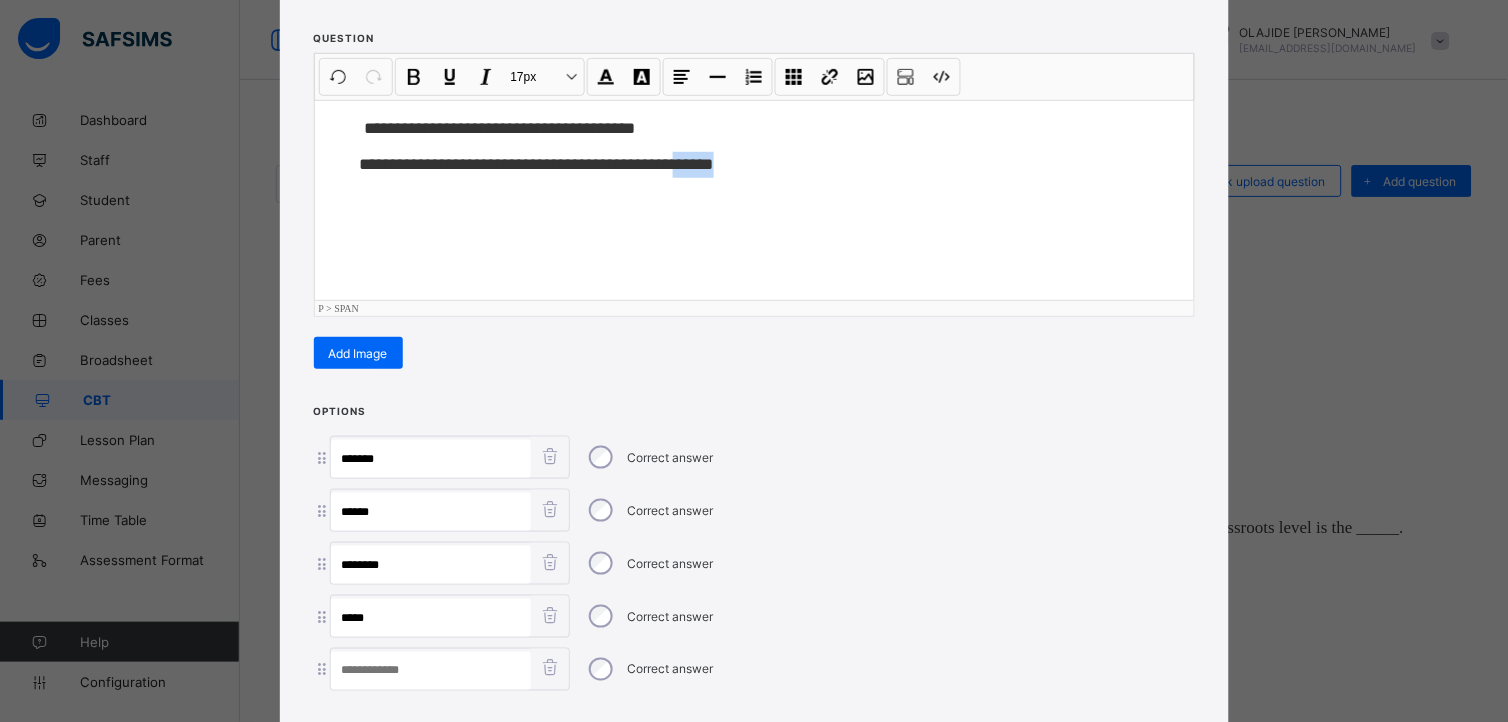 drag, startPoint x: 715, startPoint y: 155, endPoint x: 805, endPoint y: 185, distance: 94.86833 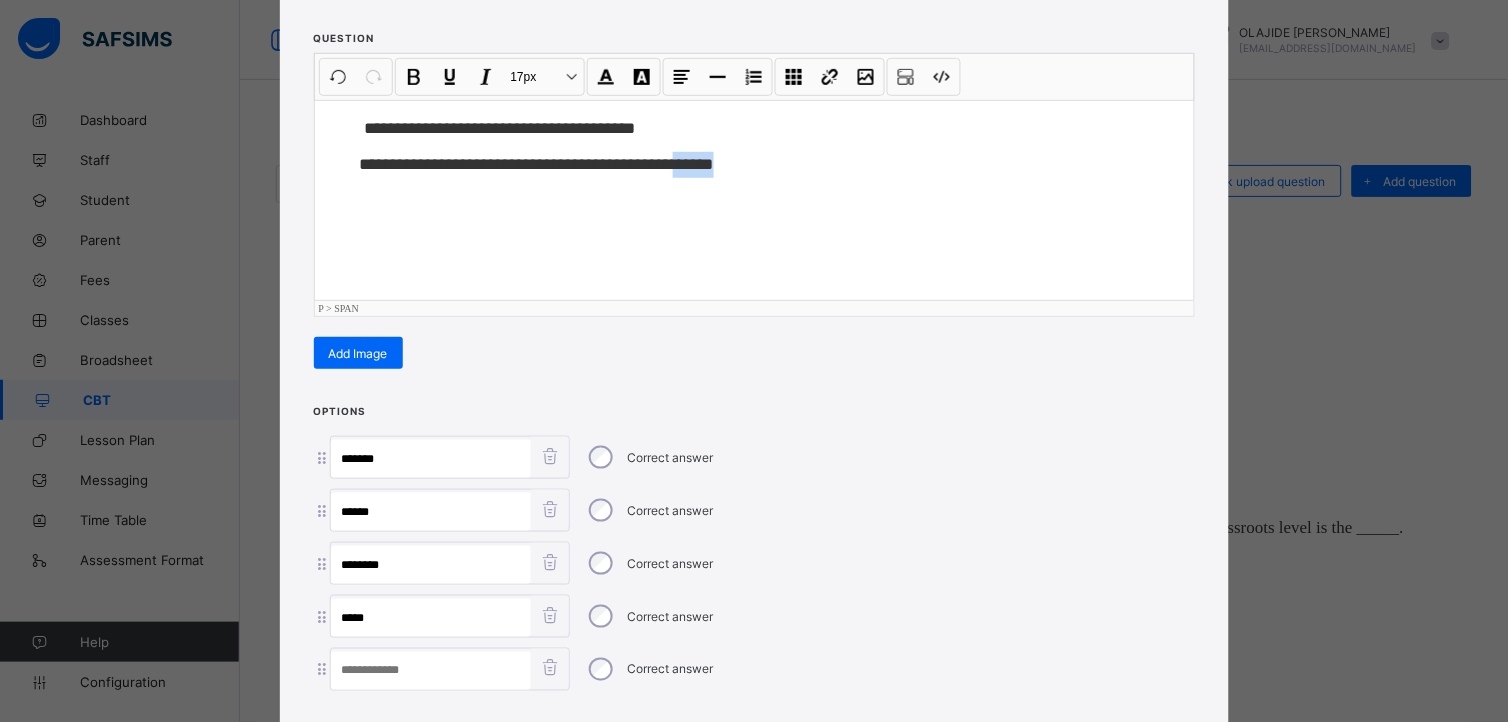 click at bounding box center [431, 671] 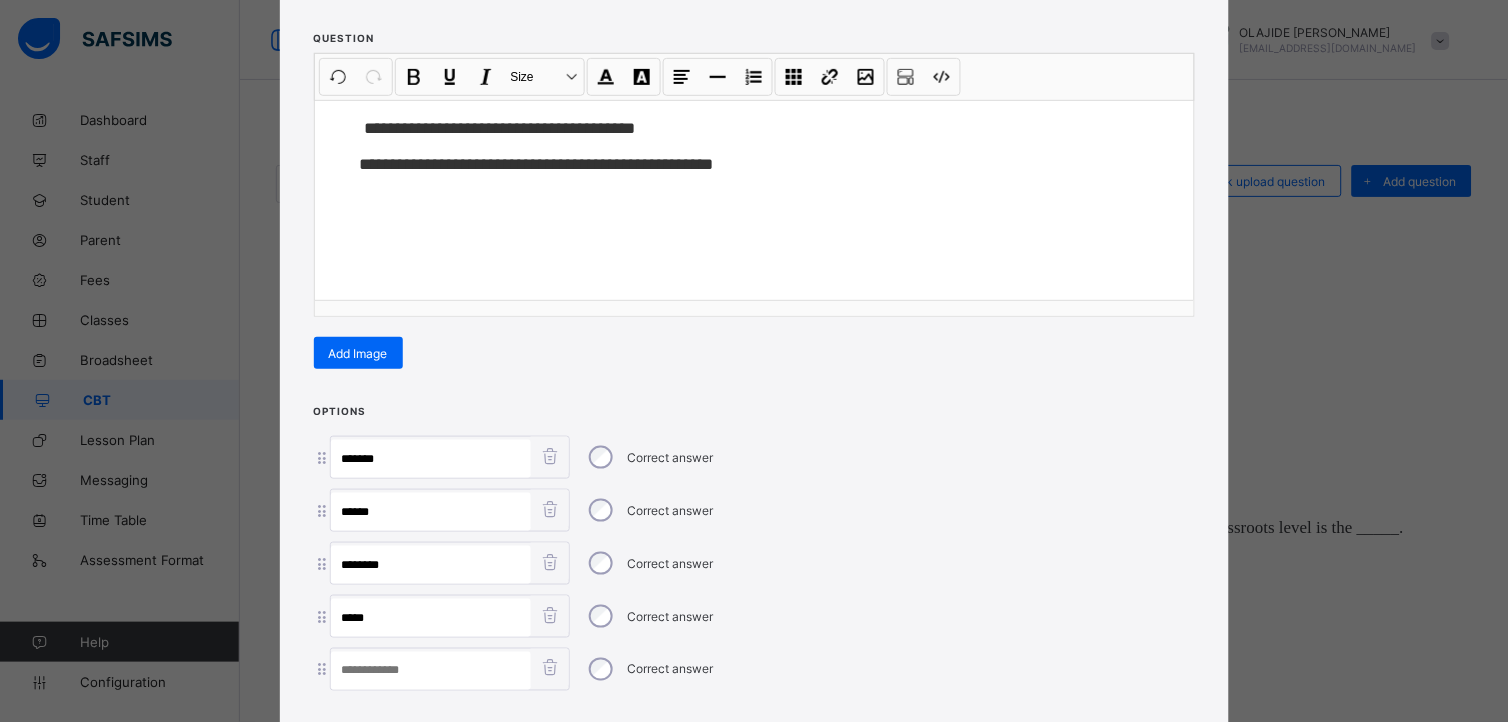 paste on "******" 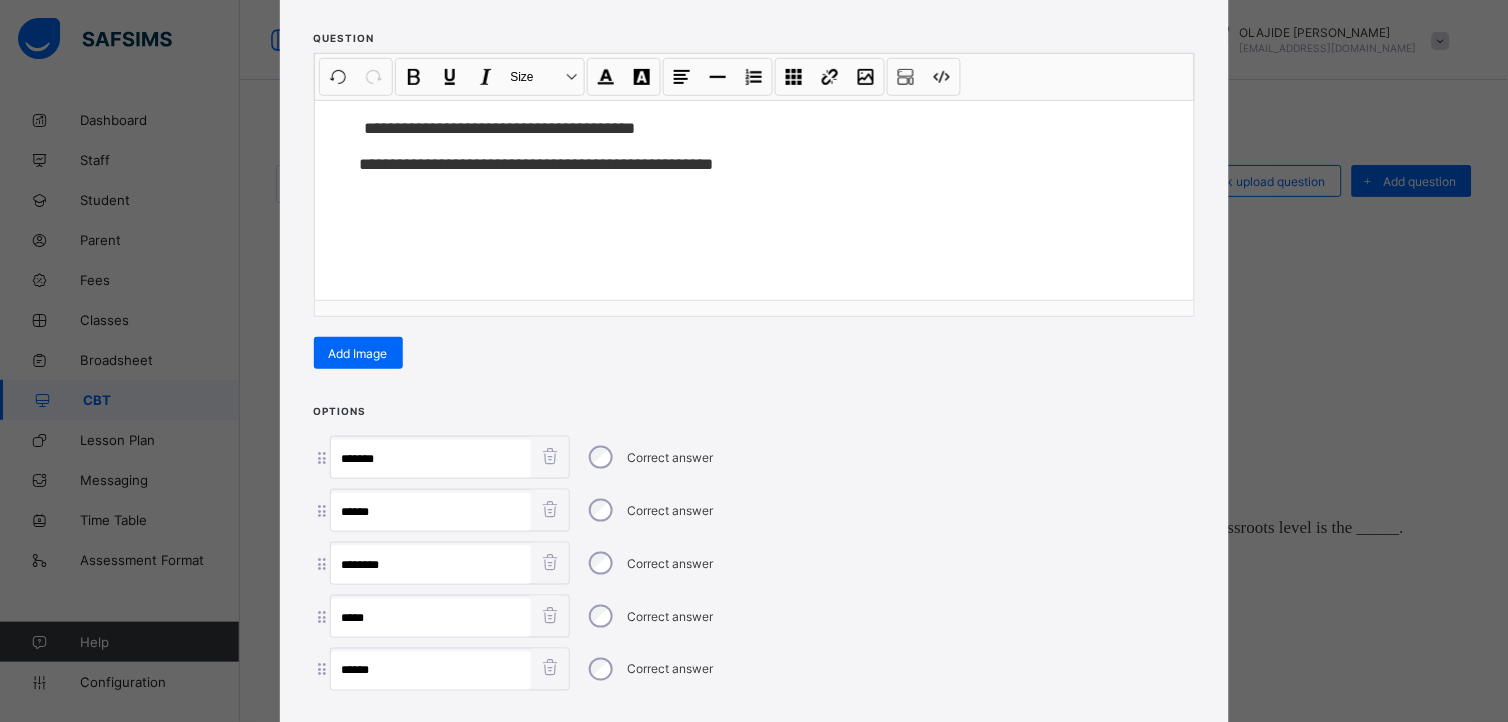 type on "******" 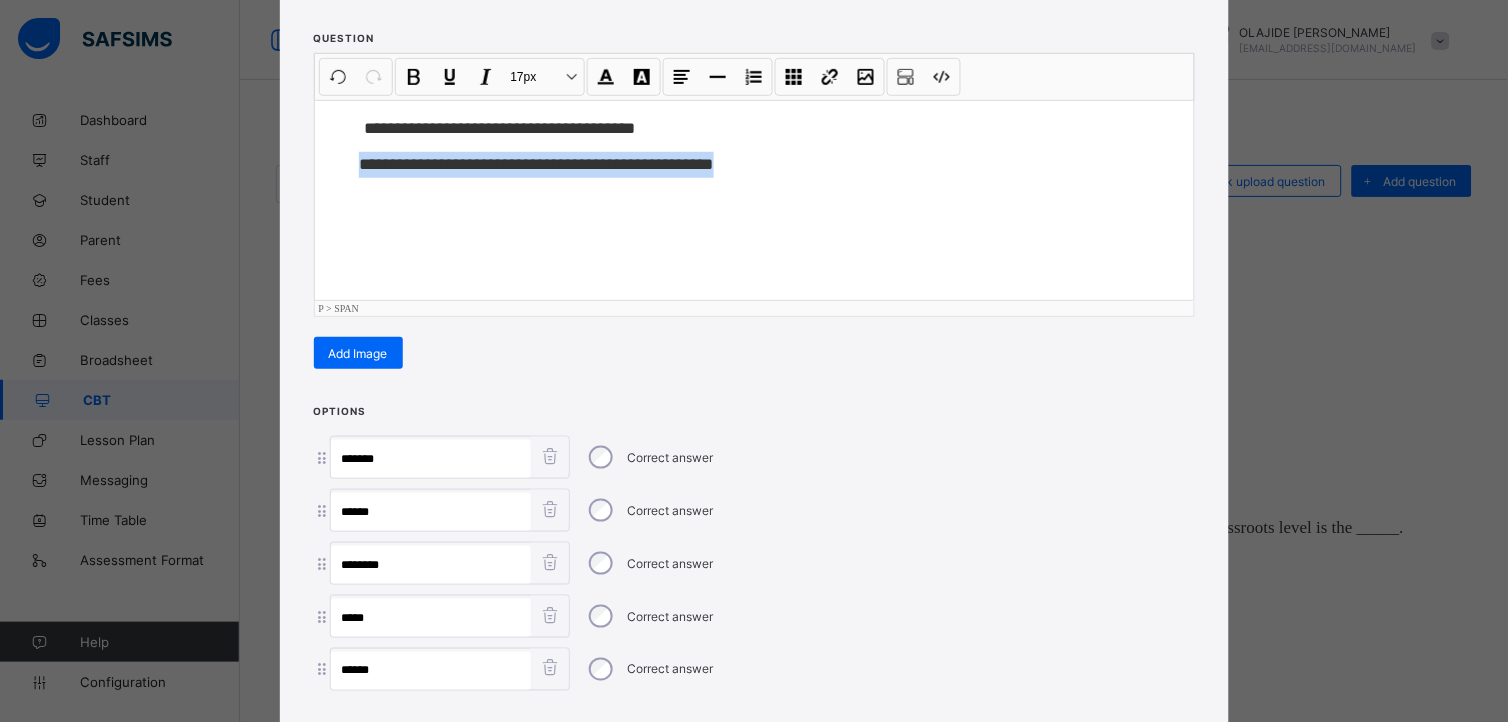 drag, startPoint x: 350, startPoint y: 171, endPoint x: 901, endPoint y: 394, distance: 594.41565 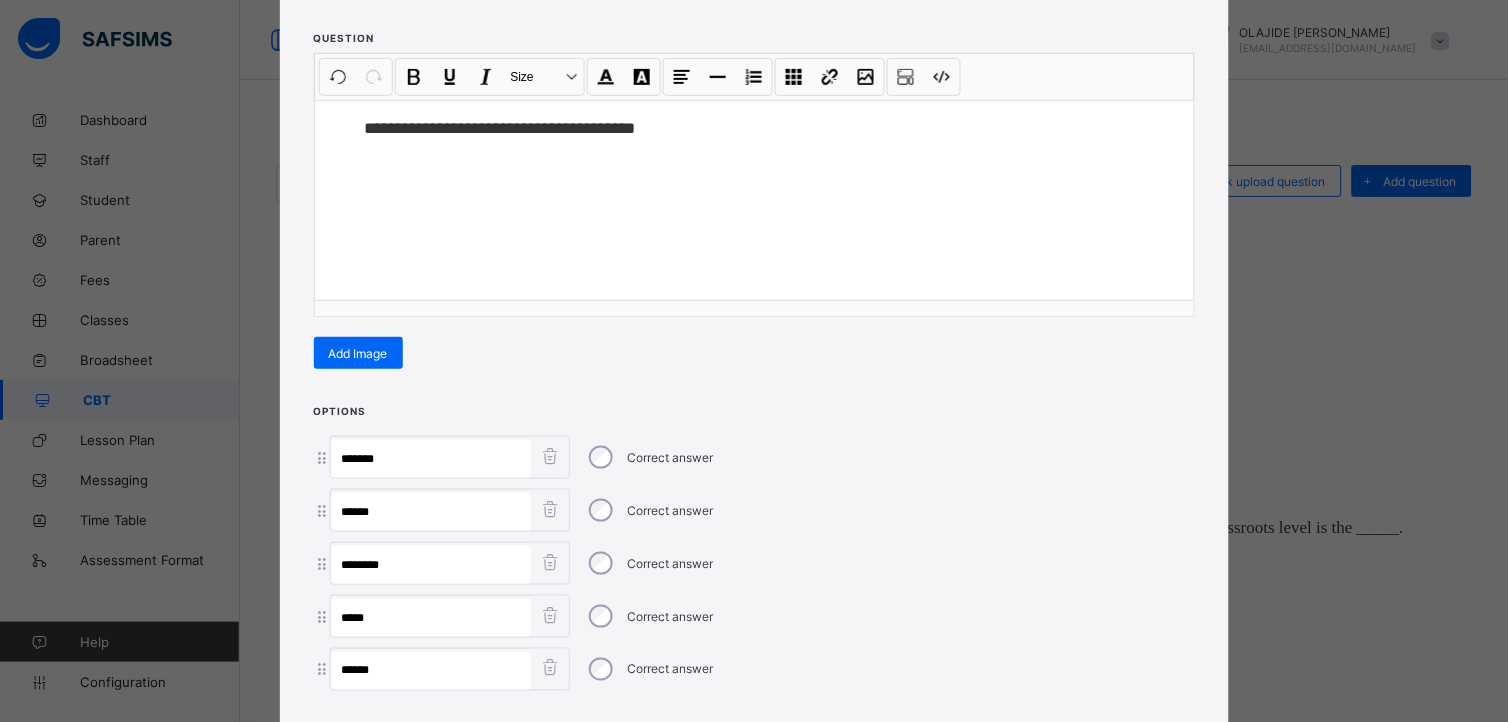 click on "**********" at bounding box center (754, 361) 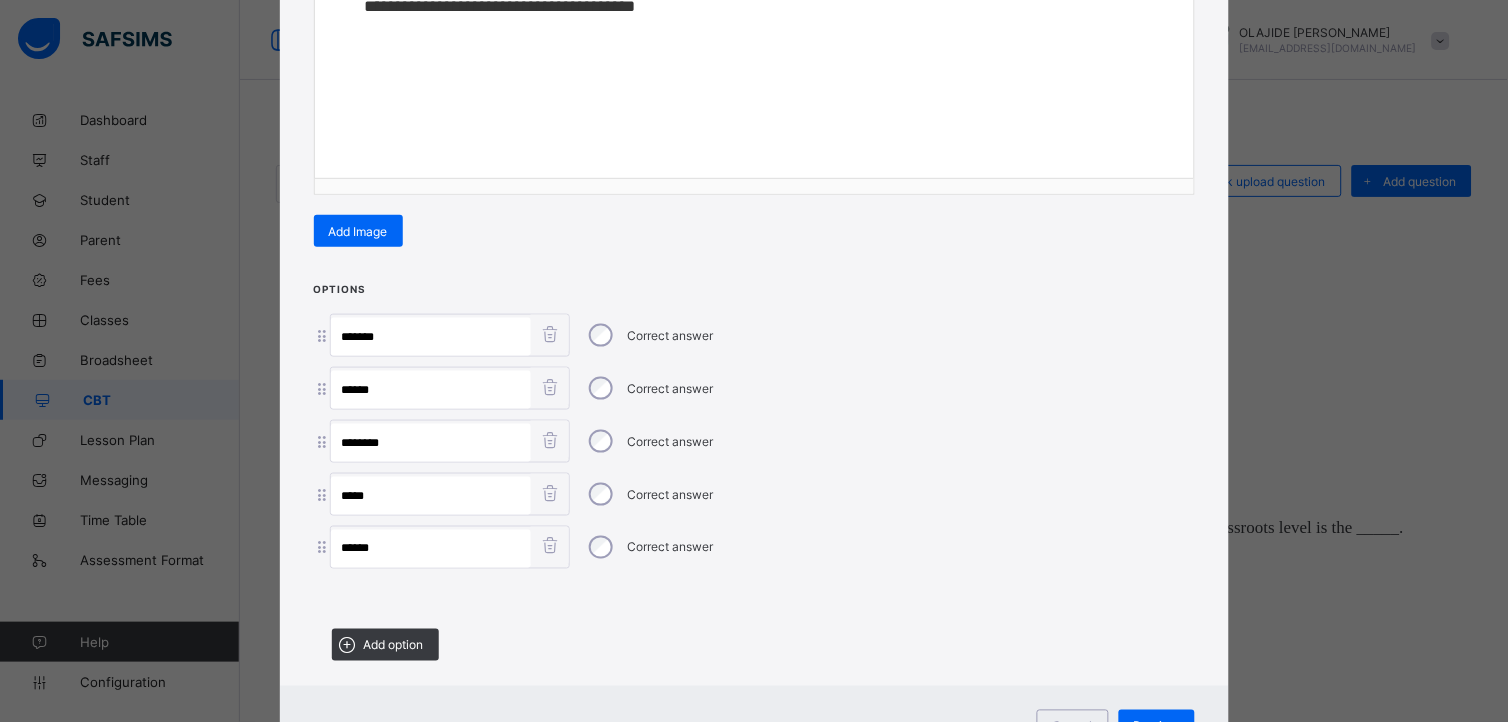 scroll, scrollTop: 432, scrollLeft: 0, axis: vertical 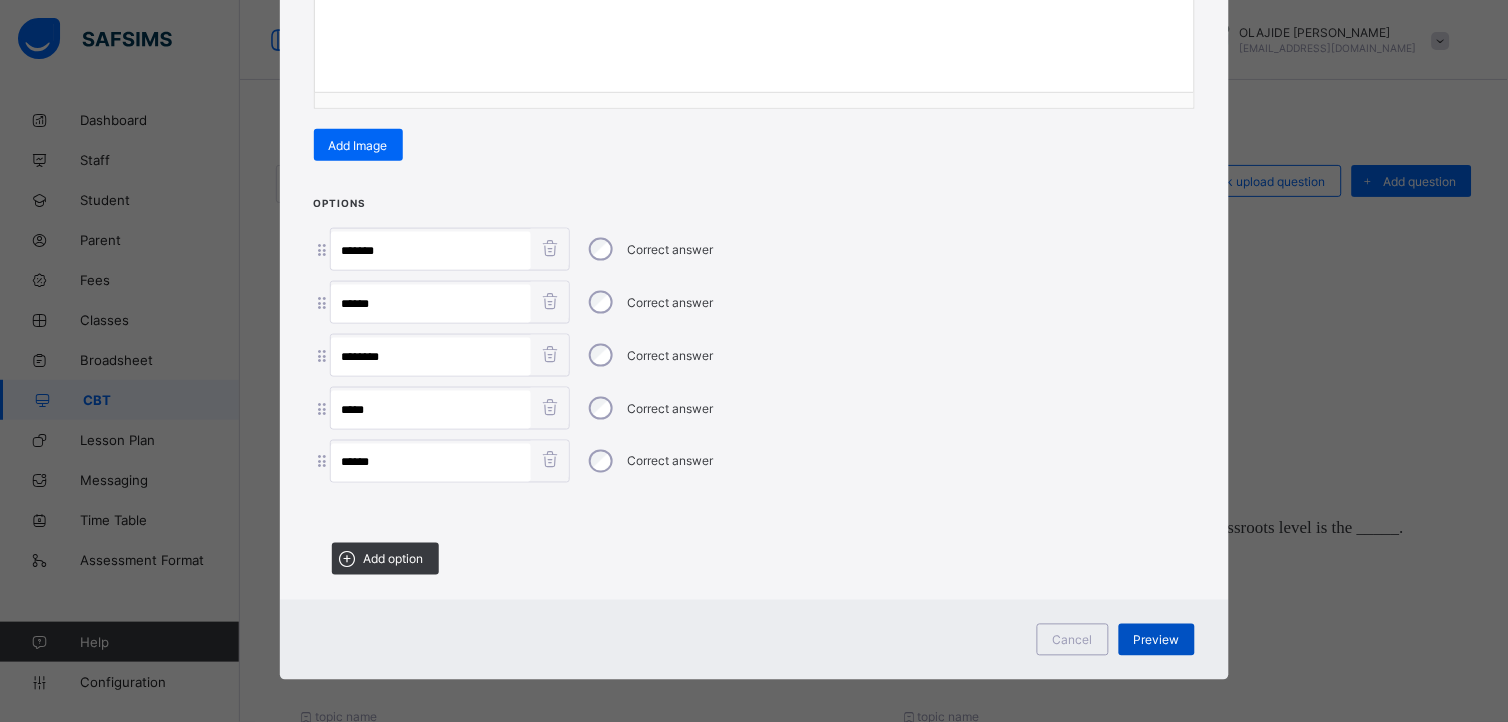 click on "Preview" at bounding box center (1157, 640) 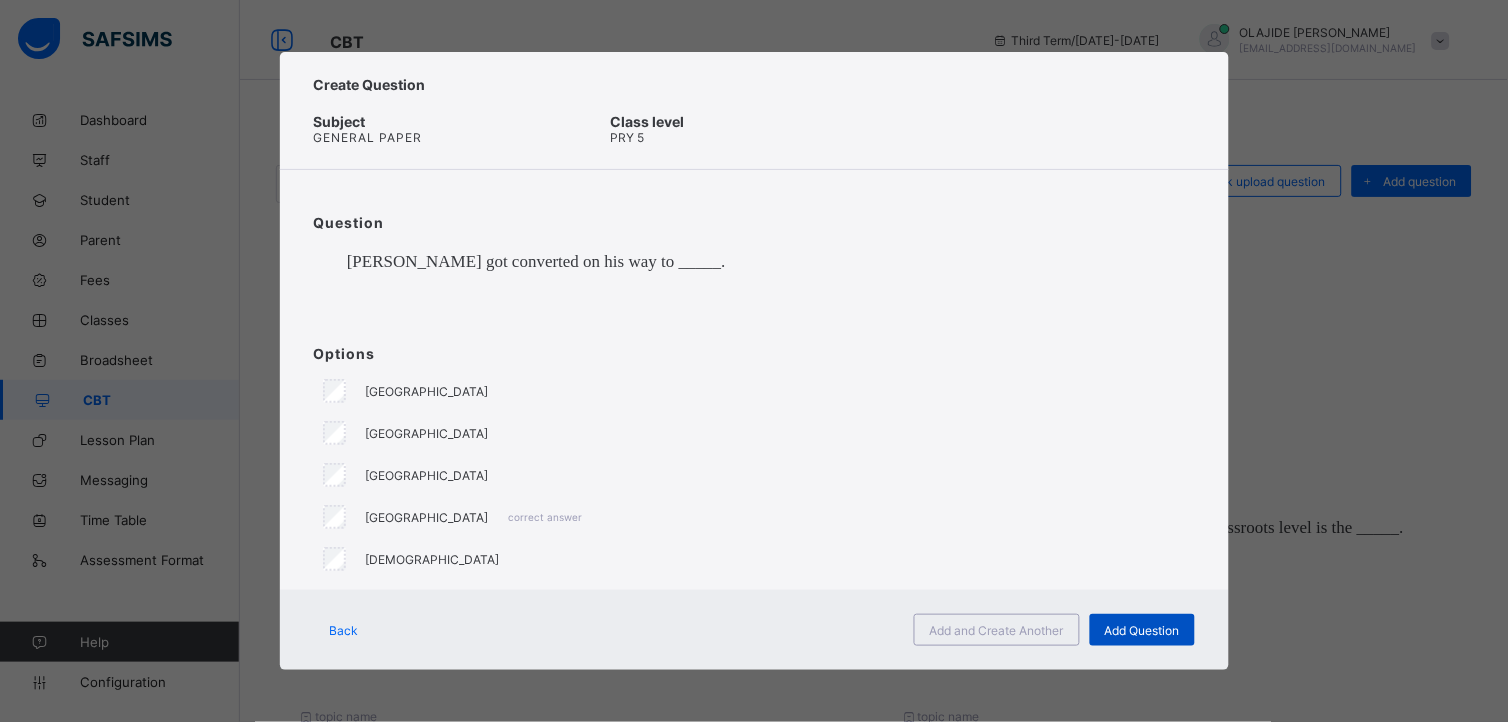 click on "Add Question" at bounding box center [1142, 630] 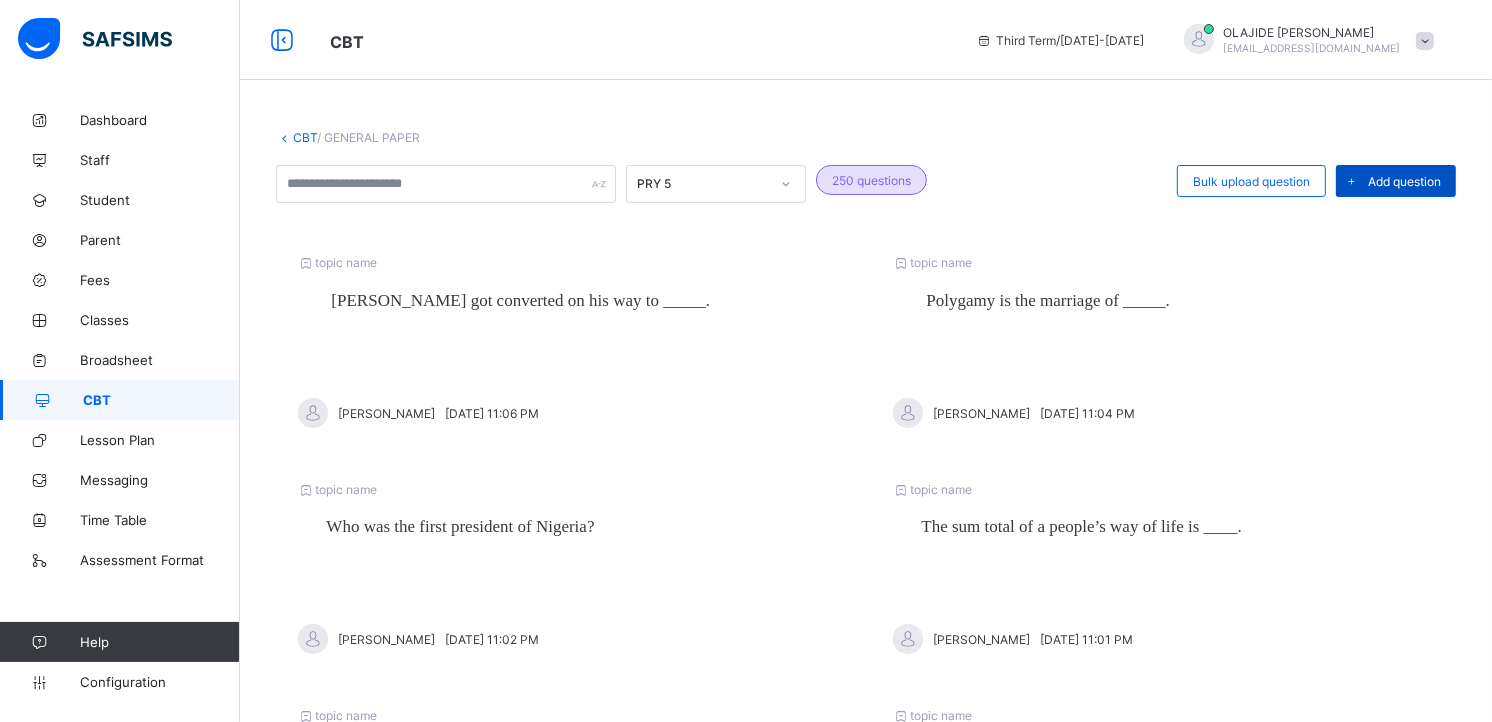 click at bounding box center (1352, 181) 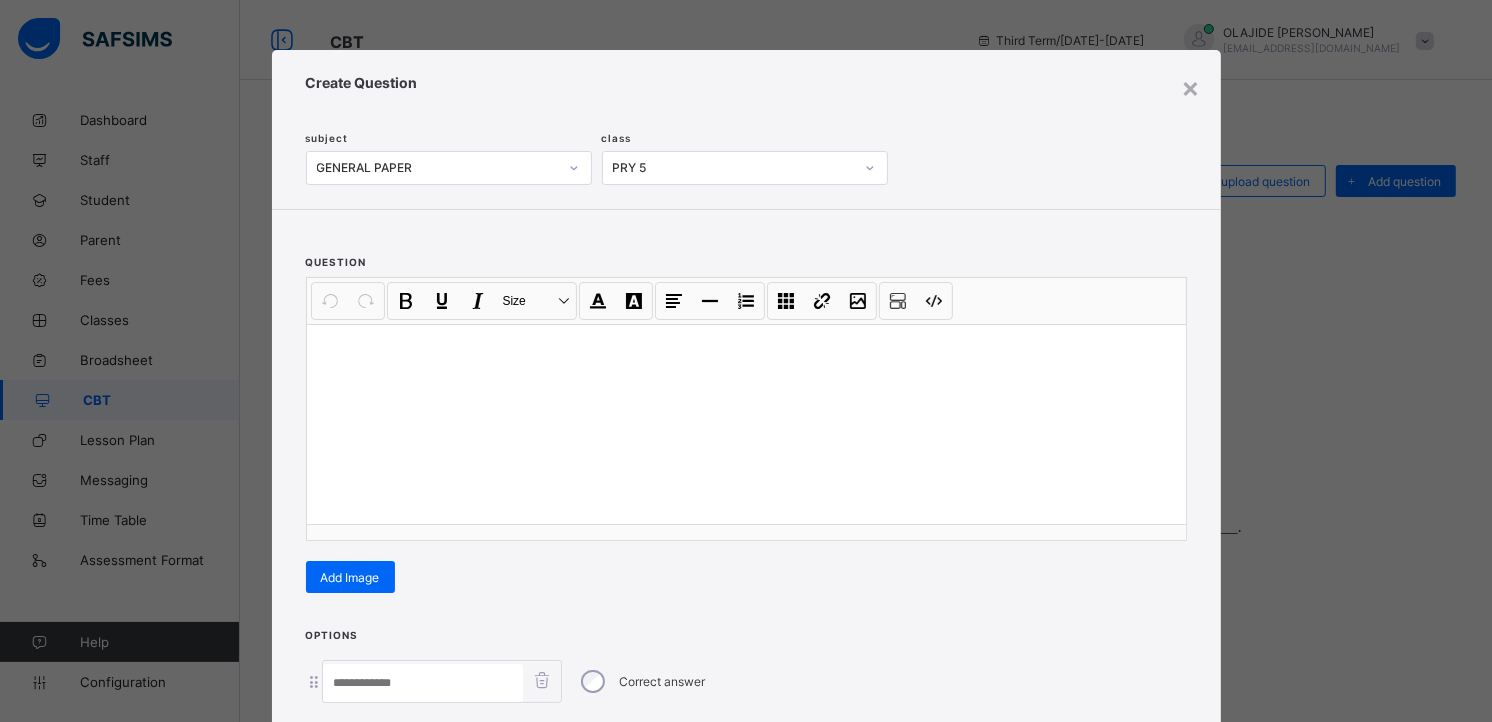 click at bounding box center (746, 350) 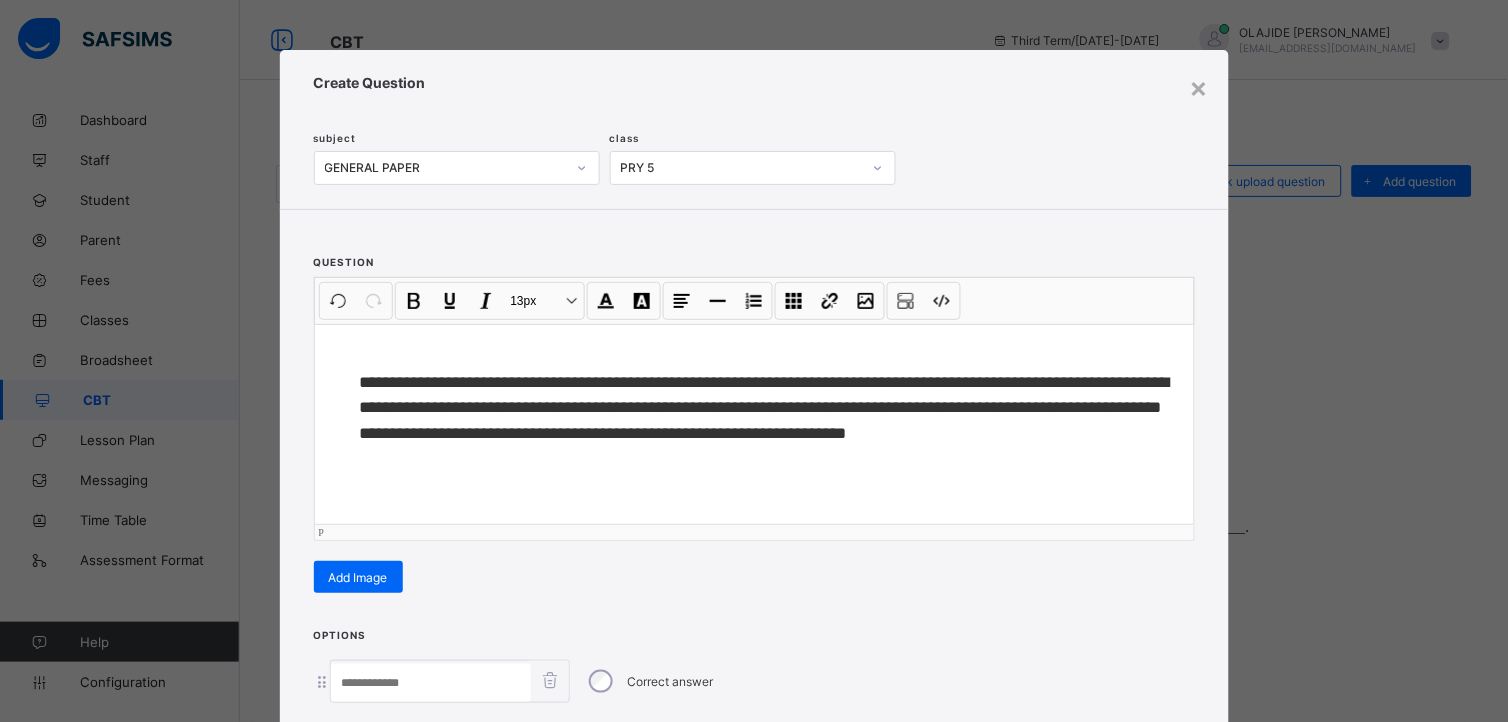 click on "**" at bounding box center [369, 382] 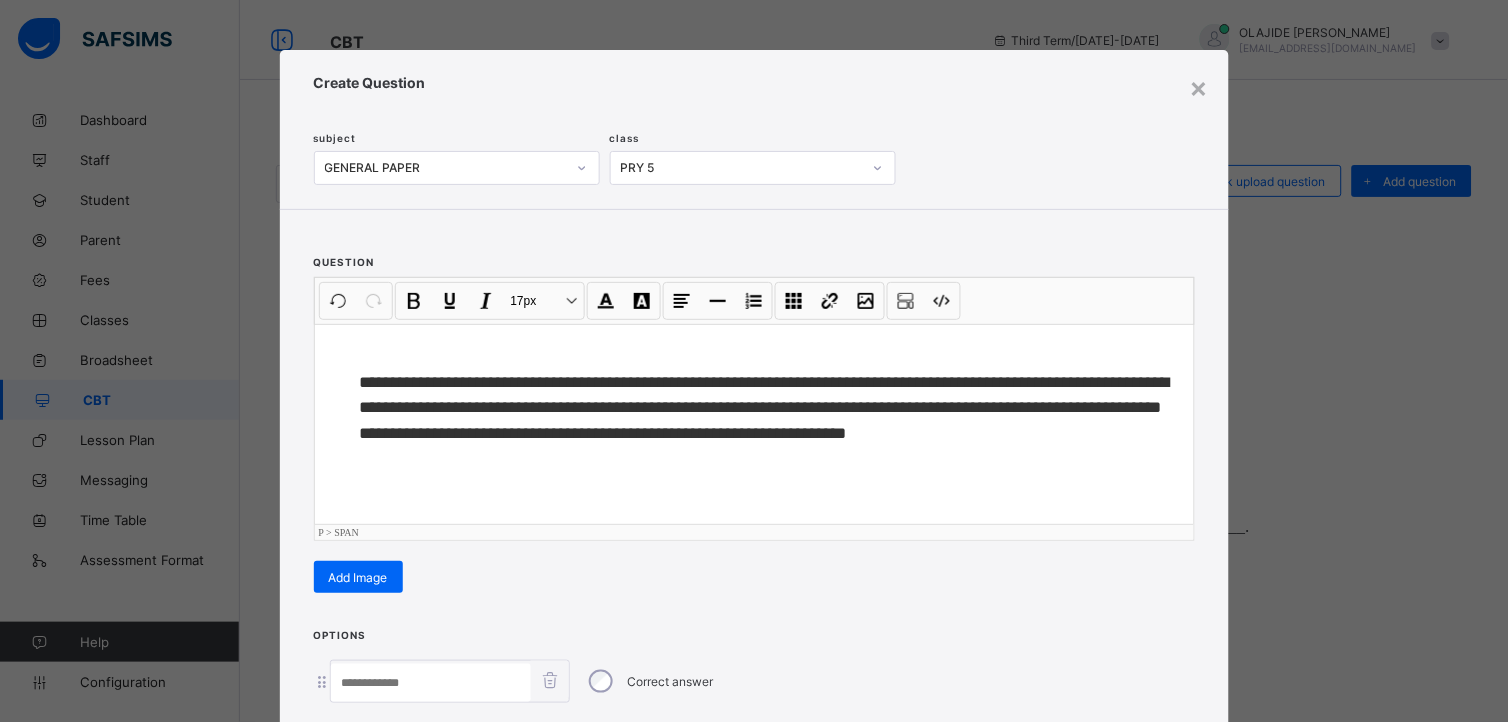 type 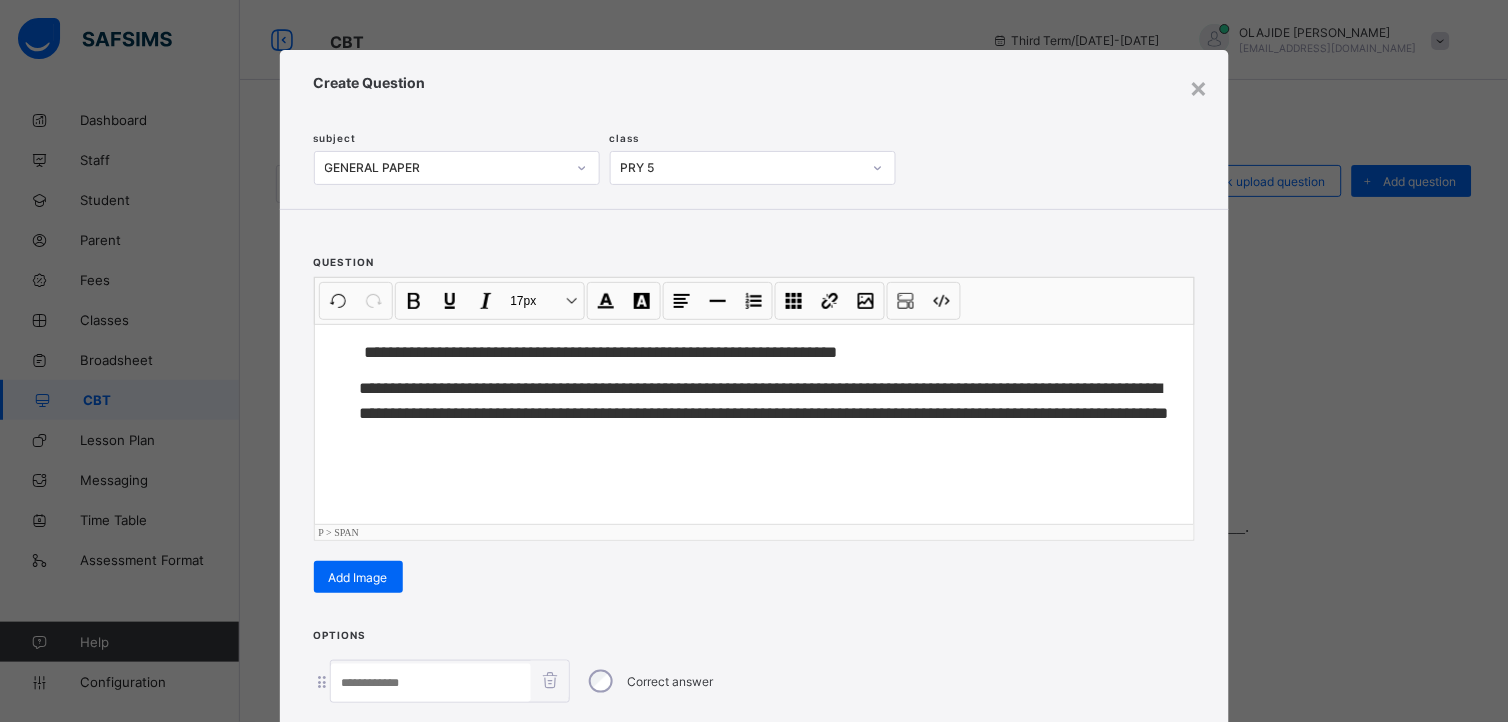 click on "**********" at bounding box center (754, 361) 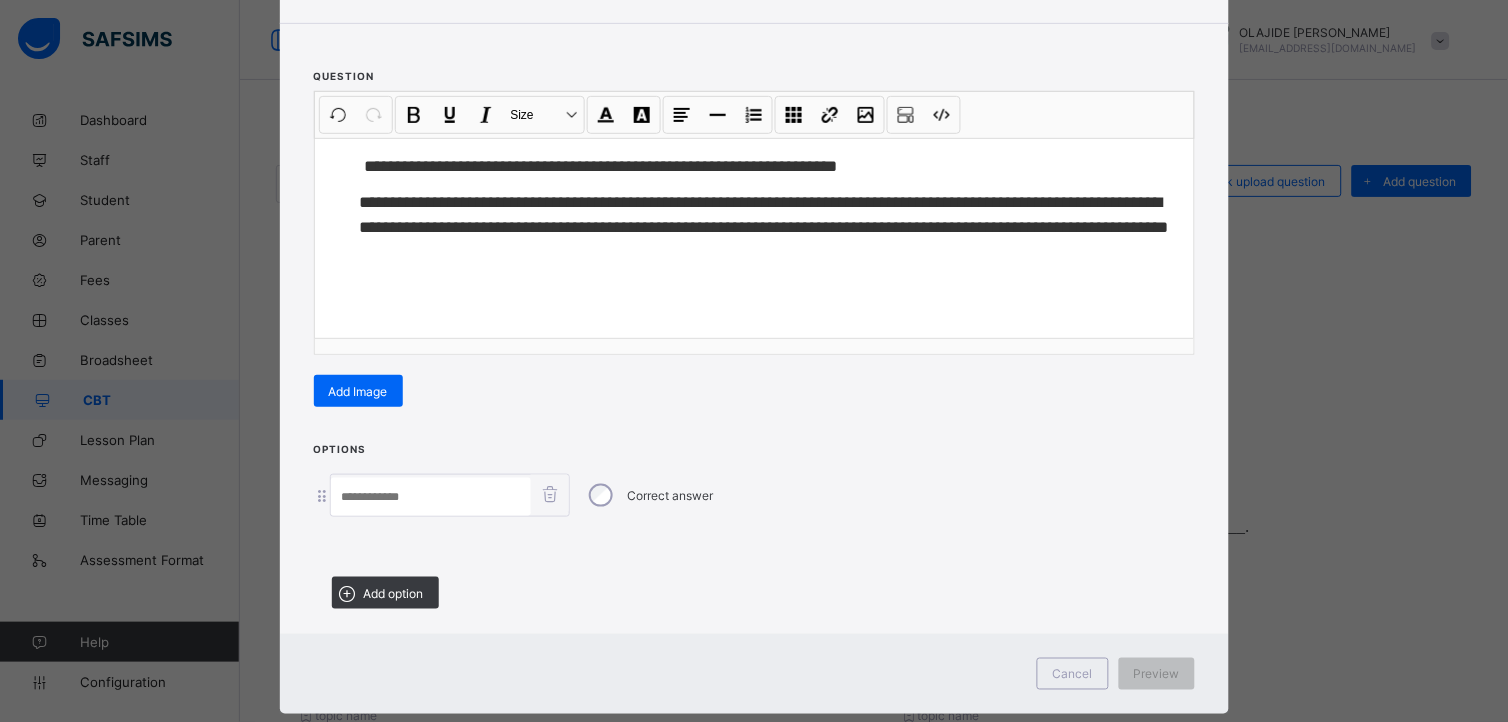 scroll, scrollTop: 224, scrollLeft: 0, axis: vertical 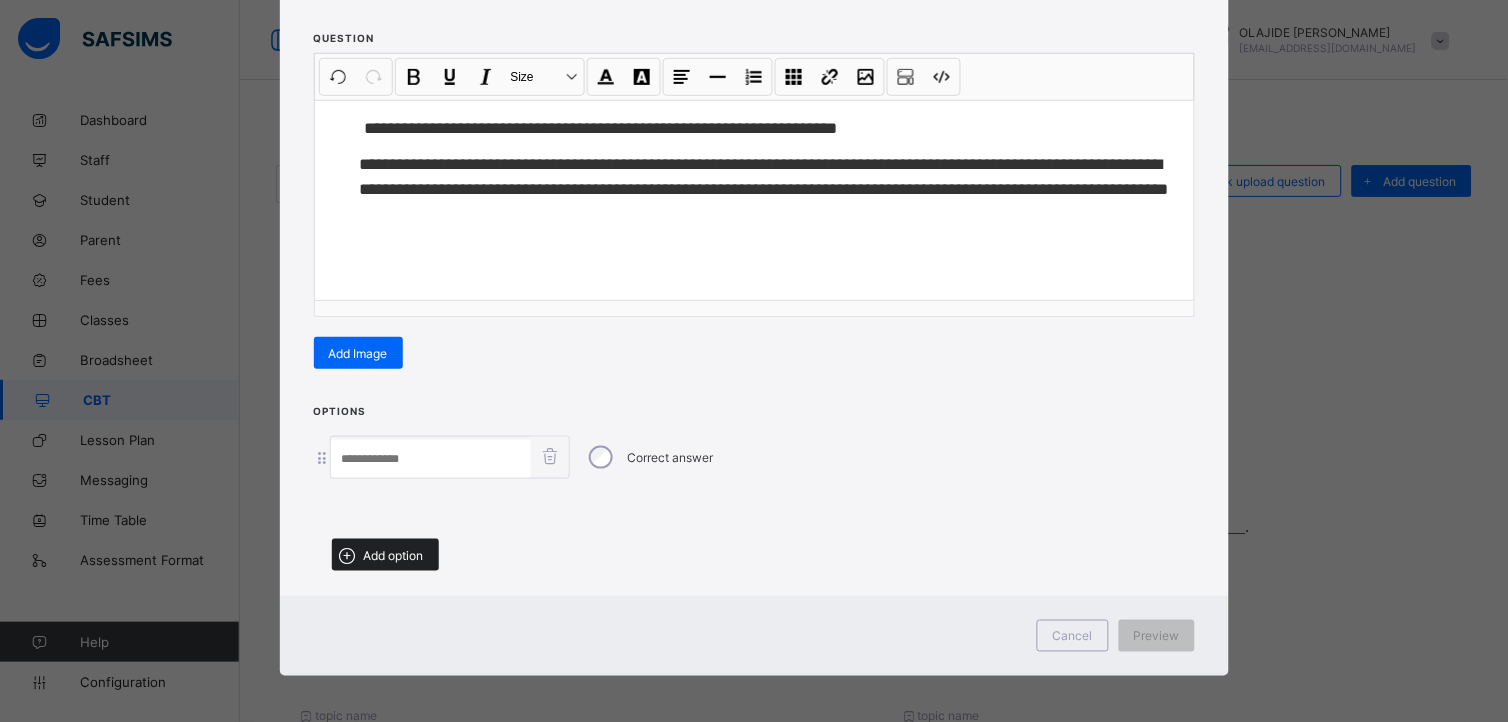 click on "Add option" at bounding box center (394, 555) 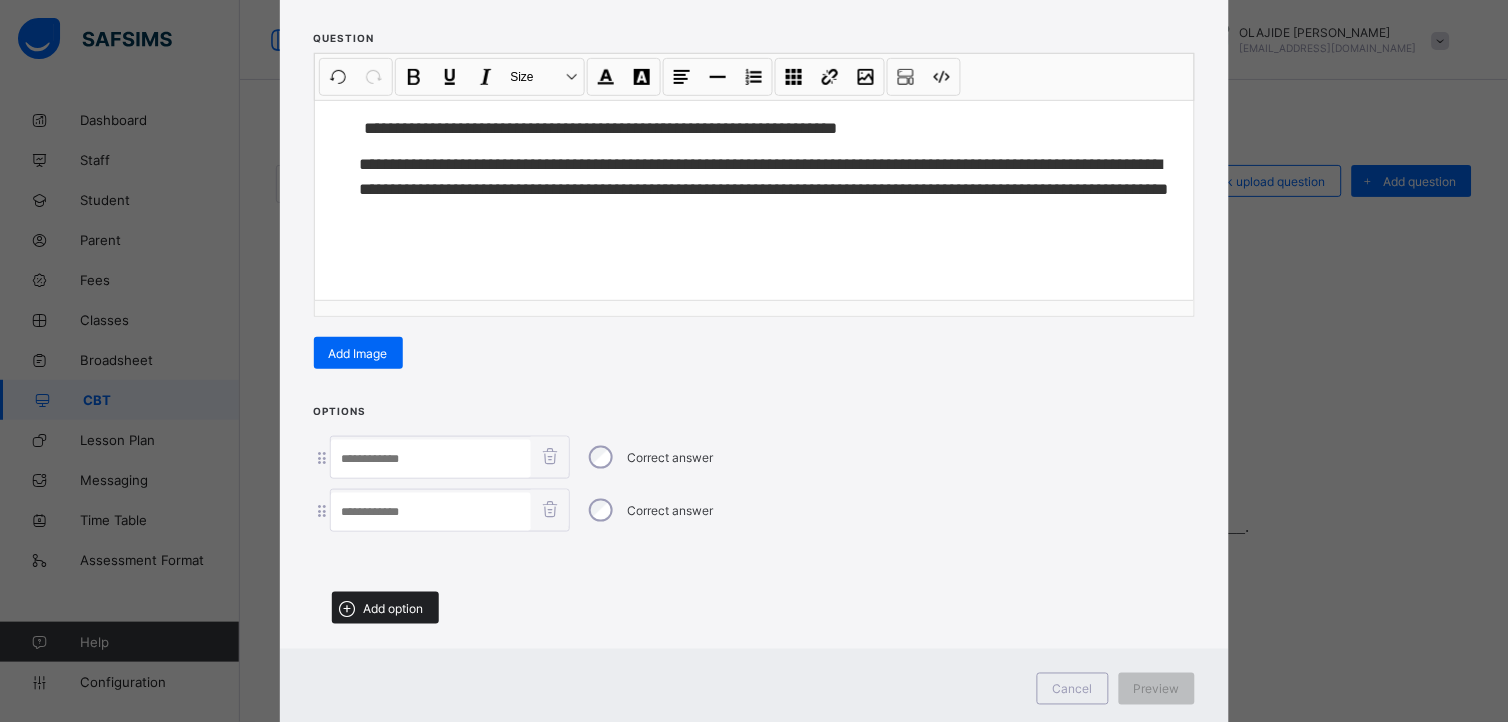 click on "Add option" at bounding box center (394, 608) 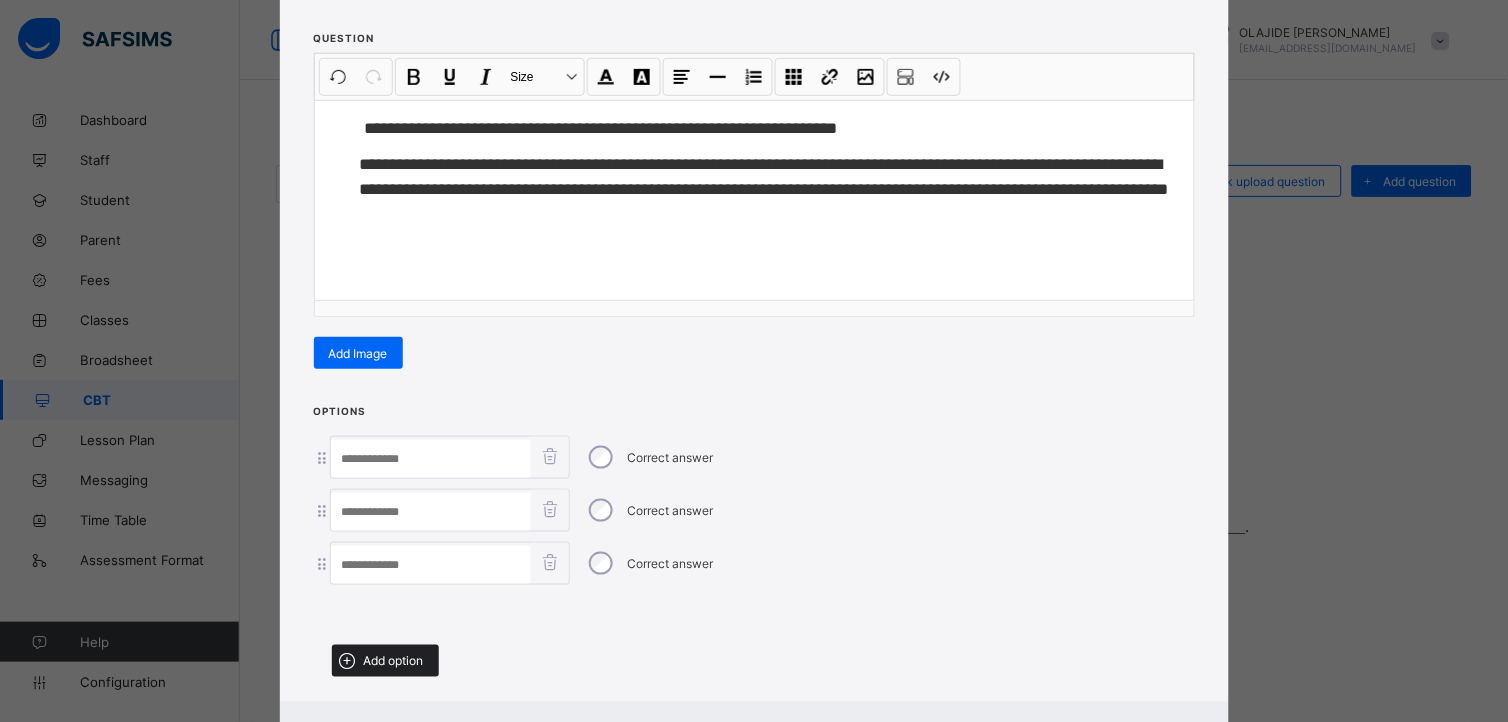 click at bounding box center [348, 661] 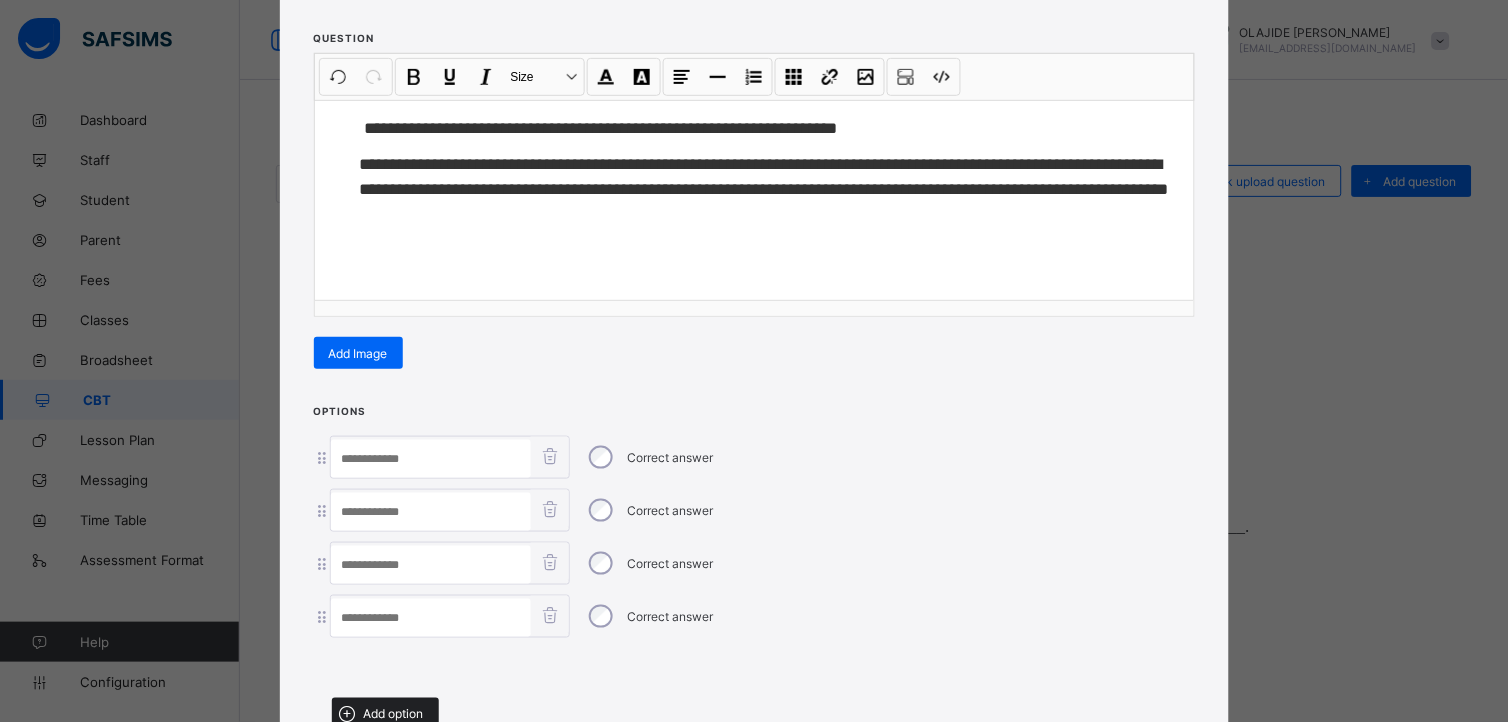click on "Add option" at bounding box center [394, 714] 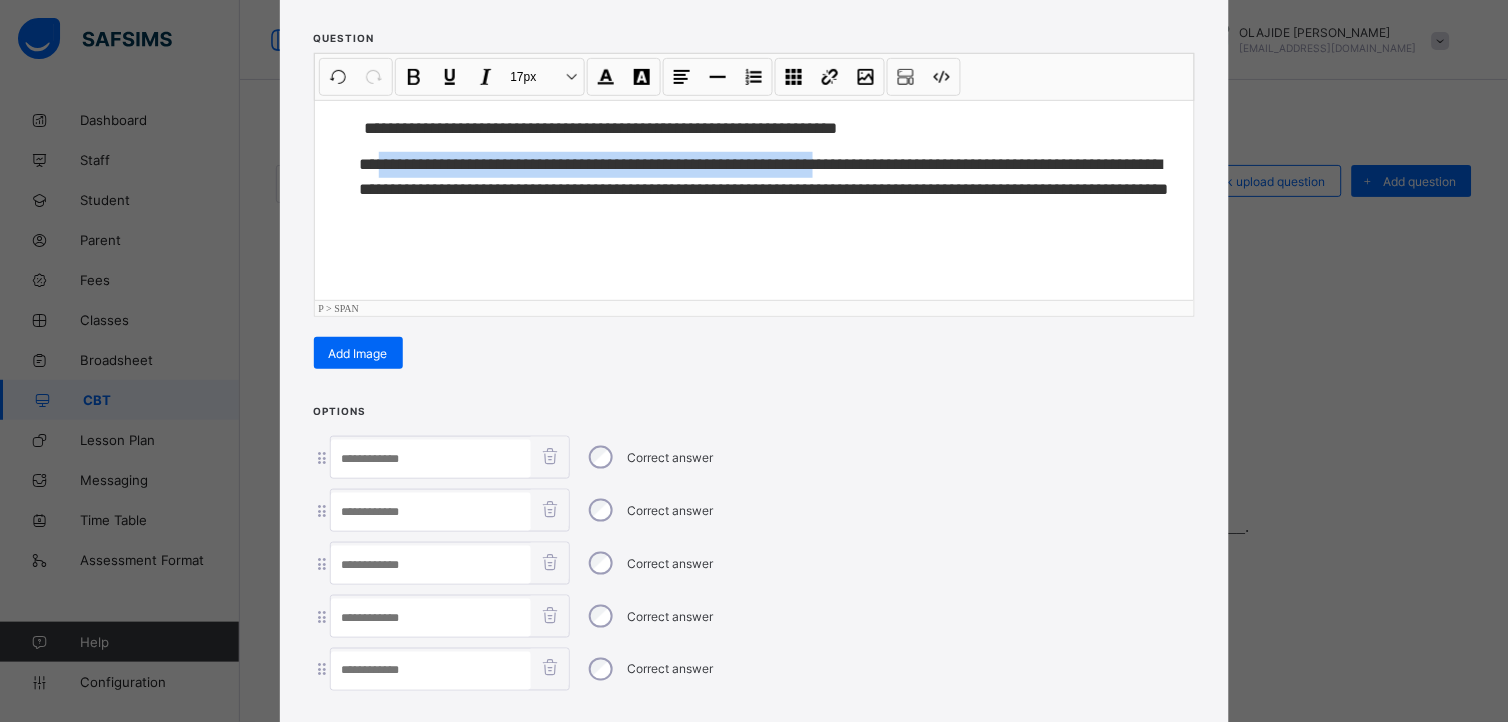 drag, startPoint x: 377, startPoint y: 163, endPoint x: 867, endPoint y: 153, distance: 490.10202 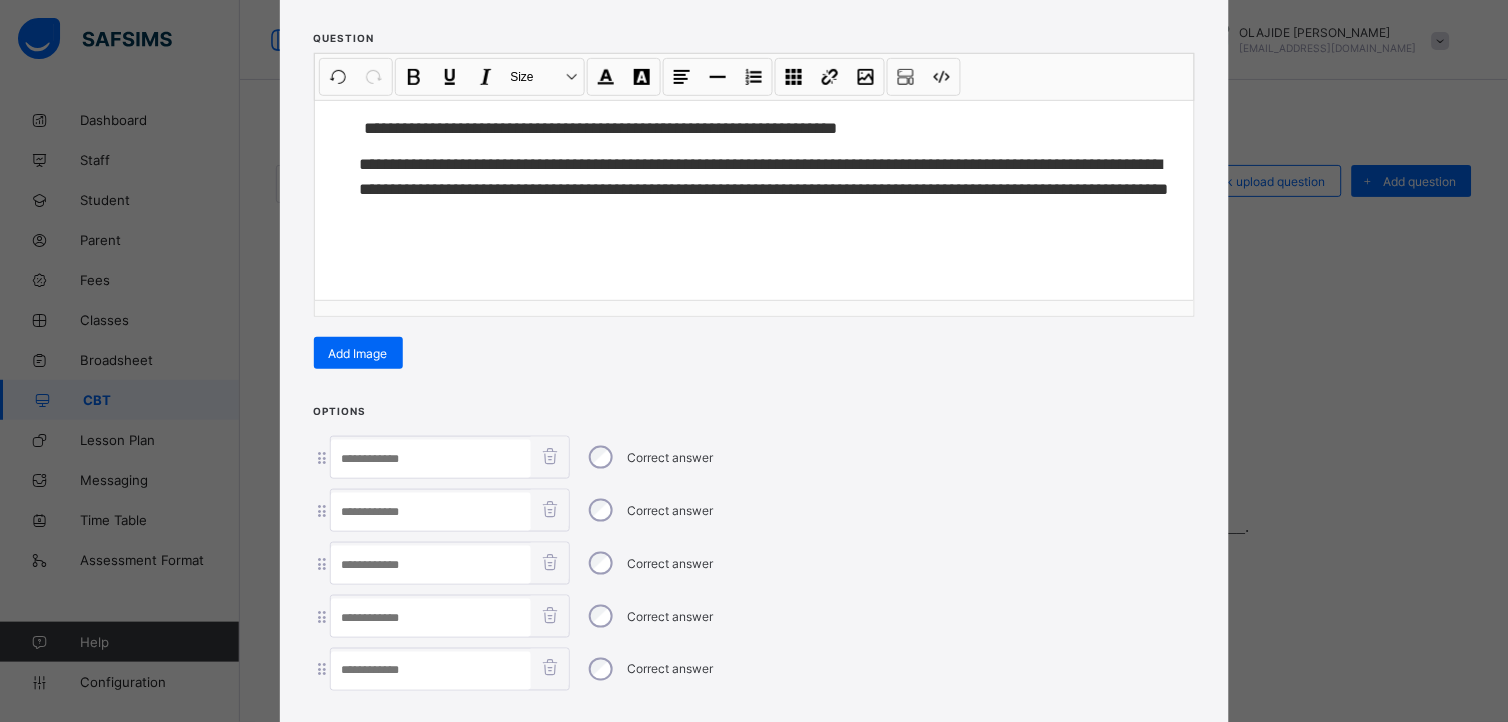 type on "*" 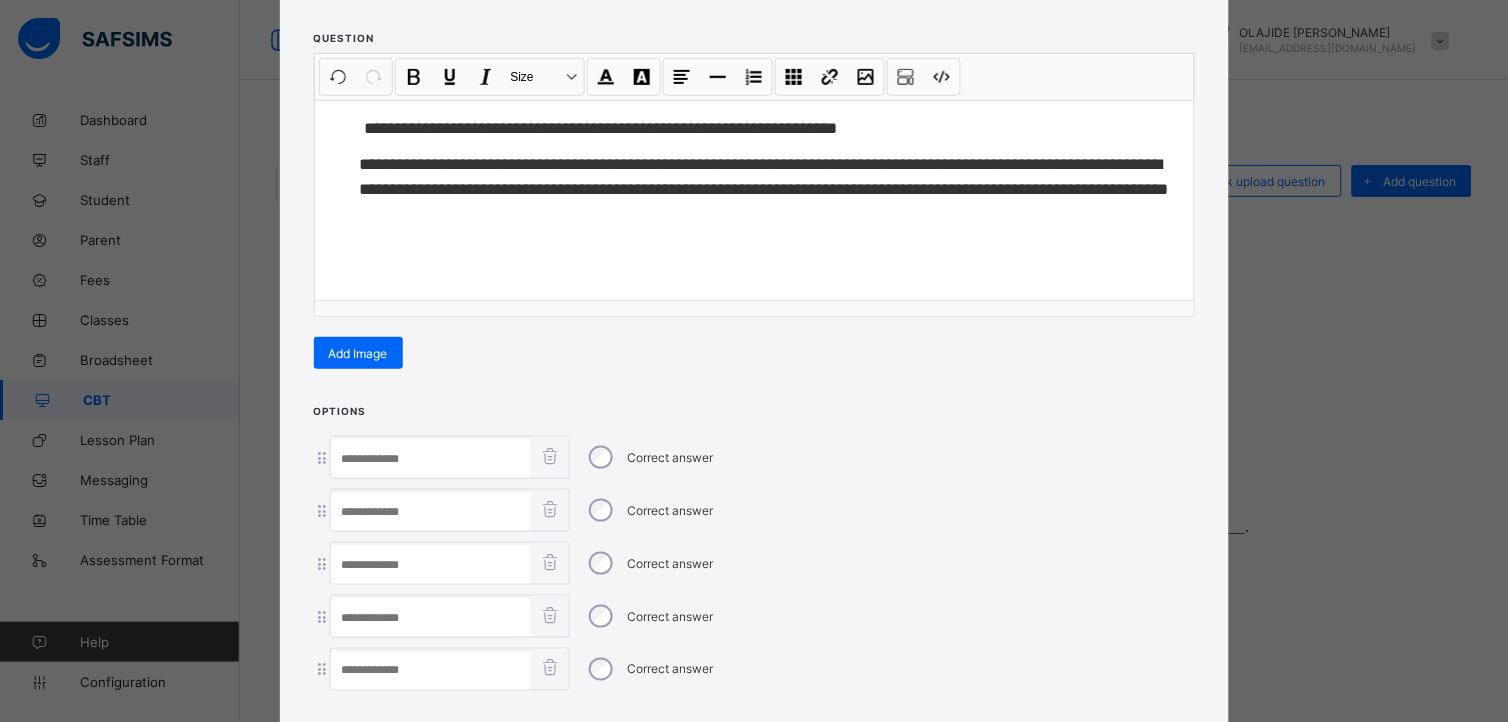 paste on "**********" 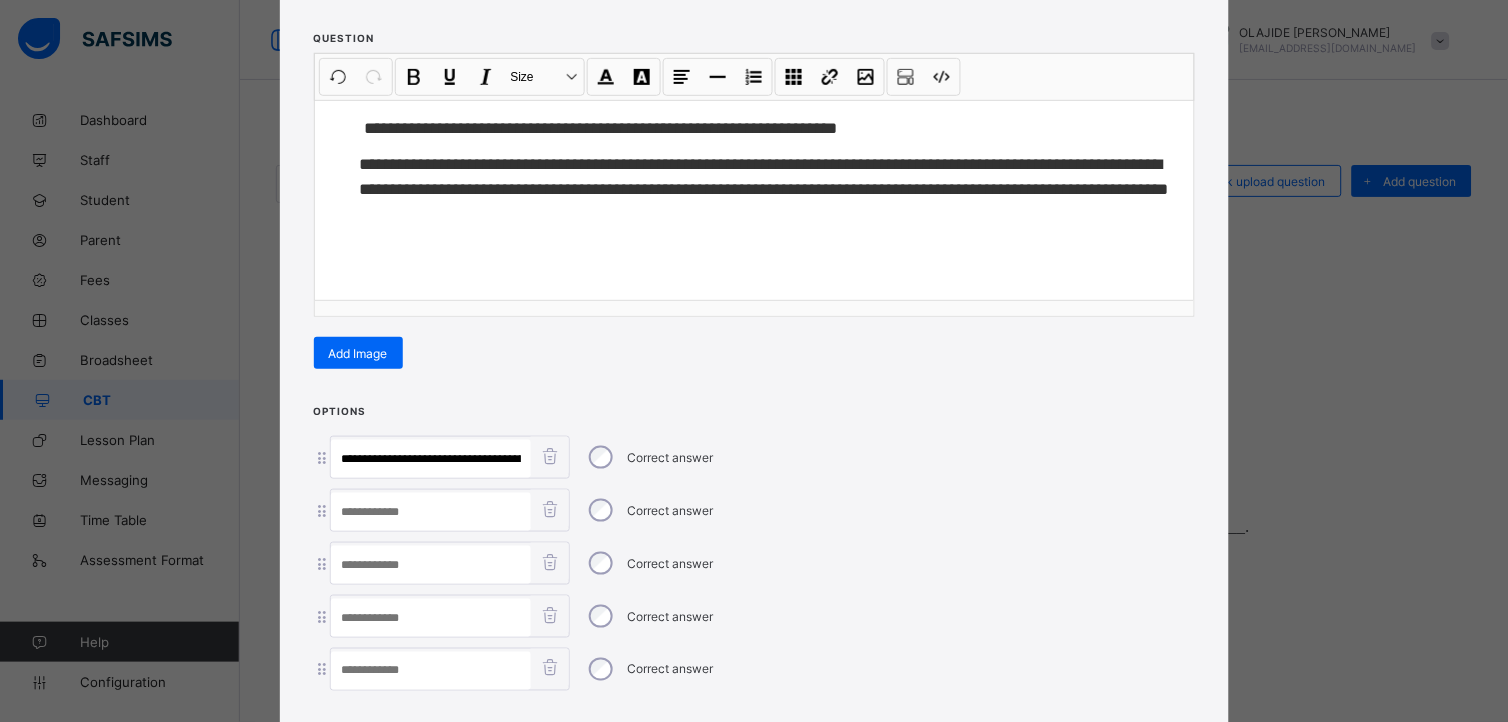 scroll, scrollTop: 0, scrollLeft: 150, axis: horizontal 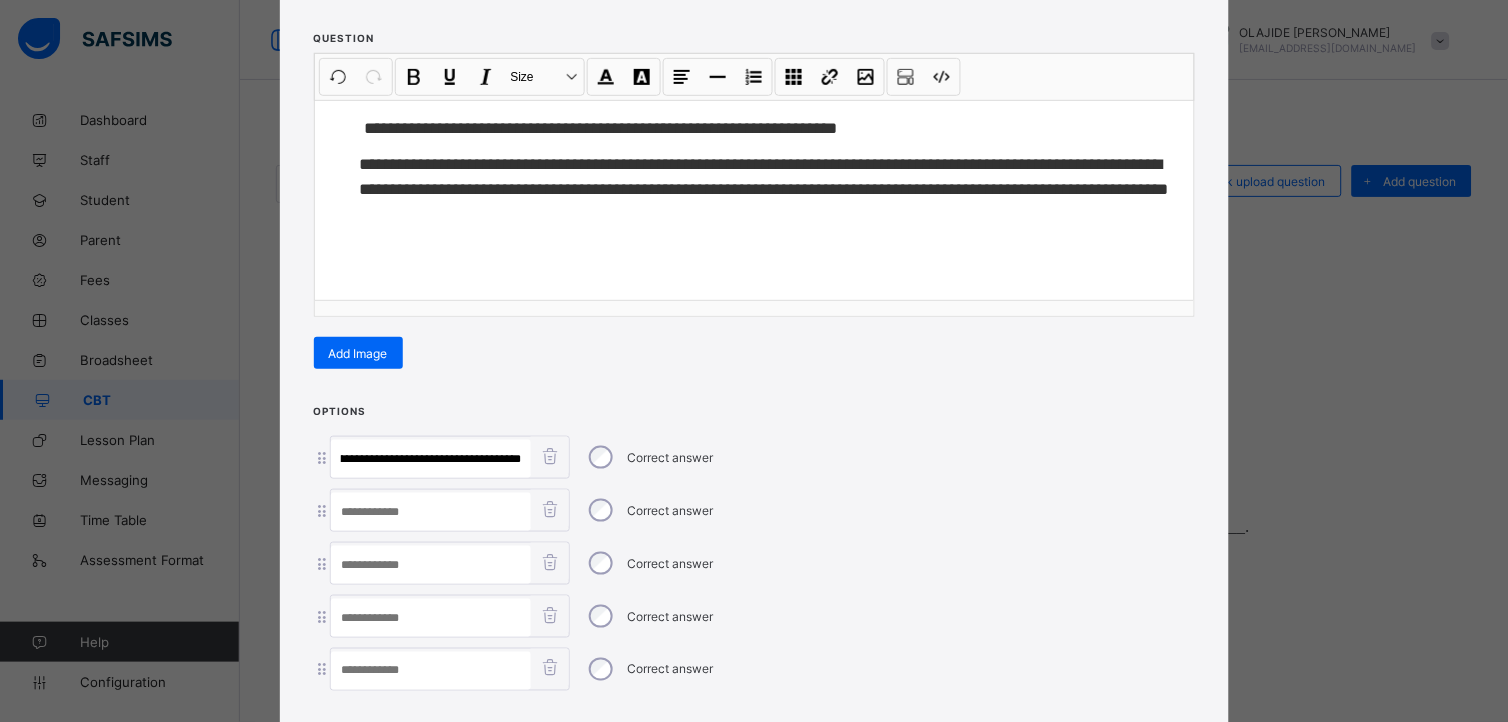 type on "**********" 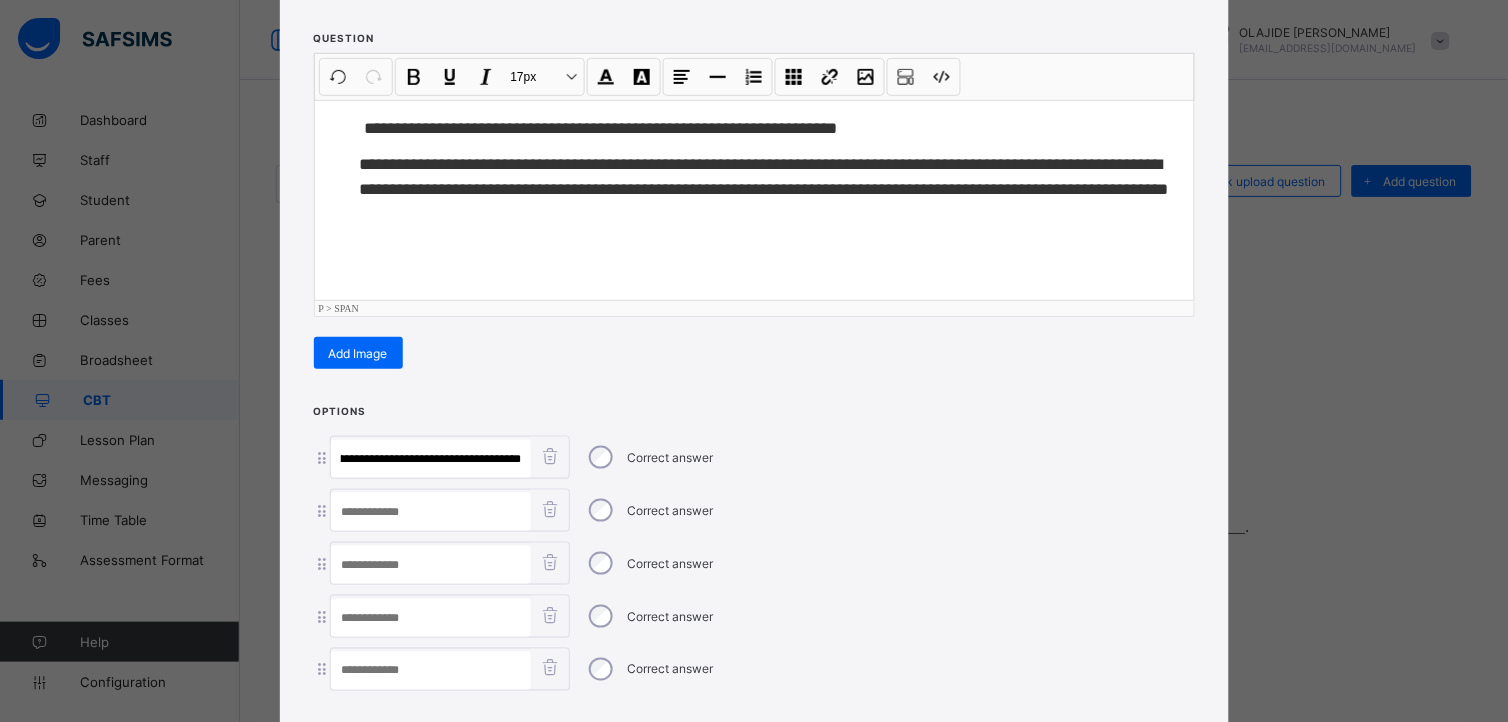 scroll, scrollTop: 0, scrollLeft: 0, axis: both 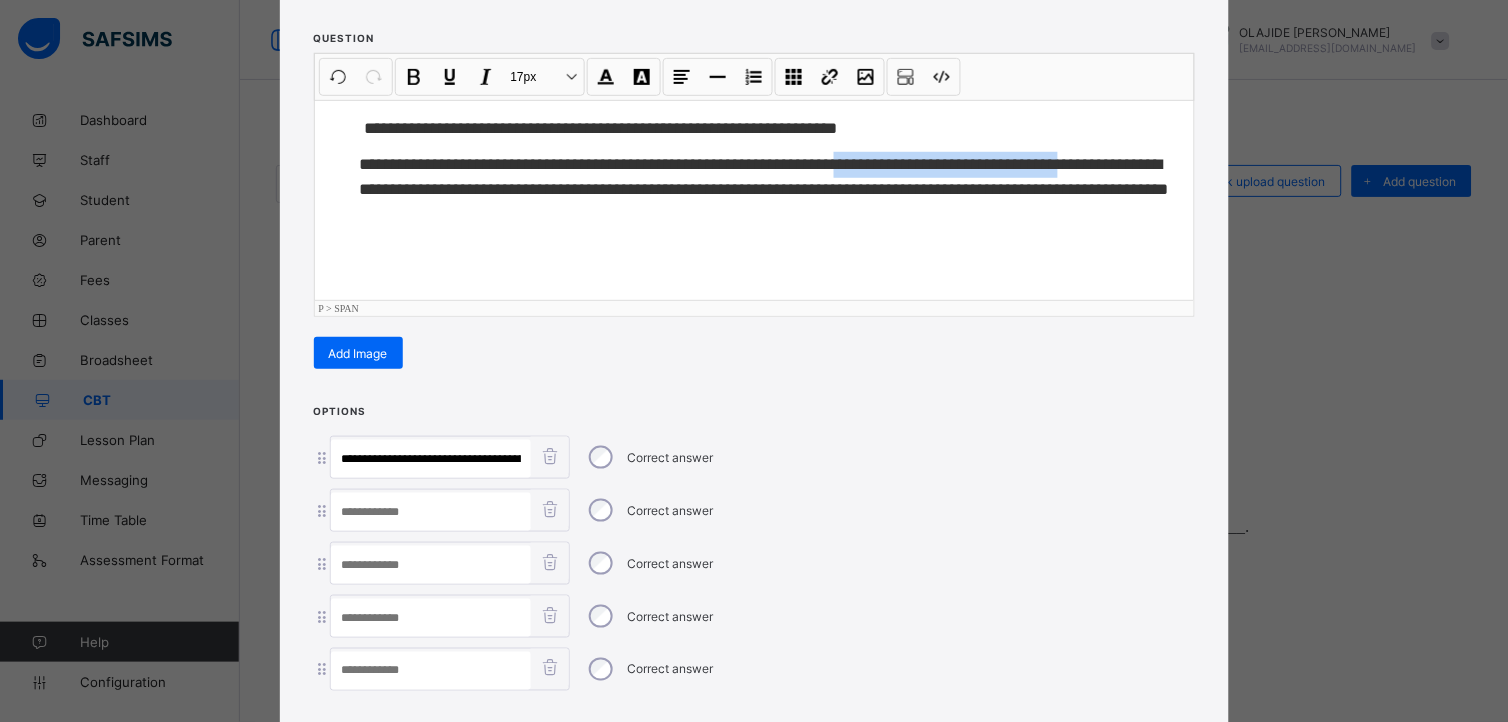 drag, startPoint x: 890, startPoint y: 161, endPoint x: 1134, endPoint y: 158, distance: 244.01845 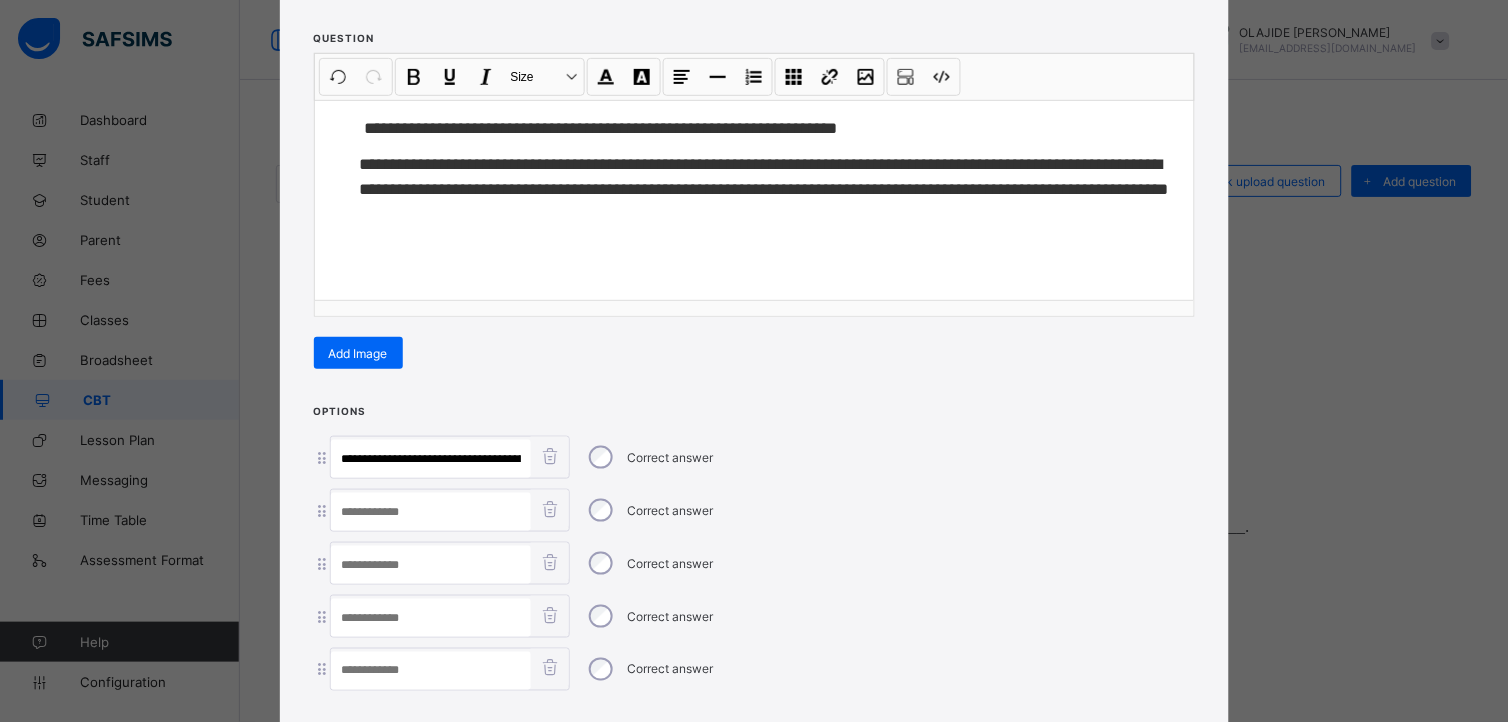 paste on "**********" 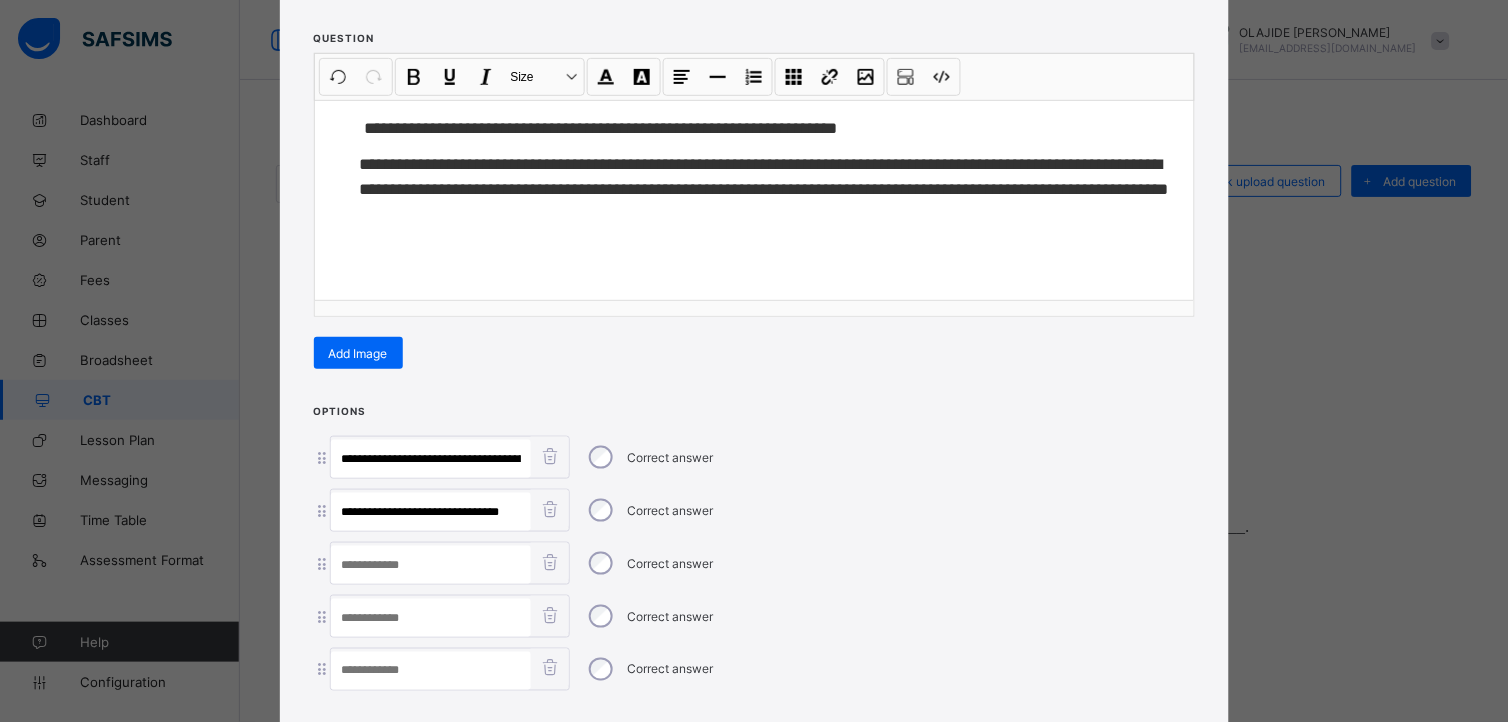 type on "**********" 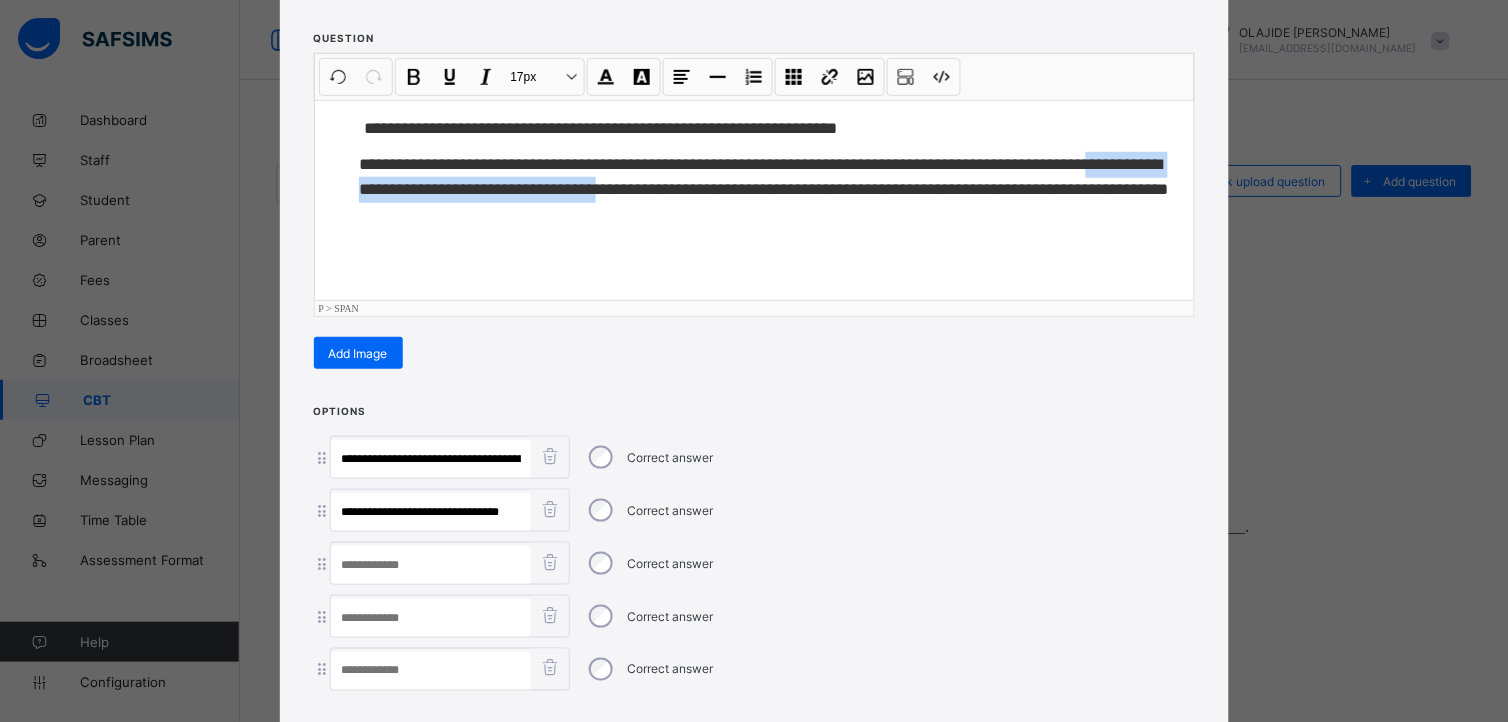 drag, startPoint x: 354, startPoint y: 190, endPoint x: 718, endPoint y: 195, distance: 364.03433 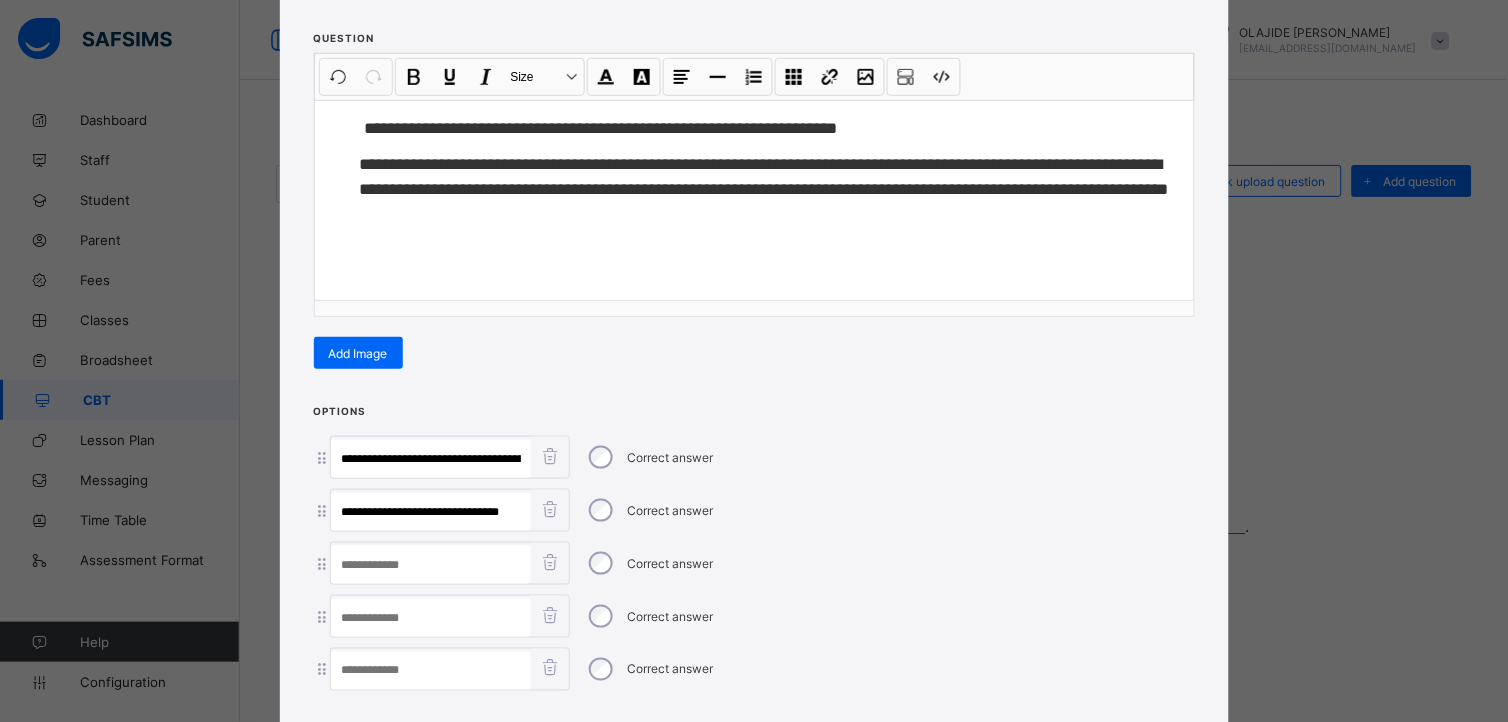 paste on "**********" 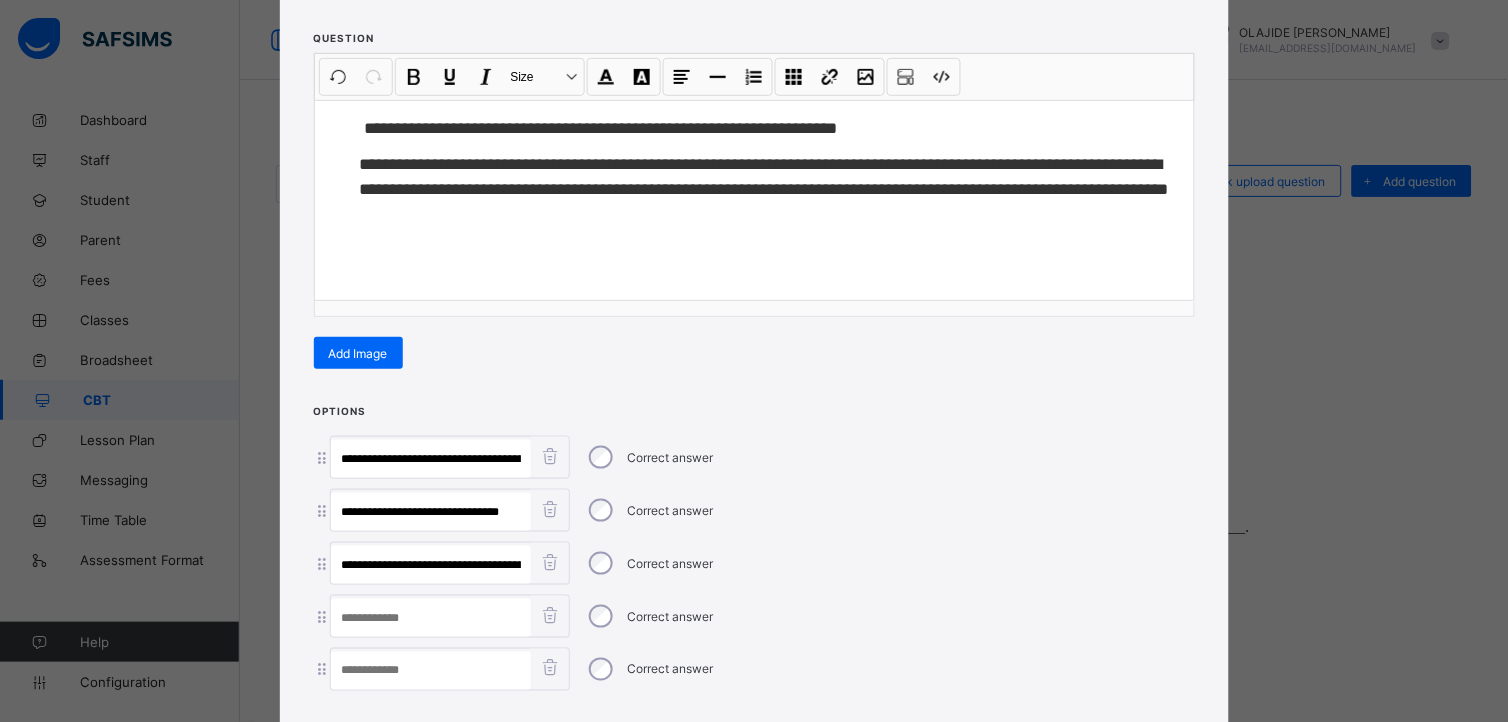 scroll, scrollTop: 0, scrollLeft: 61, axis: horizontal 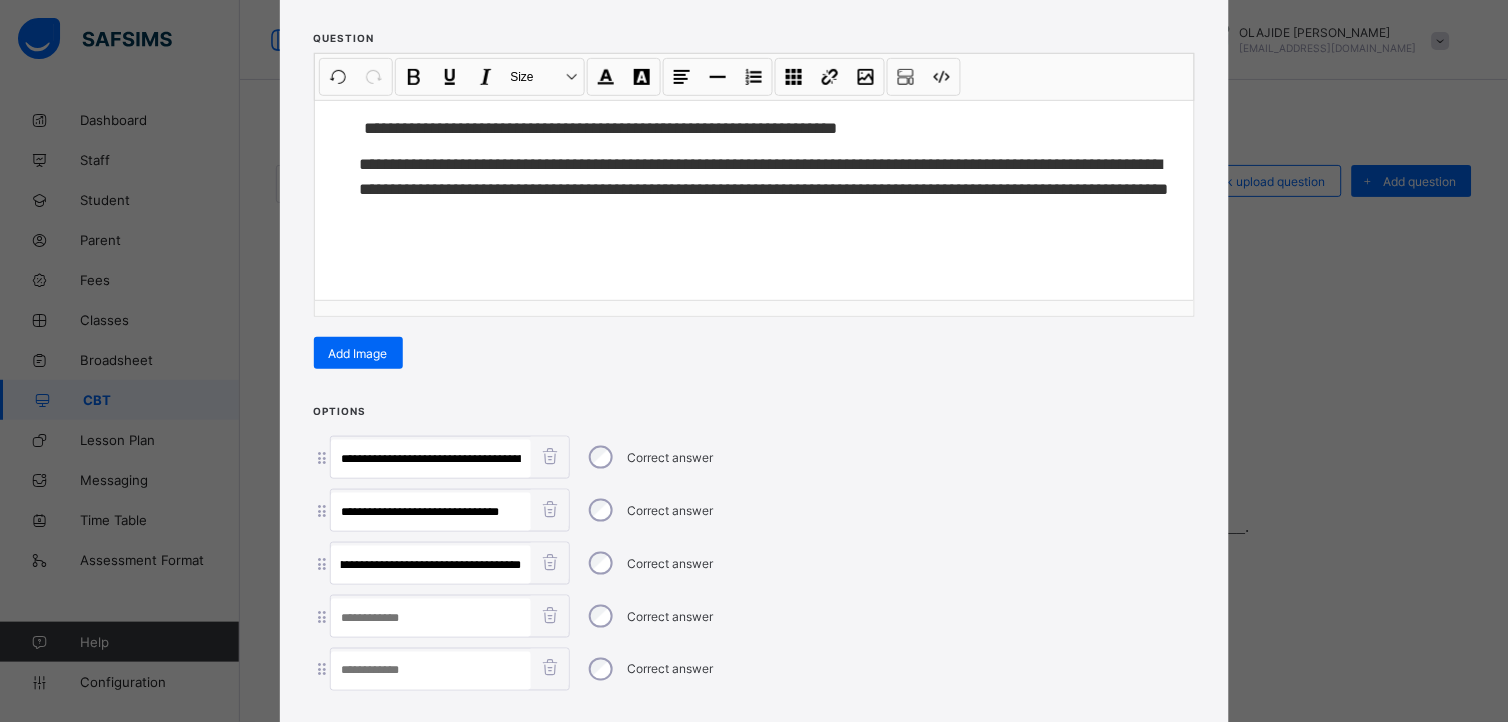 type on "**********" 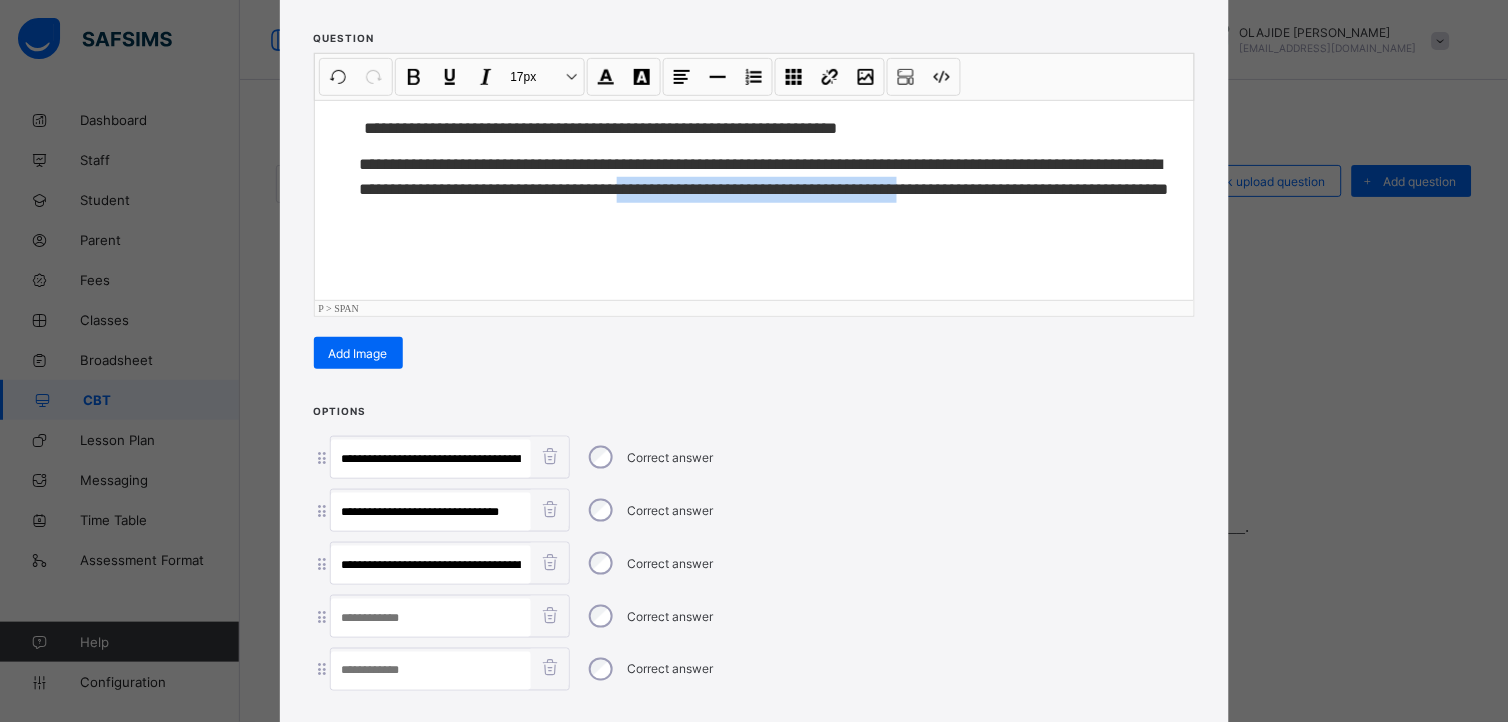drag, startPoint x: 741, startPoint y: 191, endPoint x: 1045, endPoint y: 186, distance: 304.0411 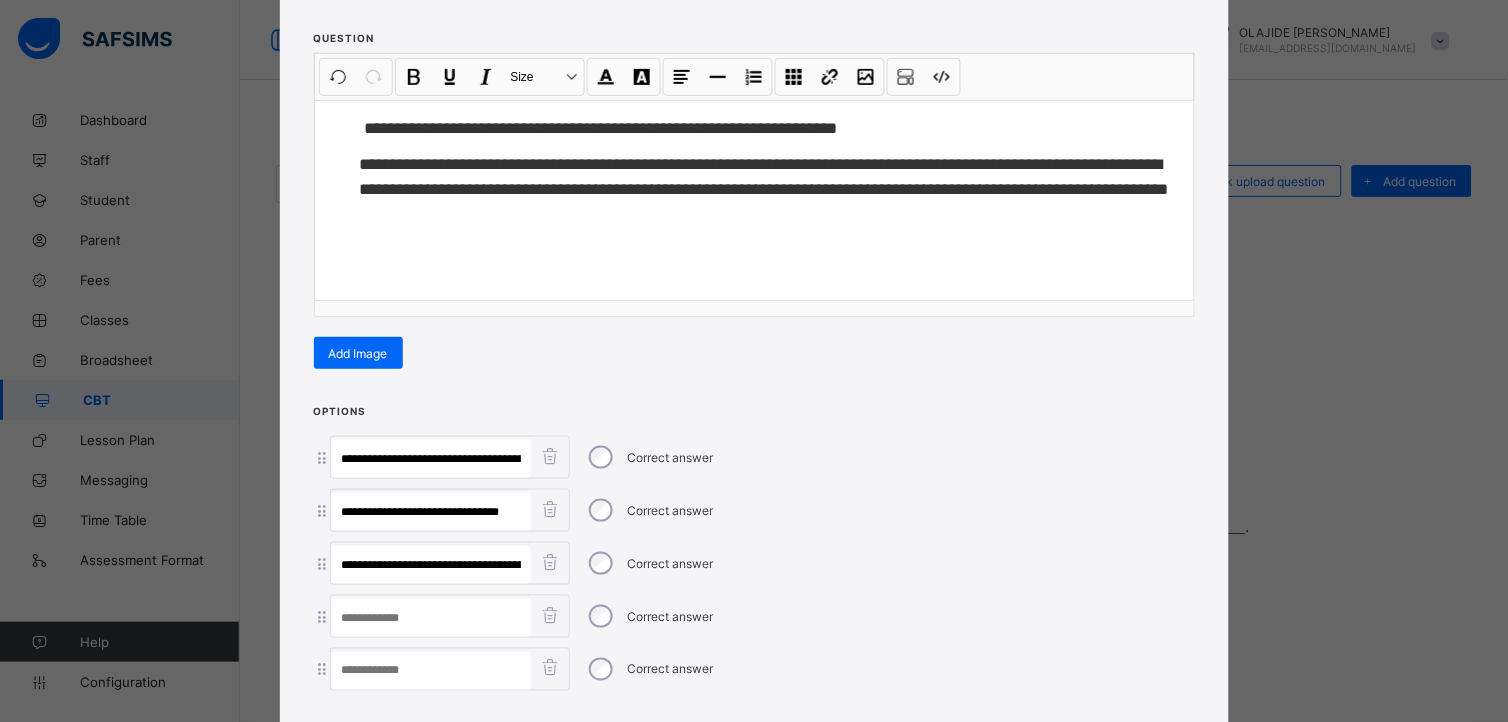 paste on "**********" 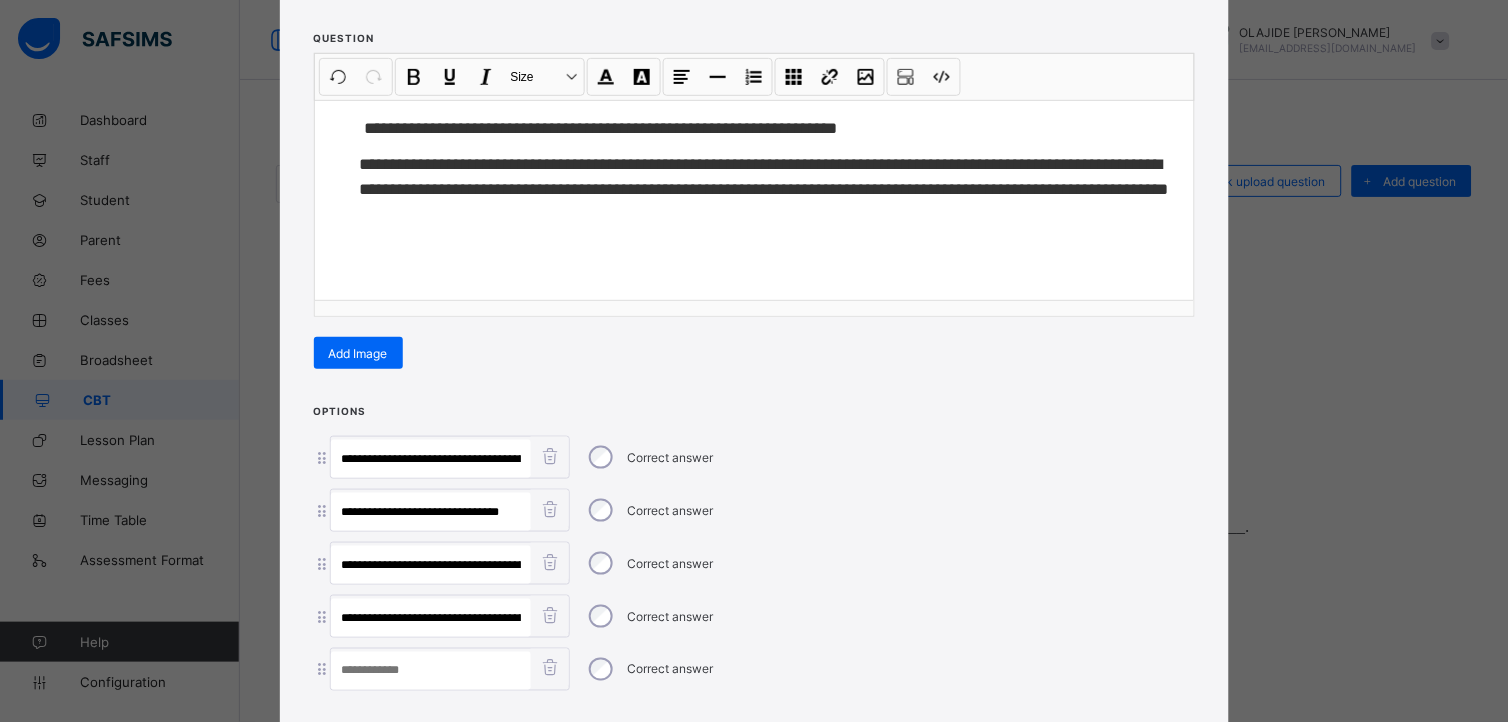 scroll, scrollTop: 0, scrollLeft: 25, axis: horizontal 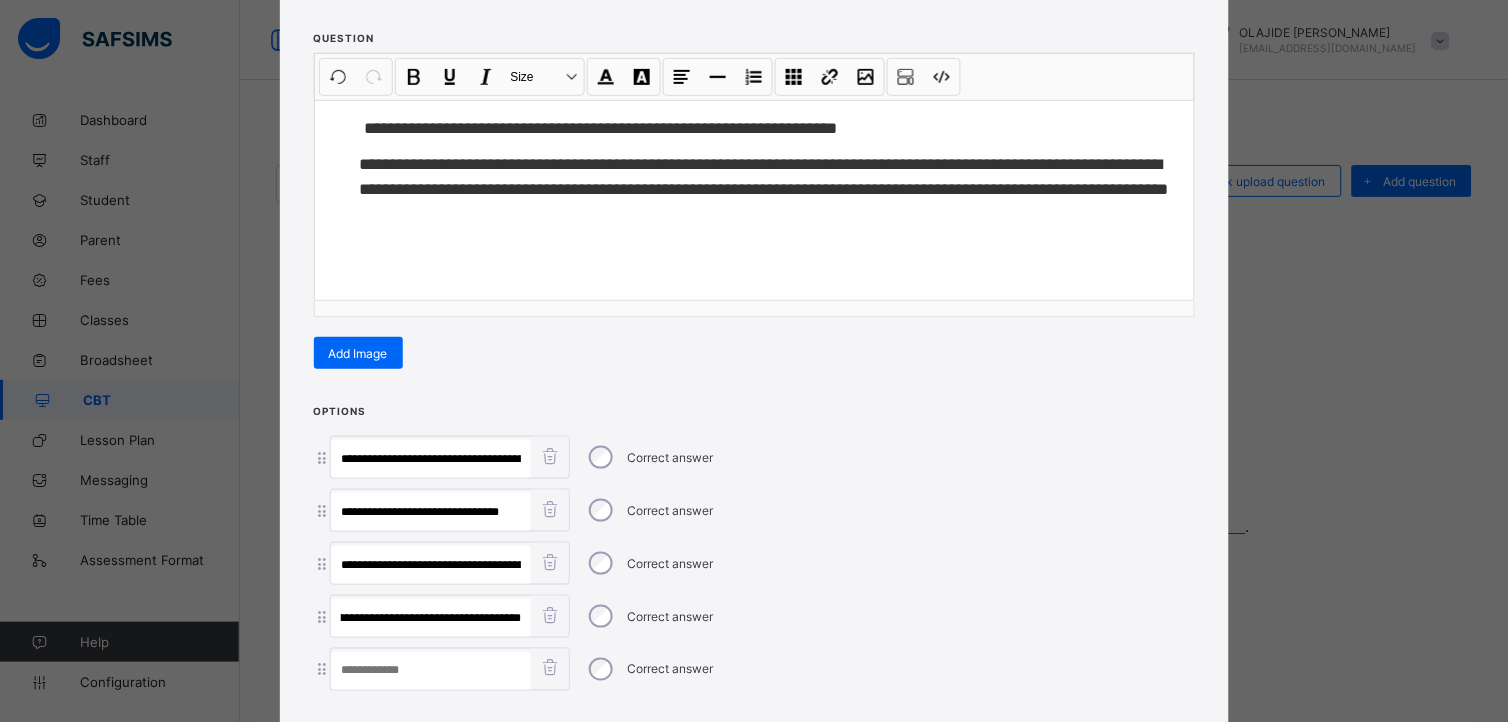 type on "**********" 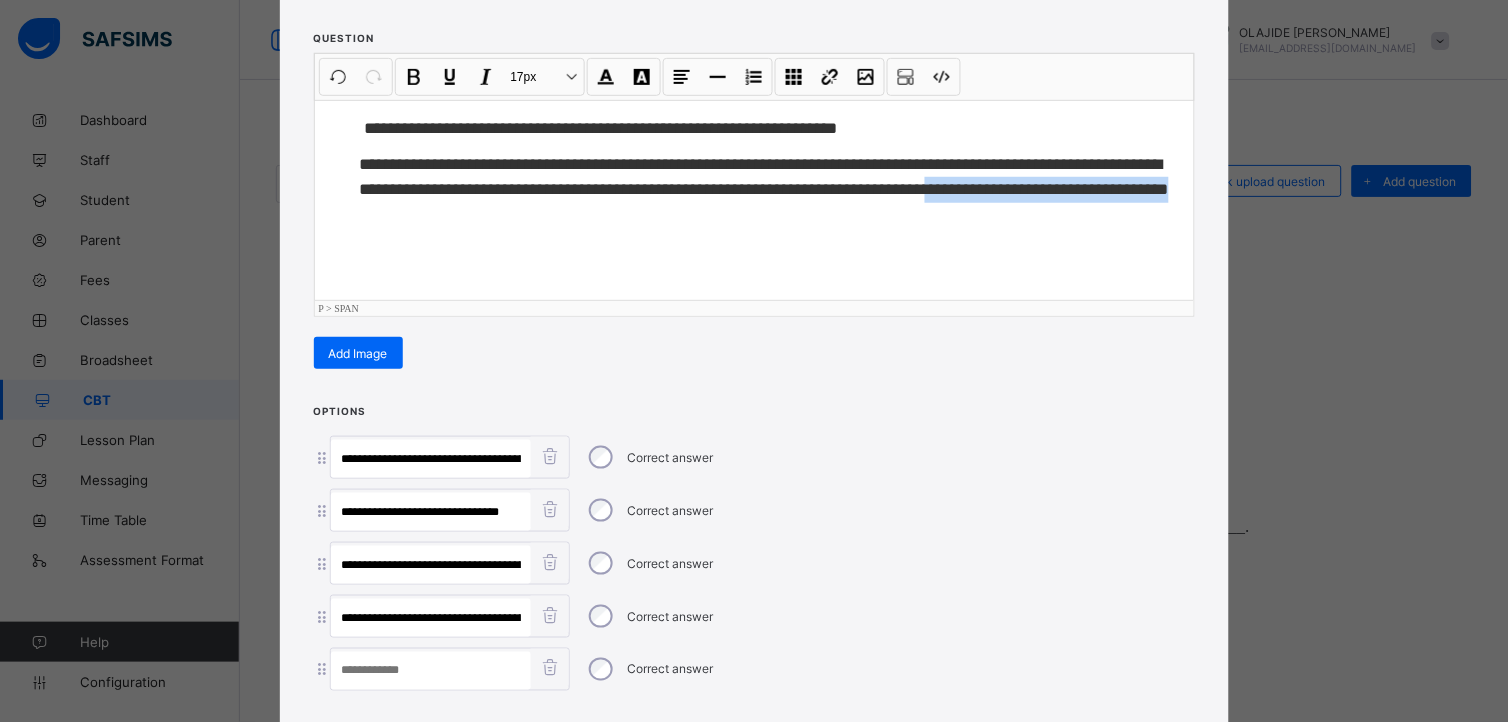 drag, startPoint x: 1070, startPoint y: 187, endPoint x: 1133, endPoint y: 264, distance: 99.48869 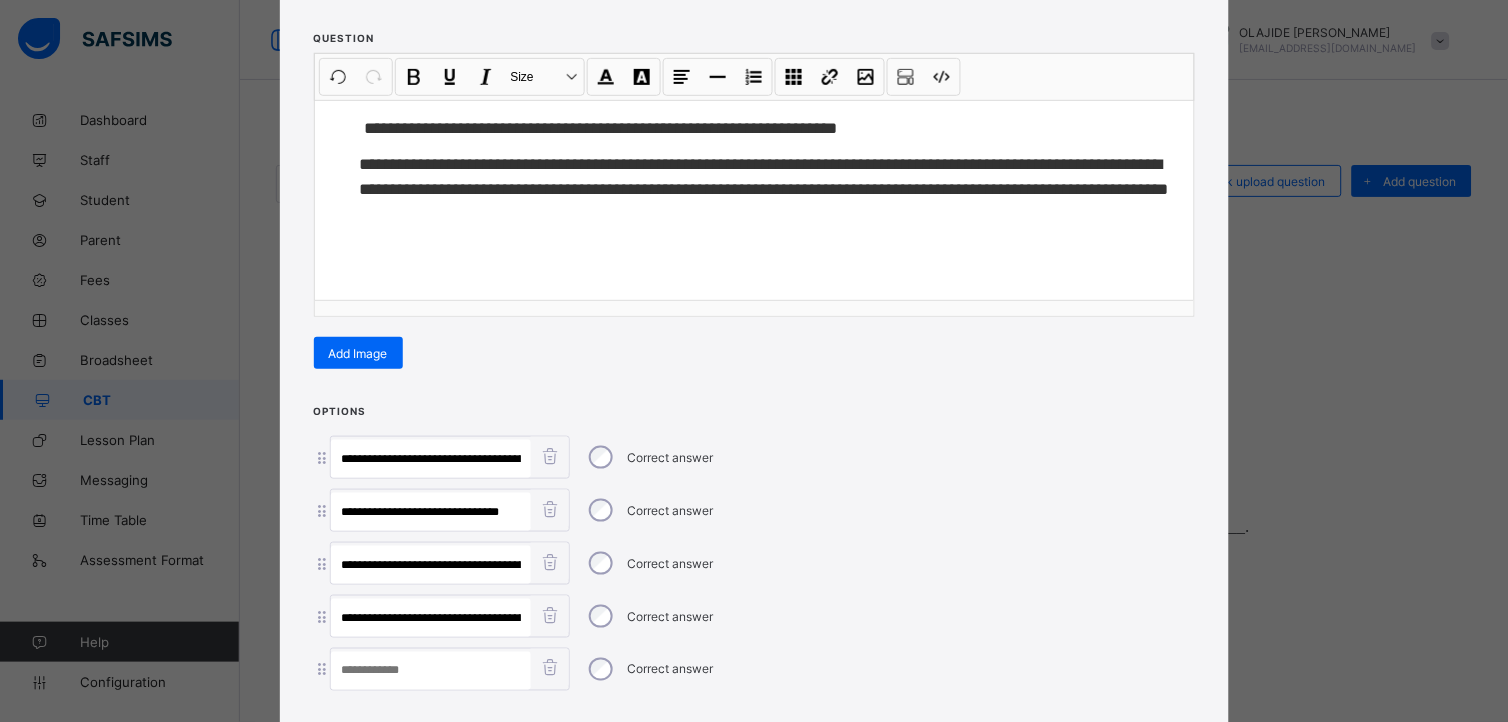 paste on "**********" 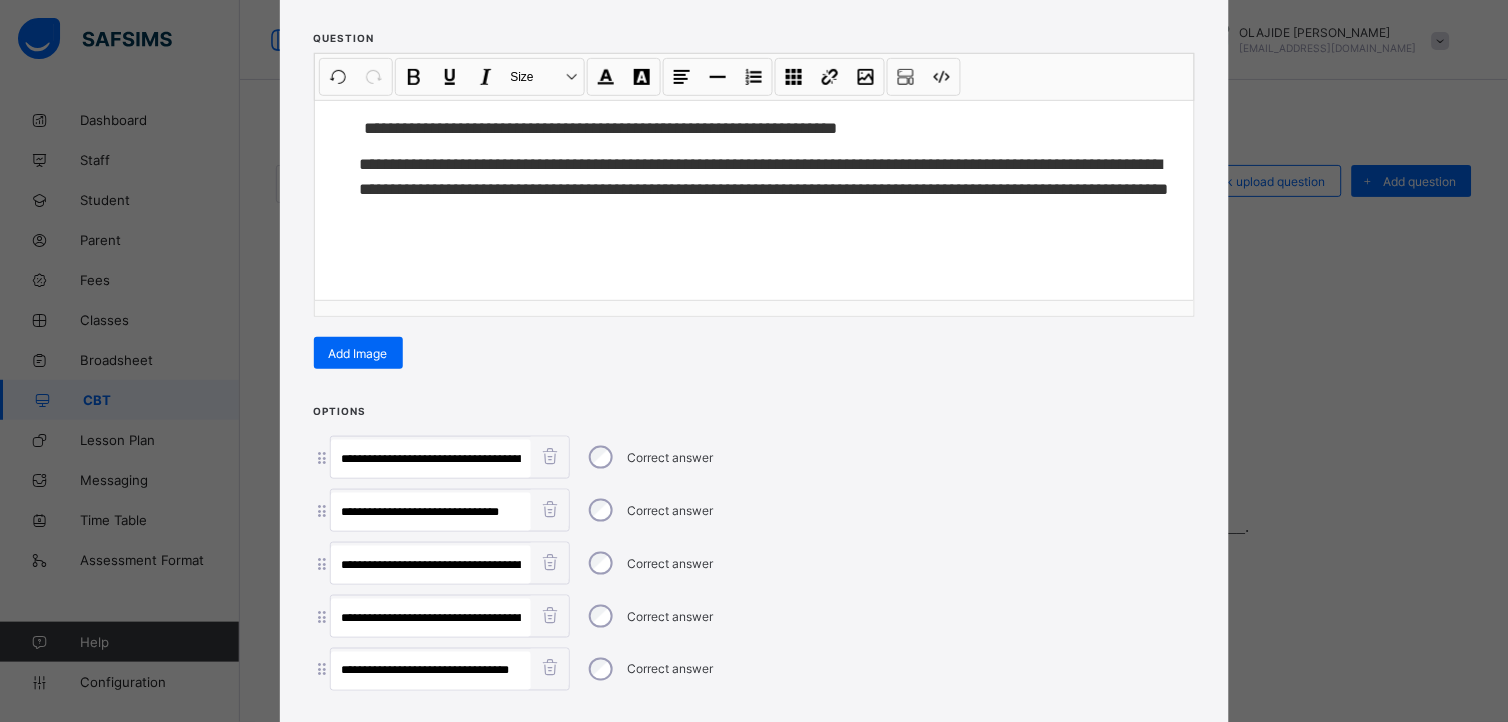 scroll, scrollTop: 0, scrollLeft: 1, axis: horizontal 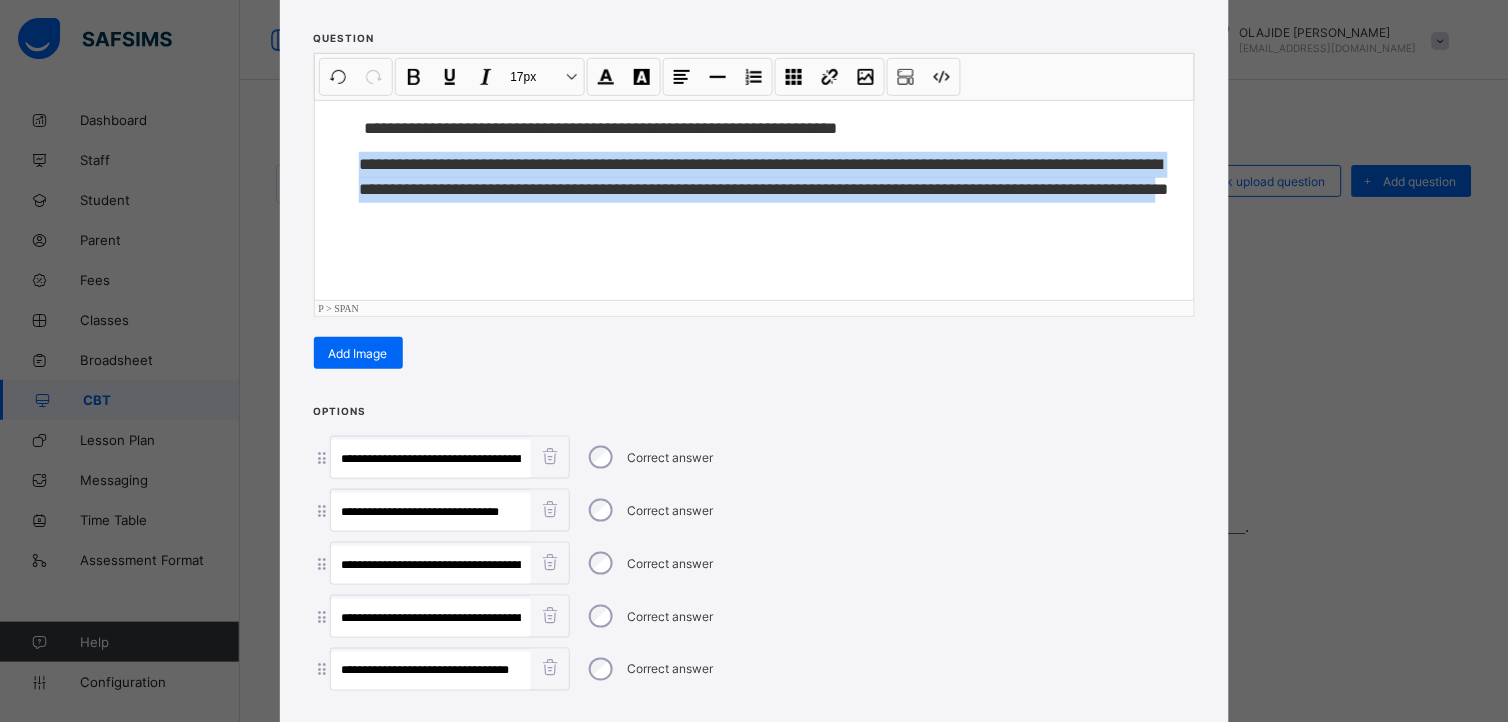 drag, startPoint x: 355, startPoint y: 172, endPoint x: 556, endPoint y: 343, distance: 263.8977 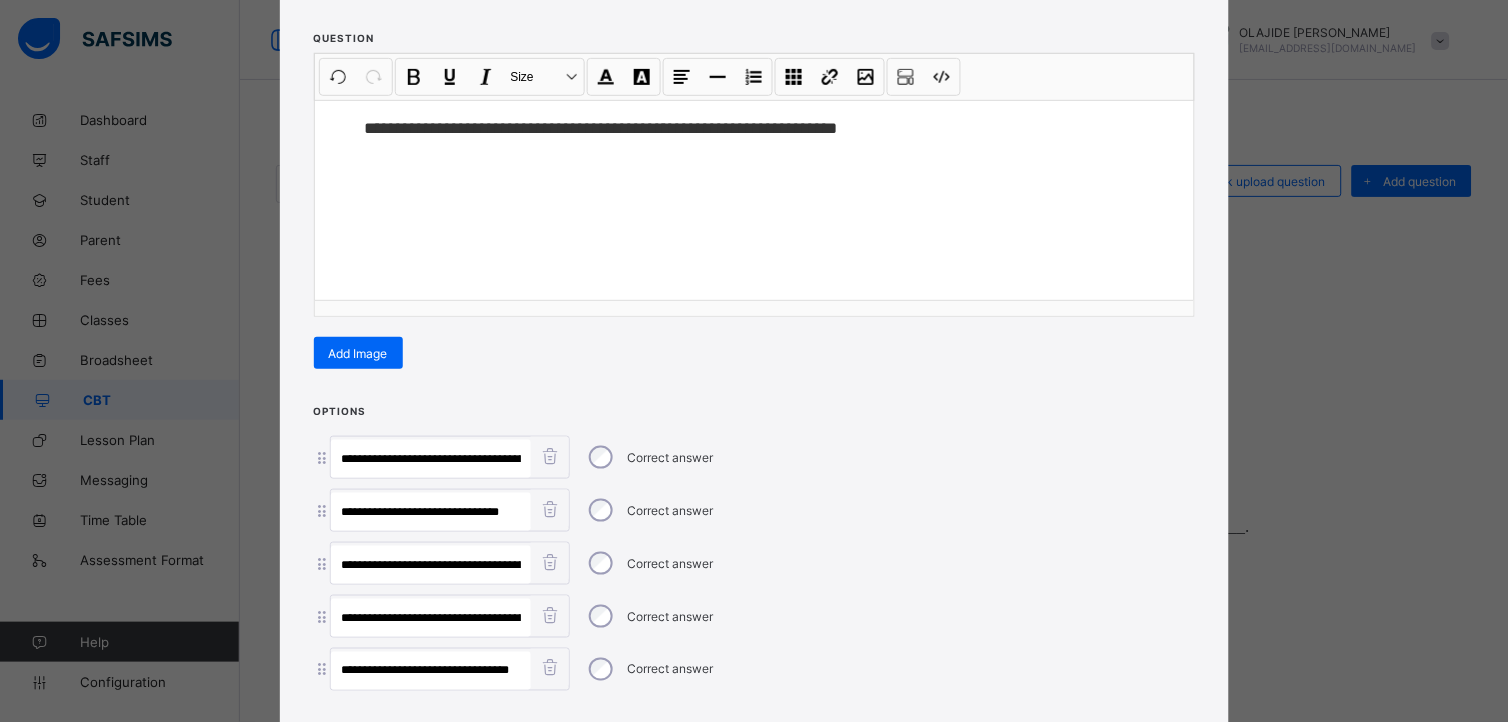 click on "**********" at bounding box center [754, 361] 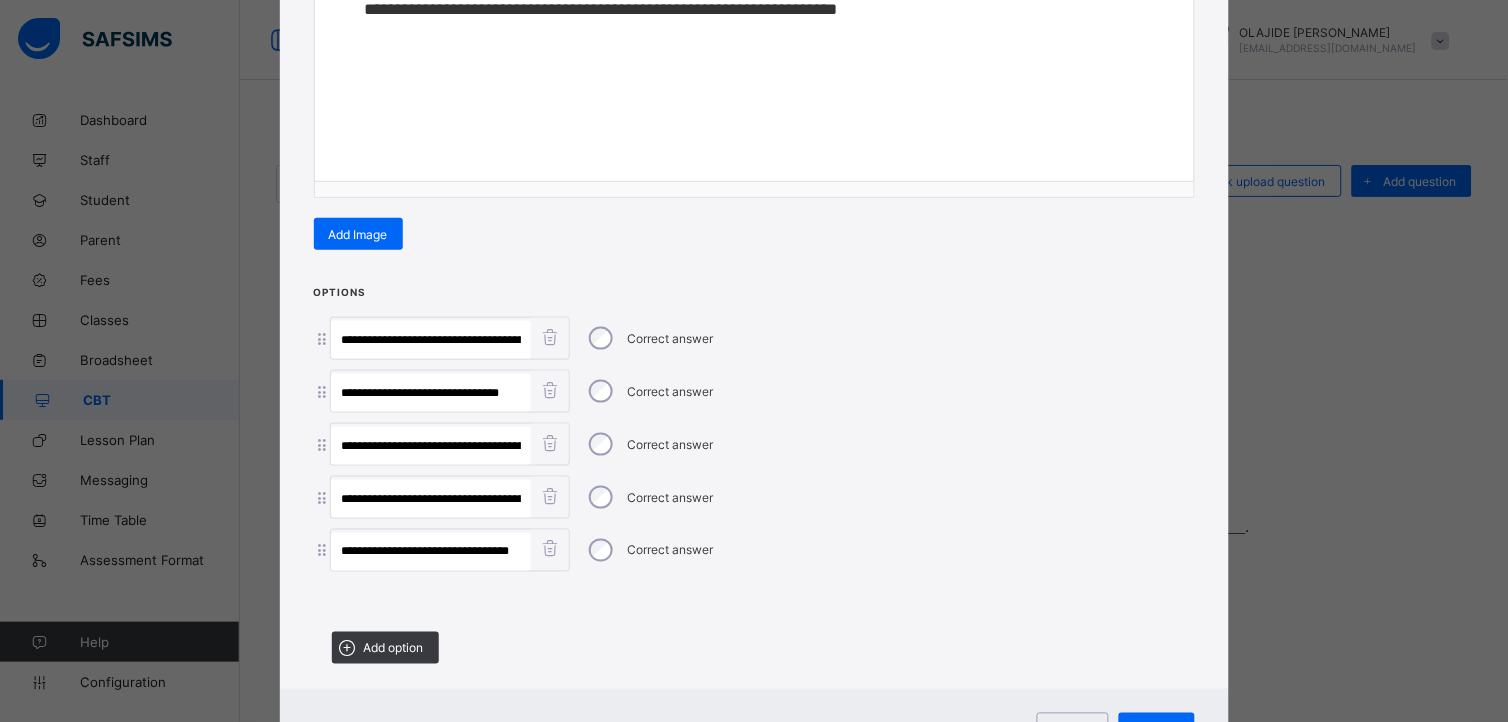 scroll, scrollTop: 432, scrollLeft: 0, axis: vertical 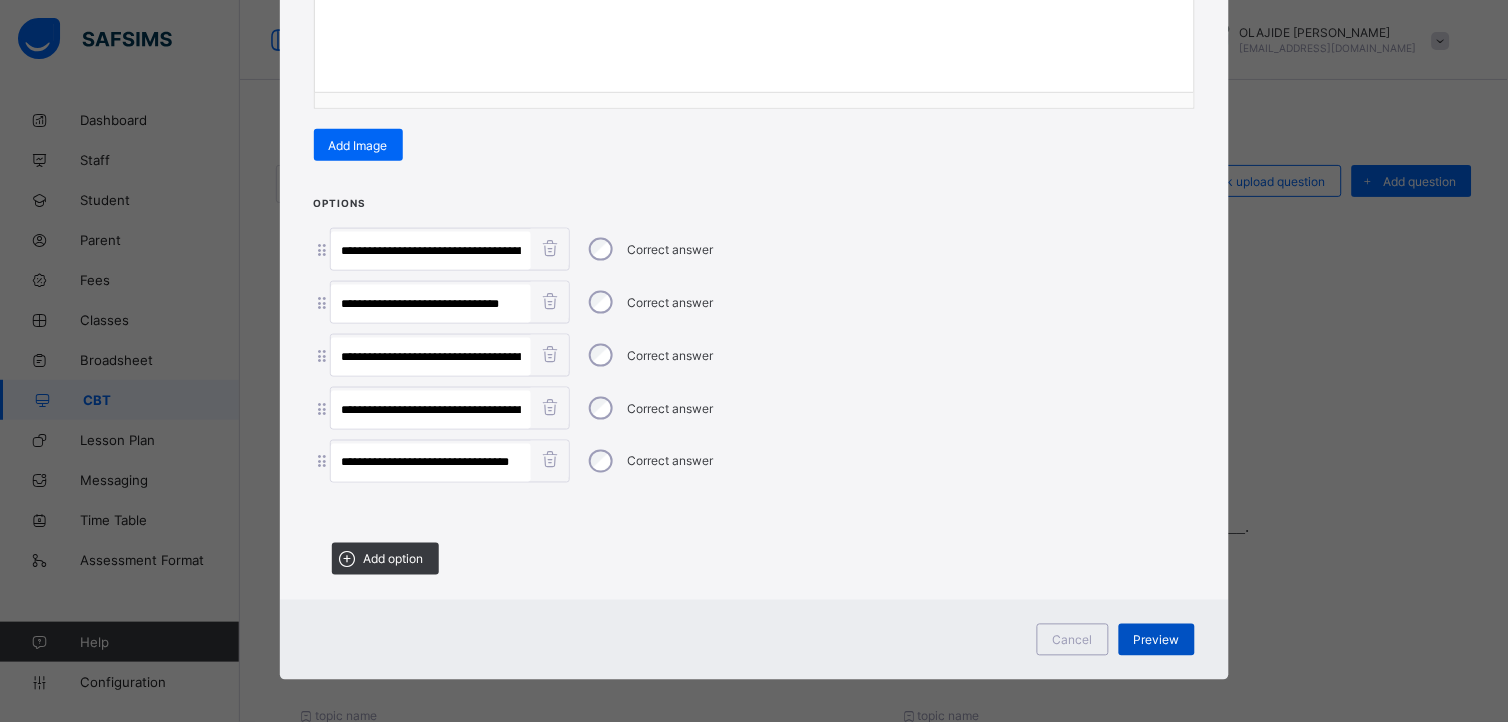 click on "Preview" at bounding box center [1157, 640] 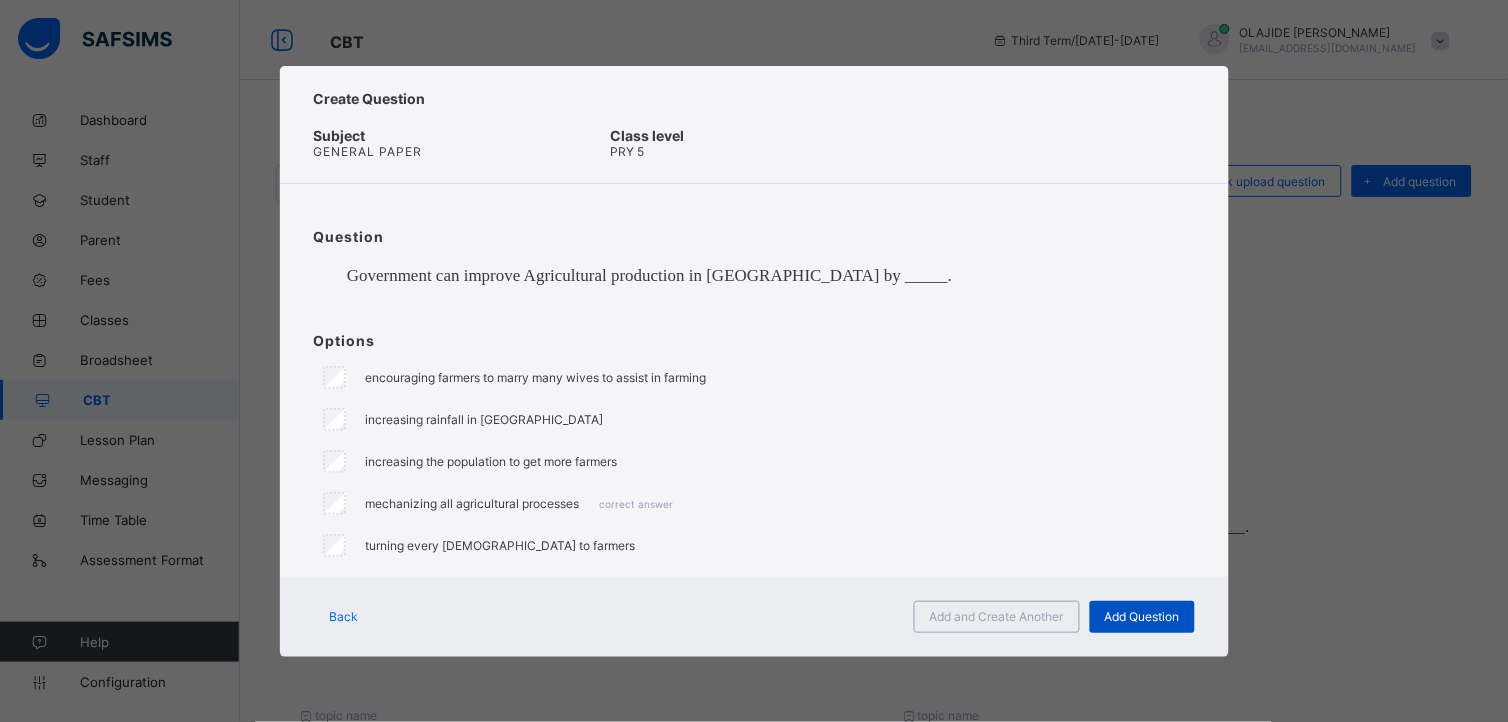scroll, scrollTop: 0, scrollLeft: 0, axis: both 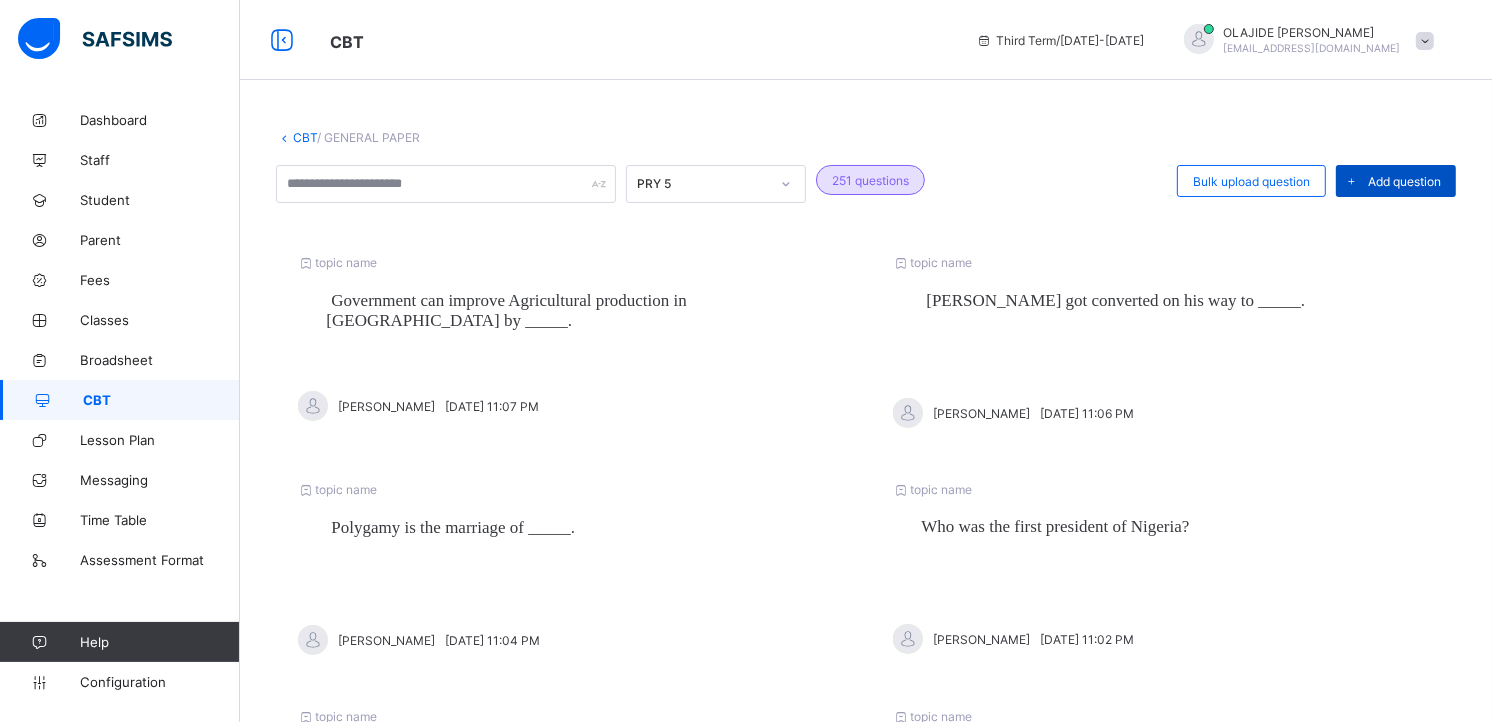 click on "Add question" at bounding box center [1404, 181] 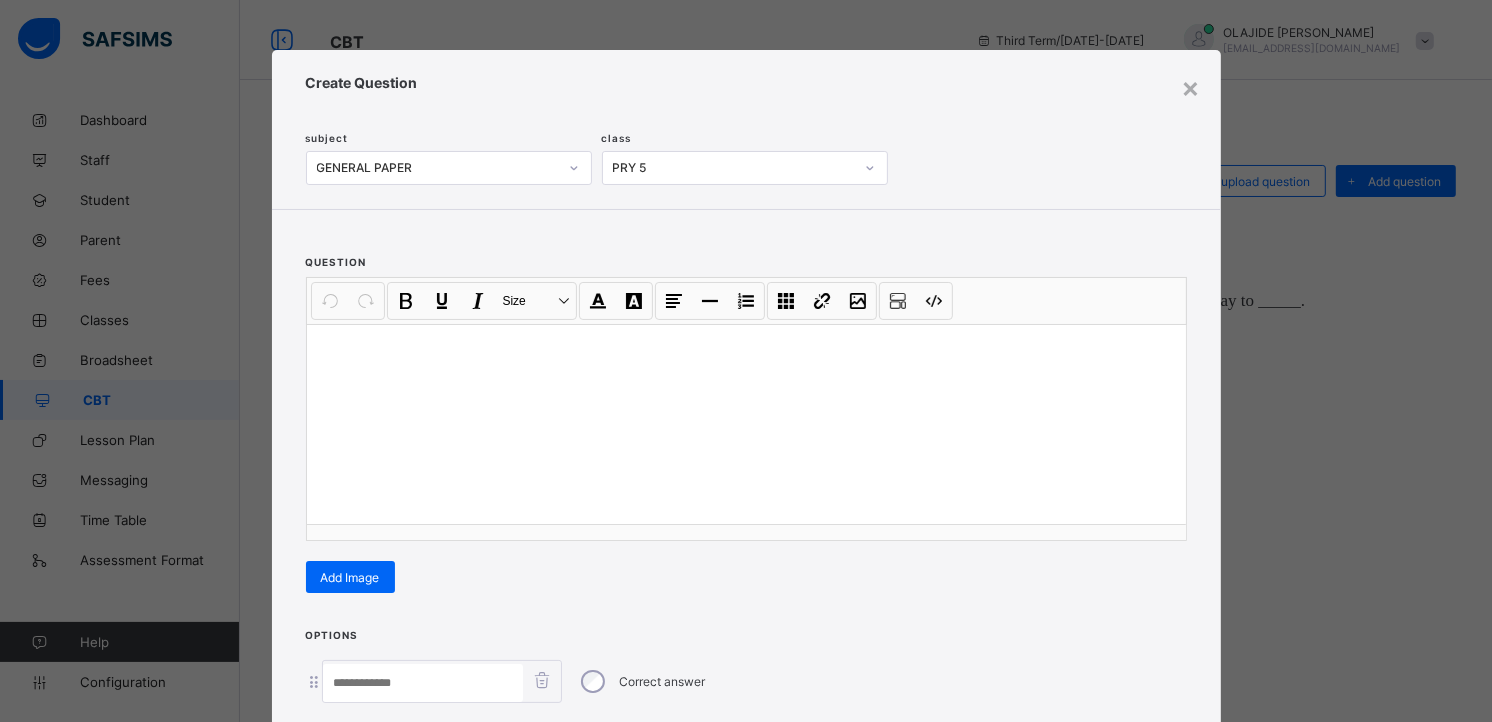 click at bounding box center (746, 350) 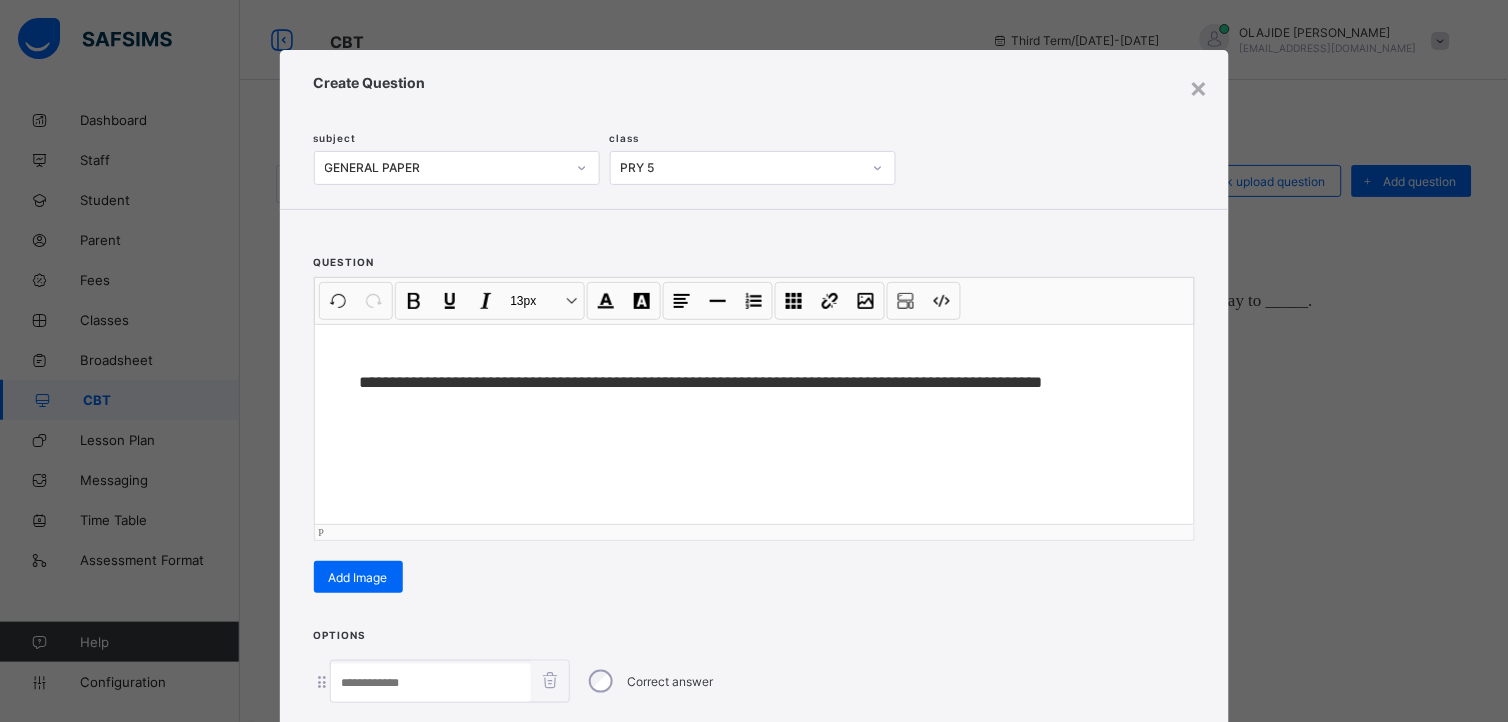 click on "**********" at bounding box center [711, 382] 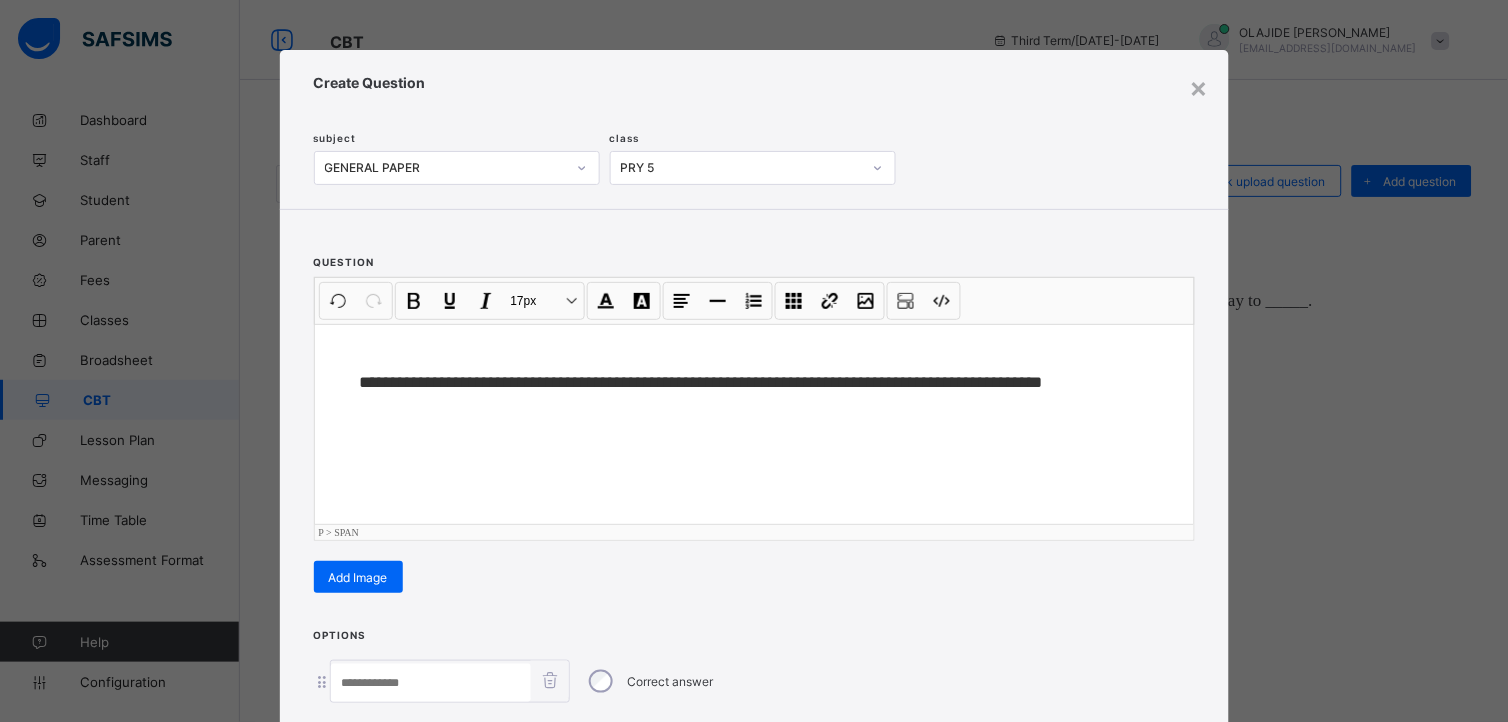 type 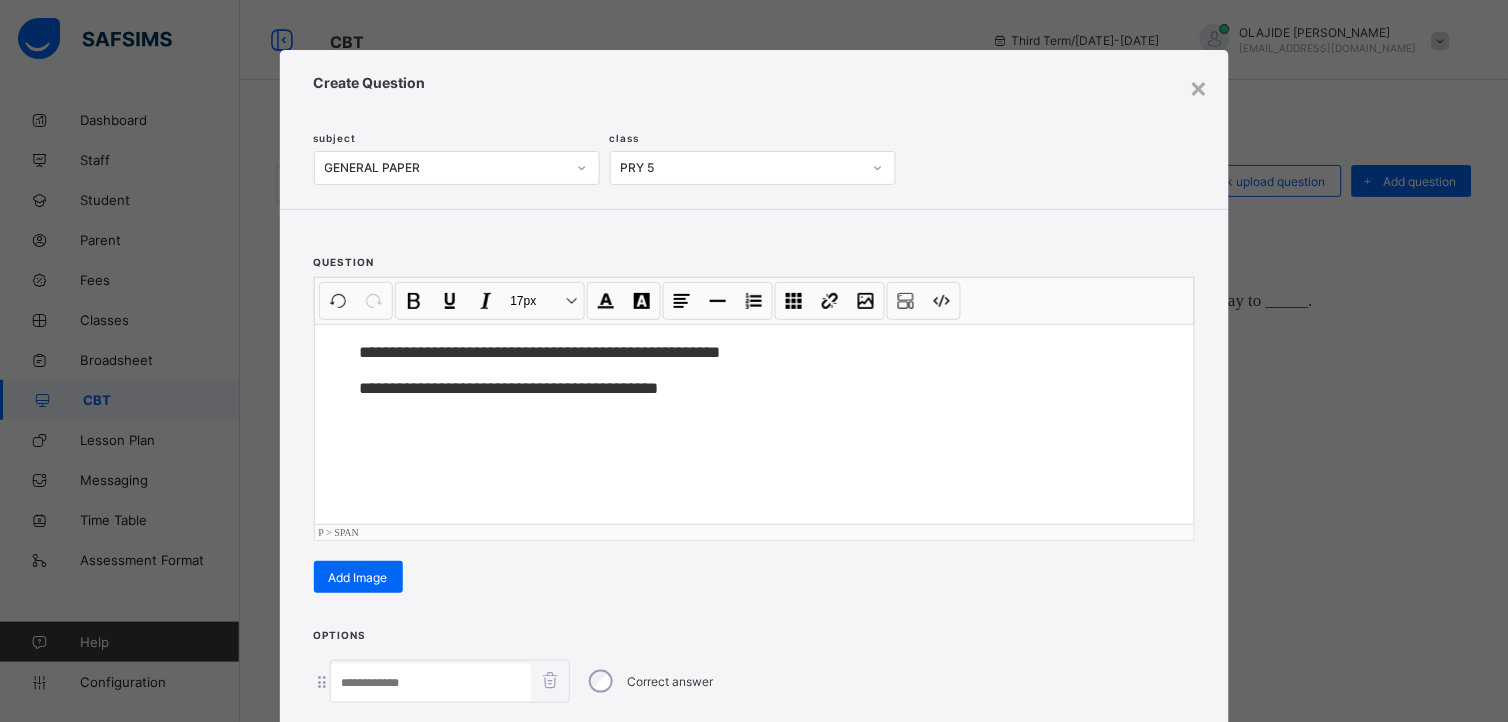 click on "**********" at bounding box center [754, 361] 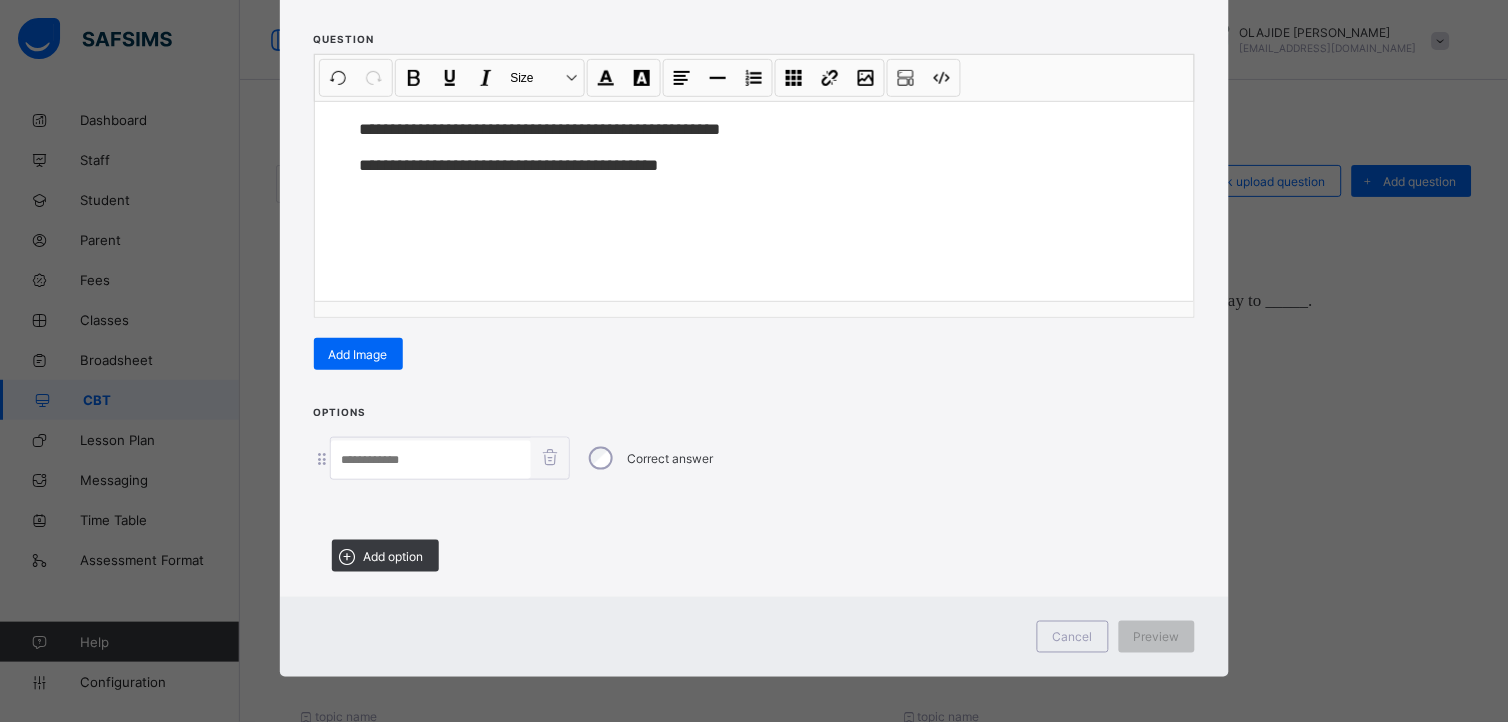 scroll, scrollTop: 224, scrollLeft: 0, axis: vertical 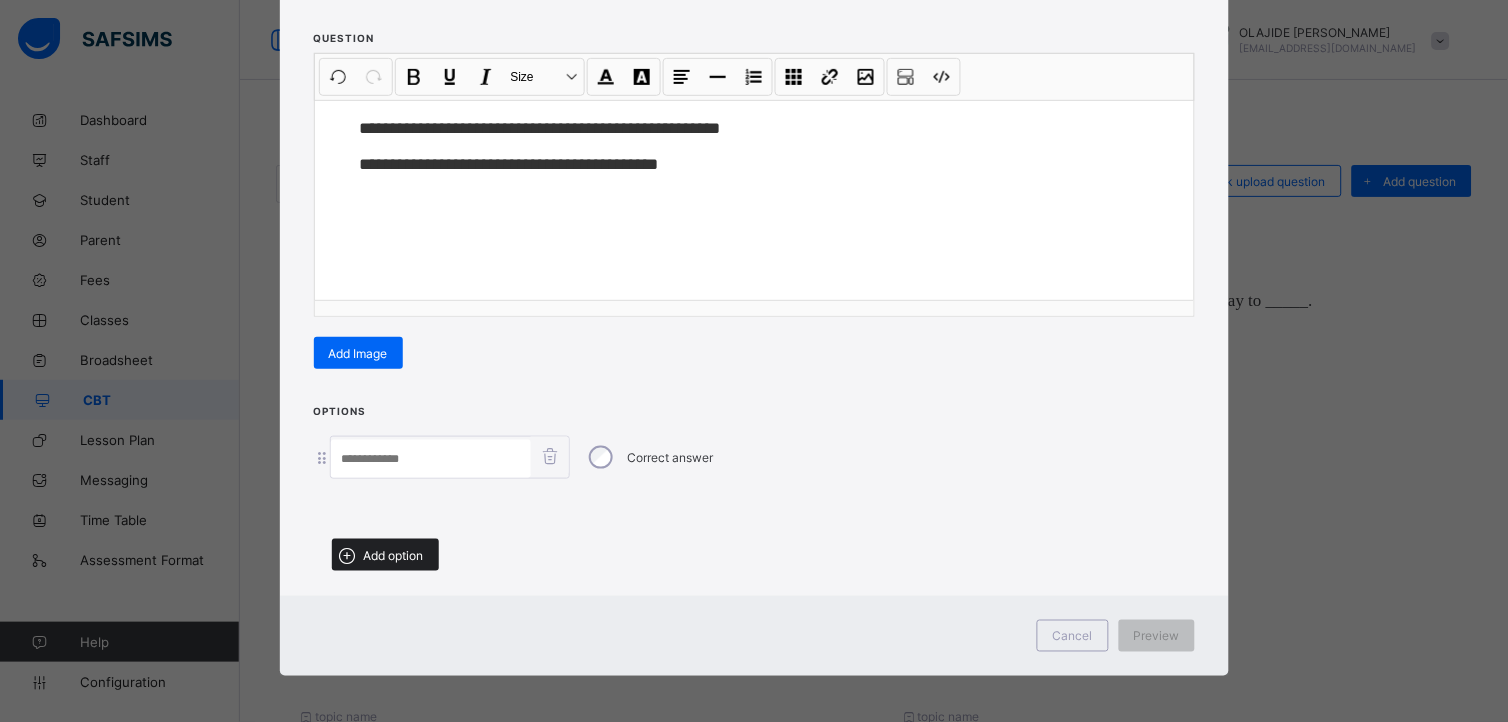 click on "Add option" at bounding box center [394, 555] 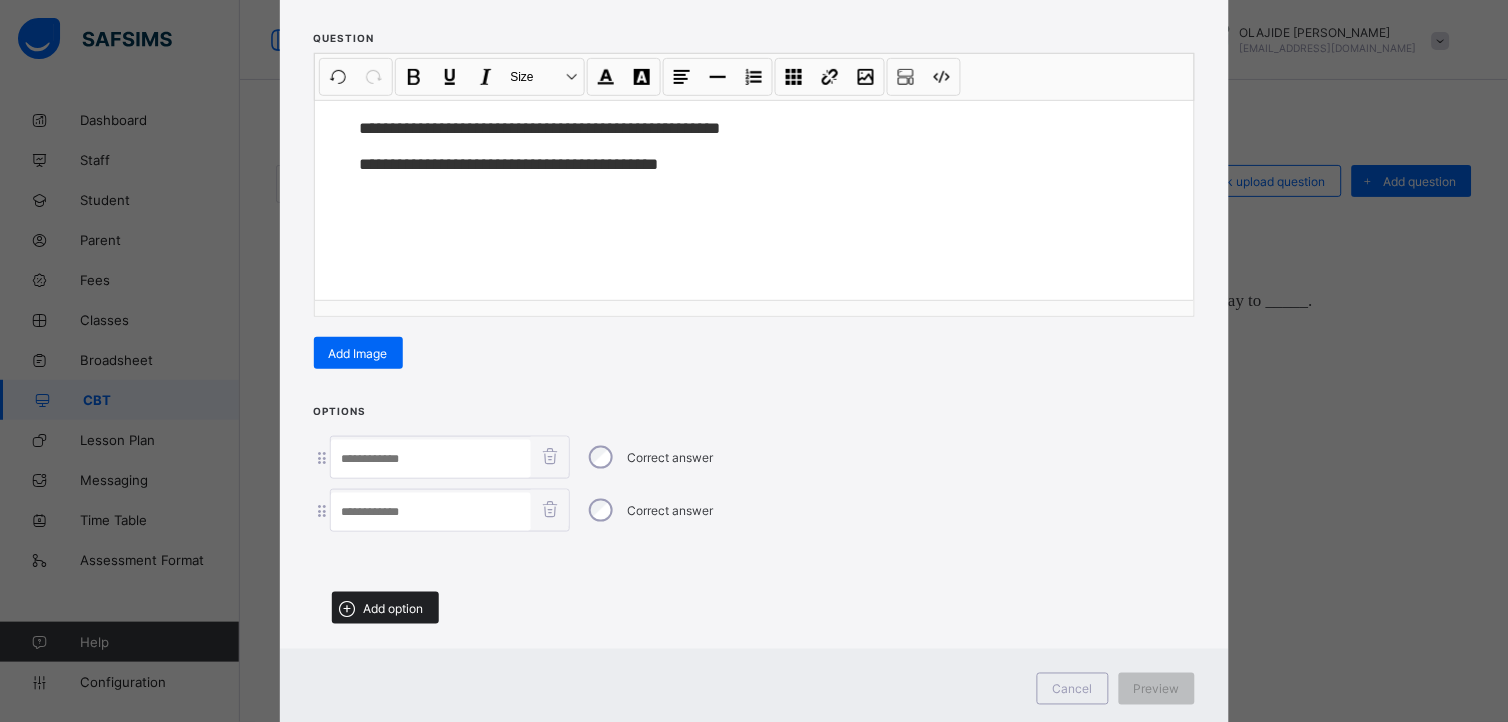 click on "Add option" at bounding box center (394, 608) 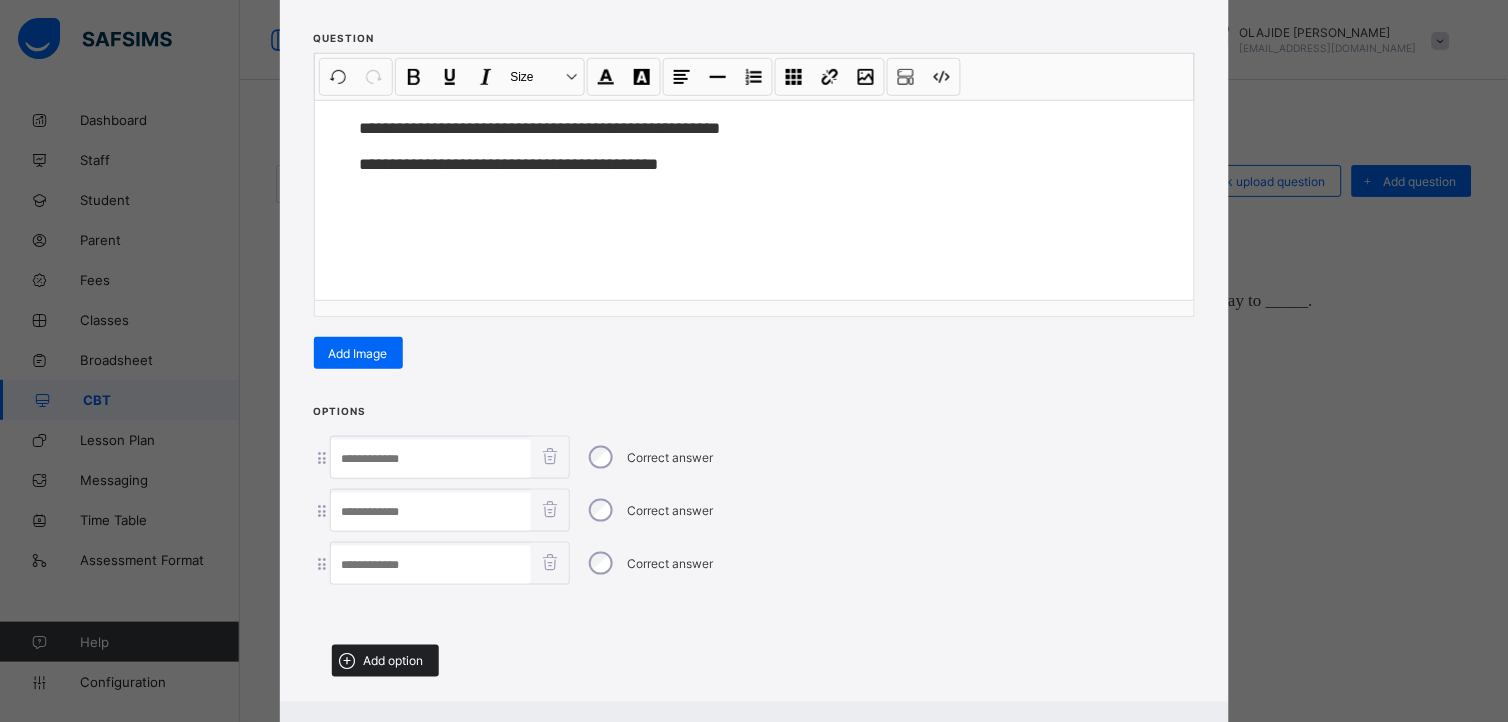 click on "Add option" at bounding box center (394, 661) 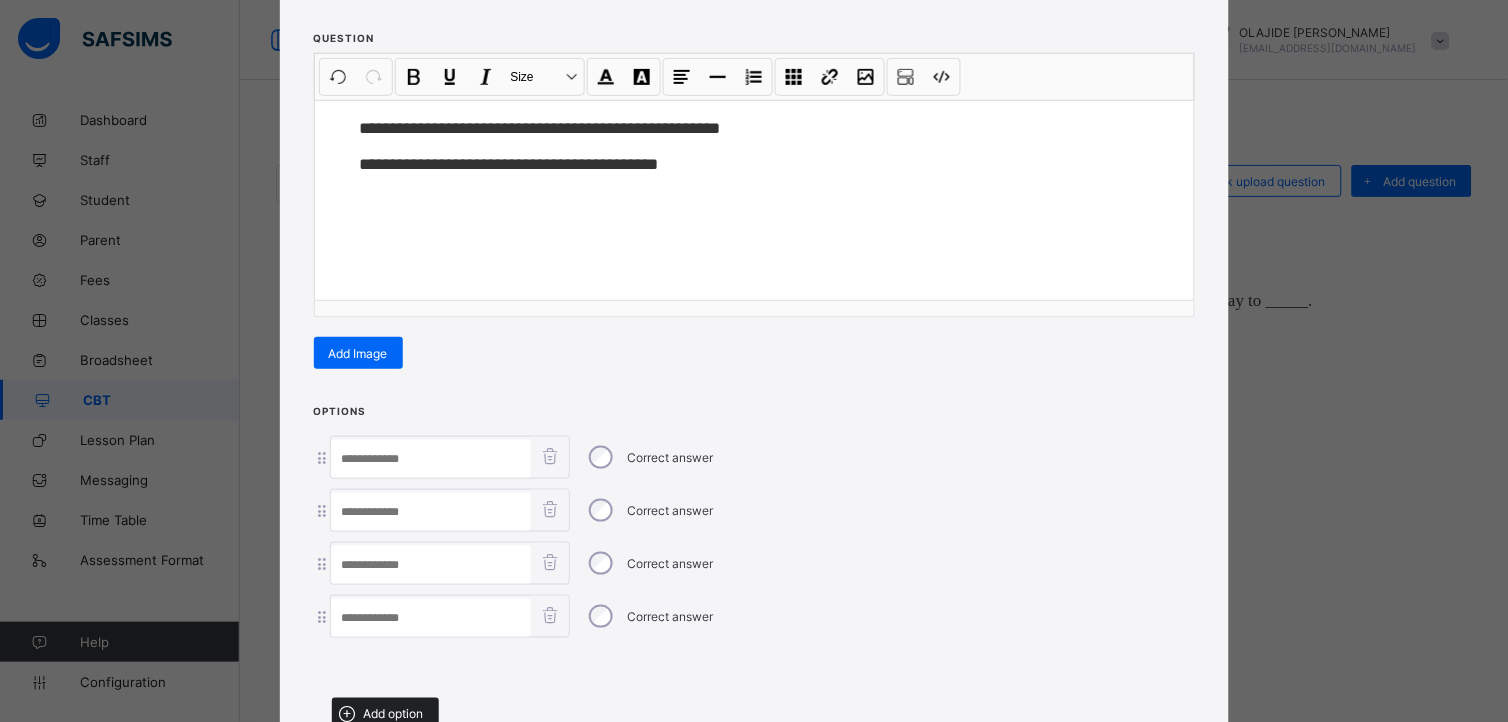click on "Add option" at bounding box center (394, 714) 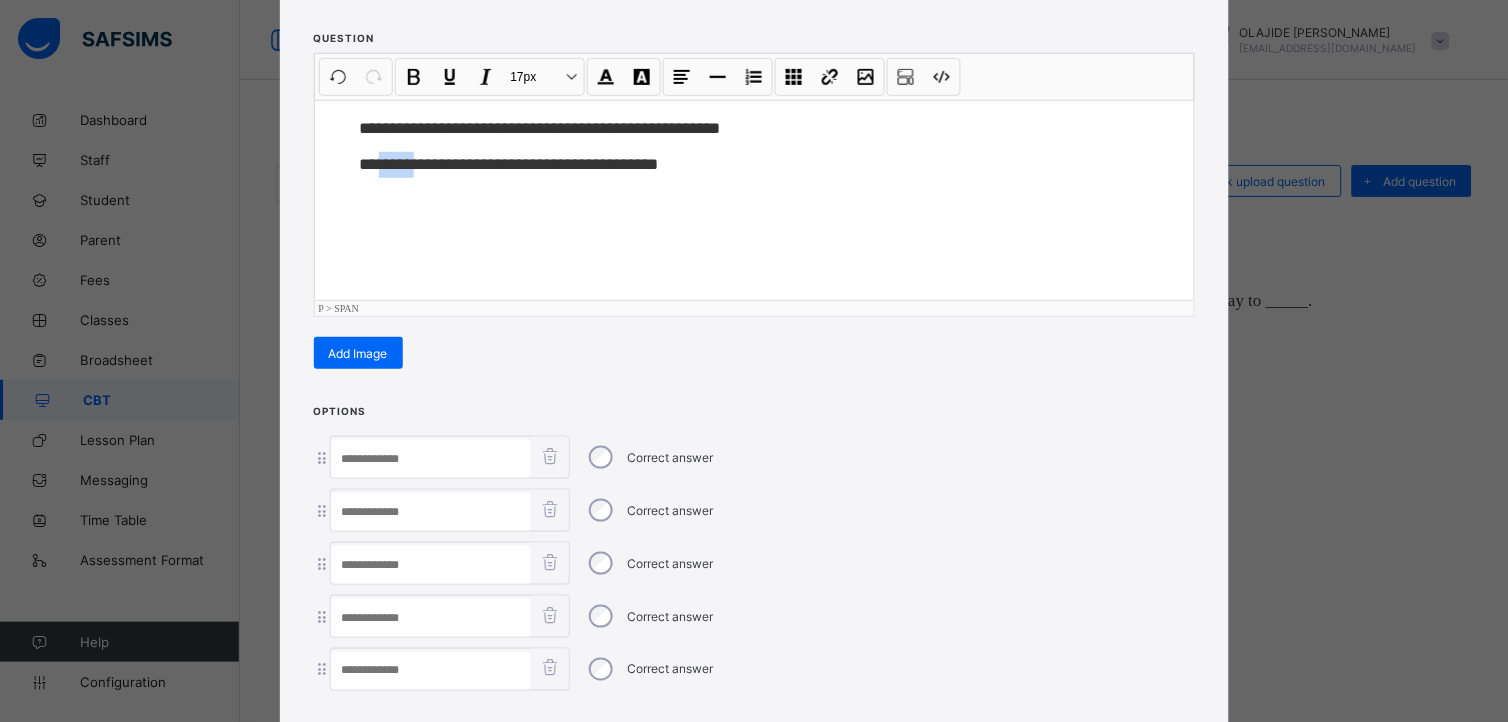 drag, startPoint x: 376, startPoint y: 160, endPoint x: 411, endPoint y: 160, distance: 35 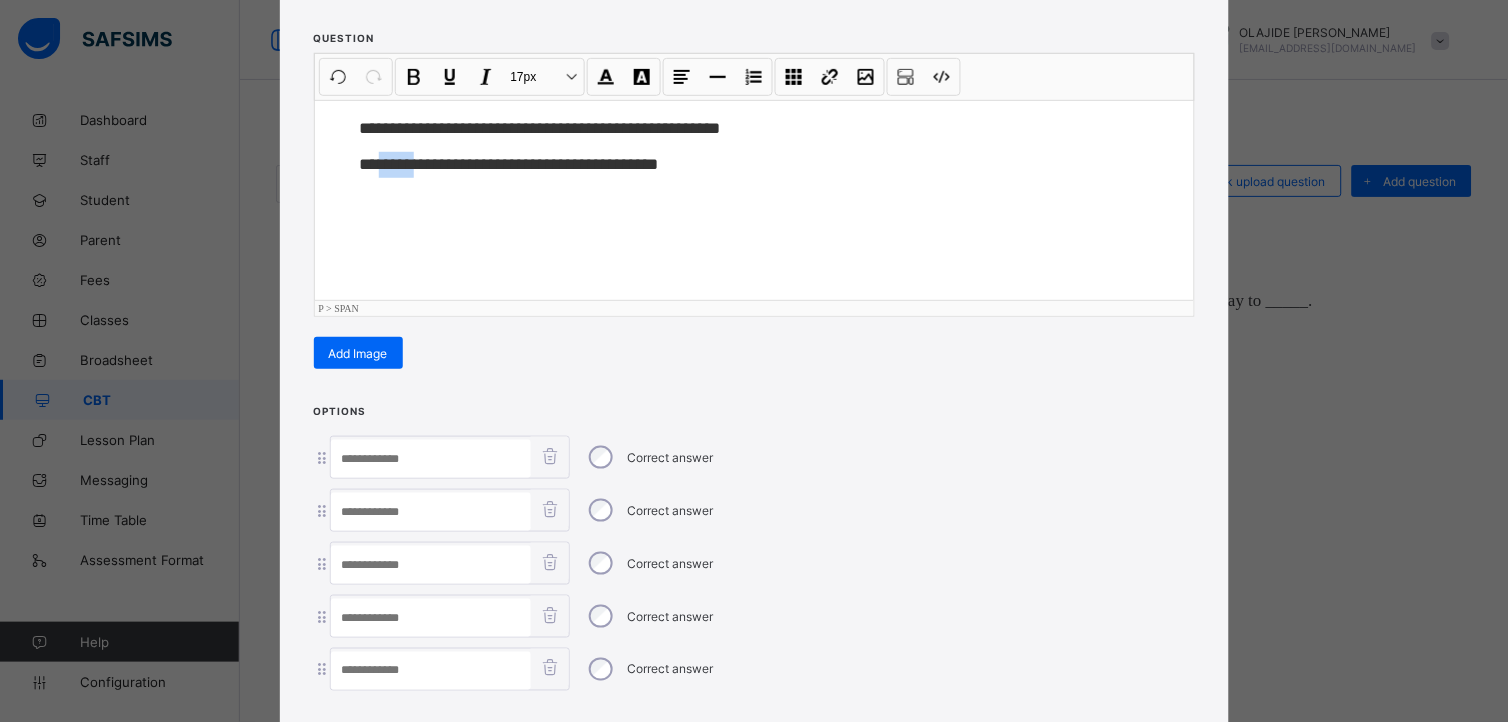 click at bounding box center [431, 459] 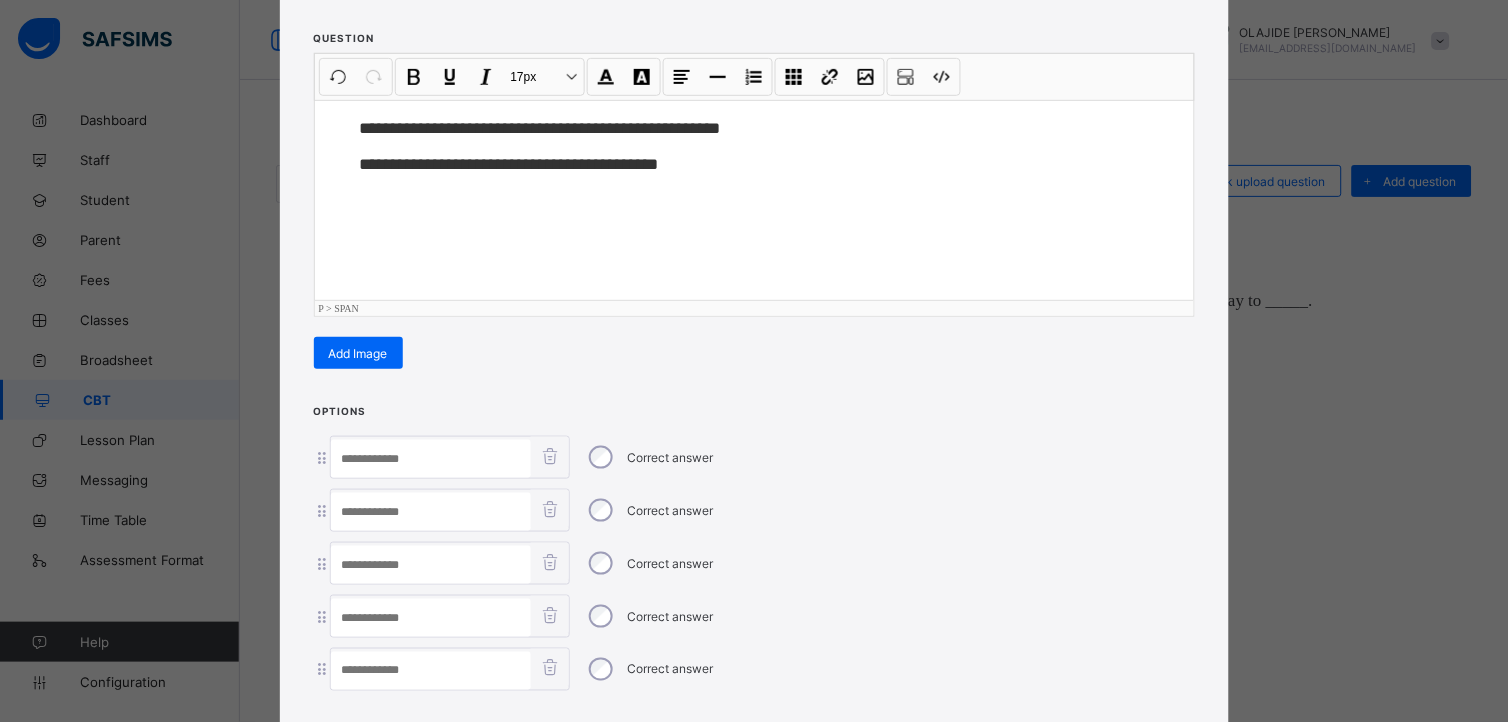 paste on "****" 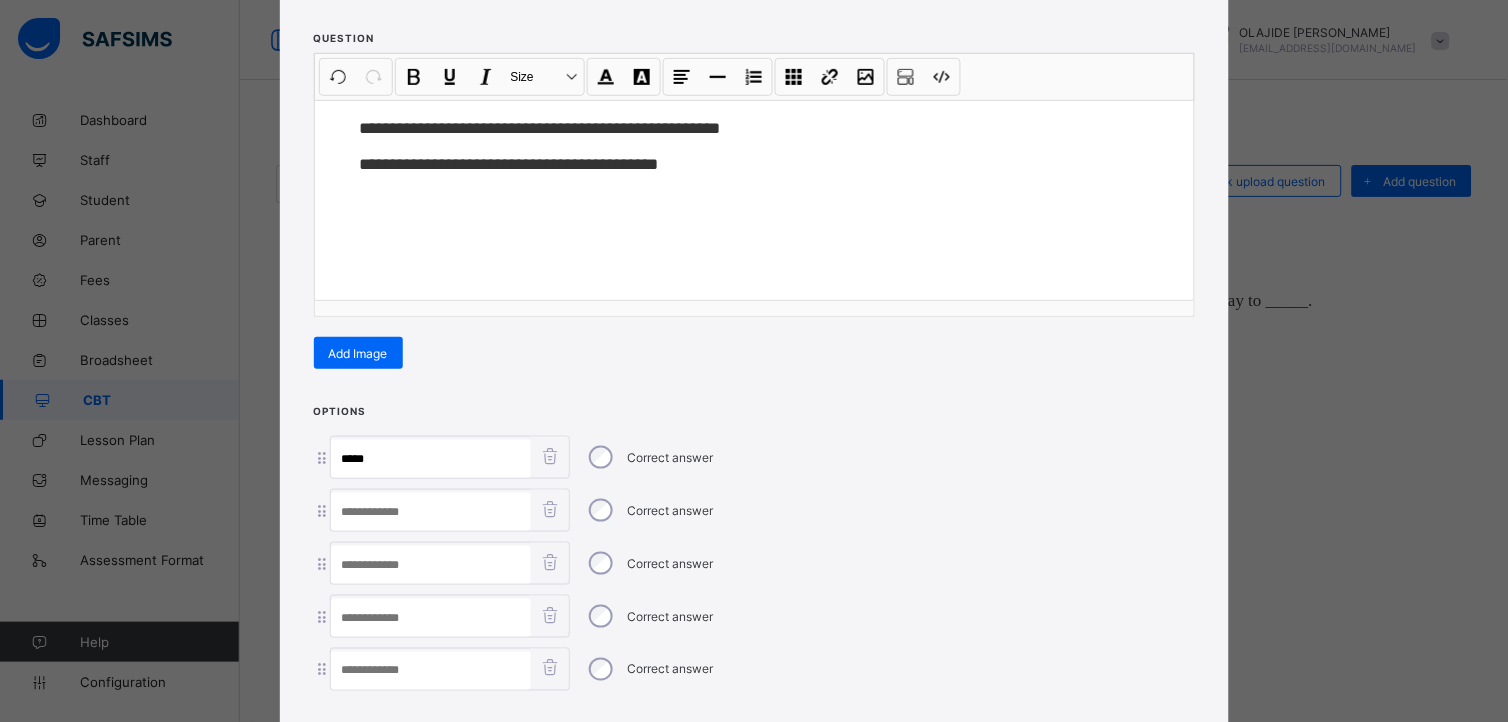 type on "****" 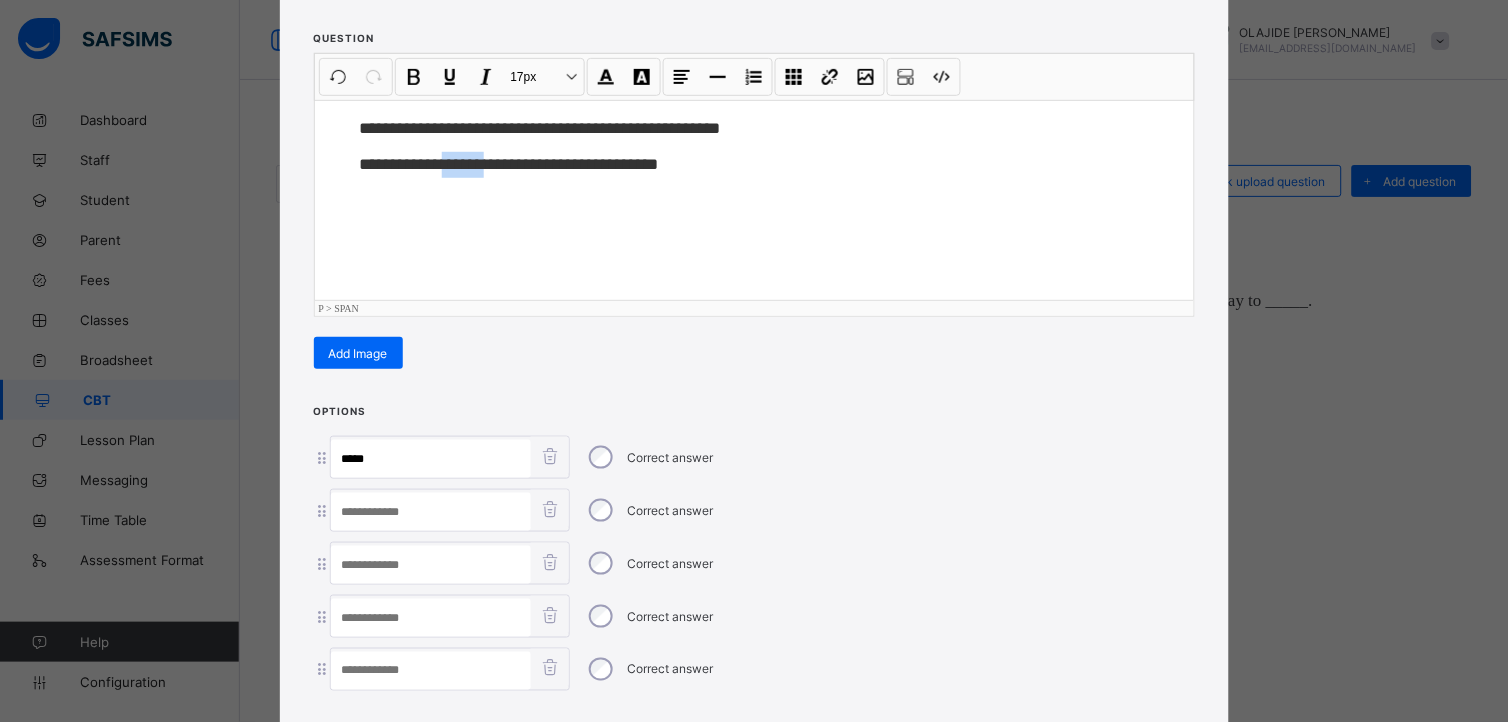 drag, startPoint x: 440, startPoint y: 156, endPoint x: 484, endPoint y: 162, distance: 44.407207 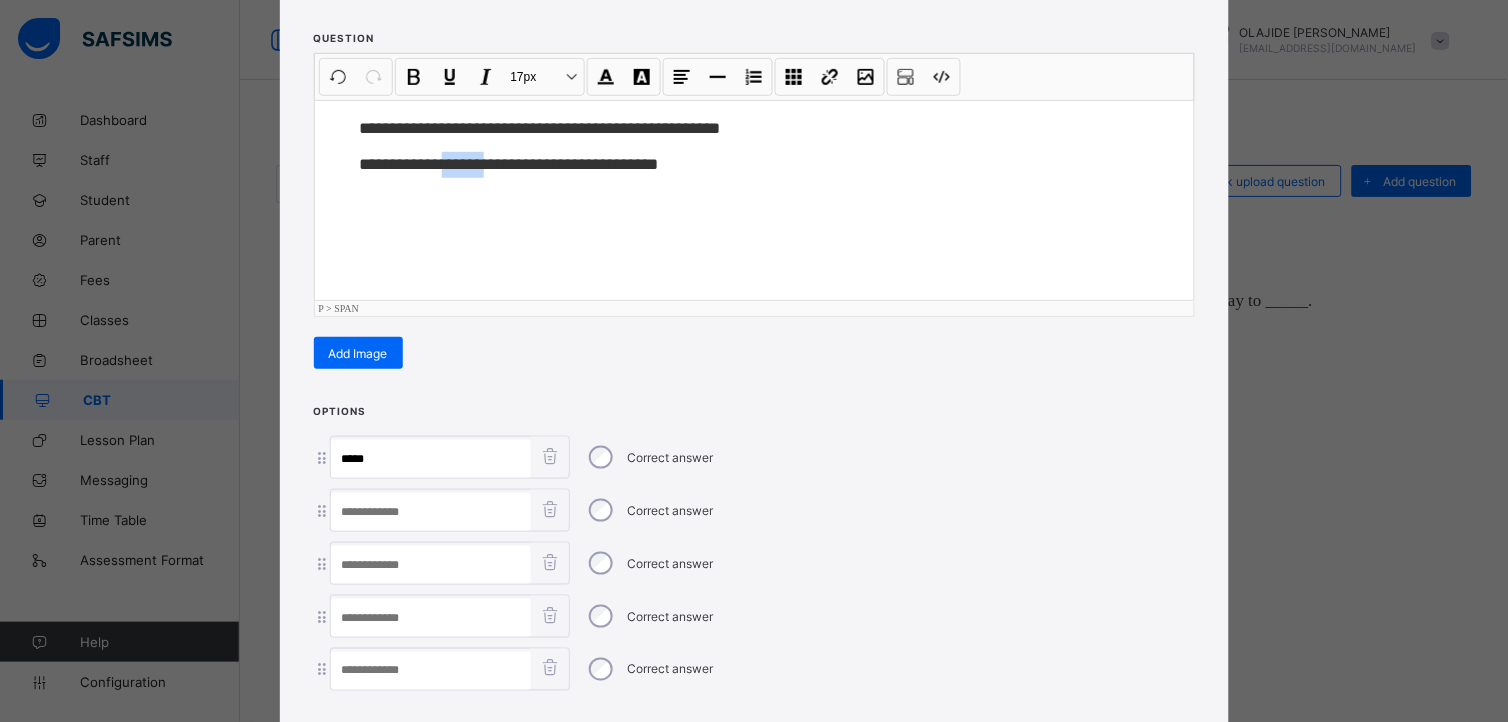 click at bounding box center [431, 512] 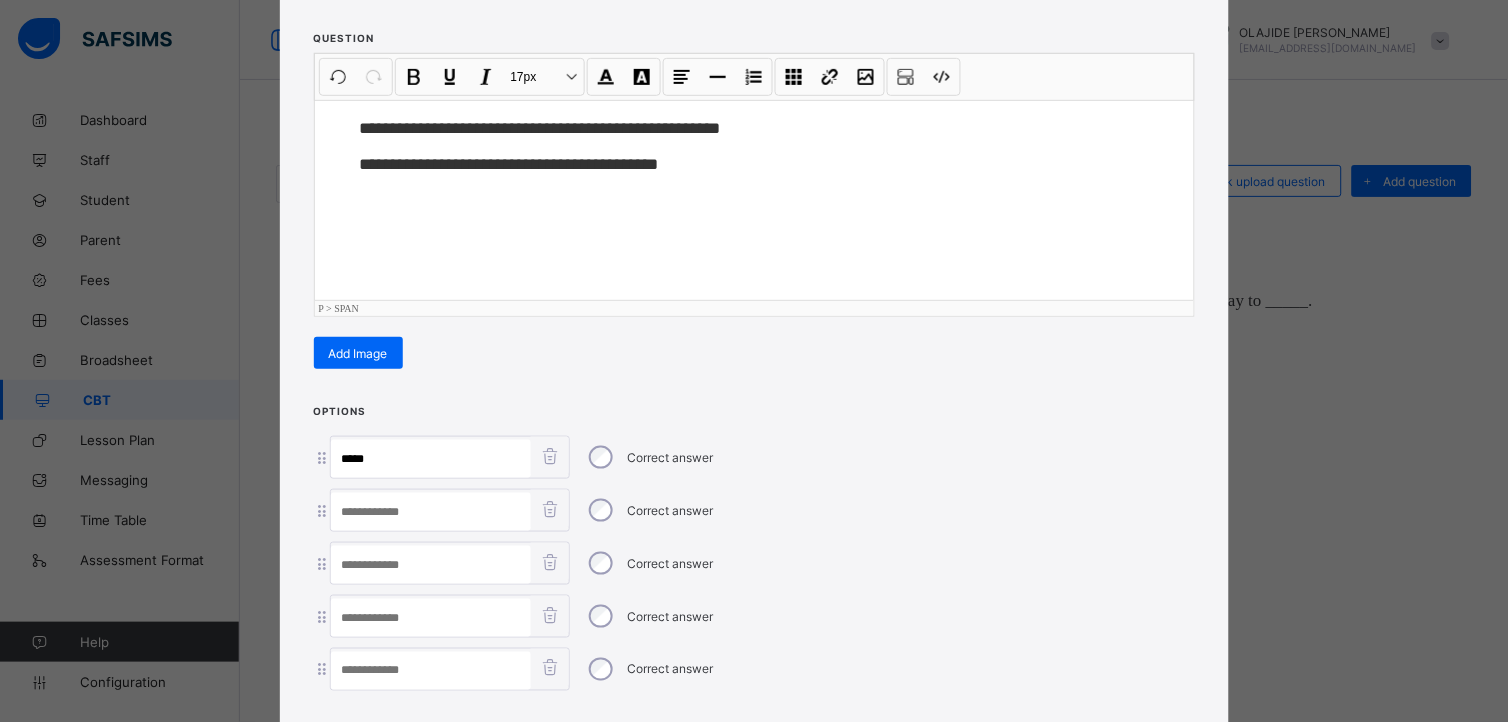 paste on "******" 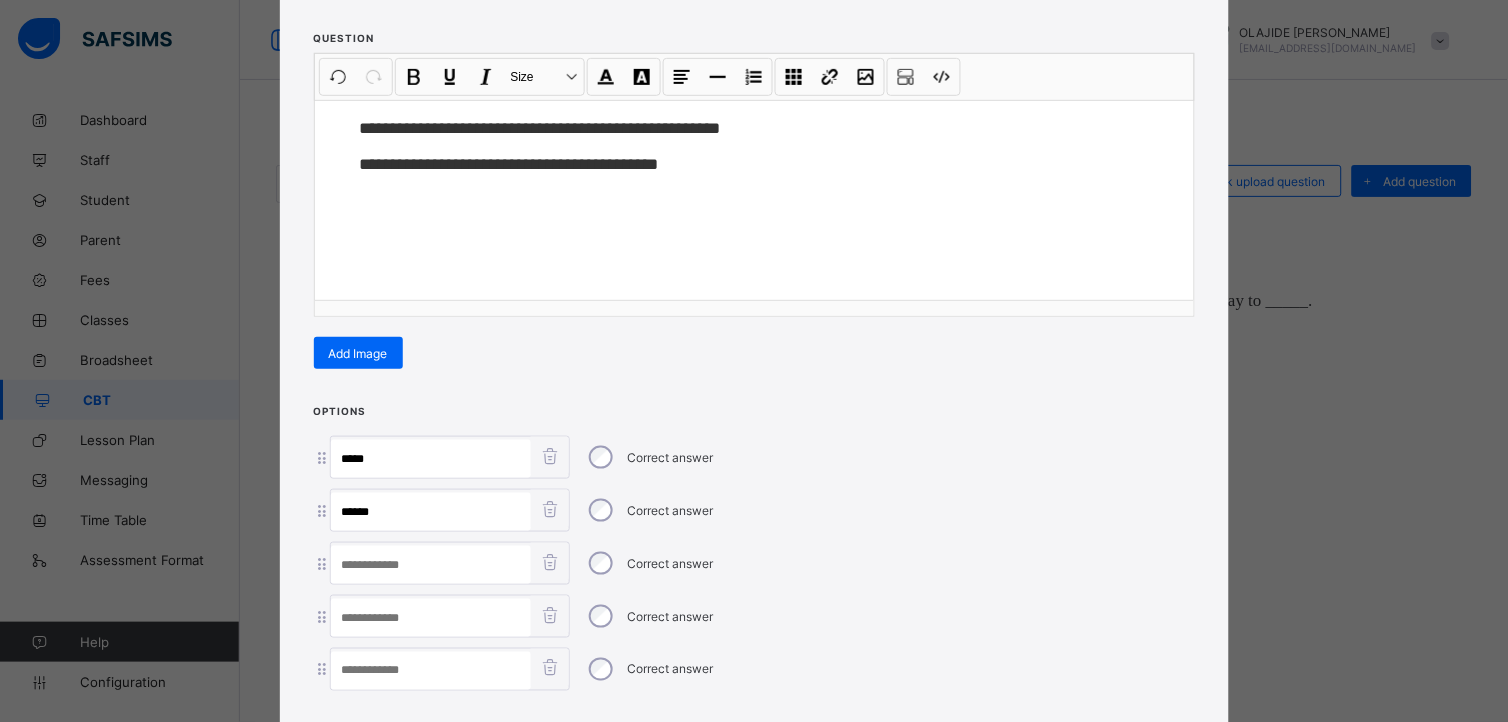 type on "******" 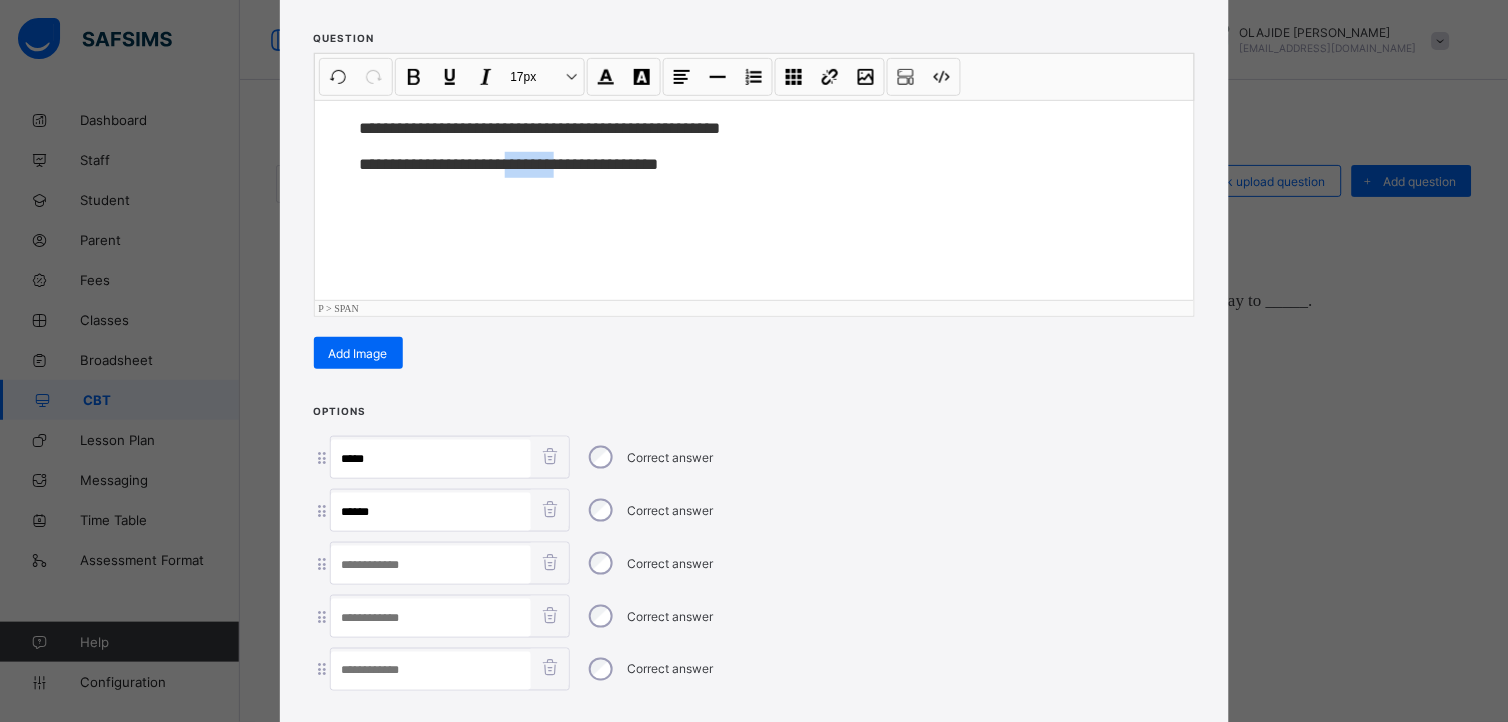drag, startPoint x: 510, startPoint y: 164, endPoint x: 565, endPoint y: 177, distance: 56.515484 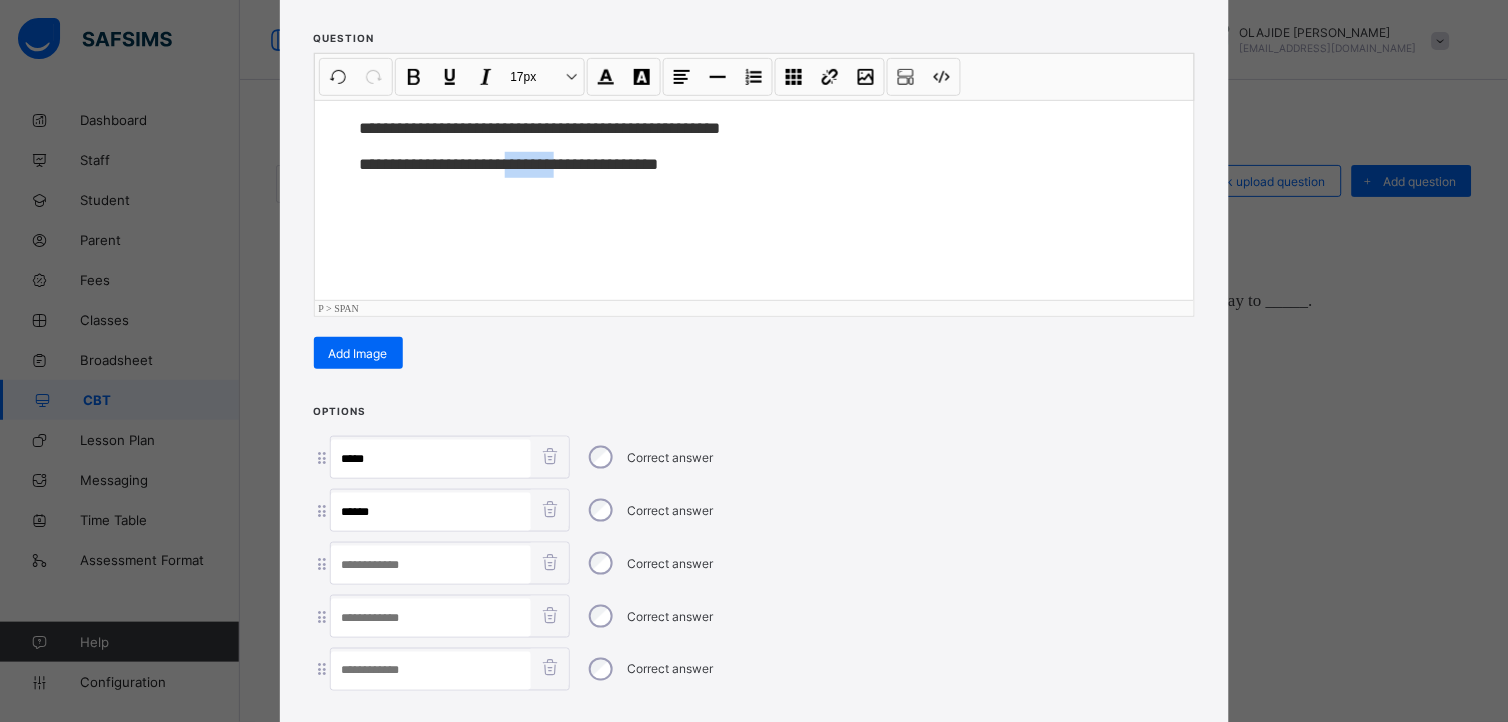 click at bounding box center (431, 565) 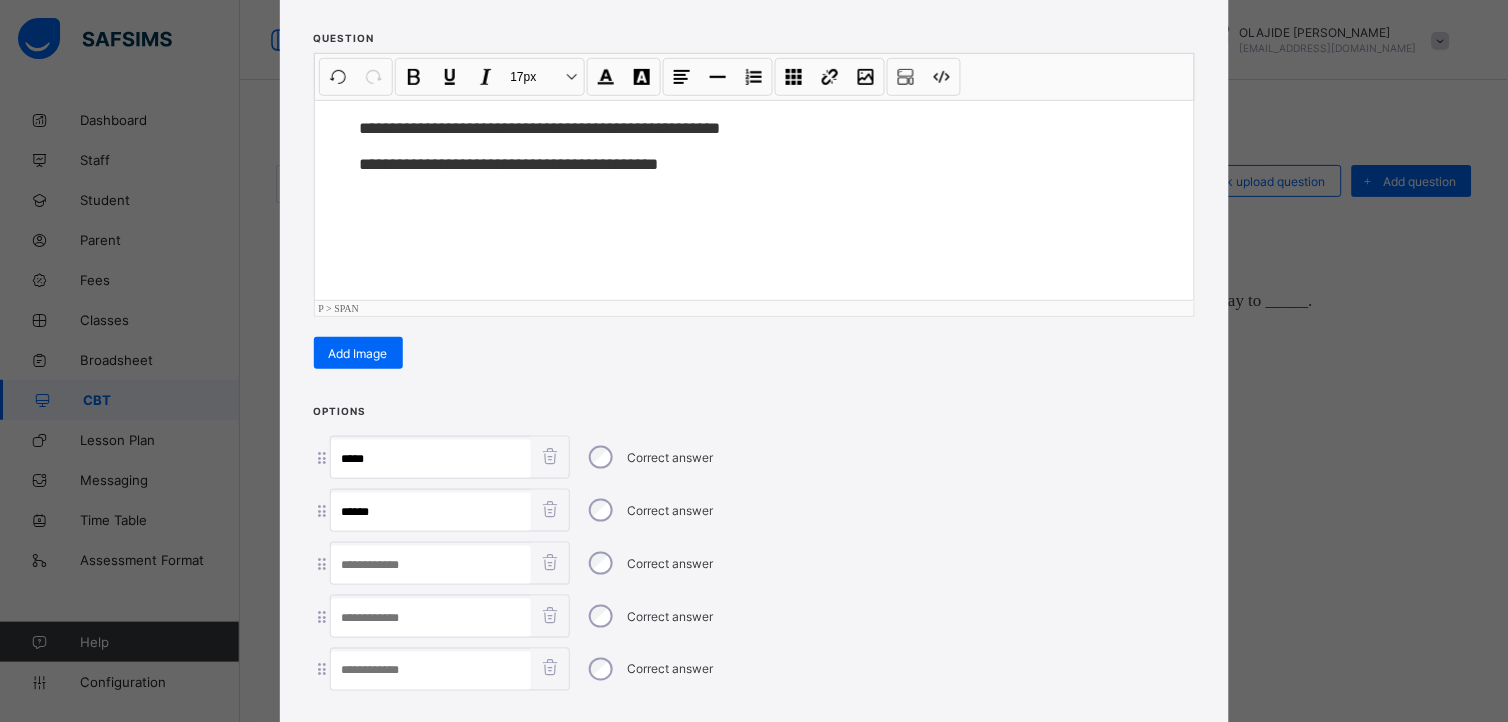 paste on "******" 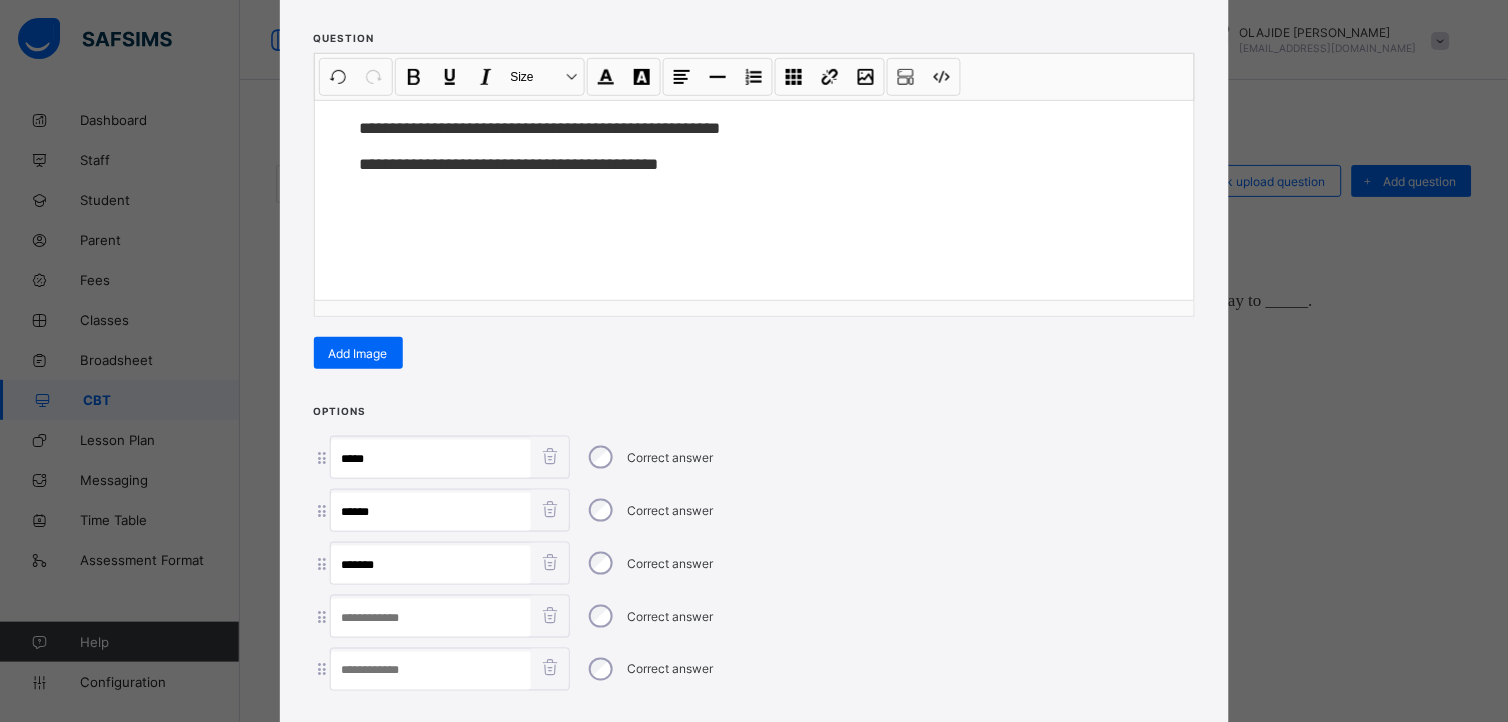 type on "******" 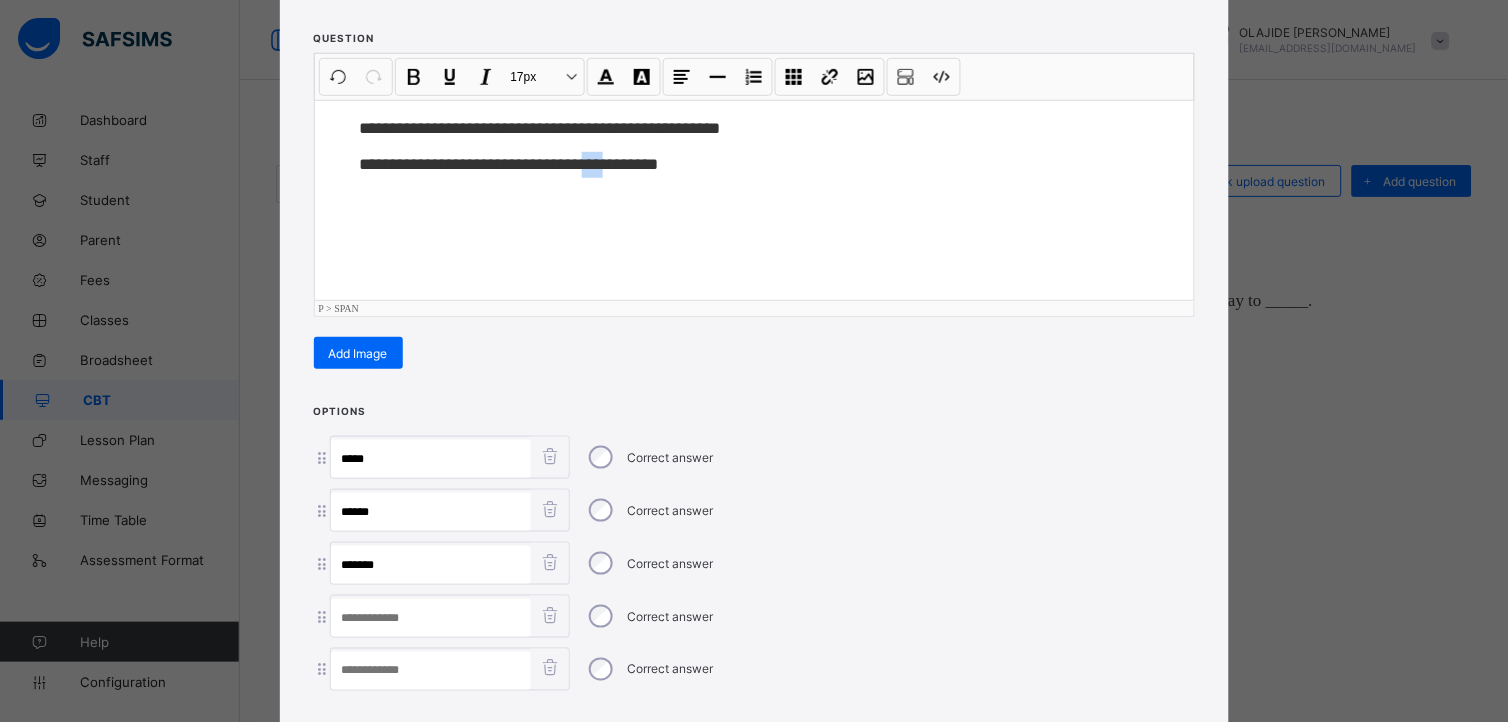 drag, startPoint x: 596, startPoint y: 157, endPoint x: 623, endPoint y: 163, distance: 27.658634 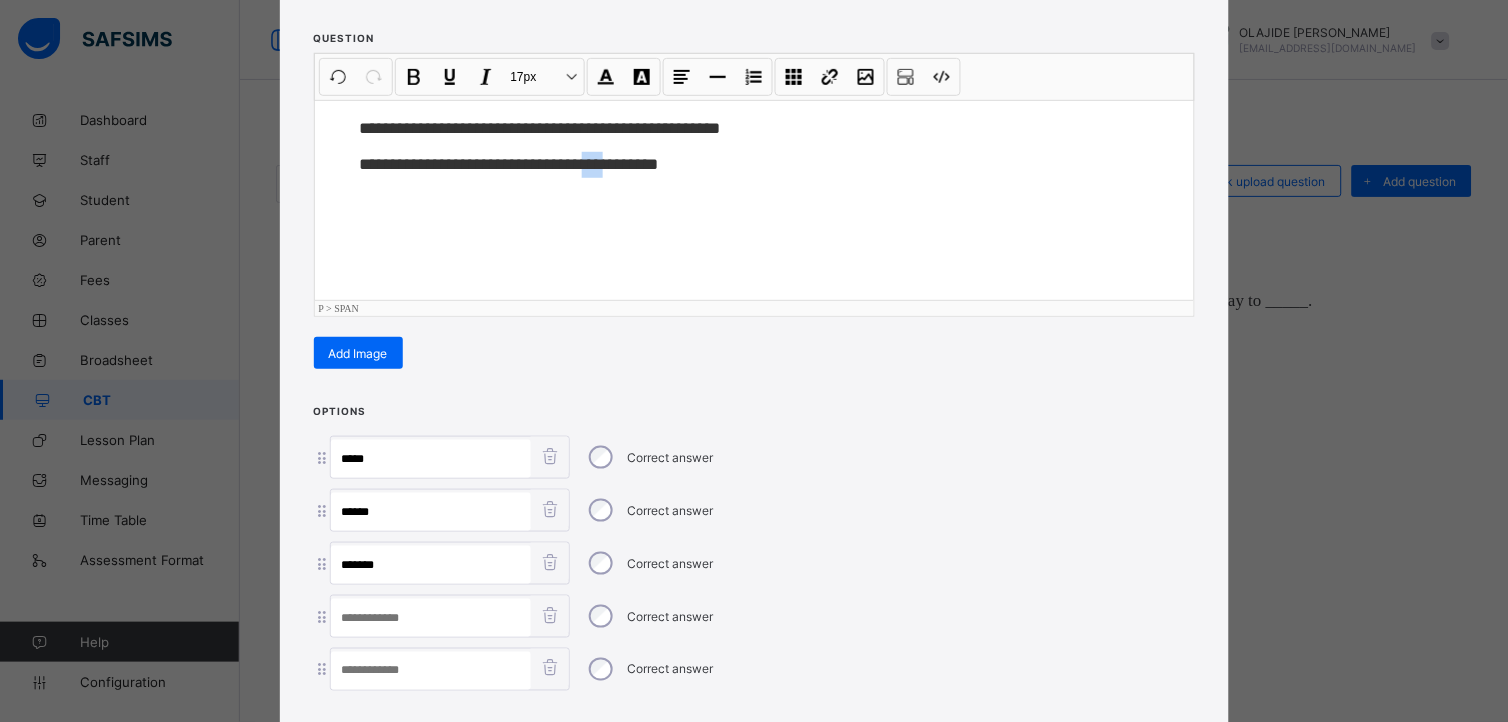 click at bounding box center (431, 618) 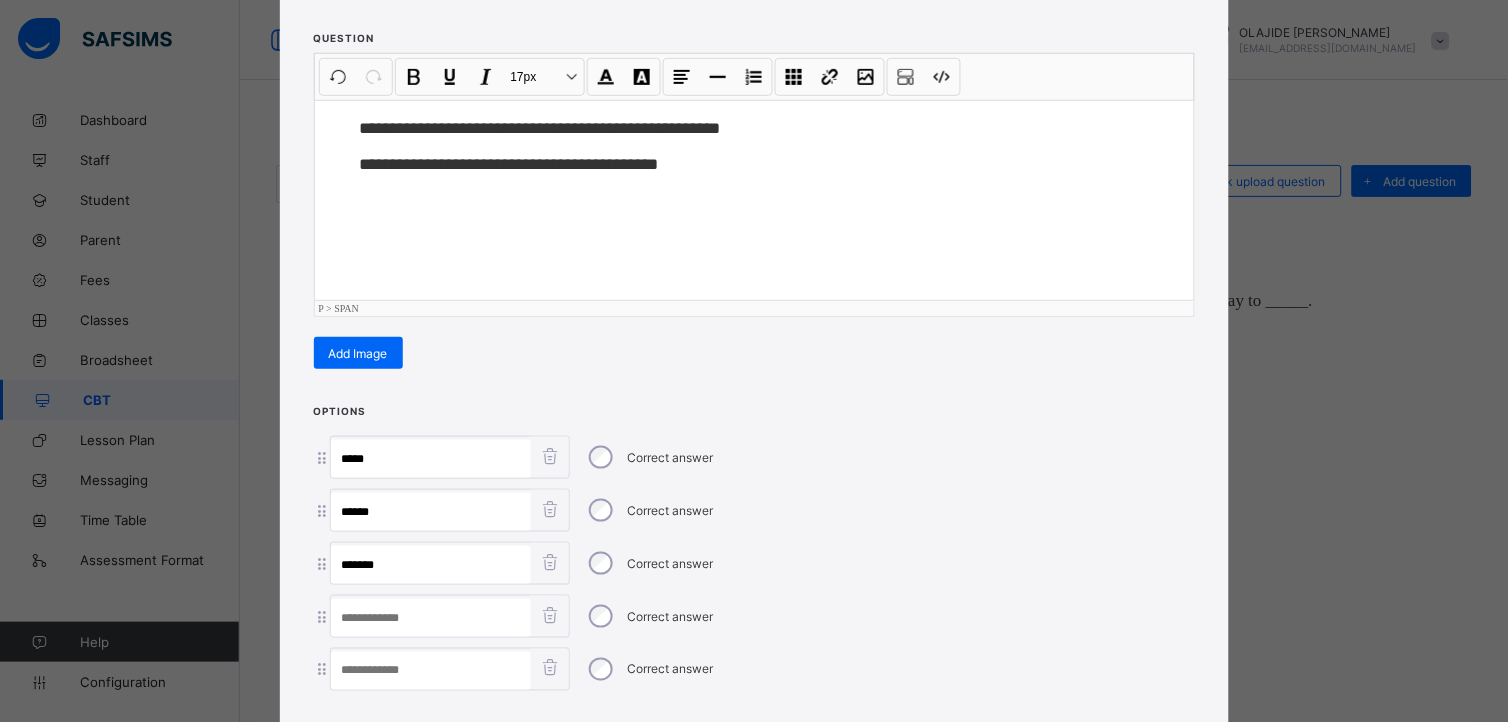 paste on "***" 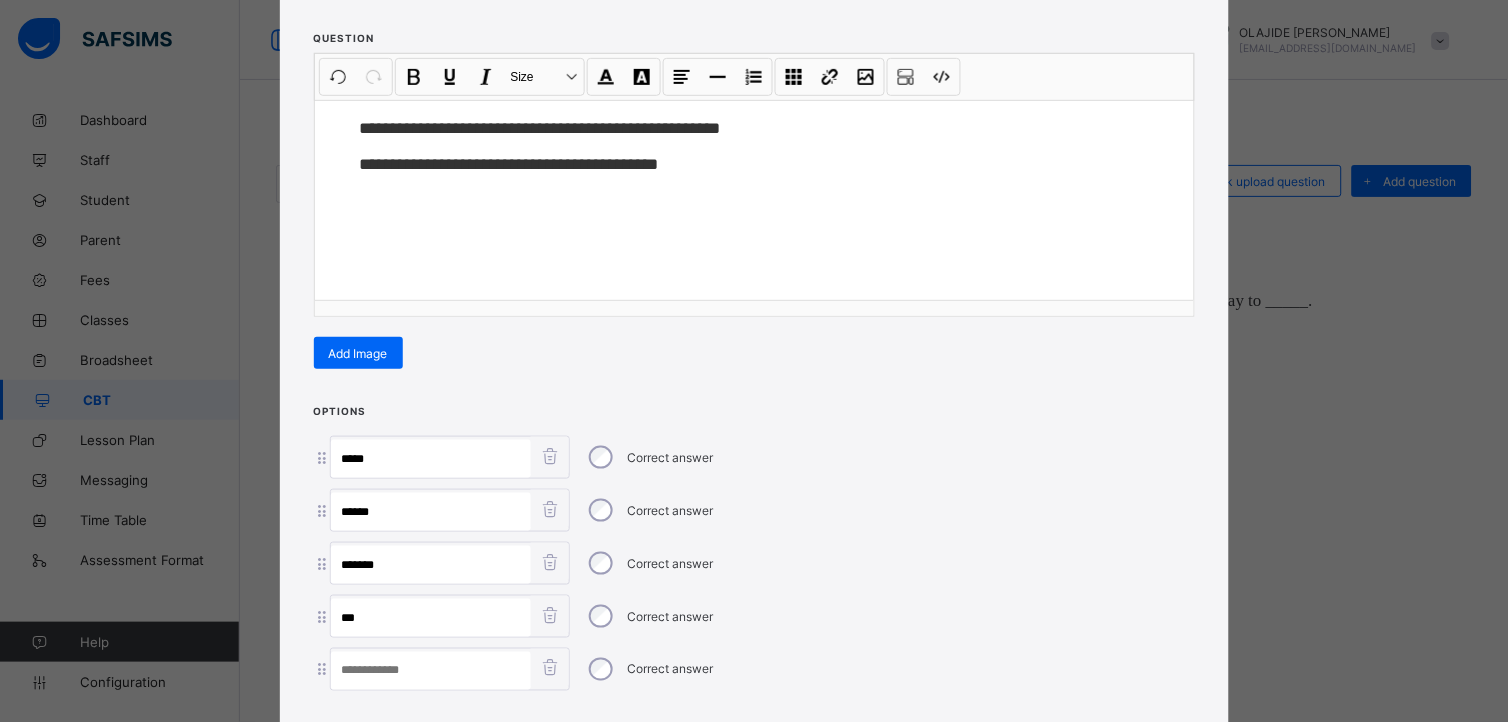 type on "***" 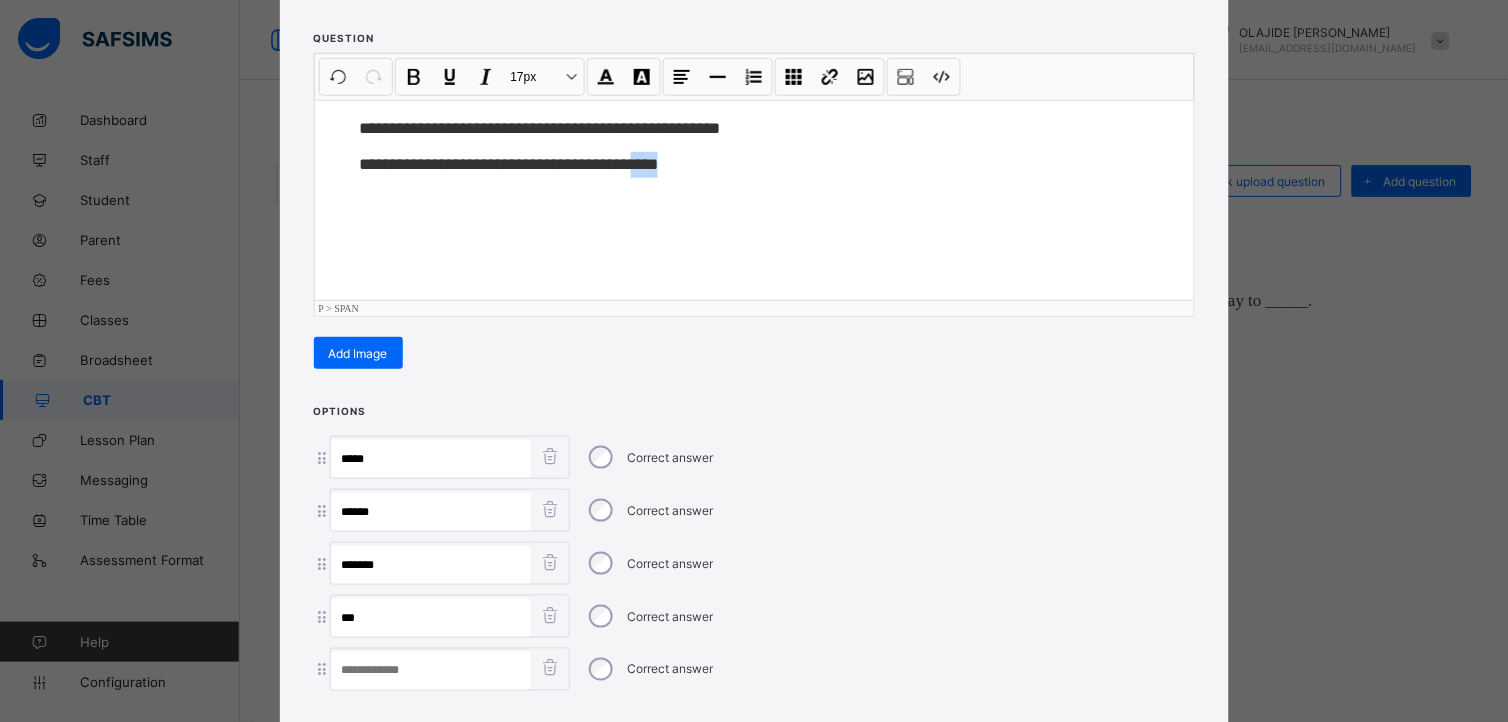 drag, startPoint x: 652, startPoint y: 161, endPoint x: 724, endPoint y: 192, distance: 78.39005 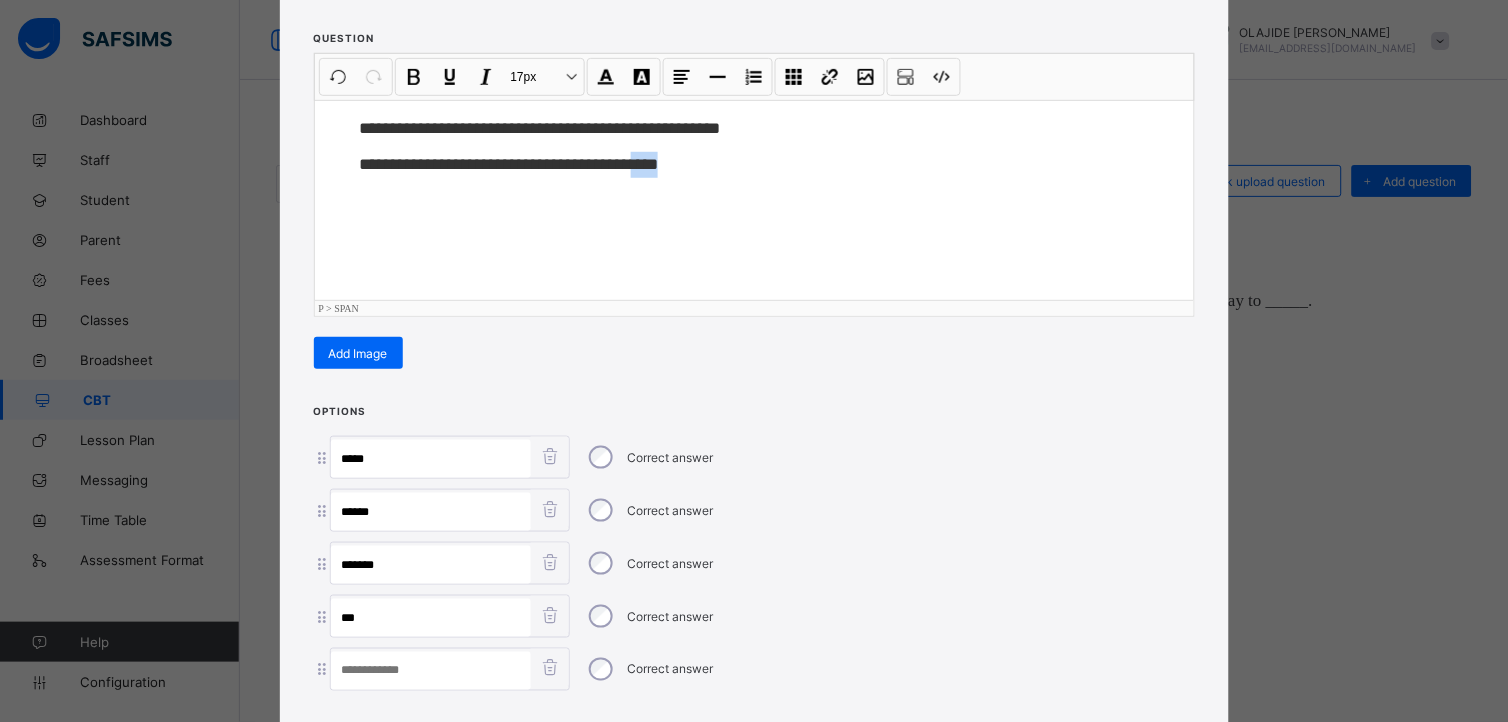 click at bounding box center (431, 671) 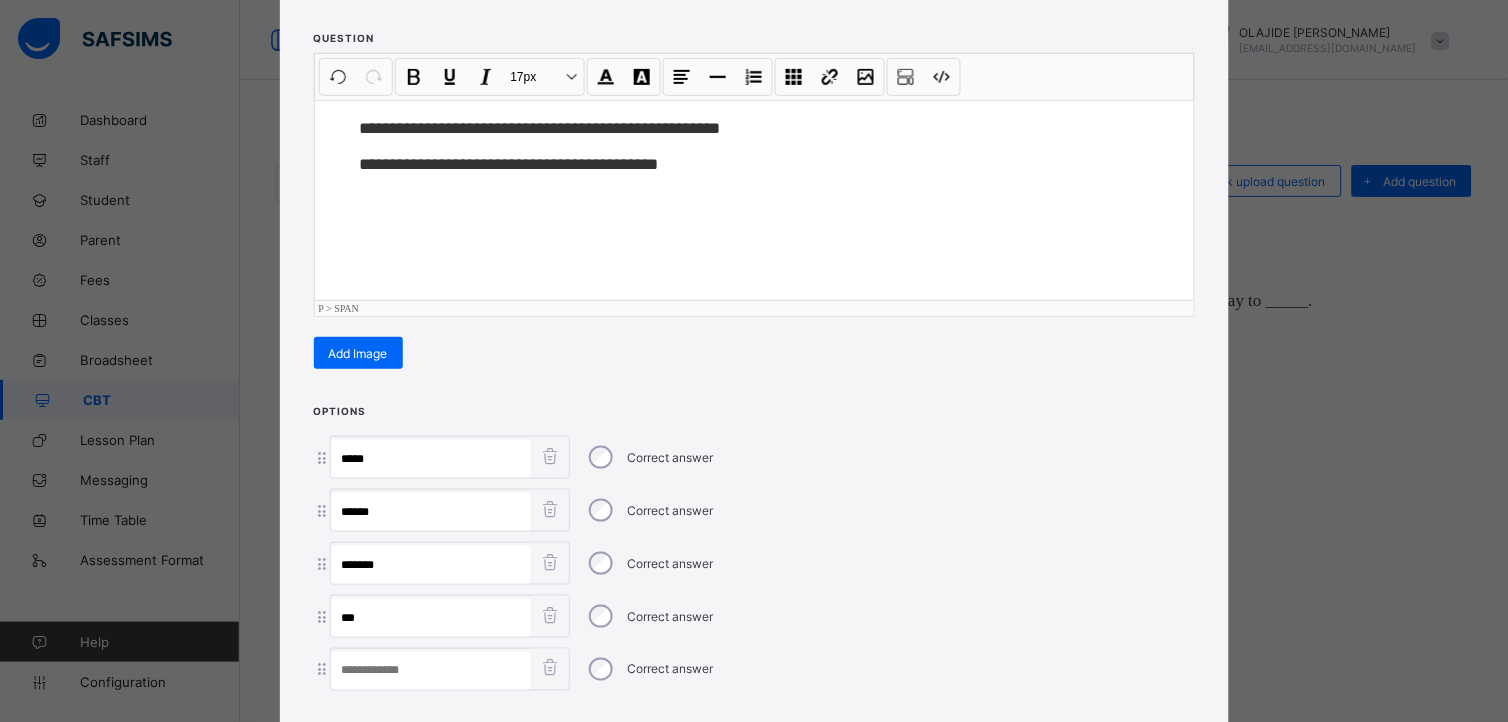 paste on "****" 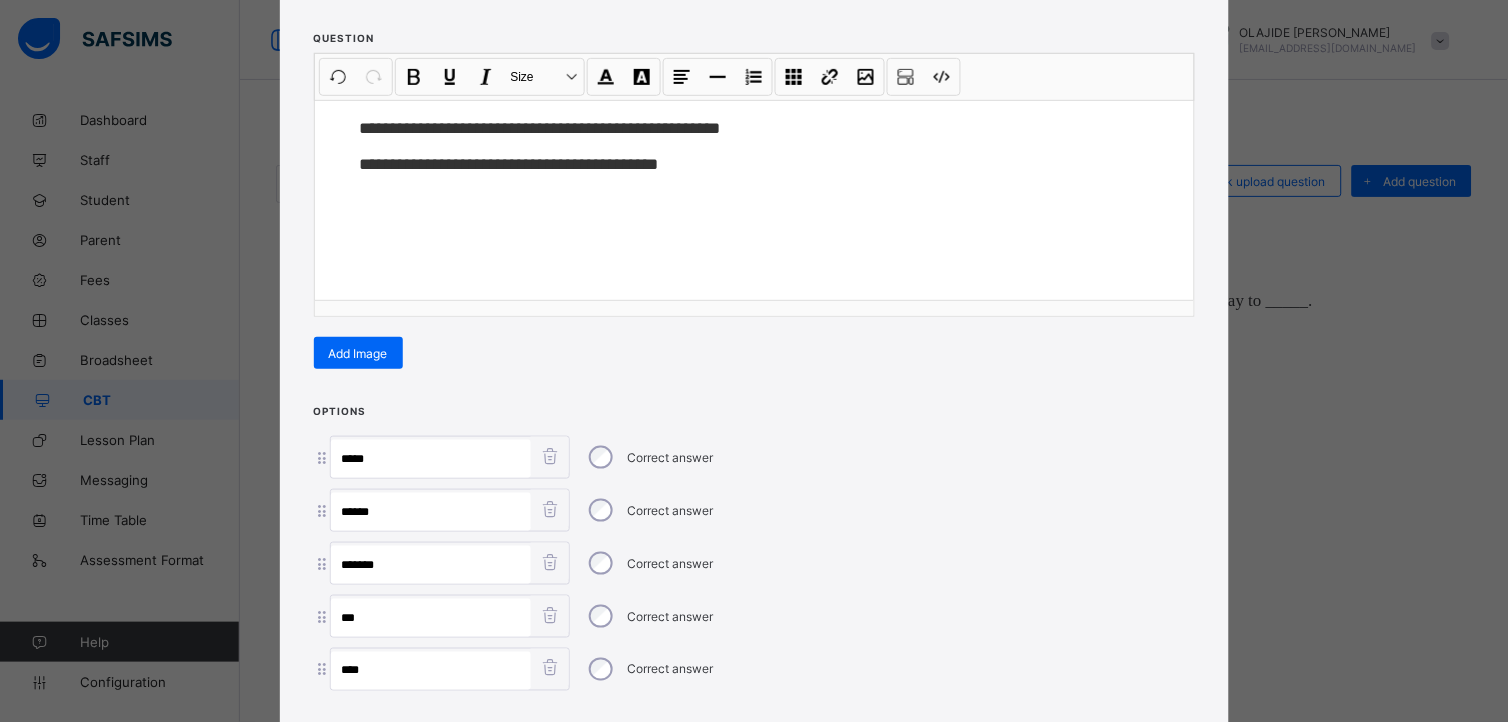 type on "****" 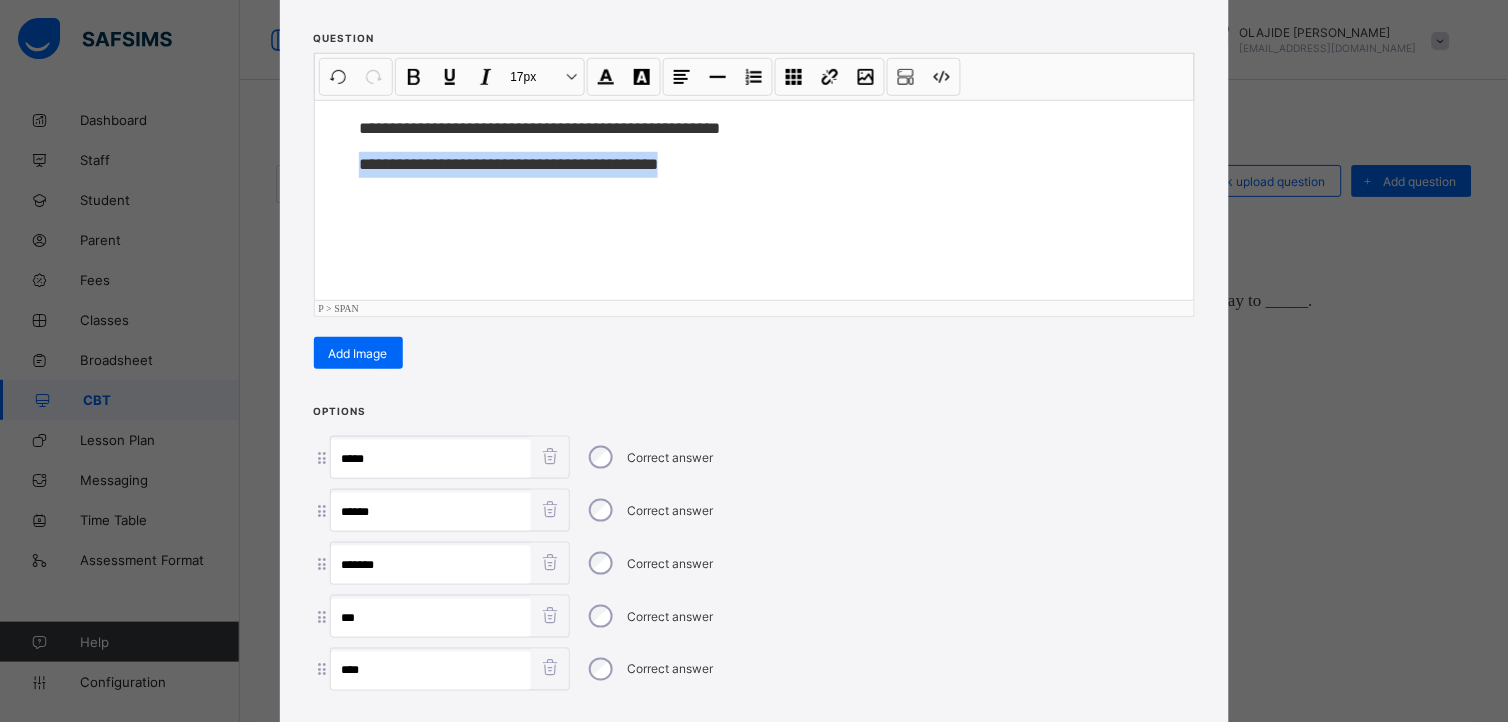 drag, startPoint x: 345, startPoint y: 158, endPoint x: 745, endPoint y: 278, distance: 417.61227 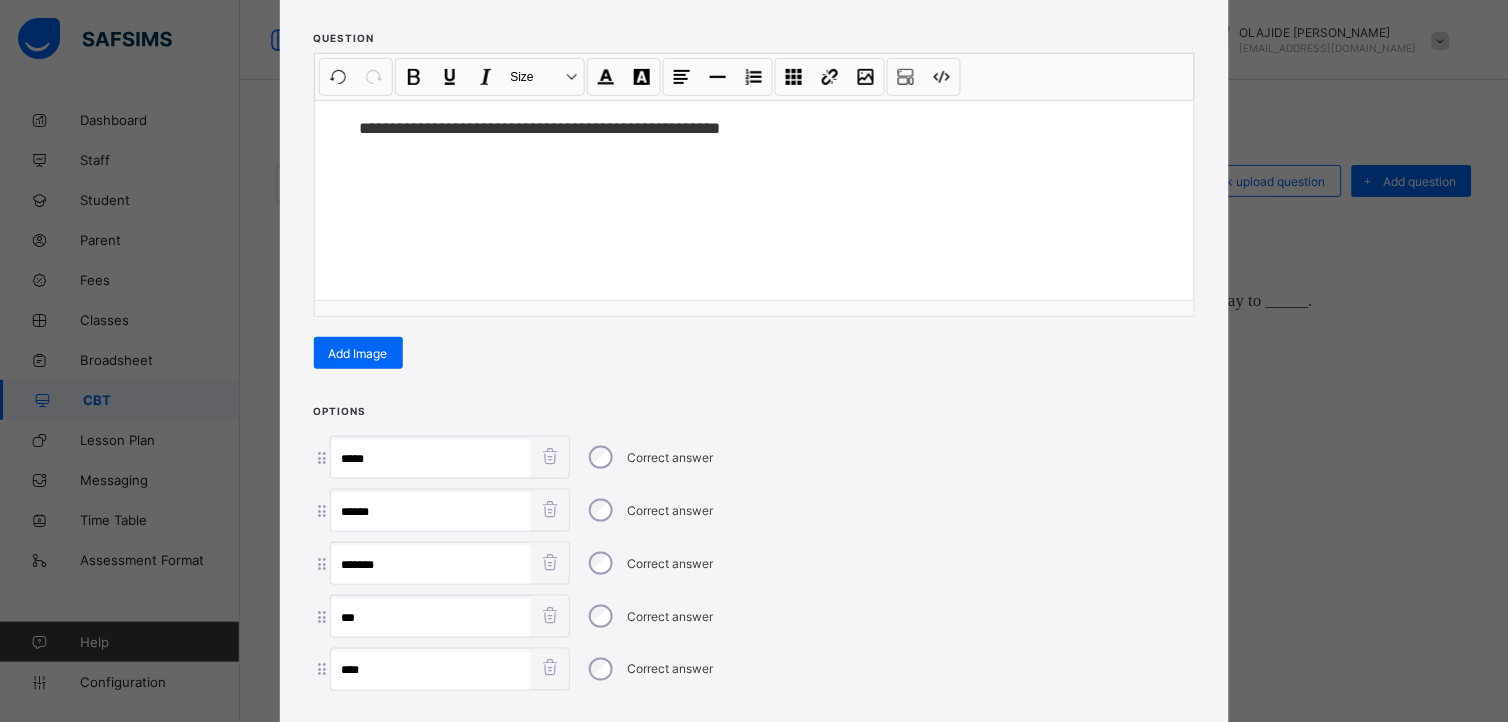 click on "**********" at bounding box center (754, 361) 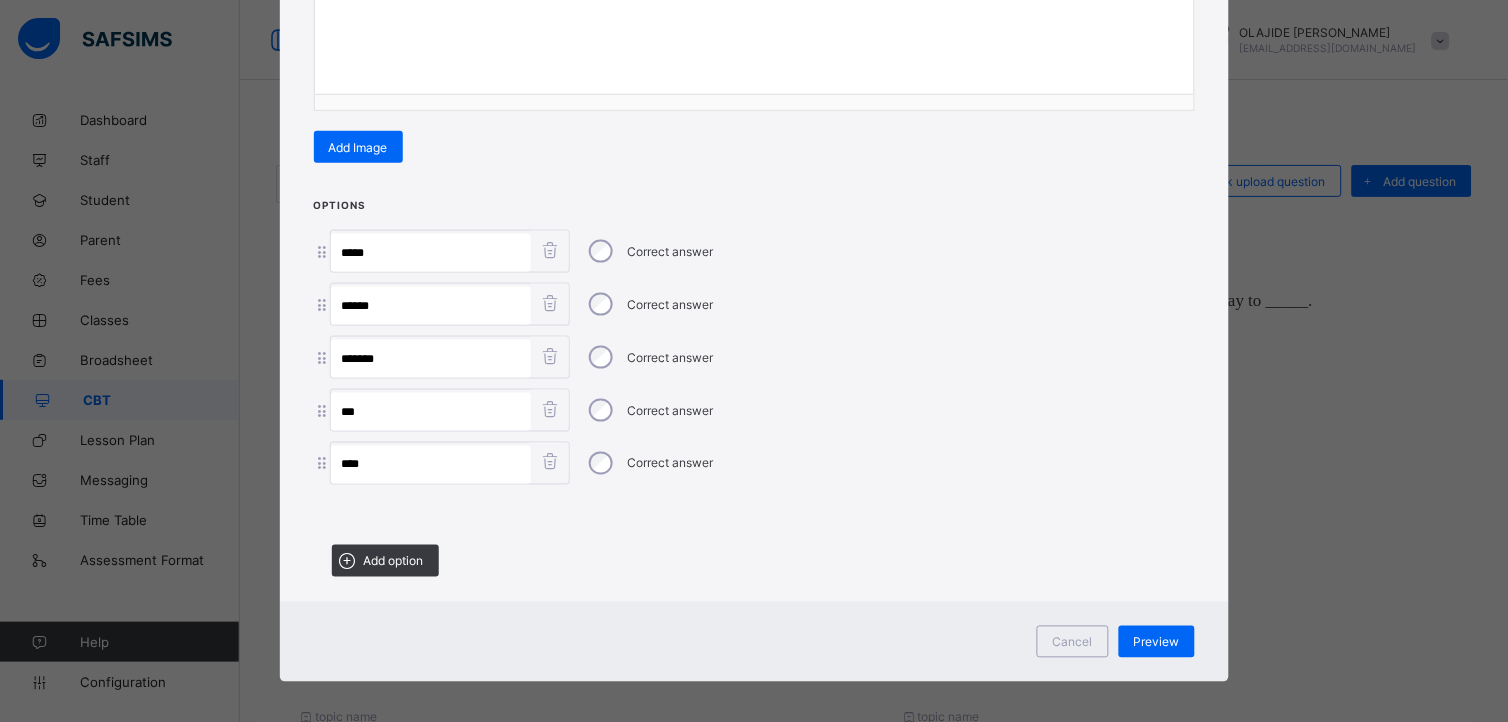 scroll, scrollTop: 432, scrollLeft: 0, axis: vertical 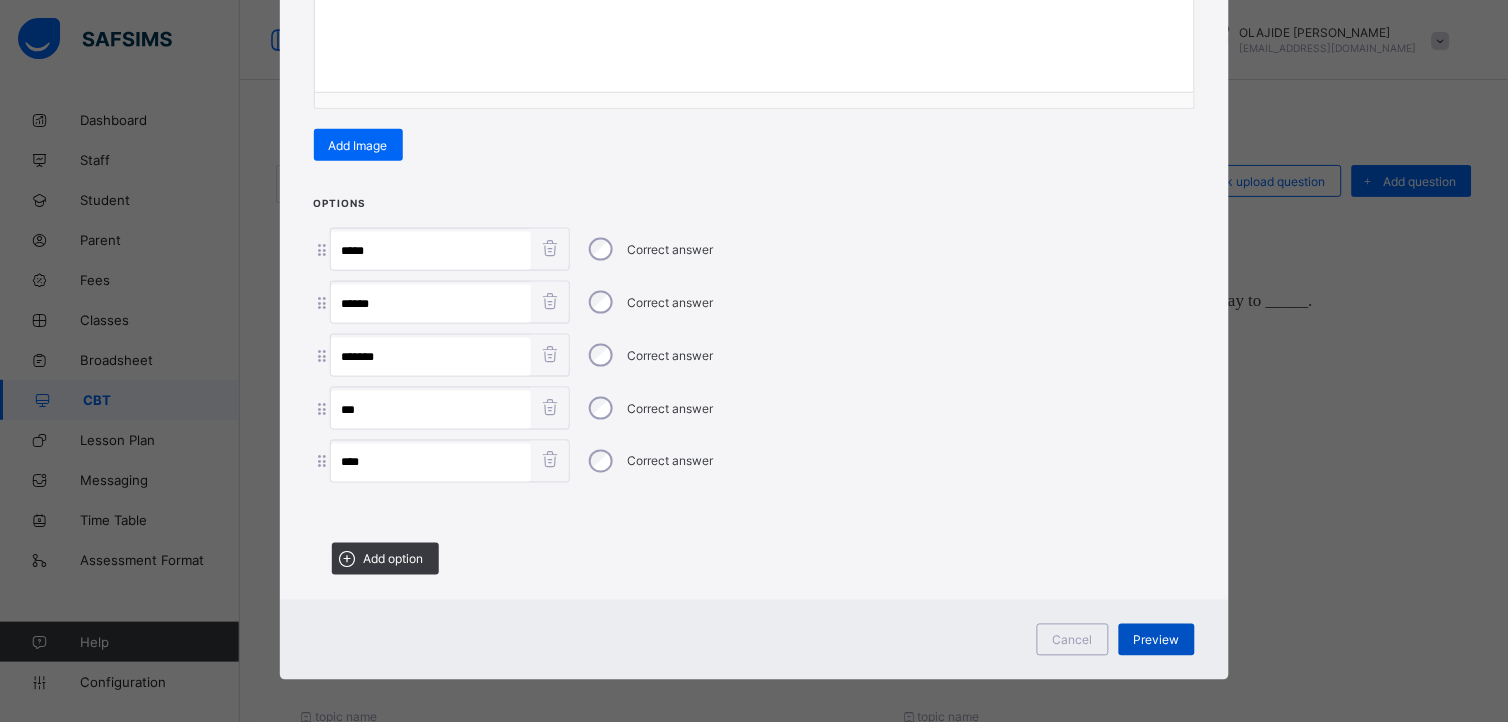click on "Preview" at bounding box center (1157, 640) 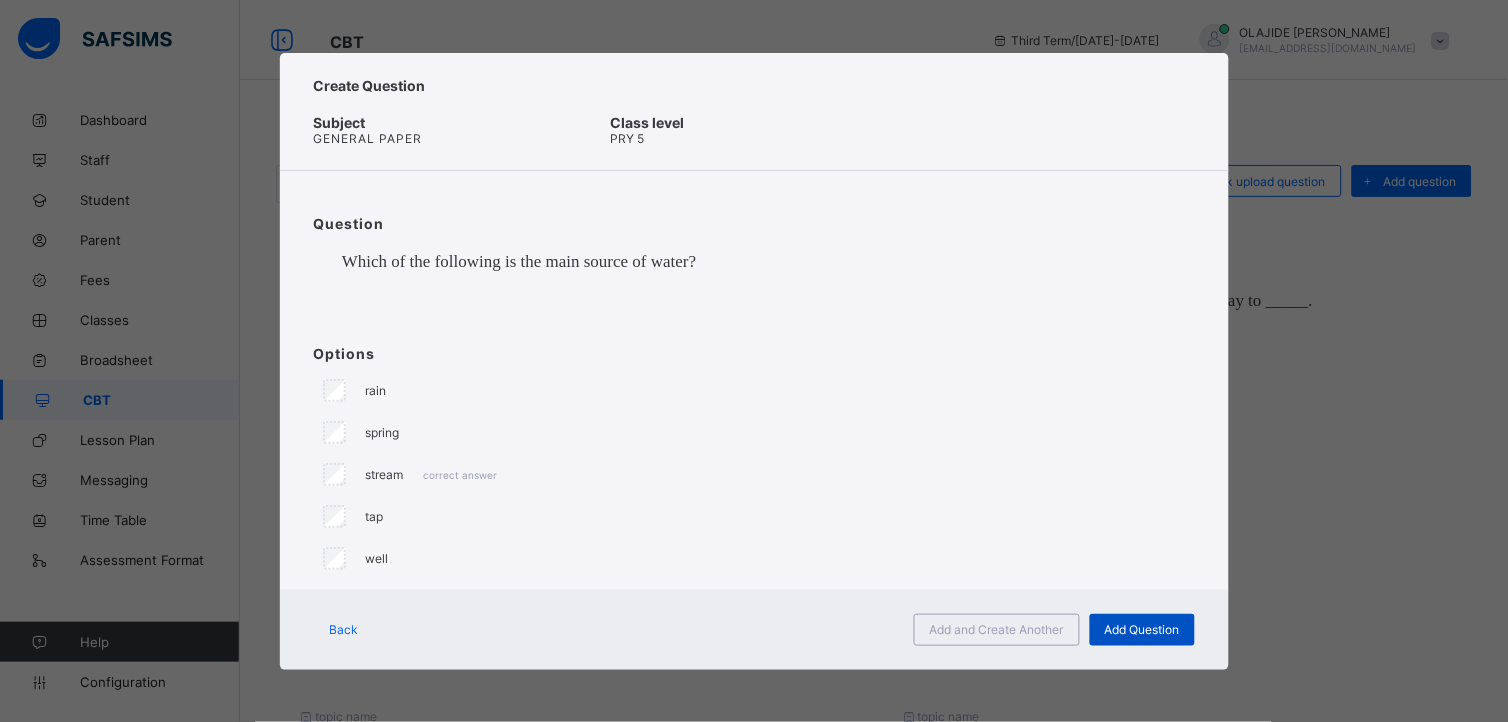 click on "Add Question" at bounding box center (1142, 630) 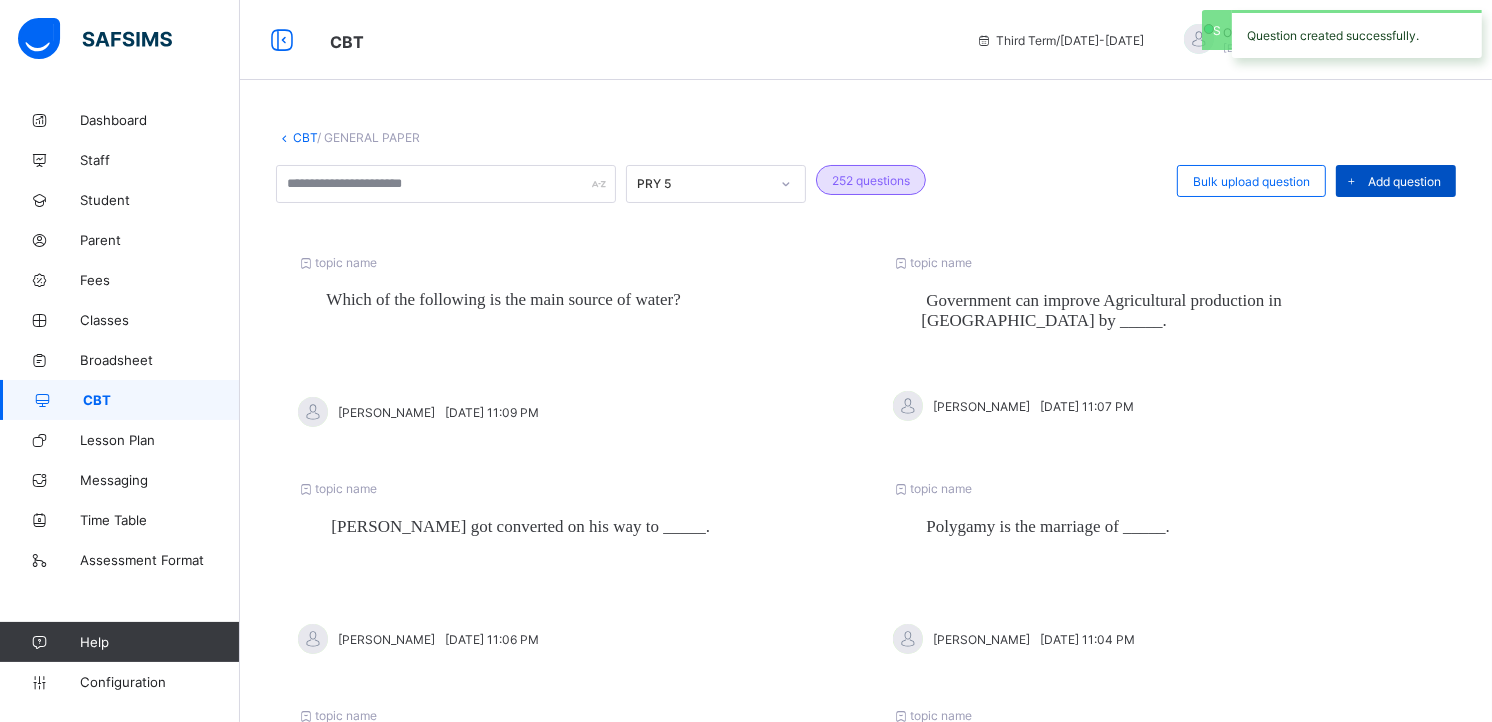 click on "Add question" at bounding box center (1396, 181) 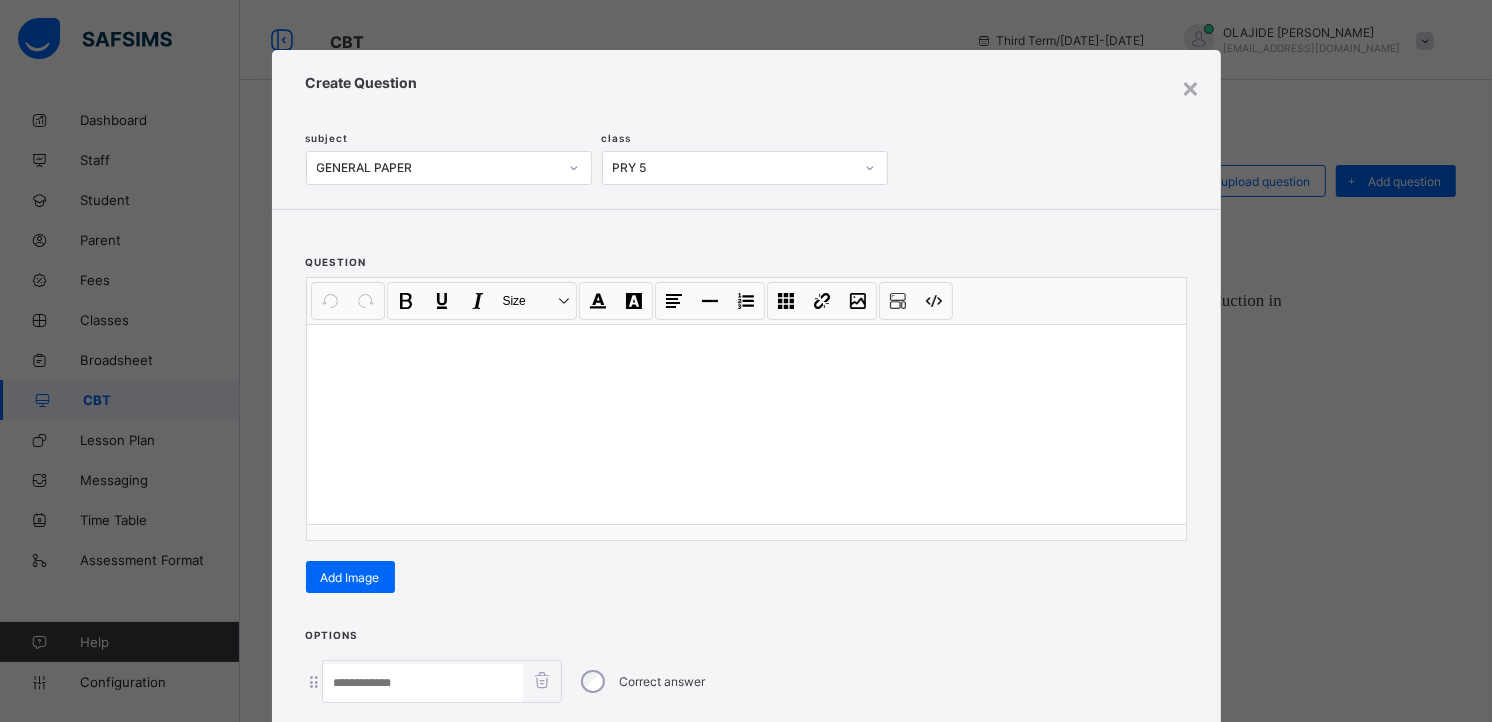 click at bounding box center (746, 350) 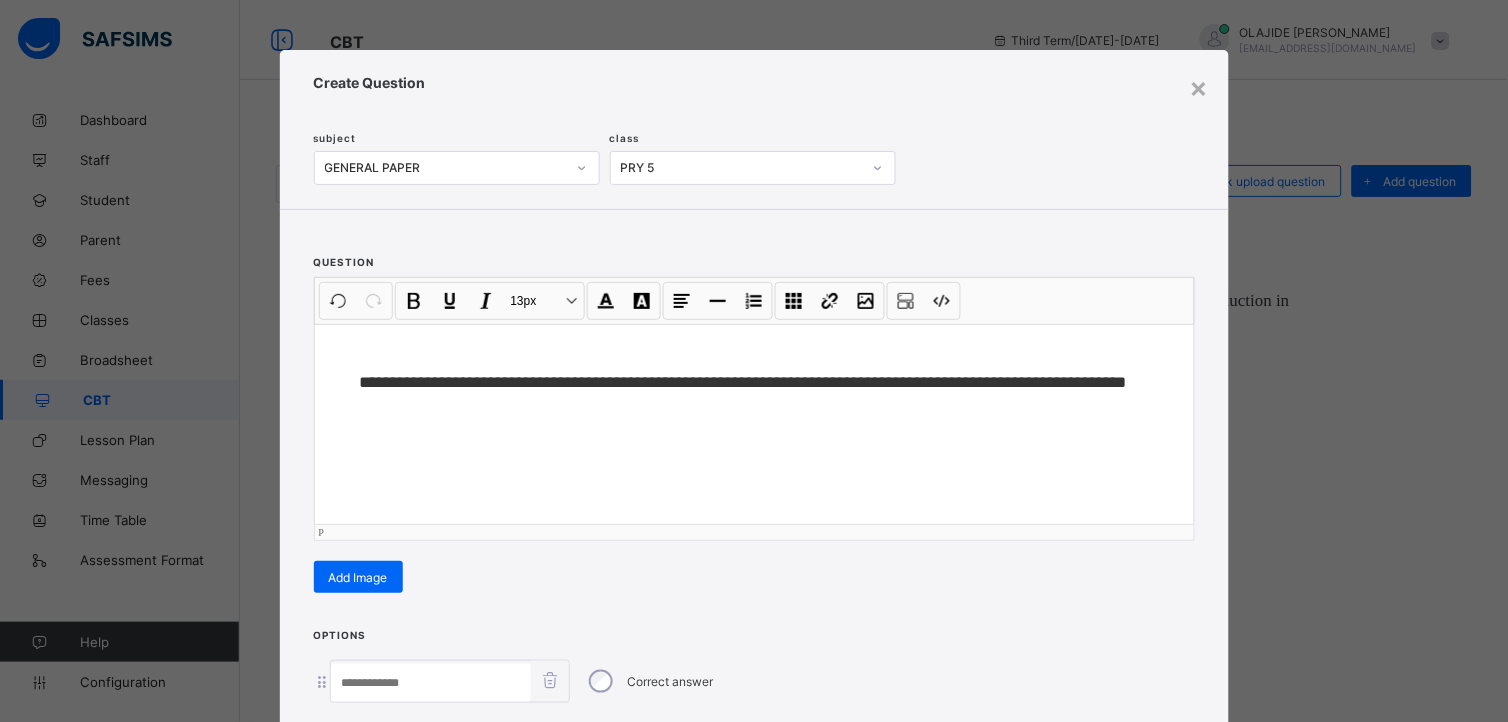 click on "**********" at bounding box center (753, 382) 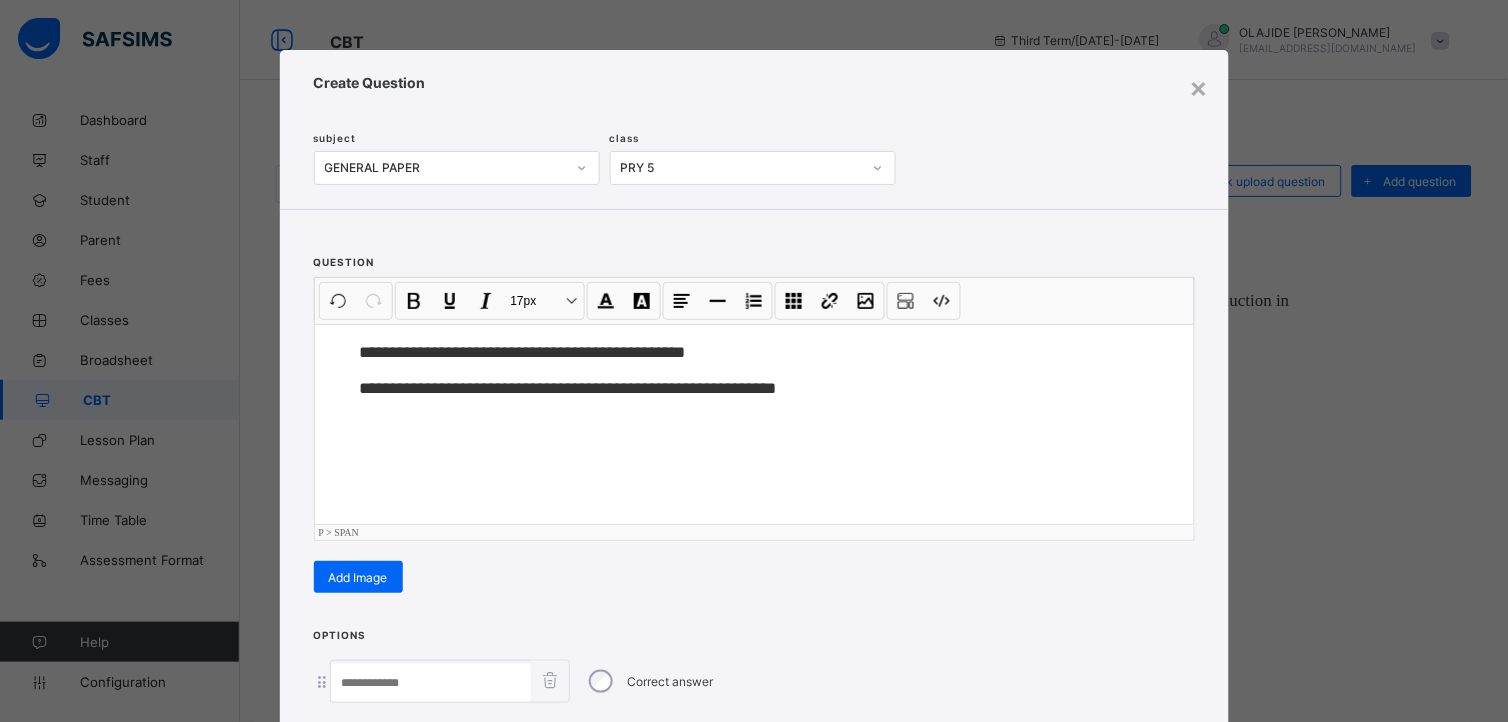 click on "**********" at bounding box center (754, 361) 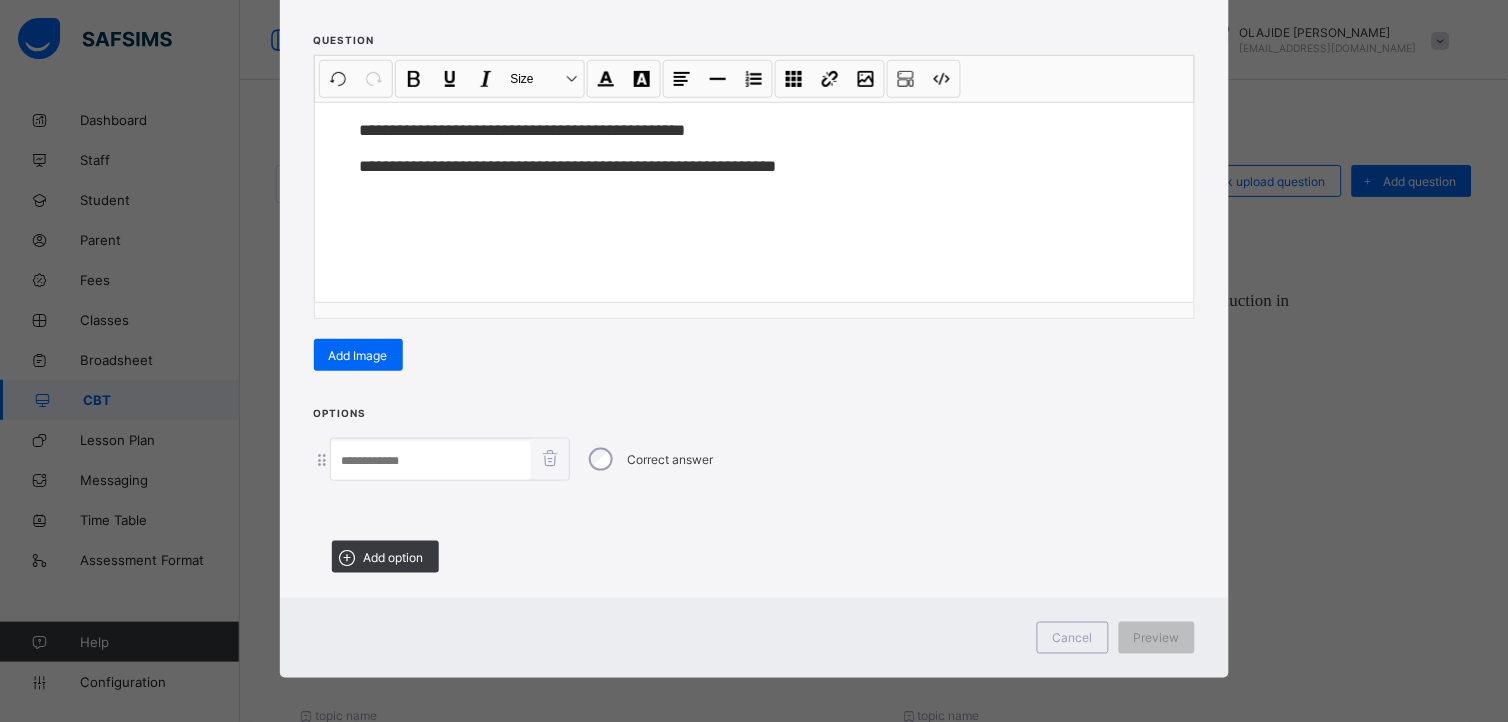scroll, scrollTop: 224, scrollLeft: 0, axis: vertical 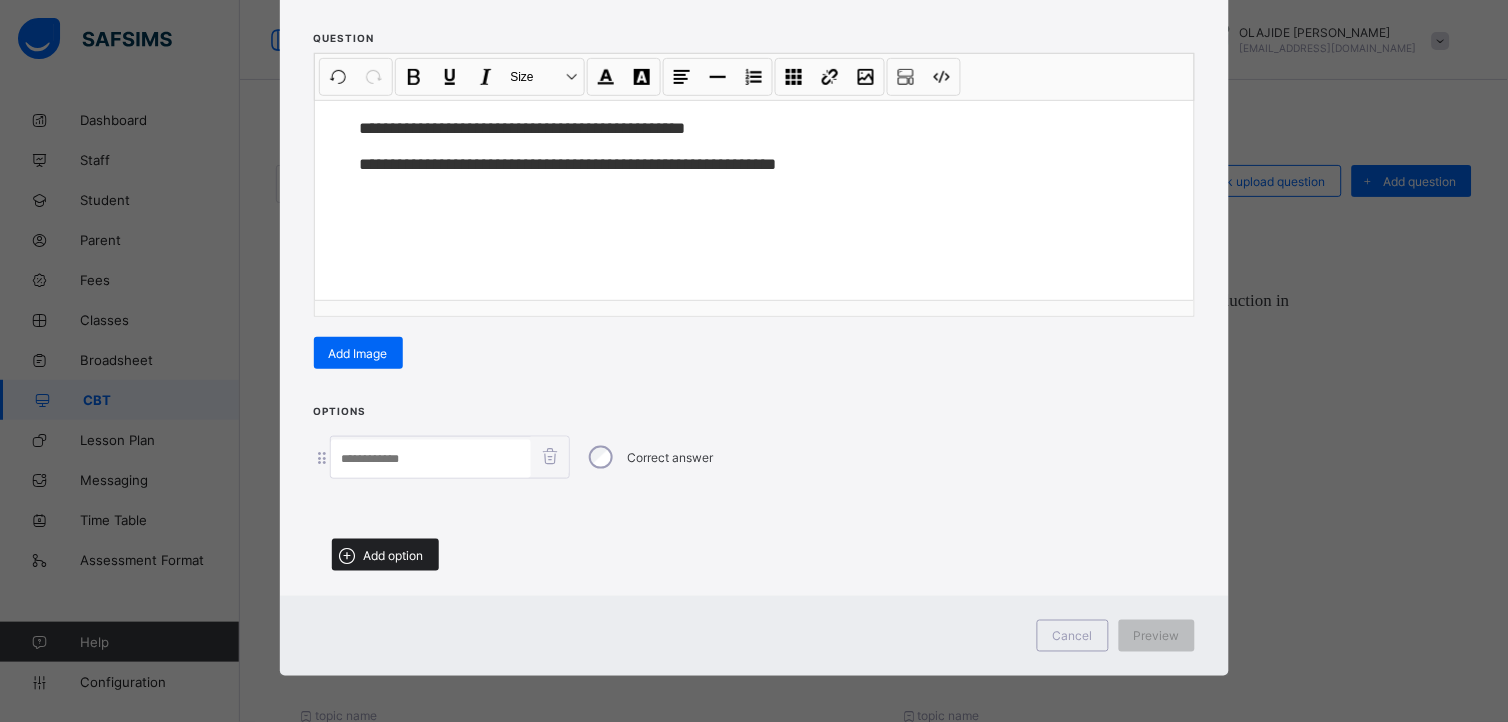click at bounding box center (347, 555) 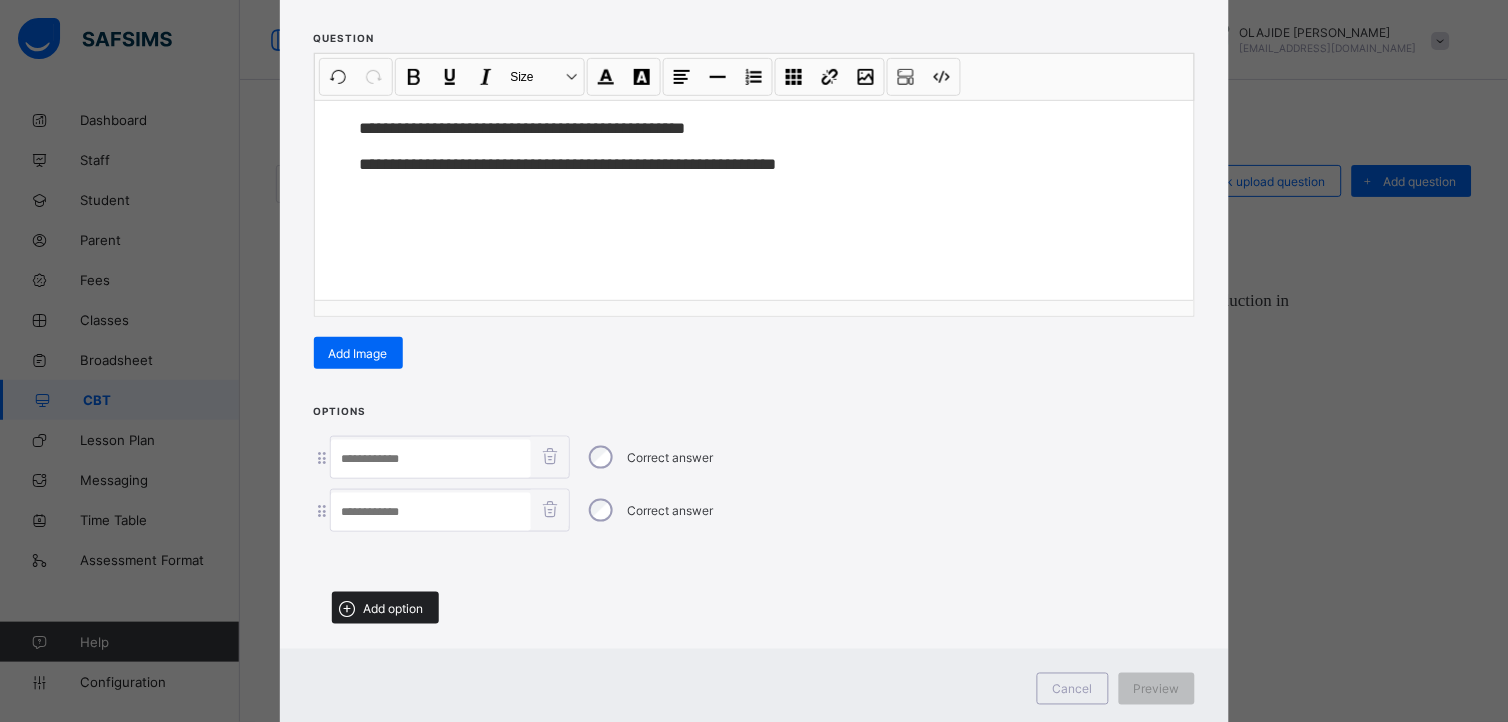 click at bounding box center (347, 608) 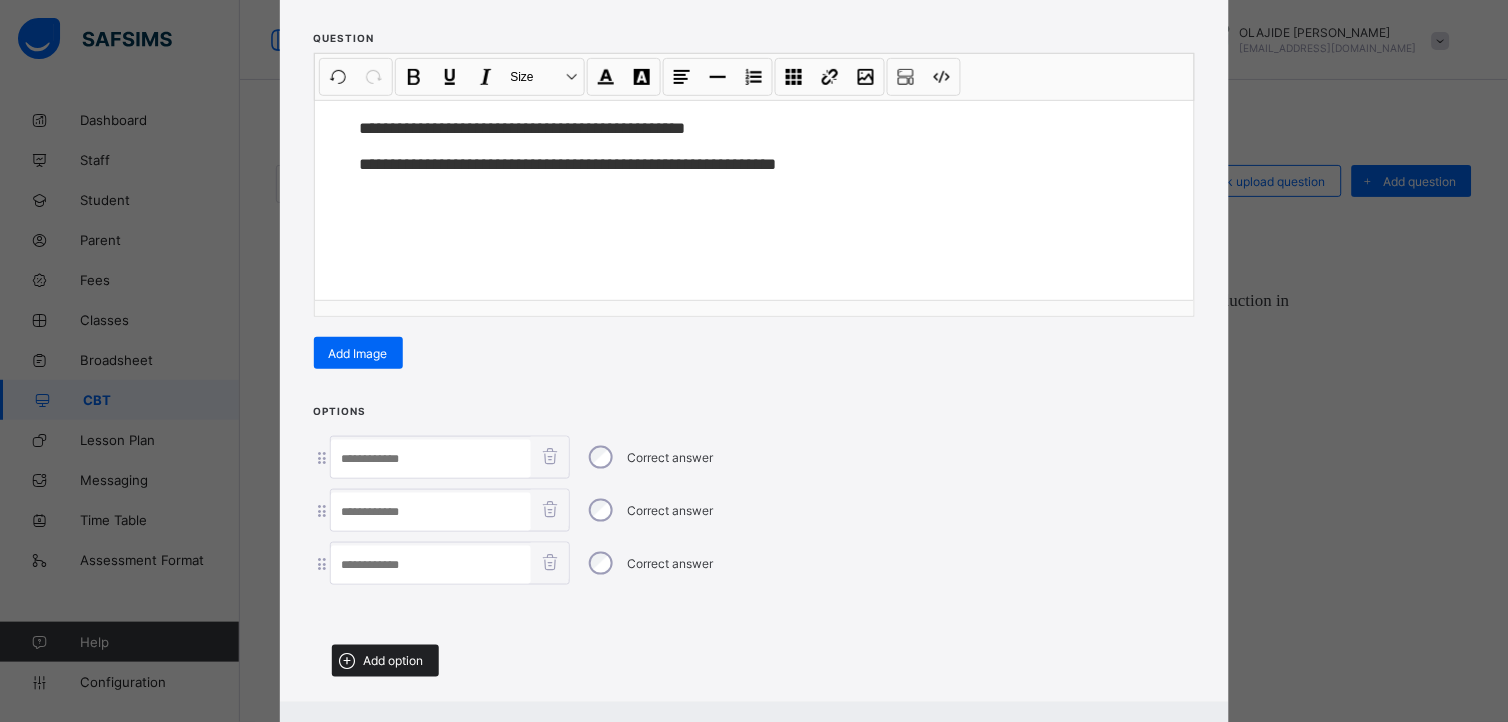 click at bounding box center [754, 612] 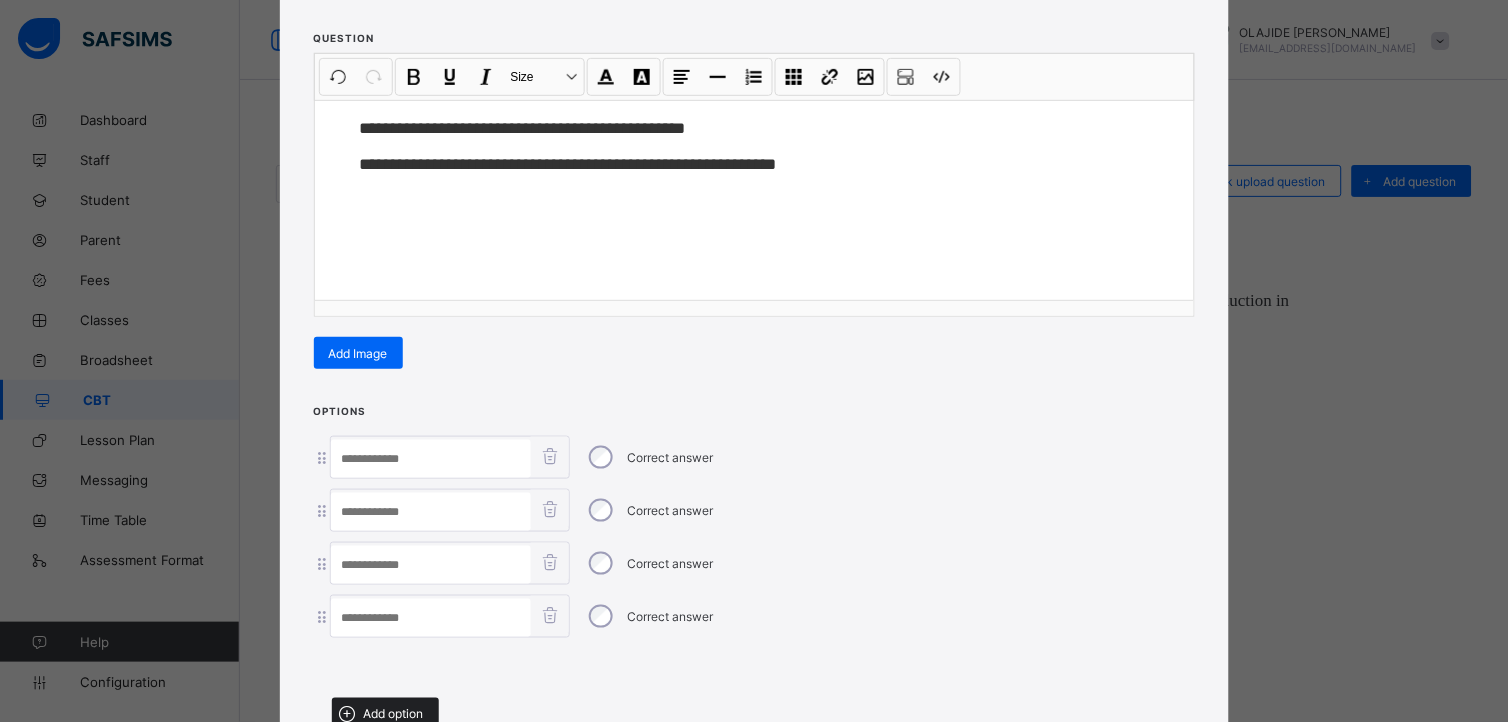 click at bounding box center [347, 714] 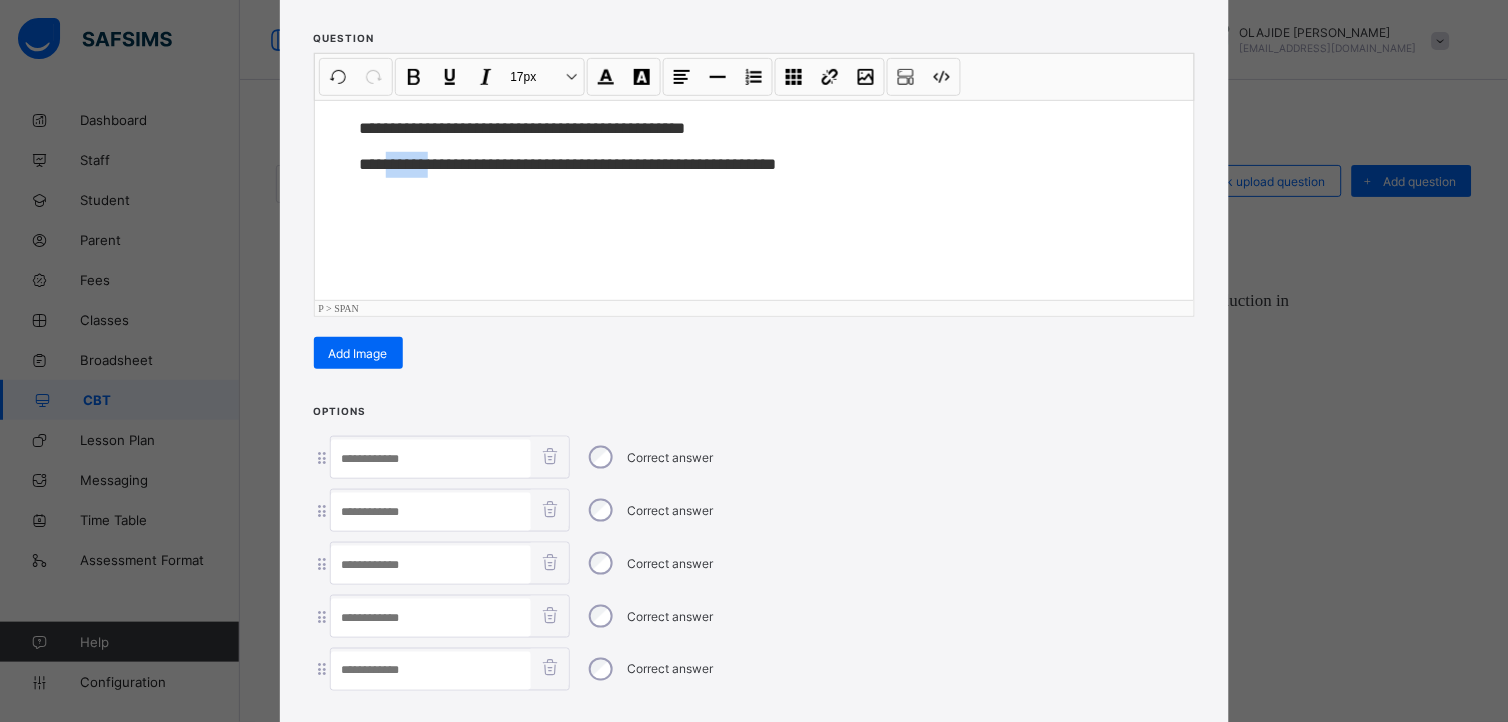 drag, startPoint x: 380, startPoint y: 162, endPoint x: 437, endPoint y: 175, distance: 58.463665 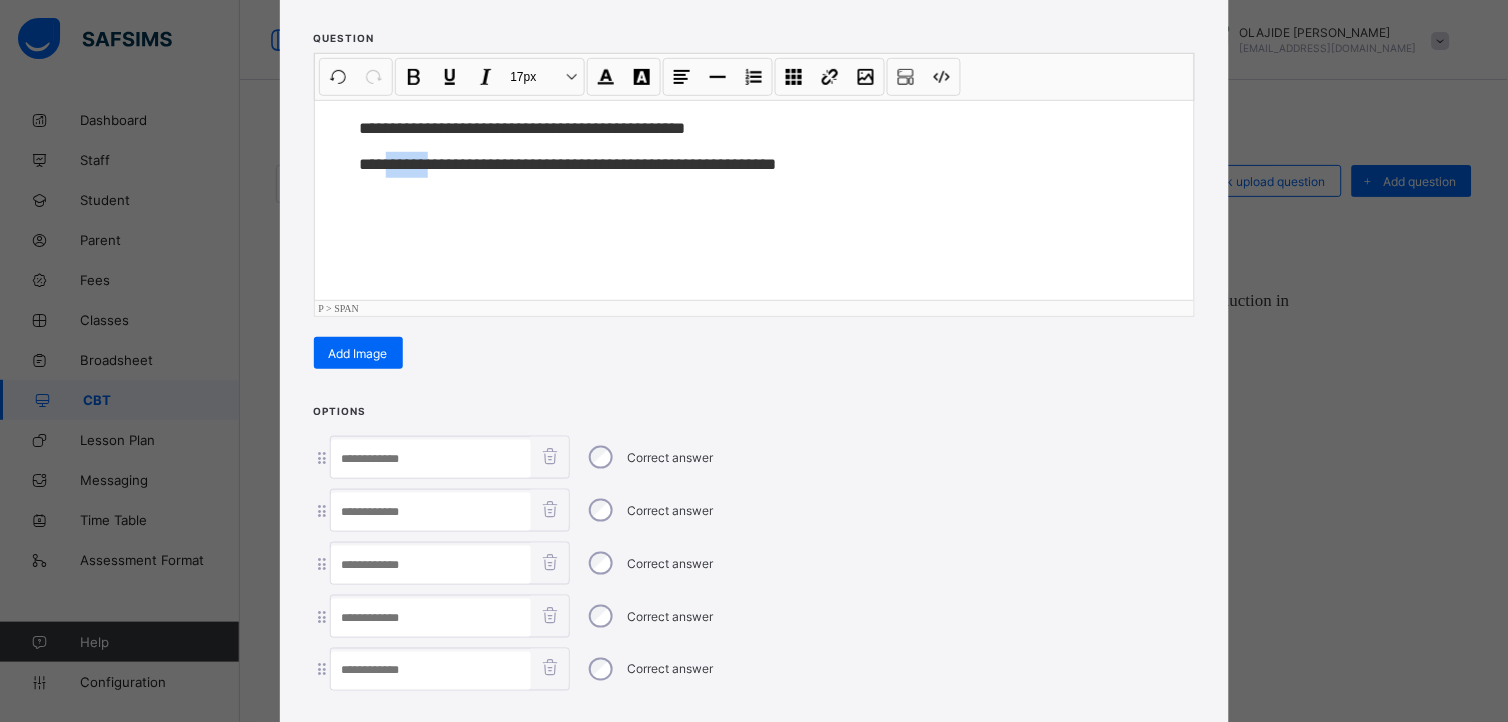 click at bounding box center [431, 459] 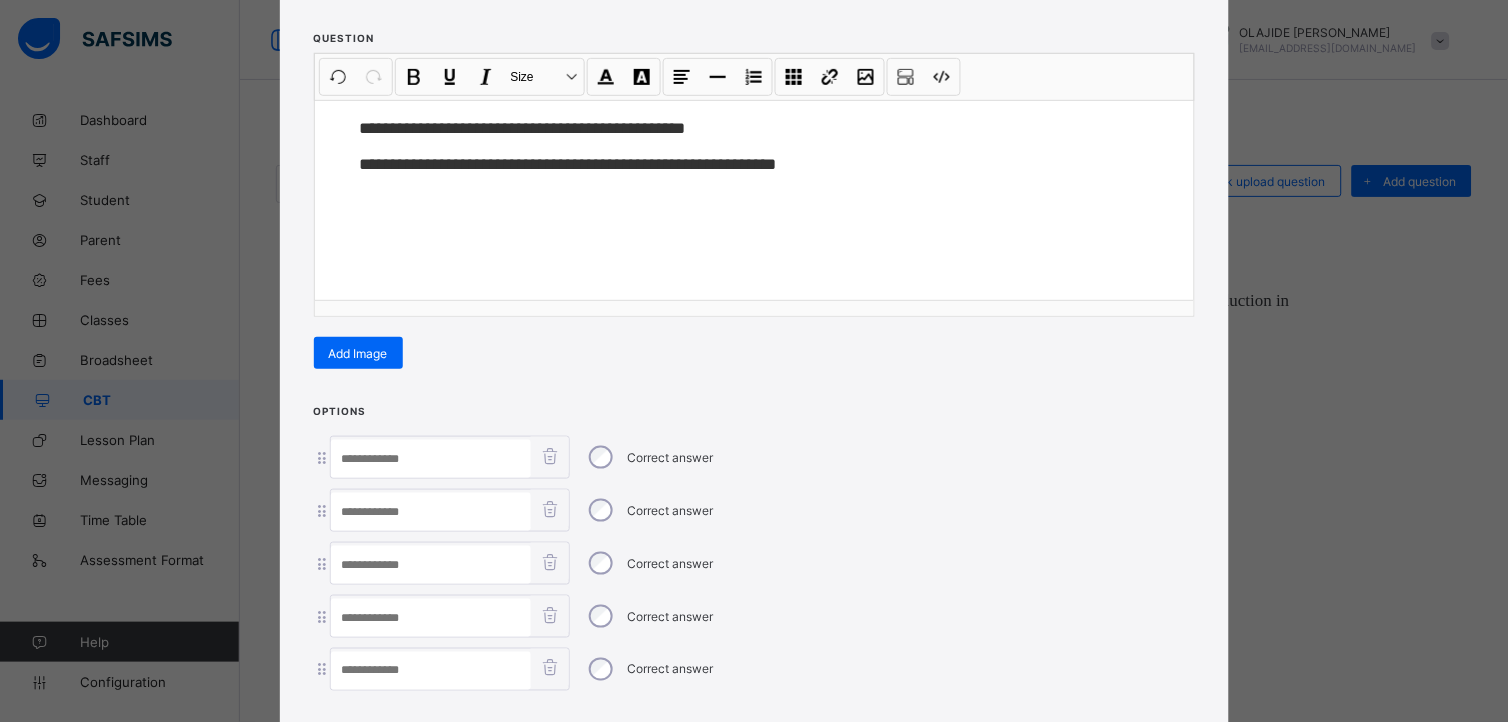 click at bounding box center [431, 459] 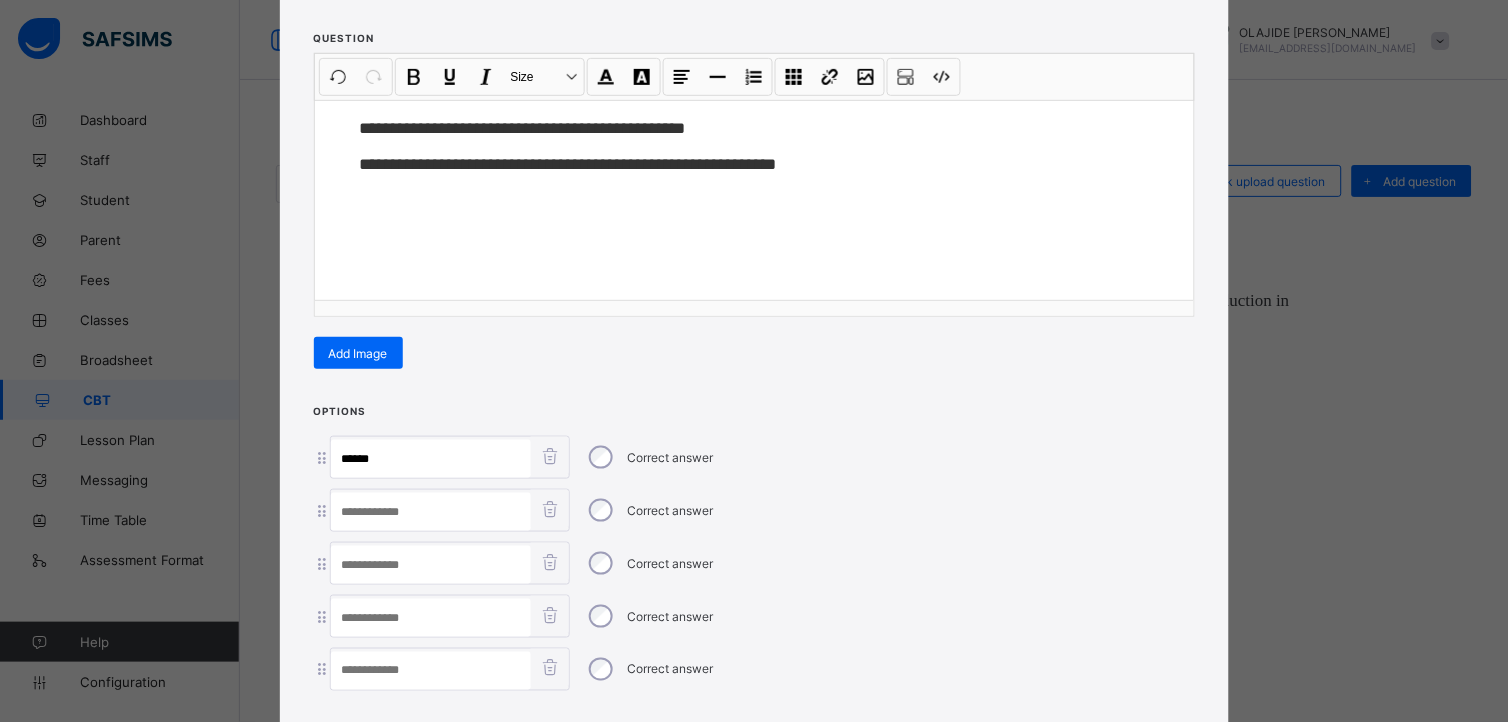type on "******" 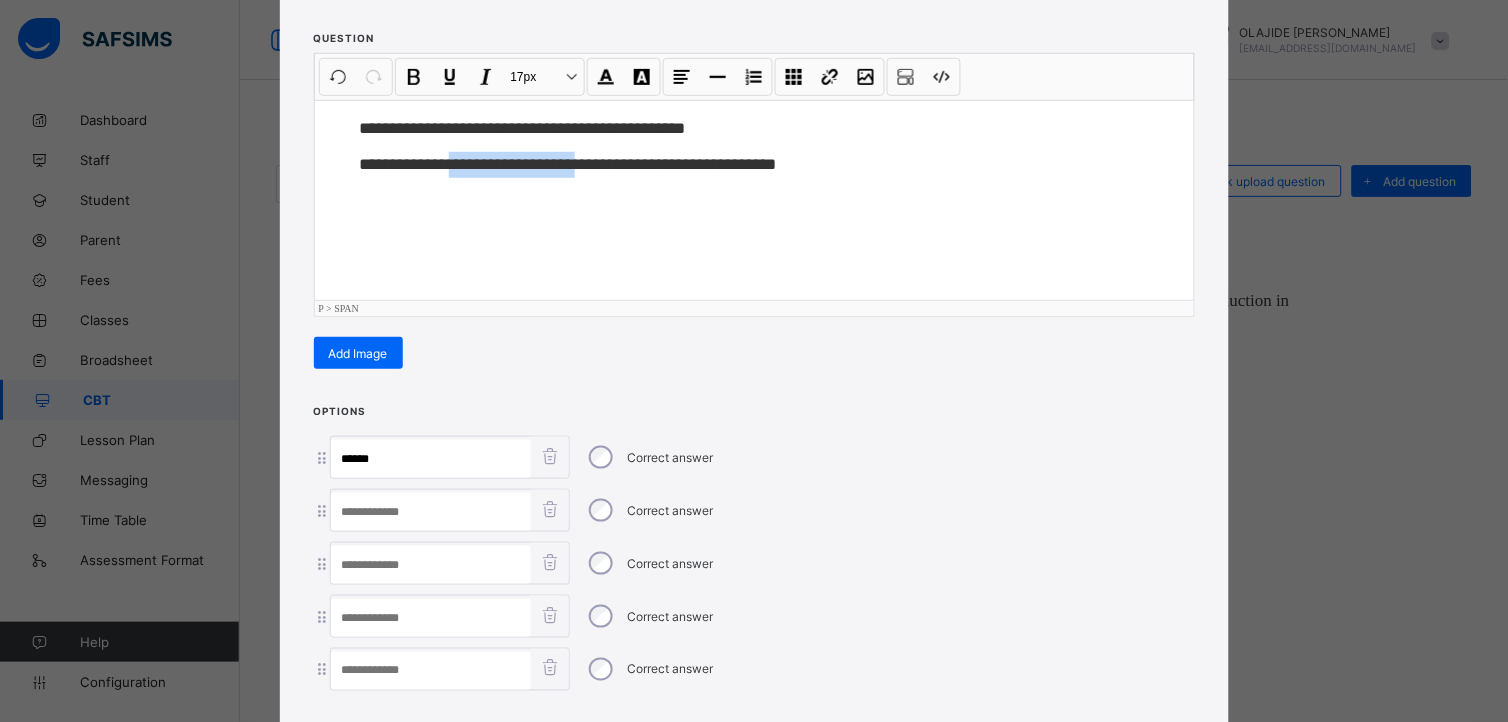 drag, startPoint x: 458, startPoint y: 158, endPoint x: 594, endPoint y: 197, distance: 141.48145 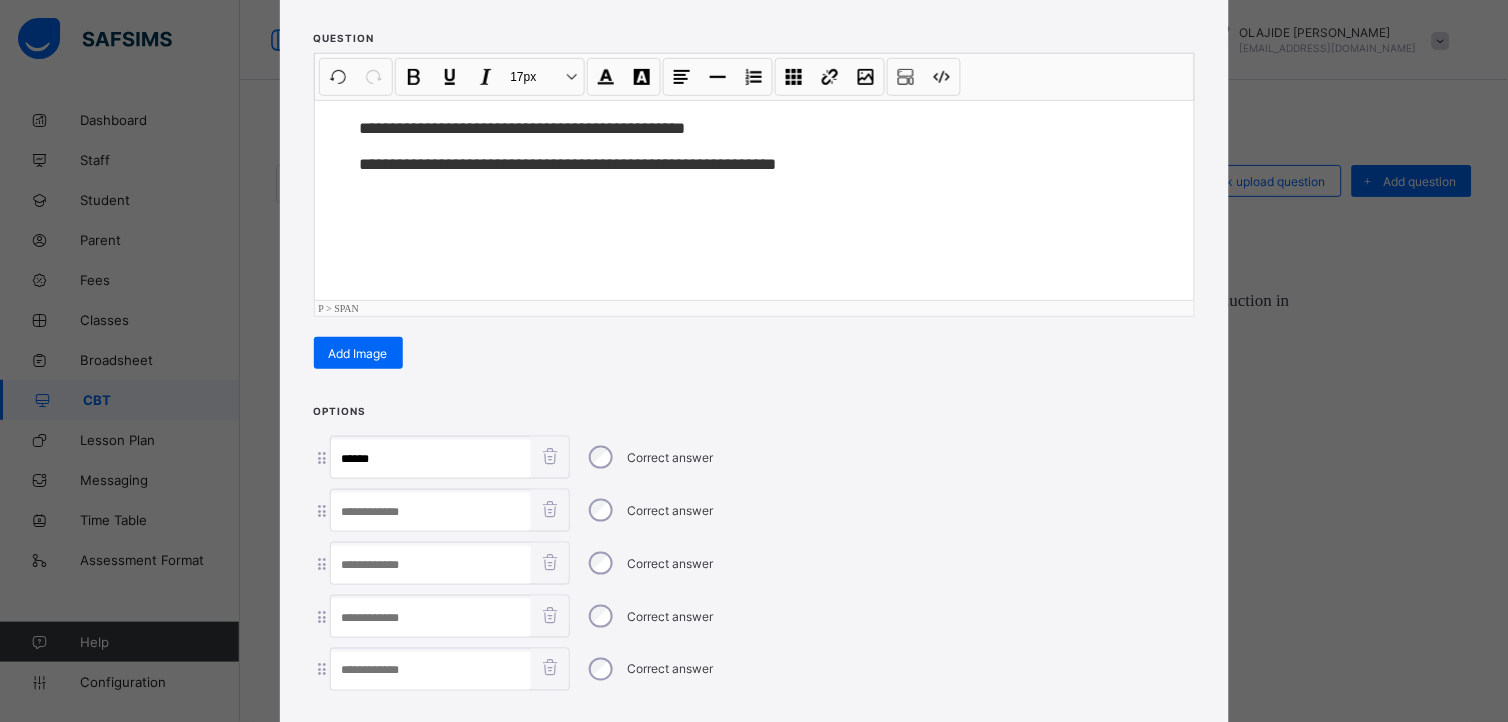 paste on "**********" 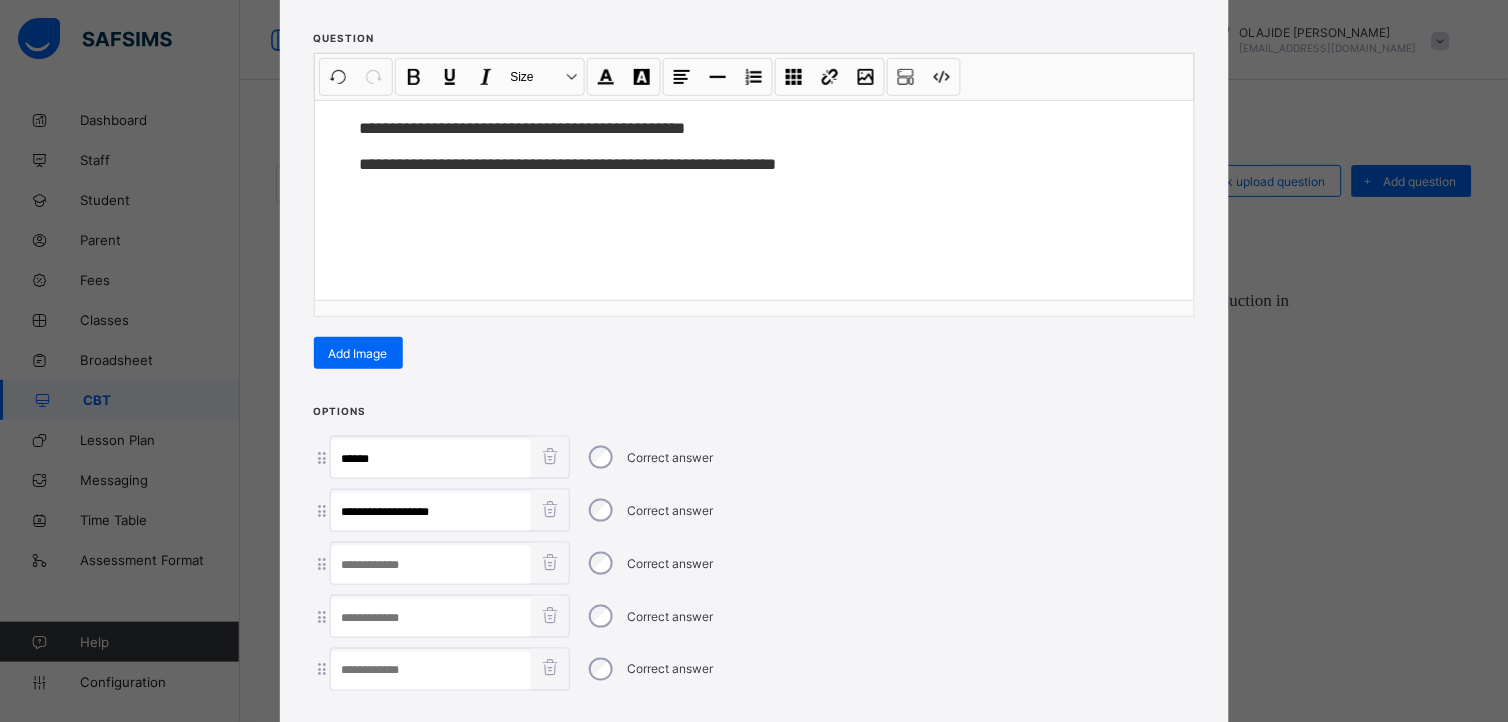 type on "**********" 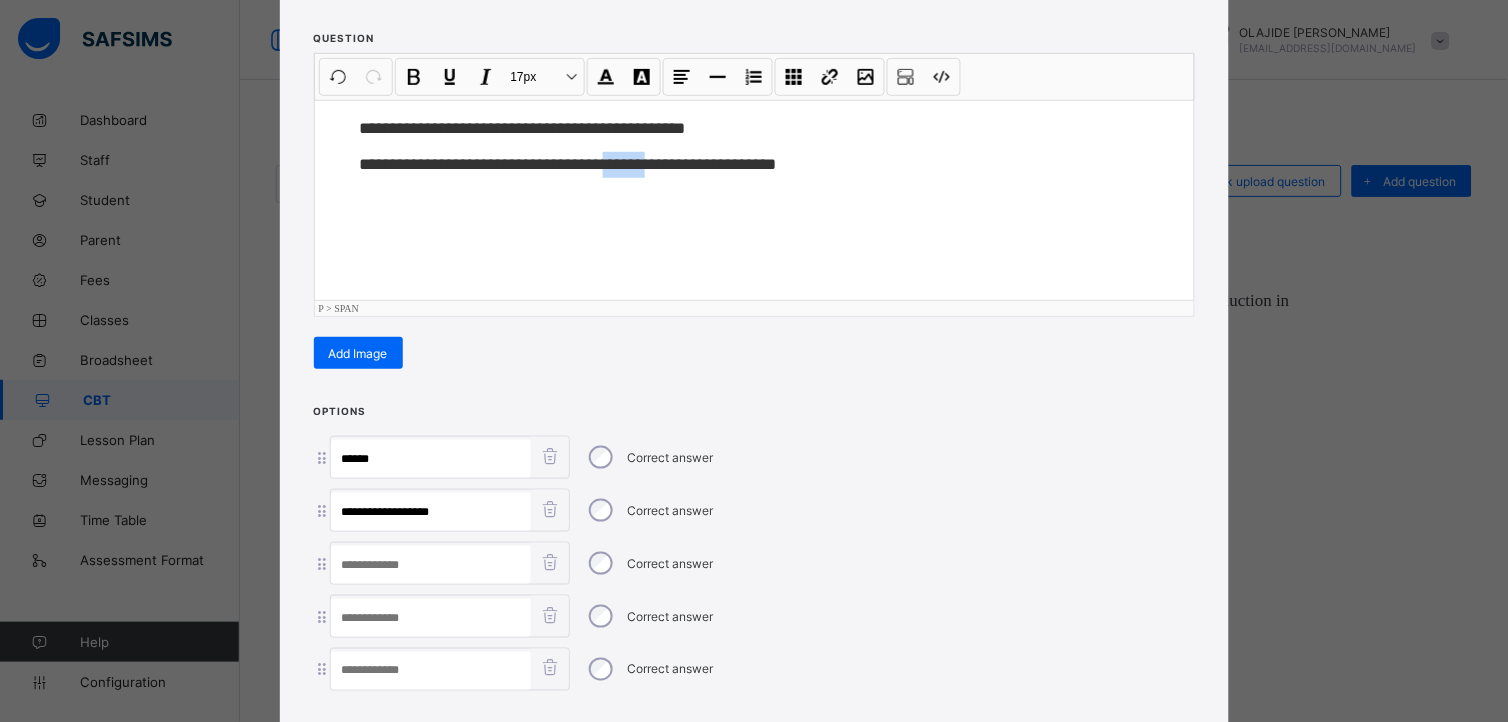 drag, startPoint x: 620, startPoint y: 155, endPoint x: 674, endPoint y: 156, distance: 54.00926 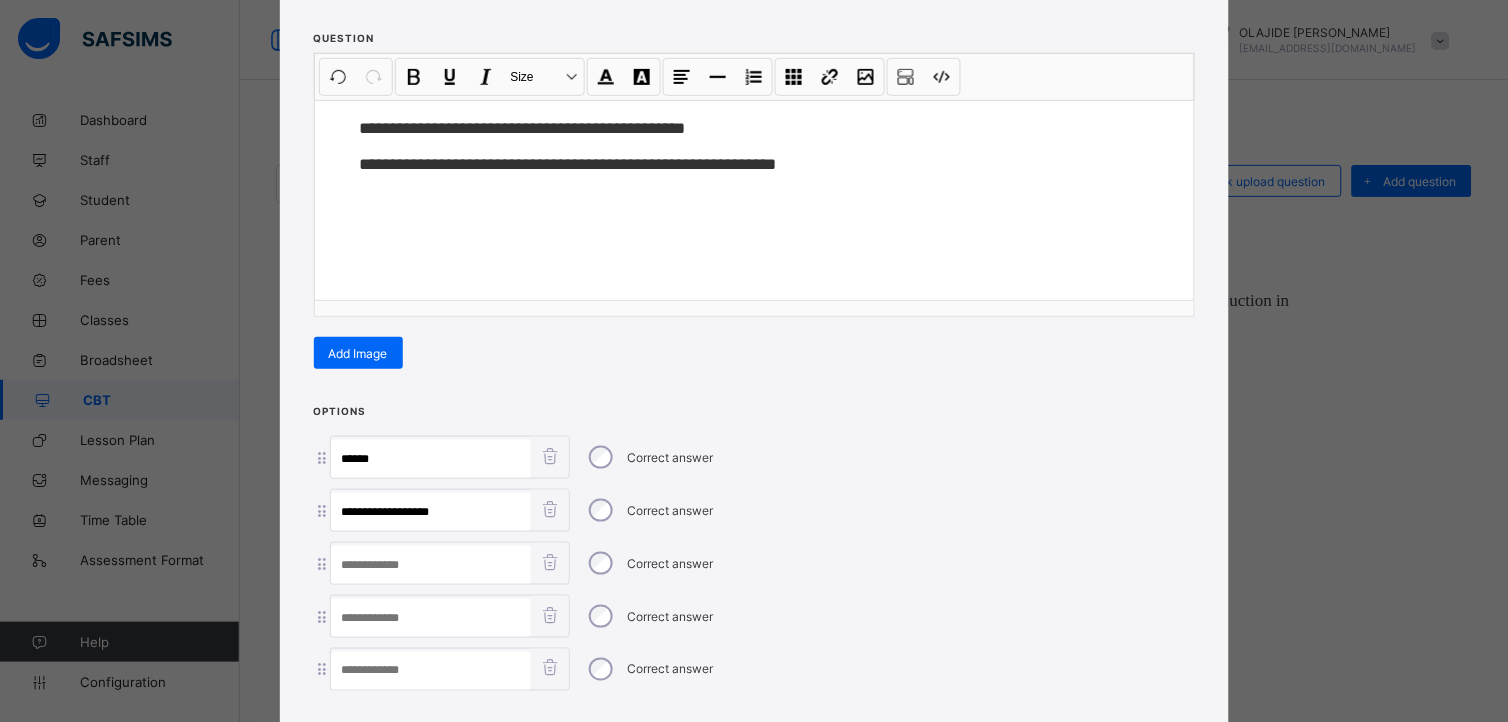 paste on "******" 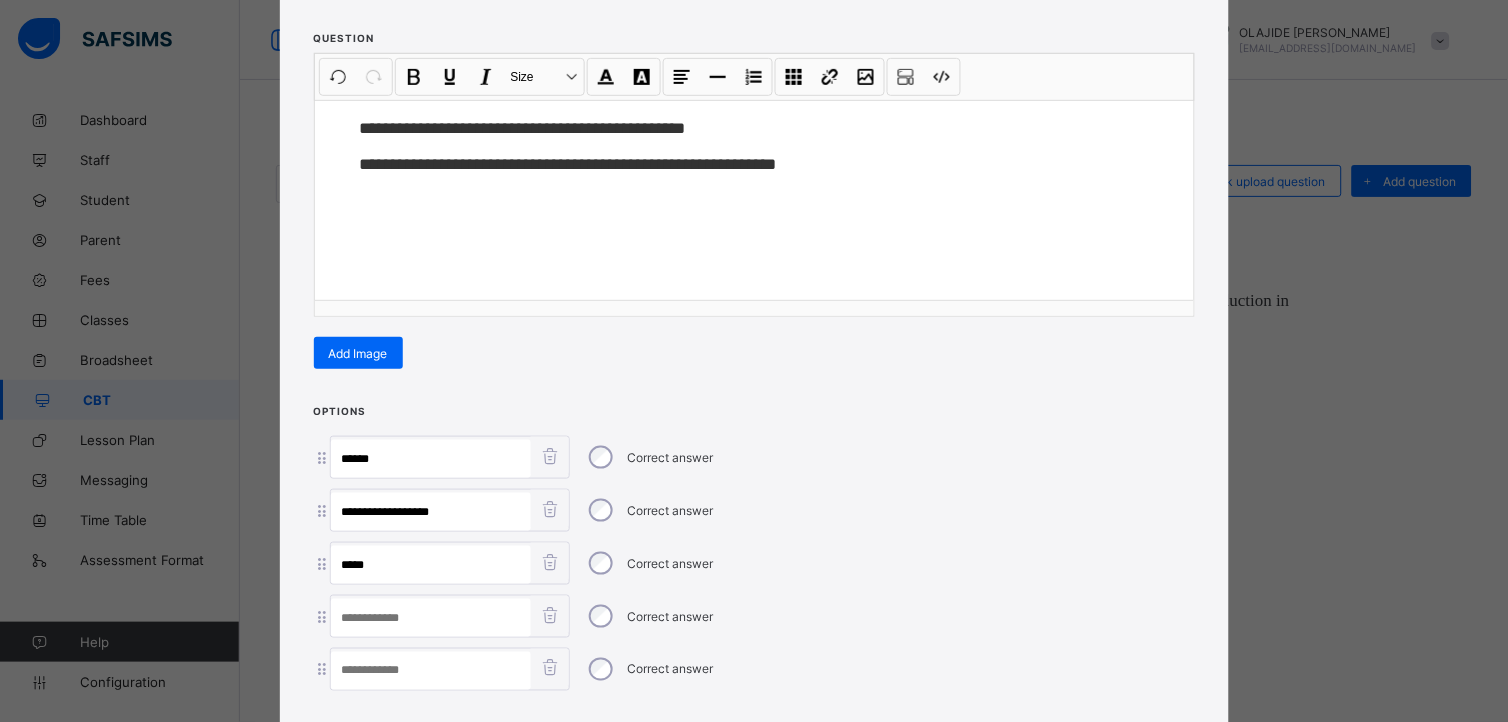 type on "*****" 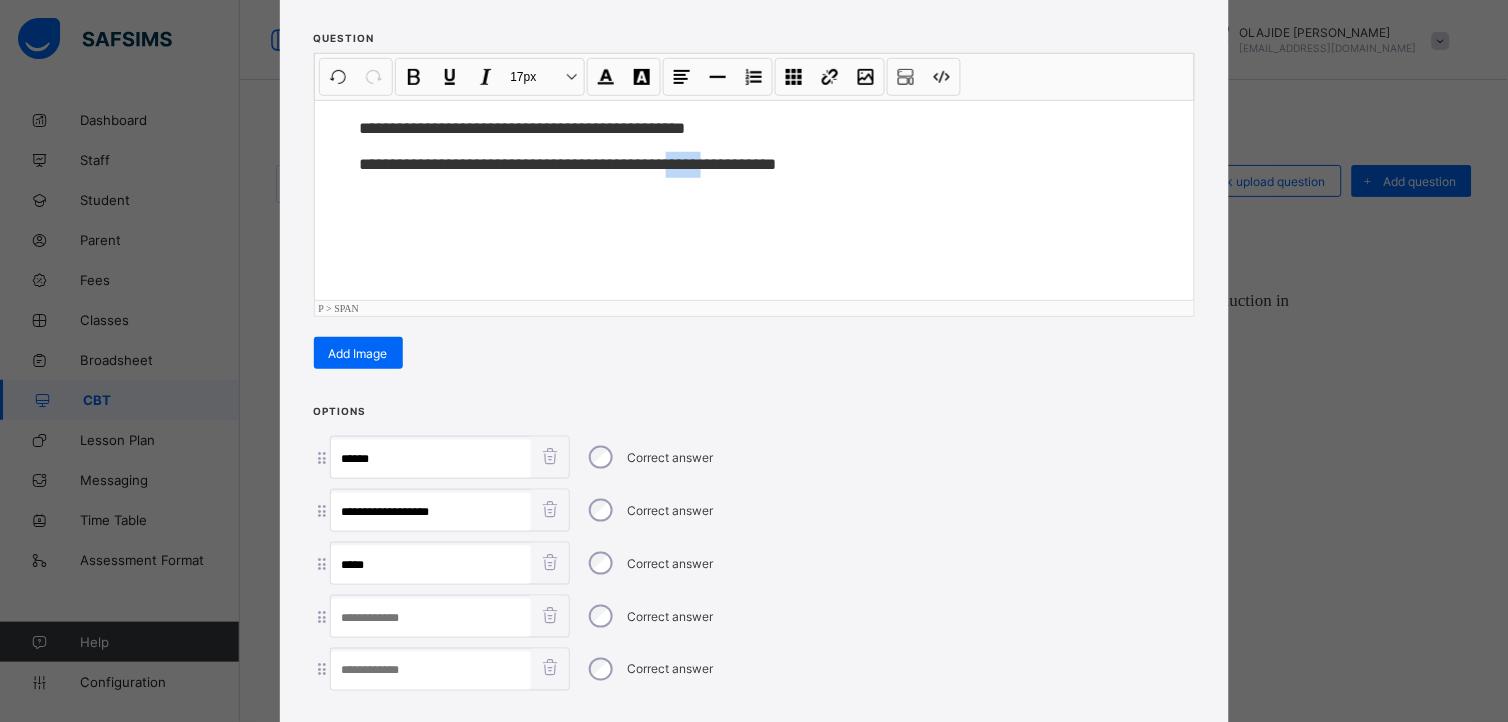 drag, startPoint x: 694, startPoint y: 152, endPoint x: 738, endPoint y: 158, distance: 44.407207 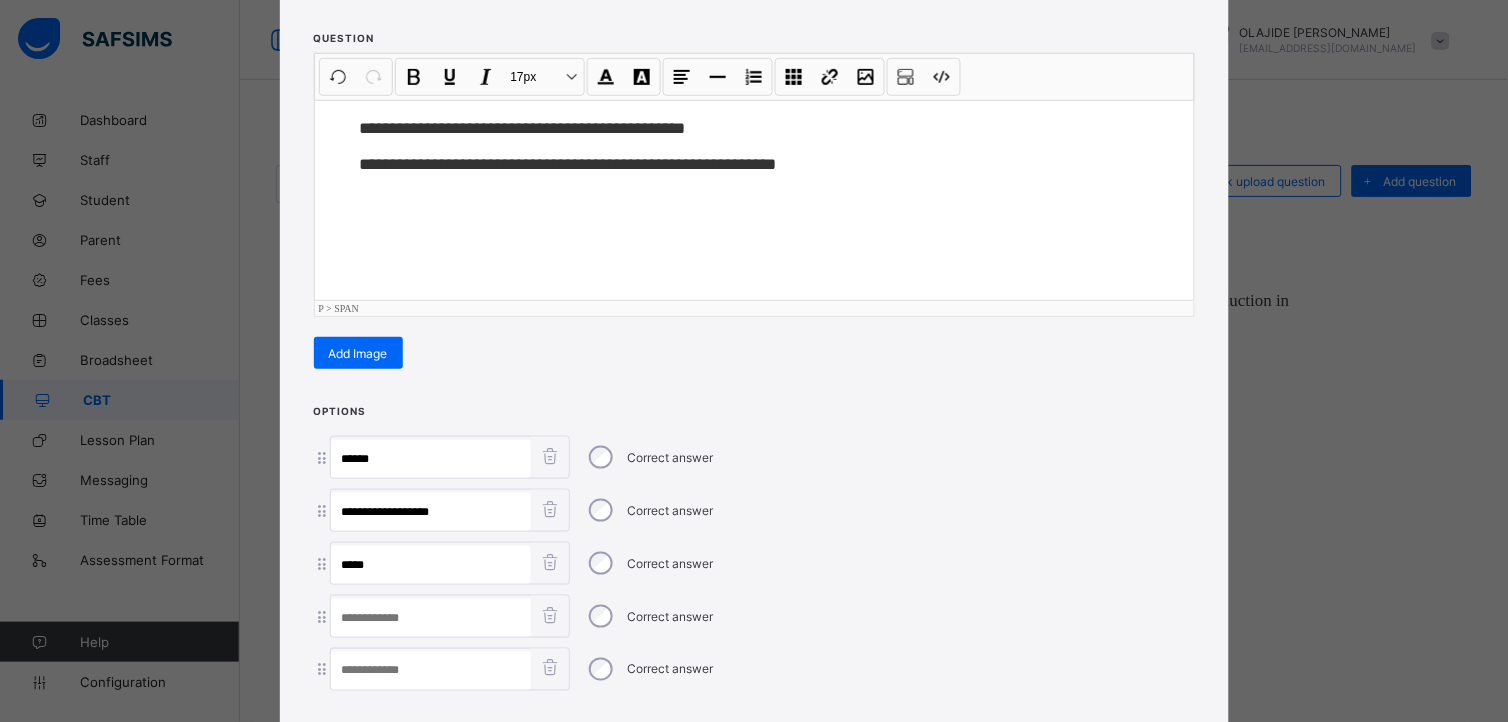 paste on "*****" 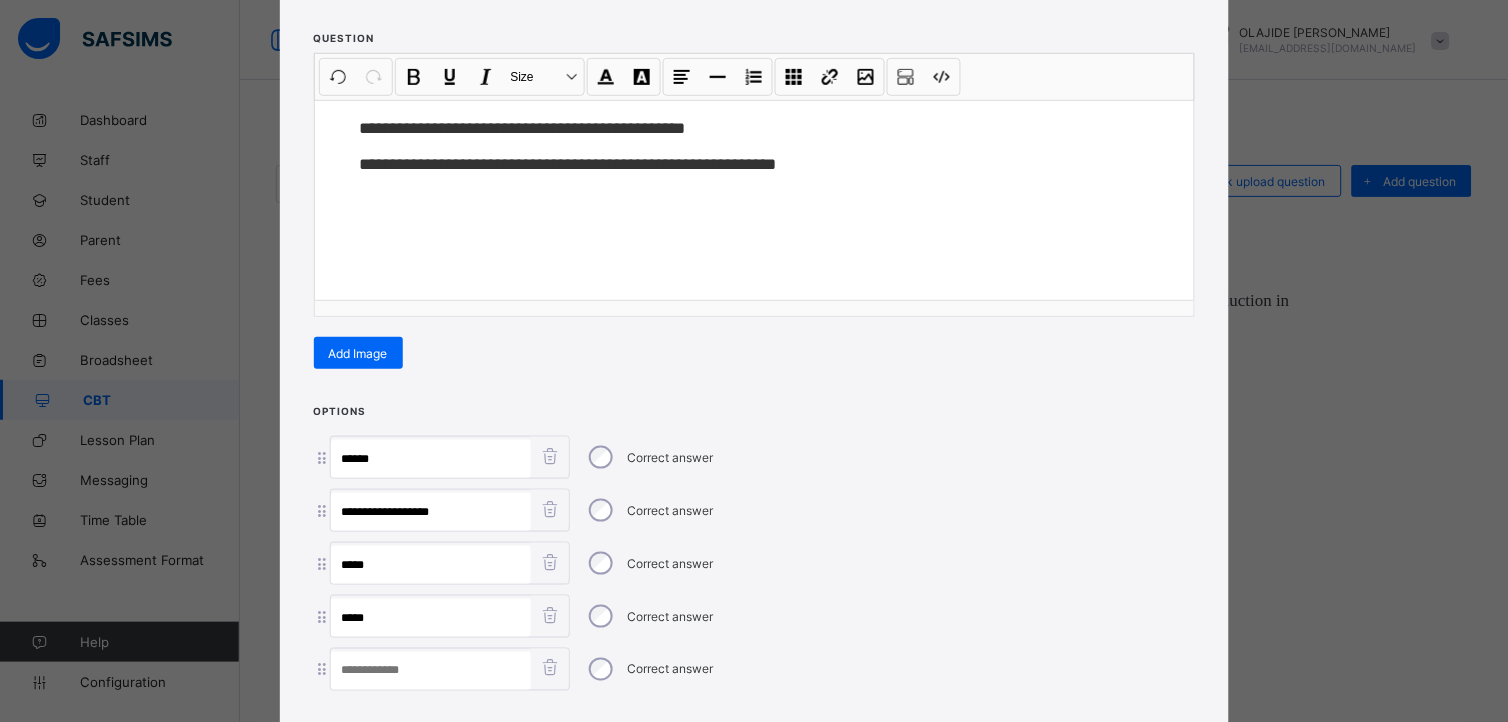 type on "*****" 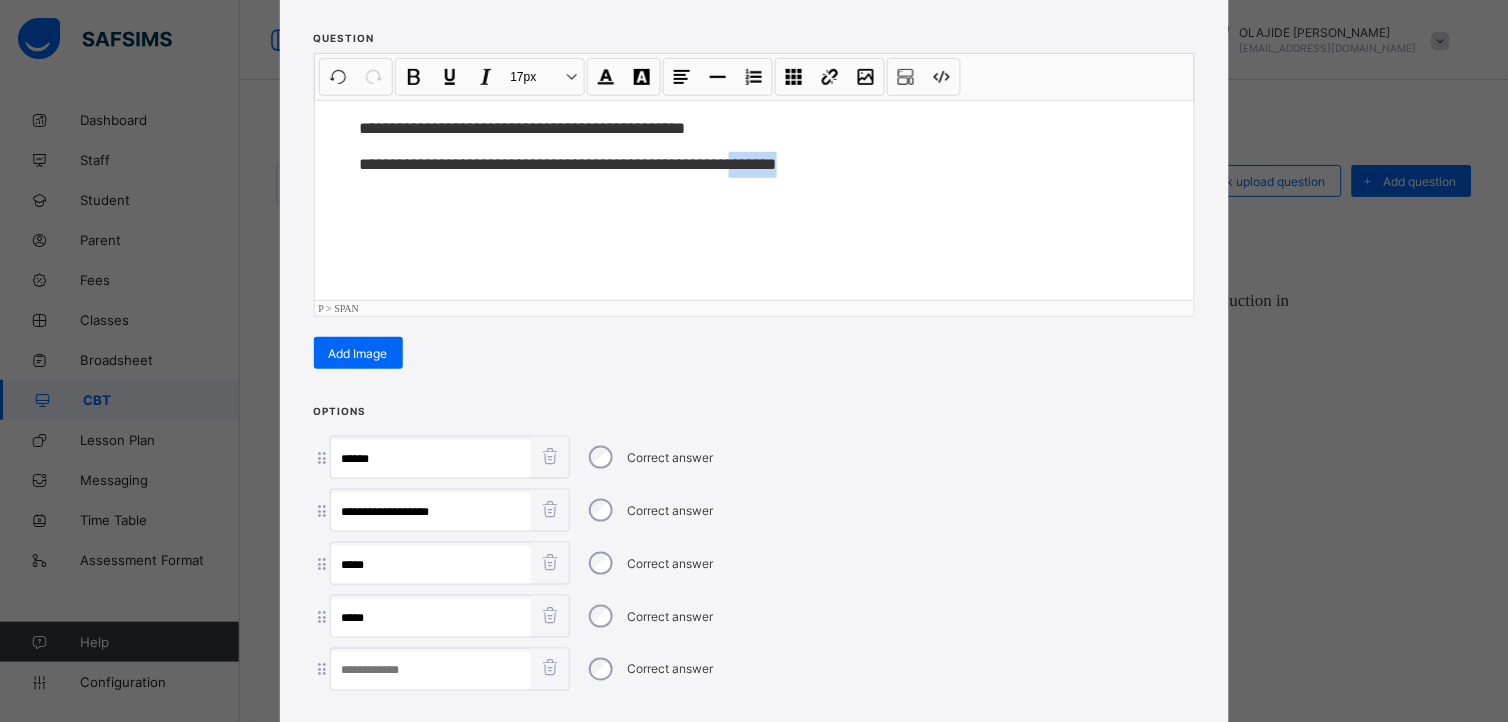 drag, startPoint x: 770, startPoint y: 163, endPoint x: 861, endPoint y: 170, distance: 91.26884 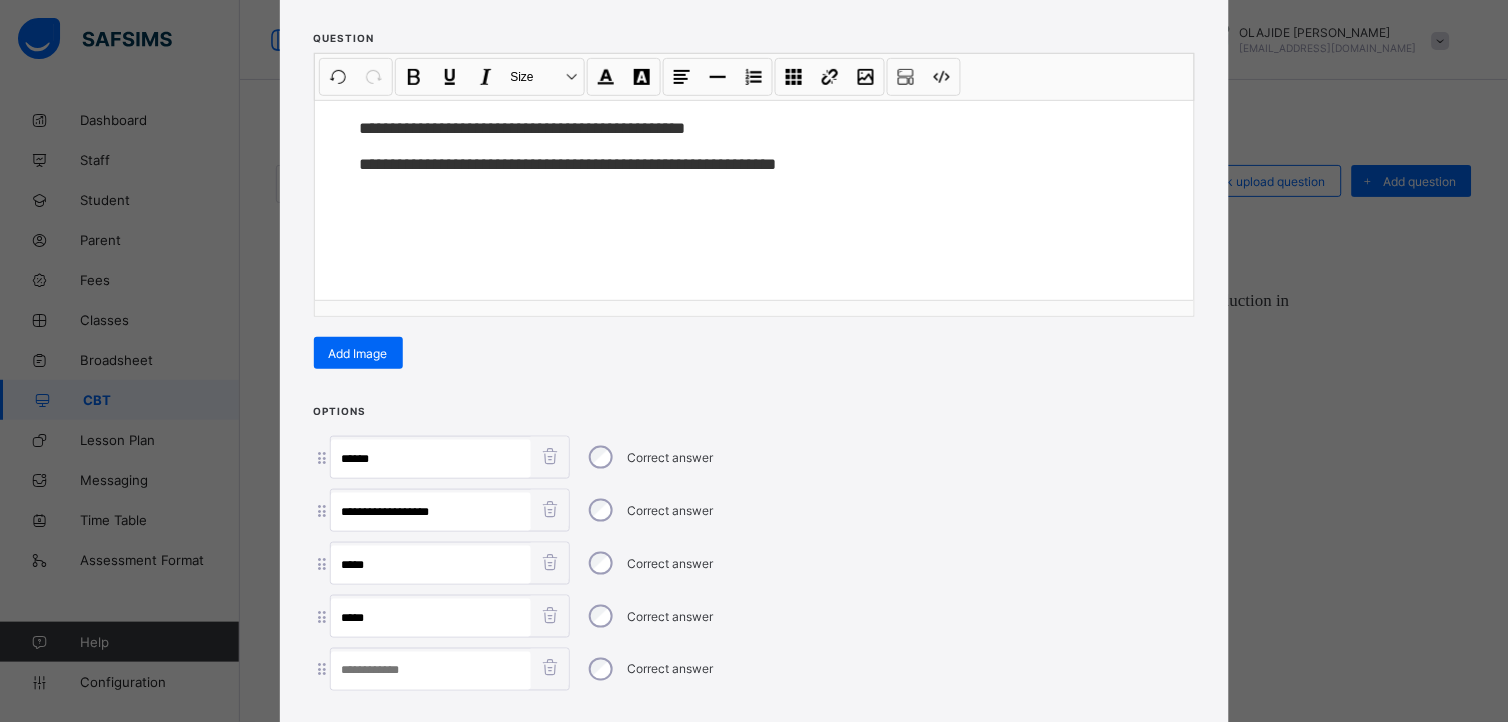 paste on "*******" 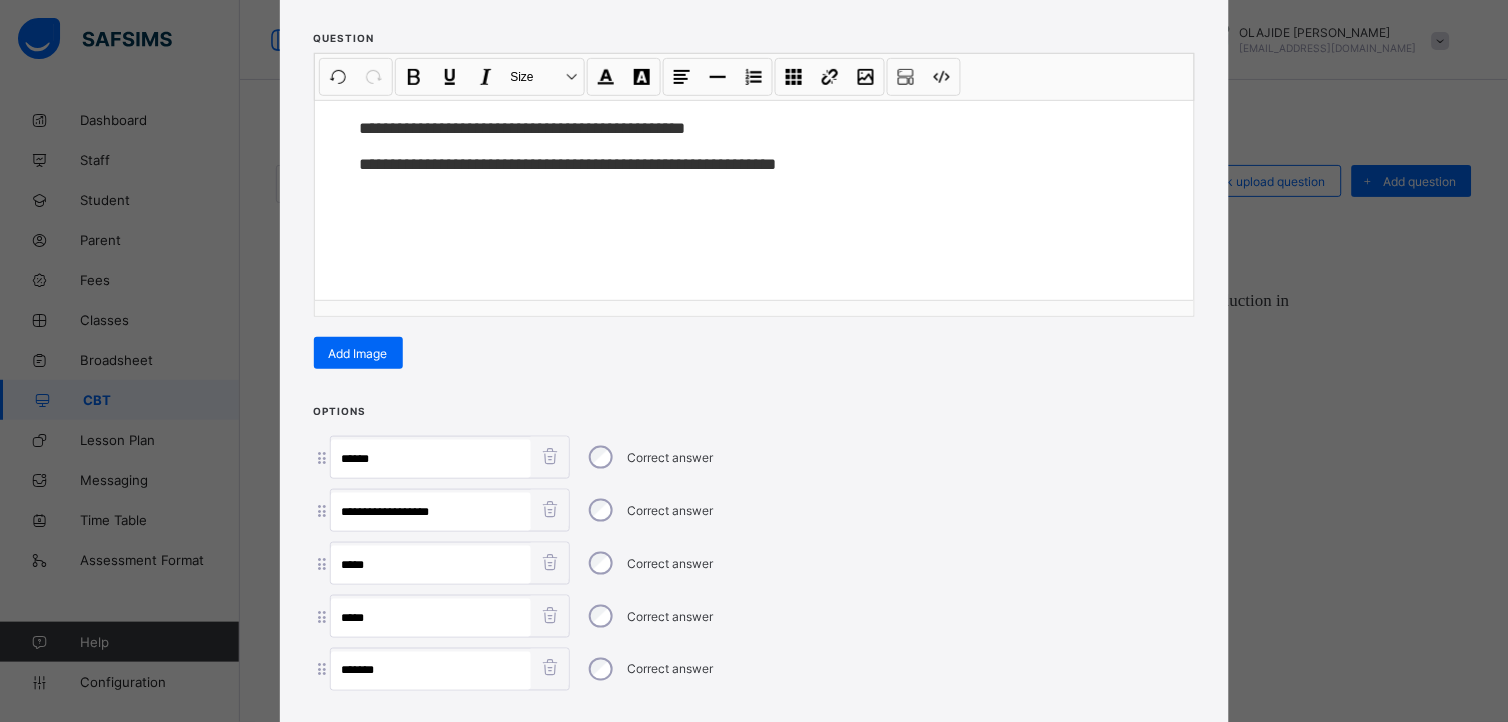 type on "*******" 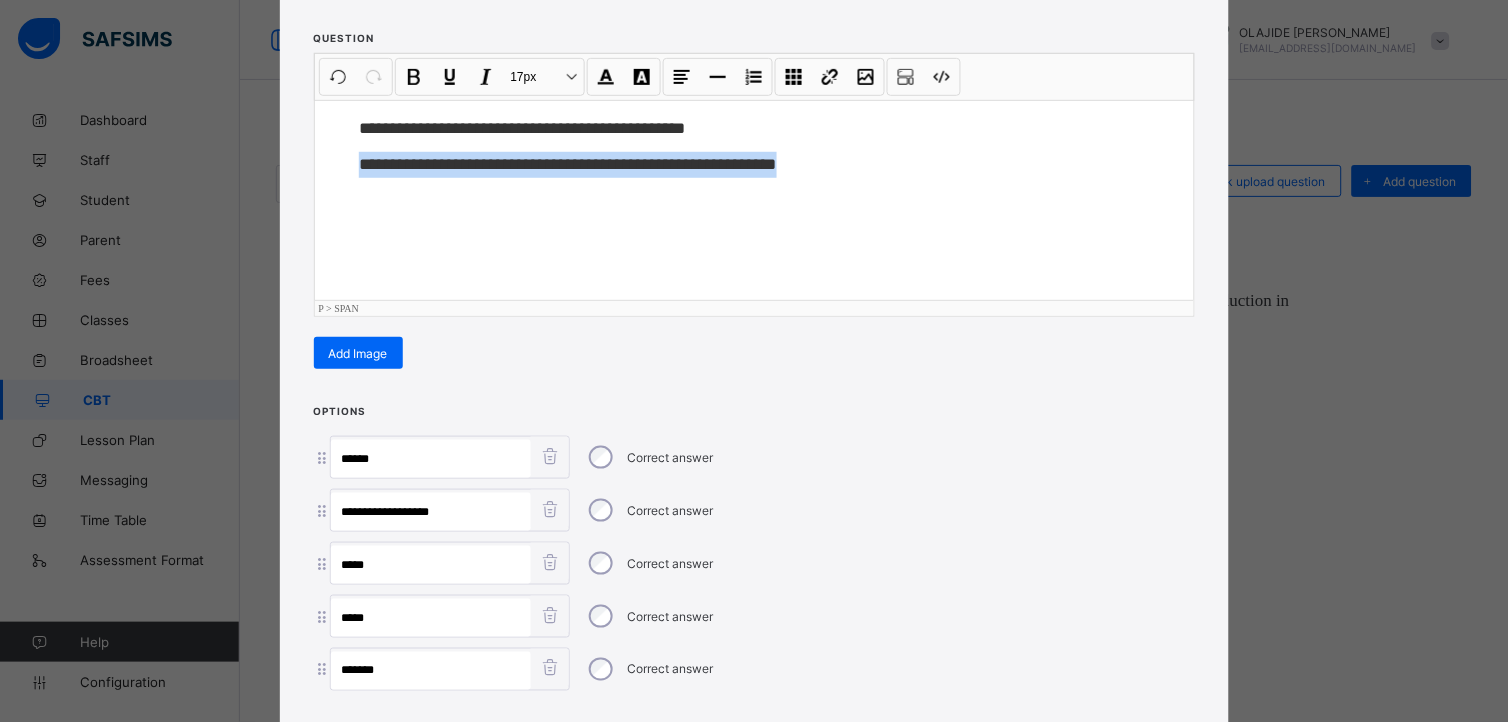 drag, startPoint x: 356, startPoint y: 152, endPoint x: 835, endPoint y: 300, distance: 501.3432 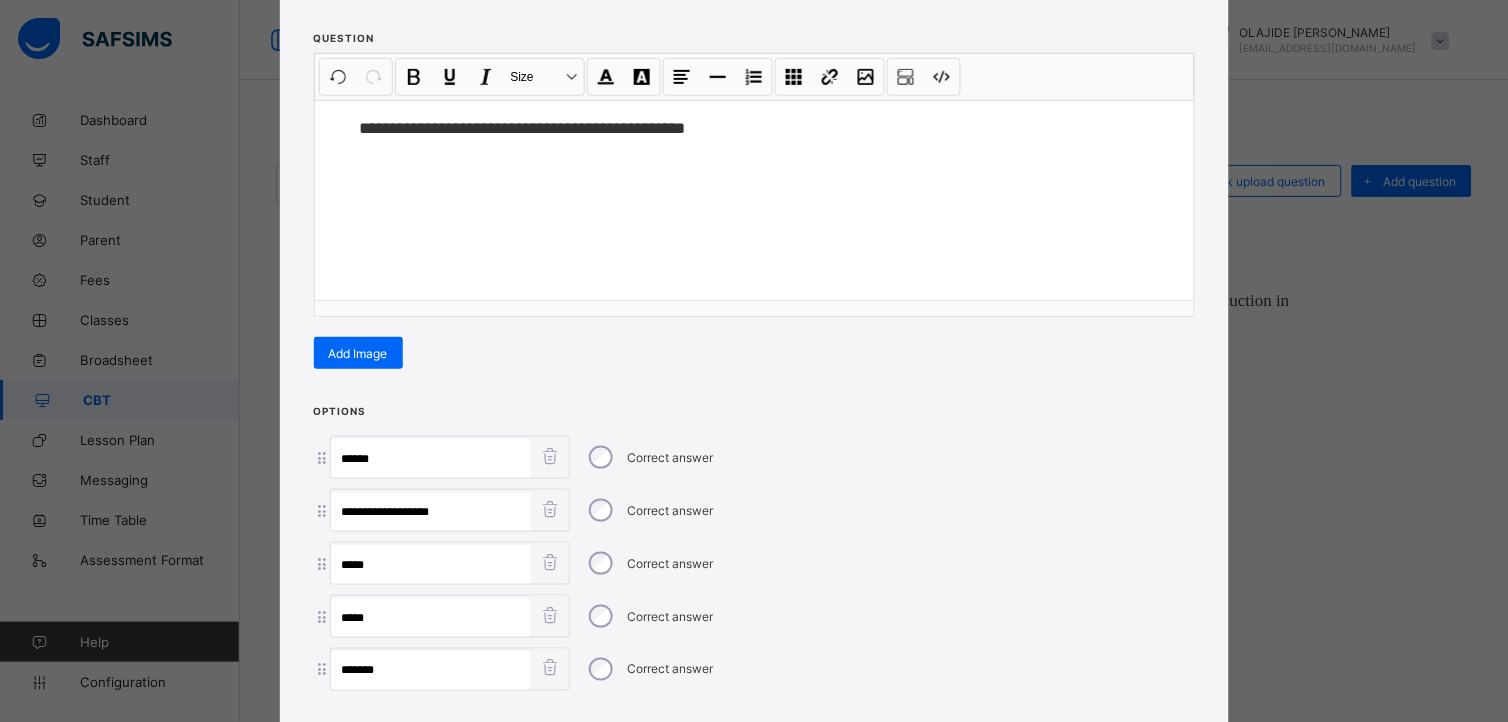 click on "**********" at bounding box center (754, 361) 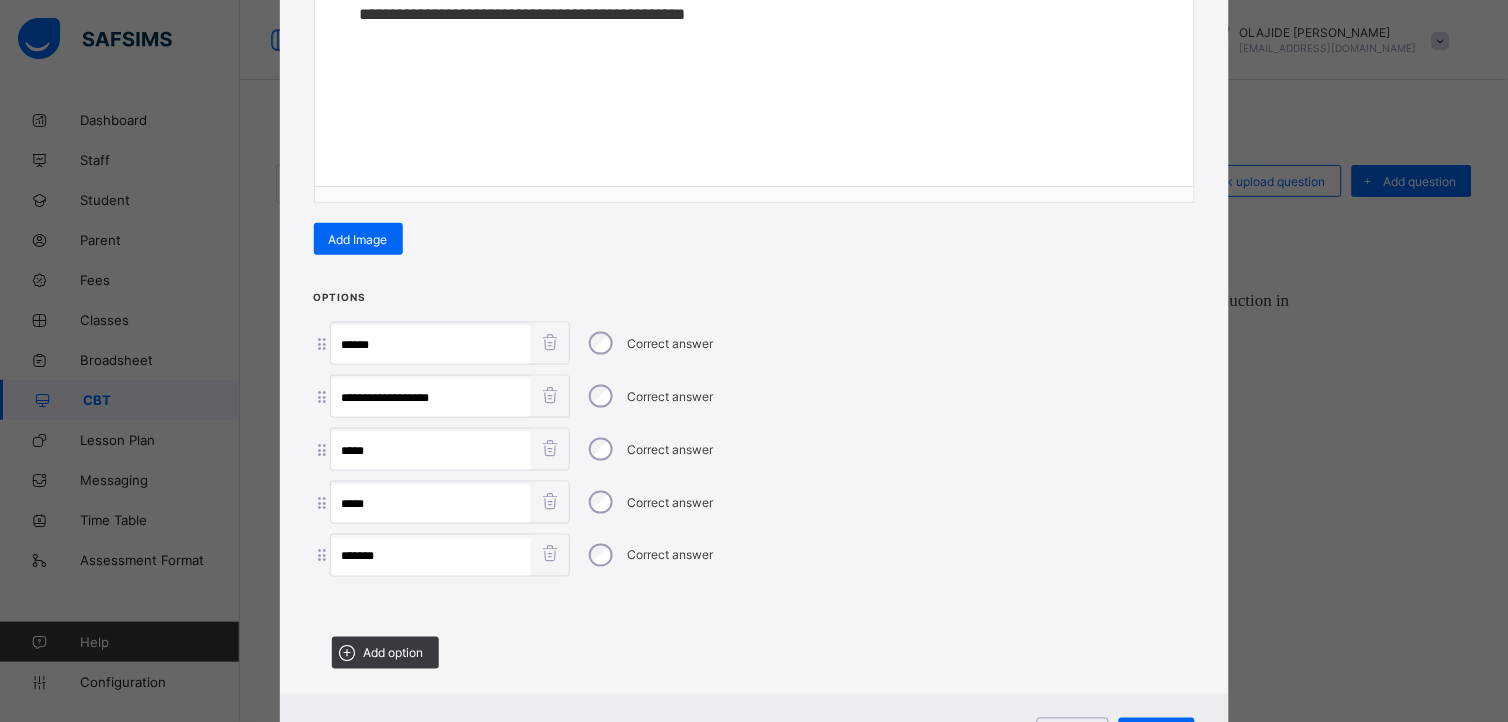 scroll, scrollTop: 432, scrollLeft: 0, axis: vertical 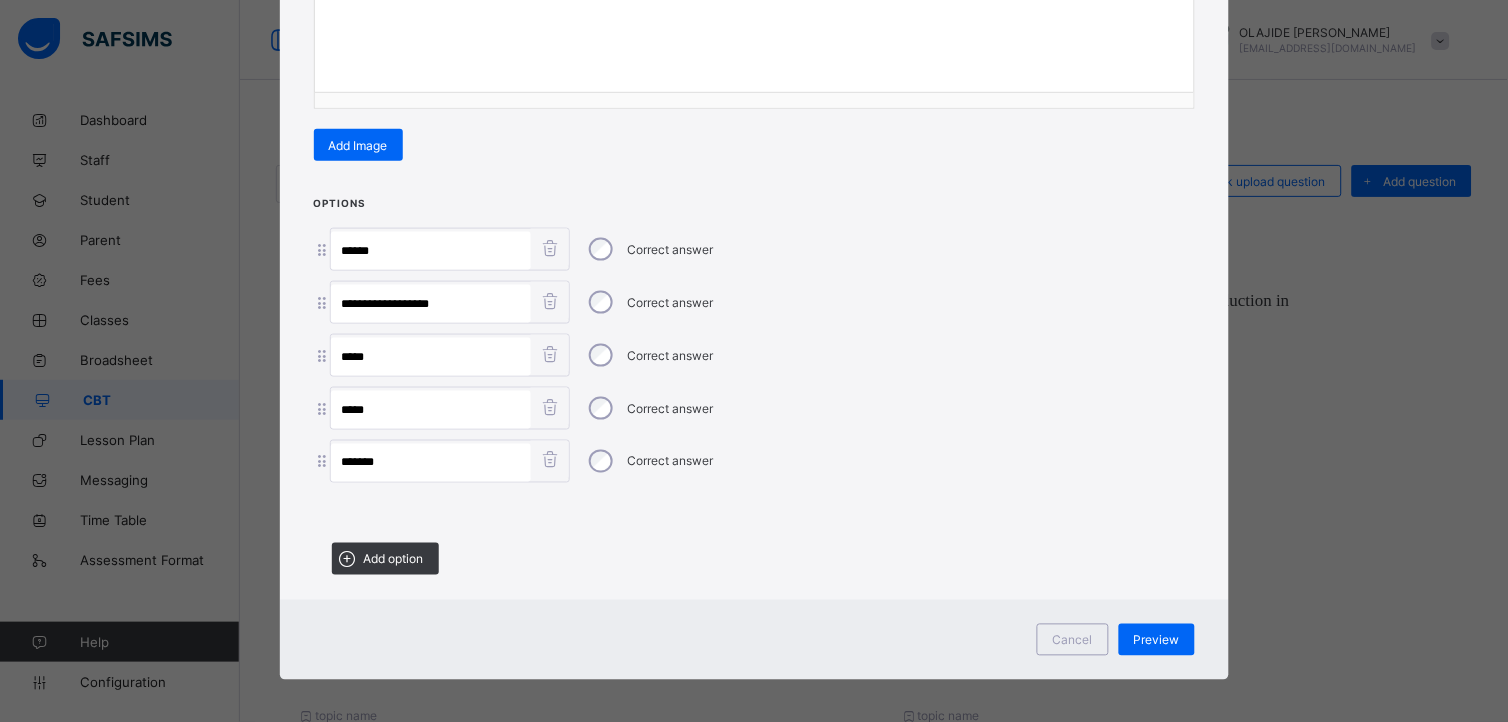 click on "Correct answer" at bounding box center [649, 409] 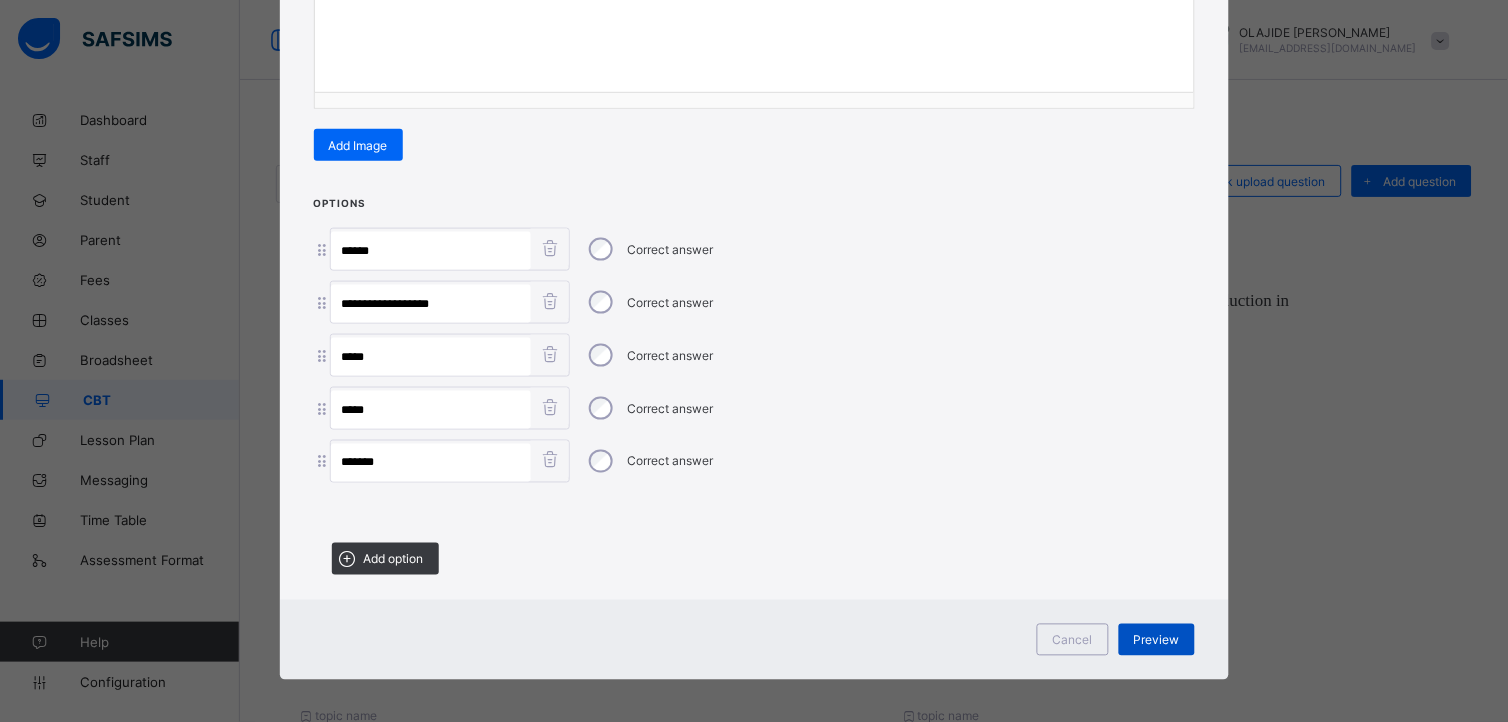 click on "Preview" at bounding box center (1157, 640) 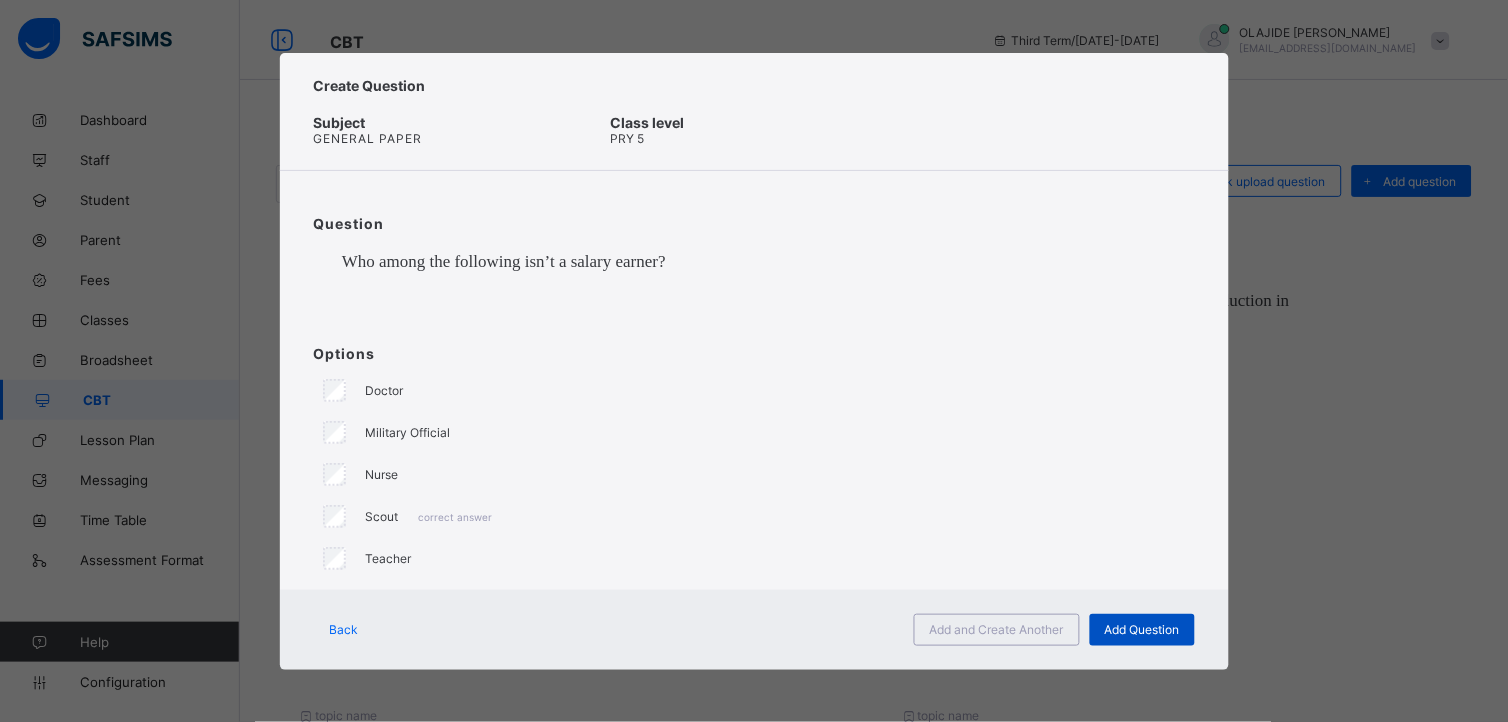 click on "Add Question" at bounding box center (1142, 629) 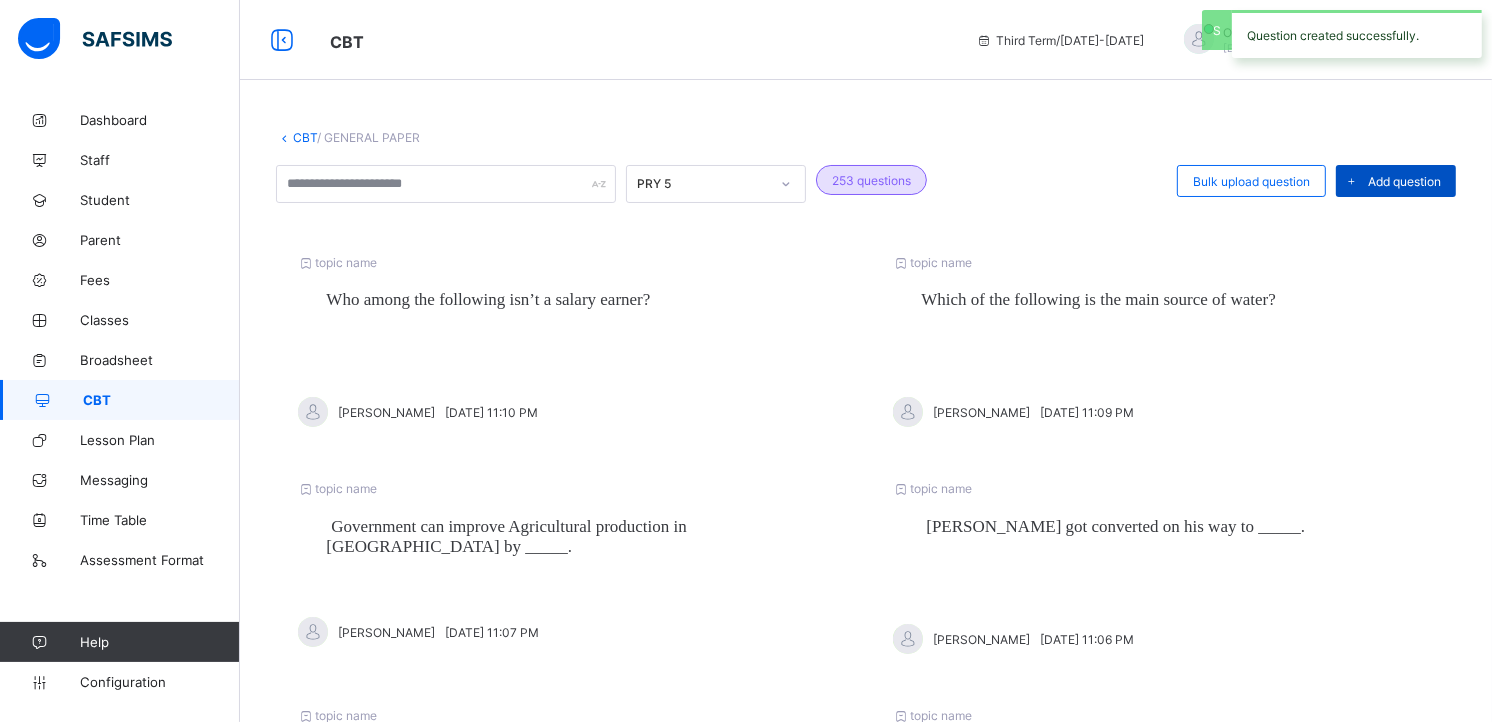 click at bounding box center (1352, 181) 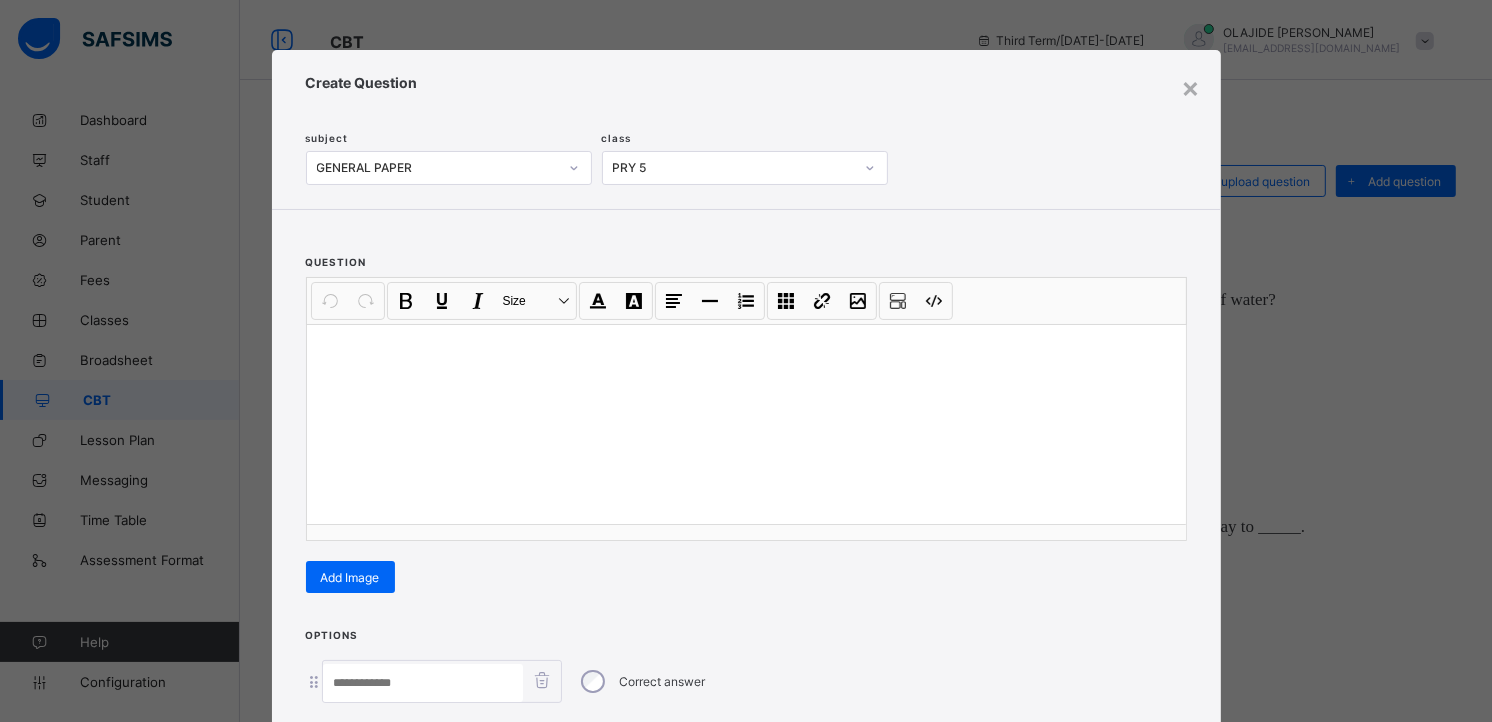 click at bounding box center (746, 350) 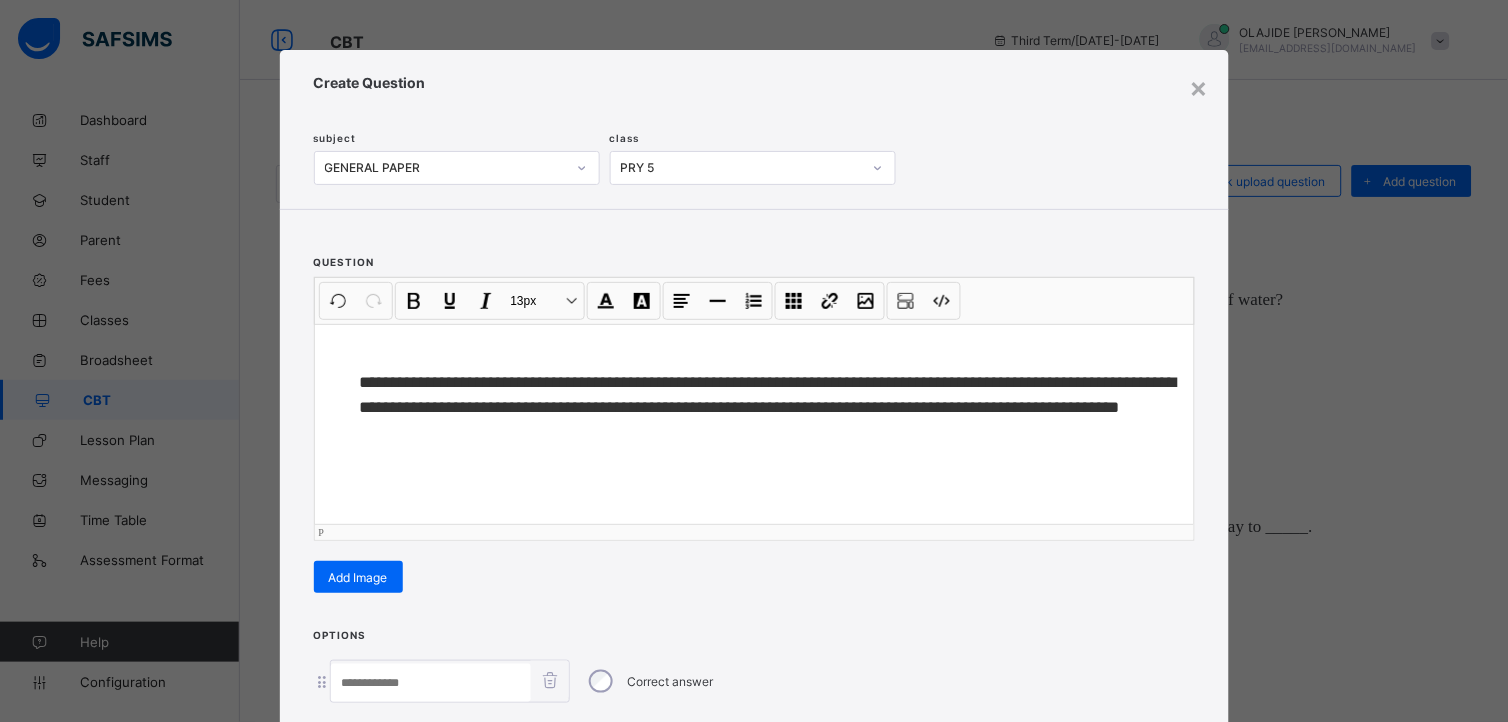 click on "**" at bounding box center (369, 382) 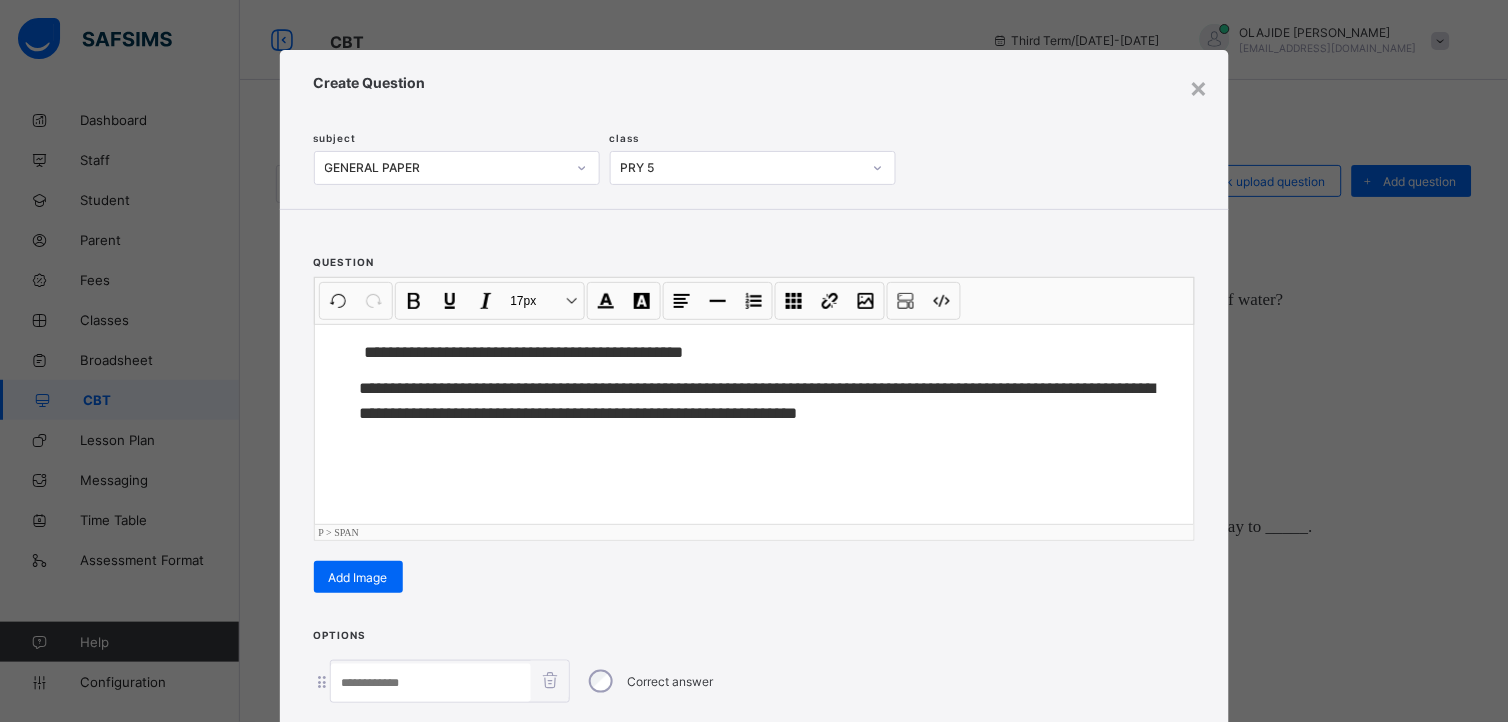 click on "**********" at bounding box center (754, 361) 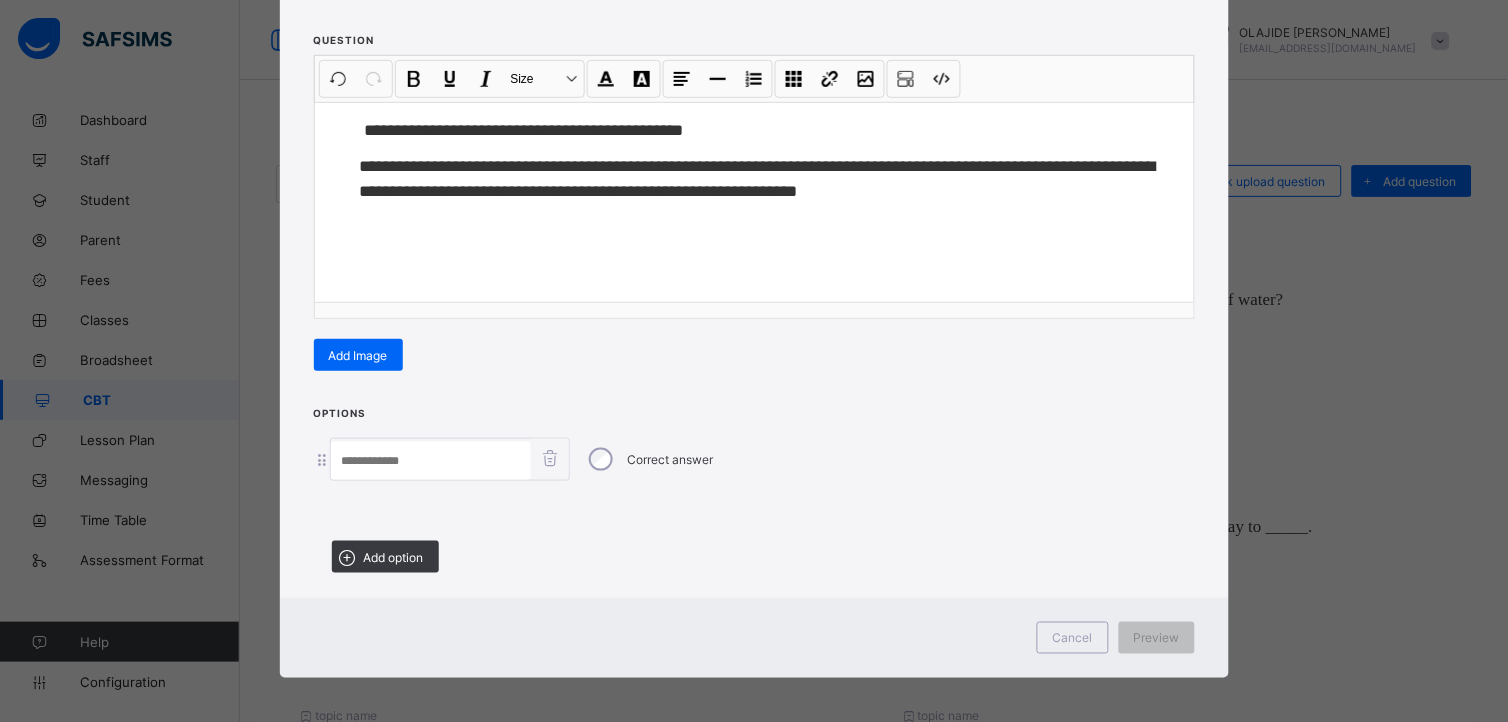 scroll, scrollTop: 224, scrollLeft: 0, axis: vertical 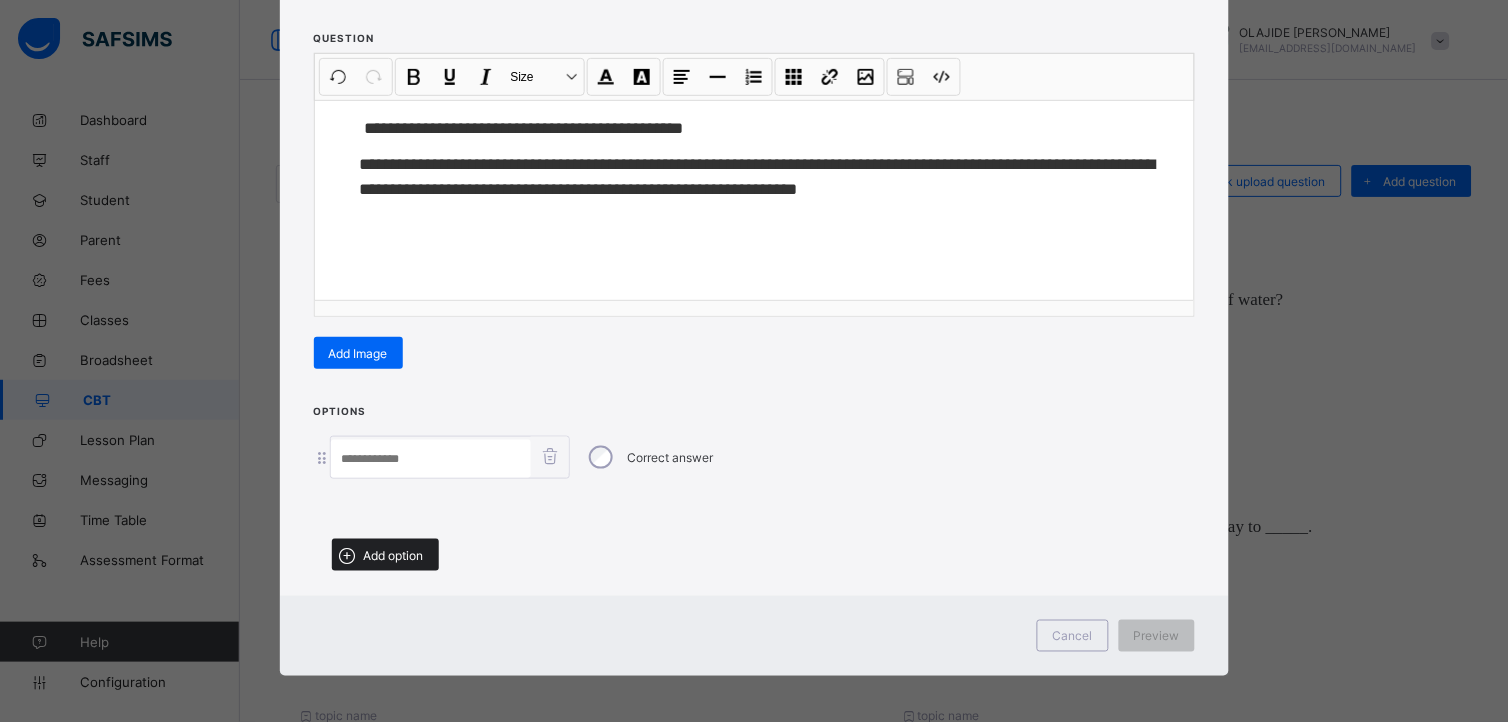 click on "Add option" at bounding box center [394, 555] 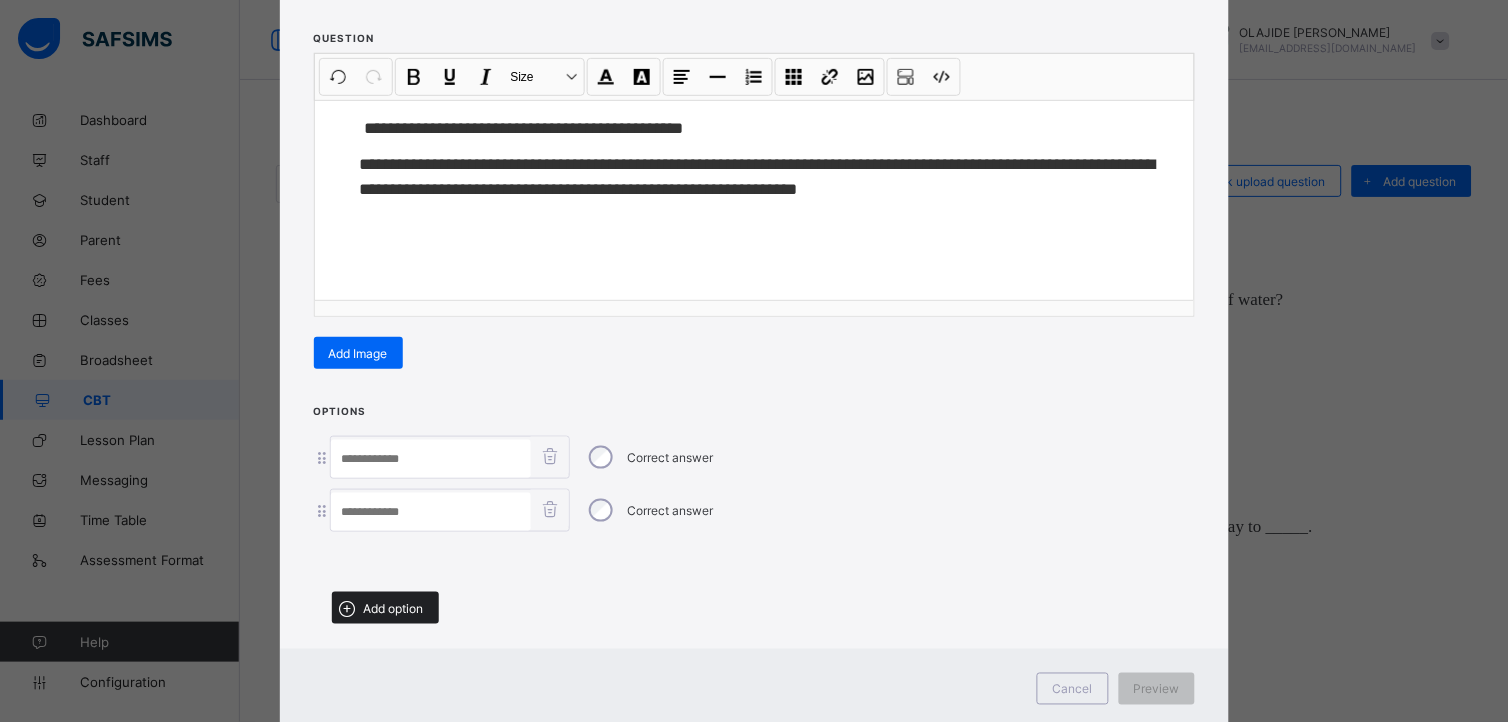 click at bounding box center [348, 608] 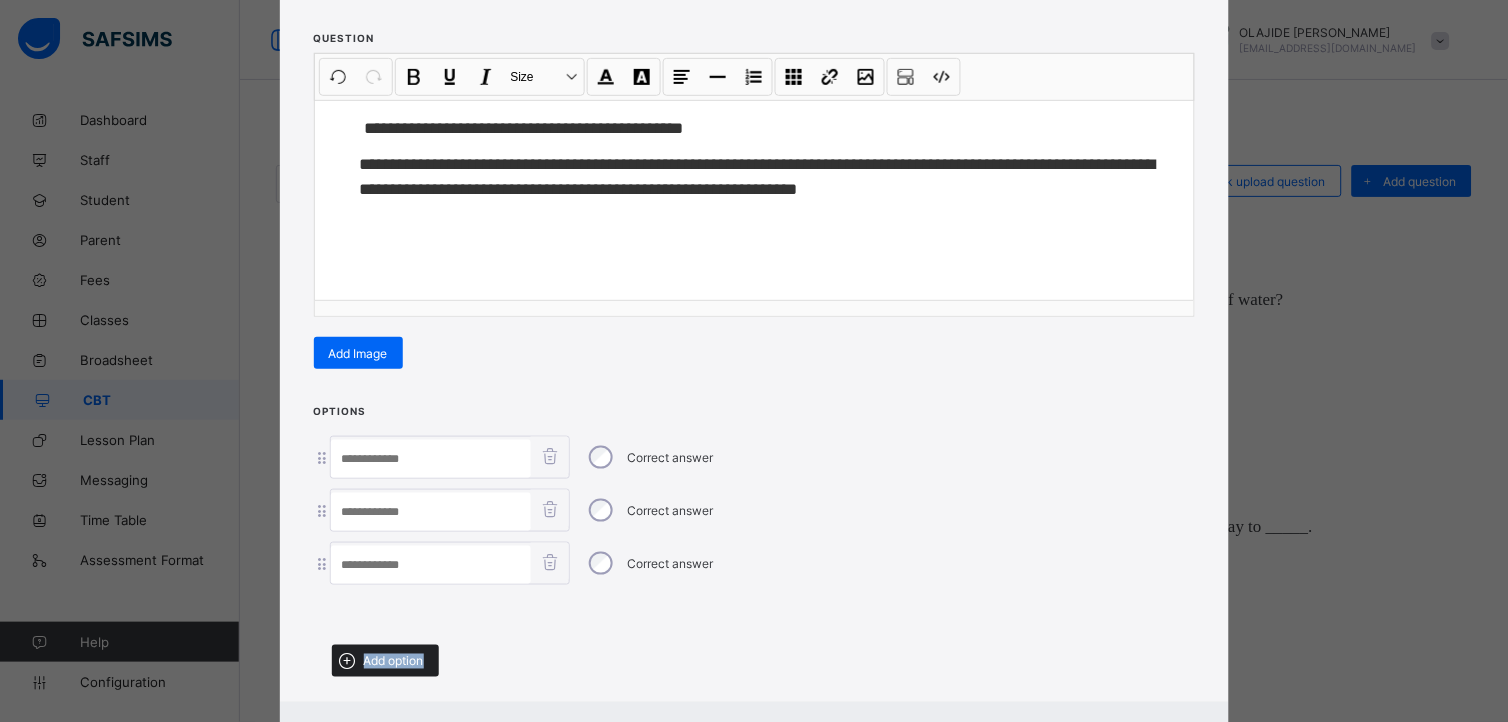 drag, startPoint x: 357, startPoint y: 678, endPoint x: 356, endPoint y: 656, distance: 22.022715 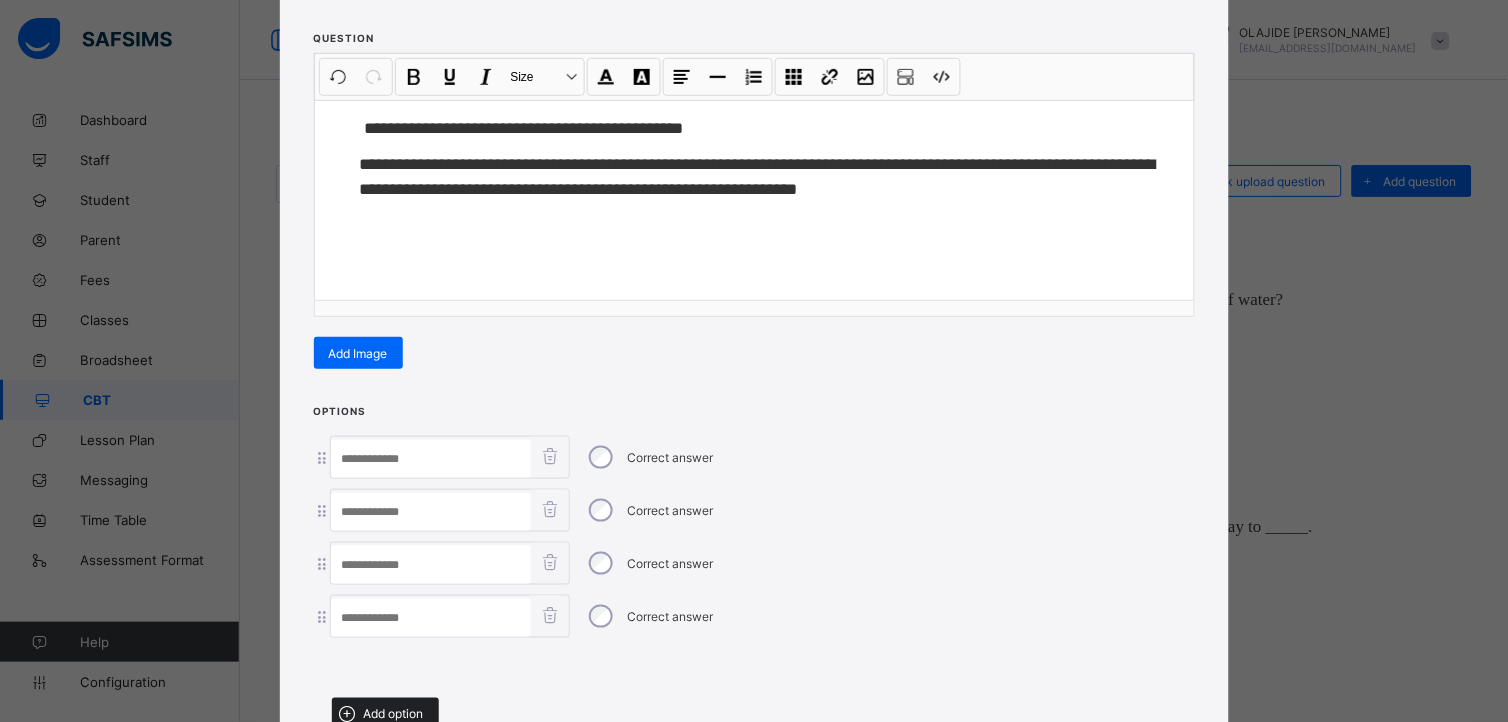click at bounding box center (348, 714) 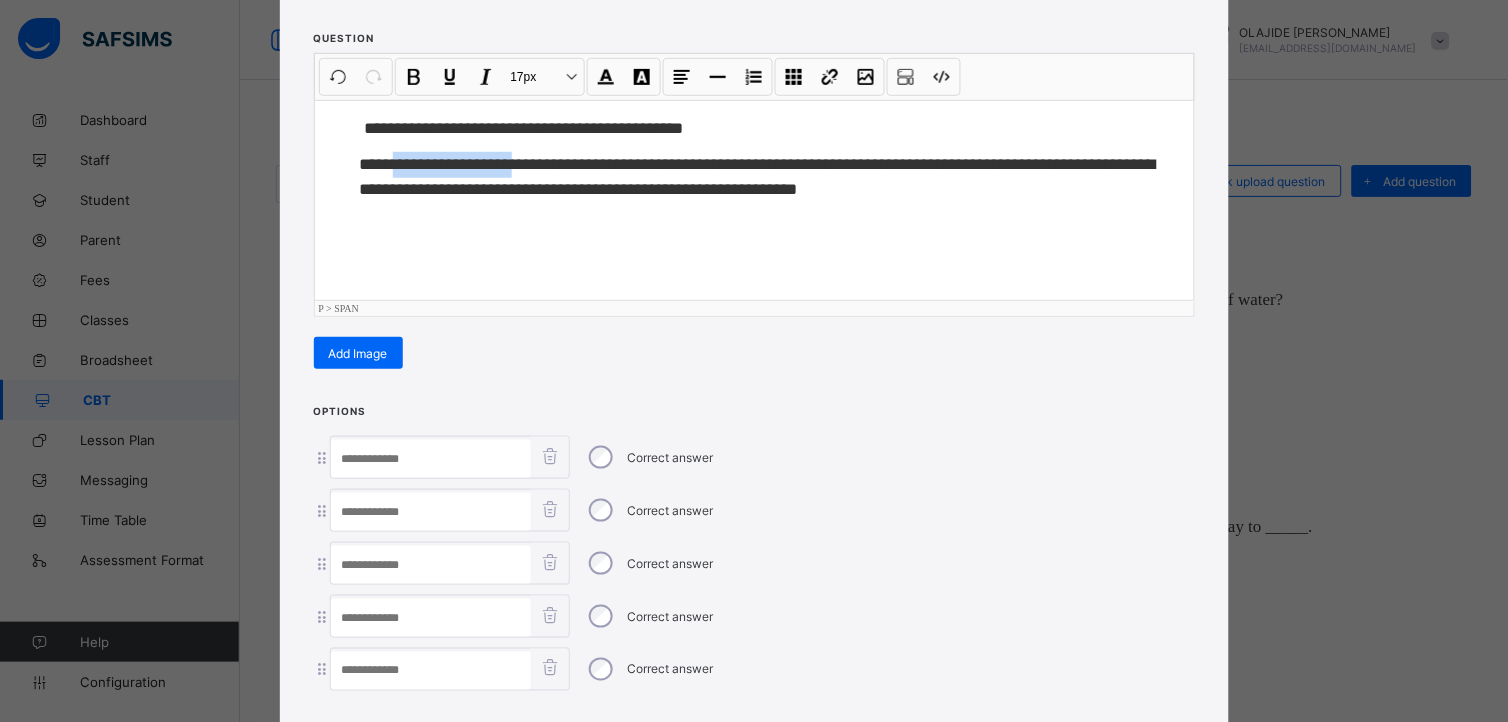 drag, startPoint x: 383, startPoint y: 166, endPoint x: 524, endPoint y: 172, distance: 141.12761 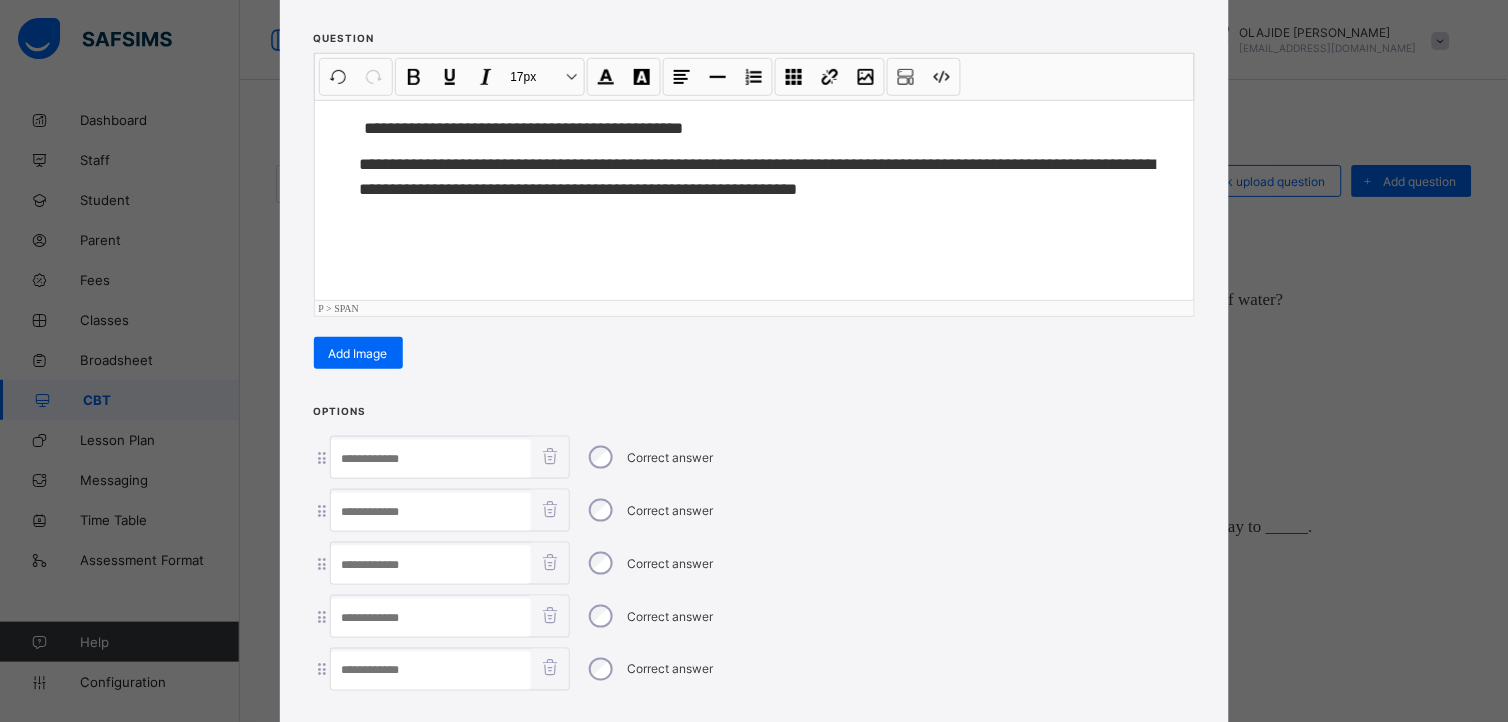 paste on "**********" 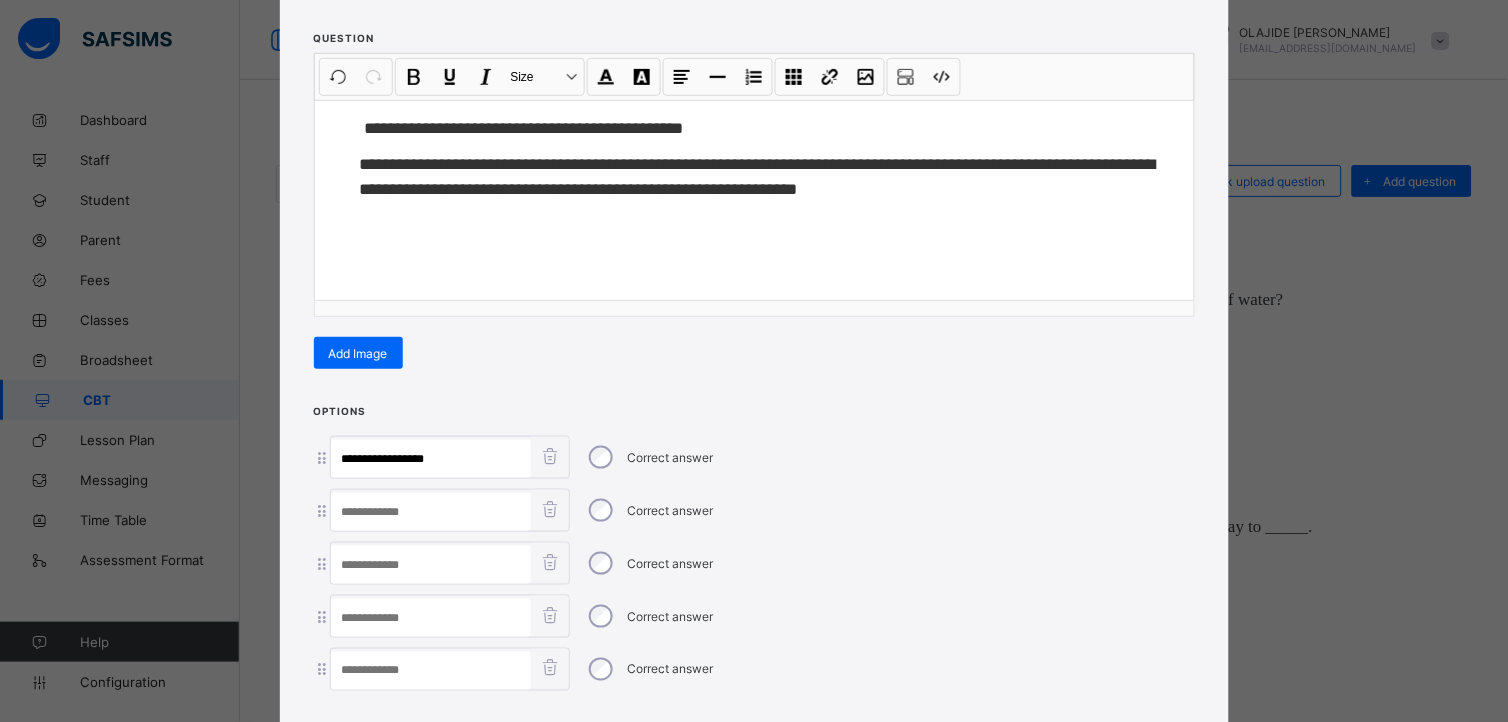 type on "**********" 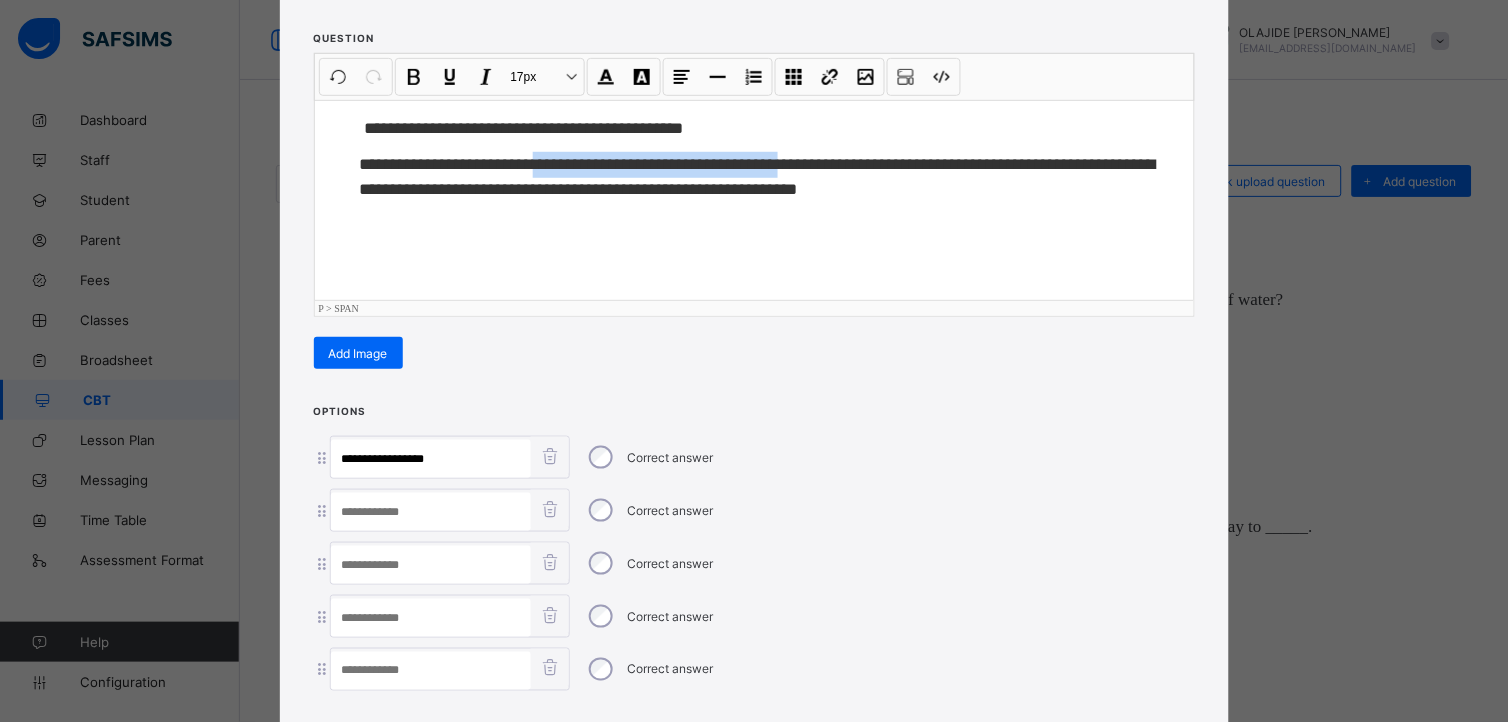 drag, startPoint x: 551, startPoint y: 157, endPoint x: 833, endPoint y: 161, distance: 282.02838 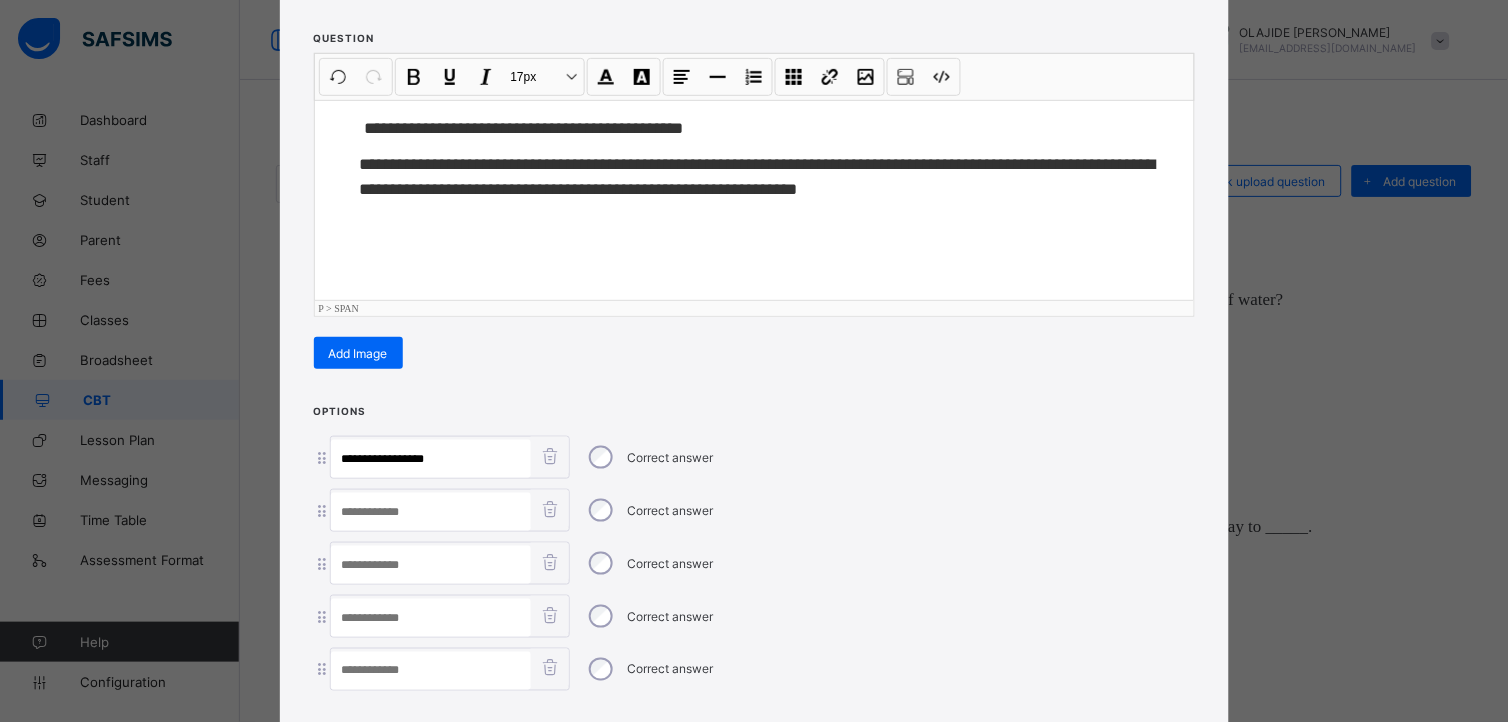 paste on "**********" 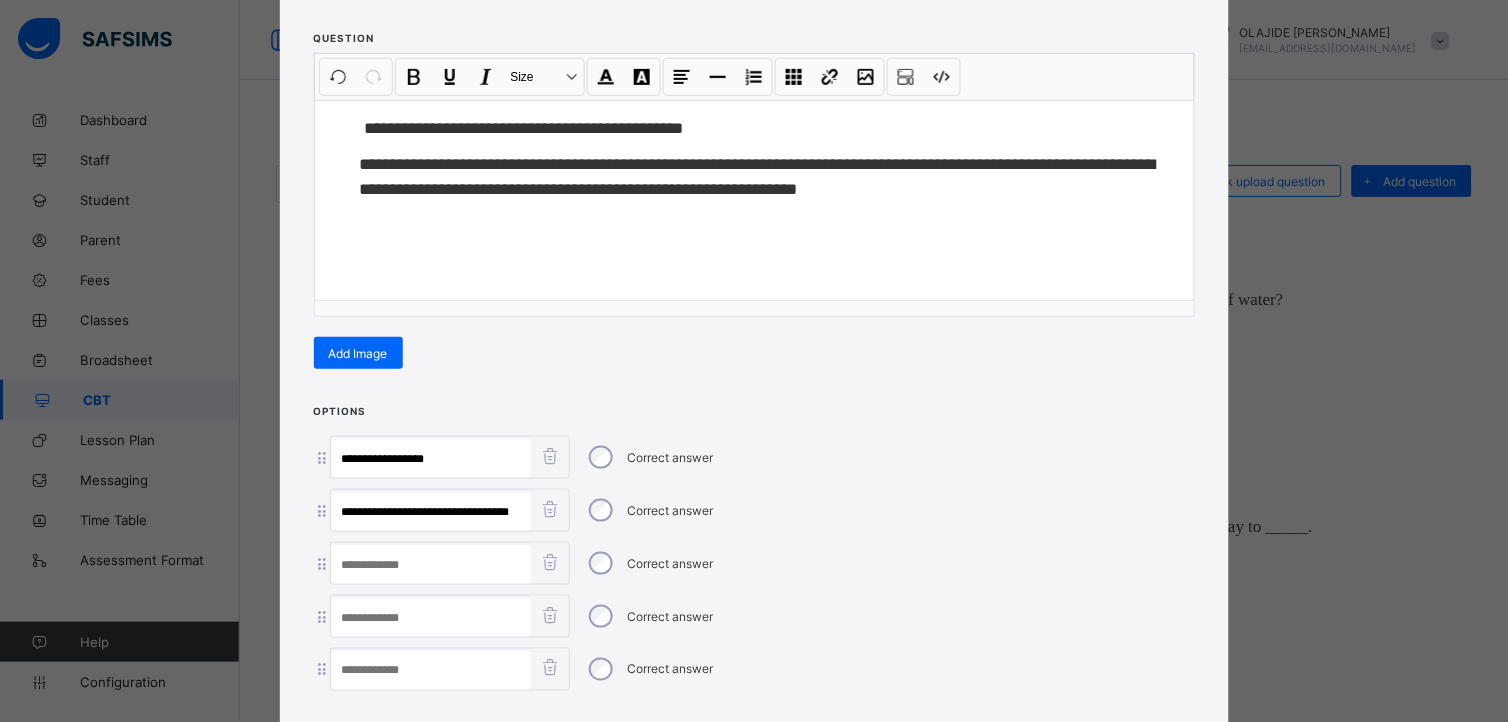 scroll, scrollTop: 0, scrollLeft: 3, axis: horizontal 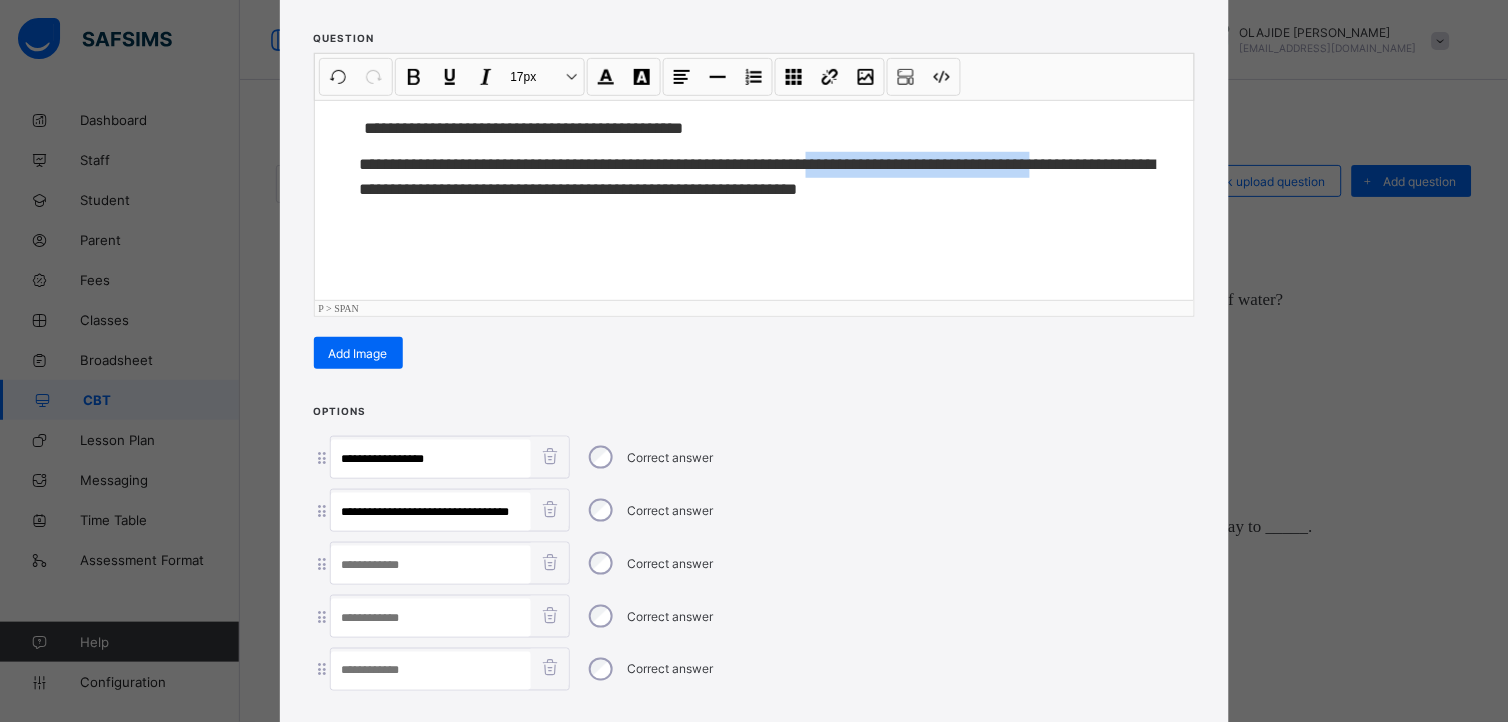 drag, startPoint x: 858, startPoint y: 161, endPoint x: 1111, endPoint y: 158, distance: 253.01779 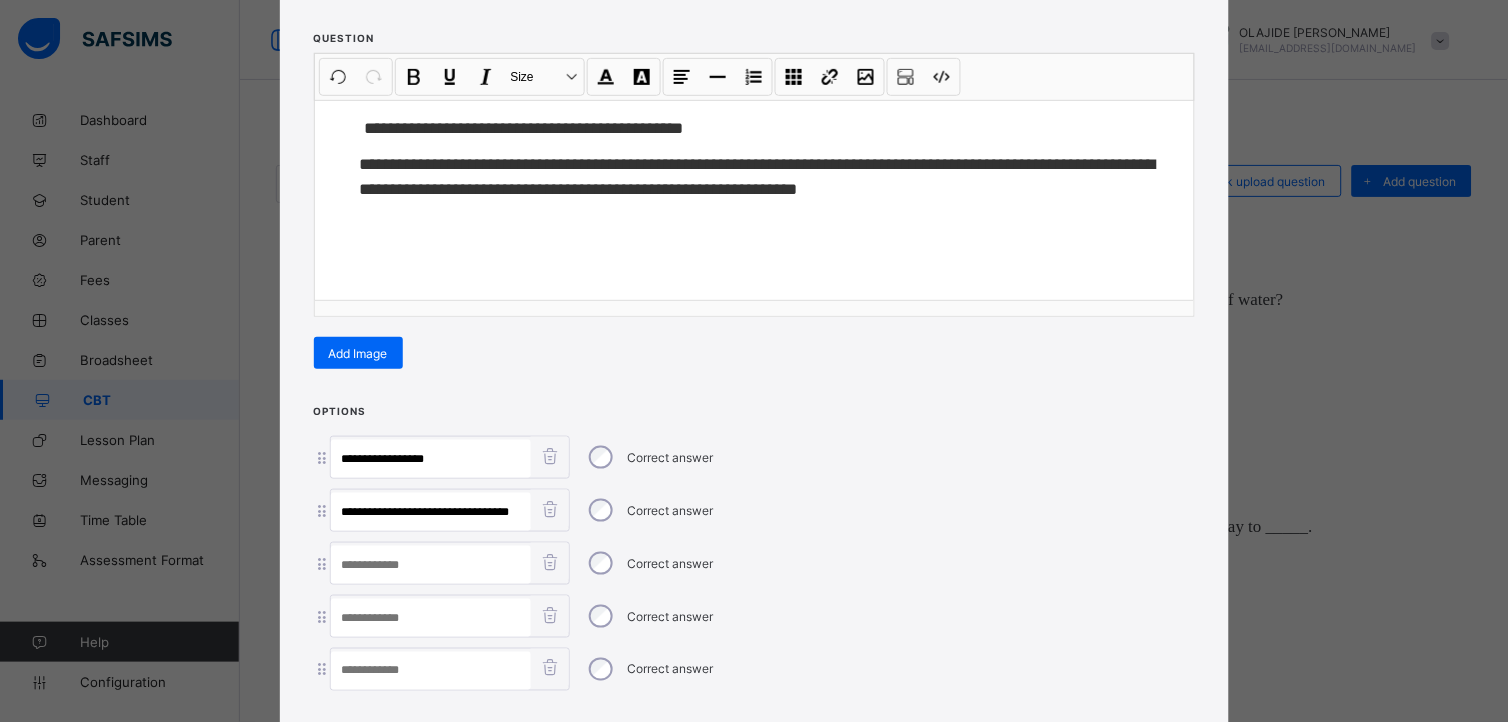 paste on "**********" 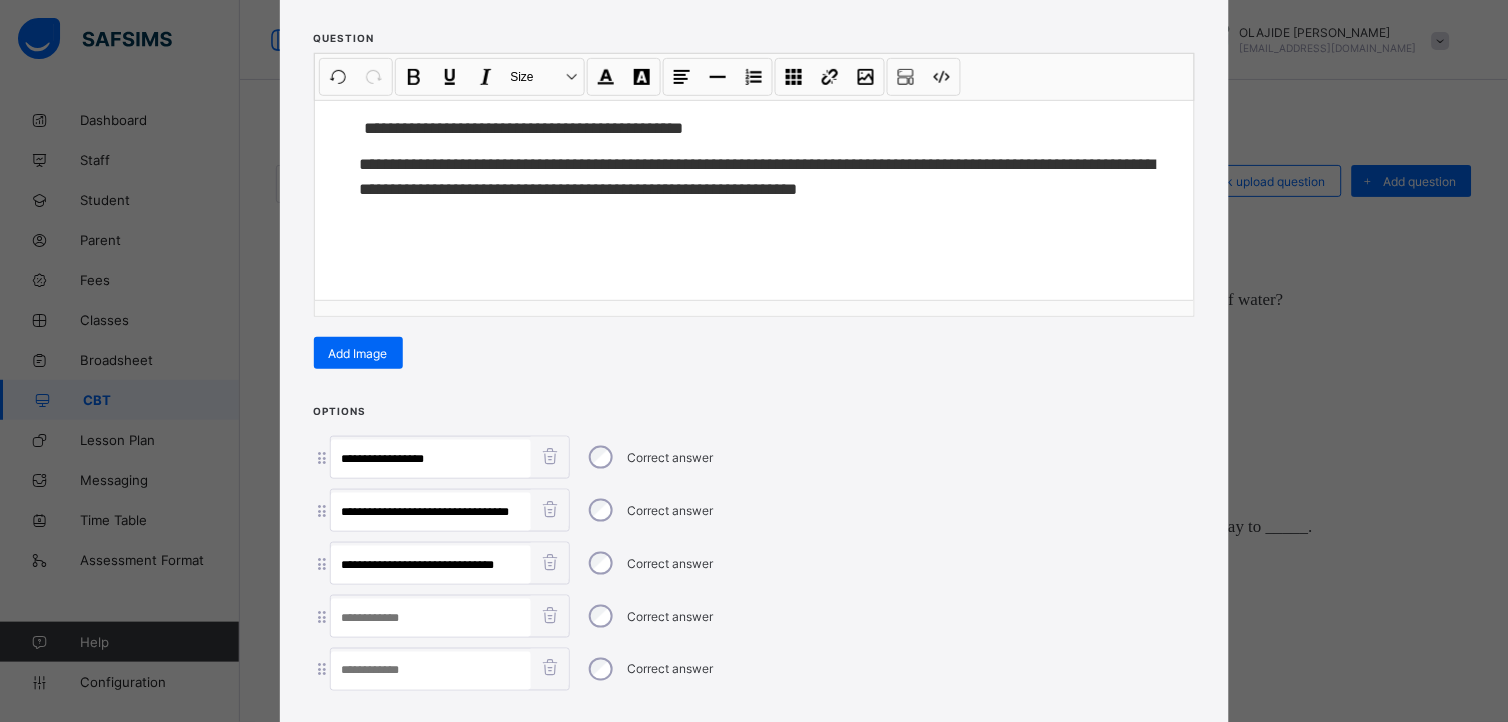 type on "**********" 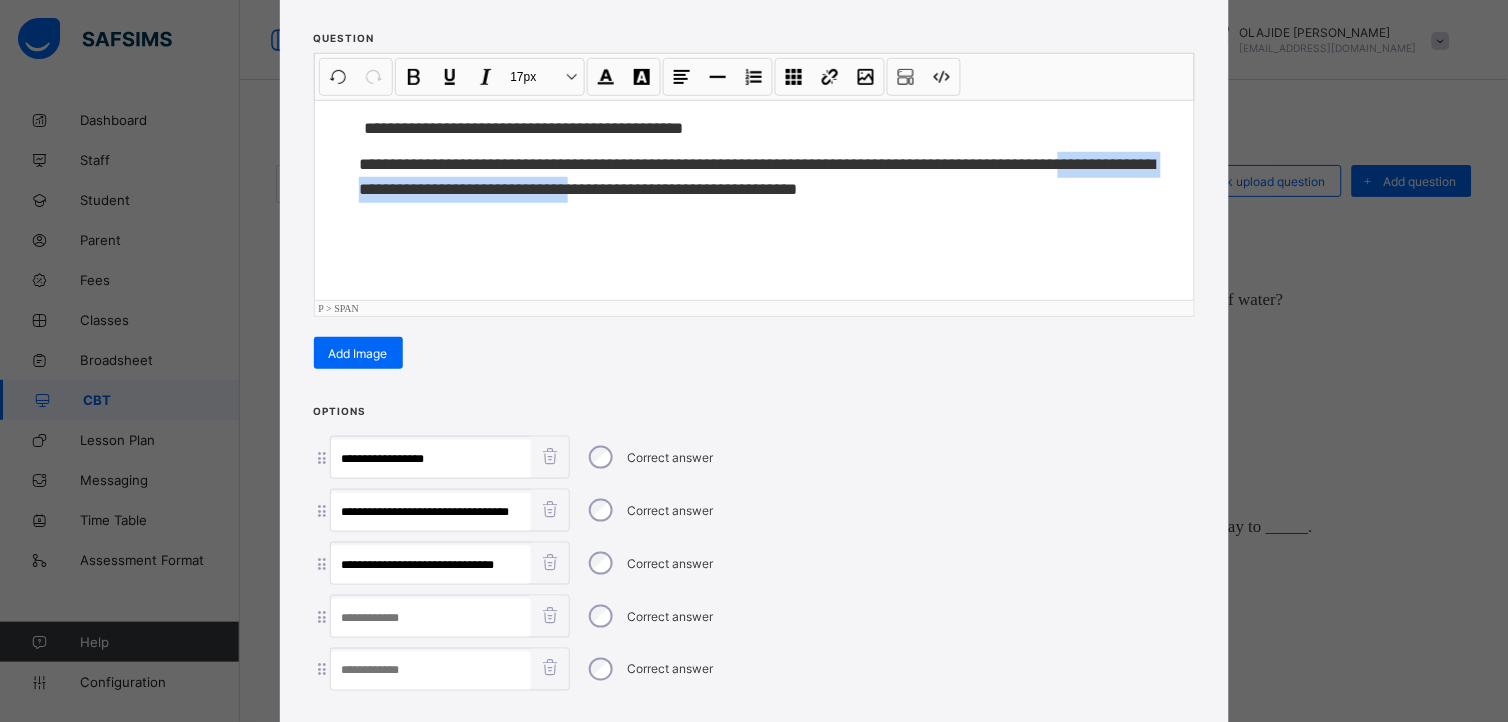 drag, startPoint x: 354, startPoint y: 187, endPoint x: 711, endPoint y: 251, distance: 362.6913 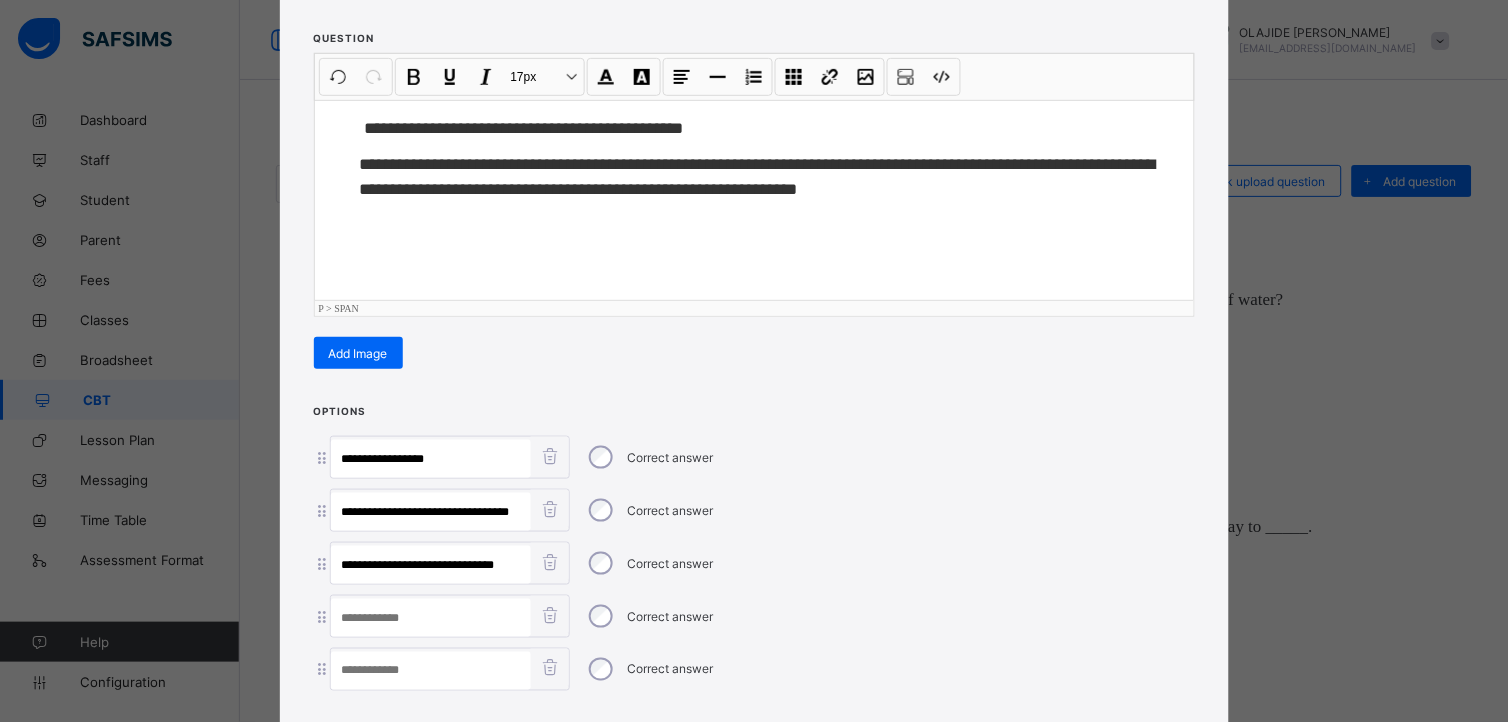 paste on "**********" 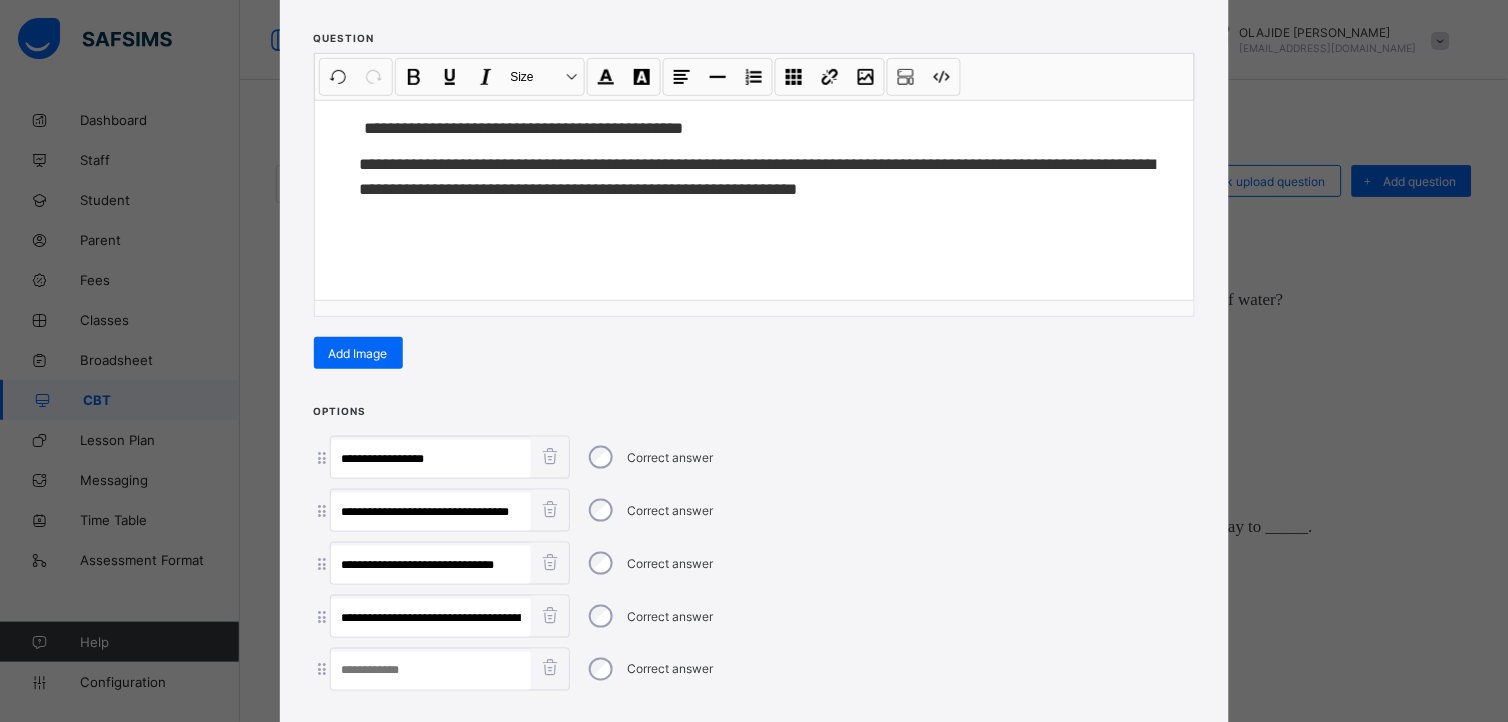scroll, scrollTop: 0, scrollLeft: 64, axis: horizontal 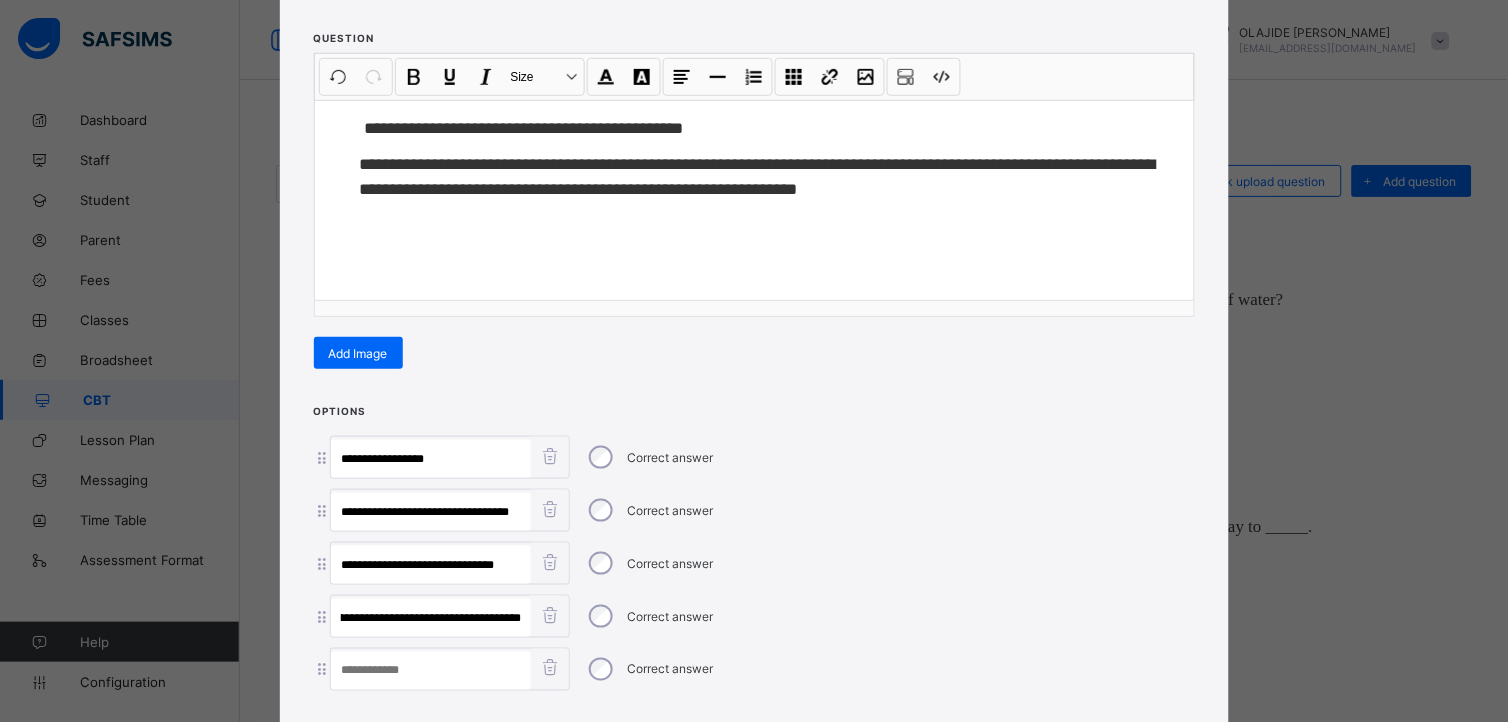 type on "**********" 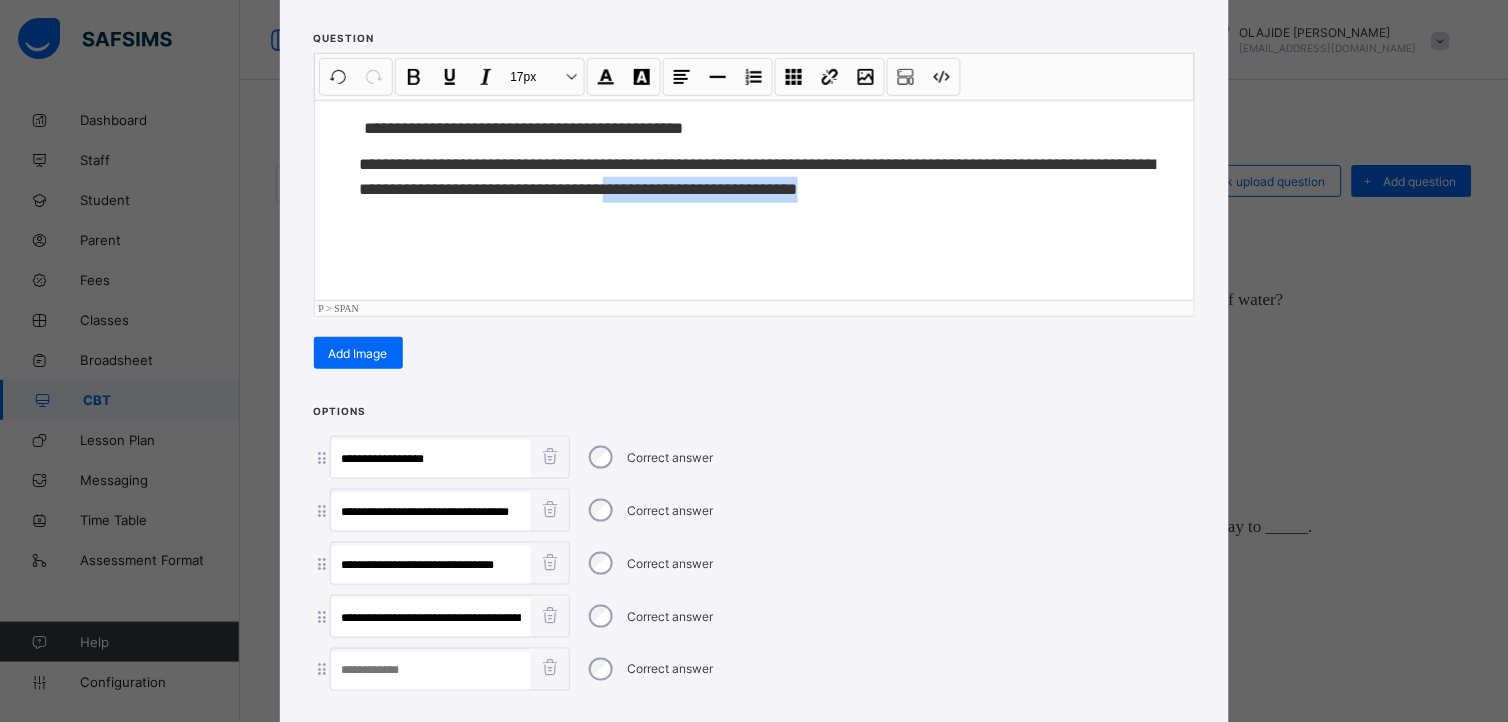 drag, startPoint x: 743, startPoint y: 181, endPoint x: 1004, endPoint y: 287, distance: 281.70374 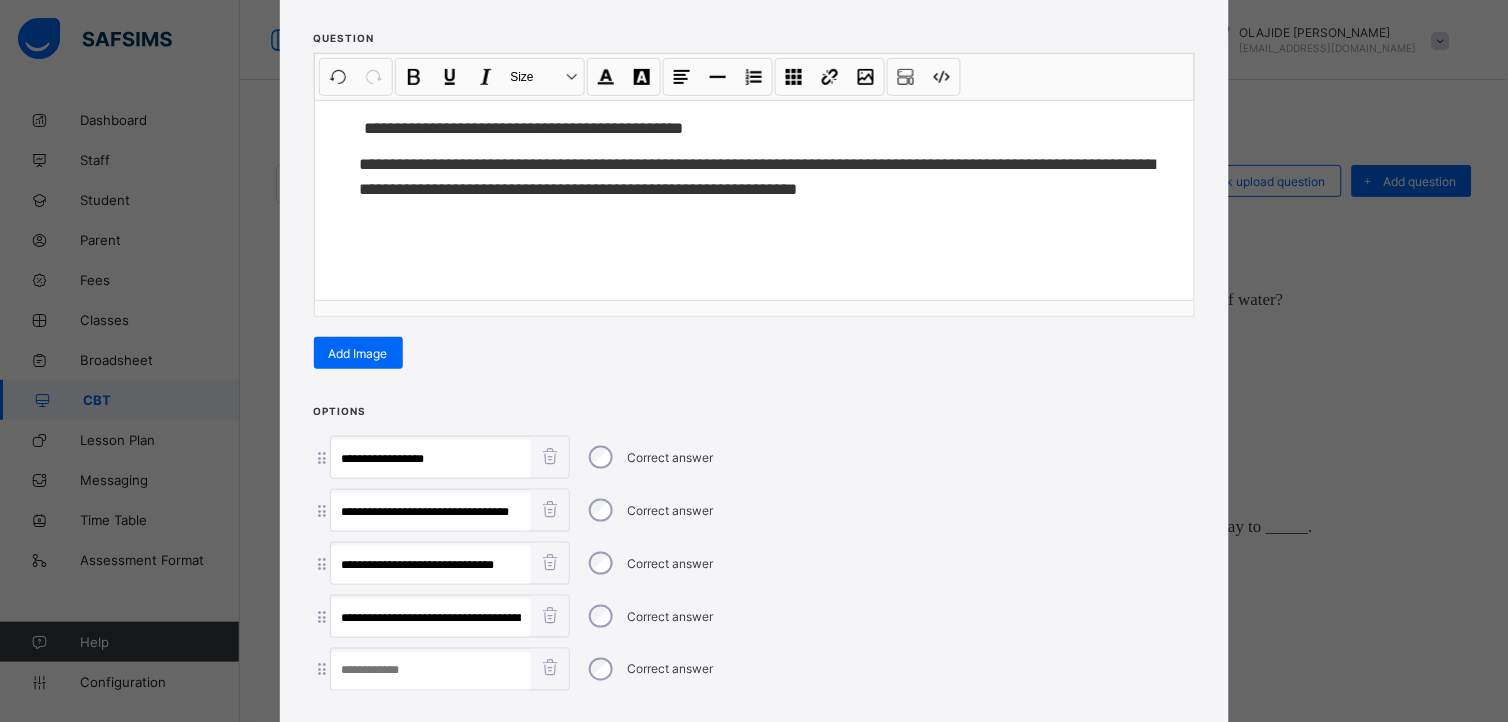paste on "**********" 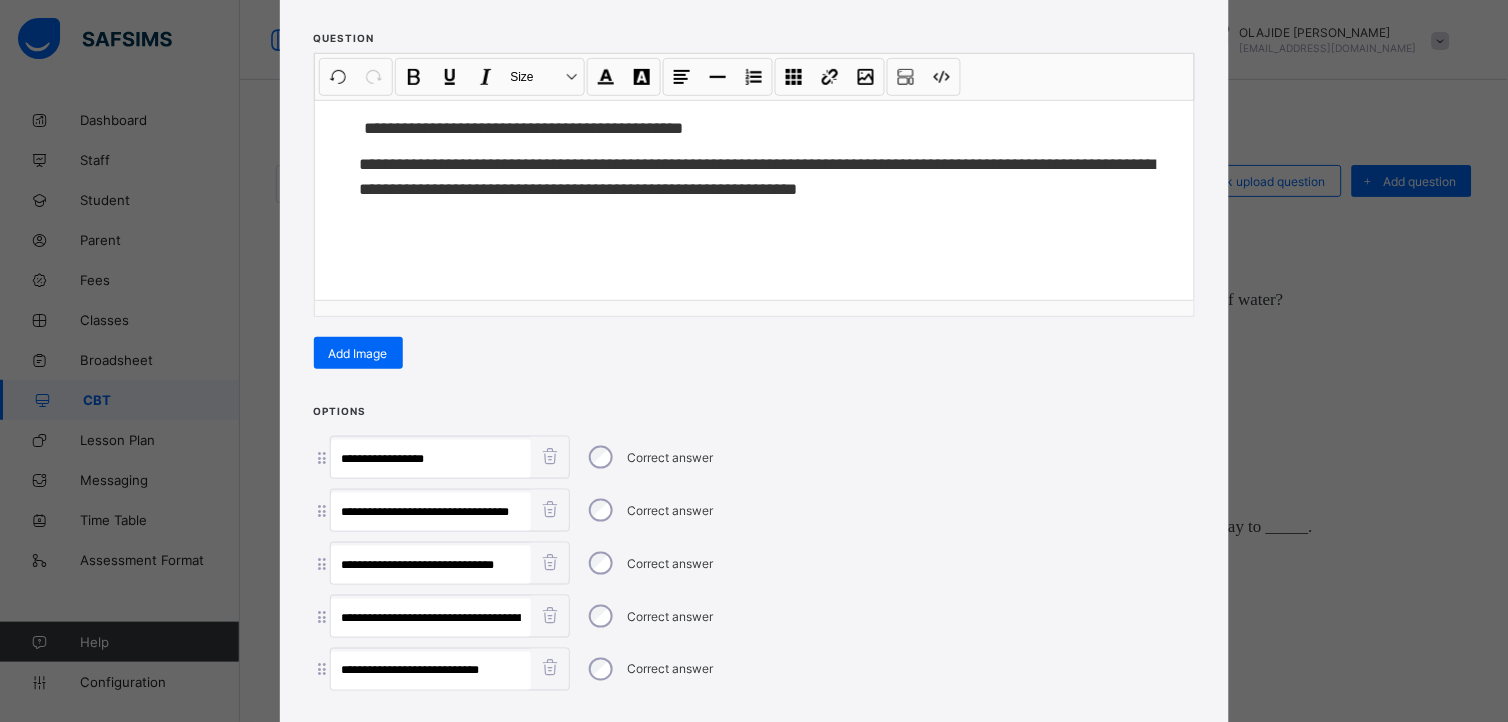type on "**********" 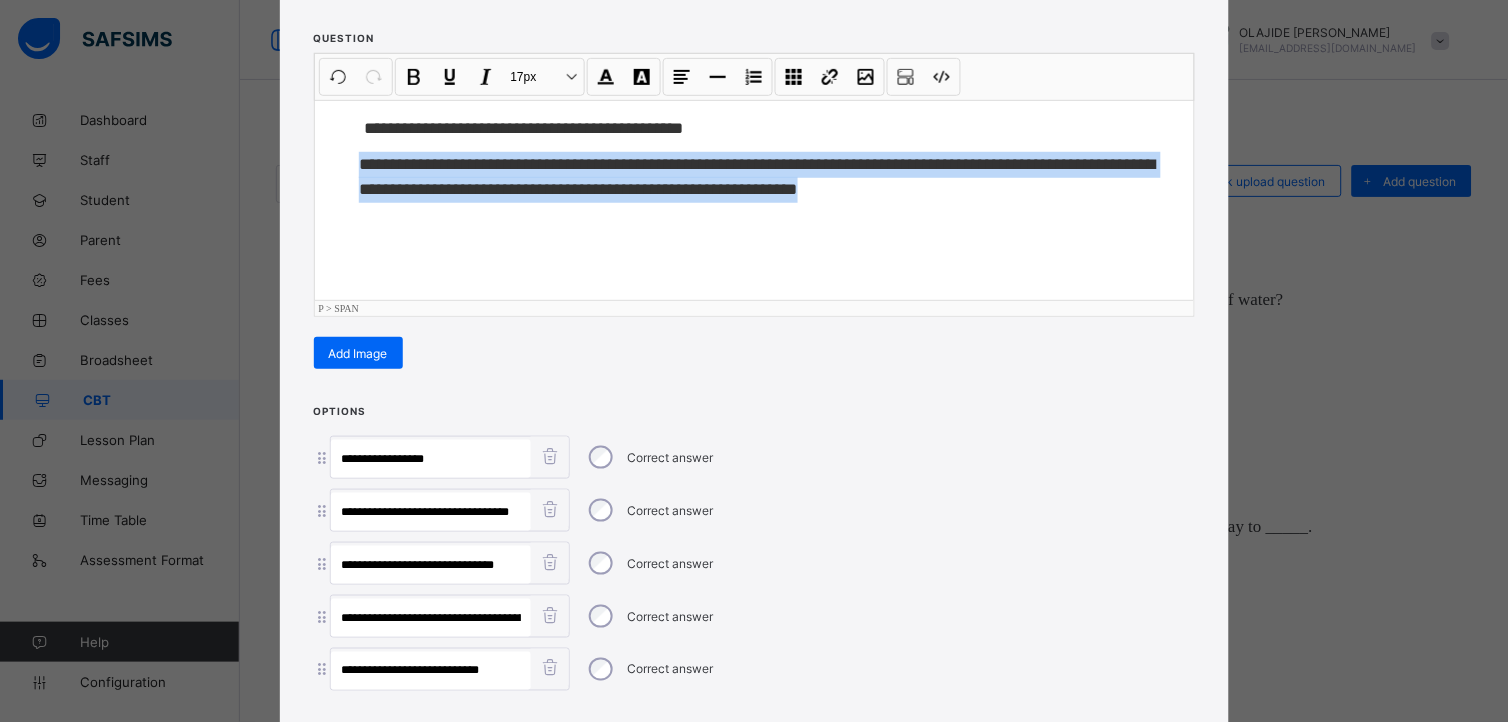 drag, startPoint x: 348, startPoint y: 165, endPoint x: 1097, endPoint y: 402, distance: 785.6017 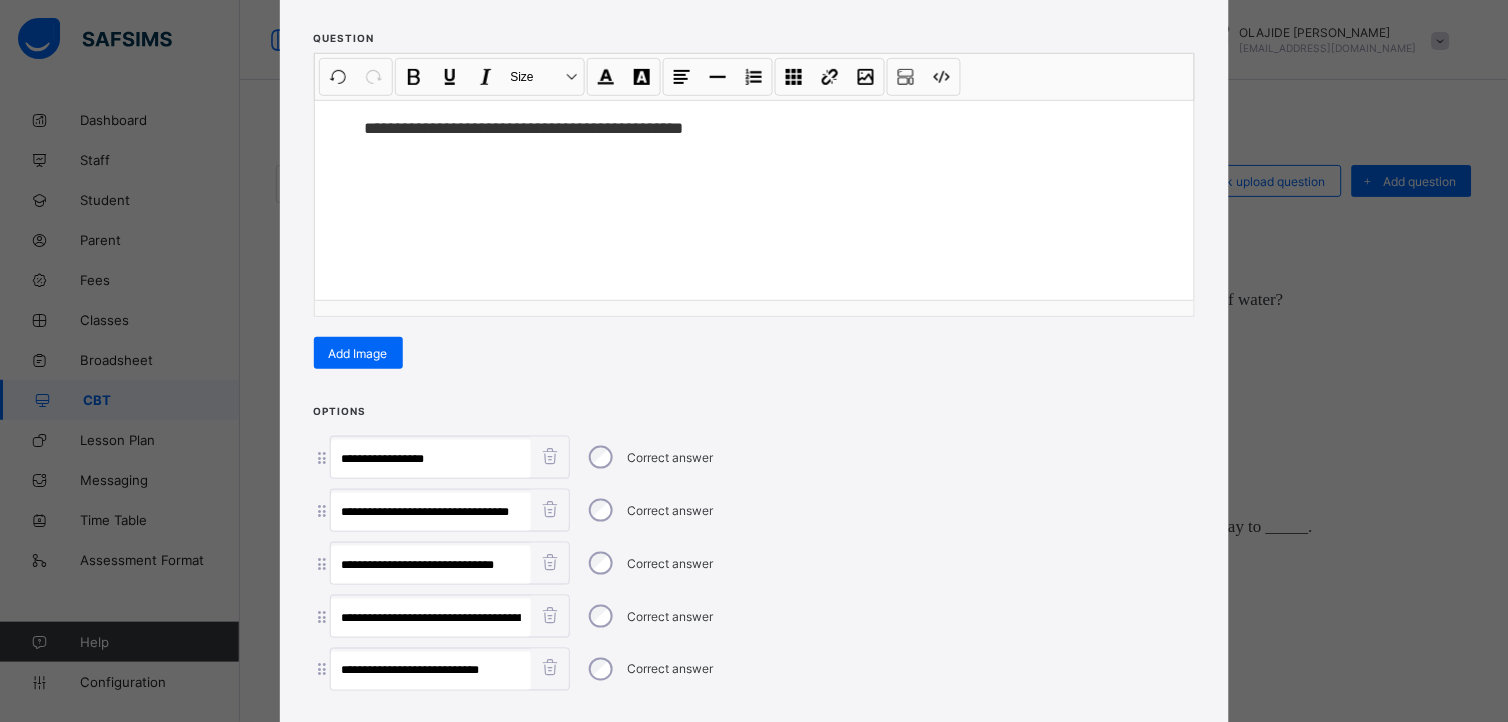 click on "**********" at bounding box center [754, 361] 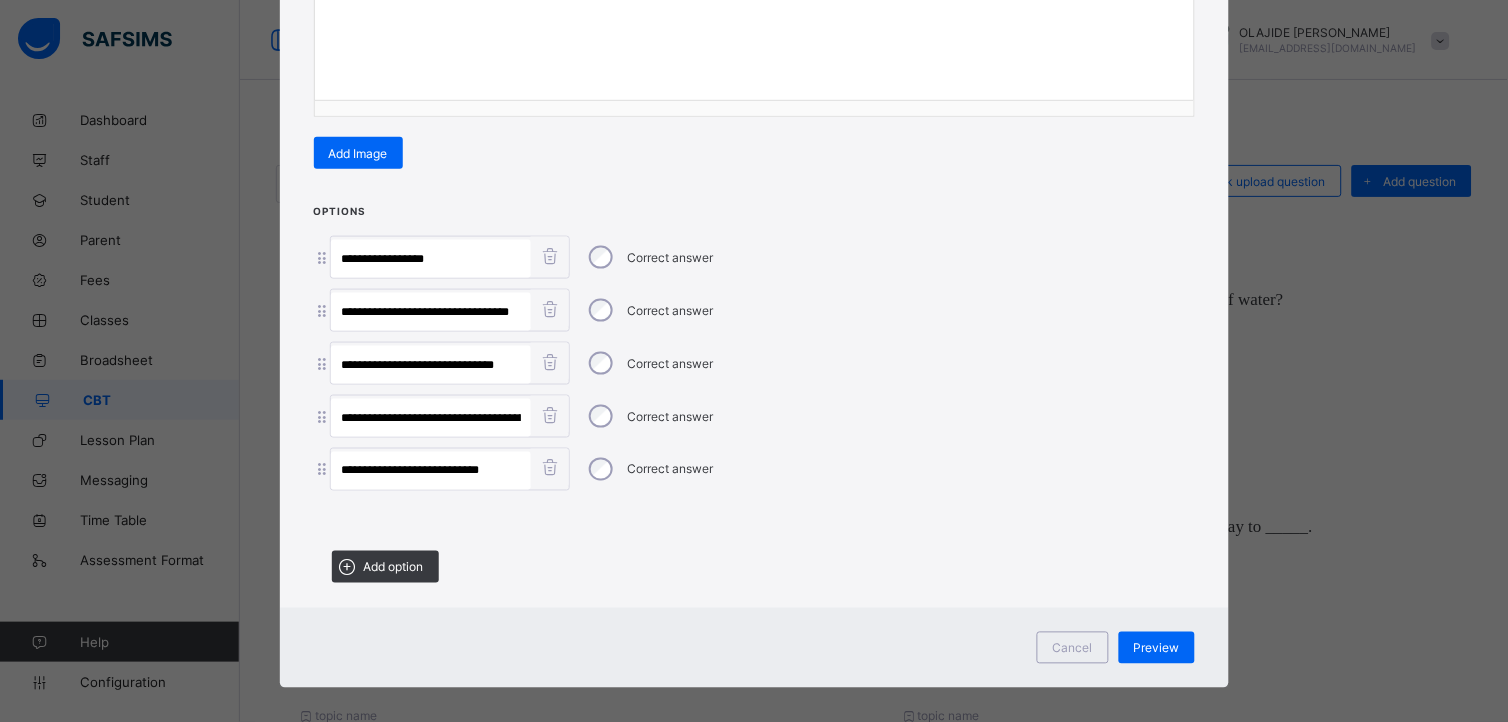 scroll, scrollTop: 432, scrollLeft: 0, axis: vertical 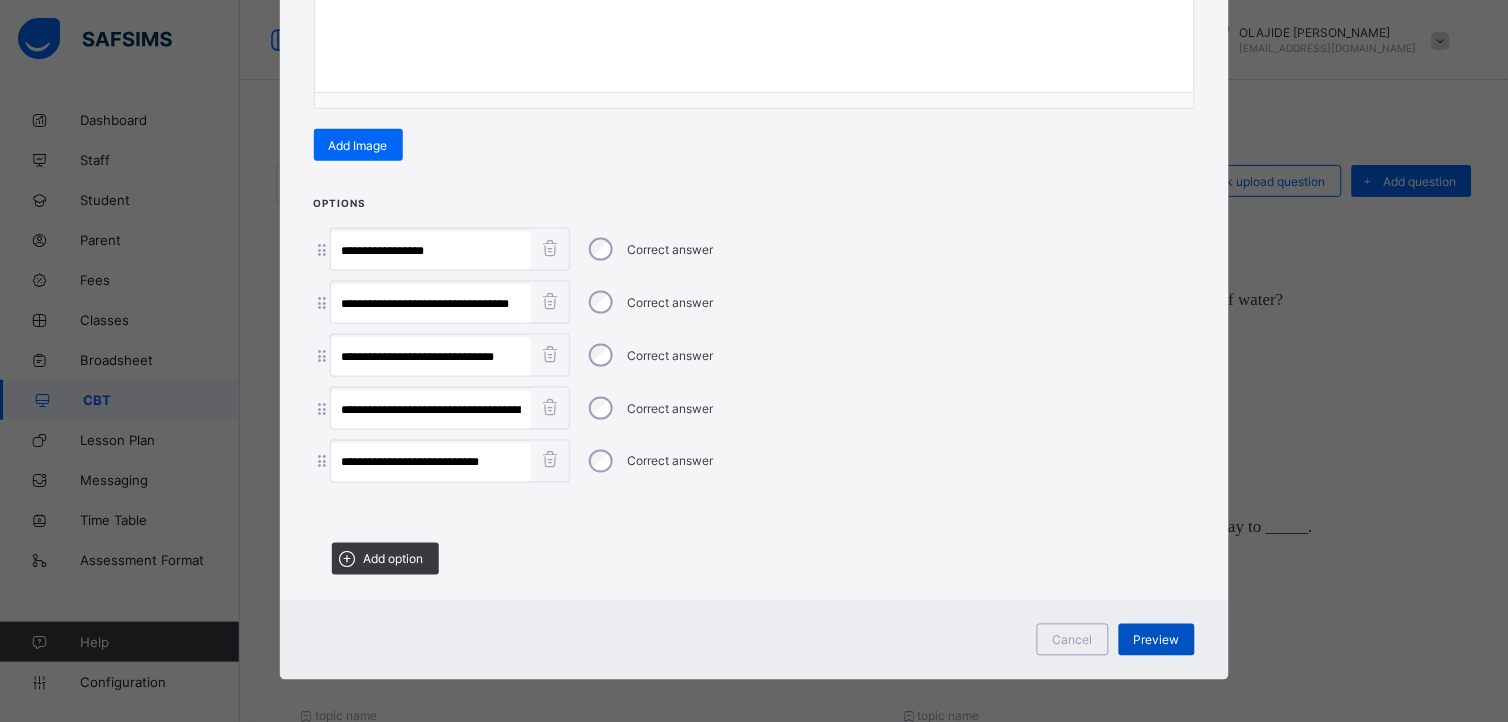 click on "Preview" at bounding box center [1157, 640] 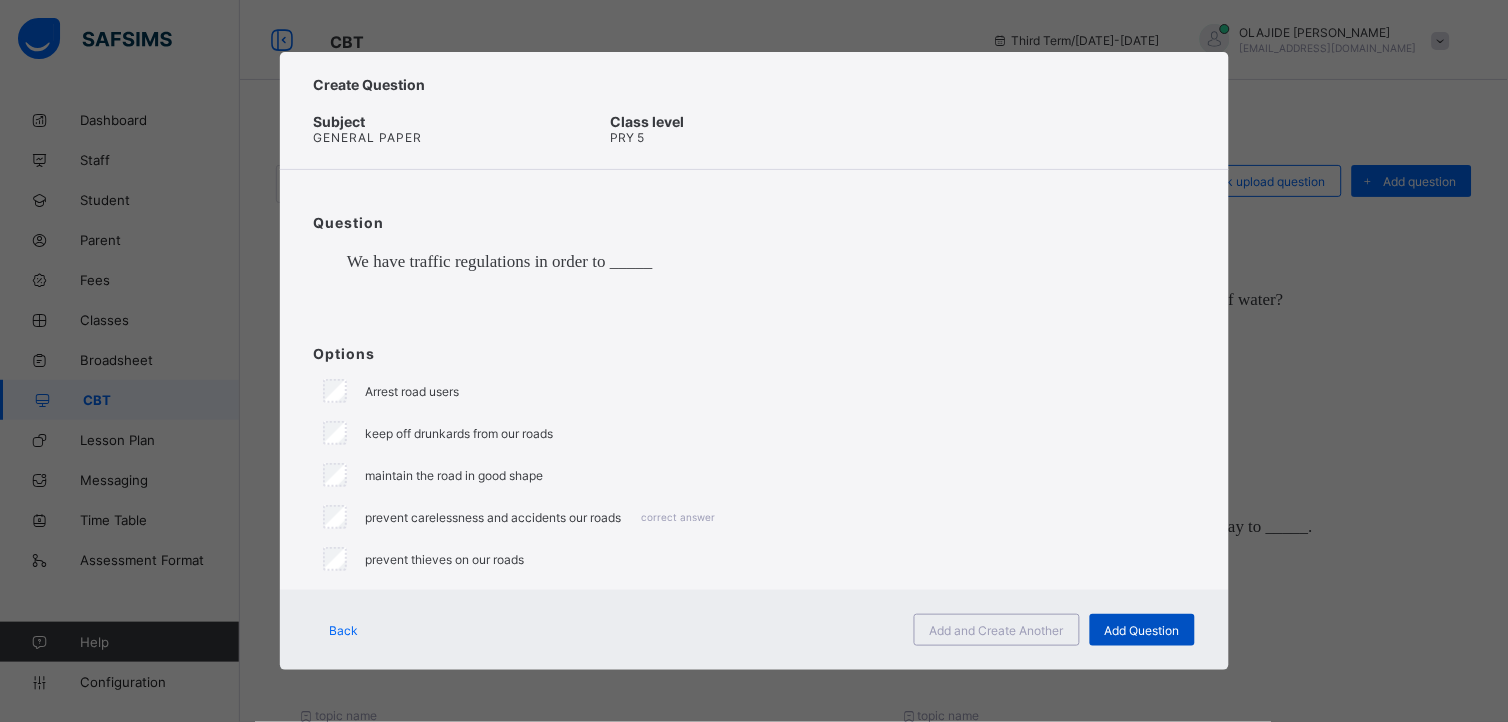 scroll, scrollTop: 0, scrollLeft: 0, axis: both 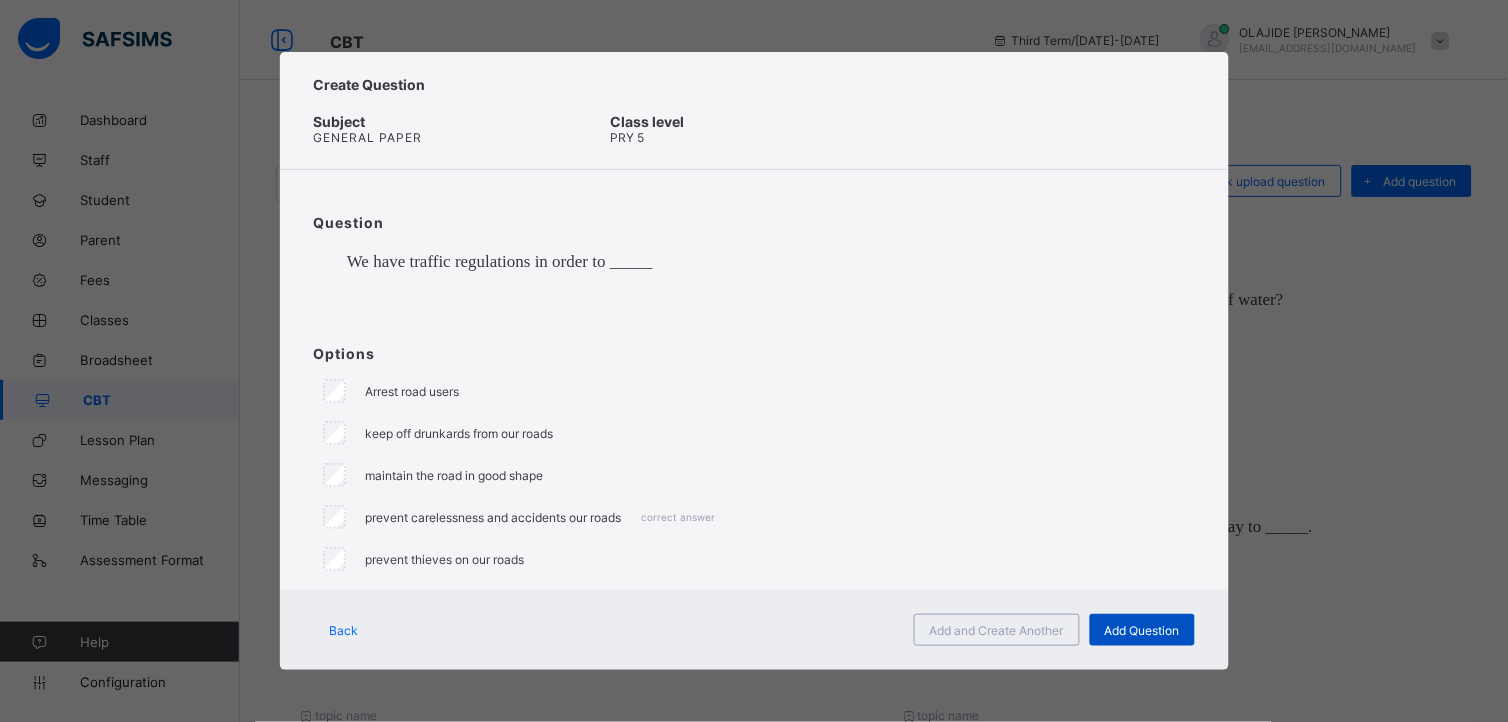 click on "Add Question" at bounding box center [1142, 630] 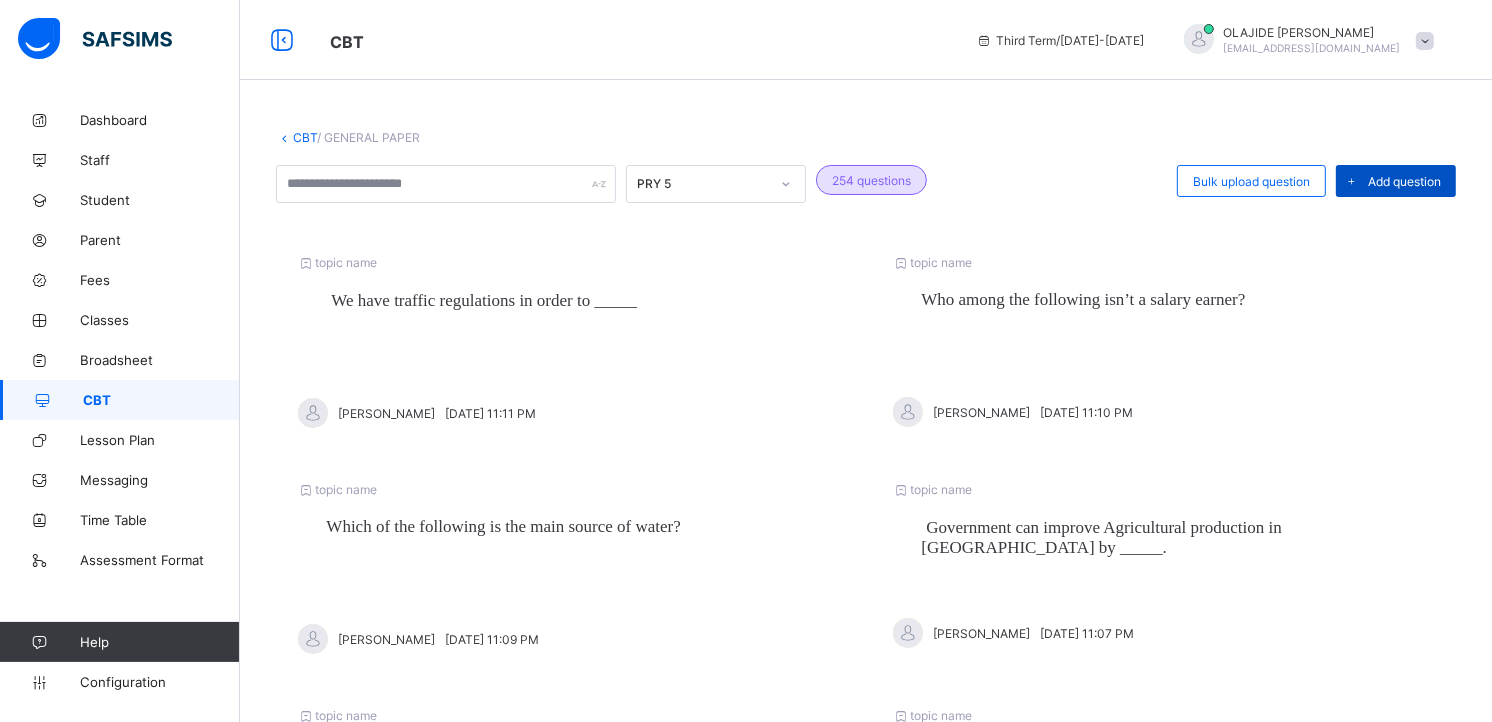 click on "Add question" at bounding box center (1396, 181) 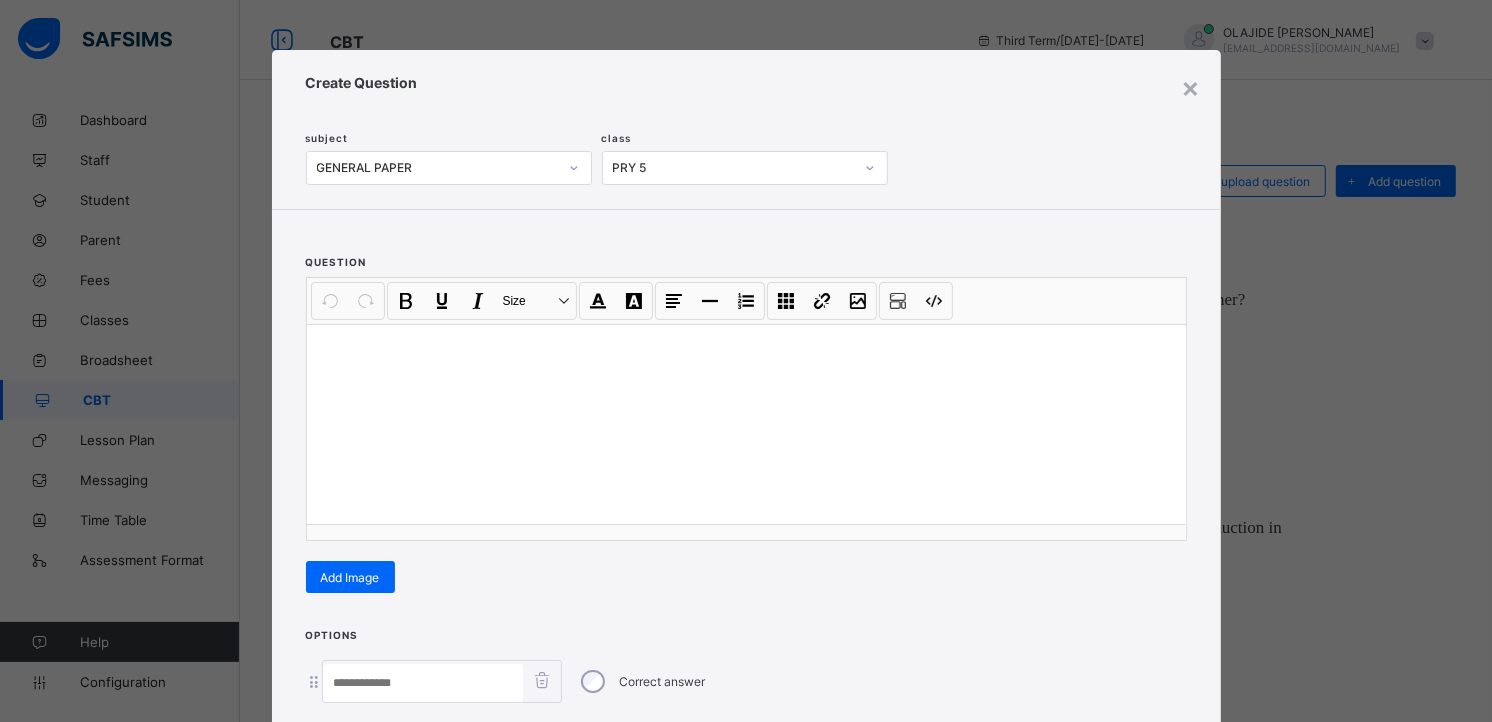 click at bounding box center [746, 350] 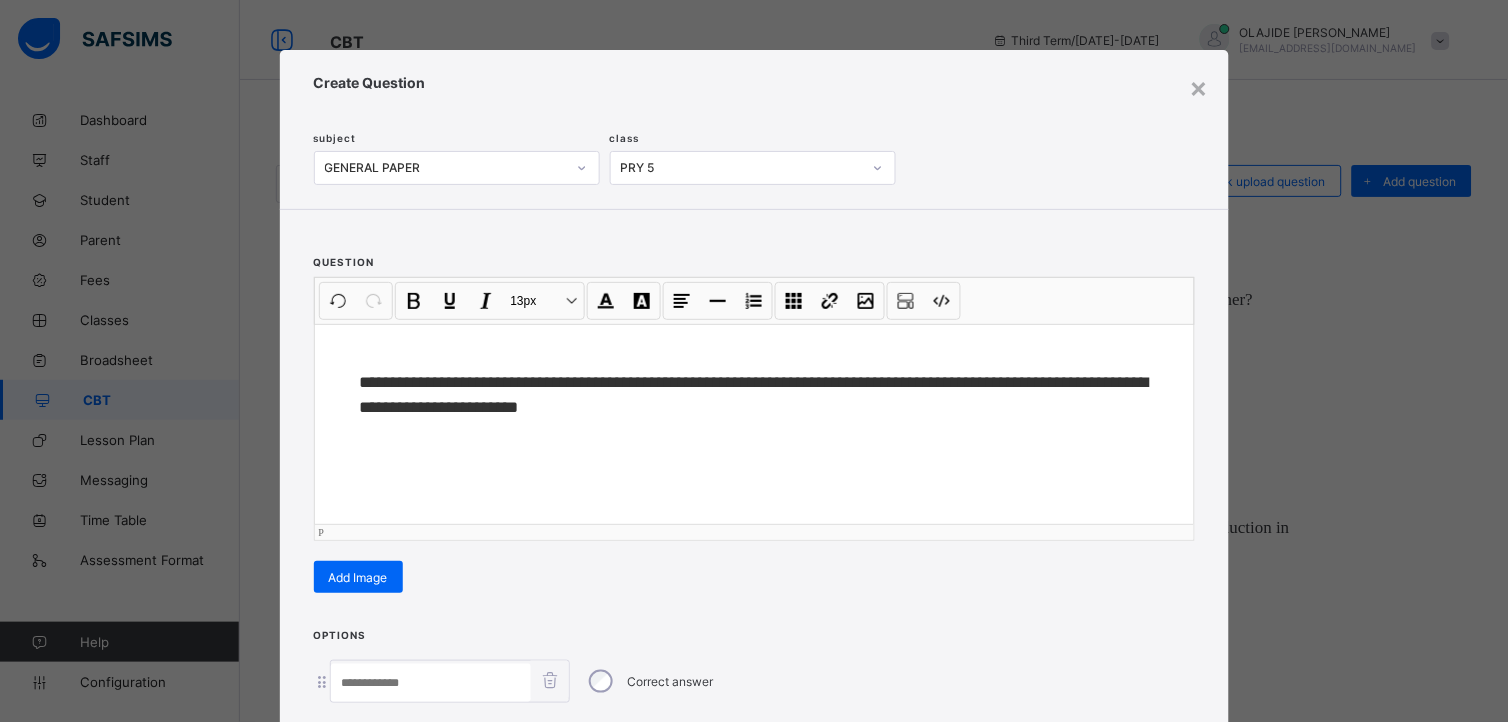 click on "**" at bounding box center [369, 382] 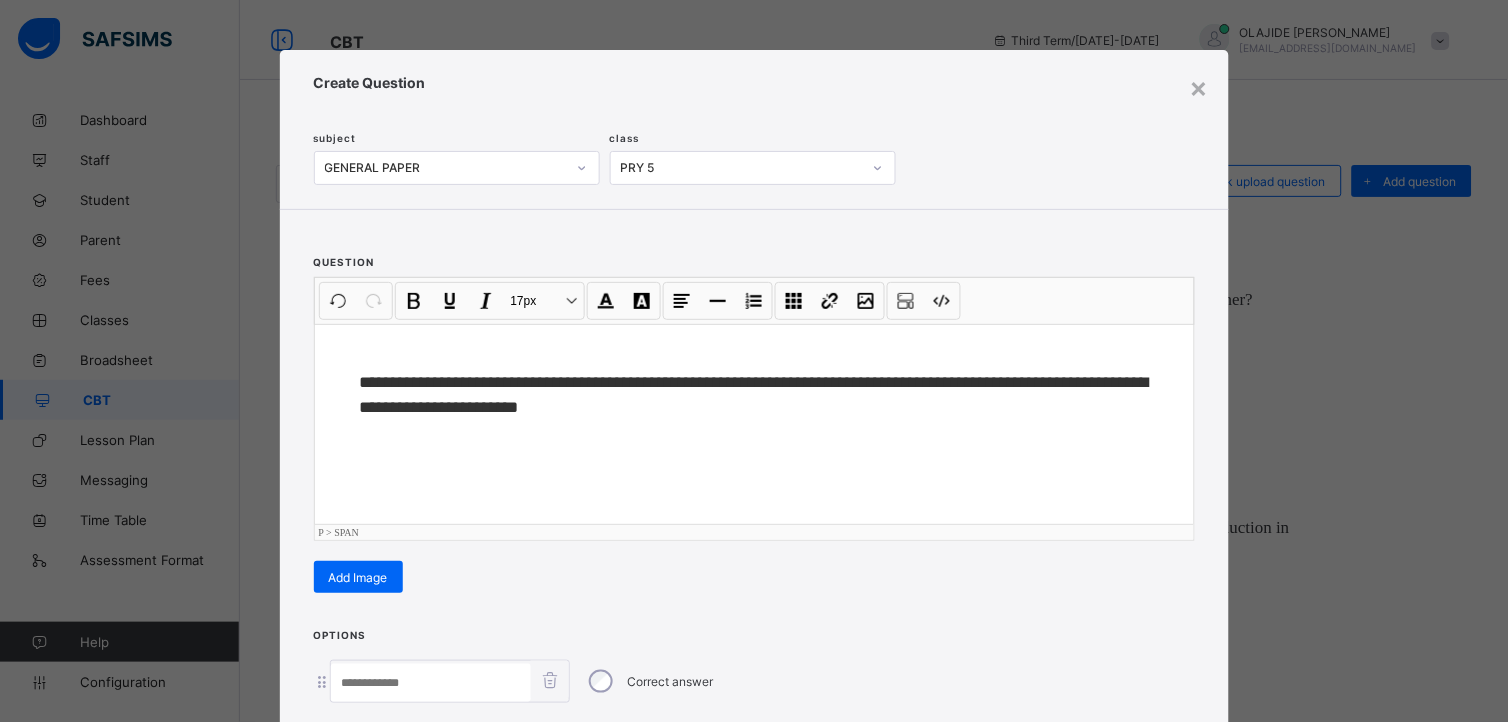 type 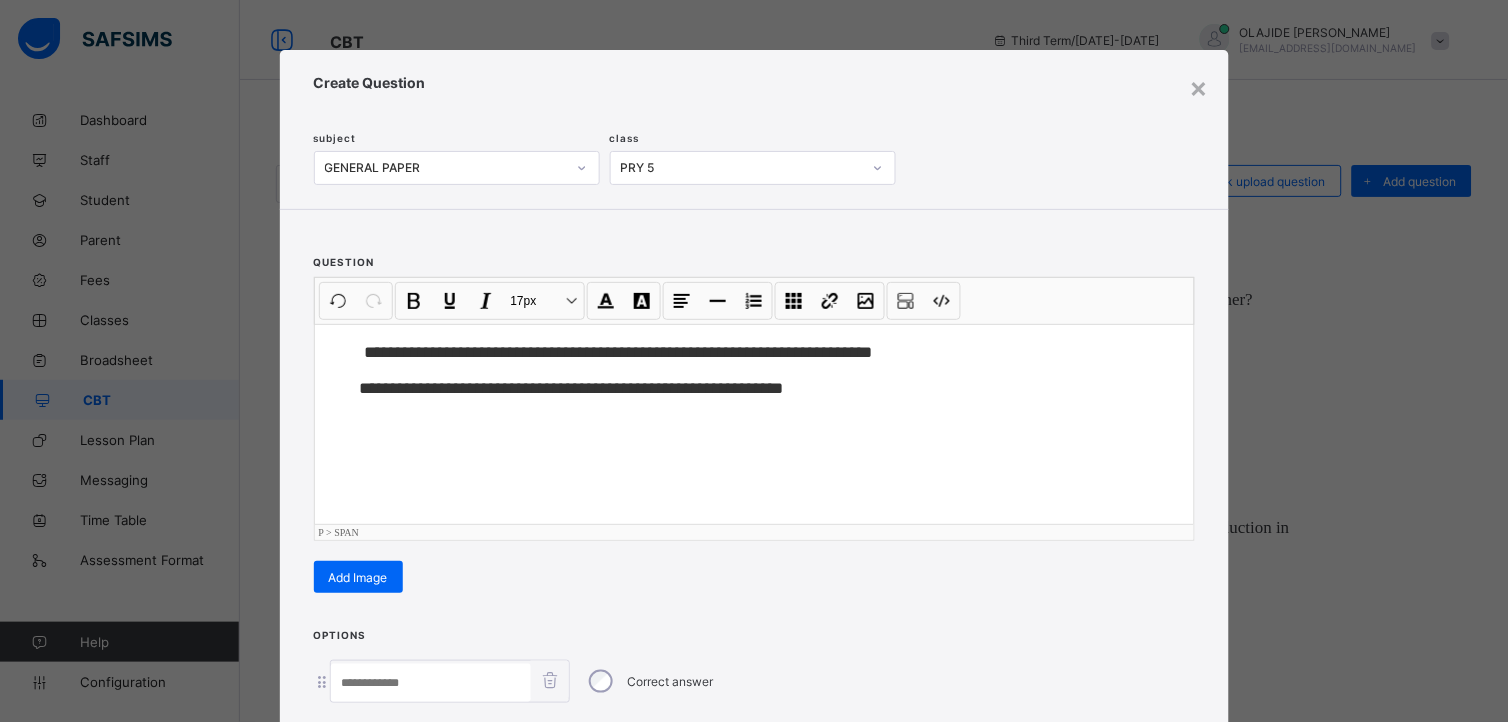 click on "**********" at bounding box center [754, 361] 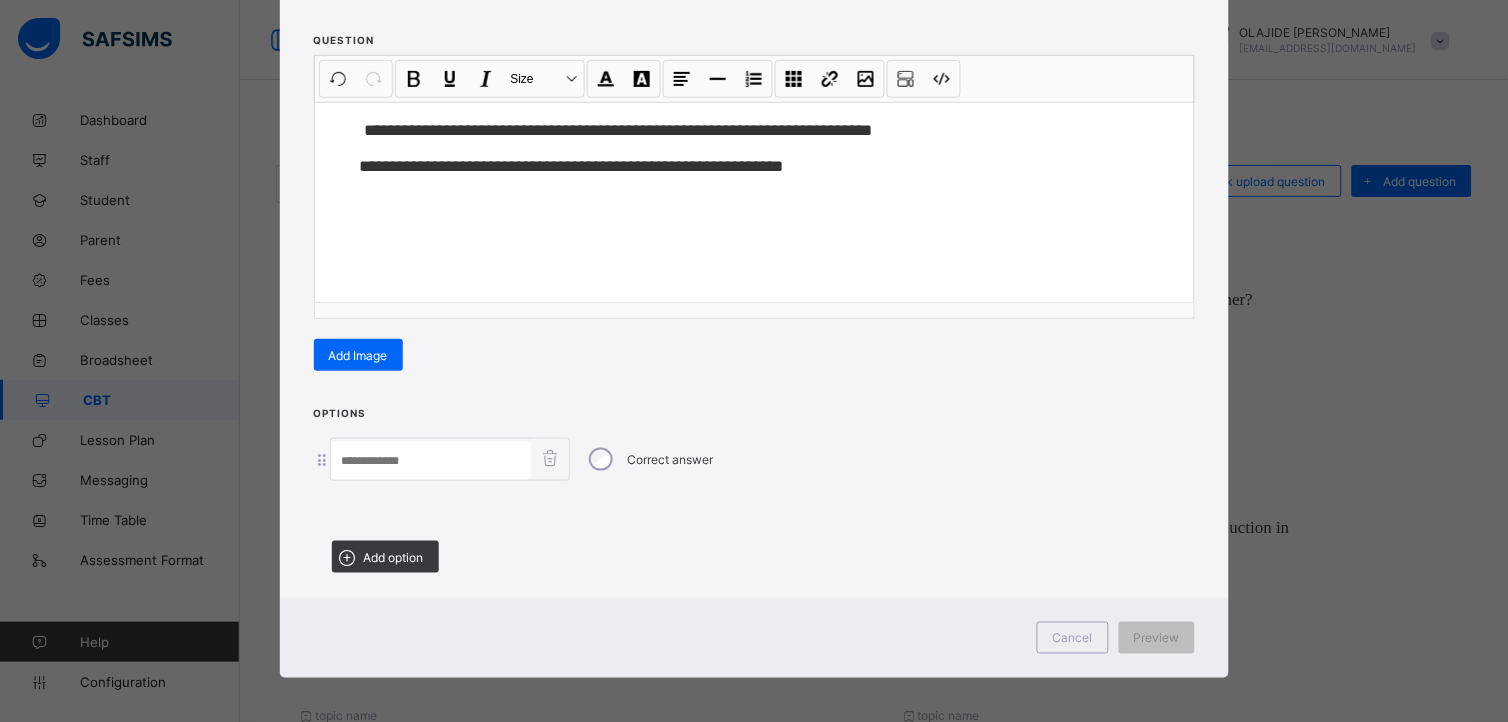scroll, scrollTop: 224, scrollLeft: 0, axis: vertical 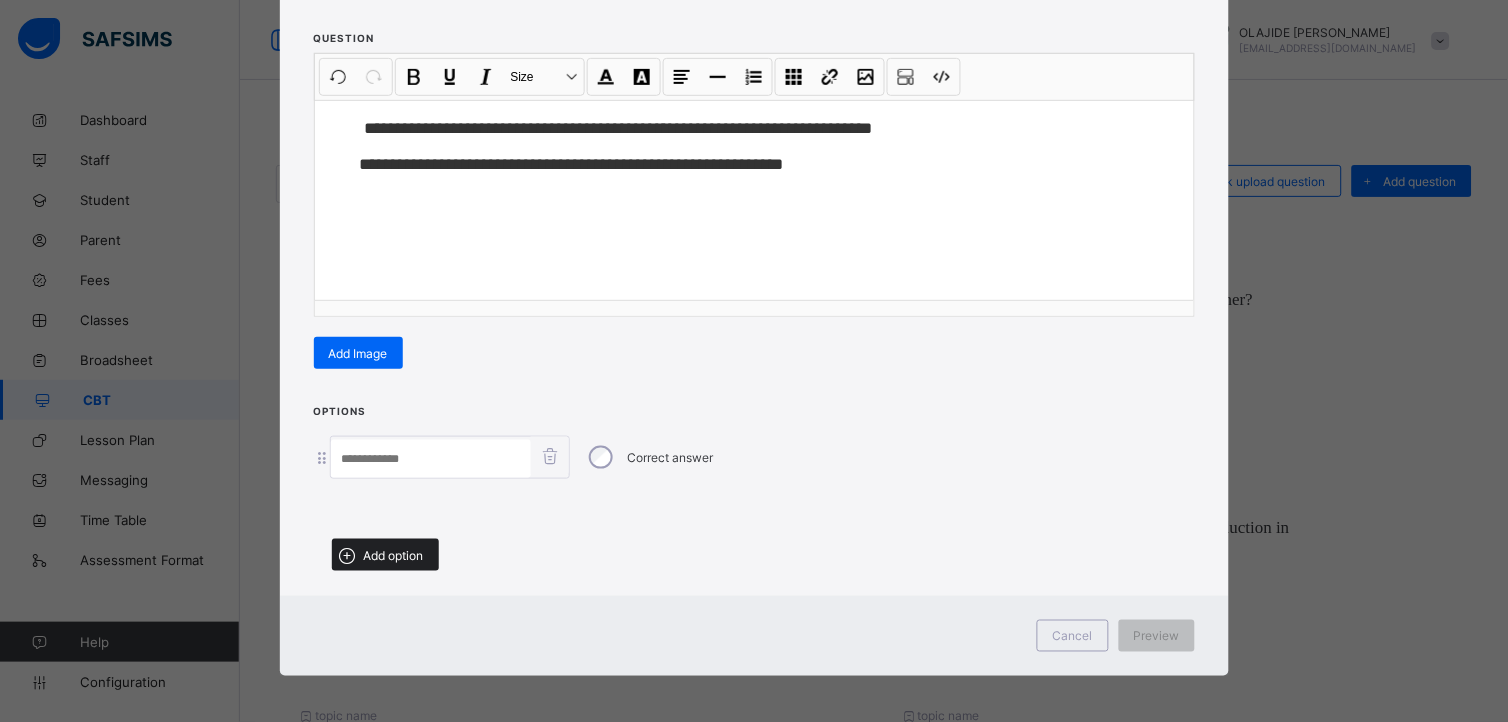 click on "Add option" at bounding box center (385, 555) 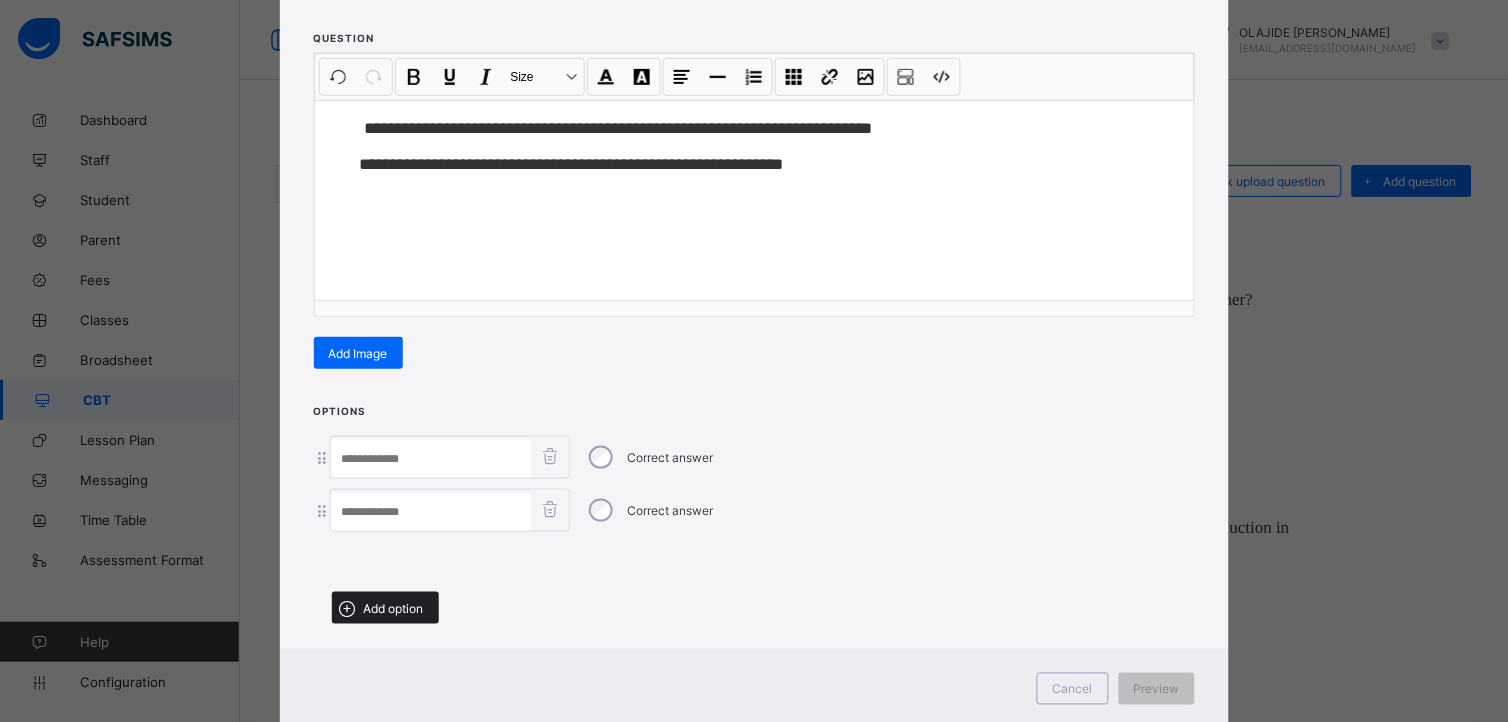 click on "Add option" at bounding box center (394, 608) 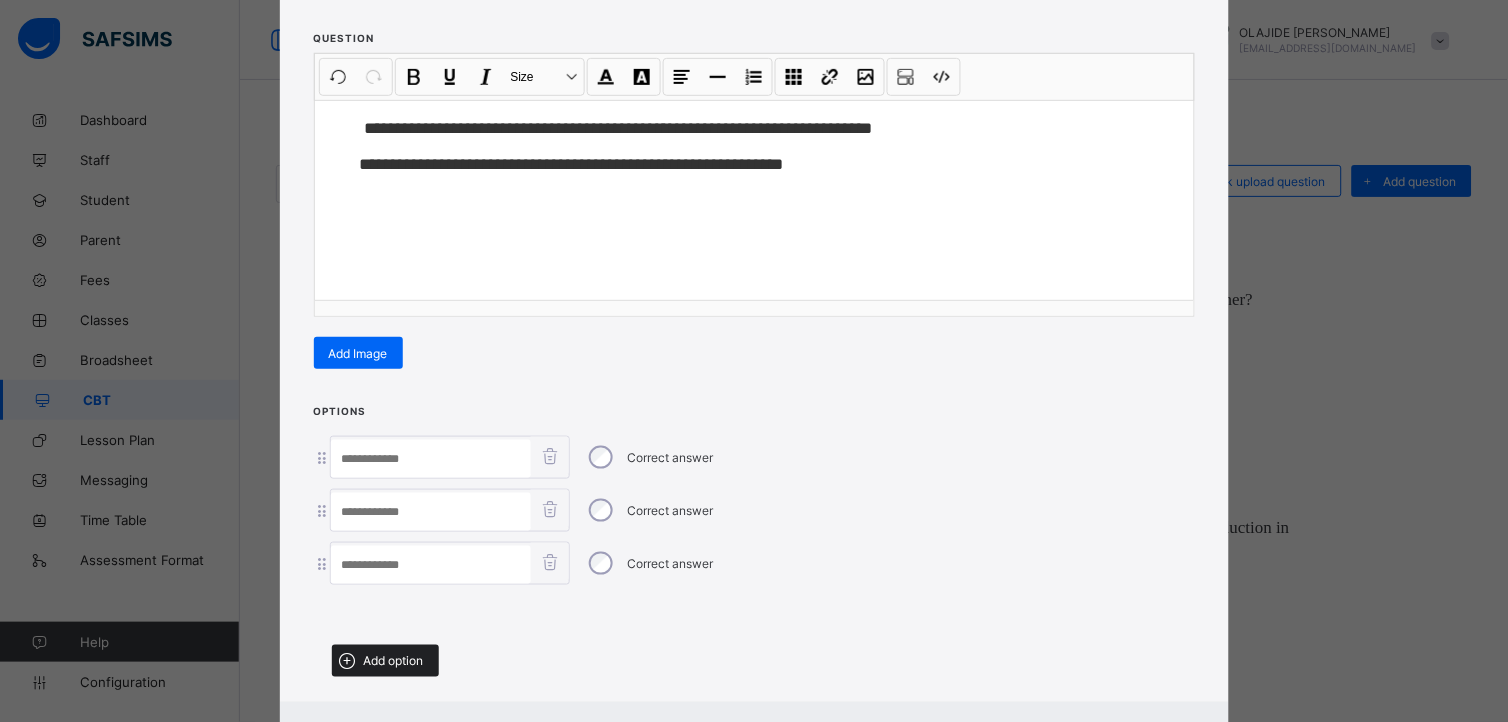 click on "Add option" at bounding box center (394, 661) 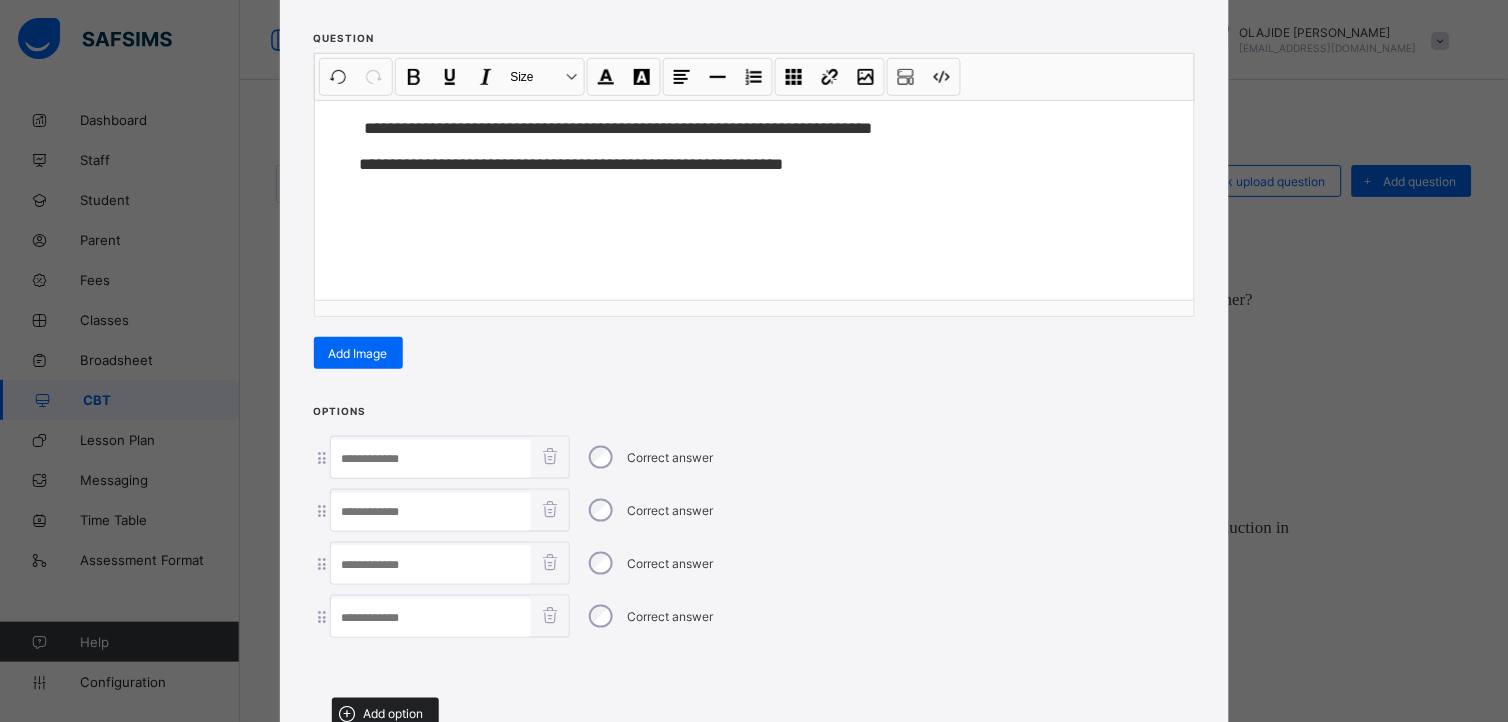 click on "Add option" at bounding box center (394, 714) 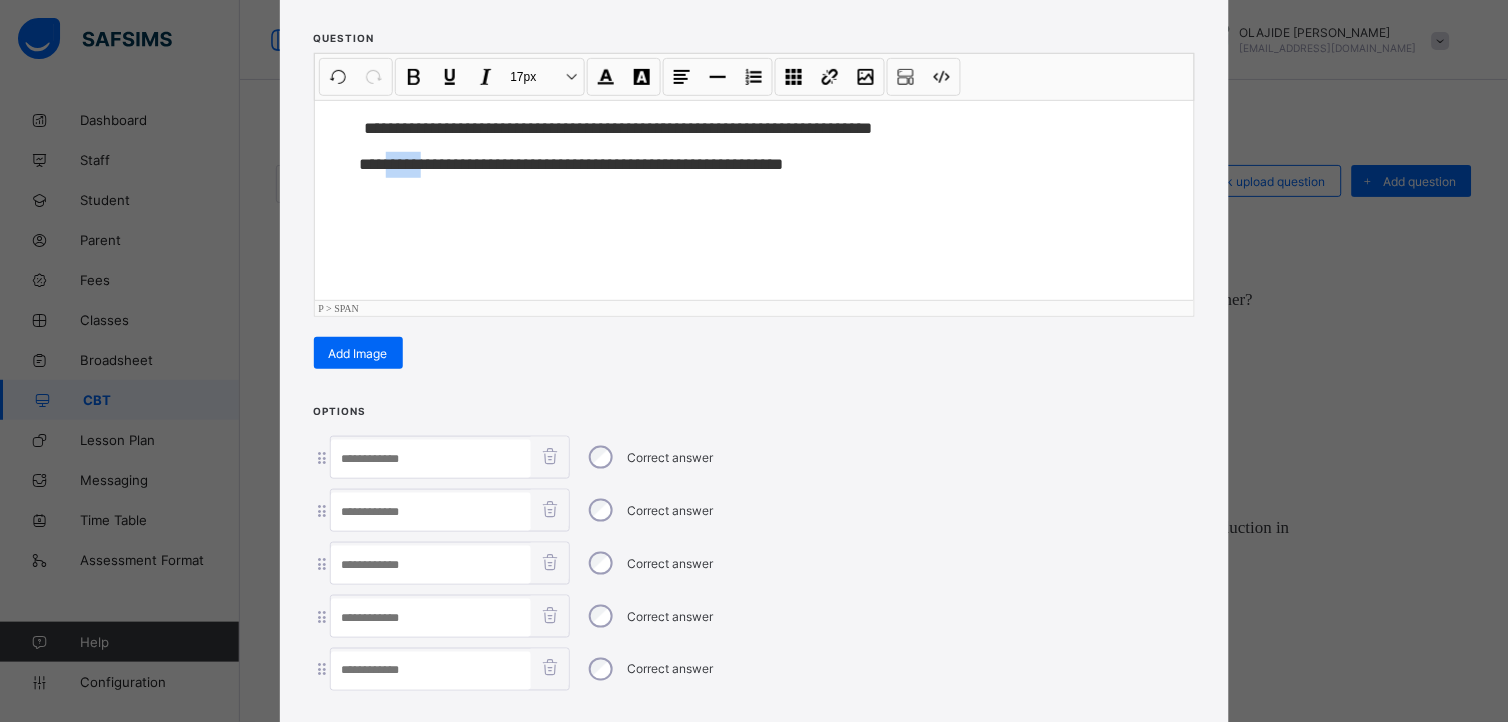 drag, startPoint x: 381, startPoint y: 164, endPoint x: 421, endPoint y: 158, distance: 40.4475 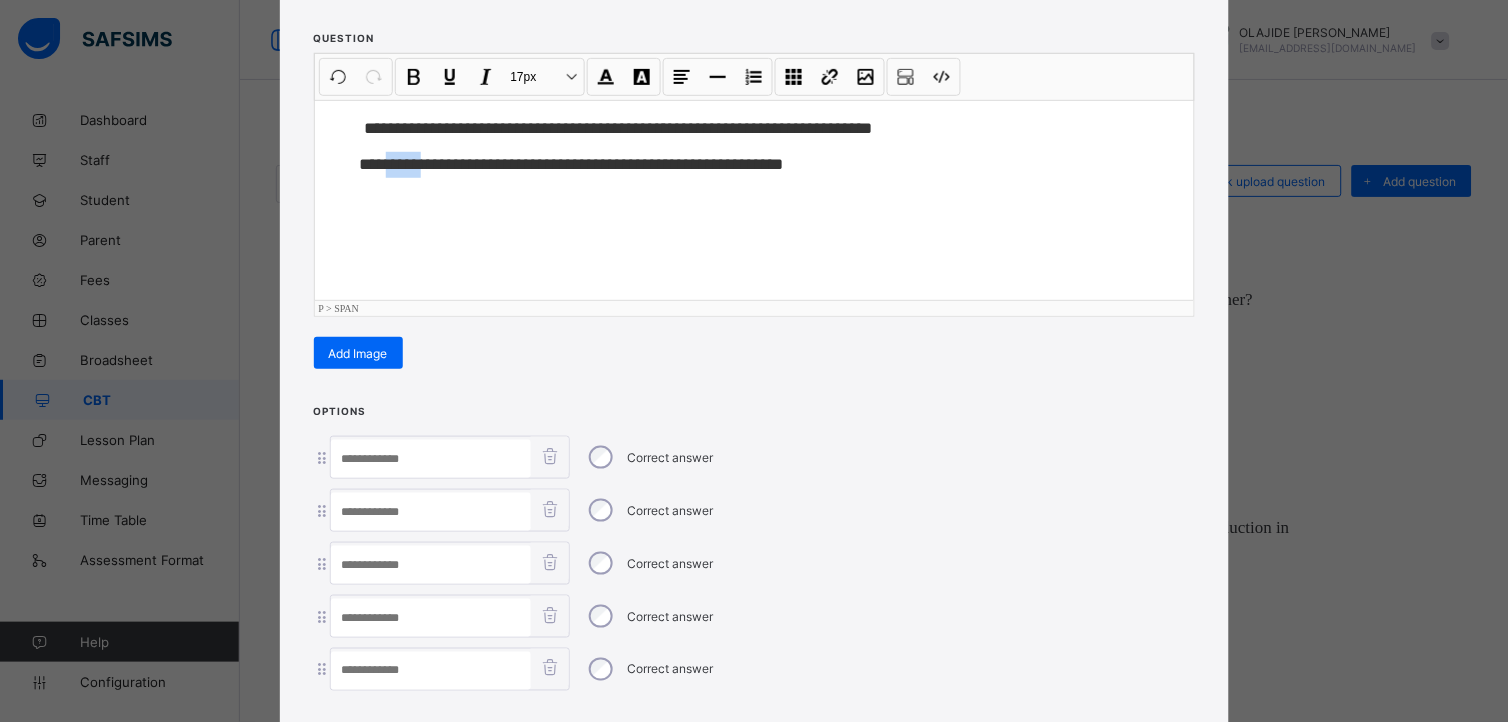 click at bounding box center (431, 459) 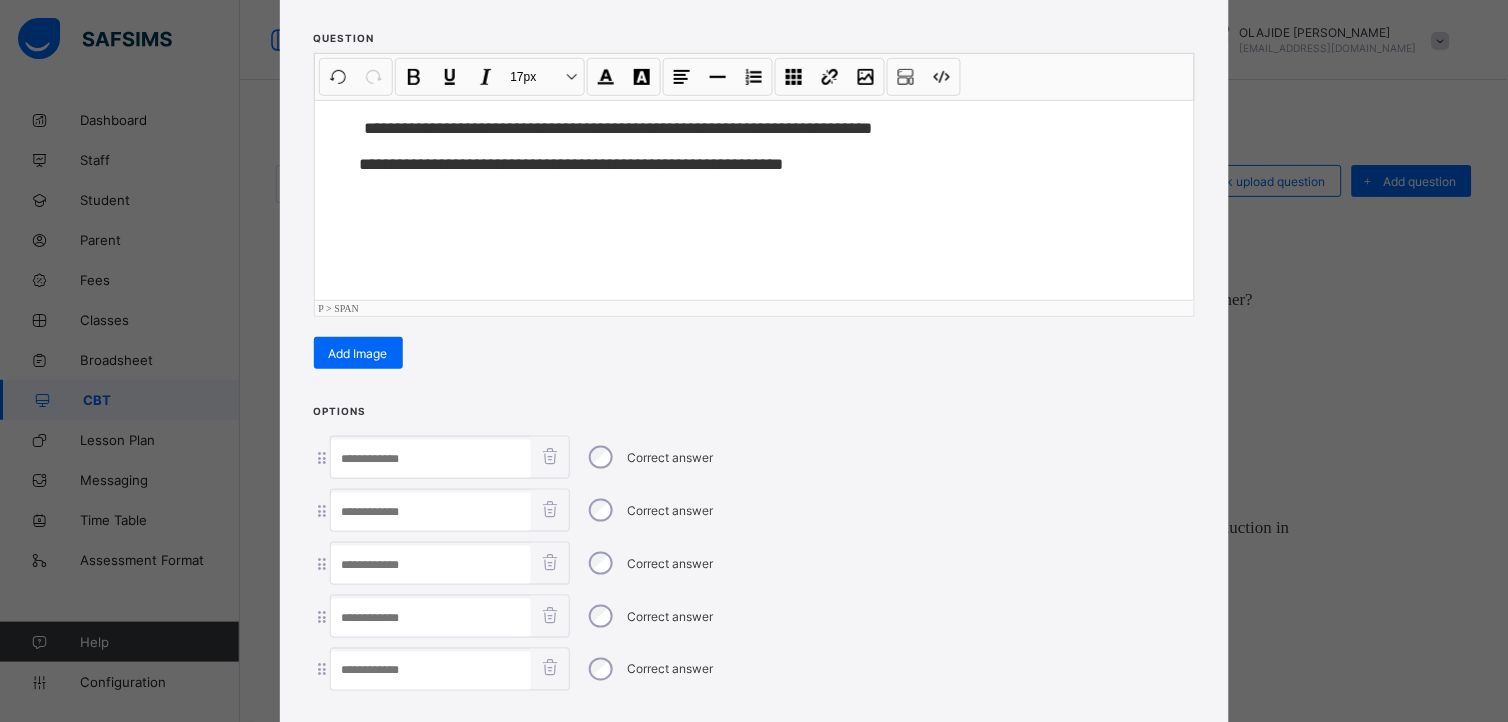 paste on "****" 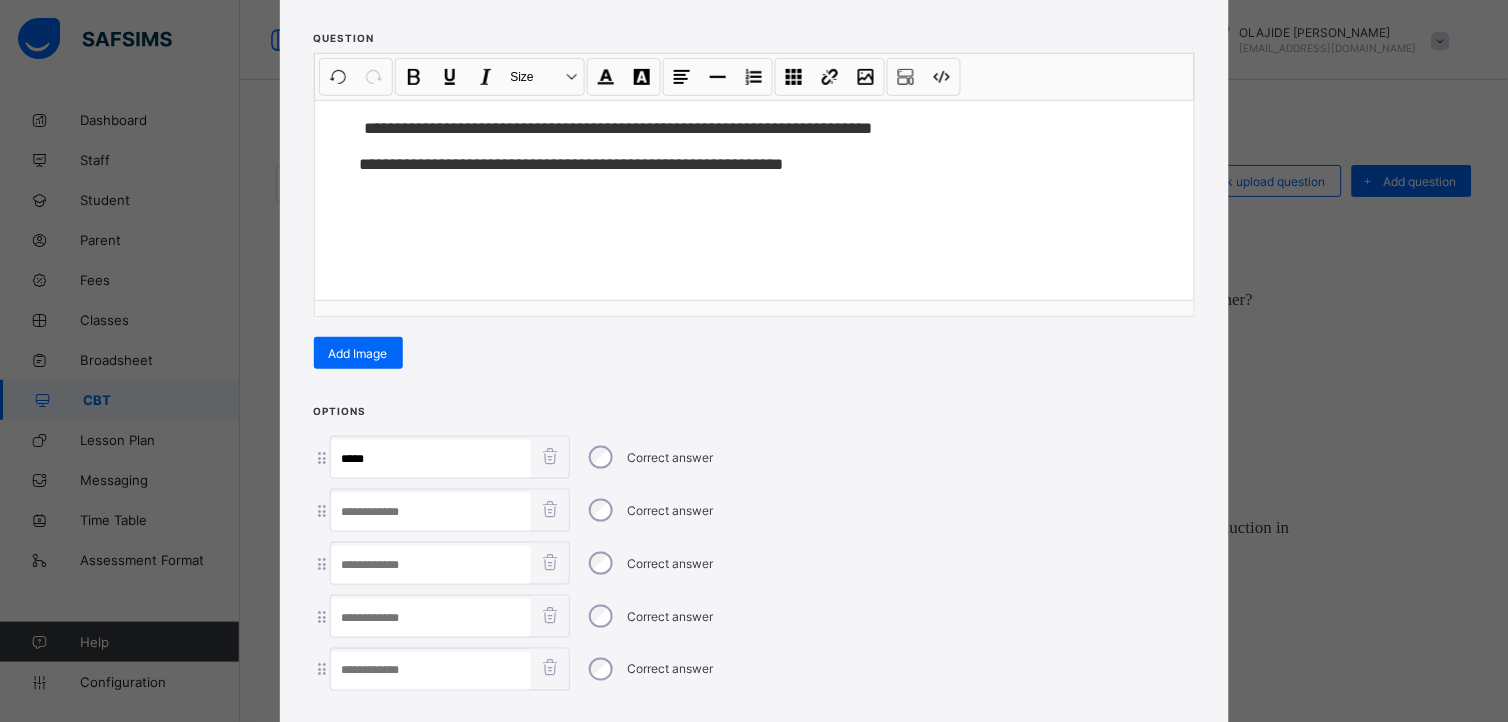 type on "****" 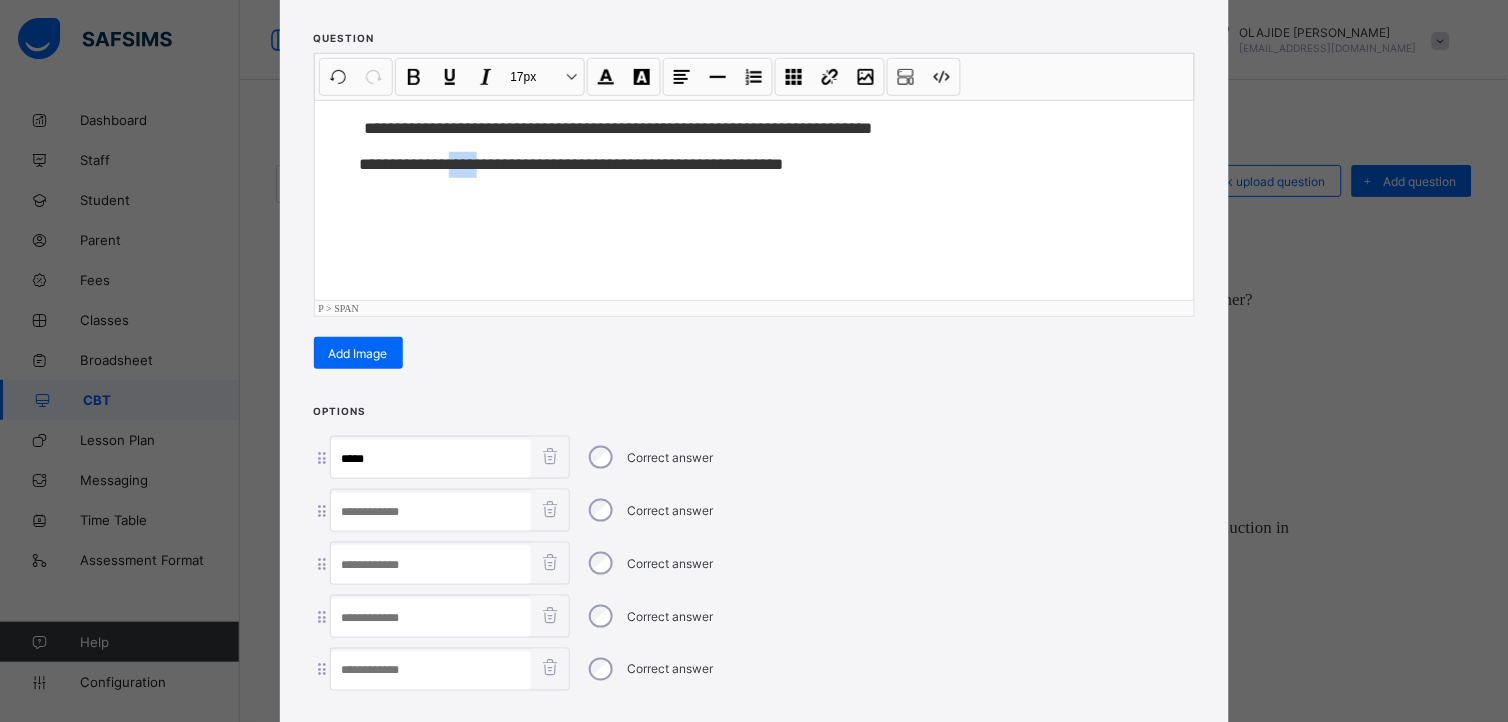 drag, startPoint x: 451, startPoint y: 162, endPoint x: 483, endPoint y: 158, distance: 32.24903 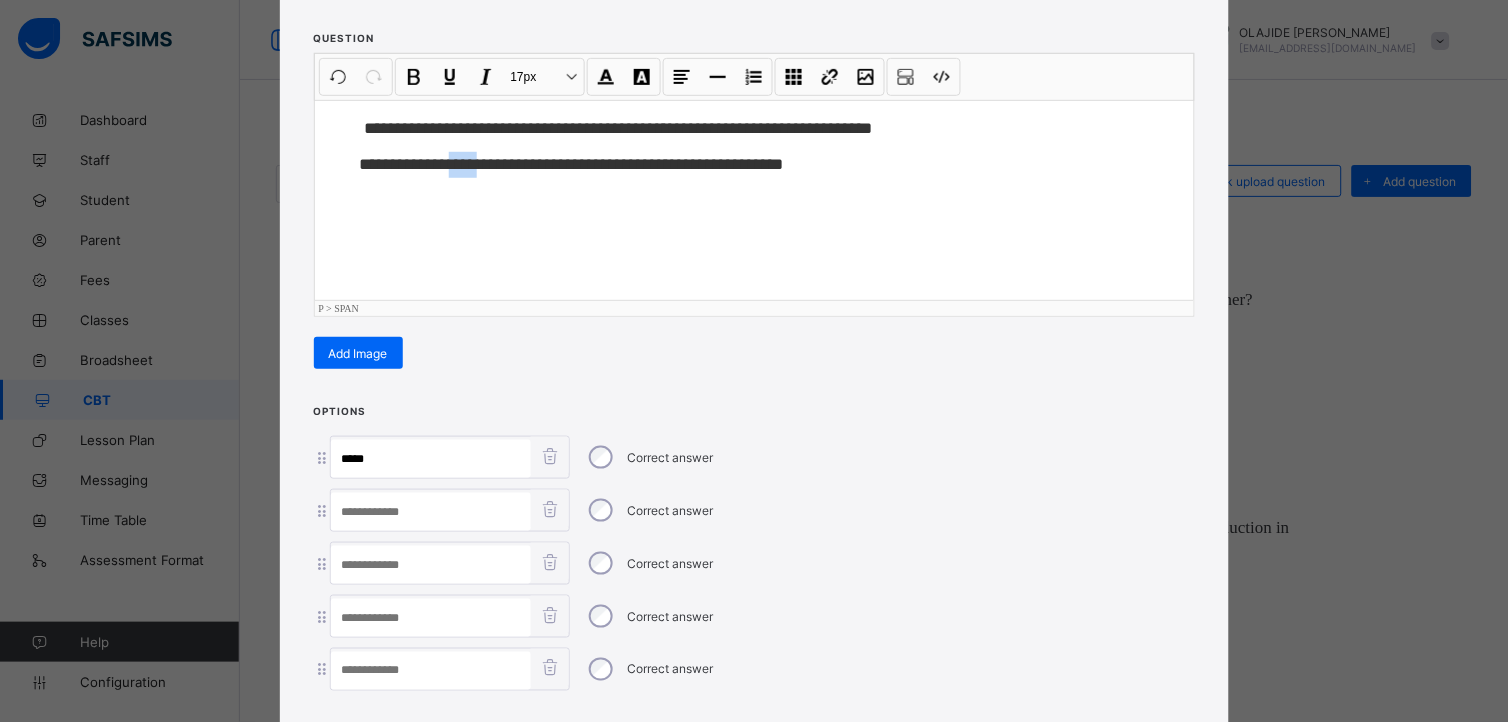 click at bounding box center (431, 512) 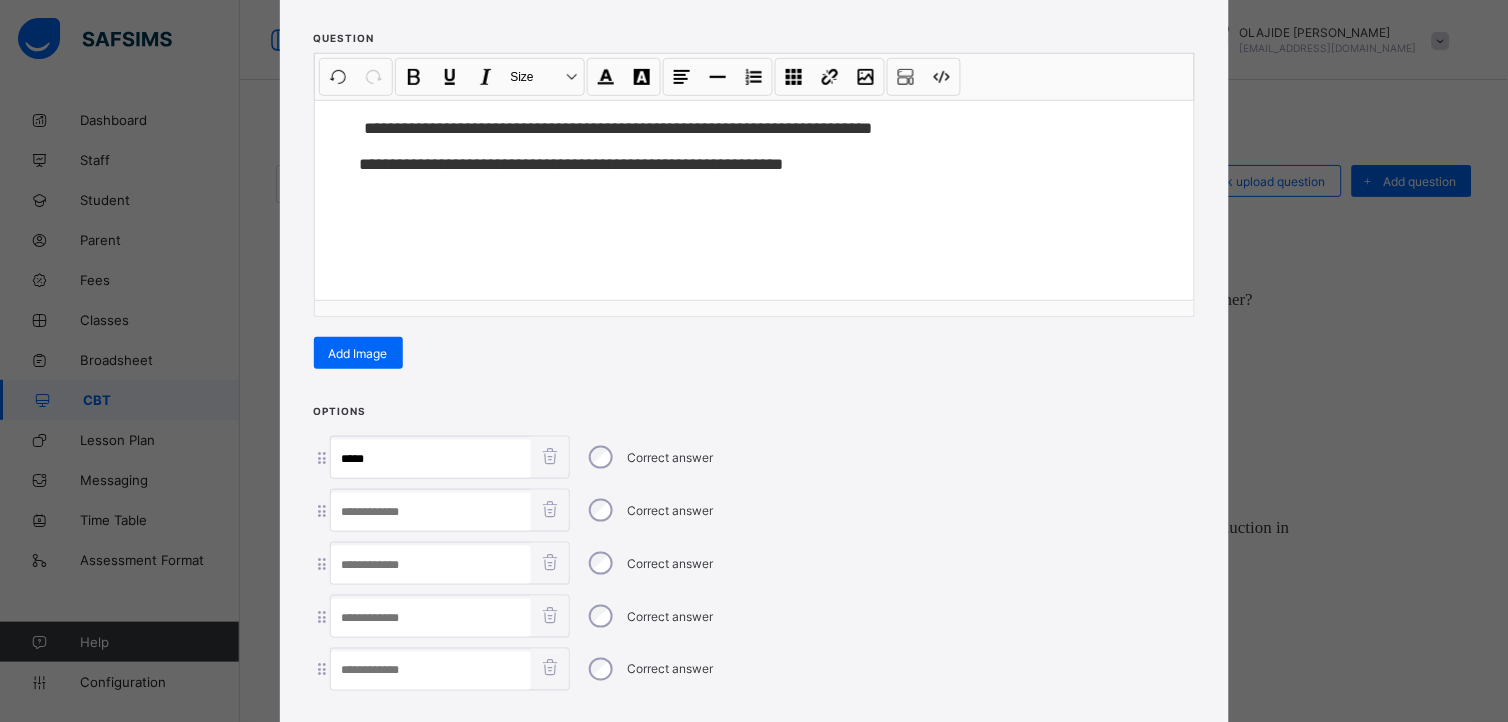 paste on "****" 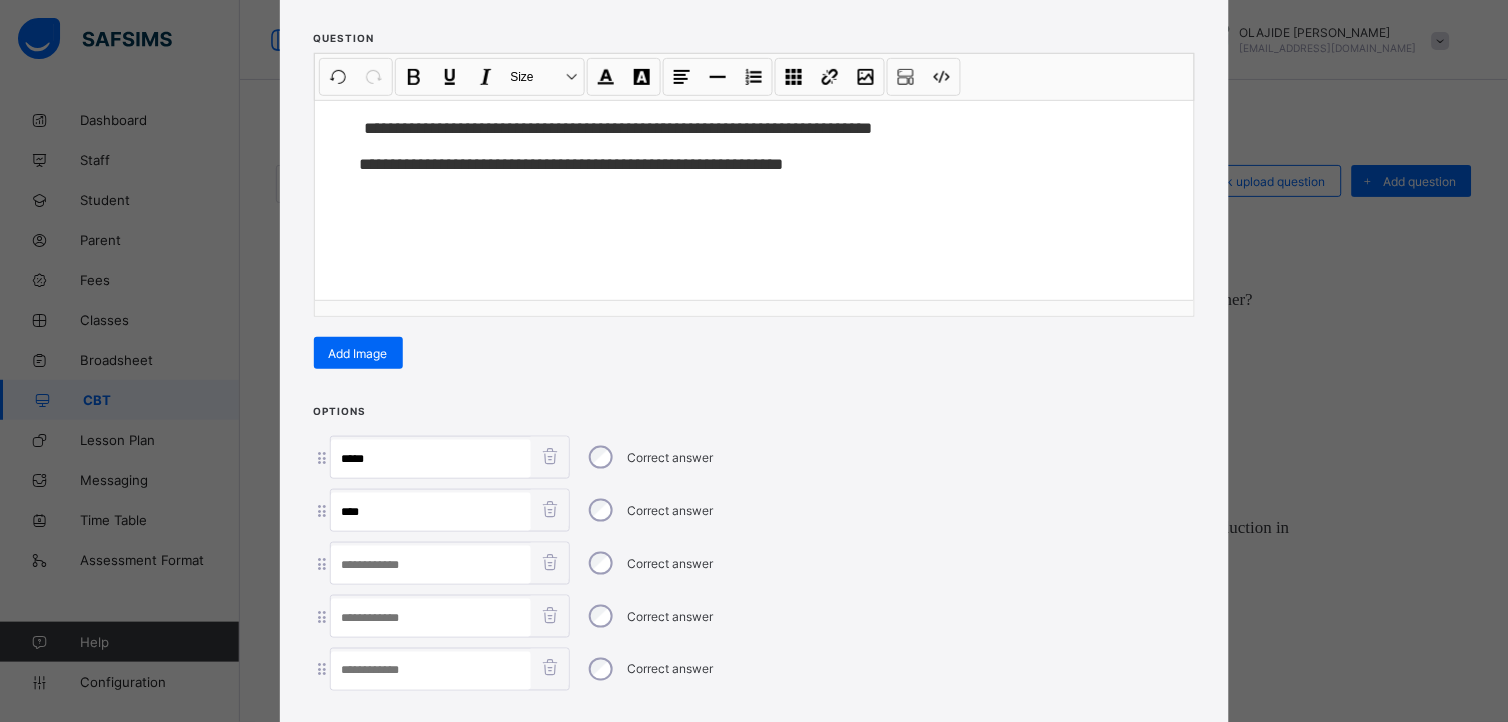 type on "****" 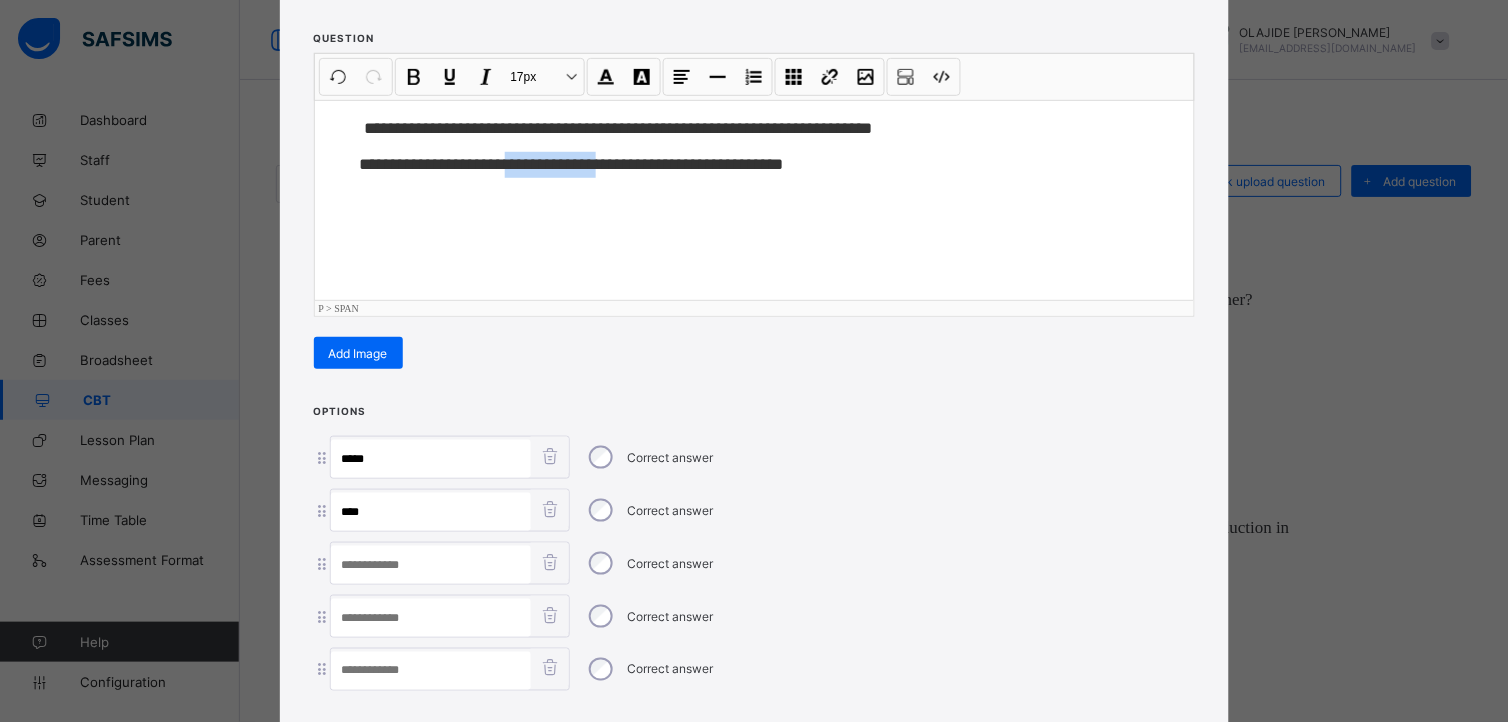 drag, startPoint x: 516, startPoint y: 158, endPoint x: 628, endPoint y: 186, distance: 115.44696 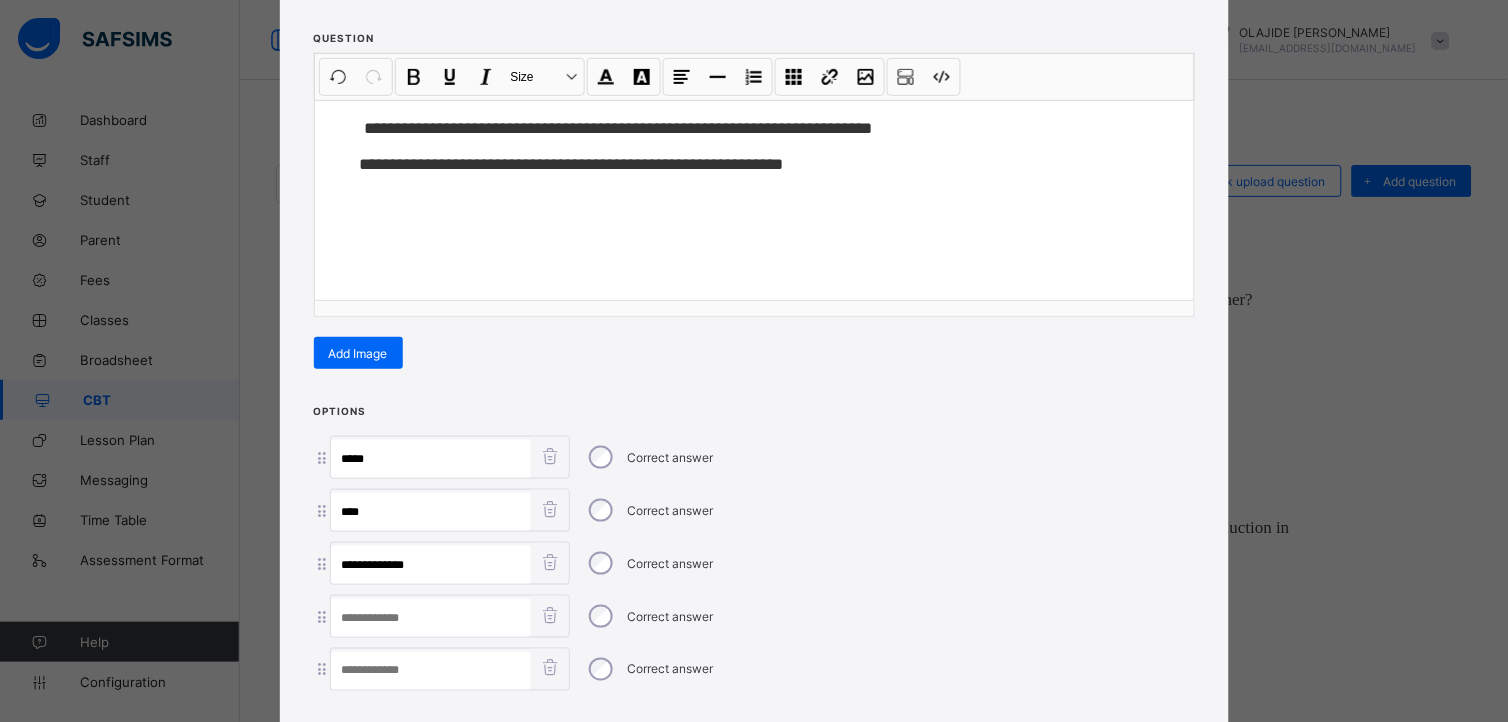 type on "**********" 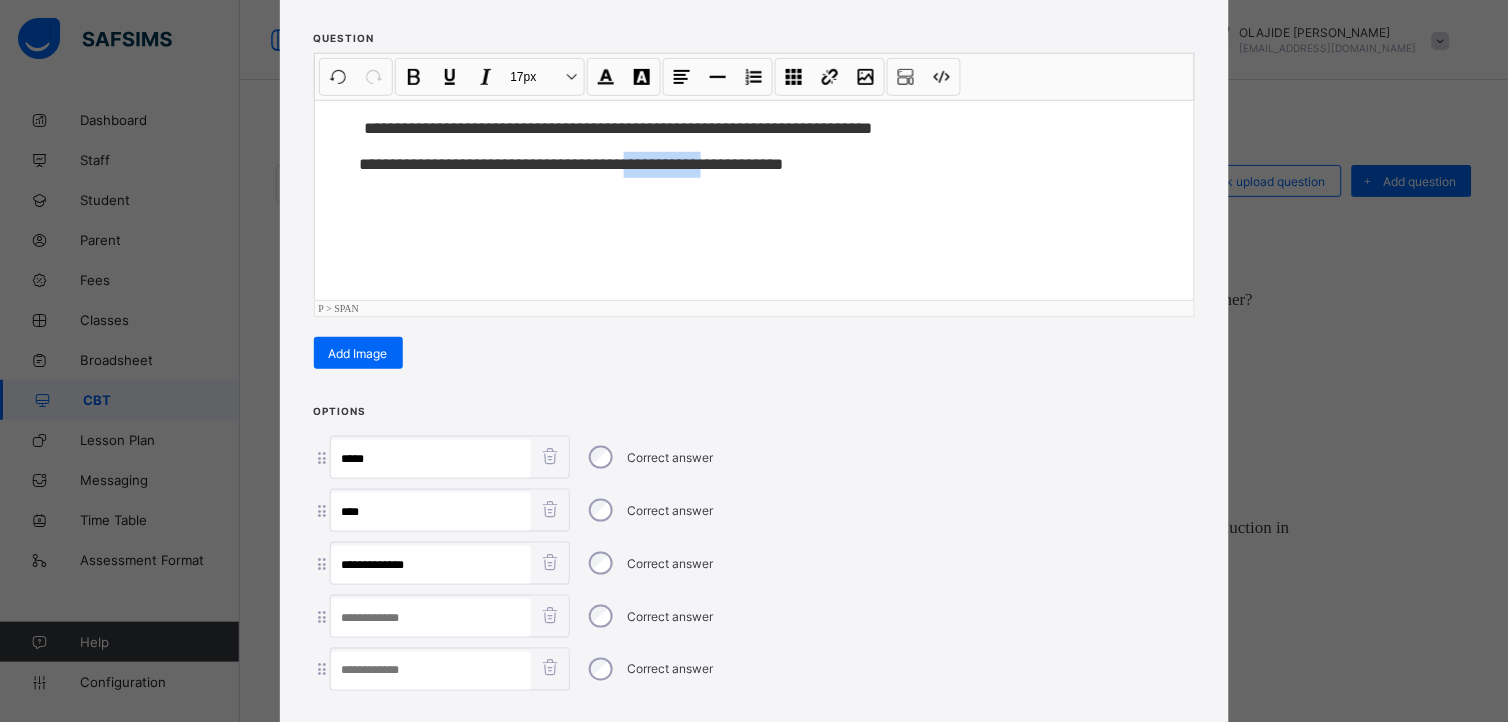 drag, startPoint x: 654, startPoint y: 163, endPoint x: 755, endPoint y: 176, distance: 101.8332 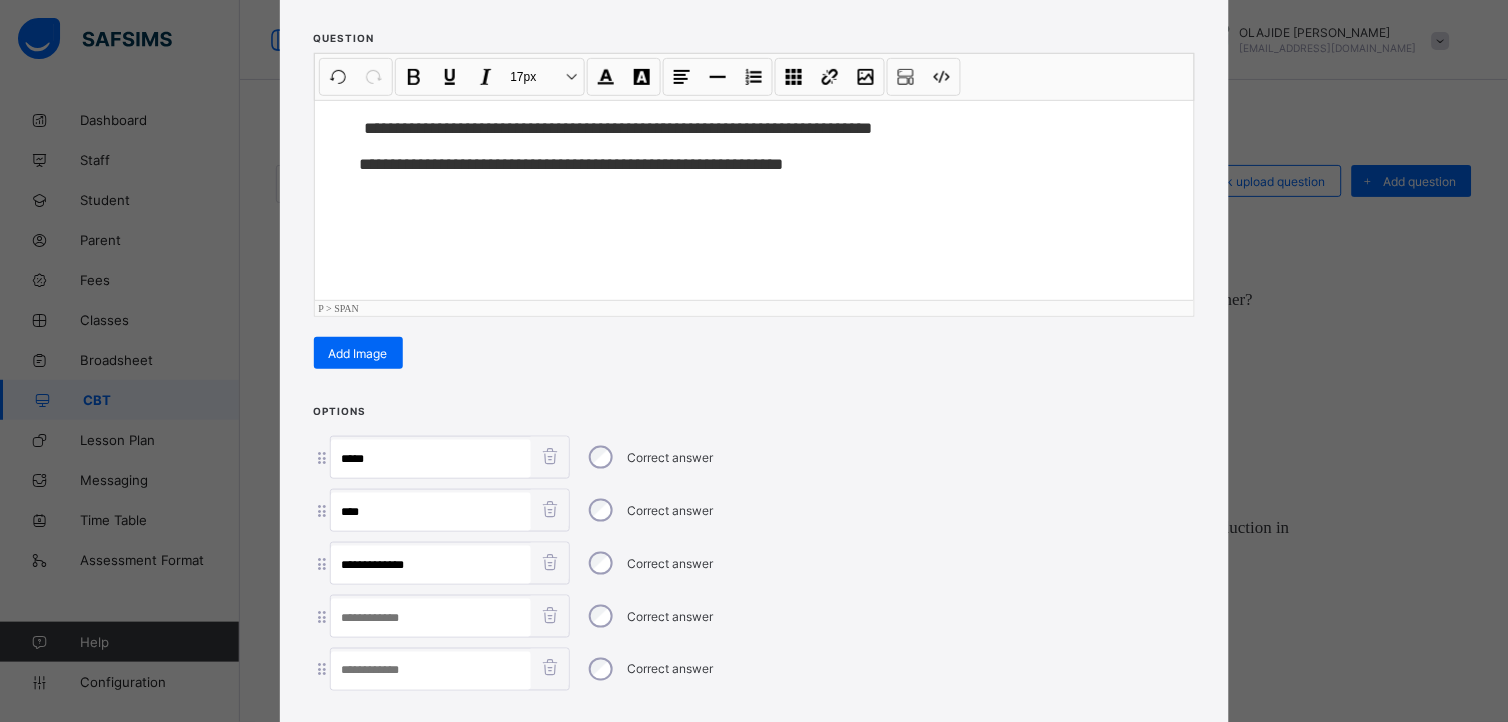 click at bounding box center (431, 618) 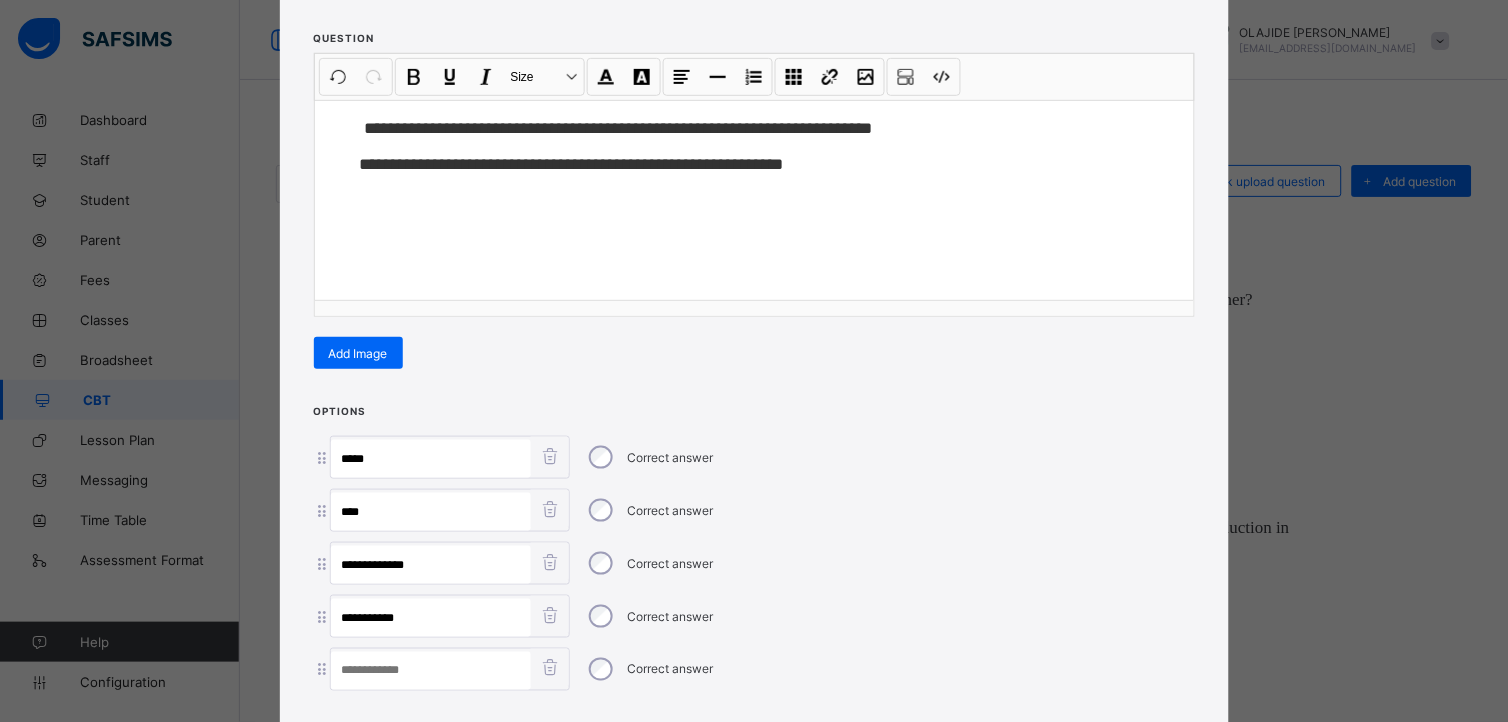 type on "**********" 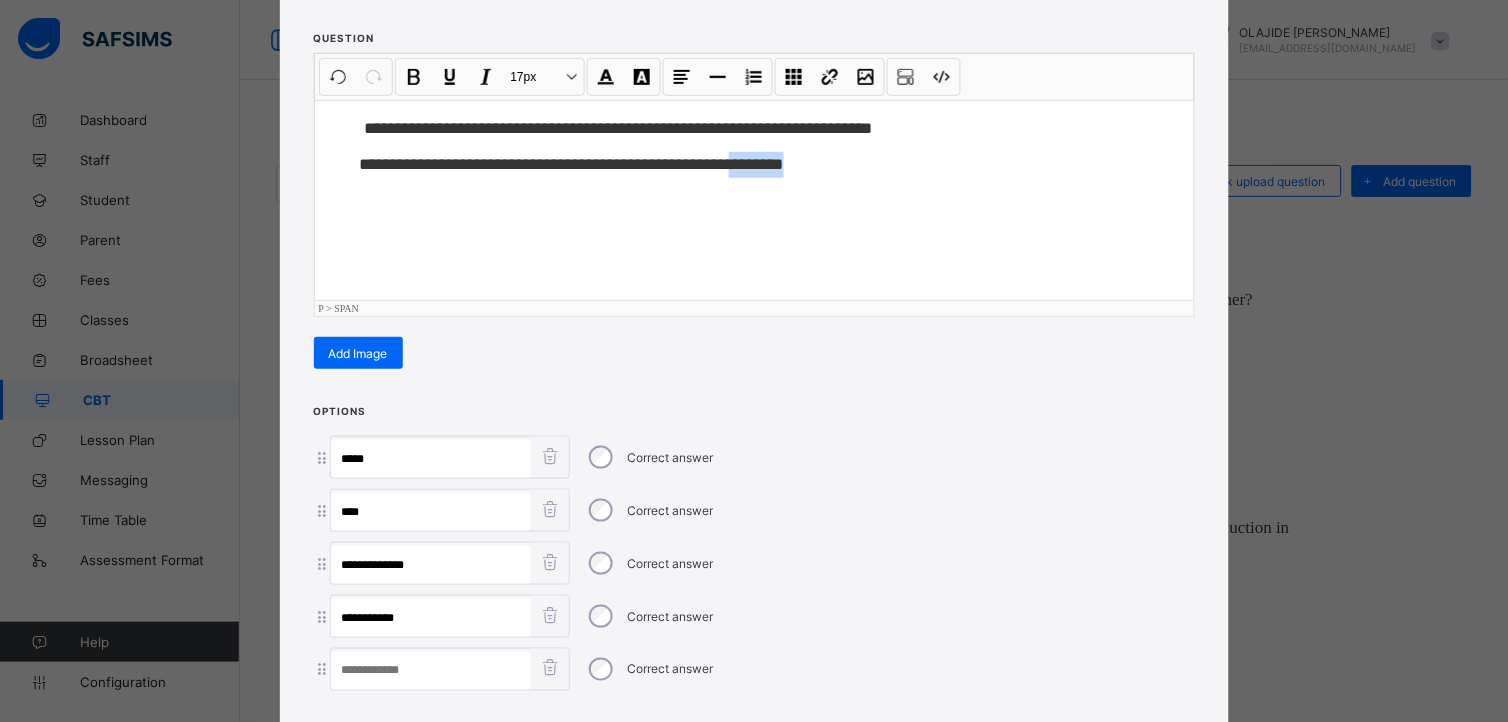 drag, startPoint x: 784, startPoint y: 156, endPoint x: 872, endPoint y: 176, distance: 90.24411 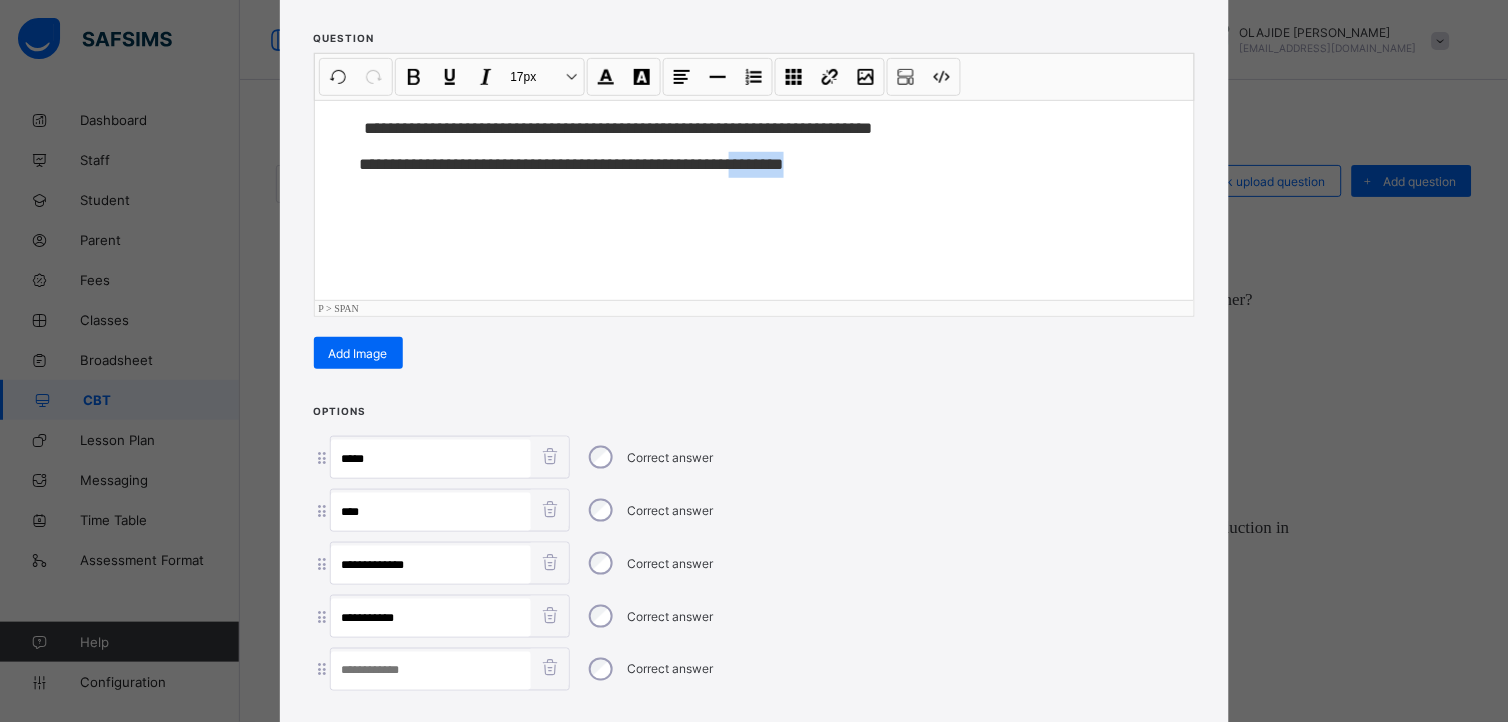 click at bounding box center (431, 671) 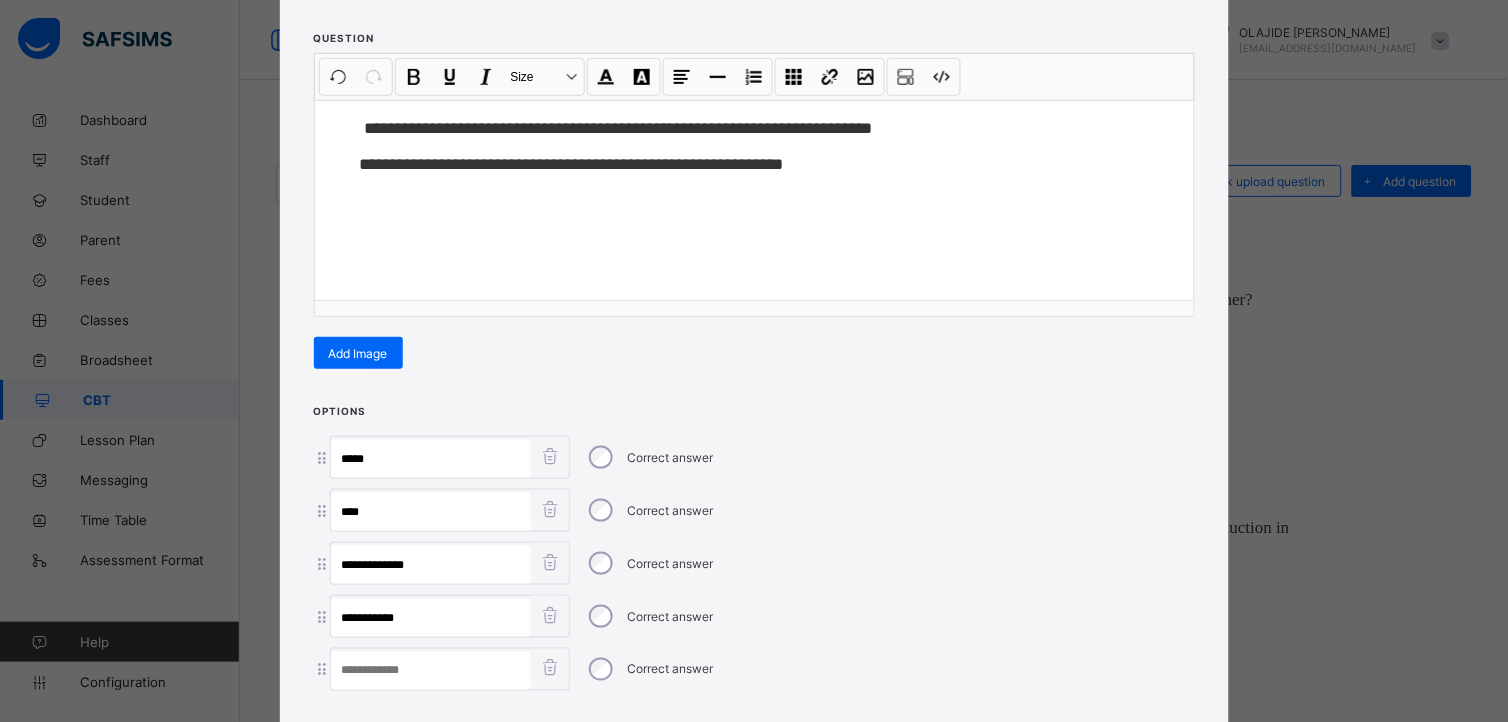 paste on "********" 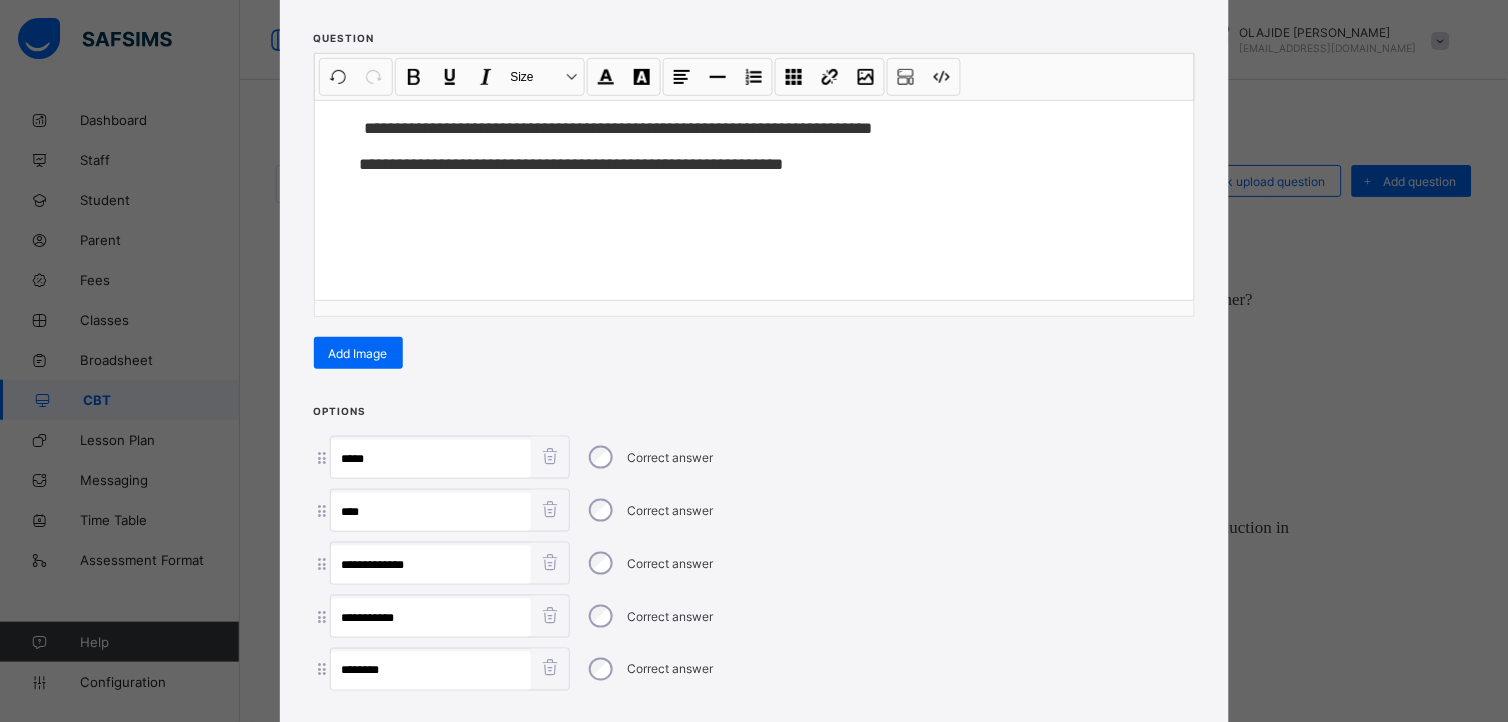 type on "********" 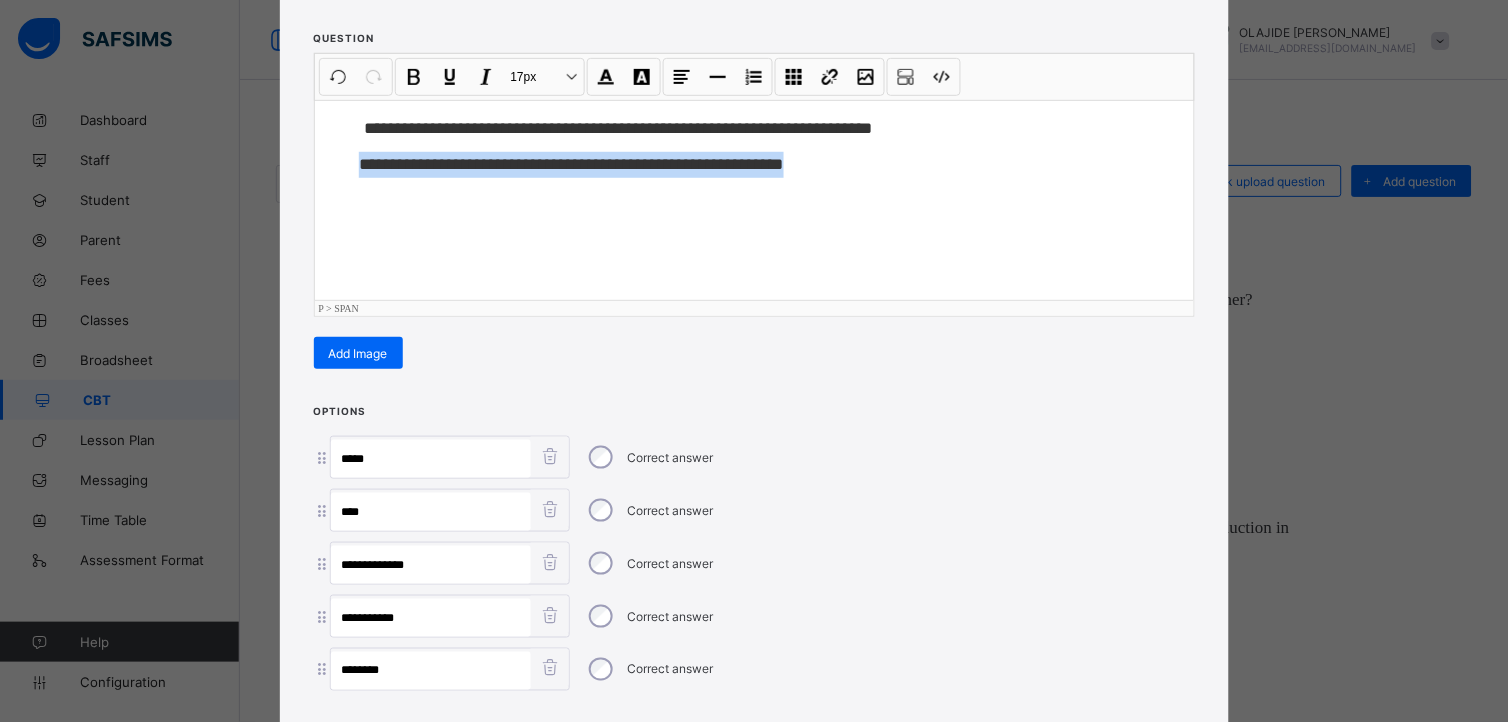 drag, startPoint x: 355, startPoint y: 158, endPoint x: 960, endPoint y: 360, distance: 637.8315 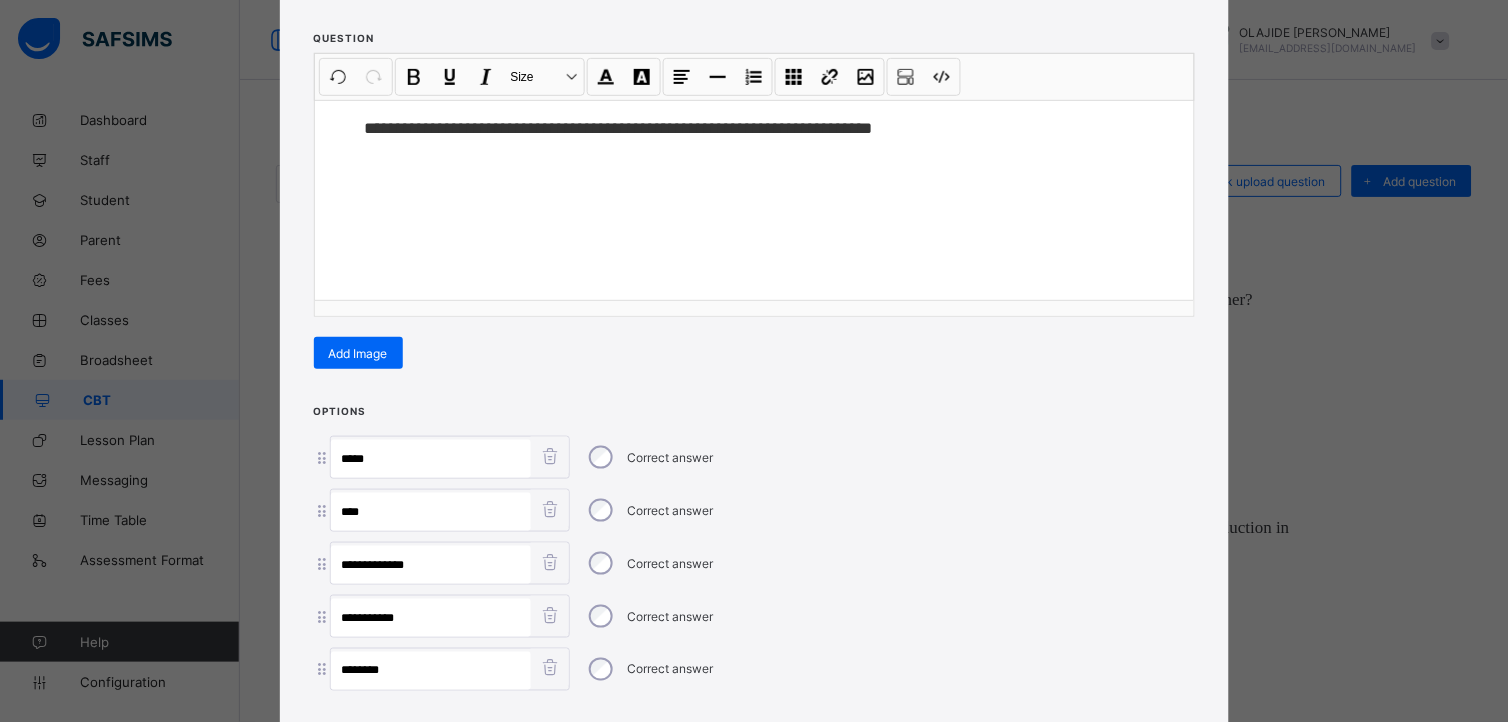 click on "**********" at bounding box center [754, 361] 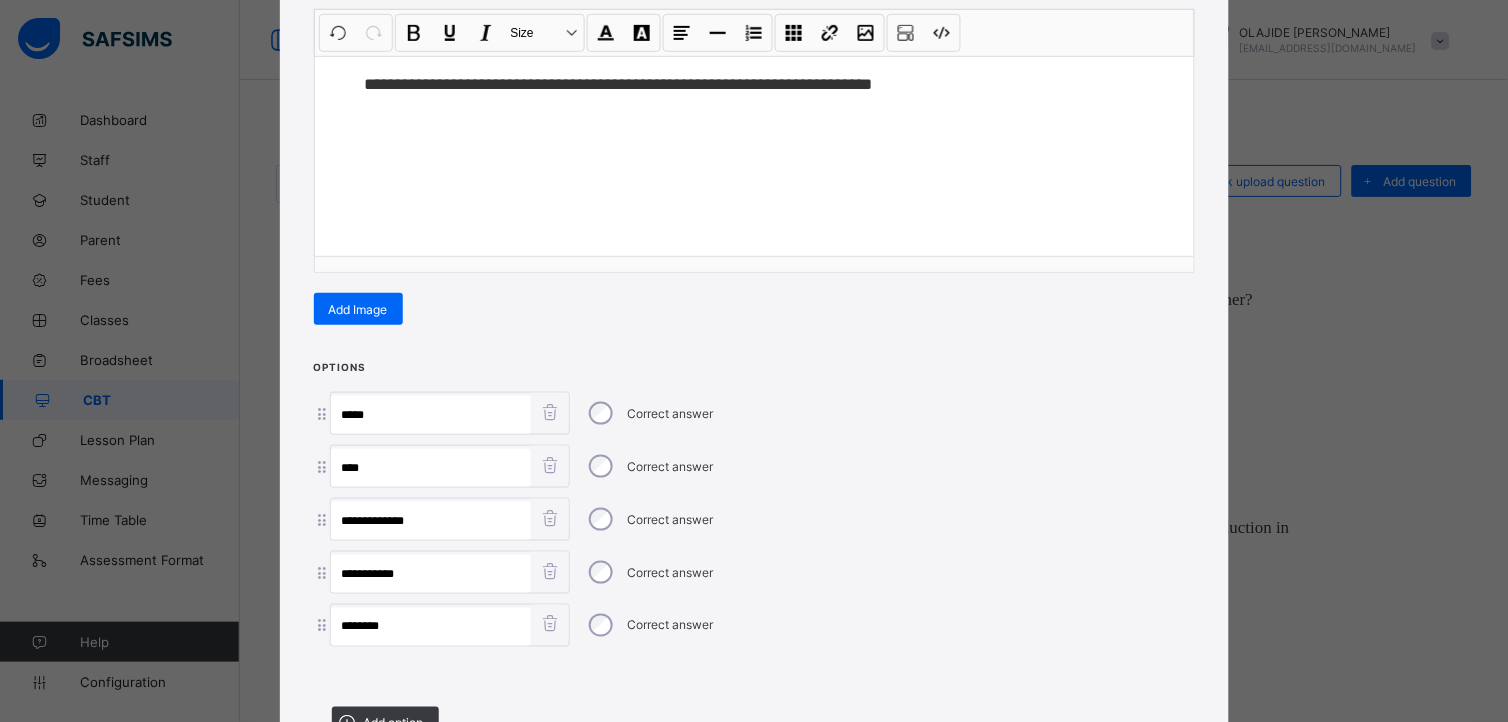 scroll, scrollTop: 432, scrollLeft: 0, axis: vertical 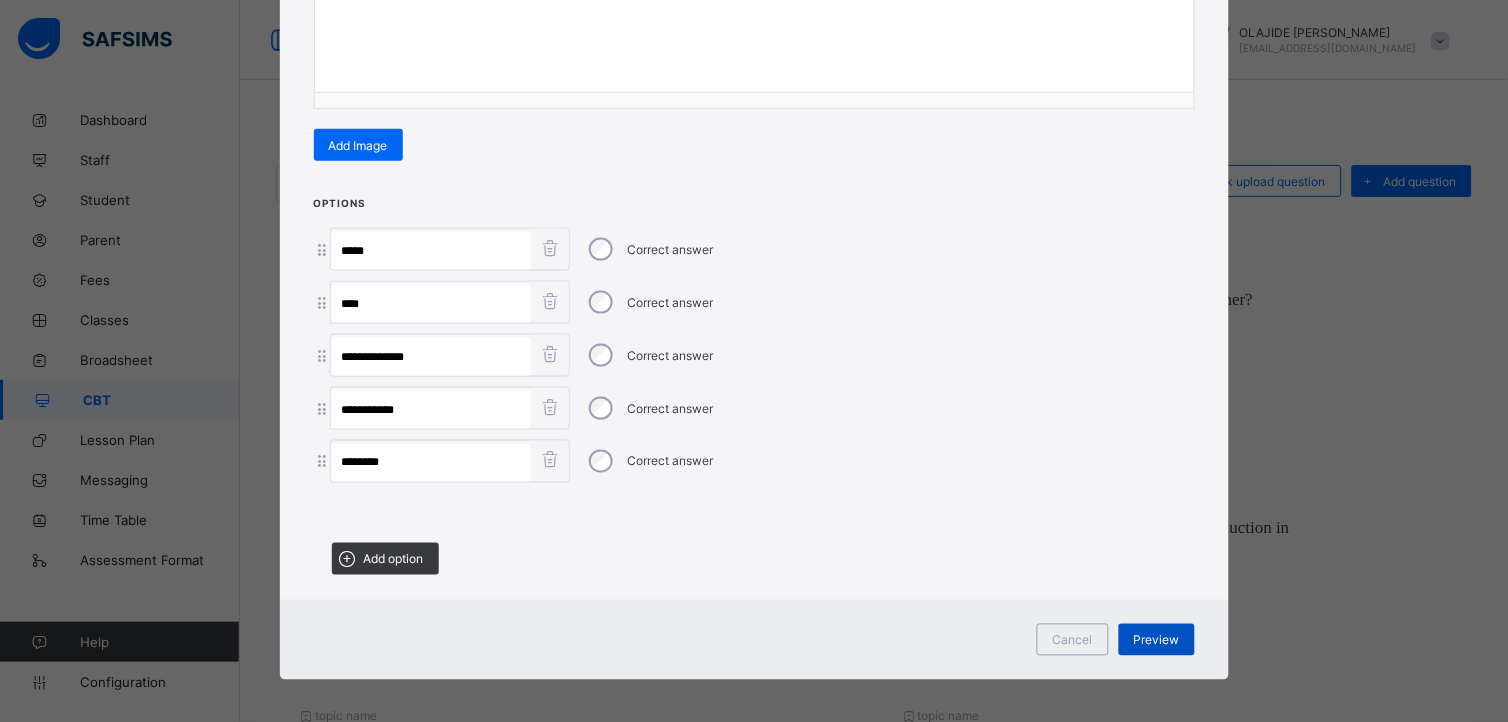 click on "Preview" at bounding box center (1157, 640) 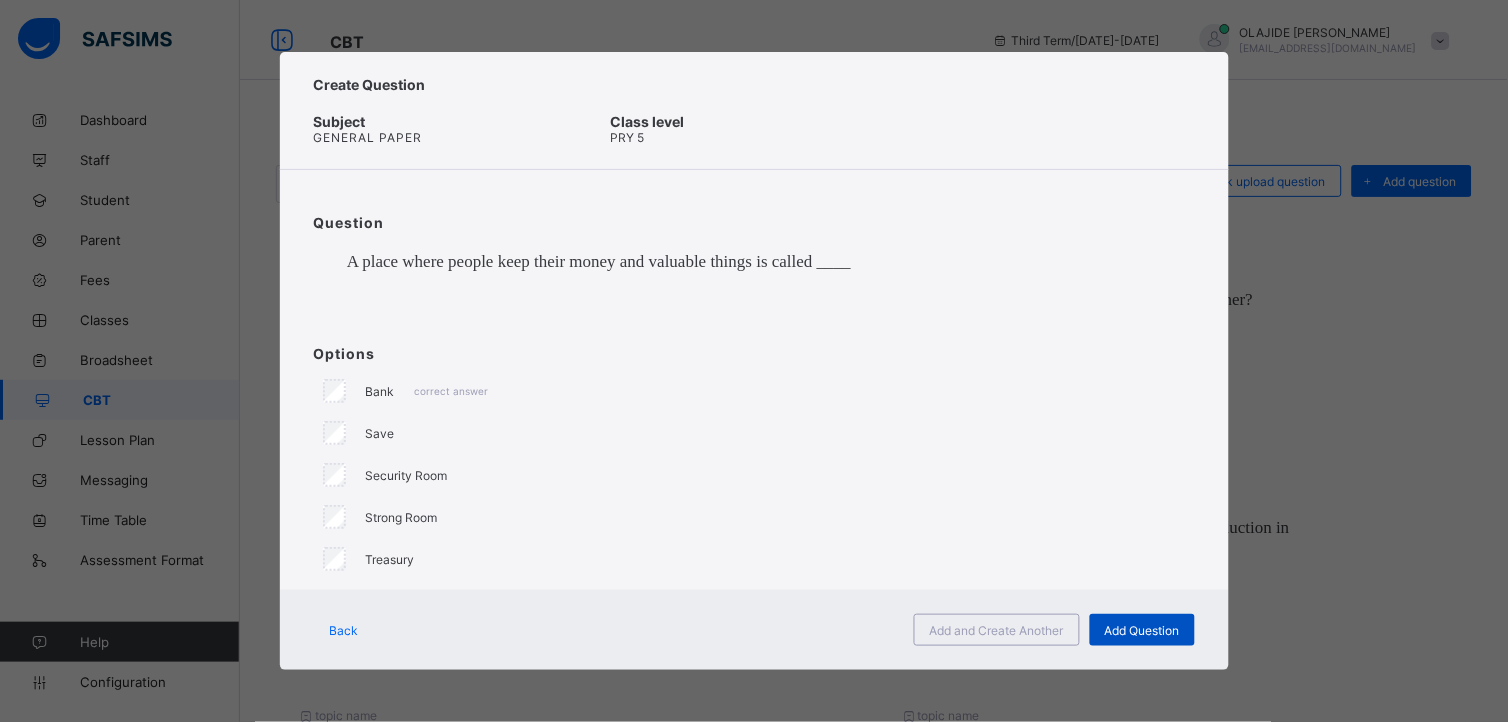 click on "Add Question" at bounding box center [1142, 630] 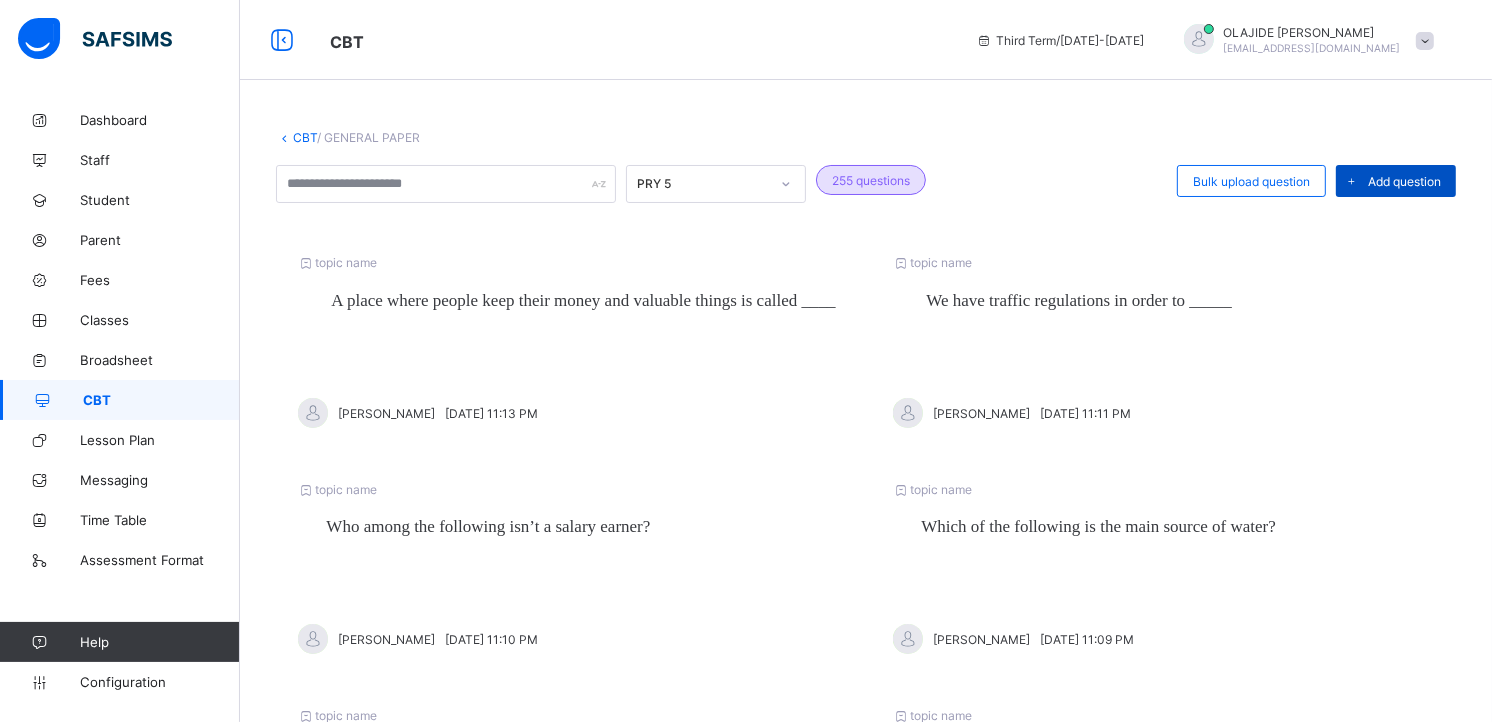 click at bounding box center (1352, 181) 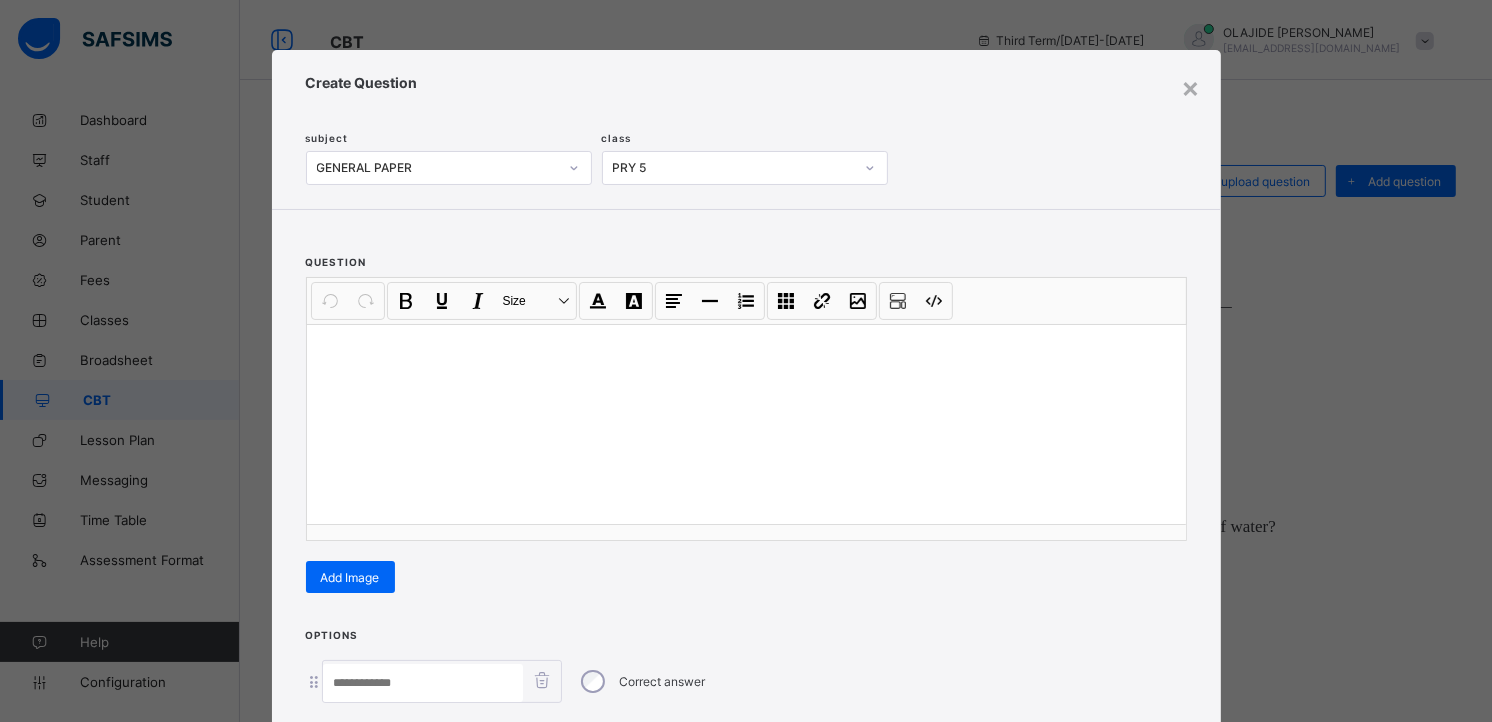 click at bounding box center (746, 424) 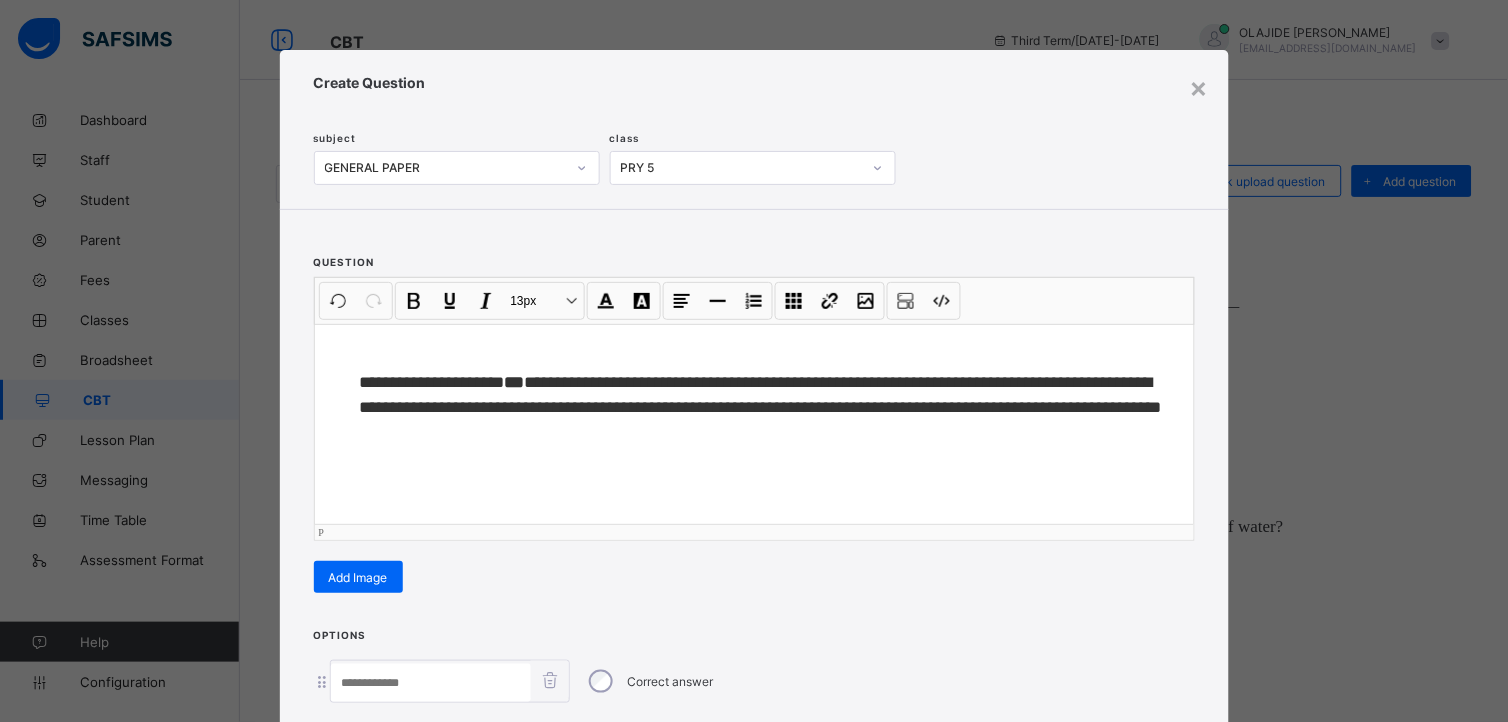 click on "**" at bounding box center [369, 382] 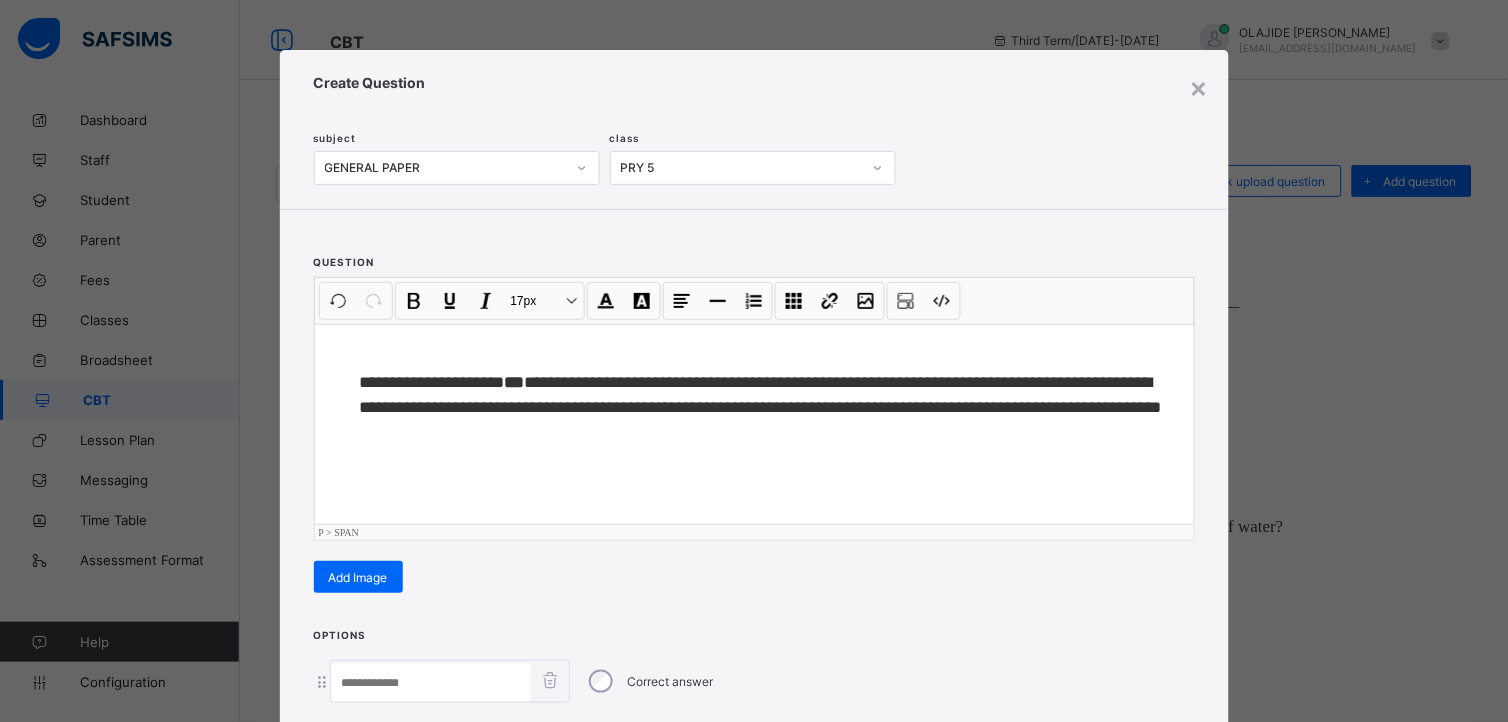 type 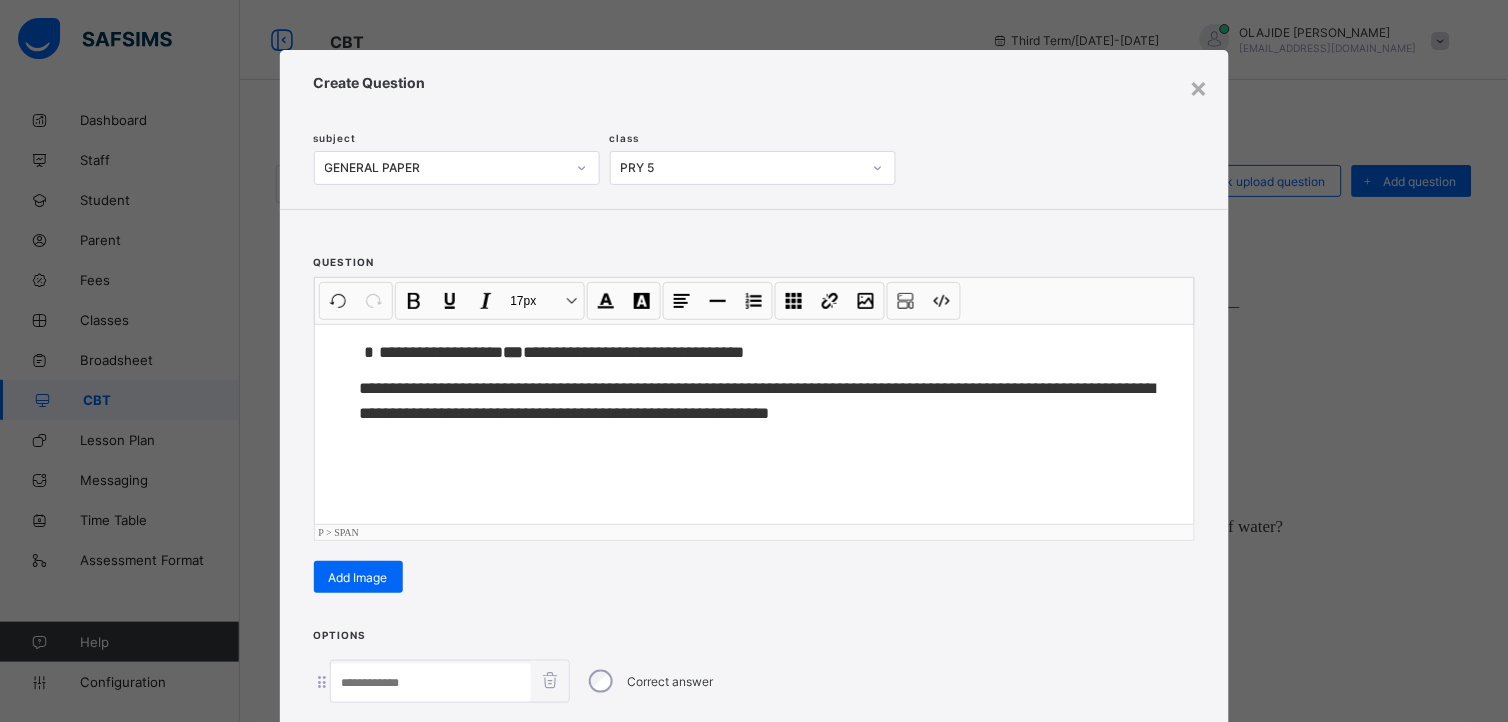 click on "**********" at bounding box center [754, 361] 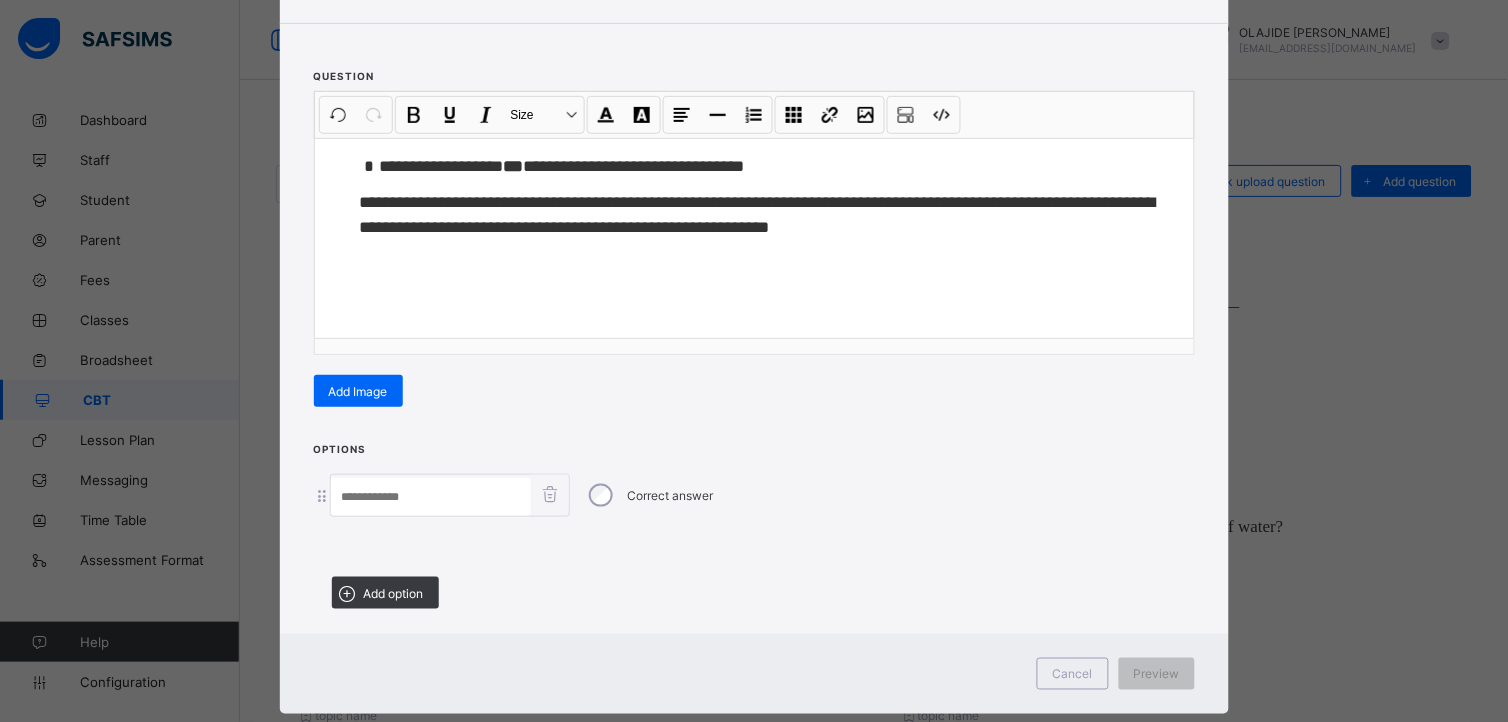 scroll, scrollTop: 224, scrollLeft: 0, axis: vertical 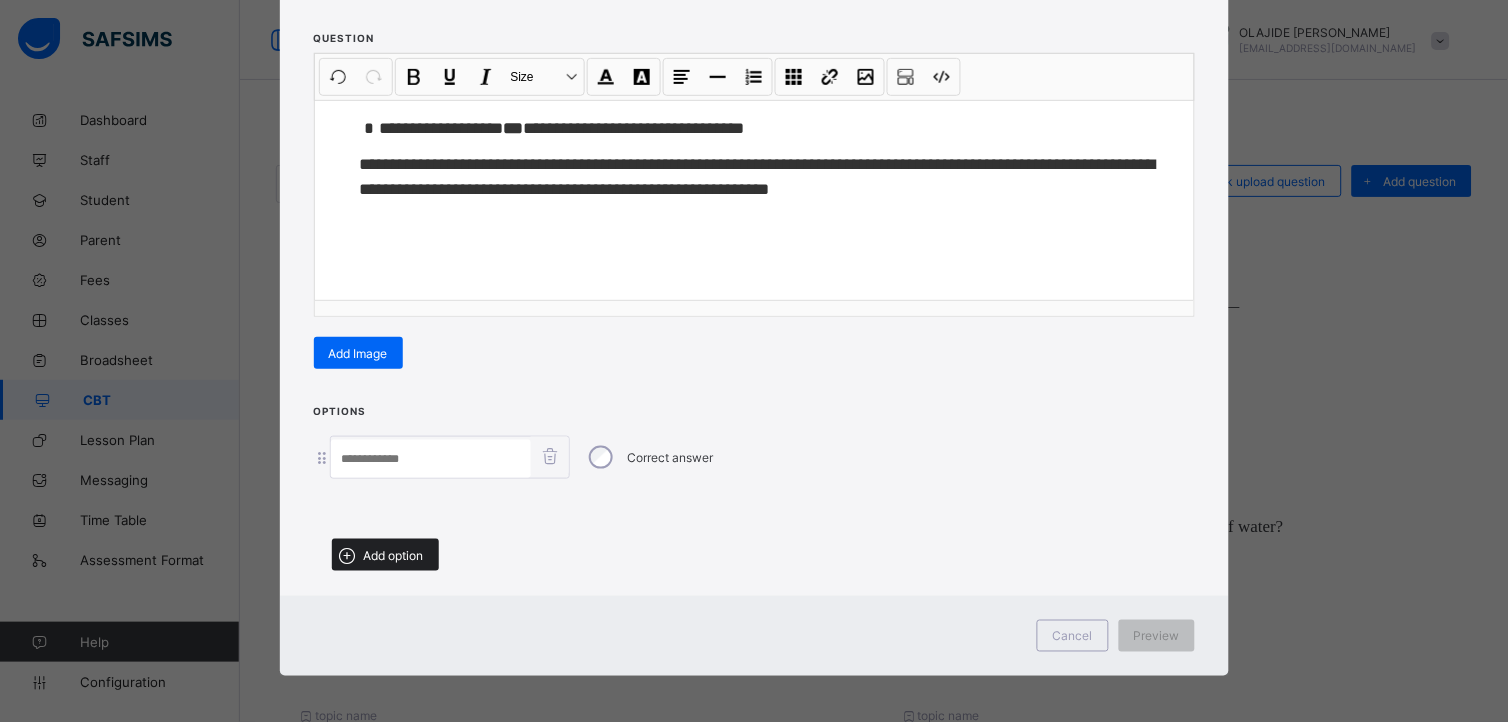 click on "Add option" at bounding box center [394, 555] 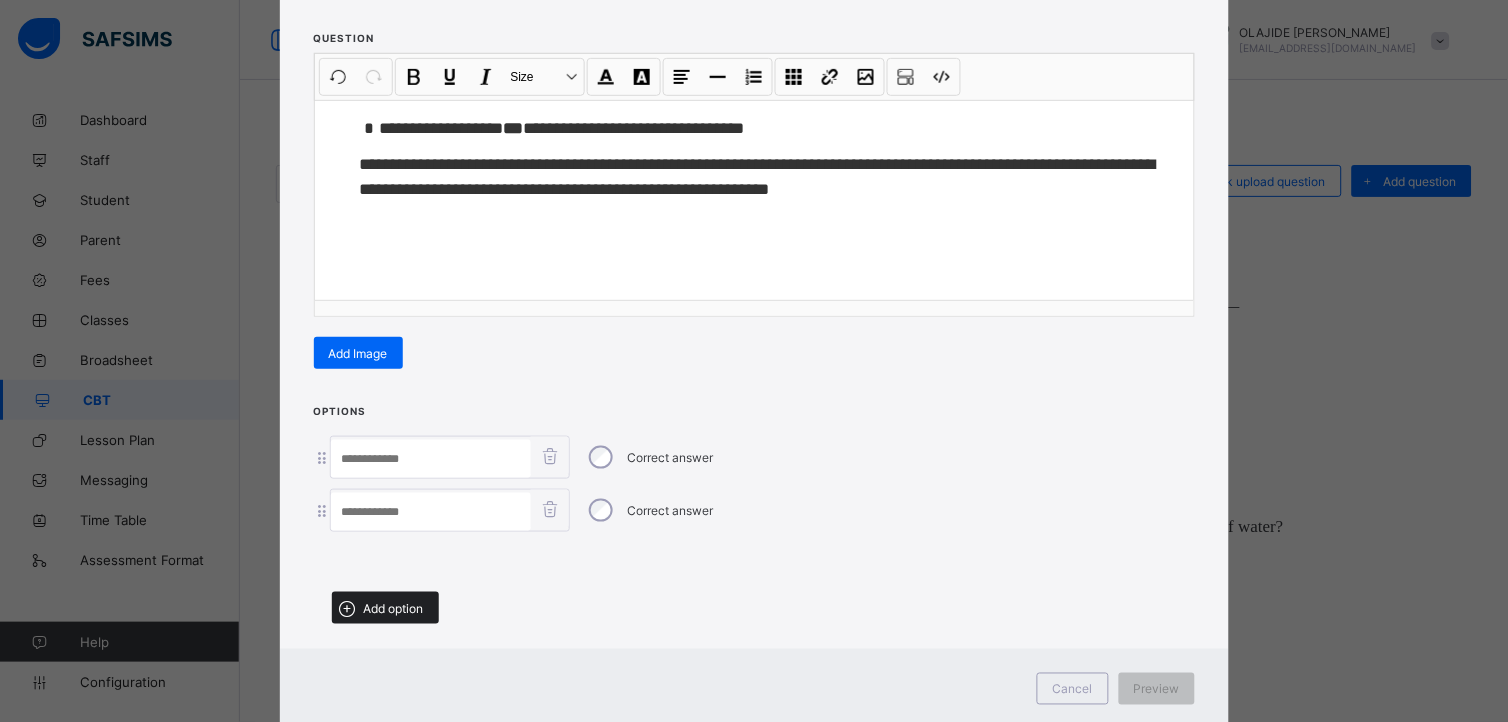 click on "Add option" at bounding box center [394, 608] 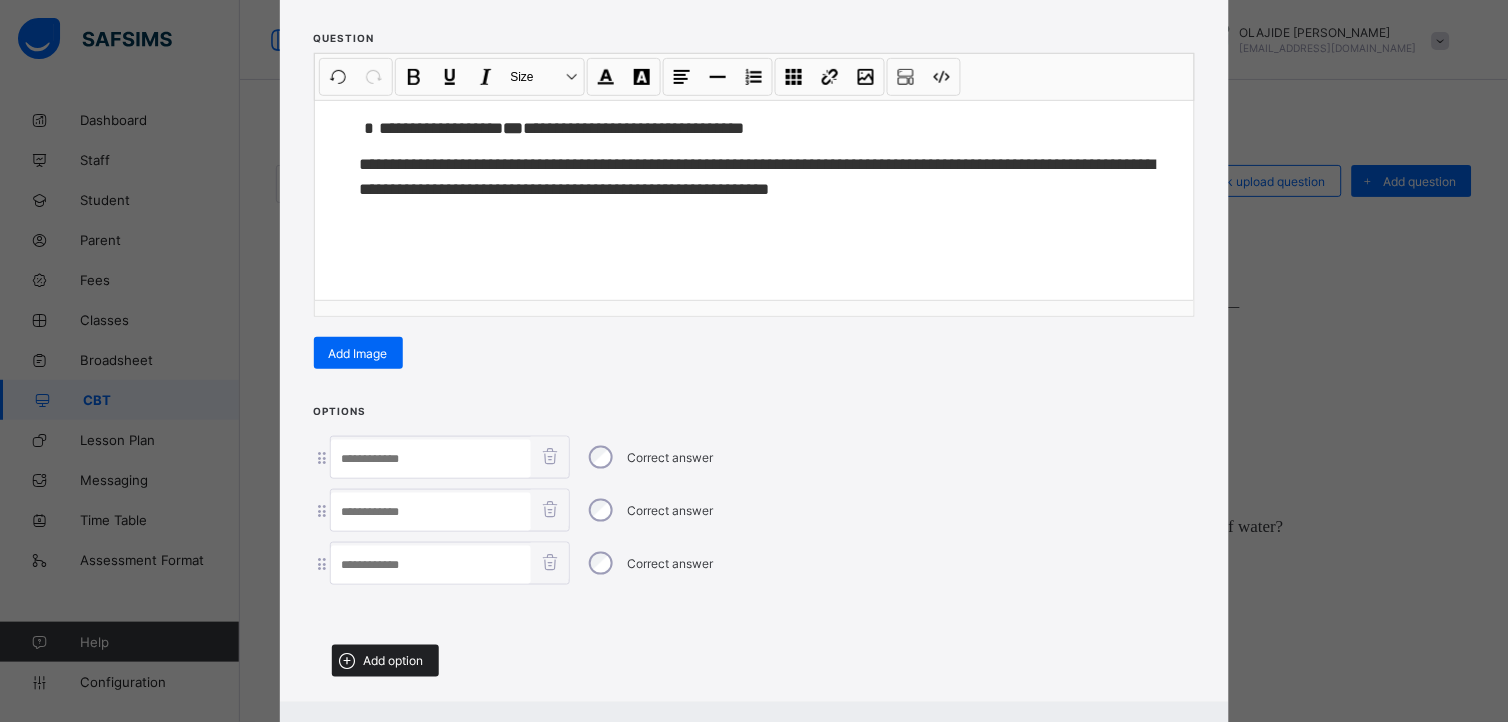 click on "Add option" at bounding box center (385, 661) 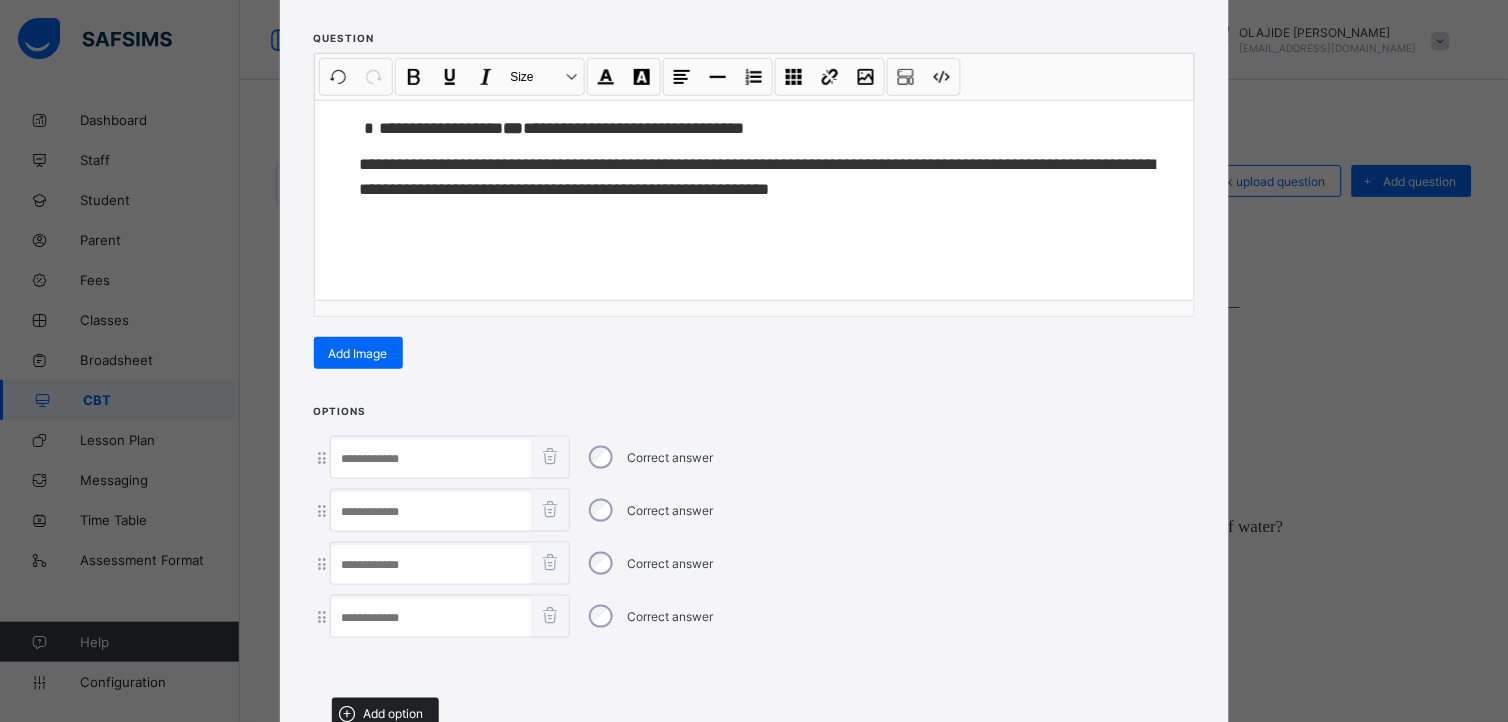 click on "Add option" at bounding box center (394, 714) 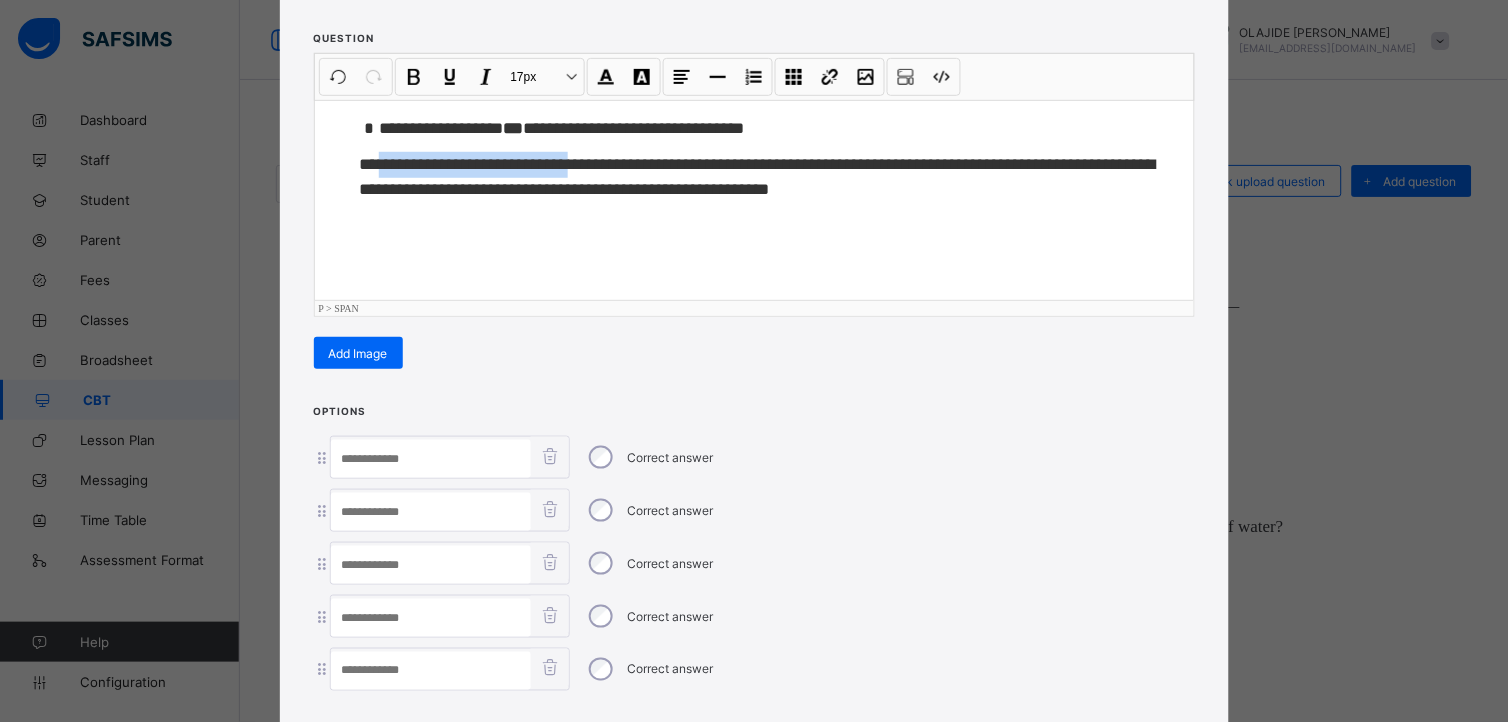 drag, startPoint x: 376, startPoint y: 166, endPoint x: 585, endPoint y: 165, distance: 209.0024 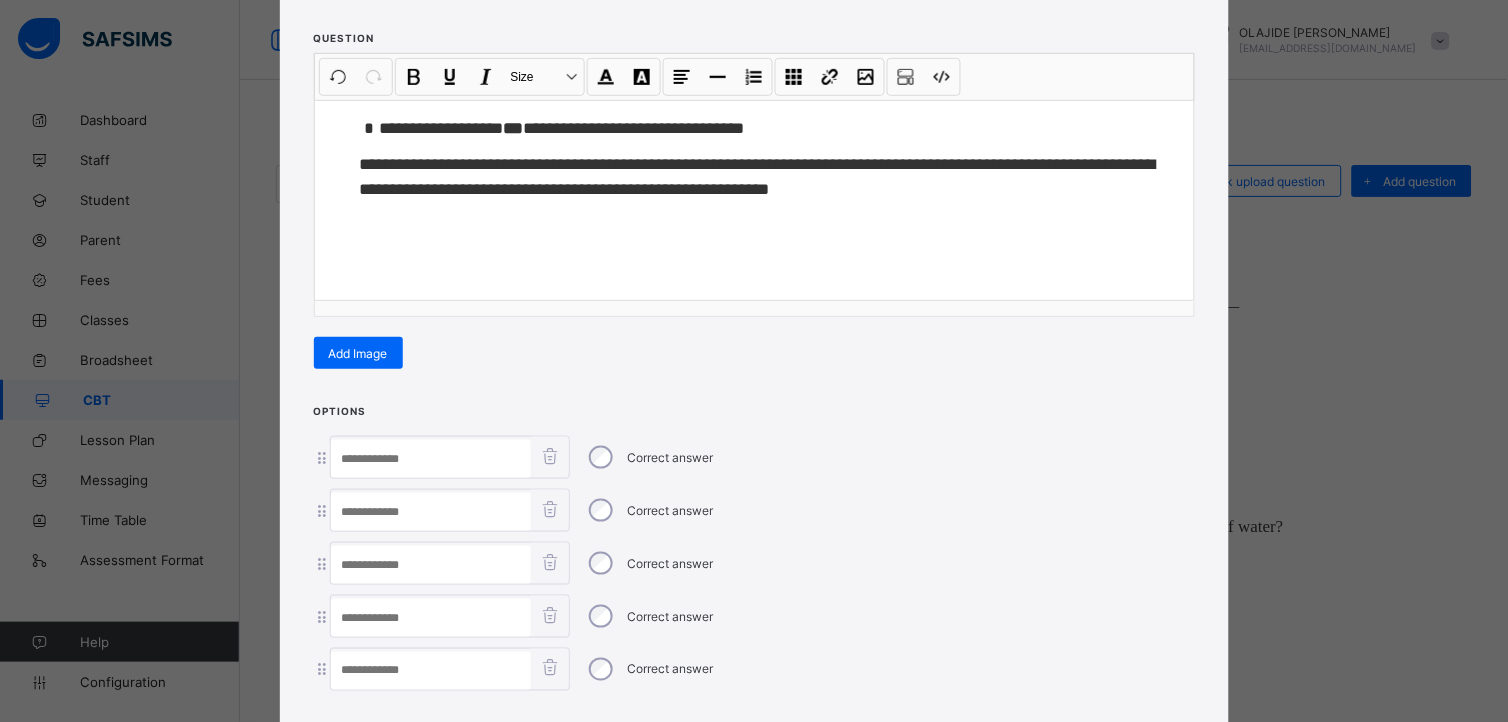 paste on "**********" 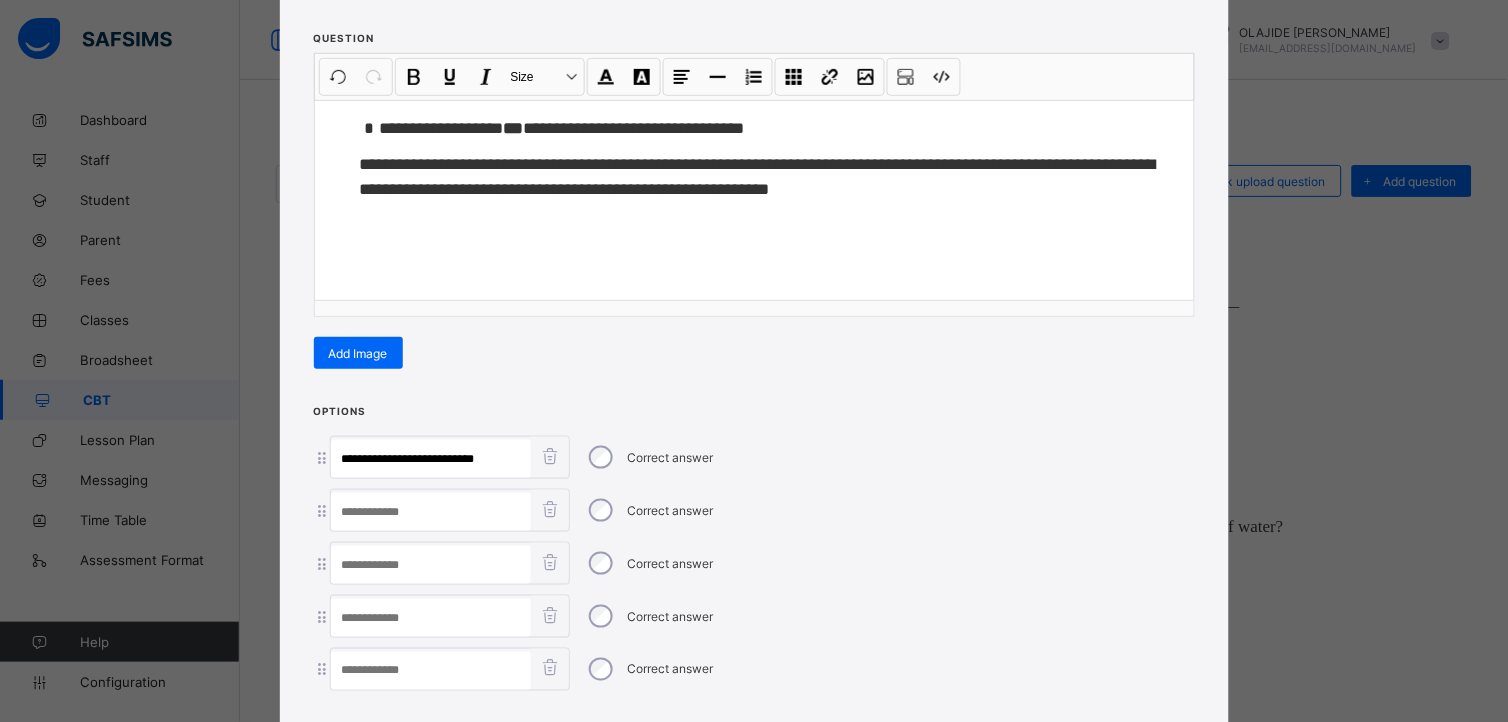 type on "**********" 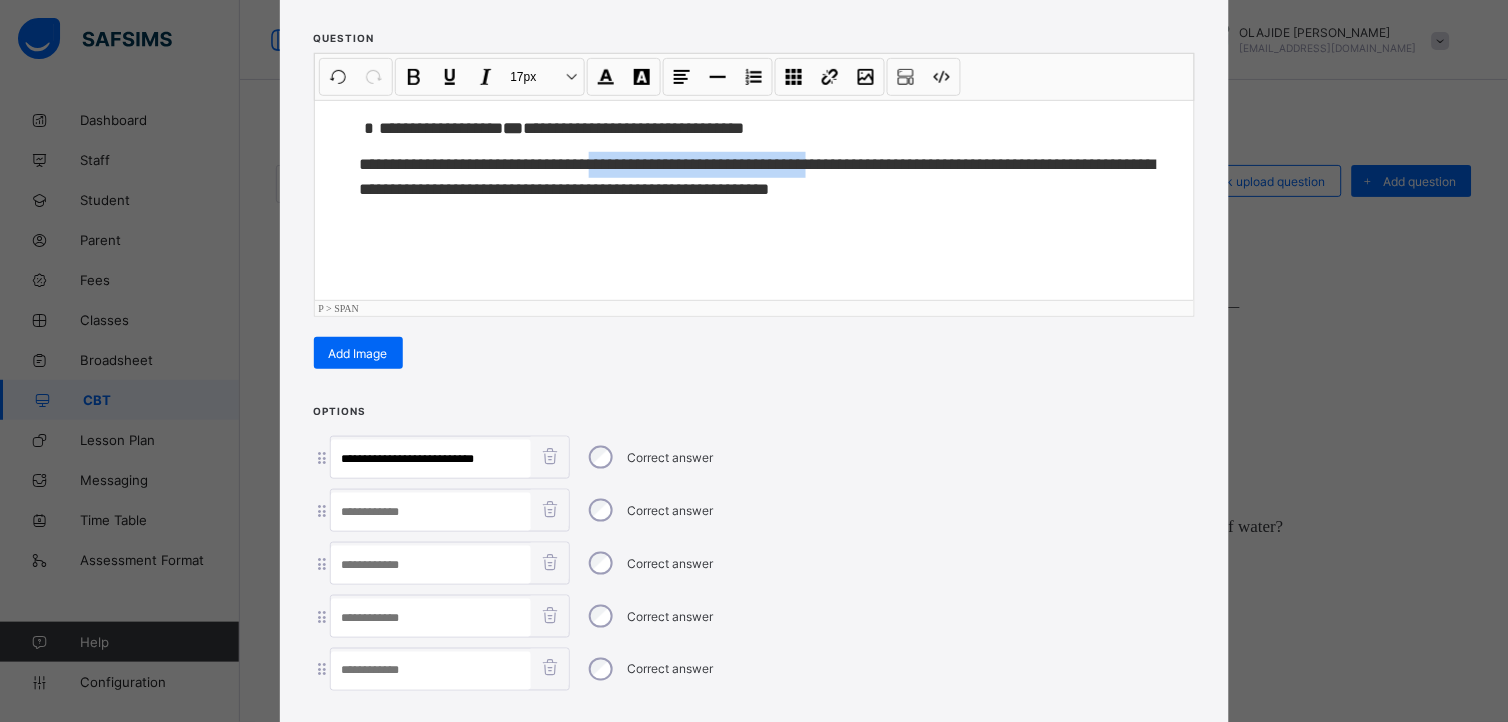 drag, startPoint x: 607, startPoint y: 156, endPoint x: 856, endPoint y: 164, distance: 249.12848 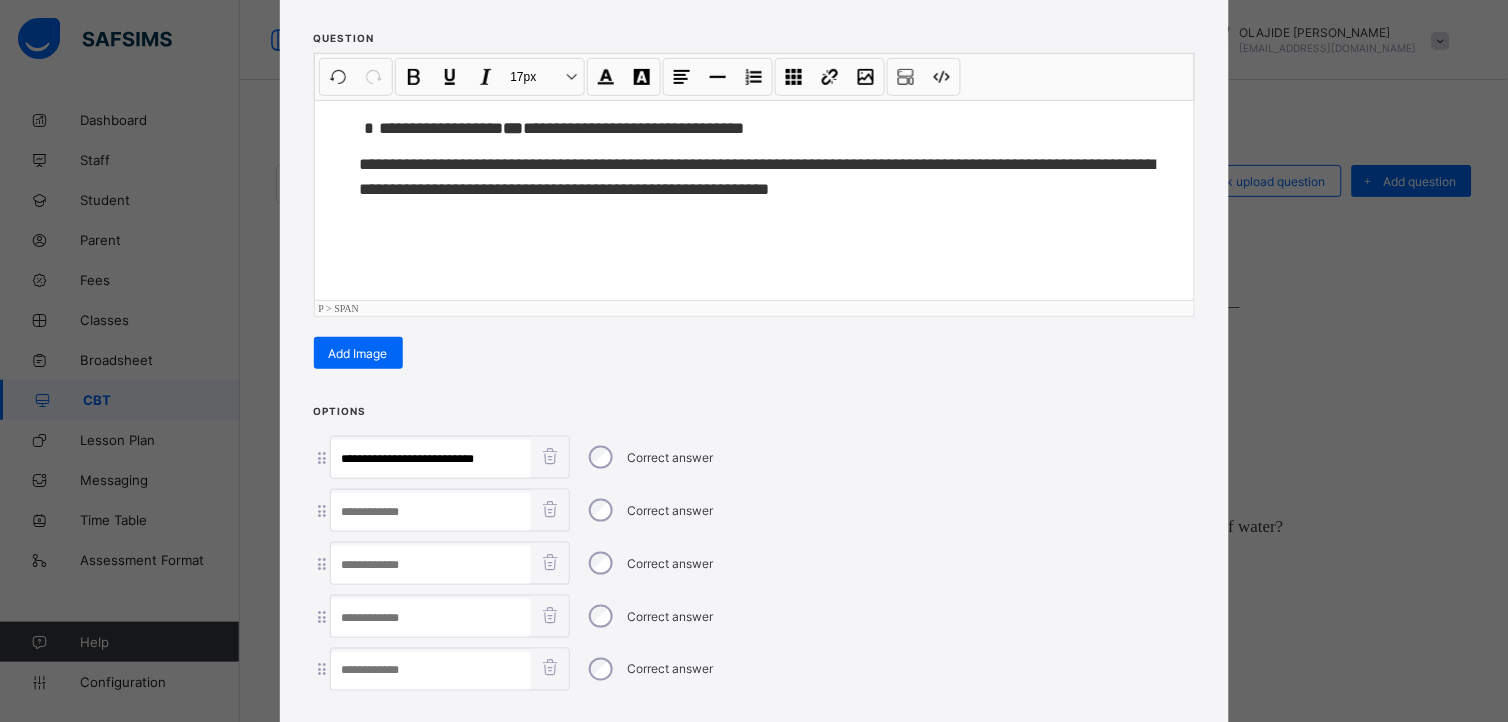 paste on "**********" 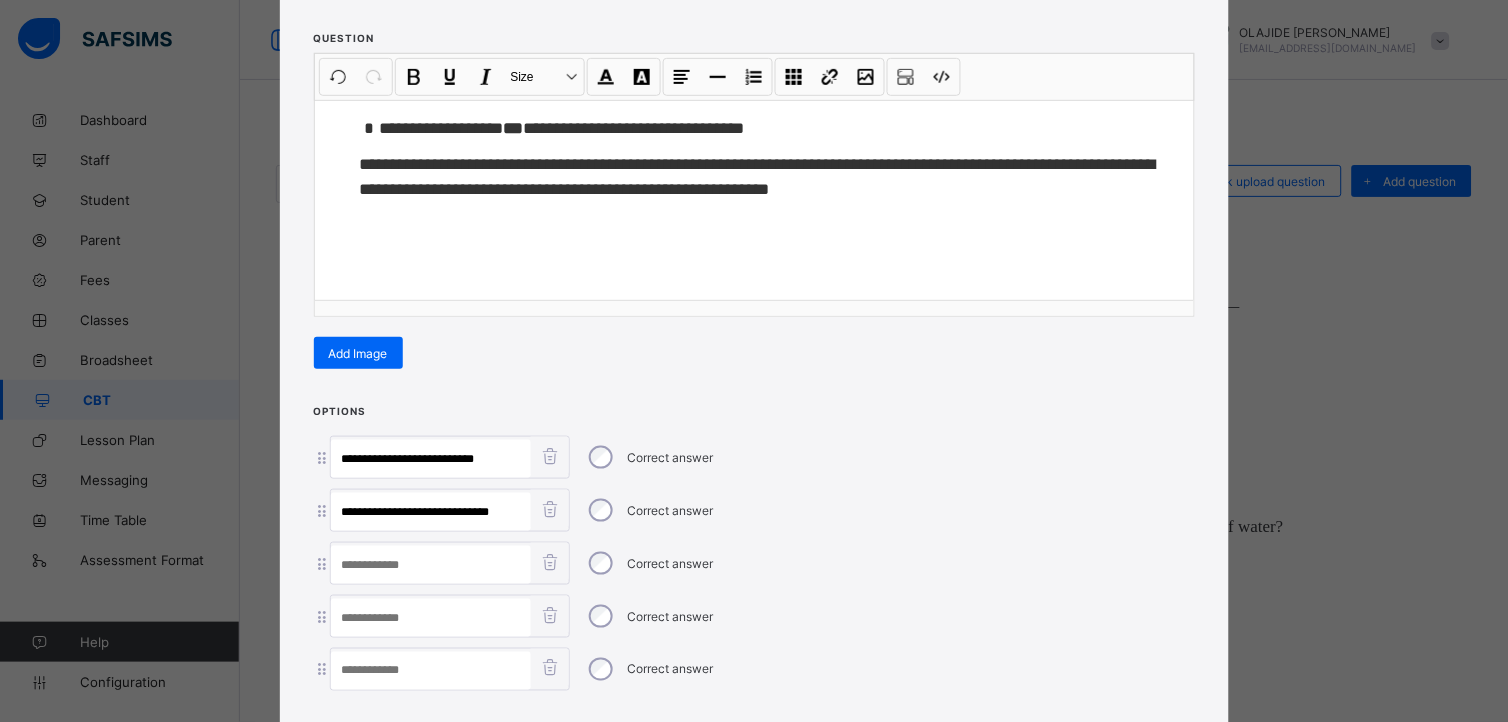 type on "**********" 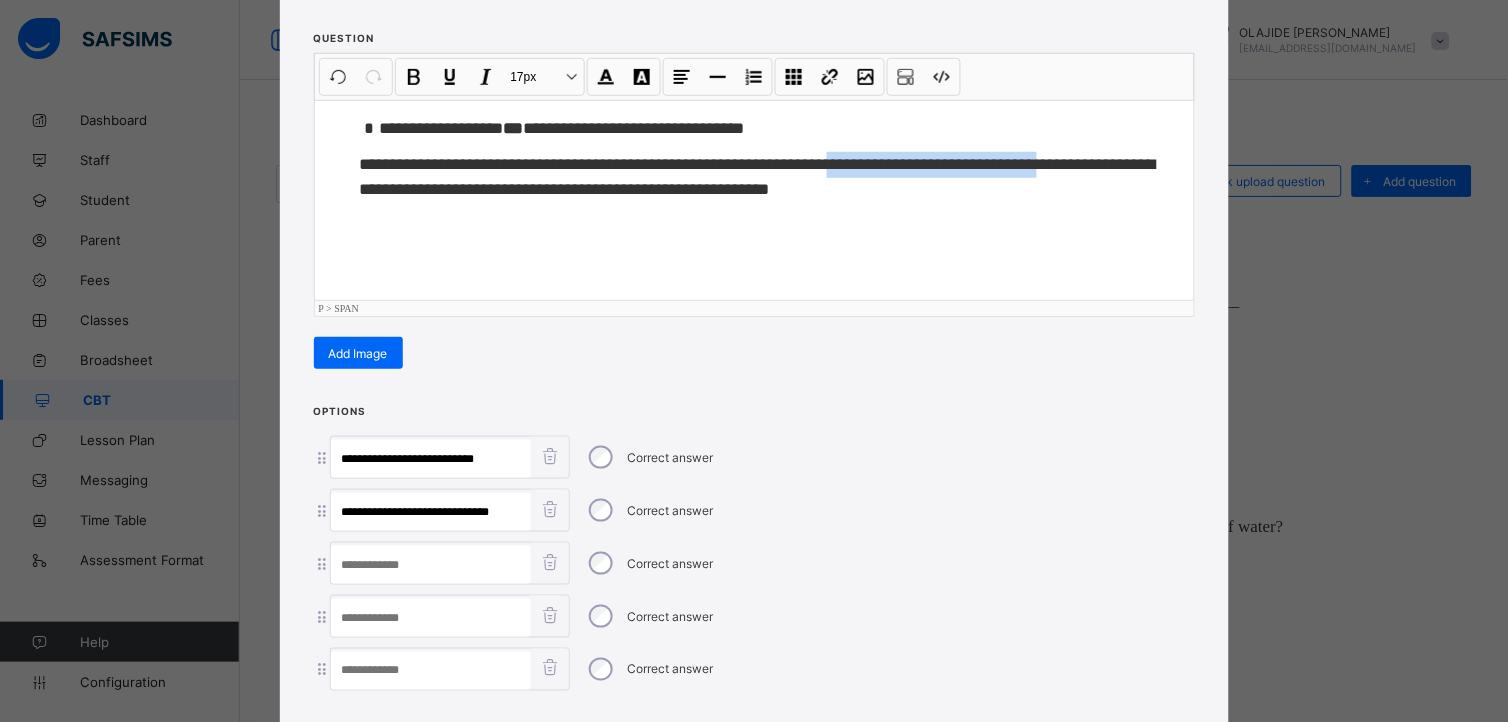 drag, startPoint x: 880, startPoint y: 160, endPoint x: 1121, endPoint y: 165, distance: 241.05186 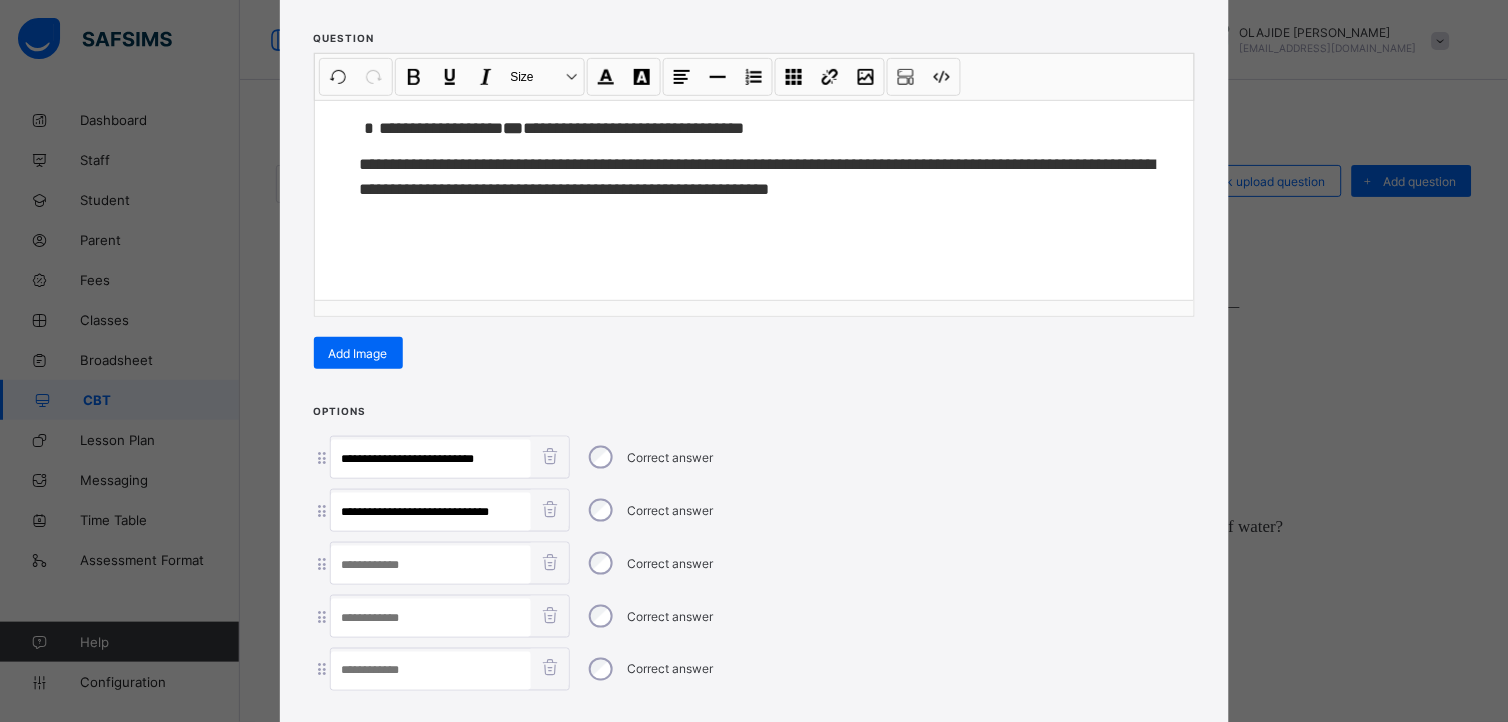 paste on "**********" 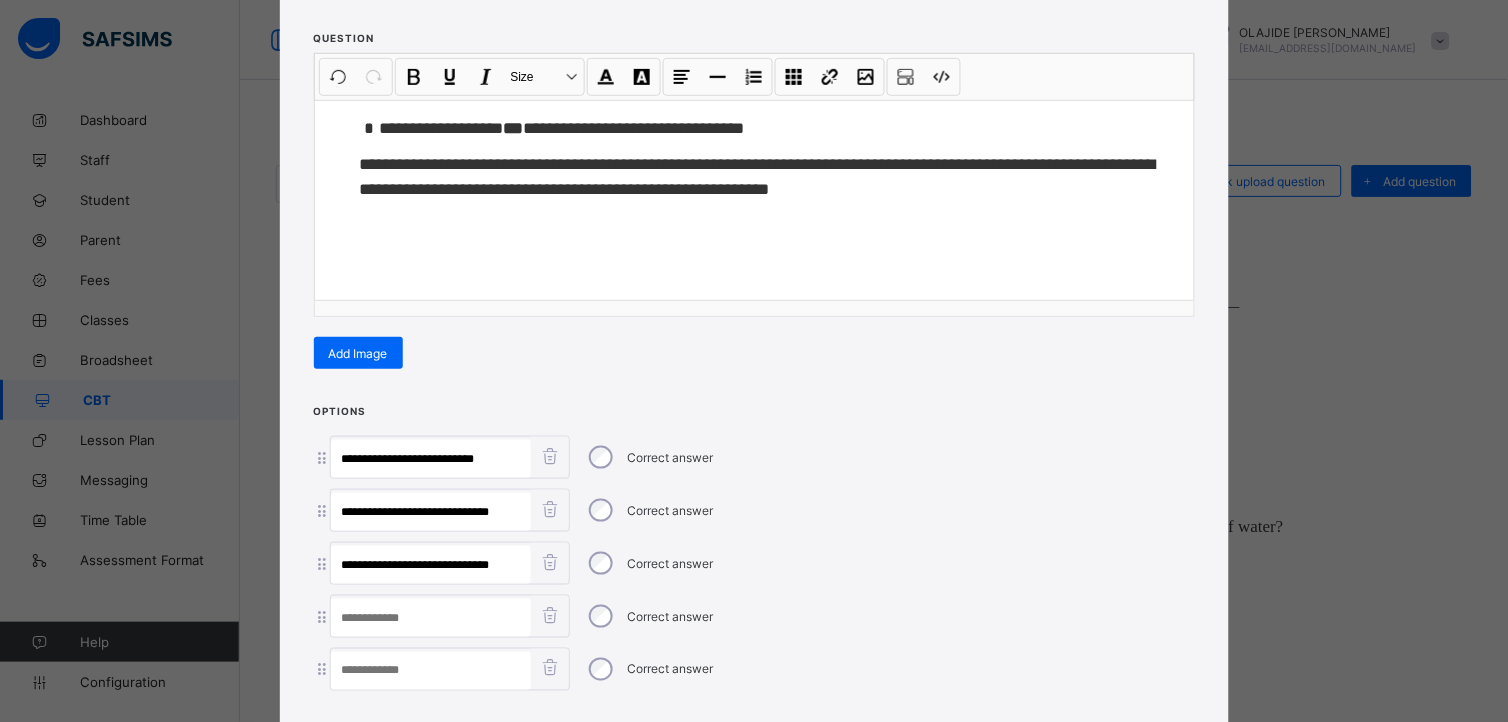 type on "**********" 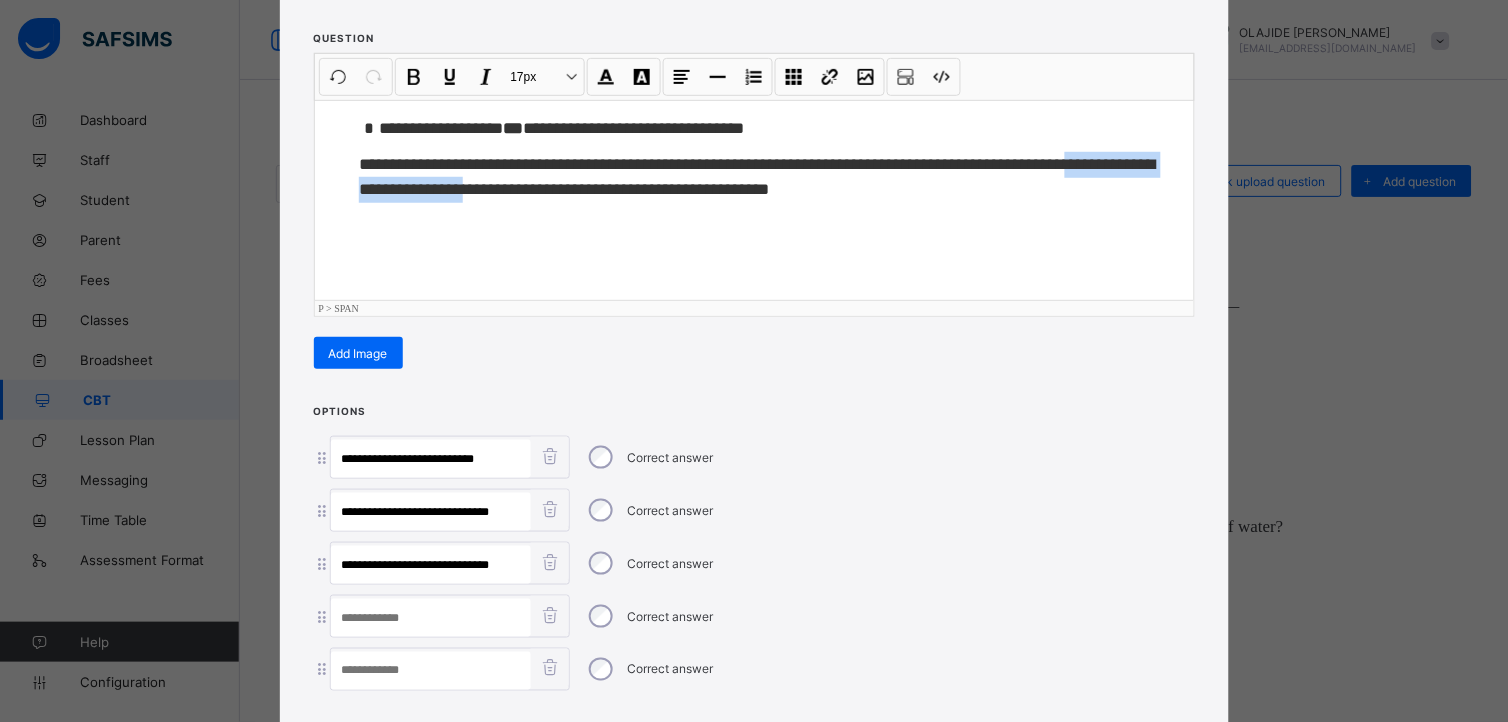 drag, startPoint x: 348, startPoint y: 188, endPoint x: 593, endPoint y: 240, distance: 250.45758 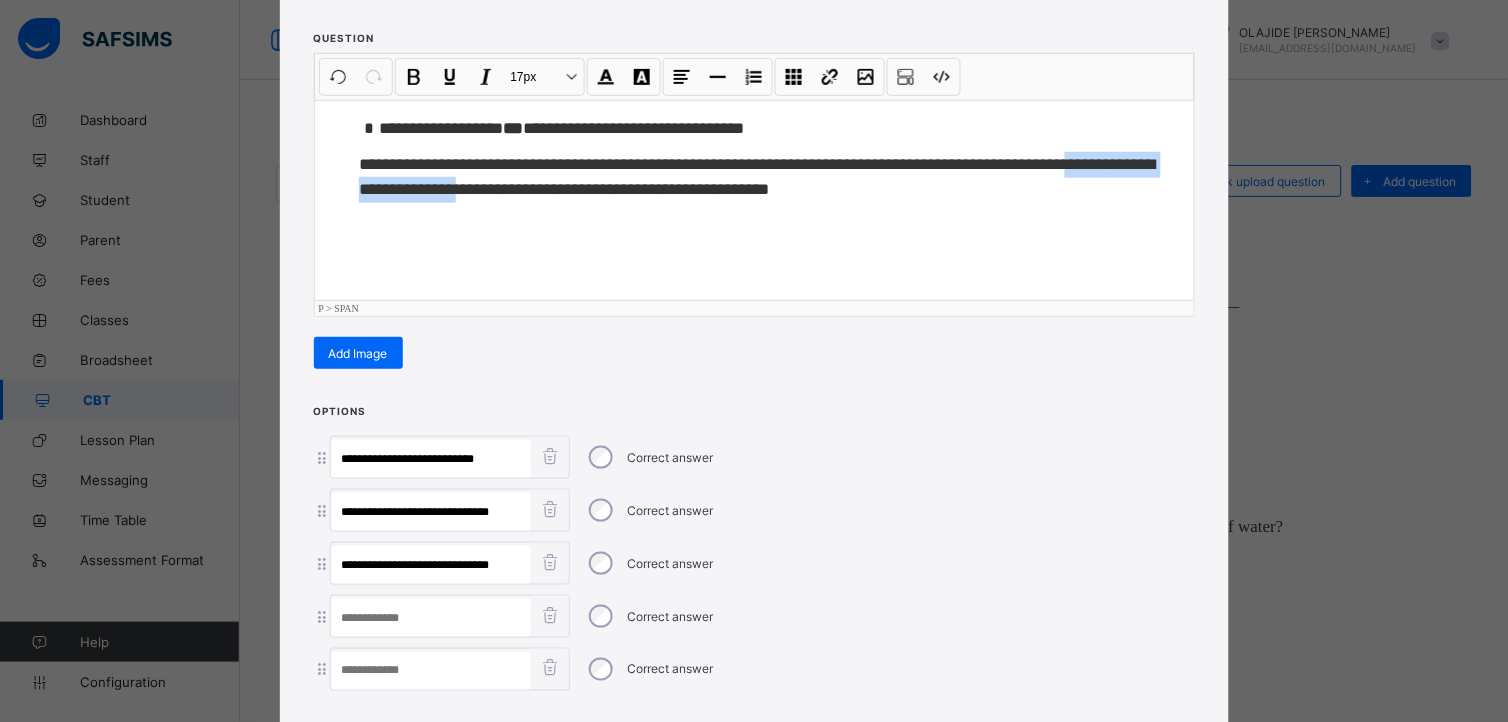 drag, startPoint x: 350, startPoint y: 184, endPoint x: 588, endPoint y: 217, distance: 240.27692 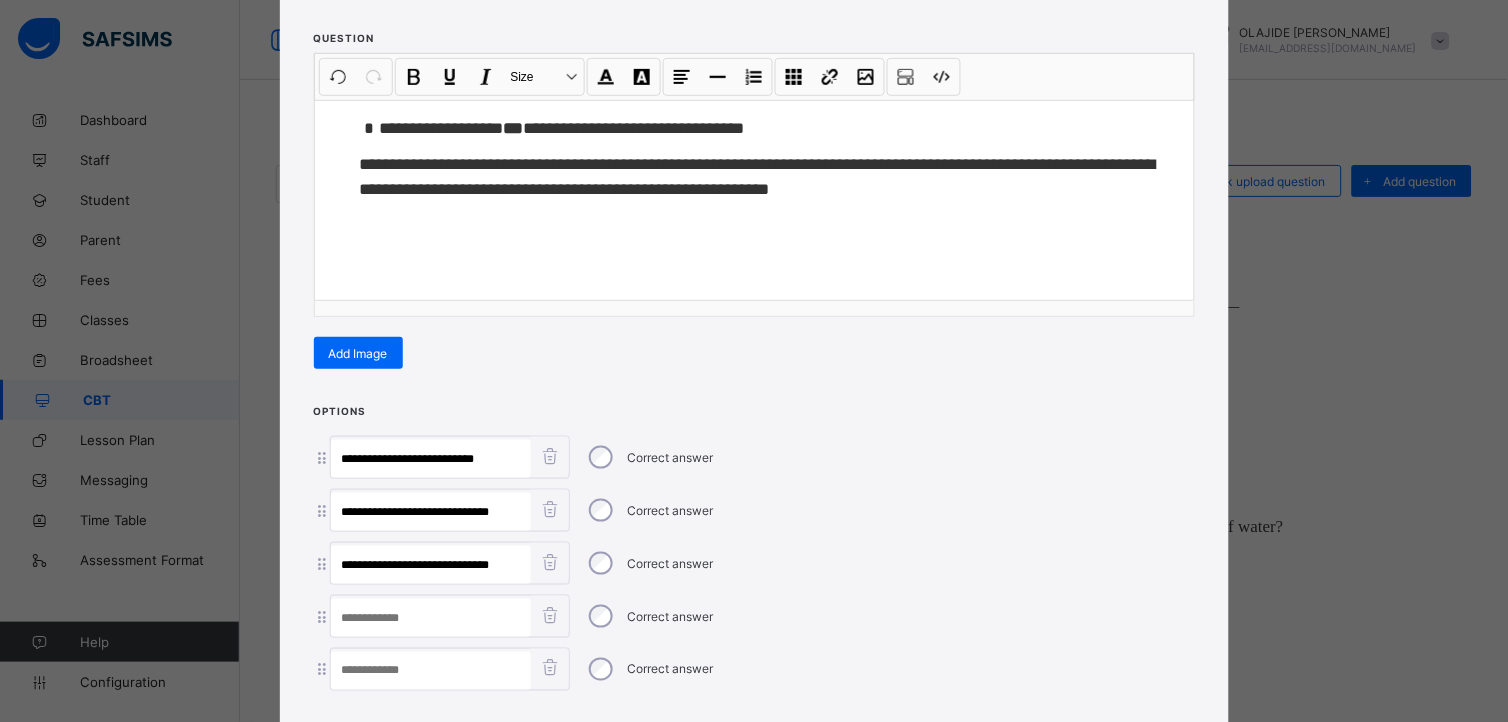 paste on "**********" 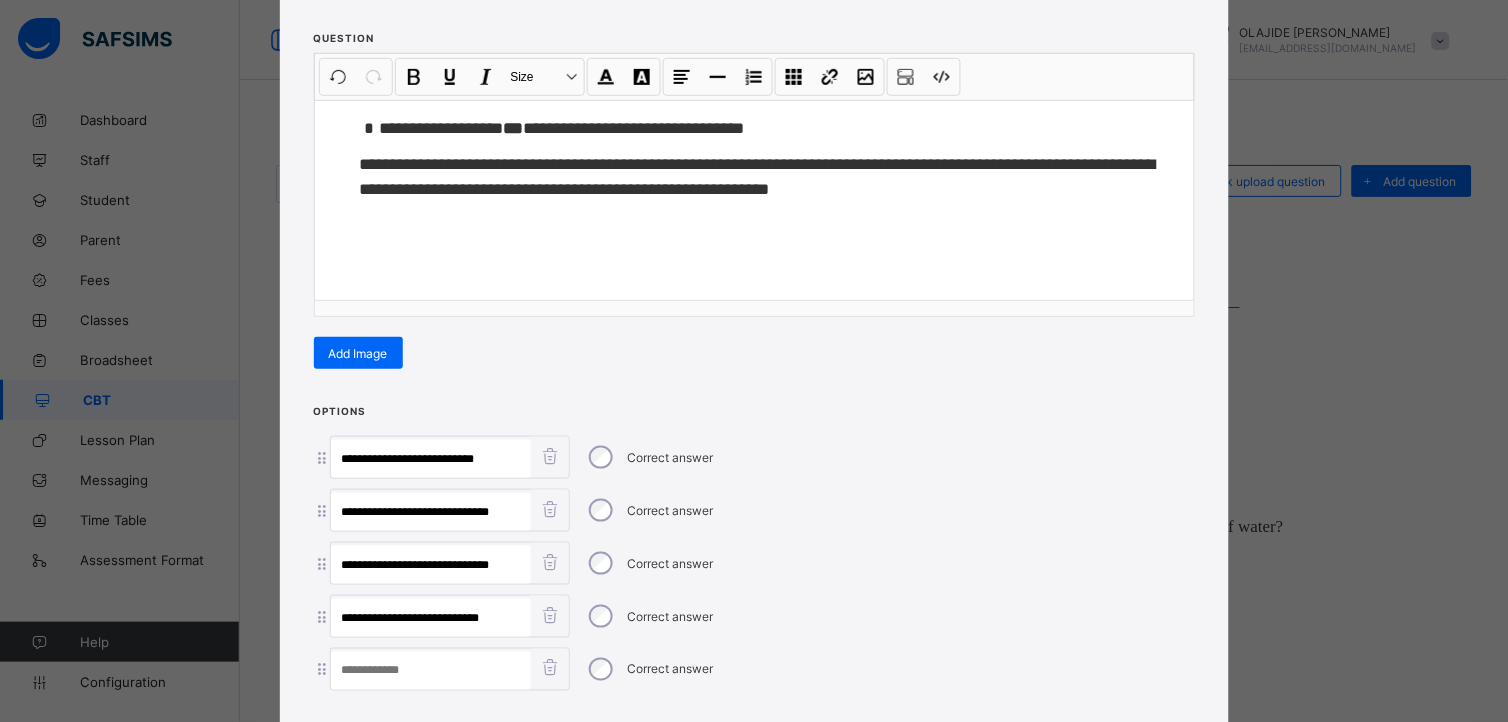 type on "**********" 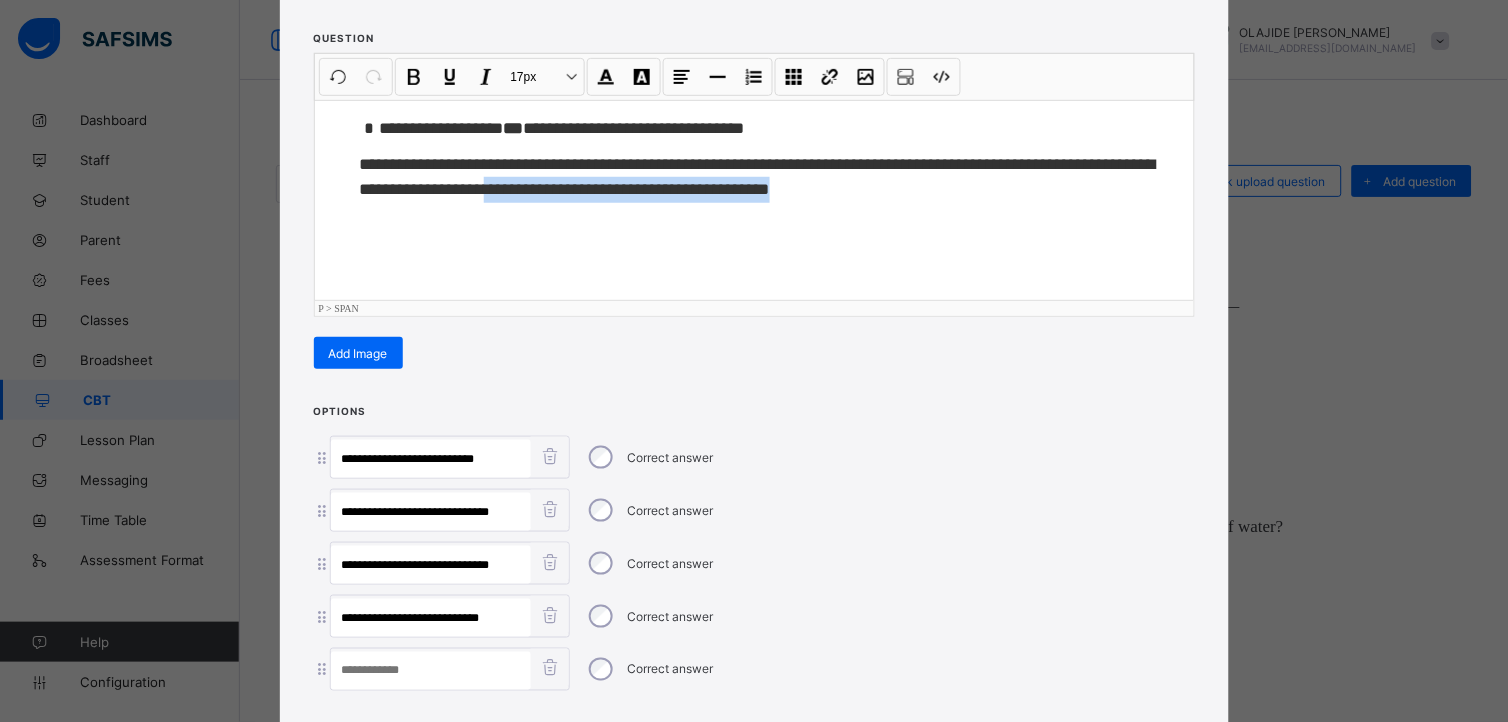 drag, startPoint x: 615, startPoint y: 186, endPoint x: 956, endPoint y: 257, distance: 348.31308 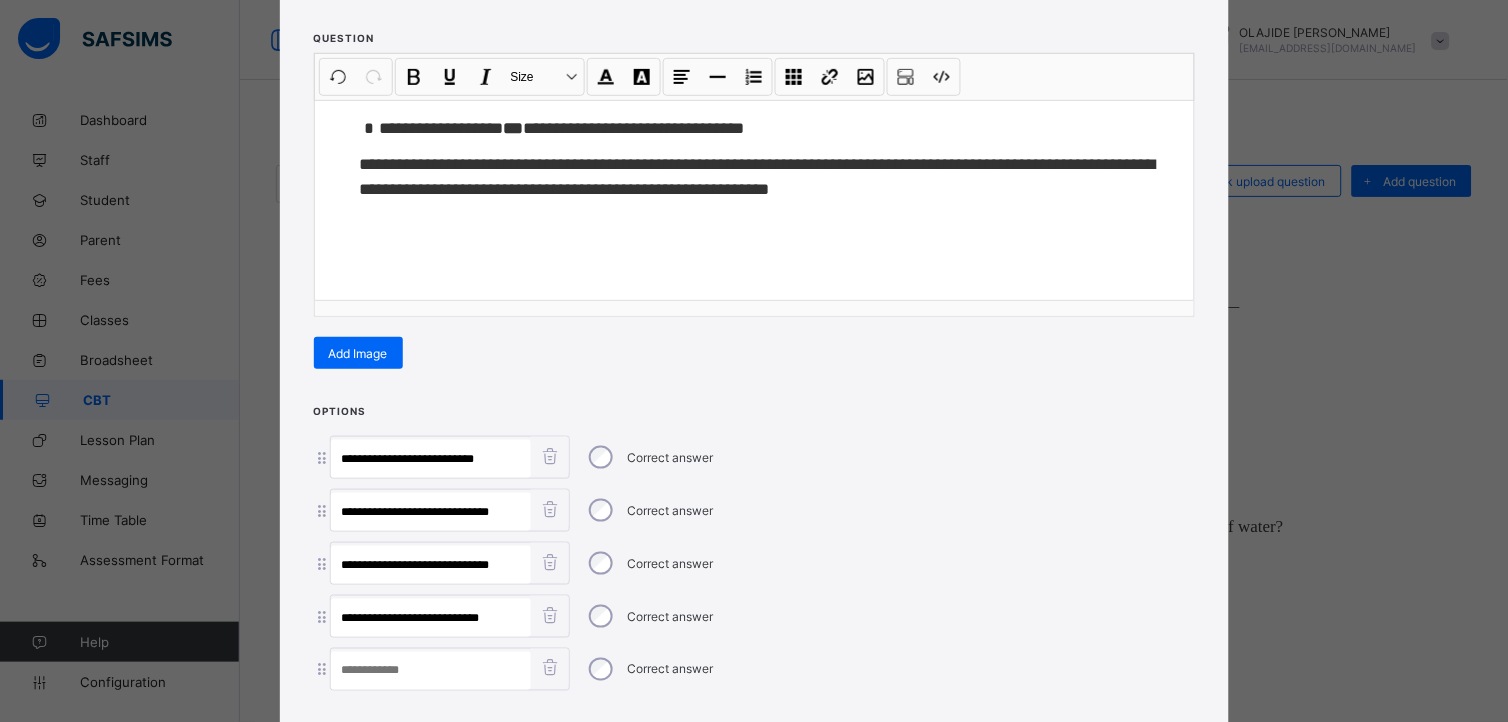 paste on "**********" 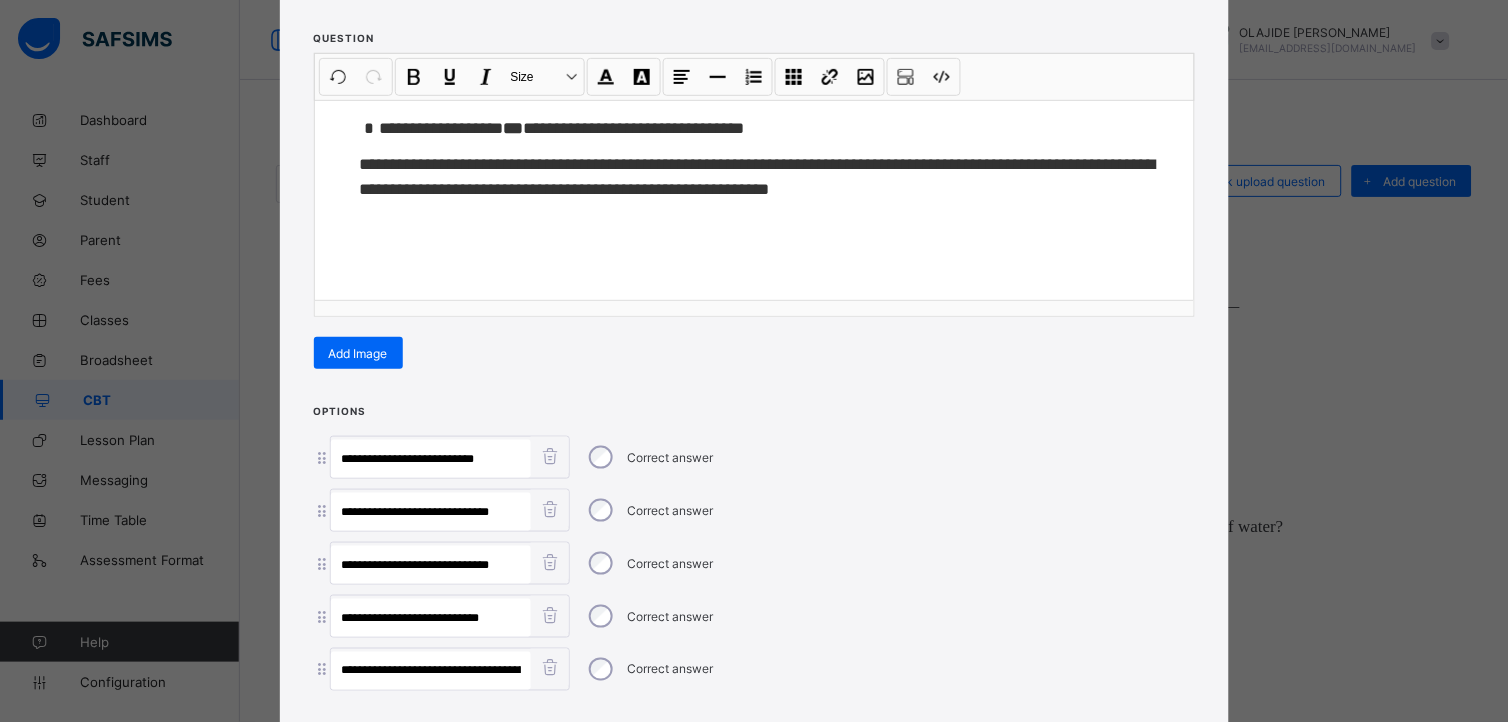 scroll, scrollTop: 0, scrollLeft: 32, axis: horizontal 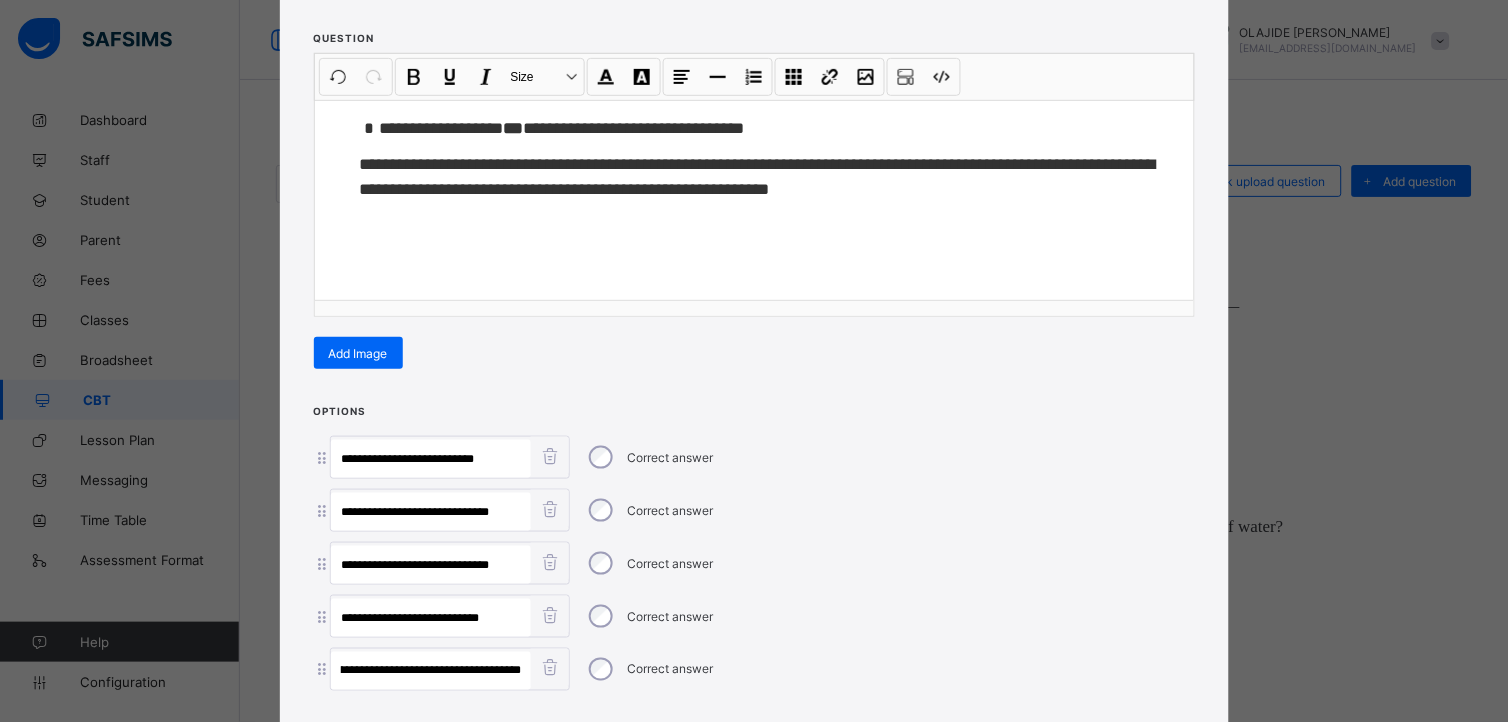 type on "**********" 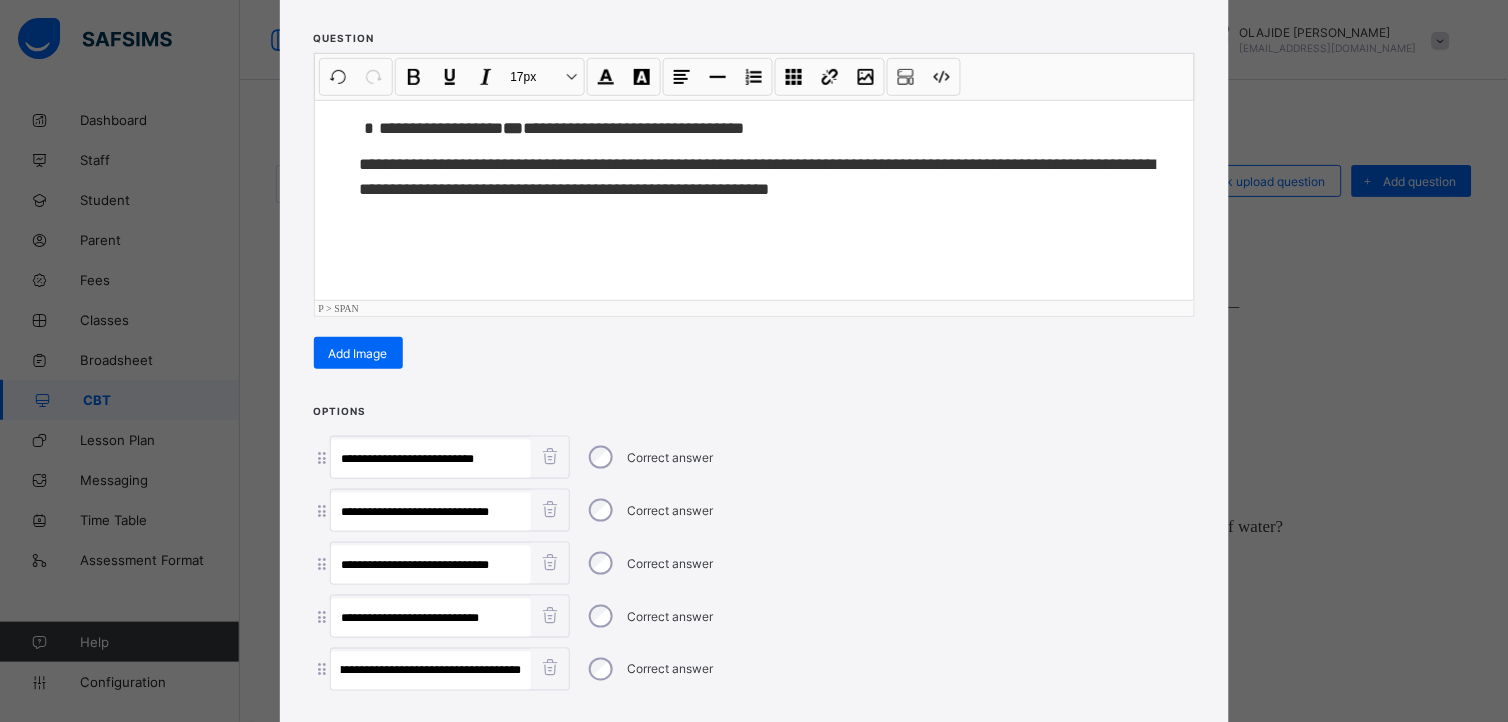 scroll, scrollTop: 0, scrollLeft: 0, axis: both 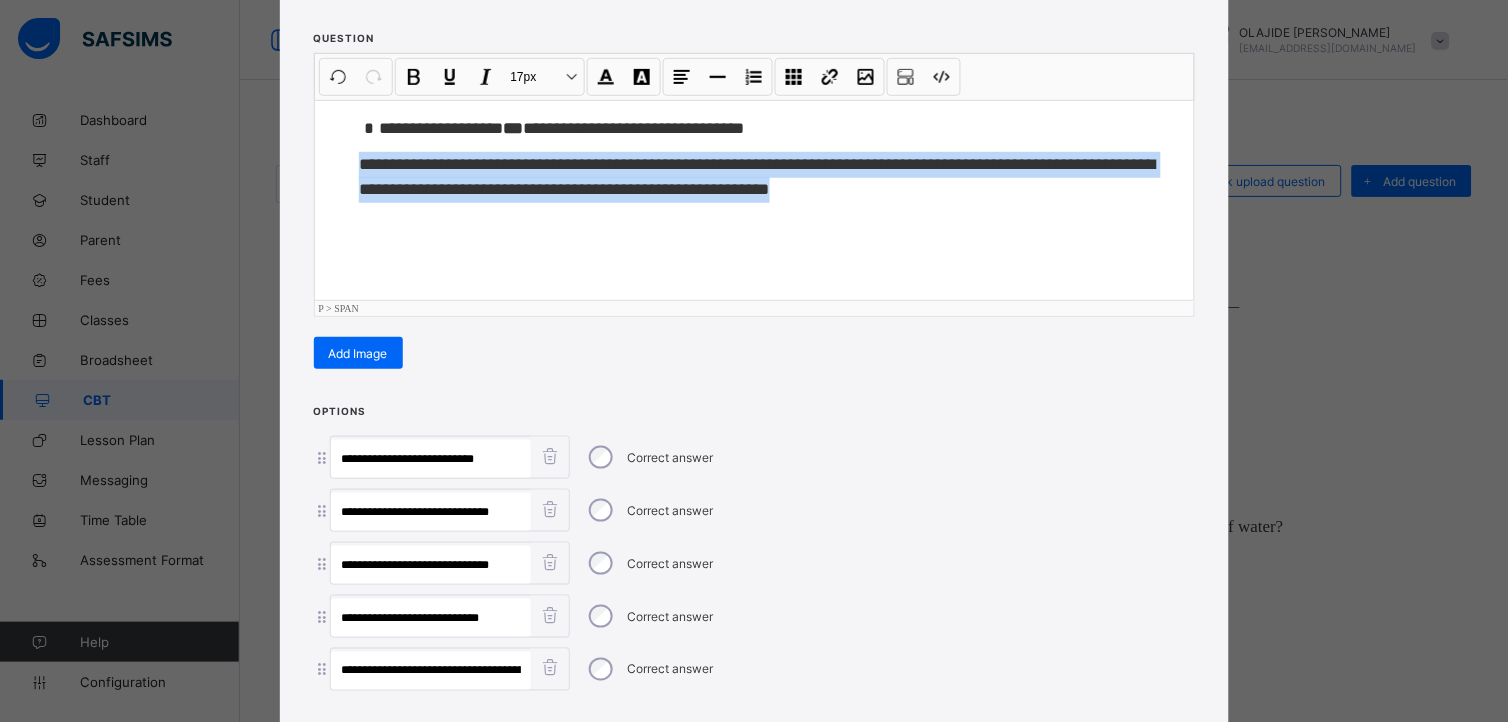drag, startPoint x: 344, startPoint y: 158, endPoint x: 1021, endPoint y: 523, distance: 769.1255 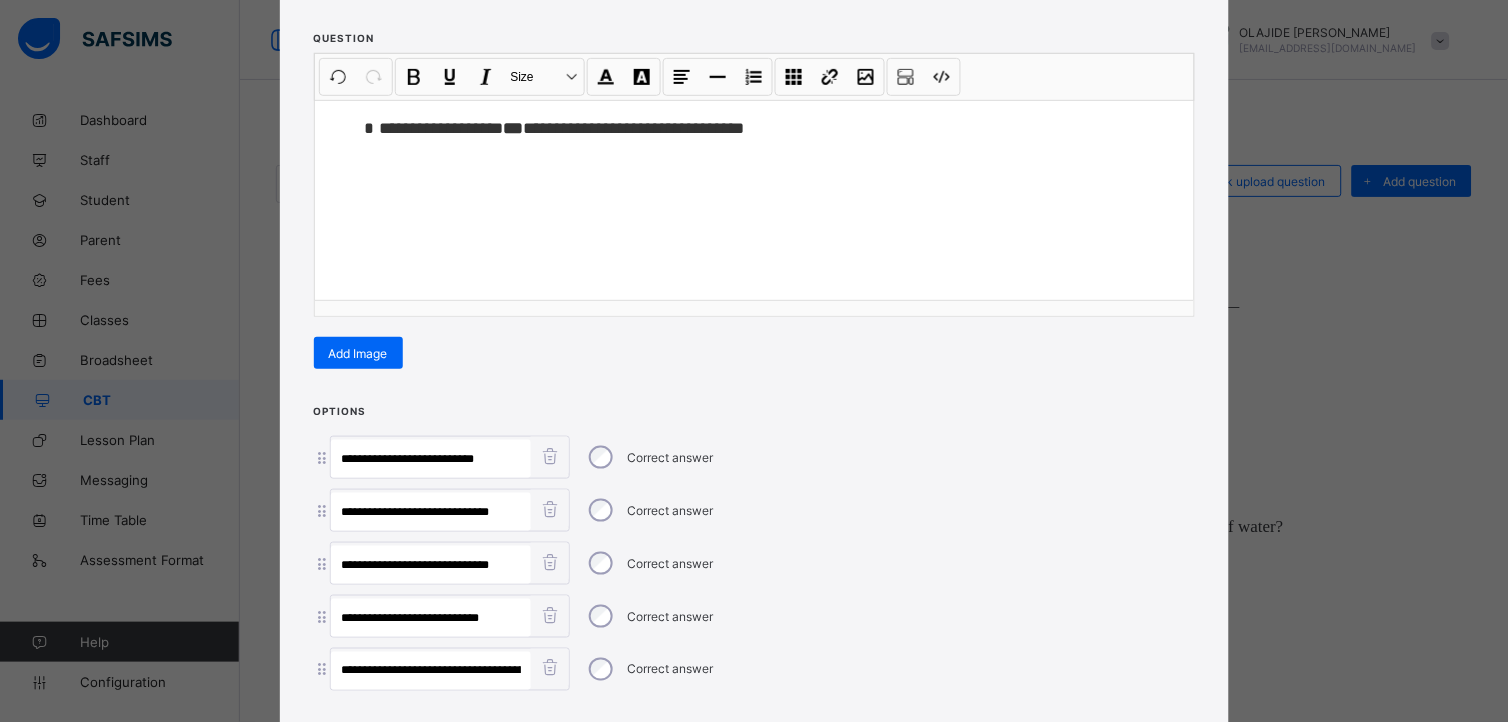 click on "**********" at bounding box center [754, 361] 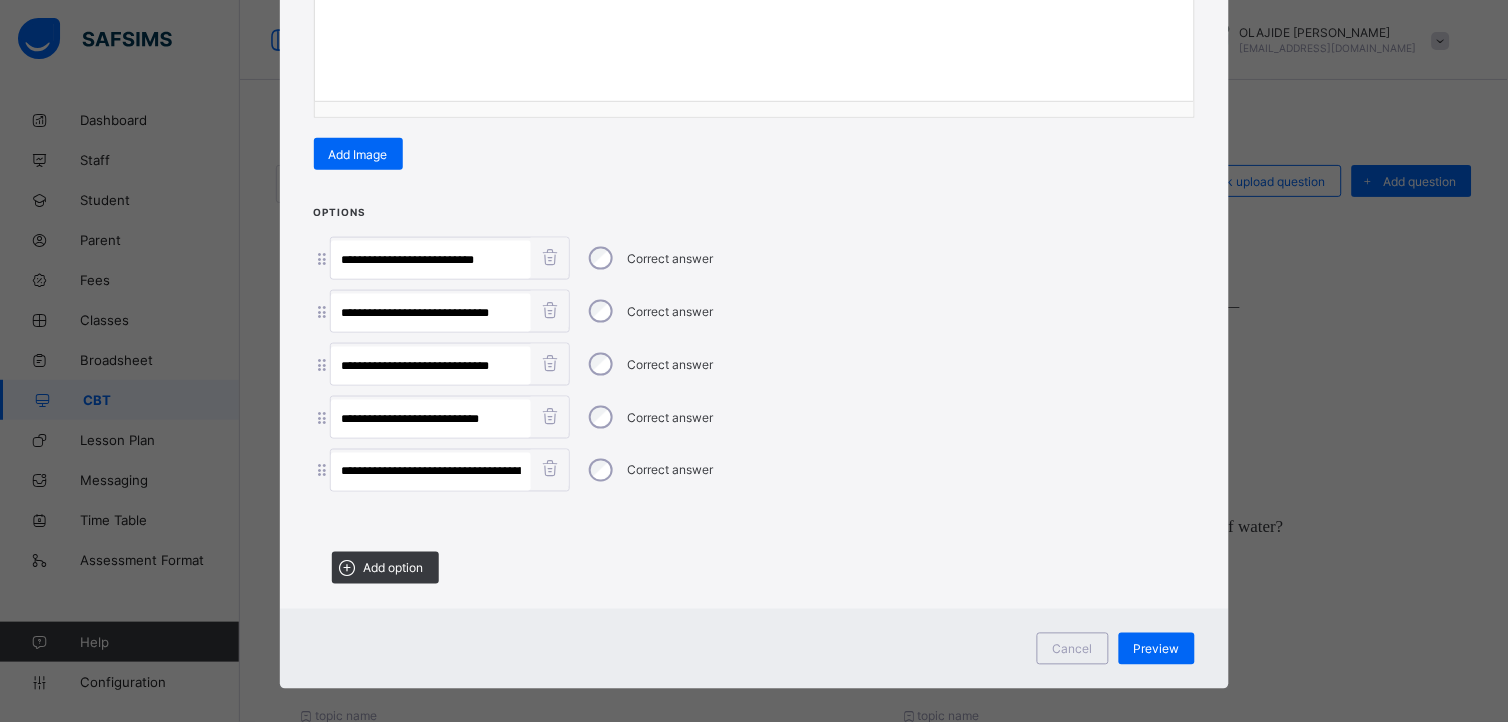 scroll, scrollTop: 432, scrollLeft: 0, axis: vertical 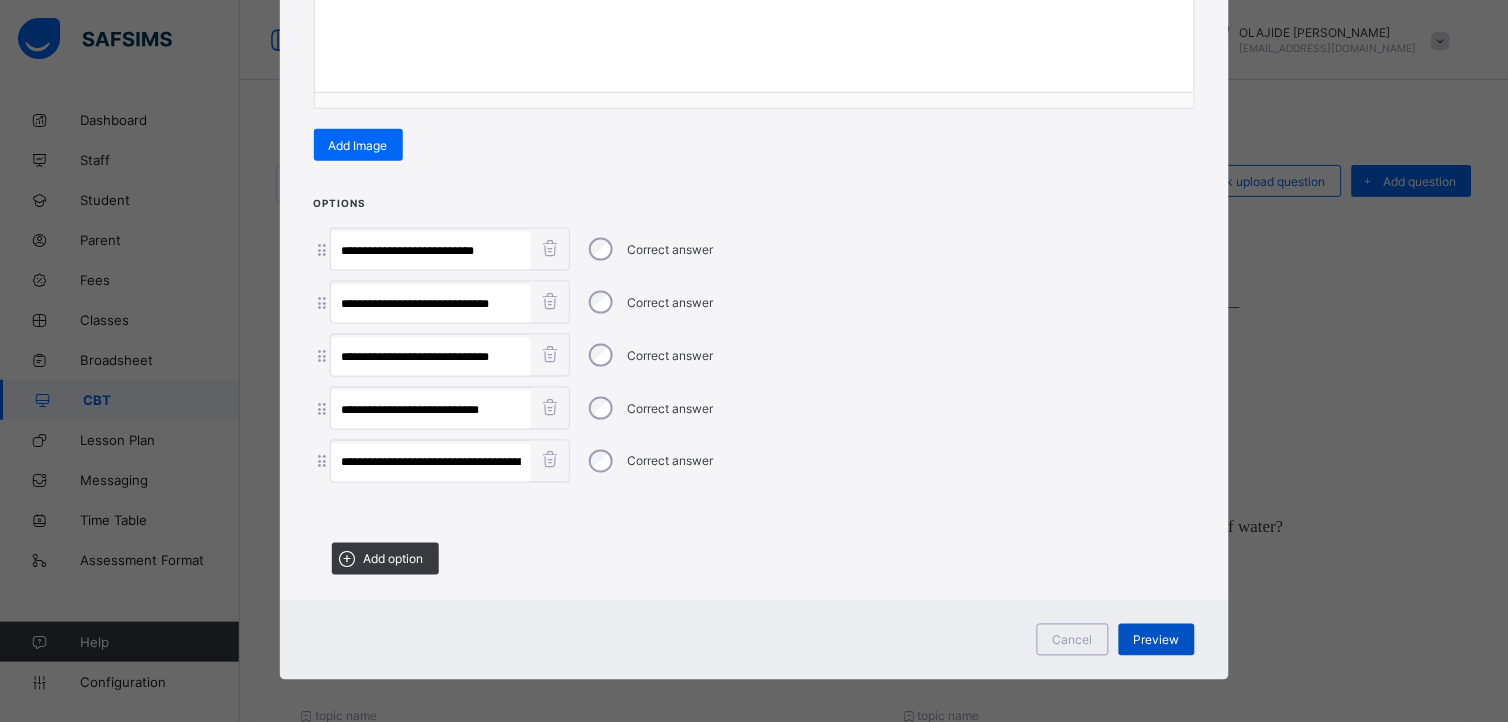 click on "Preview" at bounding box center (1157, 640) 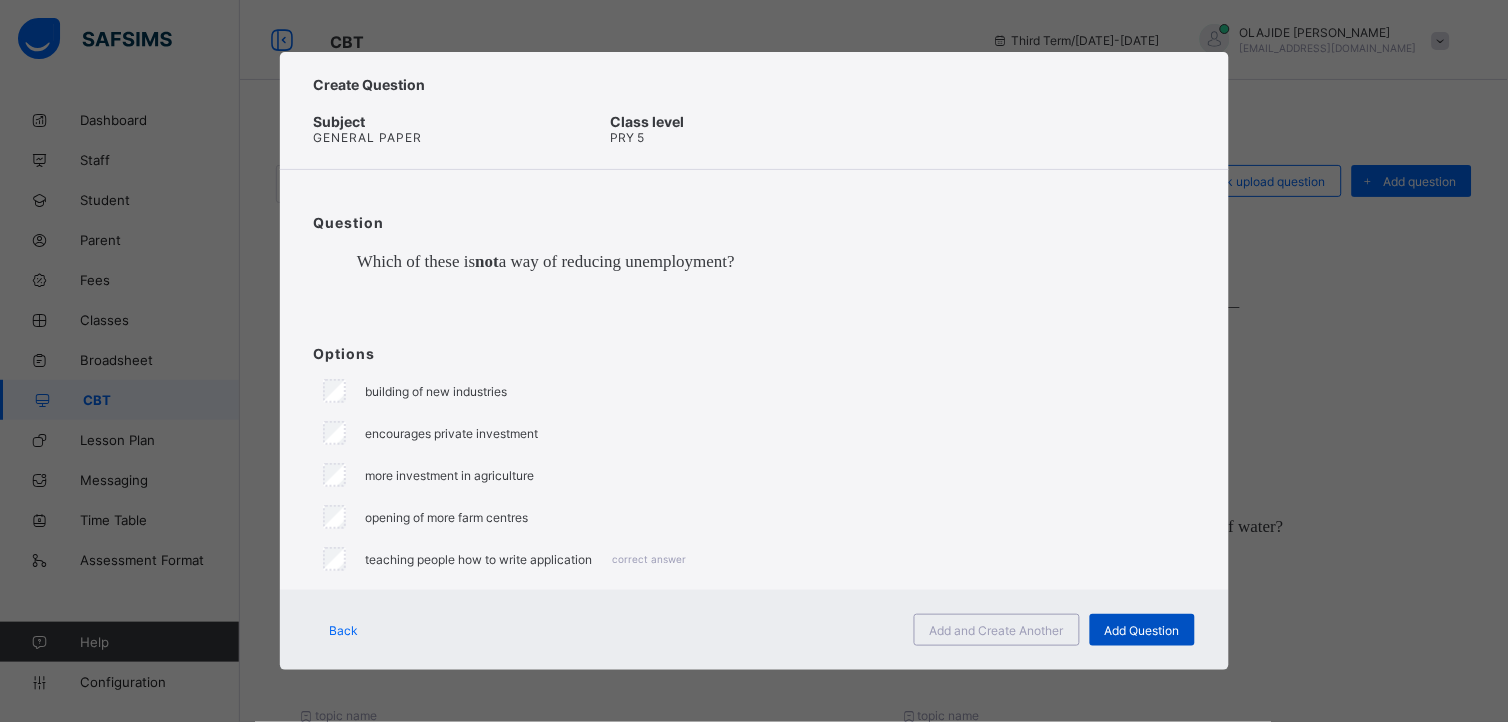 scroll, scrollTop: 0, scrollLeft: 0, axis: both 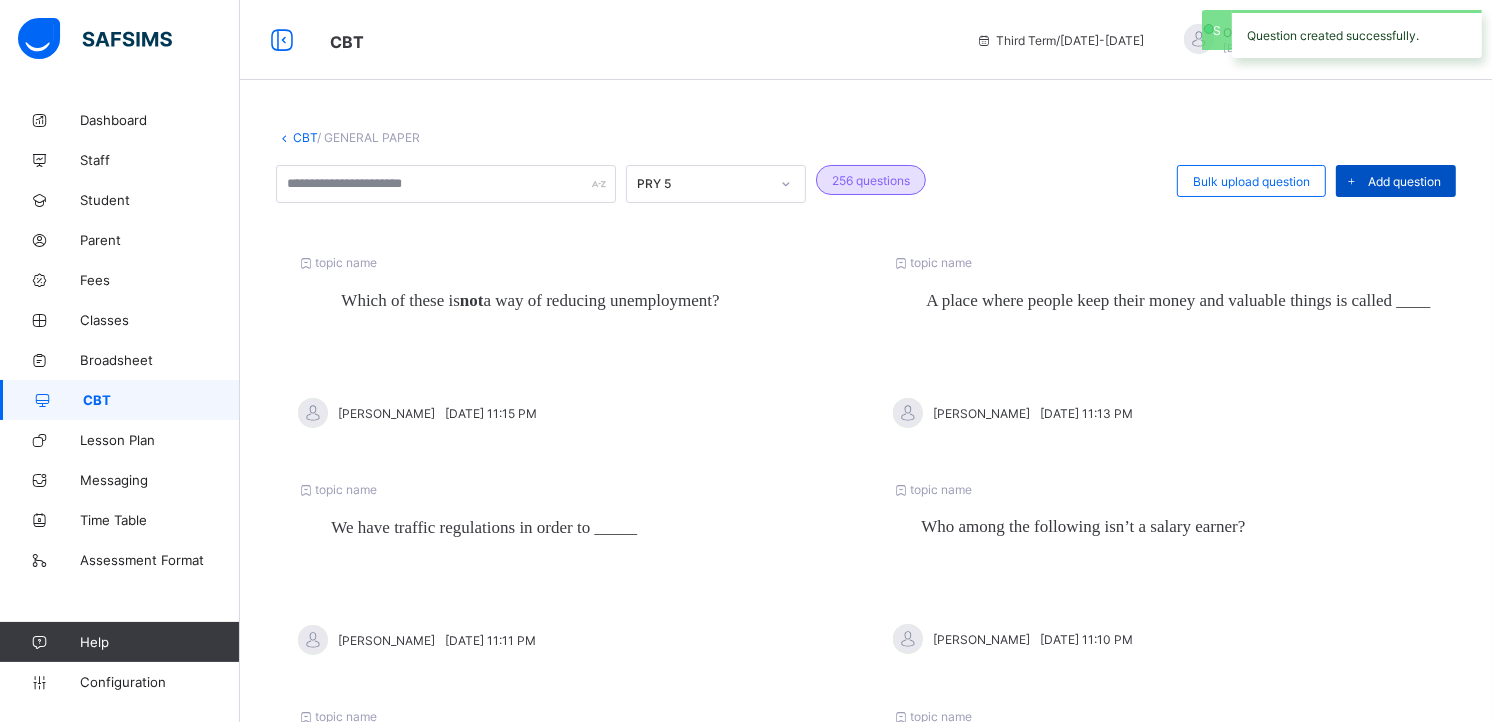 click on "Add question" at bounding box center [1396, 181] 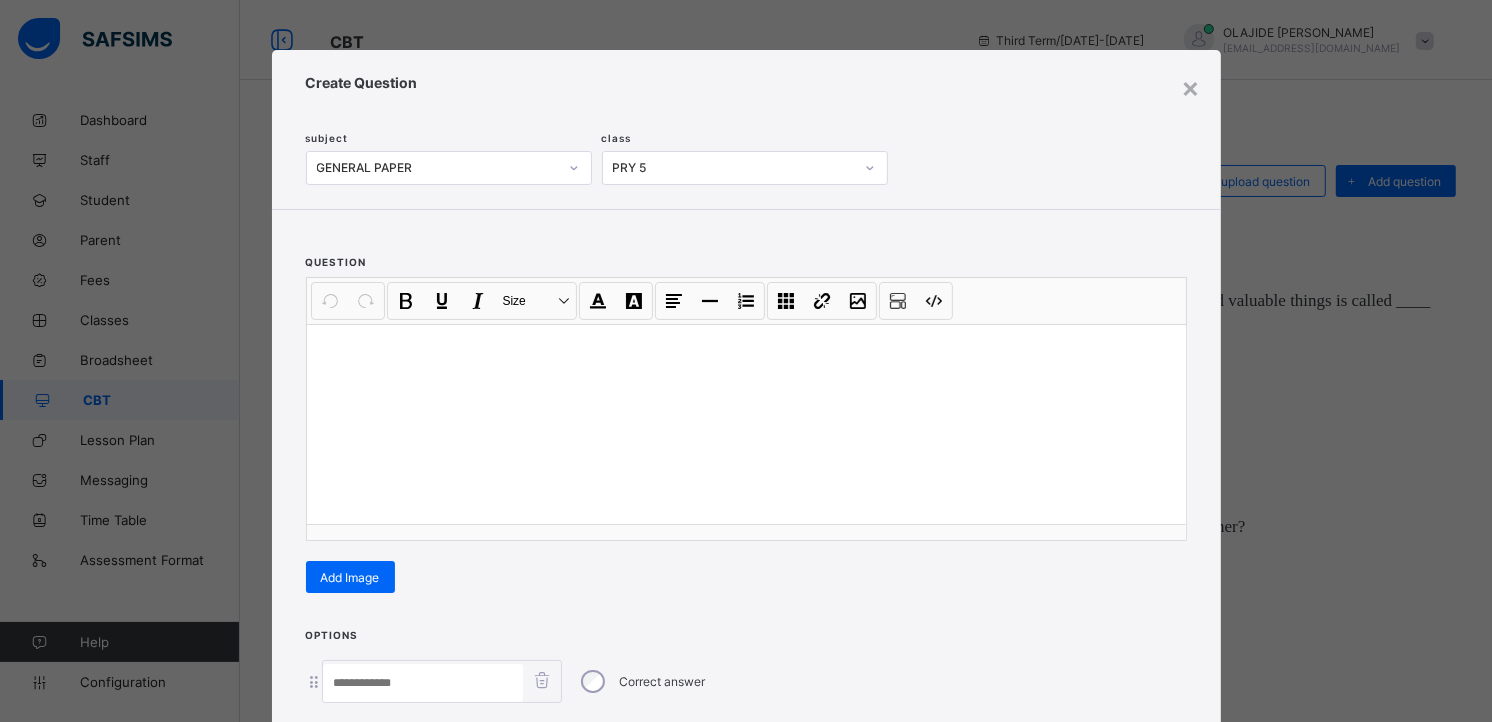 click at bounding box center (746, 350) 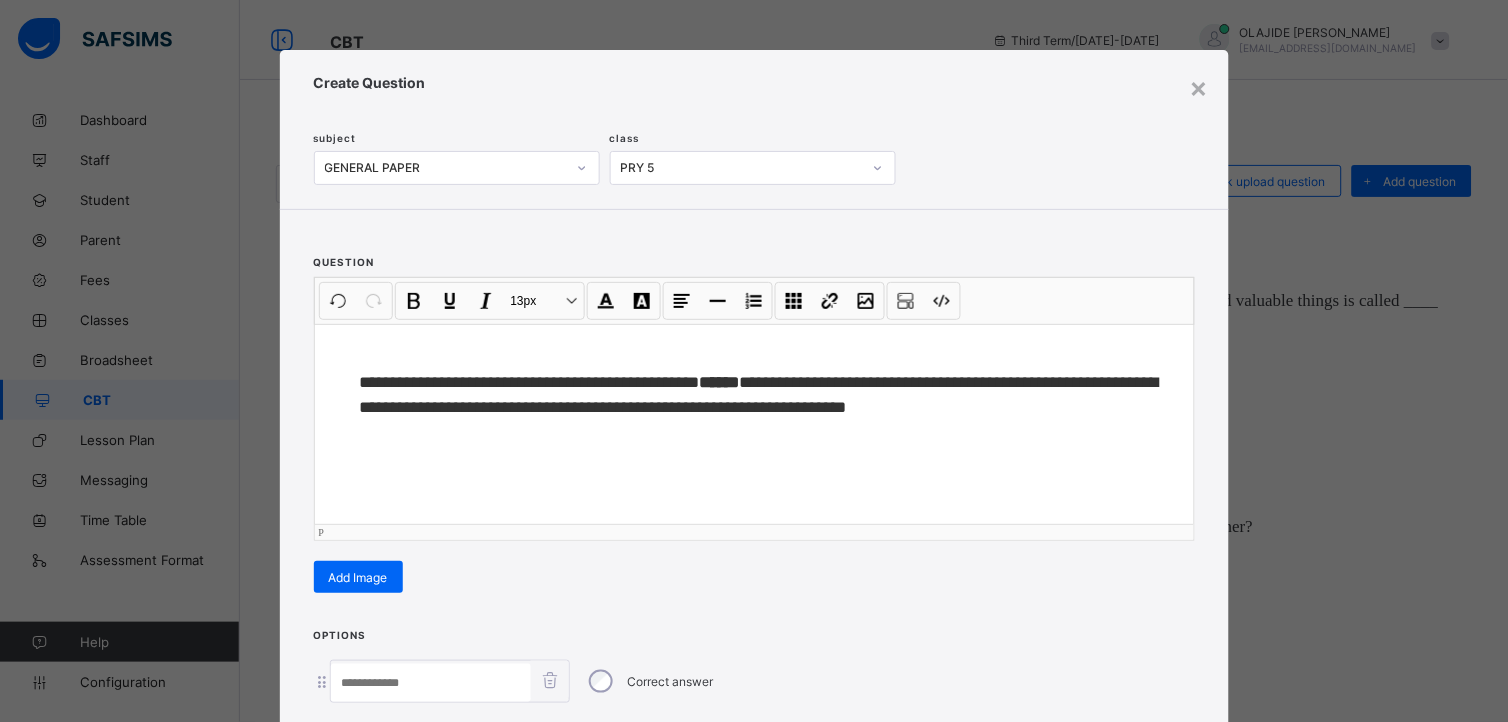 click on "**" at bounding box center (369, 382) 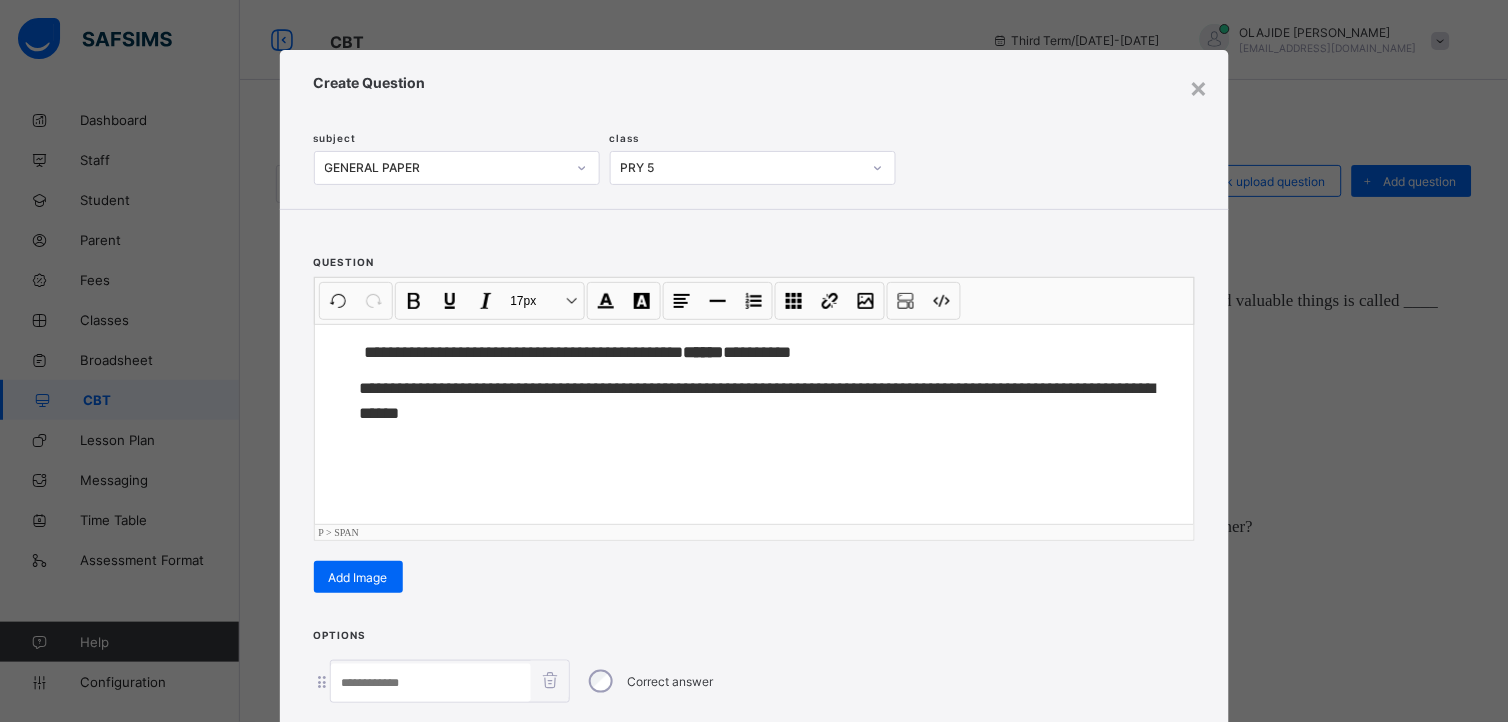 click on "**********" at bounding box center [754, 361] 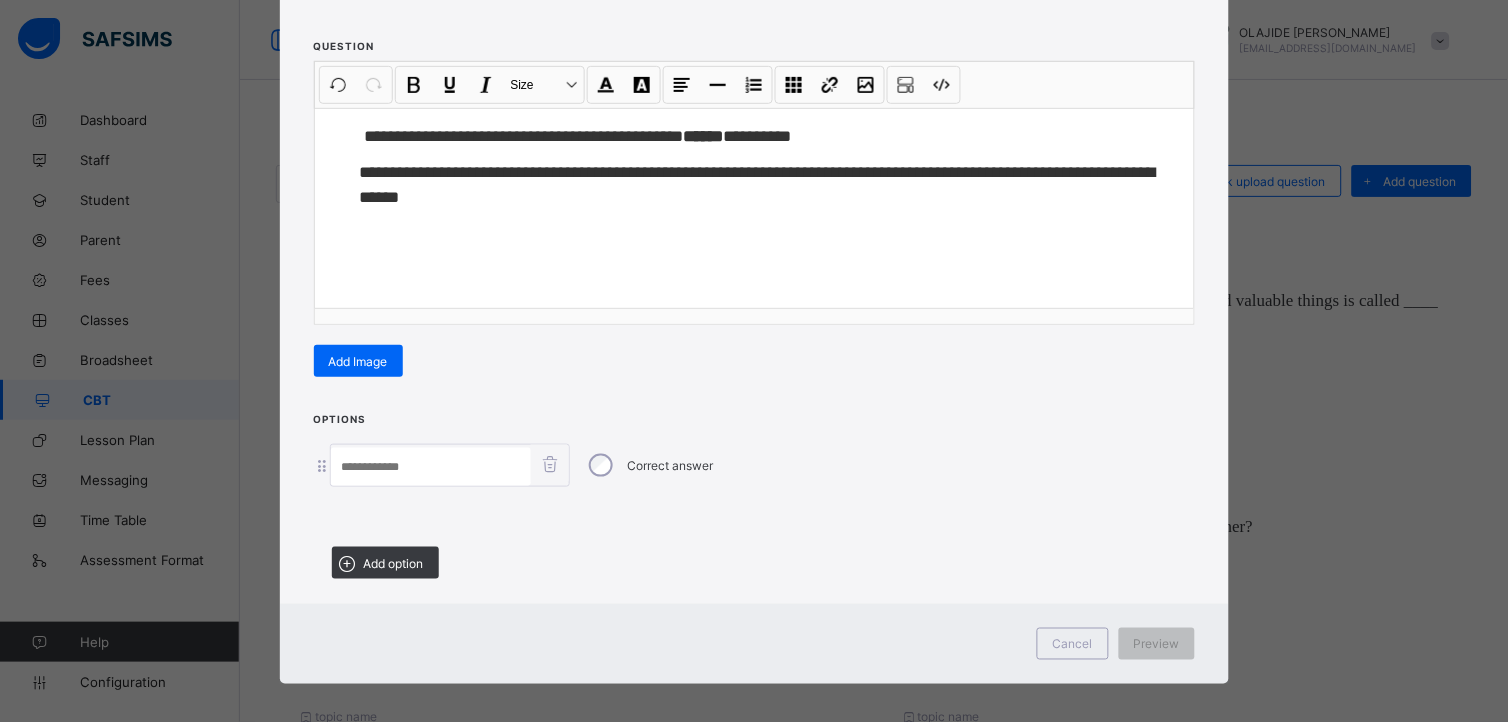 scroll, scrollTop: 224, scrollLeft: 0, axis: vertical 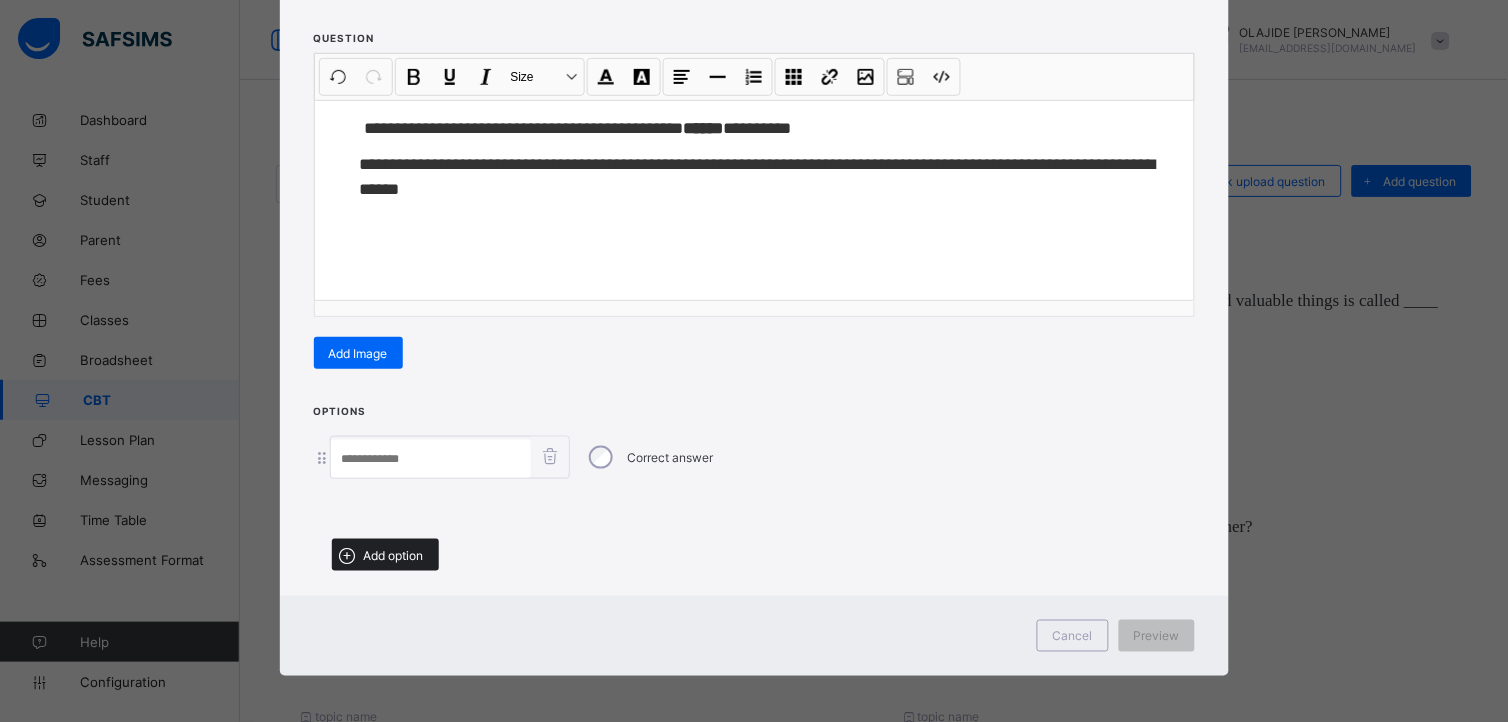 click on "Add option" at bounding box center [394, 555] 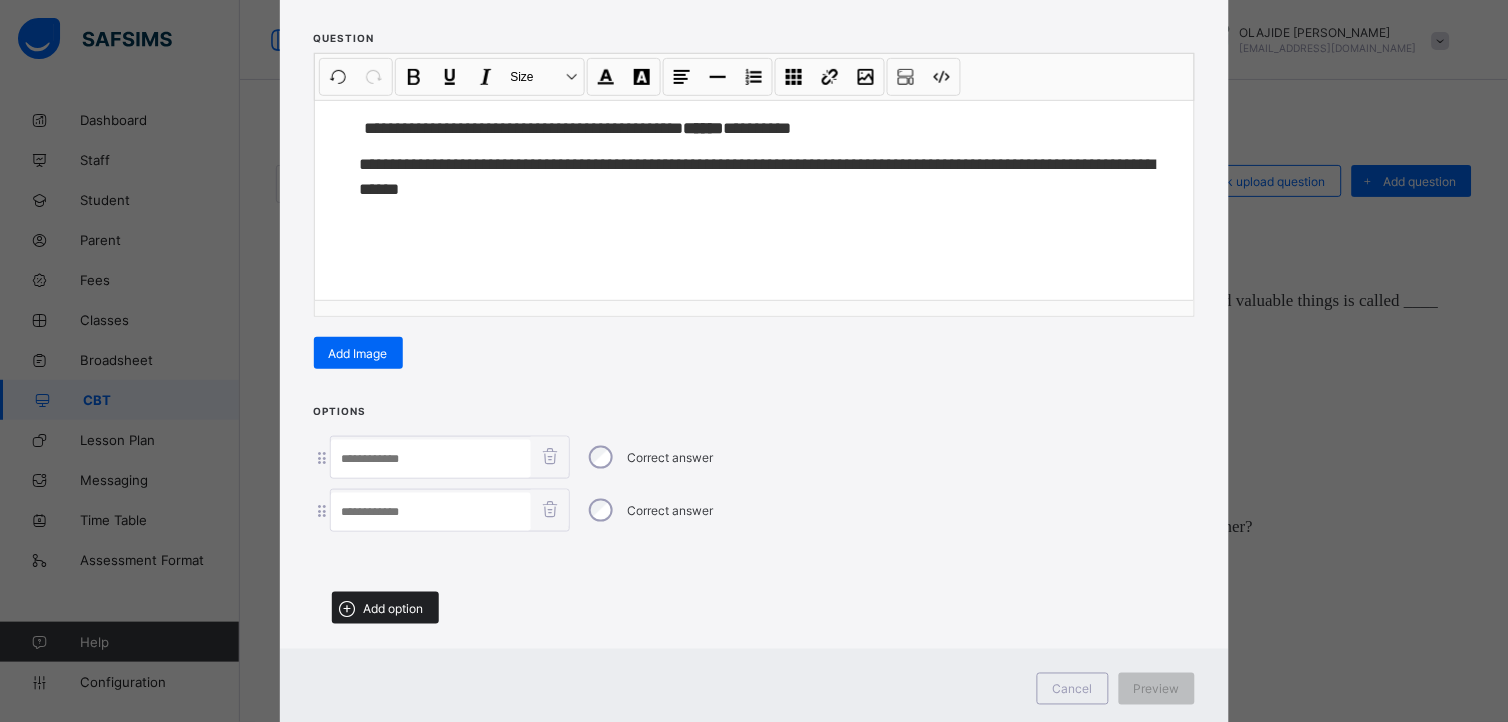 click on "Add option" at bounding box center [394, 608] 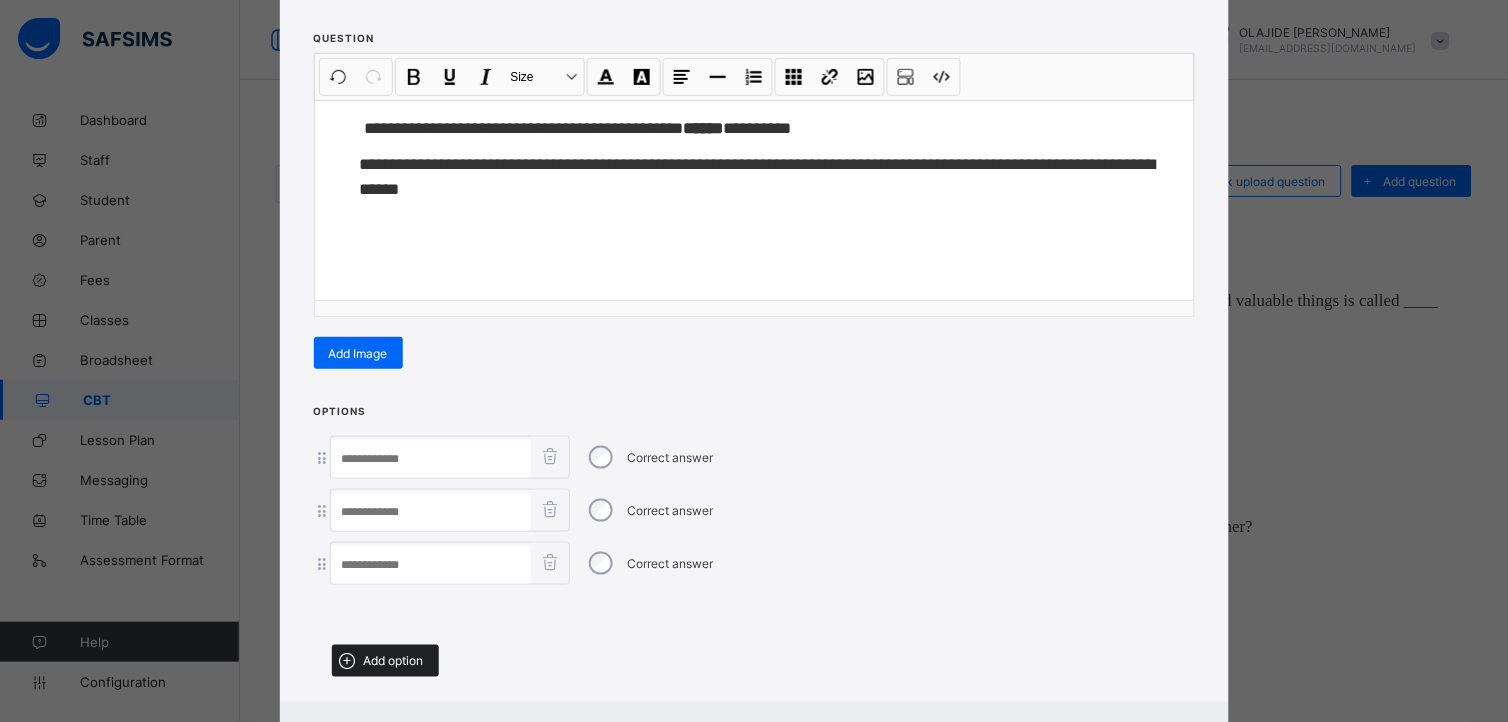 click on "Add option" at bounding box center [394, 661] 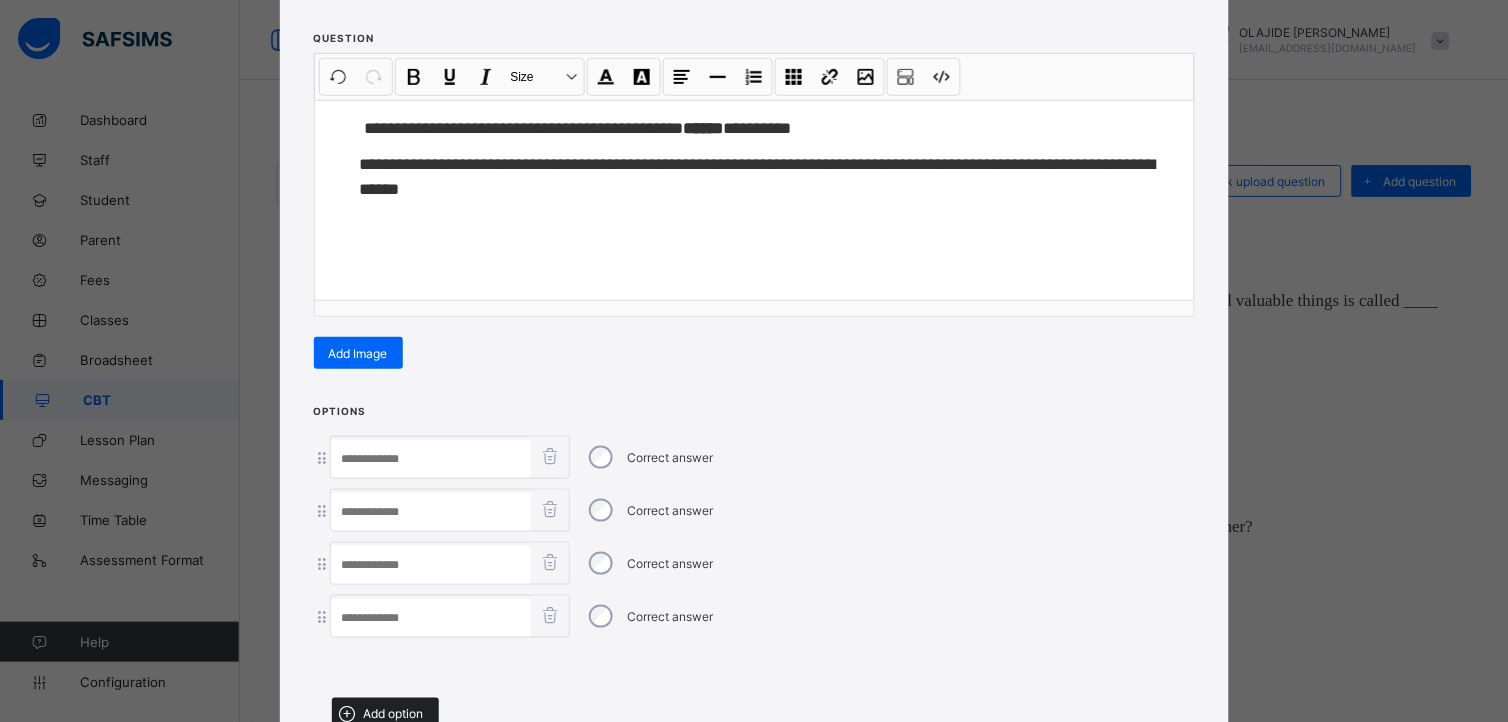 click on "Add option" at bounding box center (394, 714) 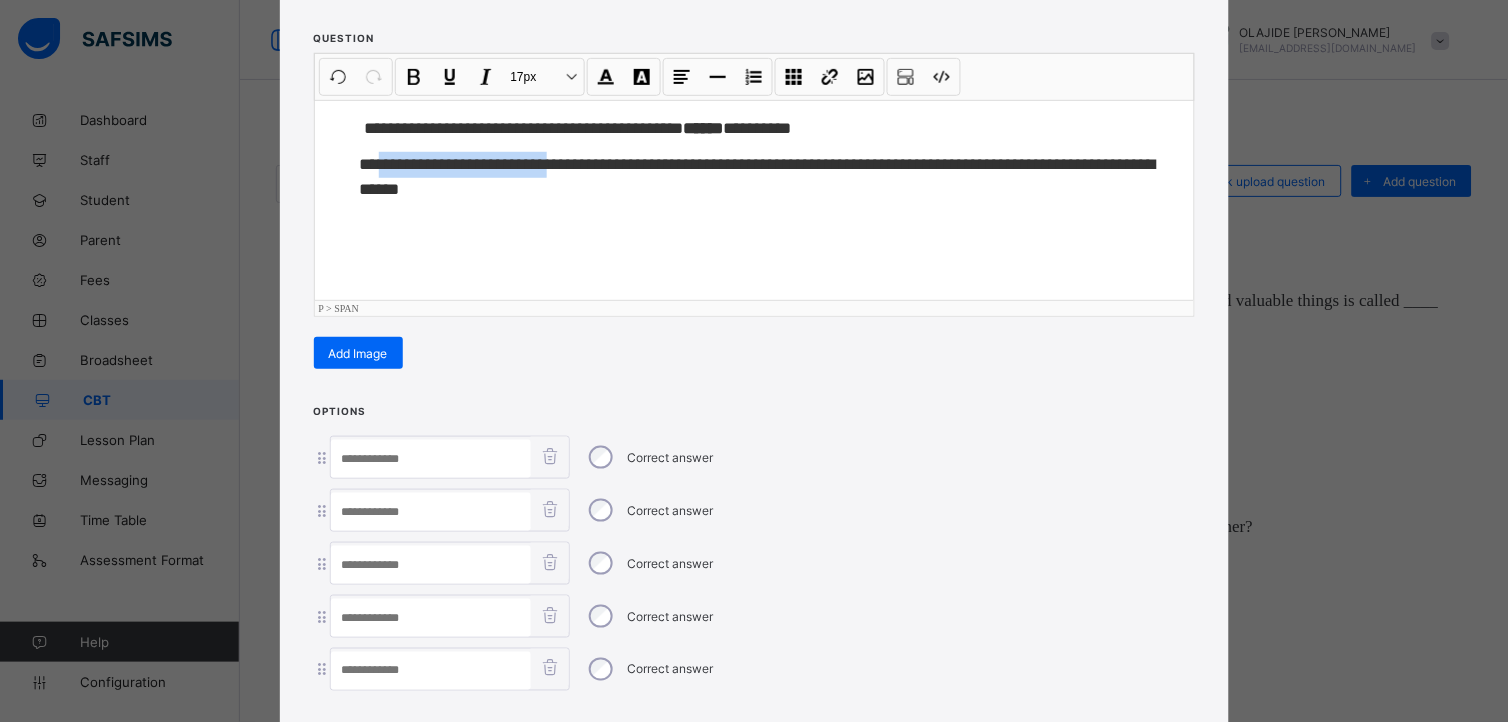 drag, startPoint x: 376, startPoint y: 161, endPoint x: 563, endPoint y: 164, distance: 187.02406 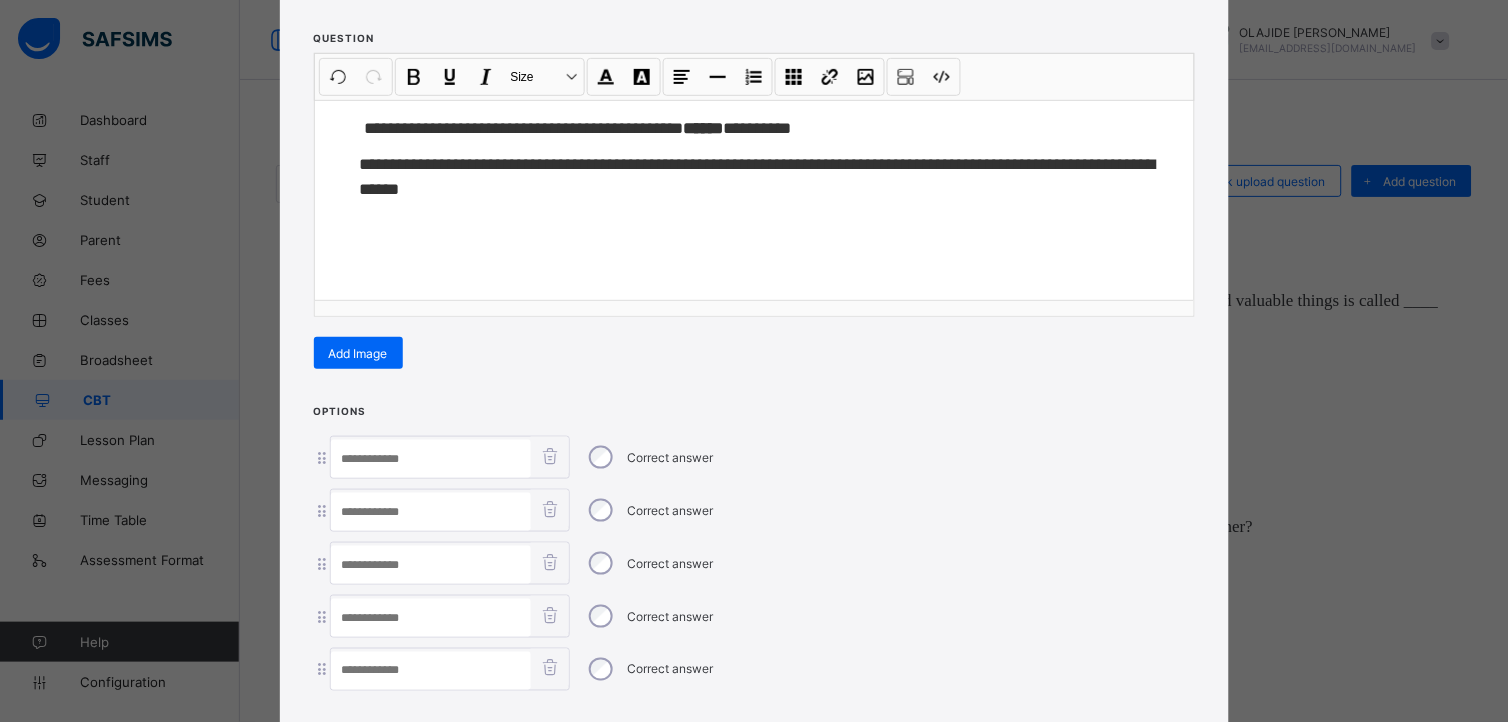 paste on "**********" 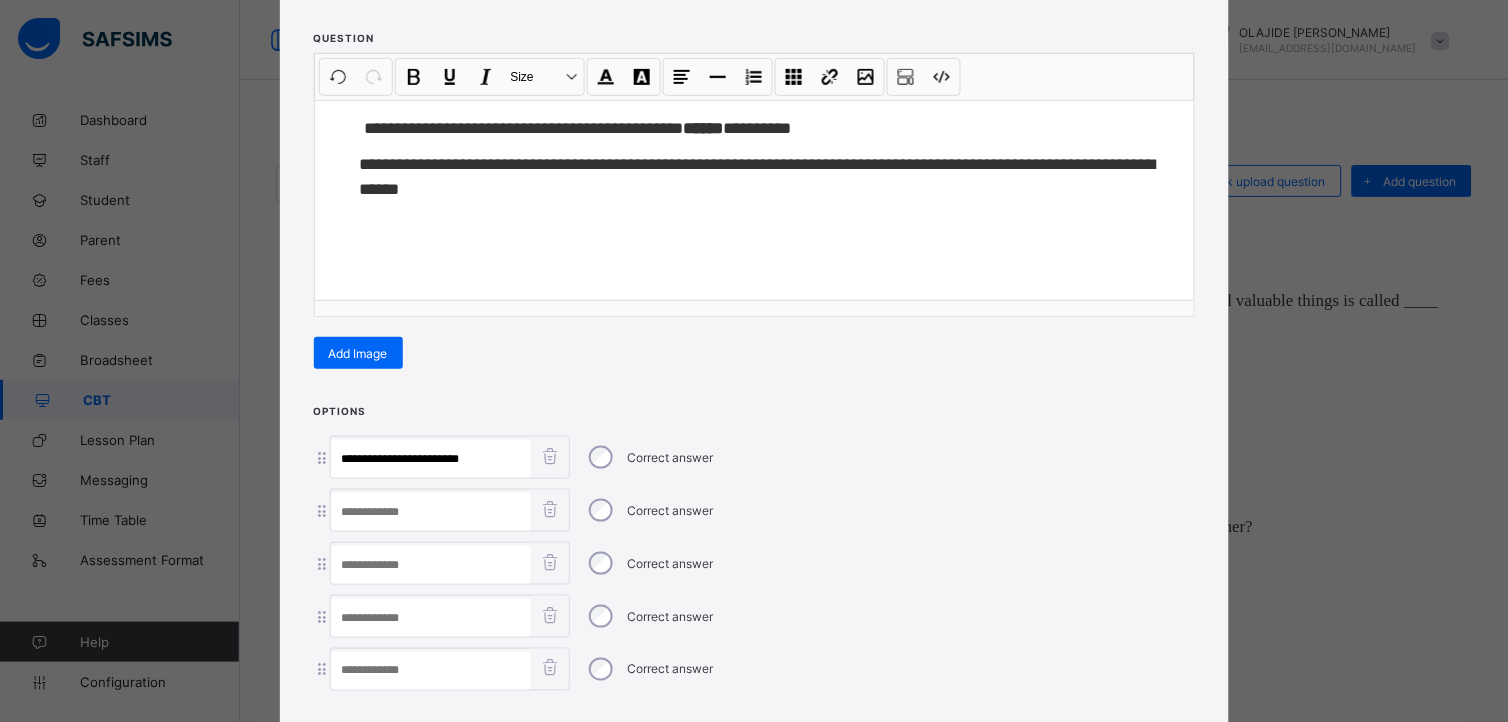 type on "**********" 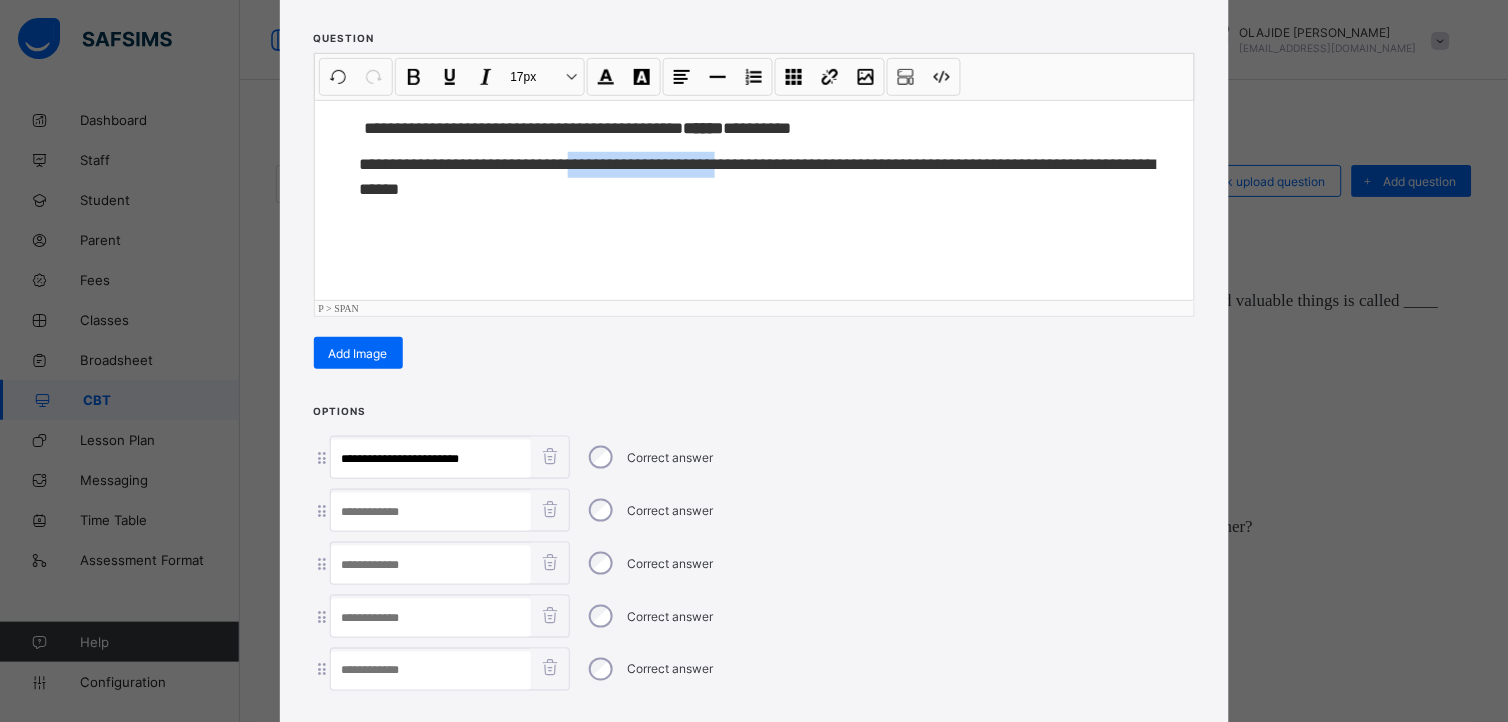 drag, startPoint x: 592, startPoint y: 161, endPoint x: 754, endPoint y: 163, distance: 162.01234 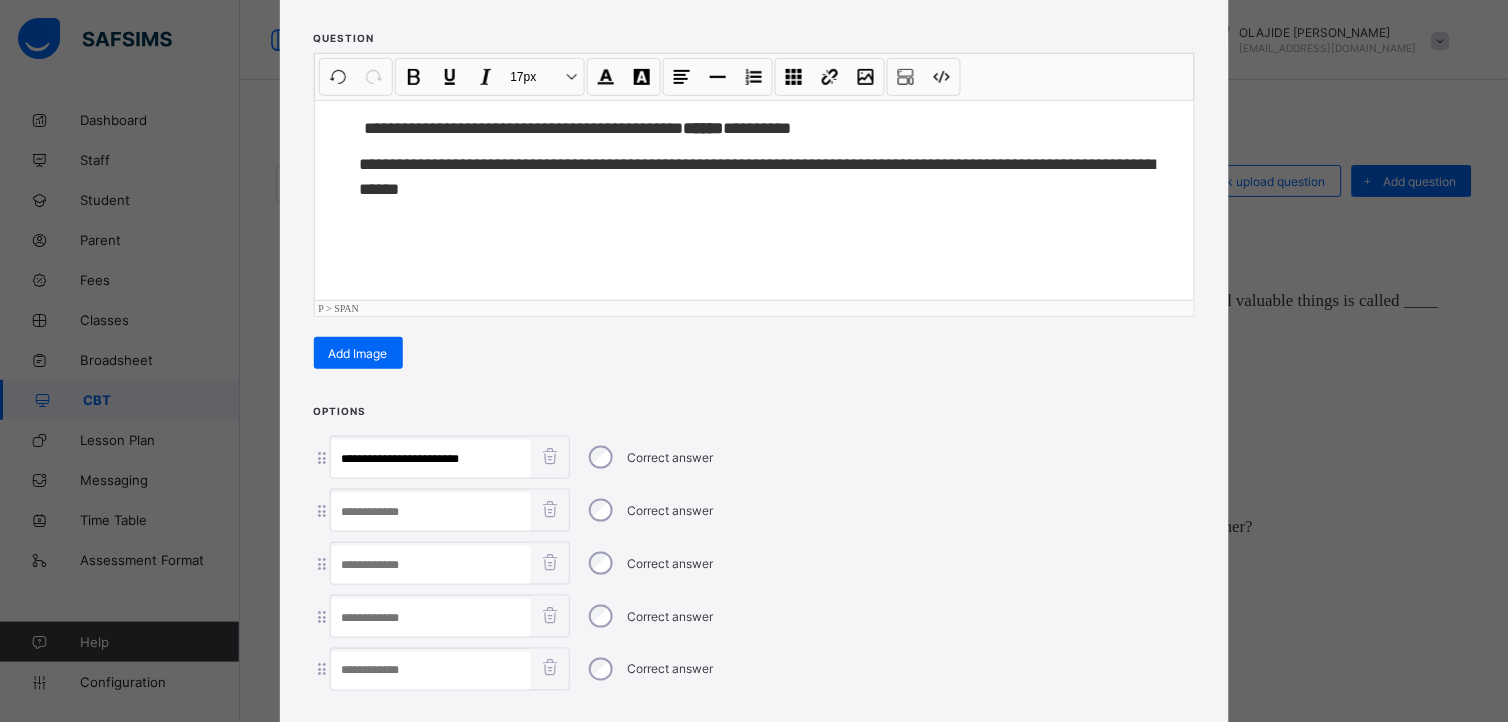 paste on "**********" 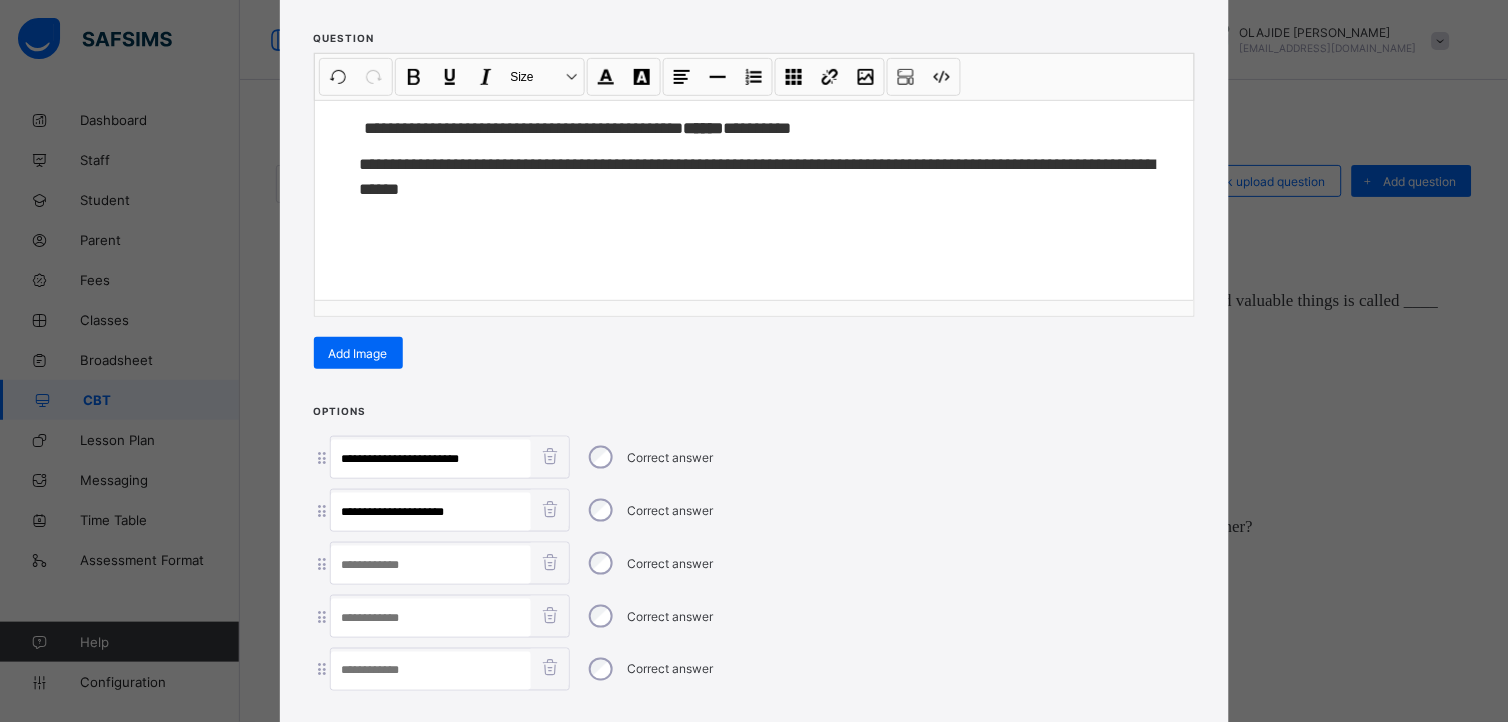 type on "**********" 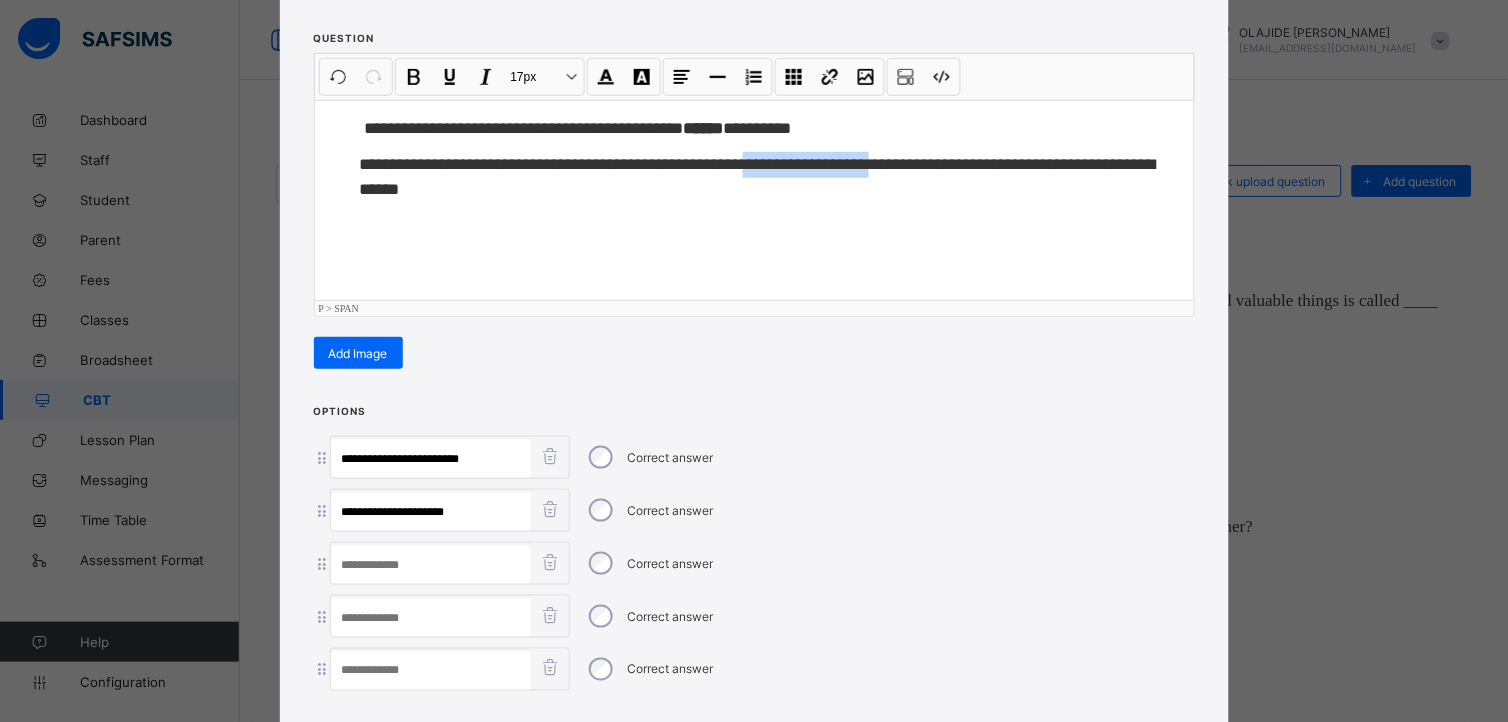 drag, startPoint x: 781, startPoint y: 160, endPoint x: 914, endPoint y: 166, distance: 133.13527 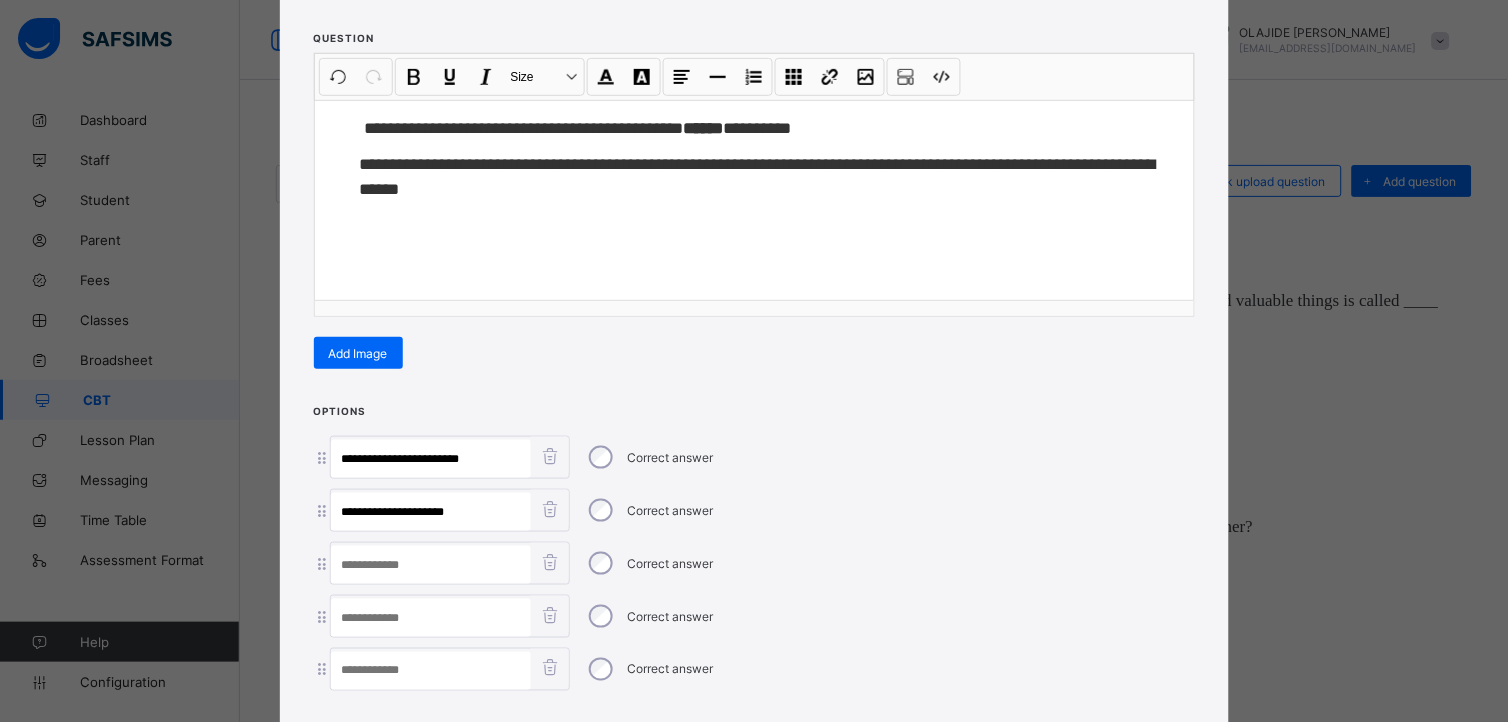 paste on "**********" 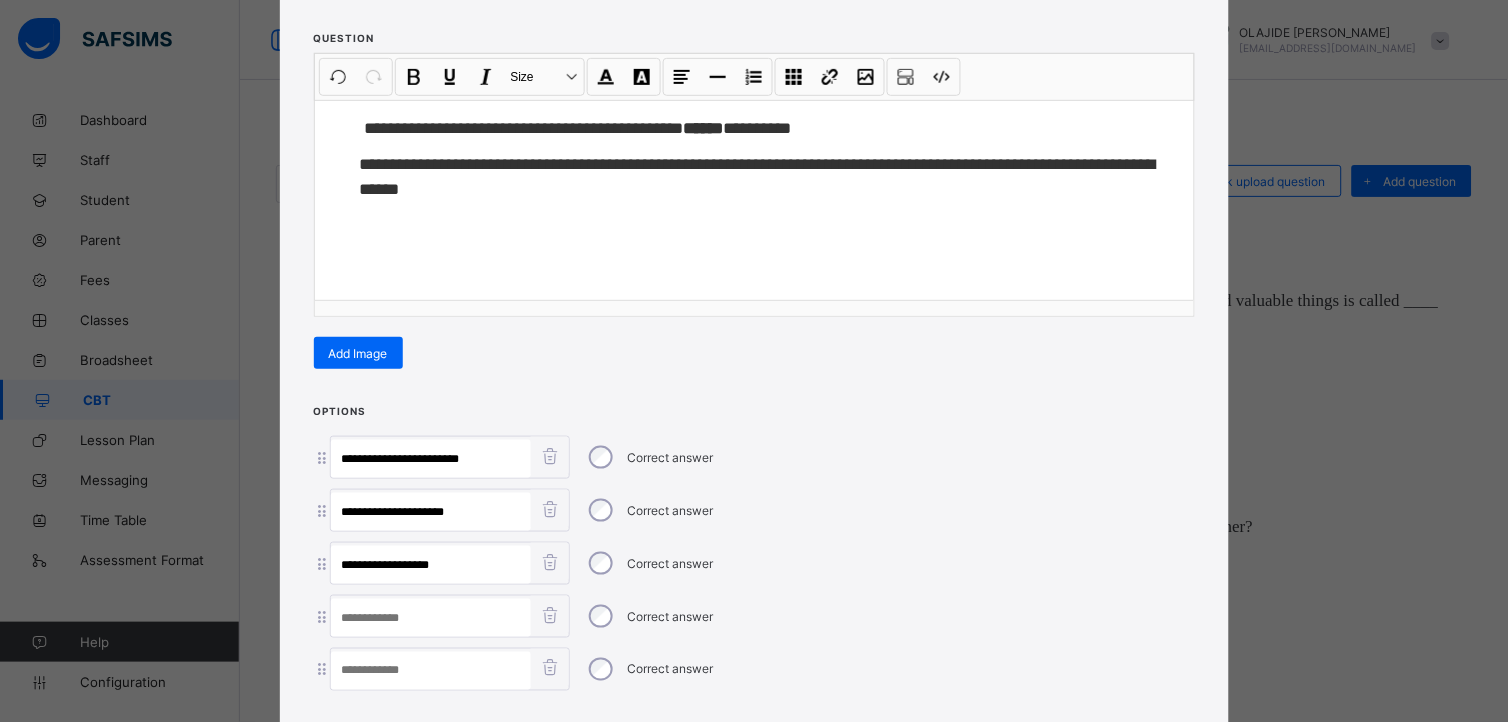 type on "**********" 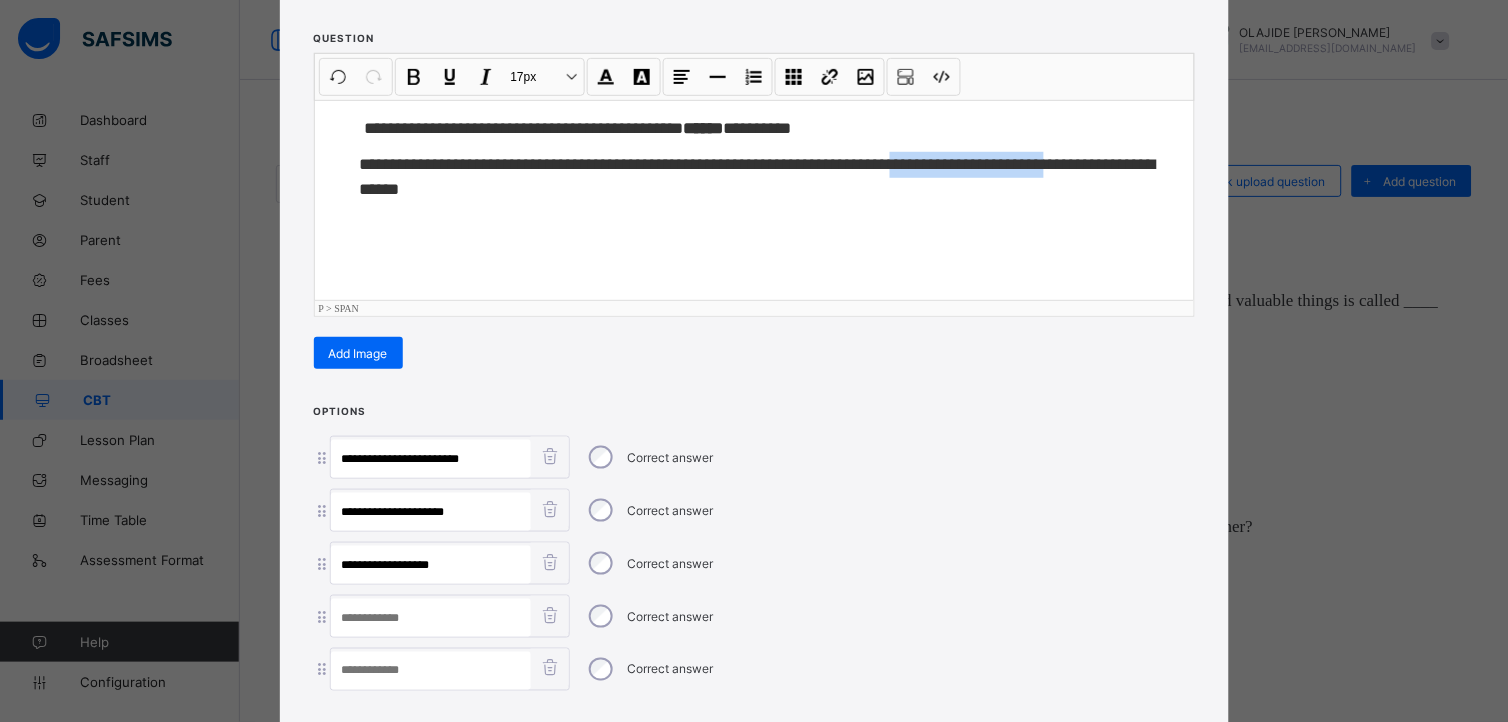 drag, startPoint x: 940, startPoint y: 158, endPoint x: 1112, endPoint y: 173, distance: 172.65283 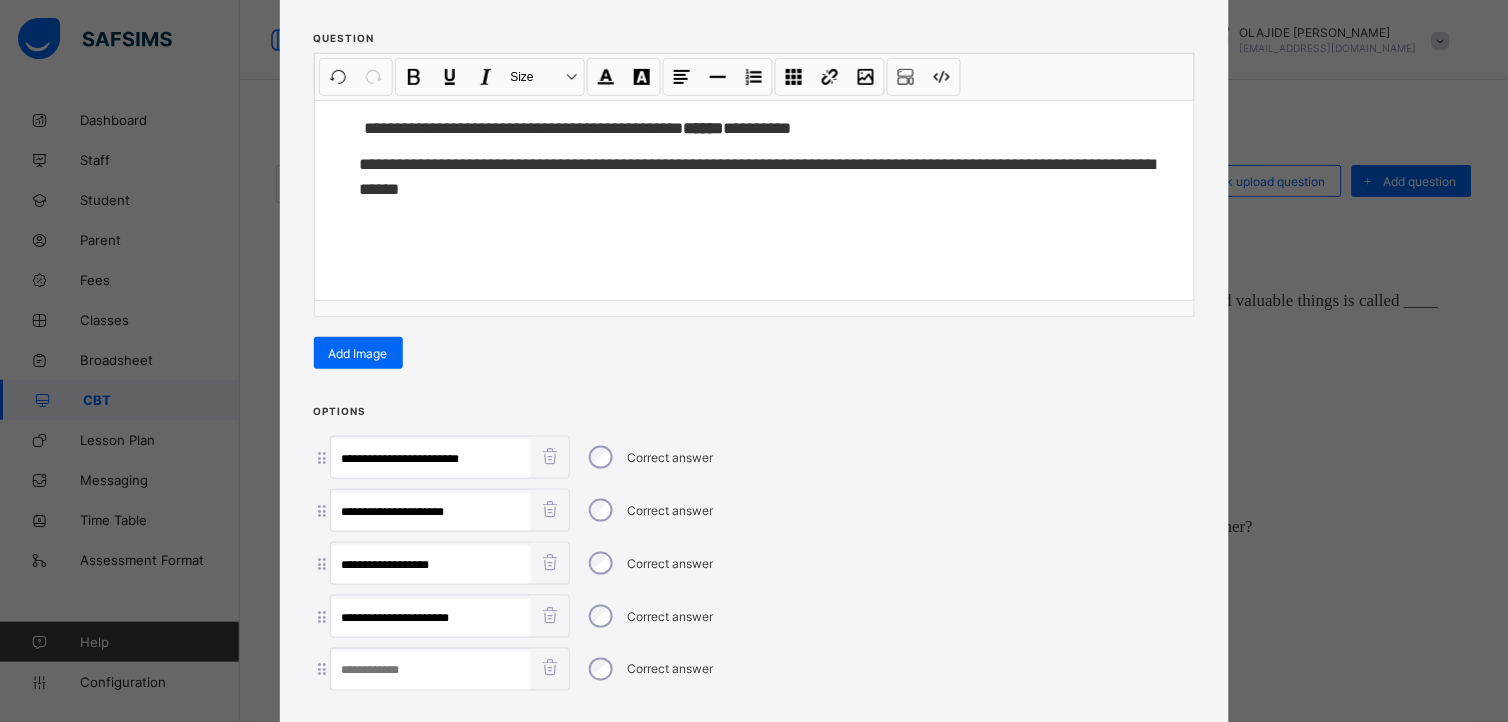 type on "**********" 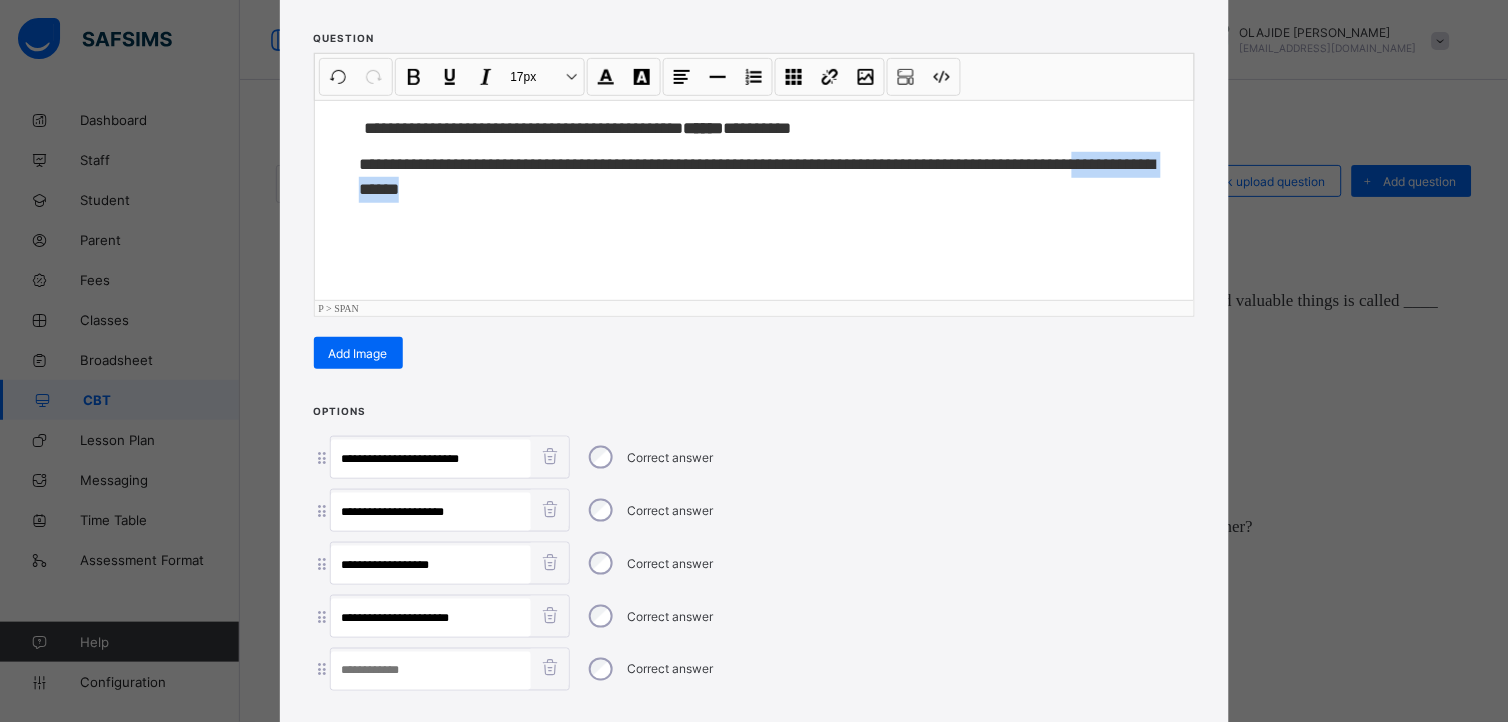drag, startPoint x: 351, startPoint y: 186, endPoint x: 593, endPoint y: 305, distance: 269.67572 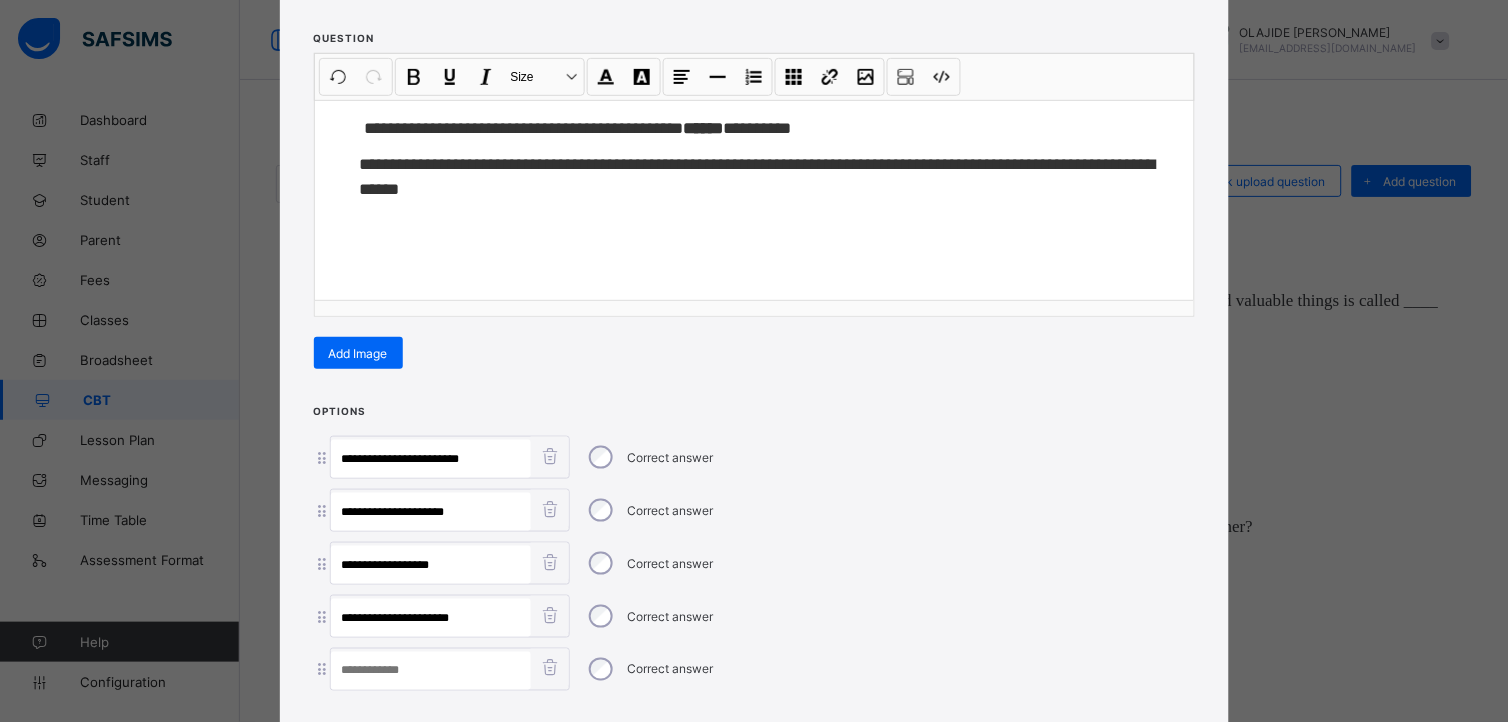 paste on "**********" 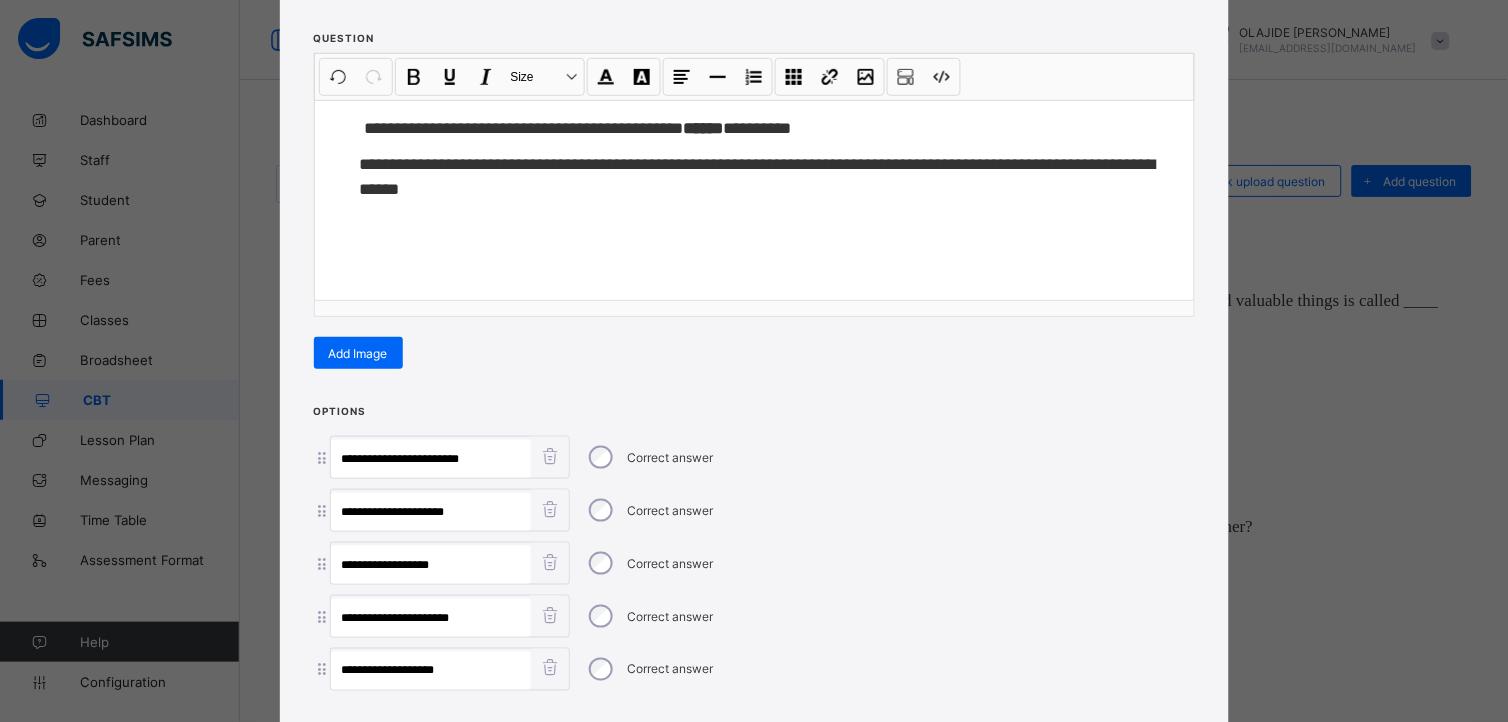 type on "**********" 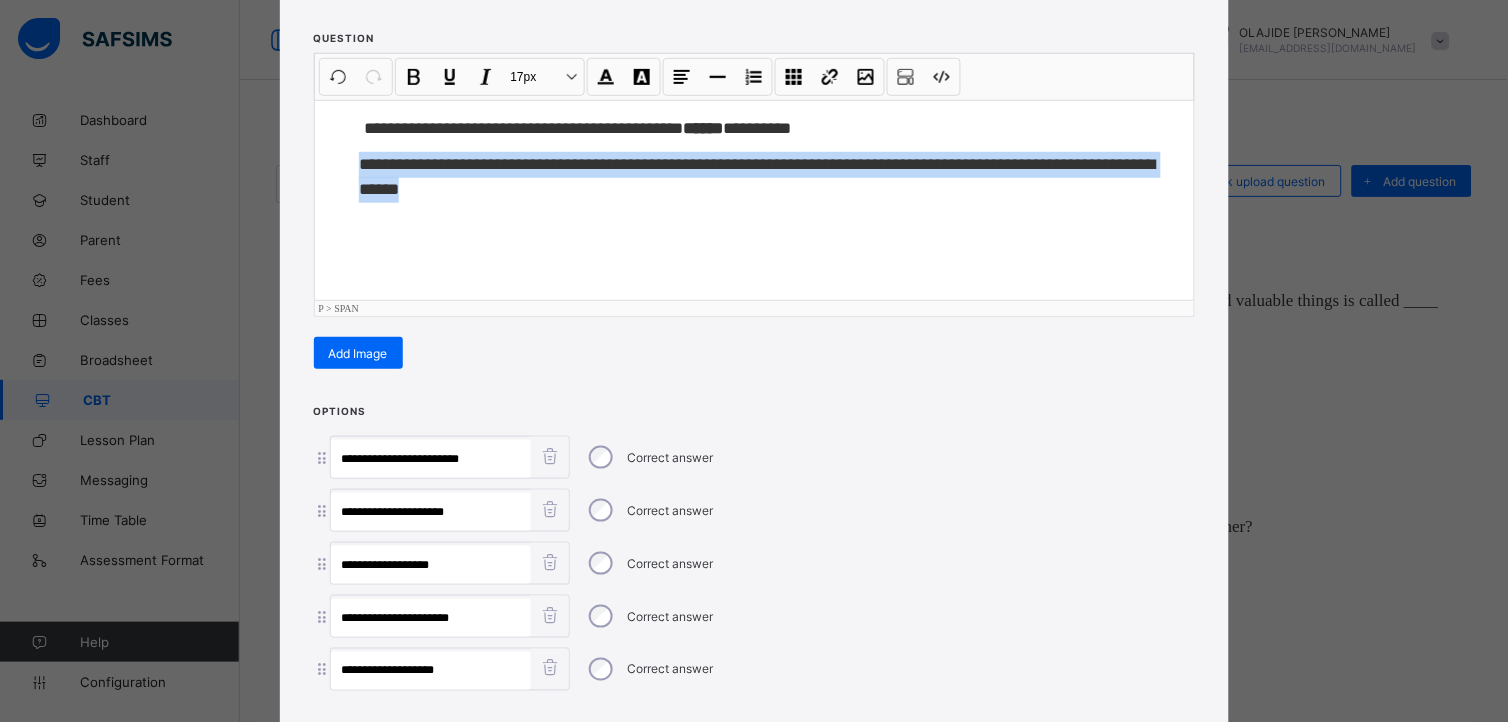 drag, startPoint x: 351, startPoint y: 156, endPoint x: 535, endPoint y: 255, distance: 208.94258 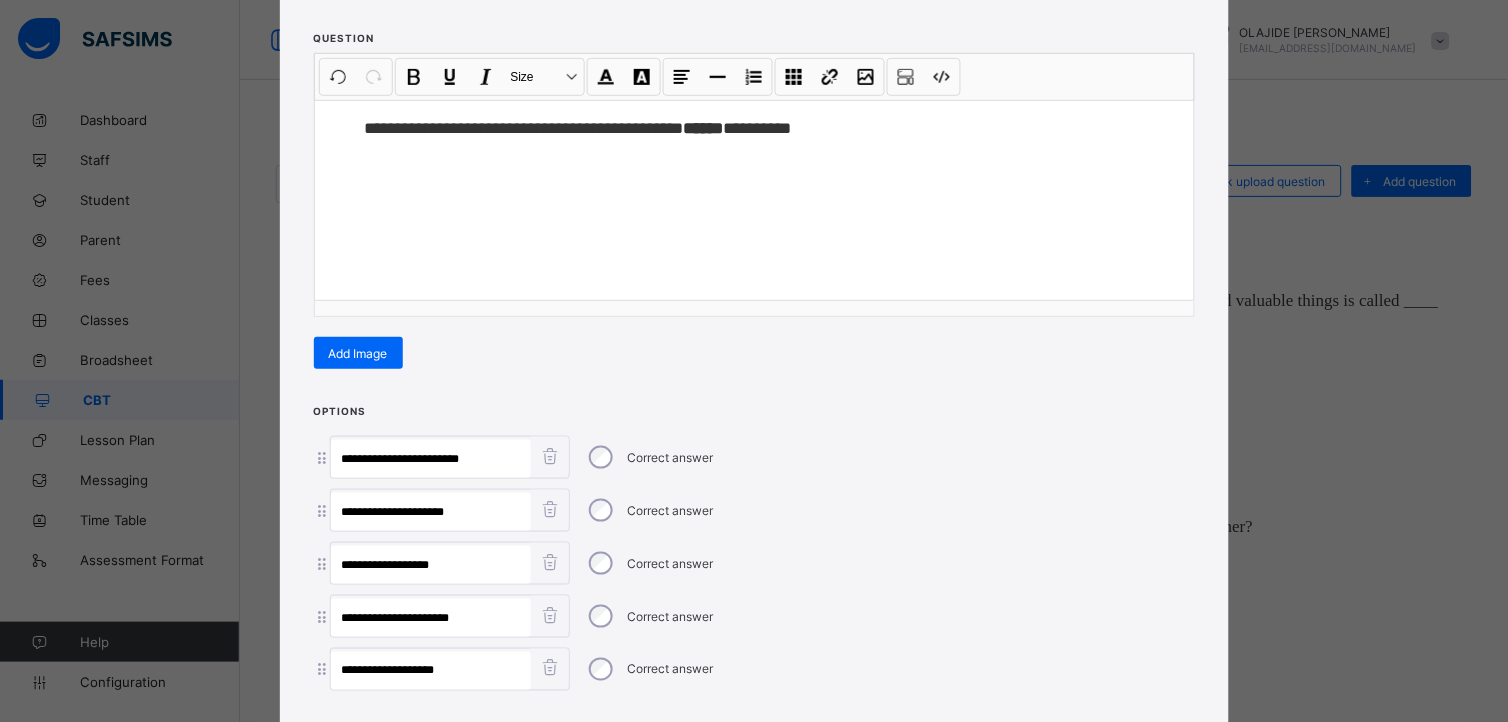 click on "**********" at bounding box center [754, 361] 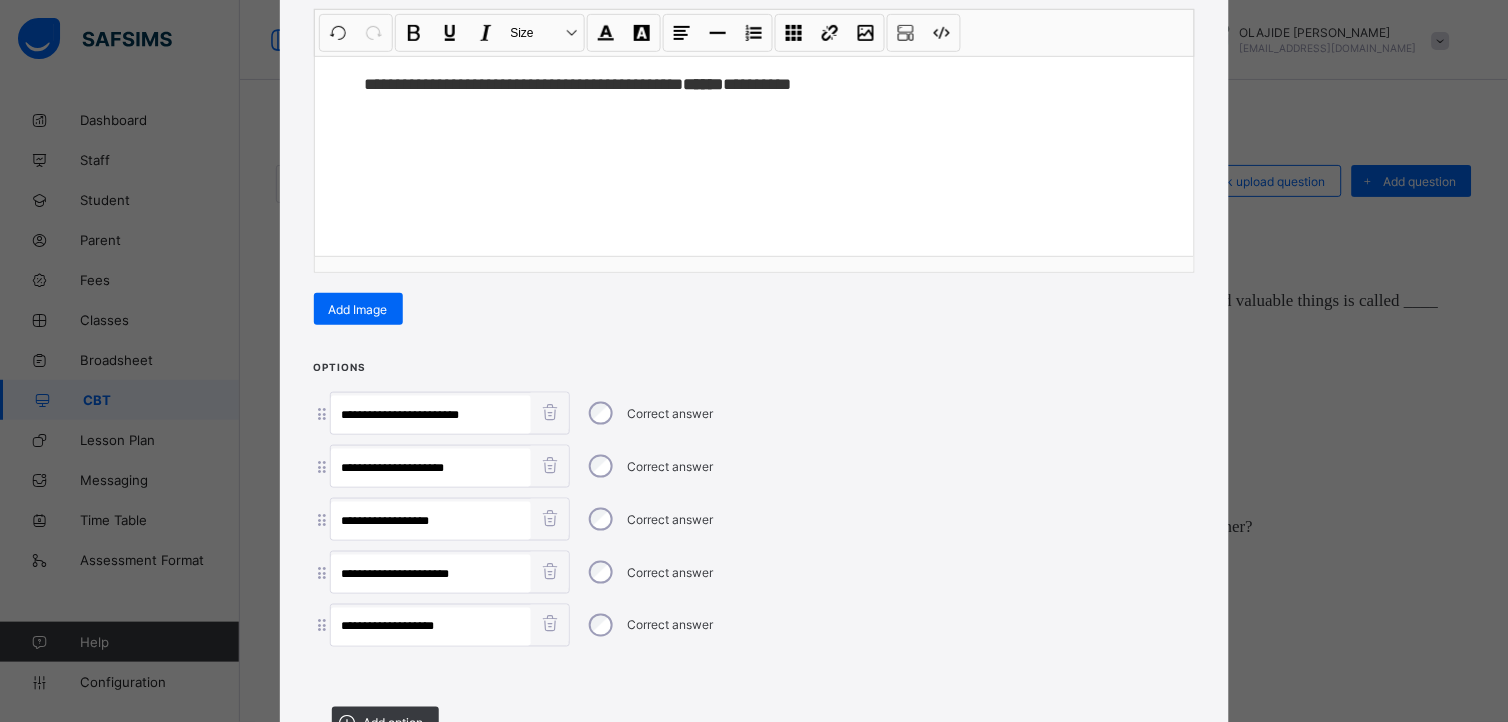 scroll, scrollTop: 432, scrollLeft: 0, axis: vertical 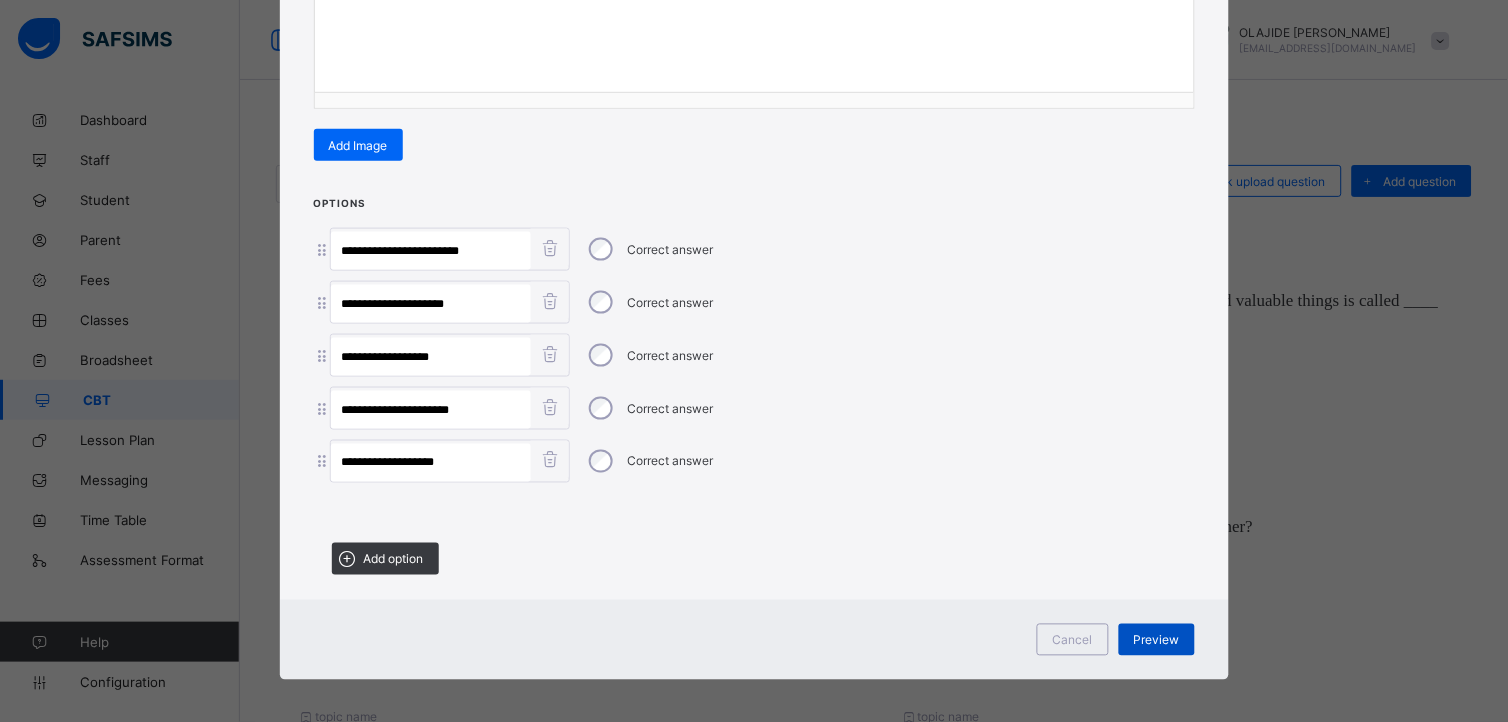 click on "Preview" at bounding box center [1157, 640] 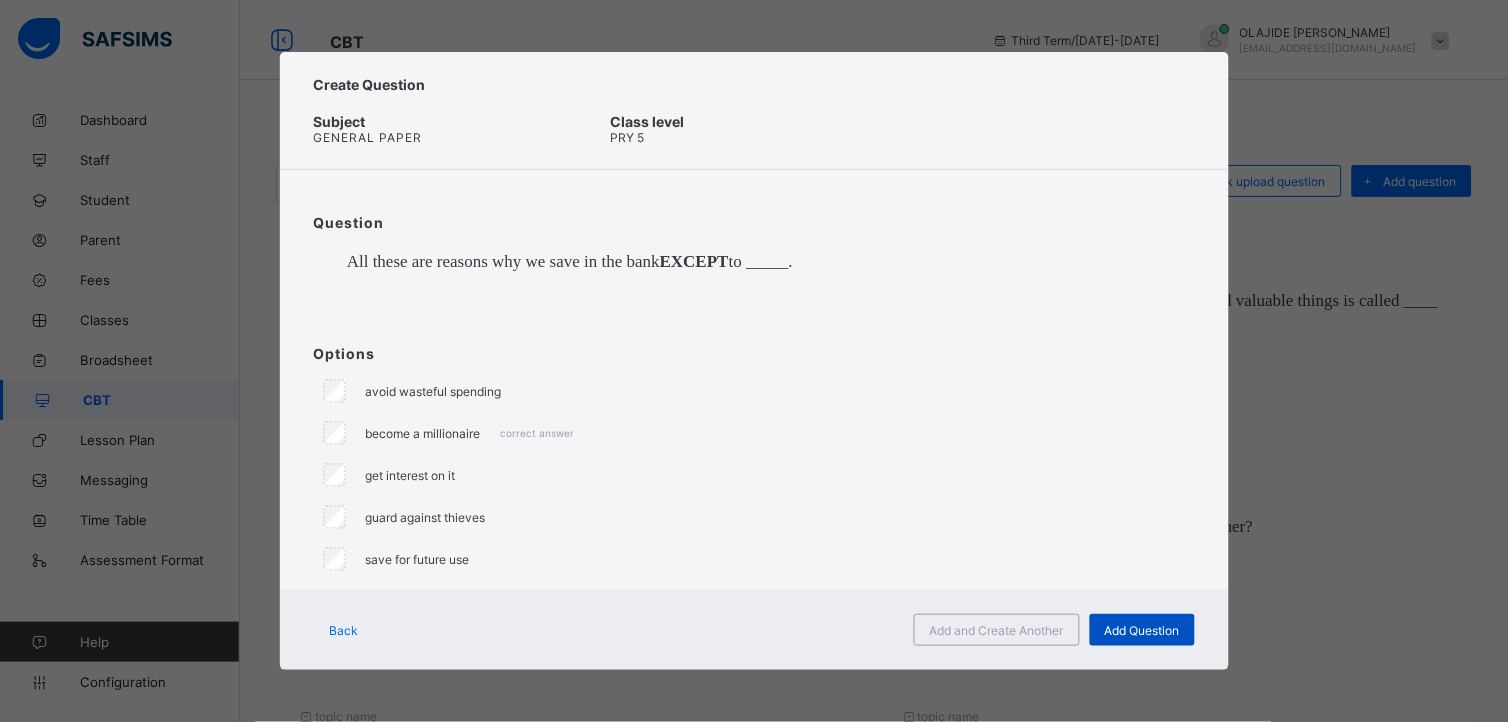 scroll, scrollTop: 0, scrollLeft: 0, axis: both 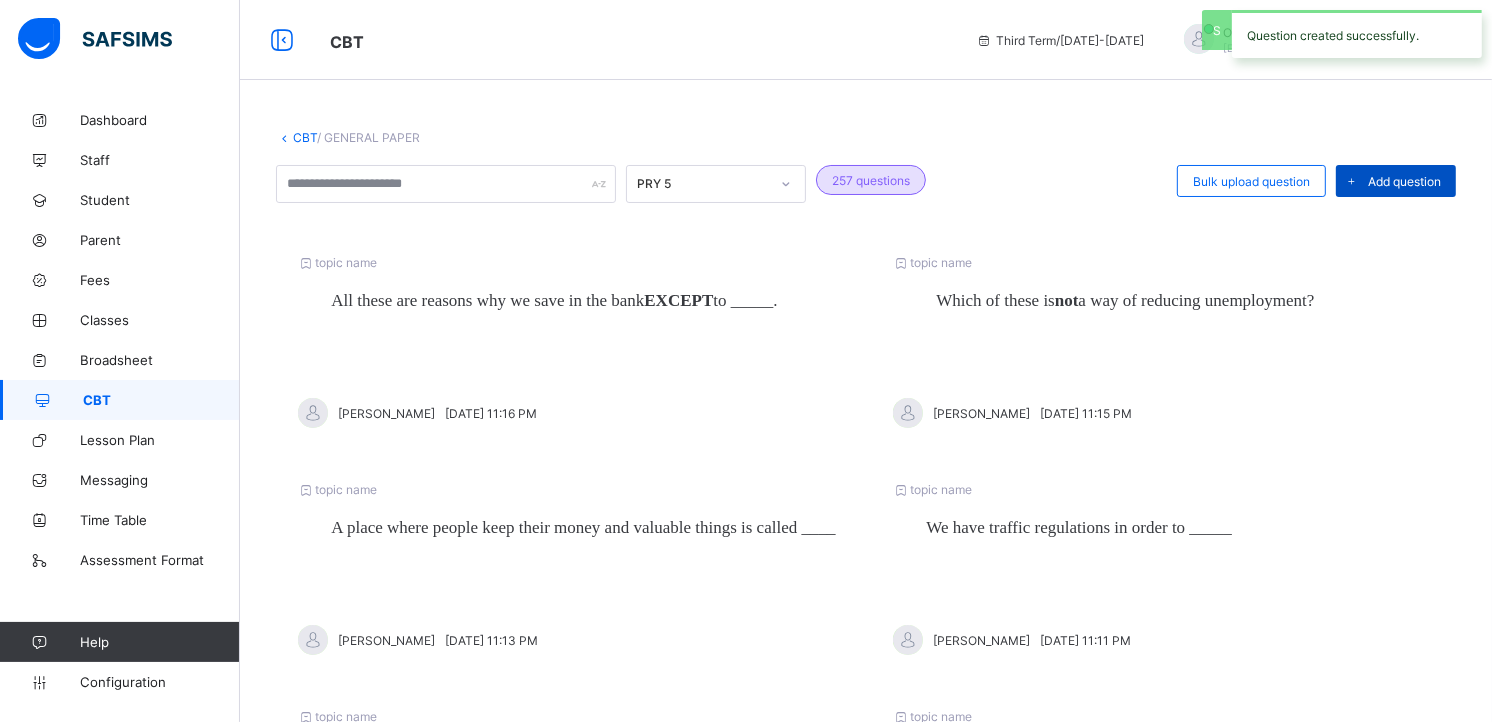 click at bounding box center [1352, 181] 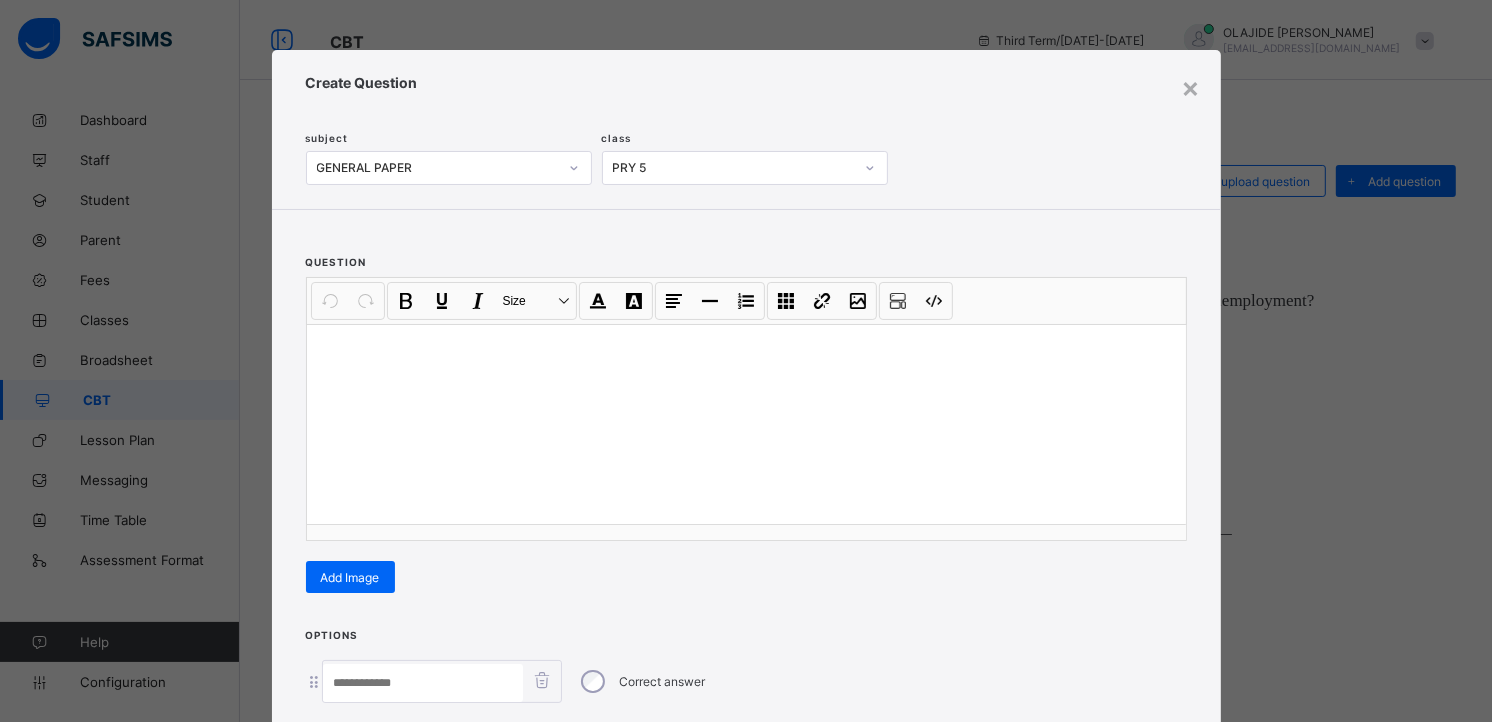 click at bounding box center [746, 350] 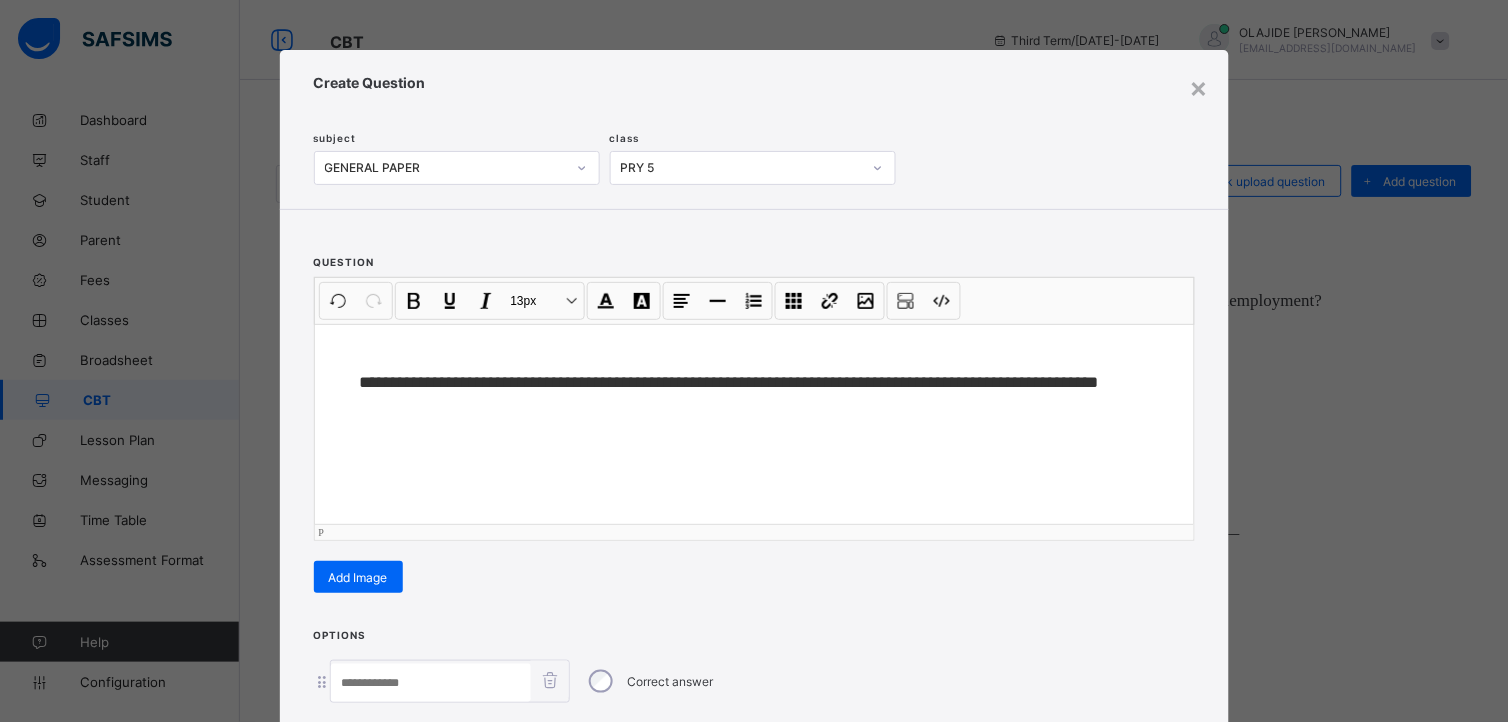 click on "**" at bounding box center [369, 382] 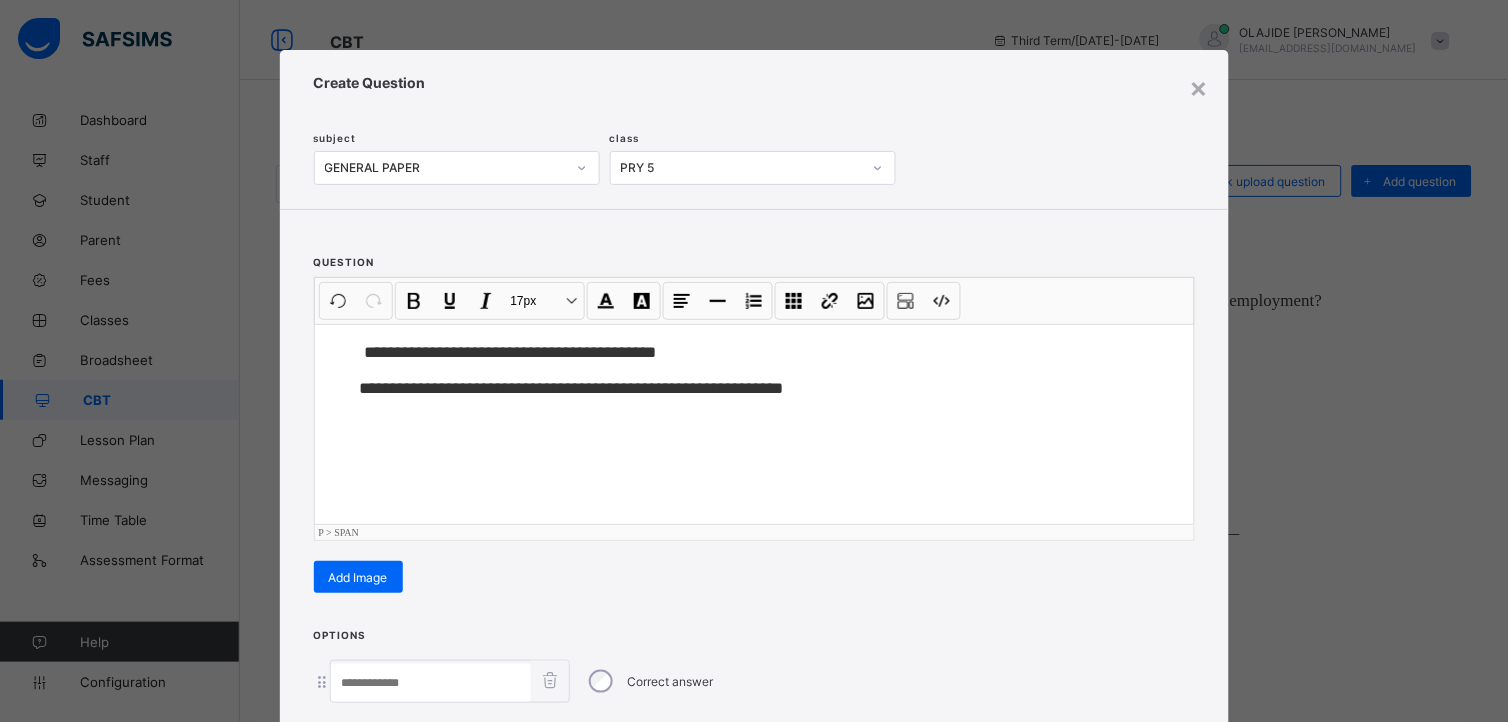 click on "**********" at bounding box center (754, 361) 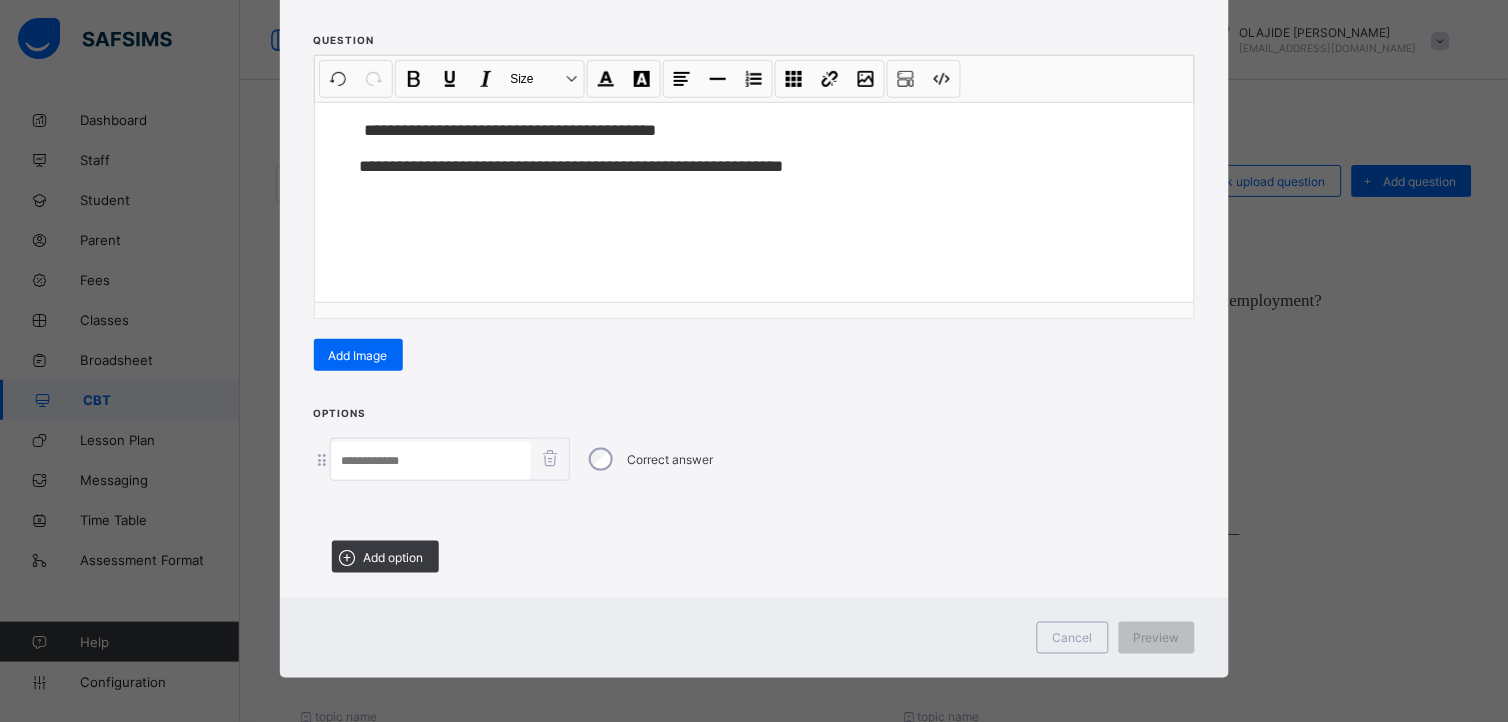 scroll, scrollTop: 224, scrollLeft: 0, axis: vertical 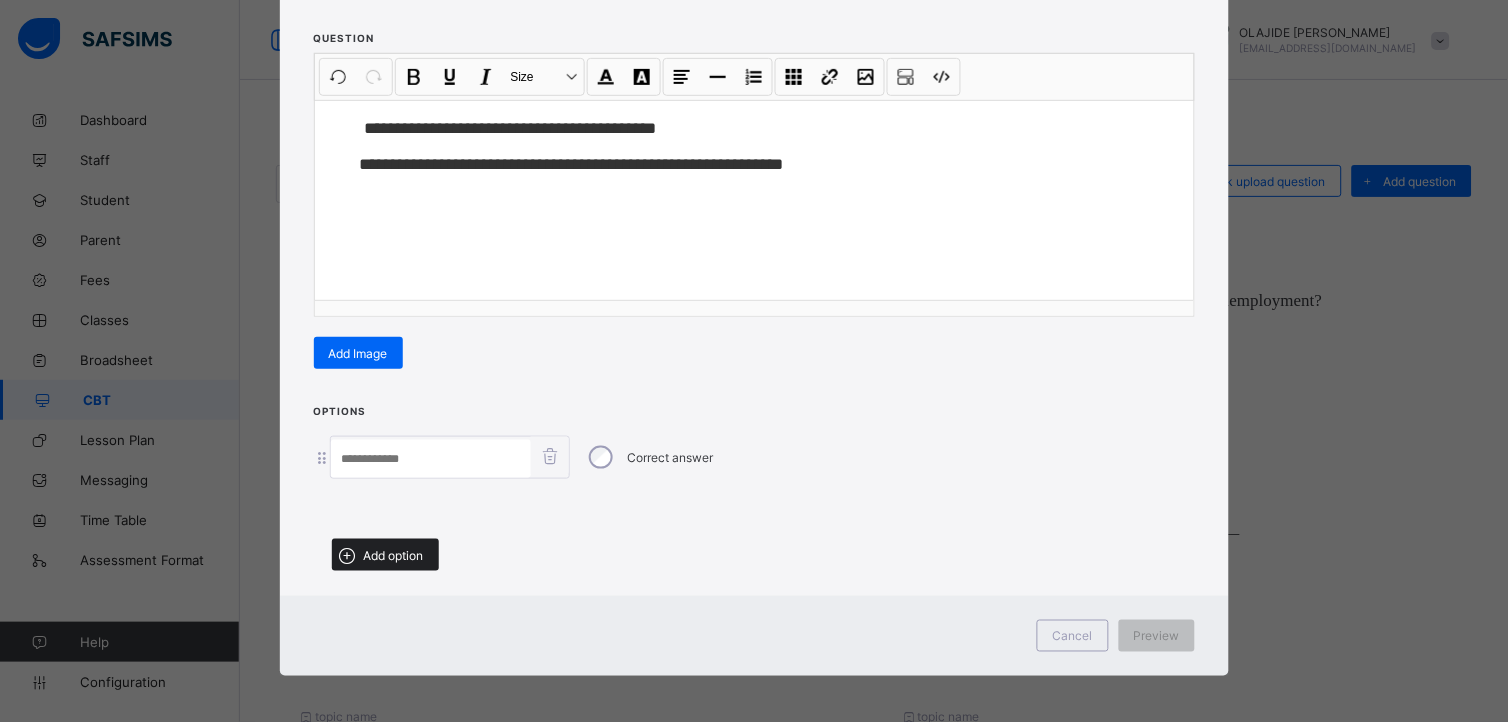 click at bounding box center [347, 555] 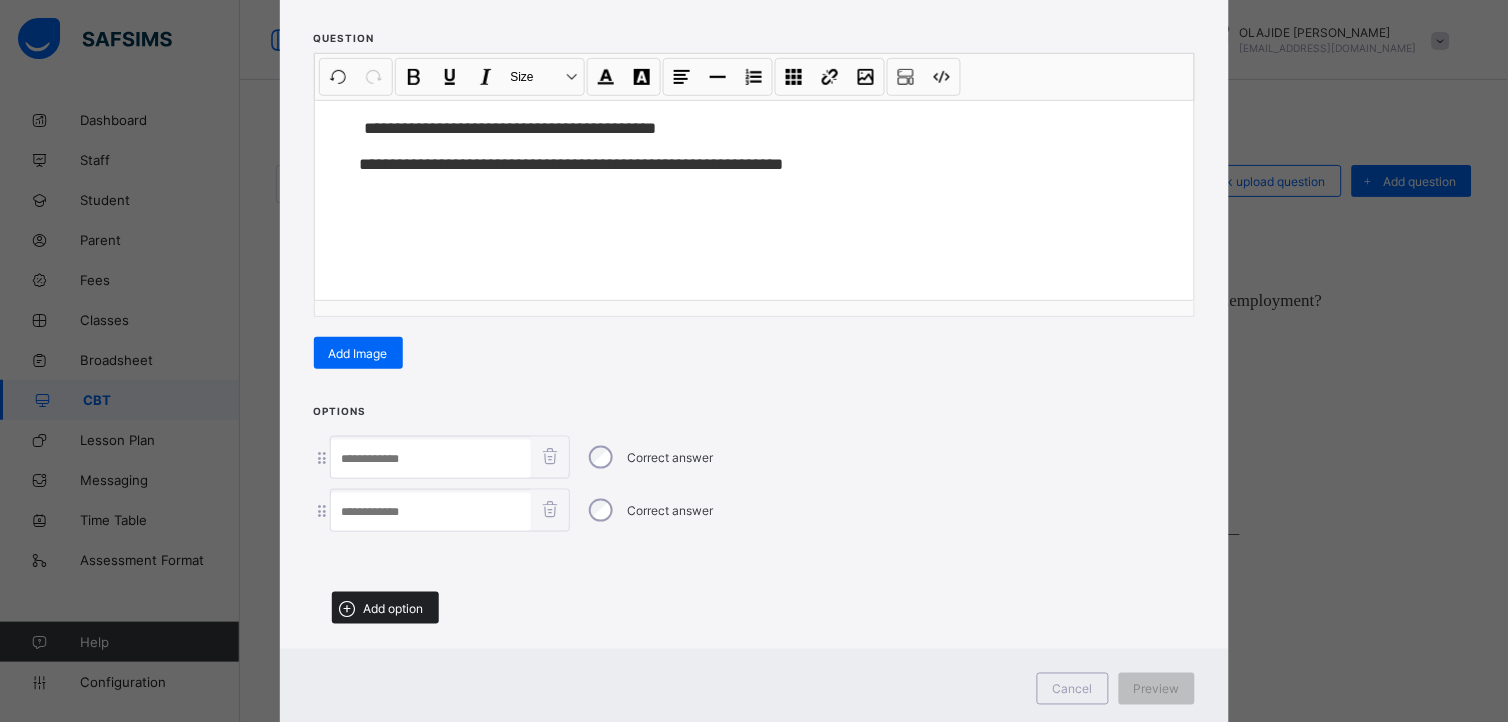 click at bounding box center [347, 608] 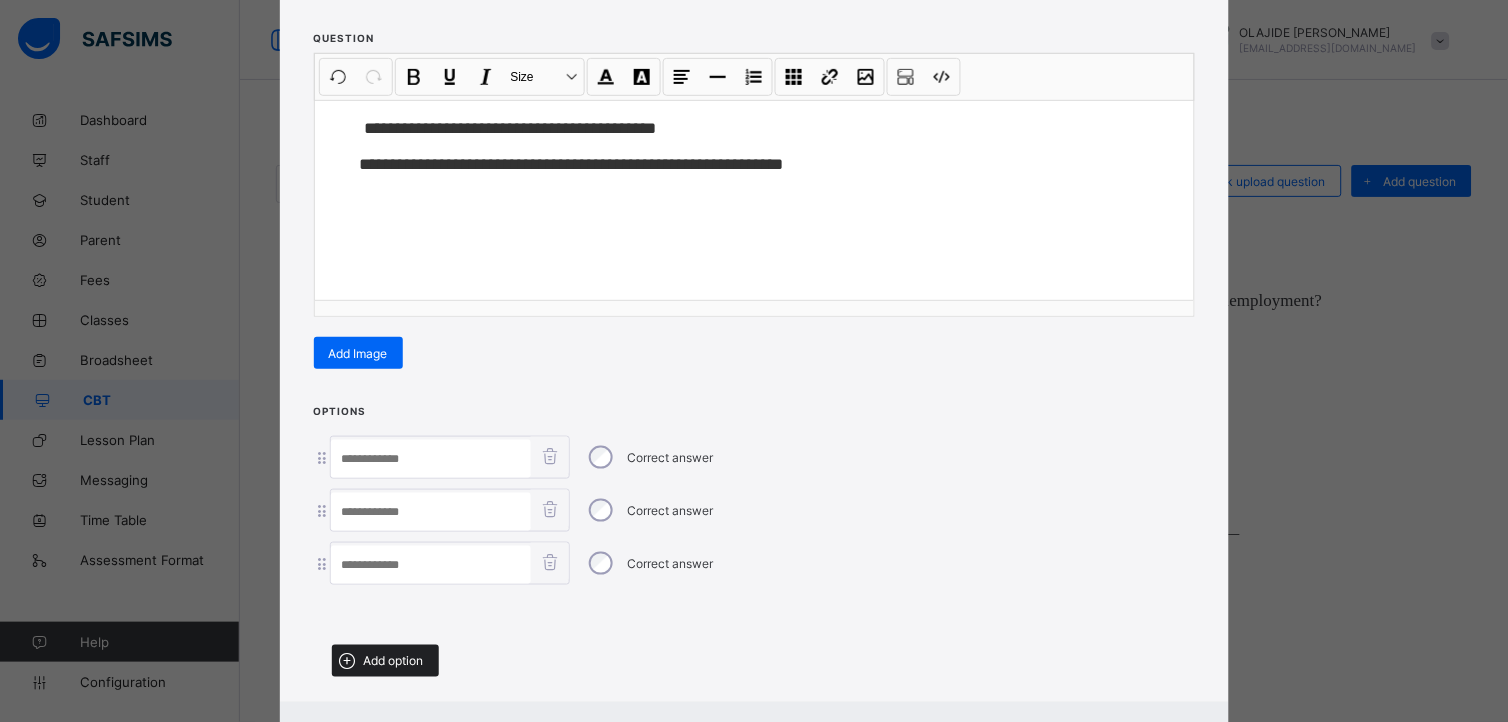 click at bounding box center [347, 661] 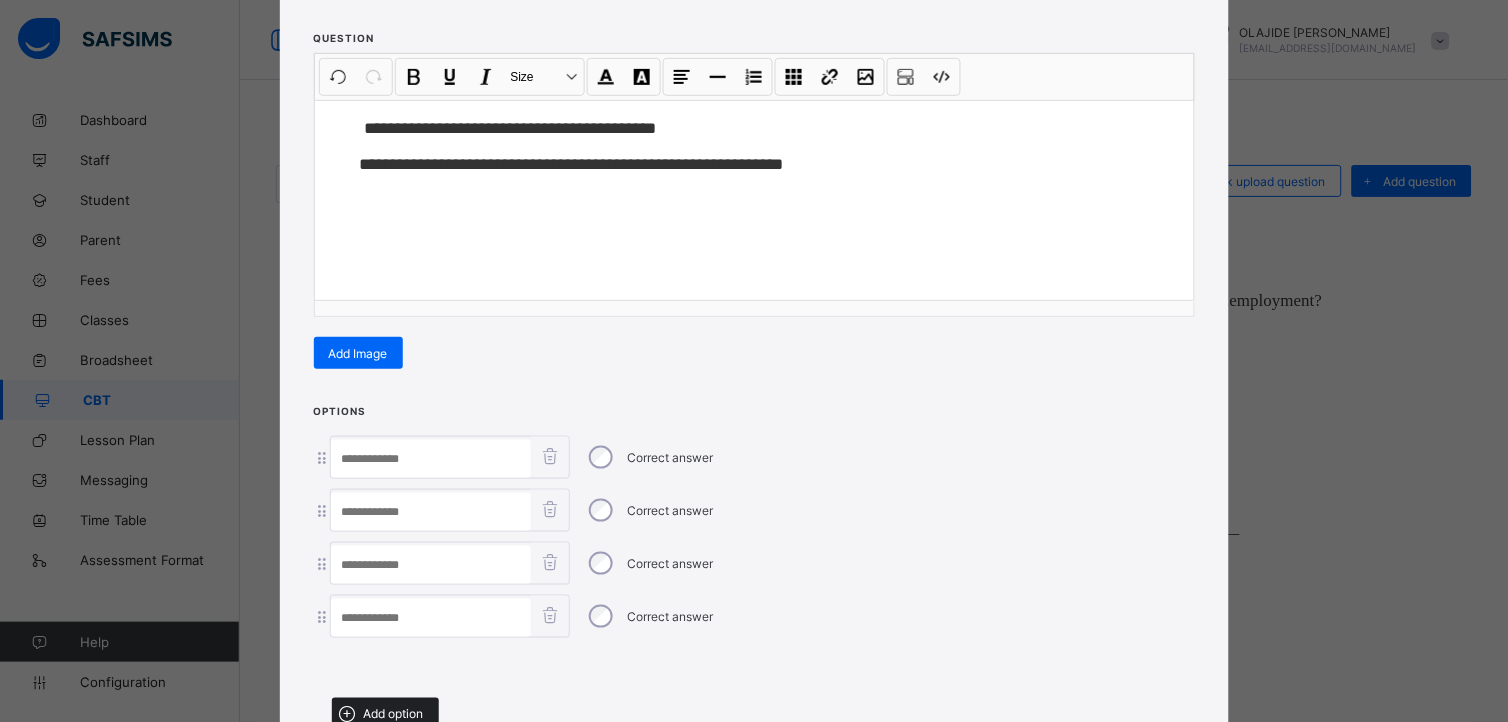 click at bounding box center (347, 714) 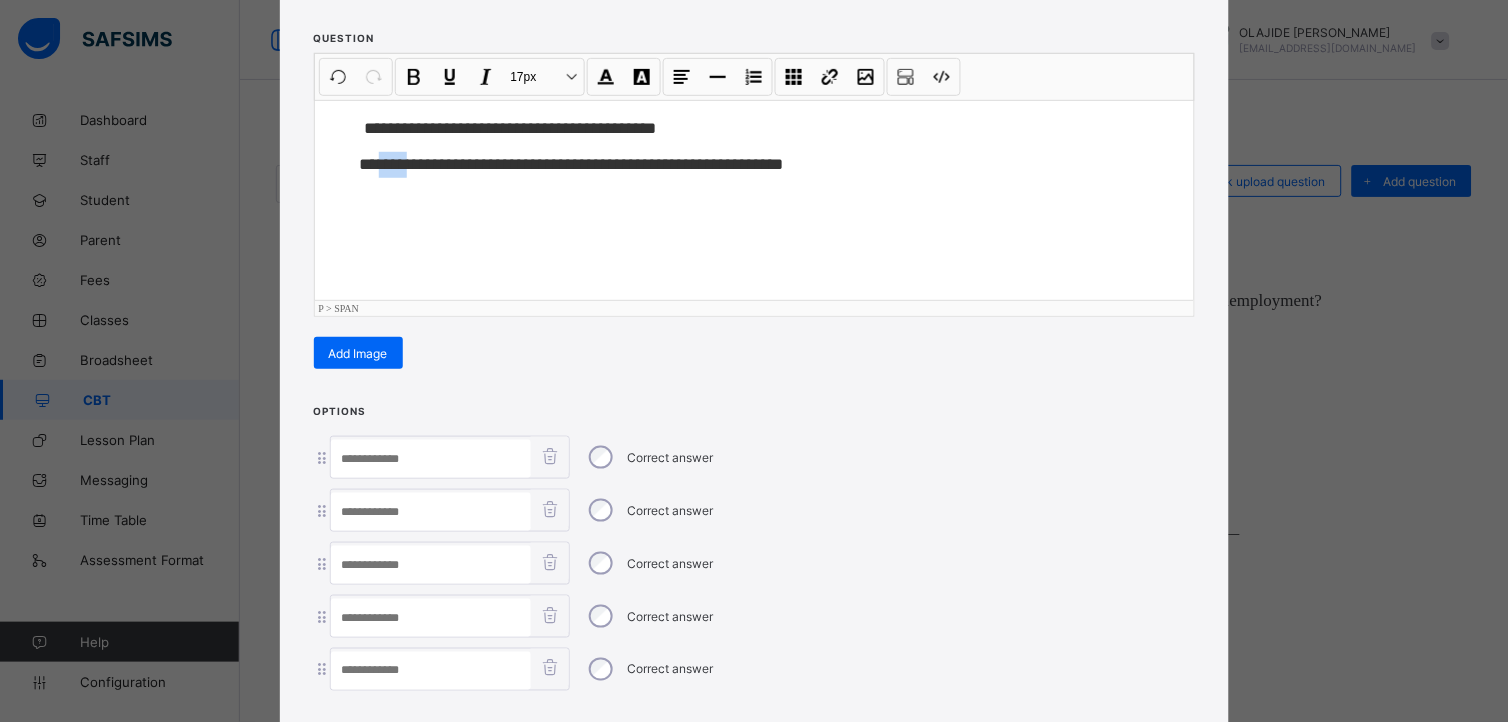 drag, startPoint x: 377, startPoint y: 157, endPoint x: 408, endPoint y: 156, distance: 31.016125 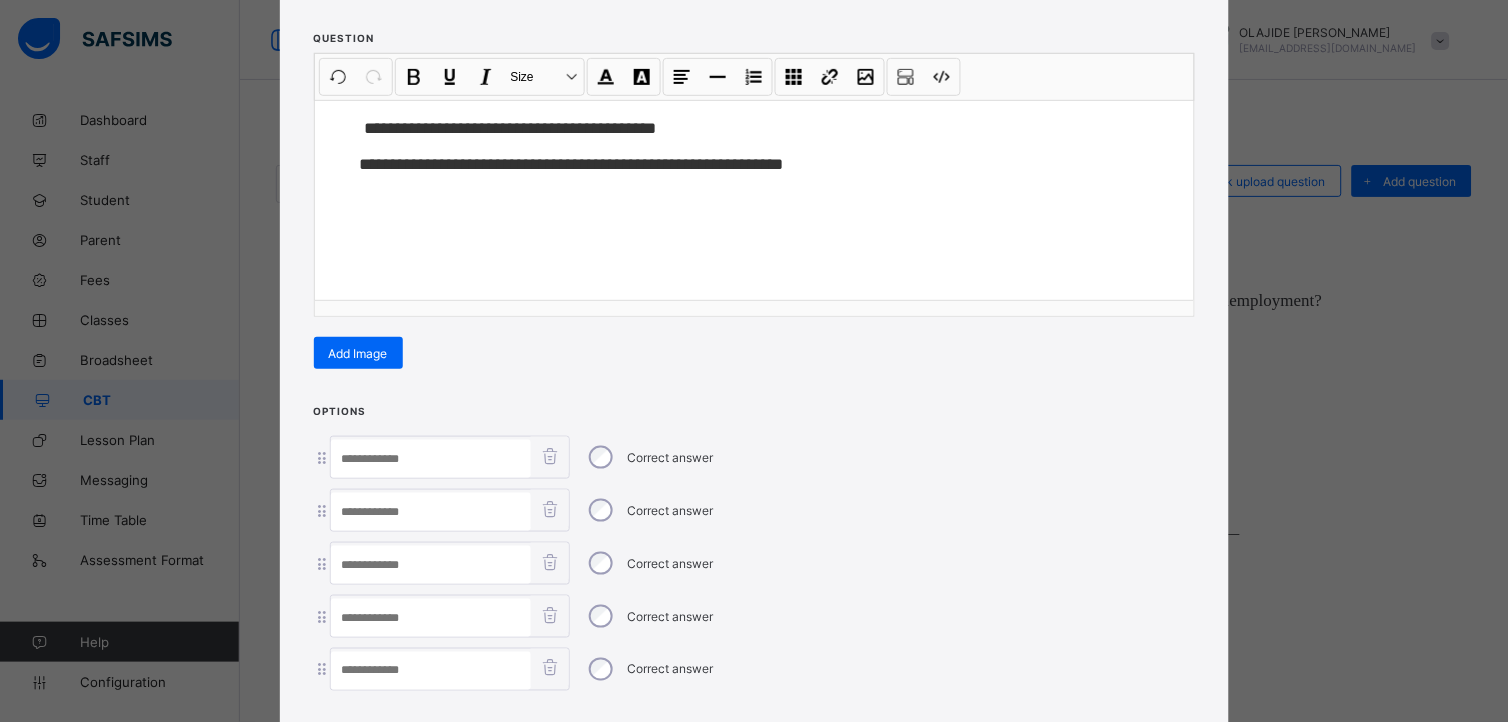 paste on "***" 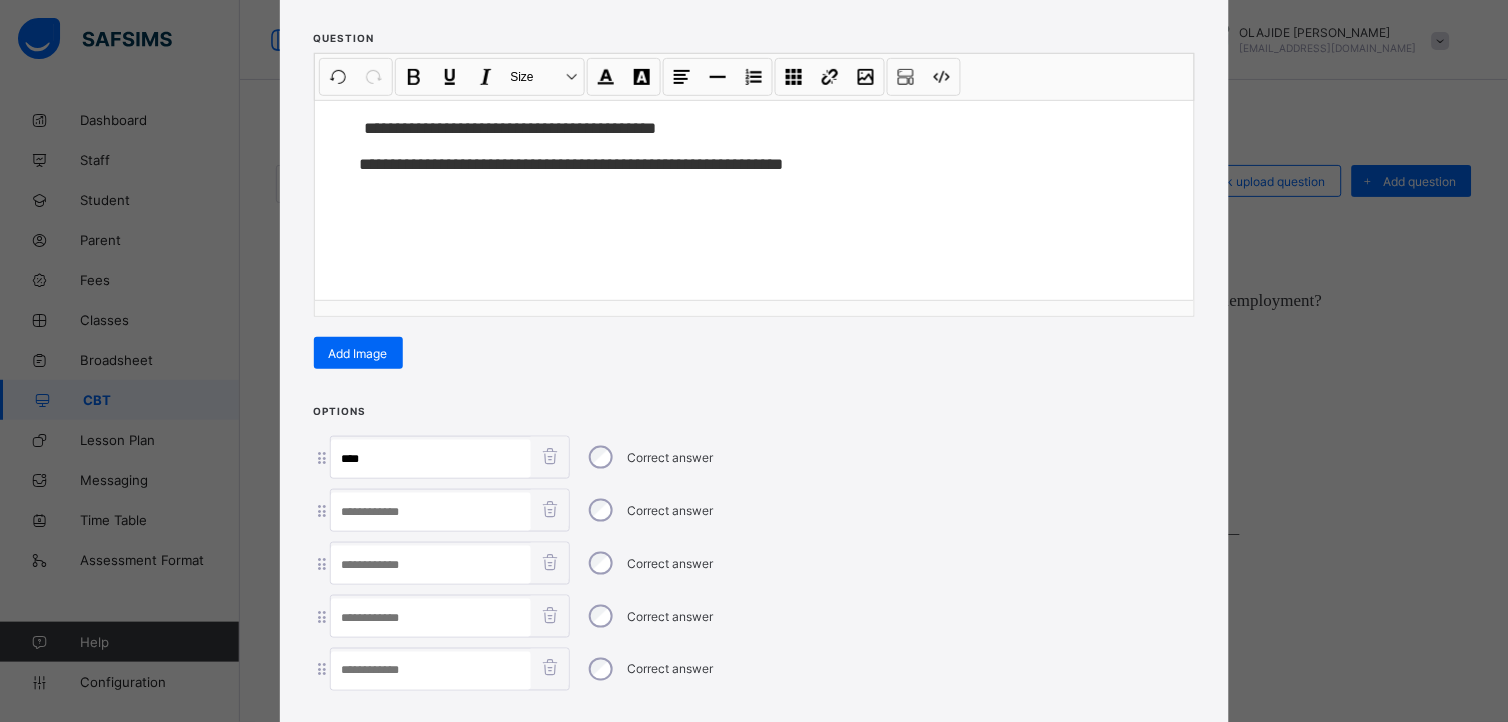 type on "***" 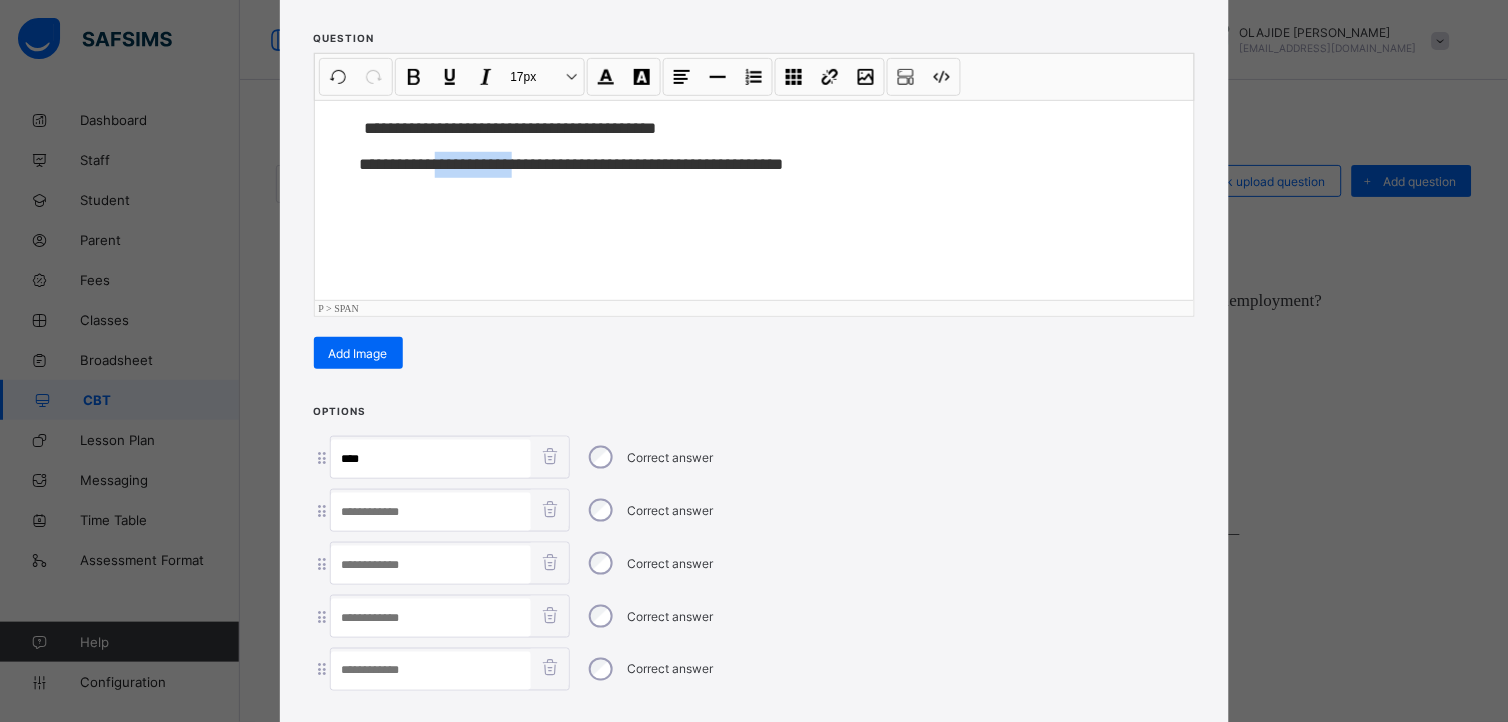 drag, startPoint x: 431, startPoint y: 164, endPoint x: 525, endPoint y: 183, distance: 95.90099 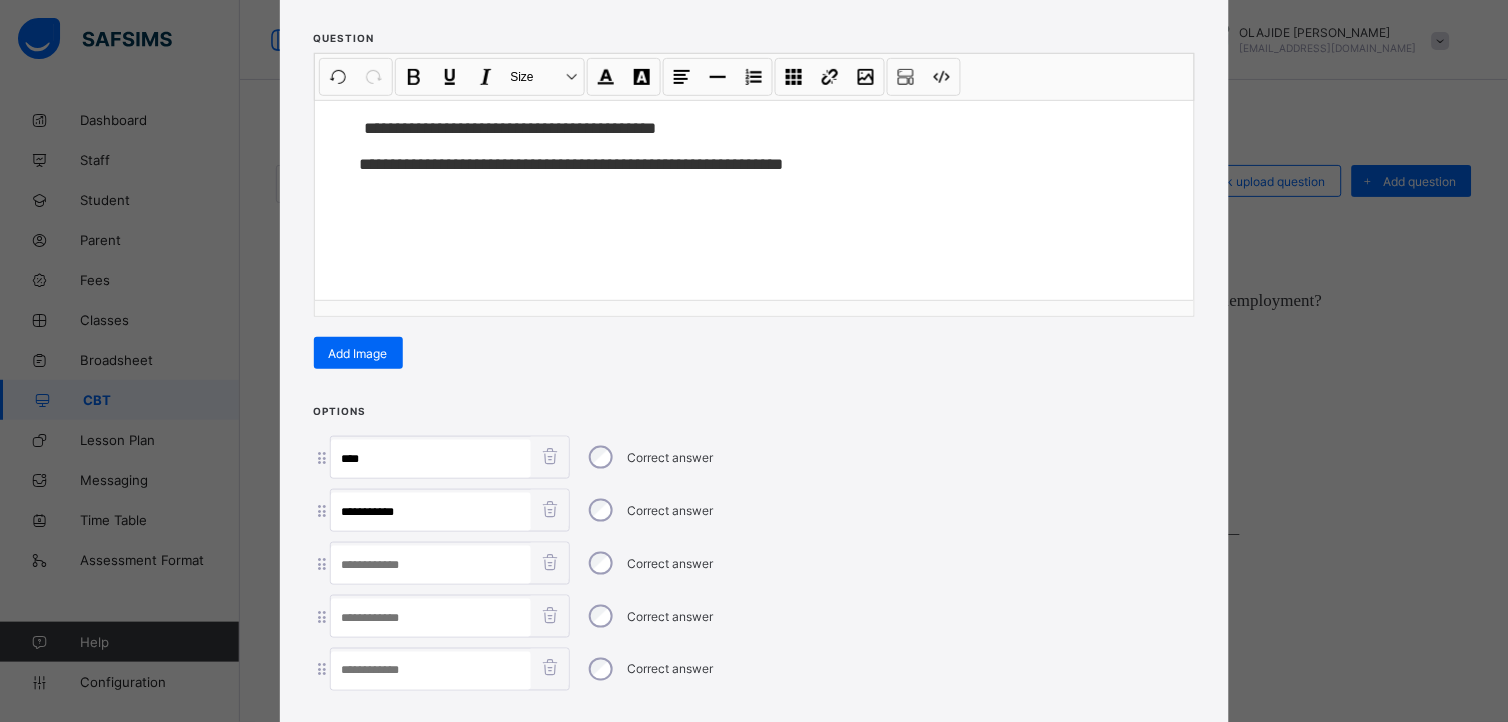 type on "**********" 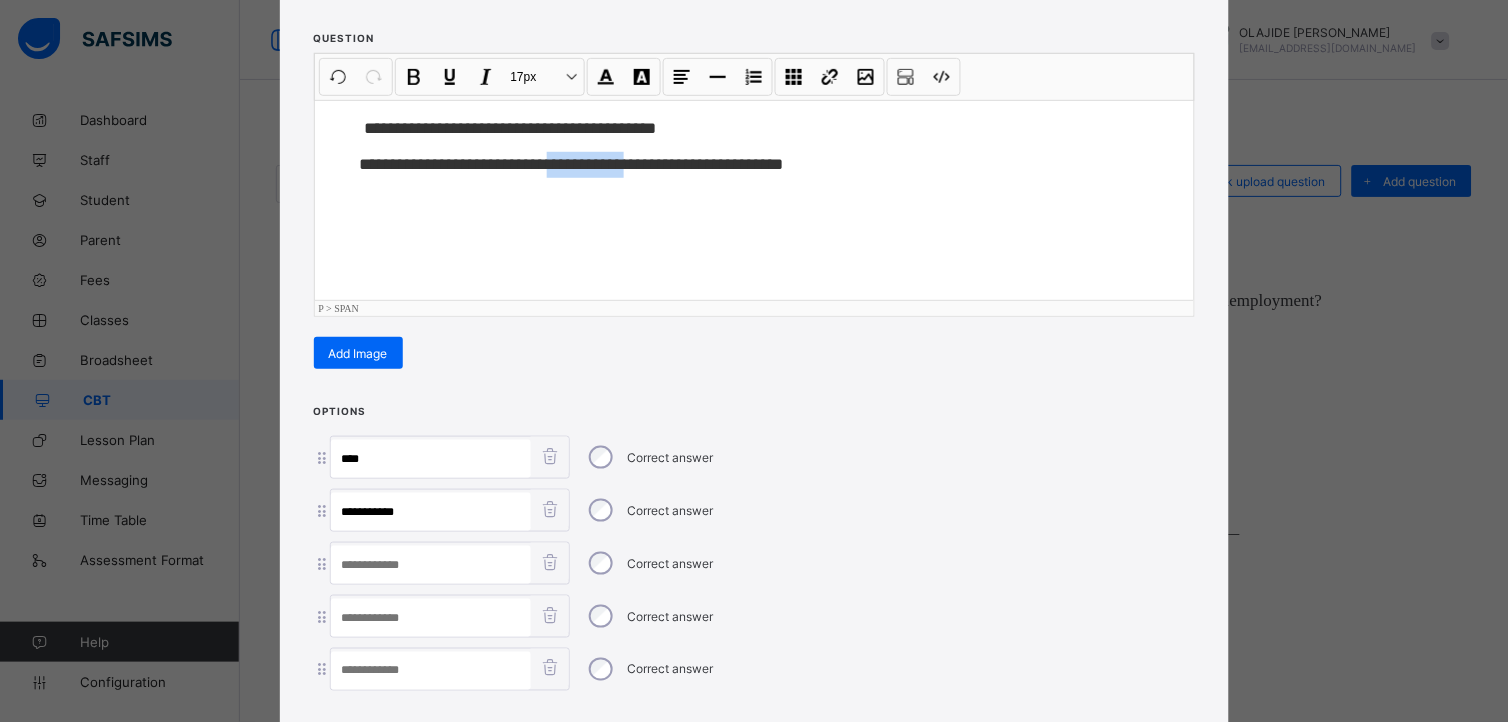 drag, startPoint x: 558, startPoint y: 167, endPoint x: 637, endPoint y: 166, distance: 79.00633 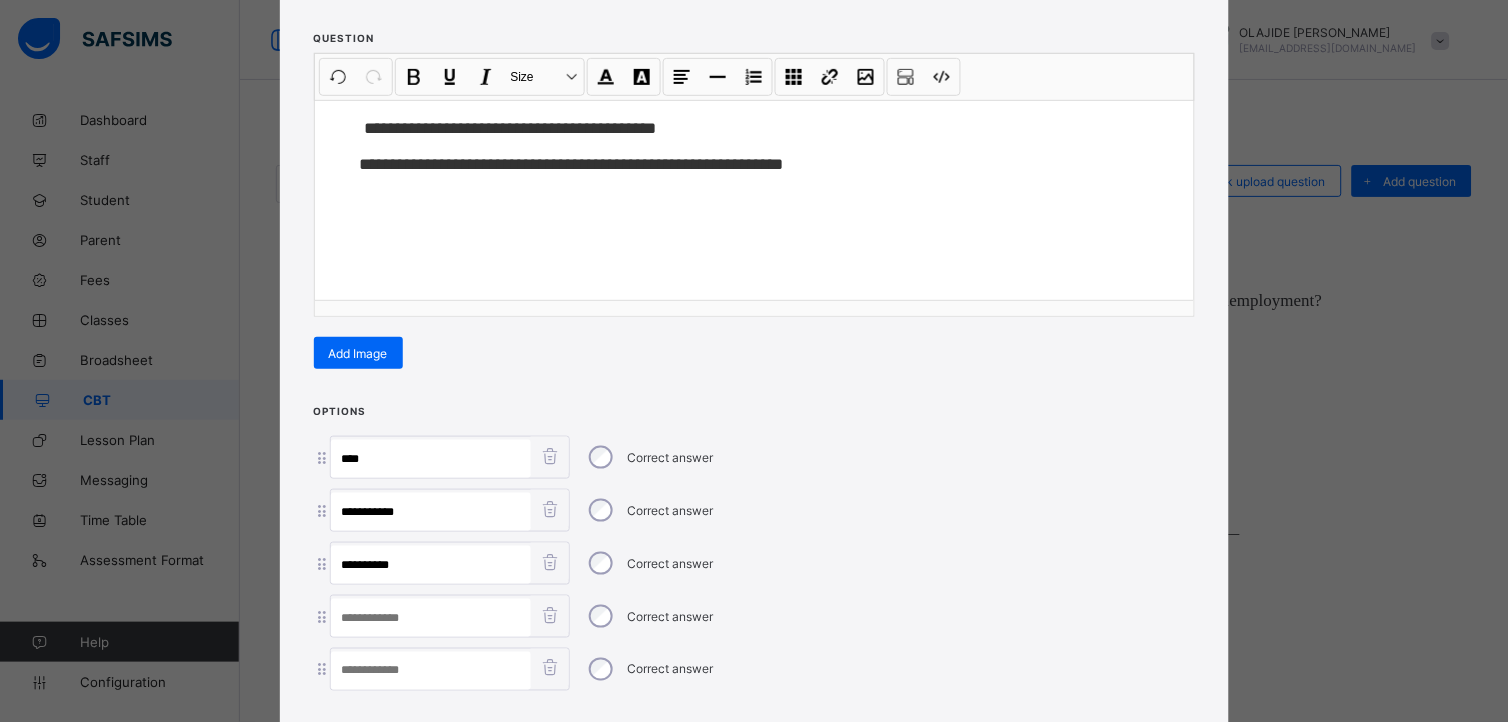 type on "**********" 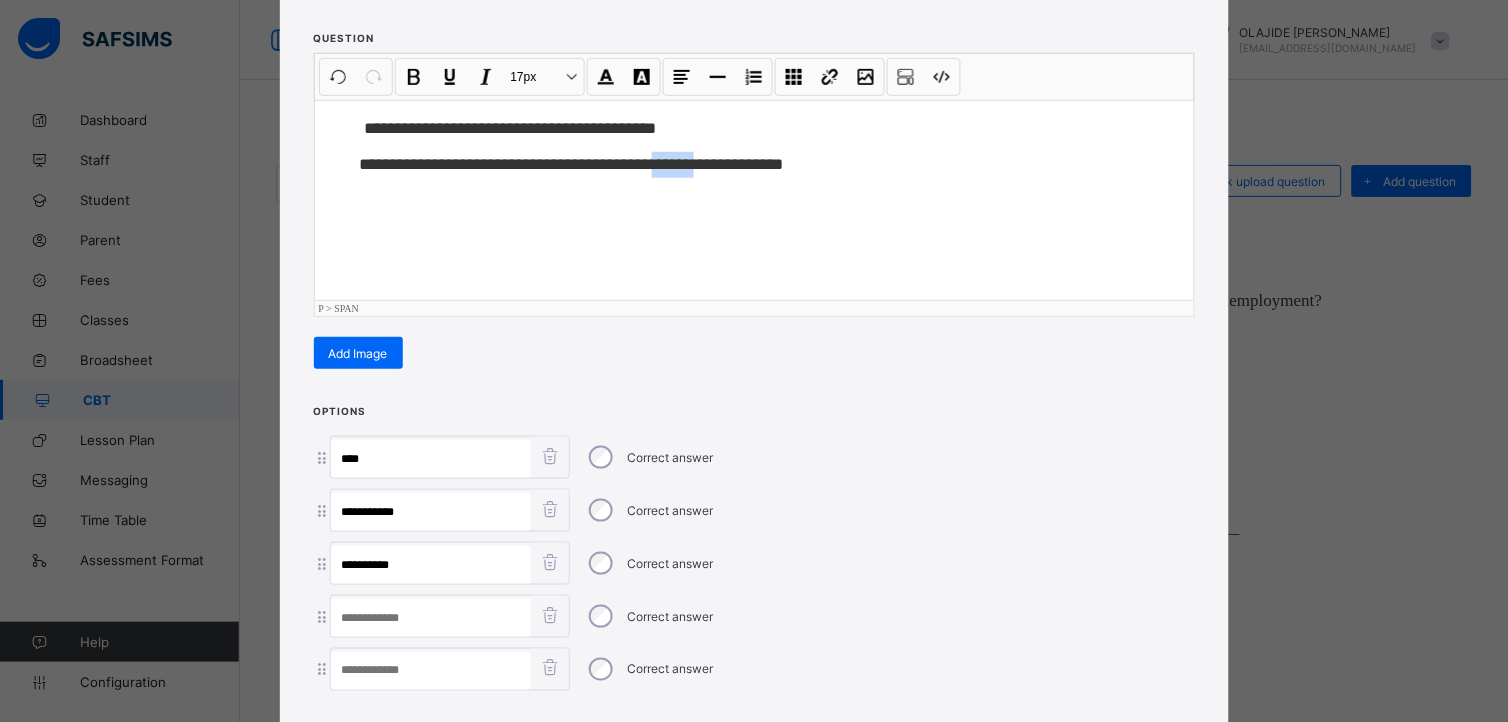 drag, startPoint x: 666, startPoint y: 160, endPoint x: 718, endPoint y: 164, distance: 52.153618 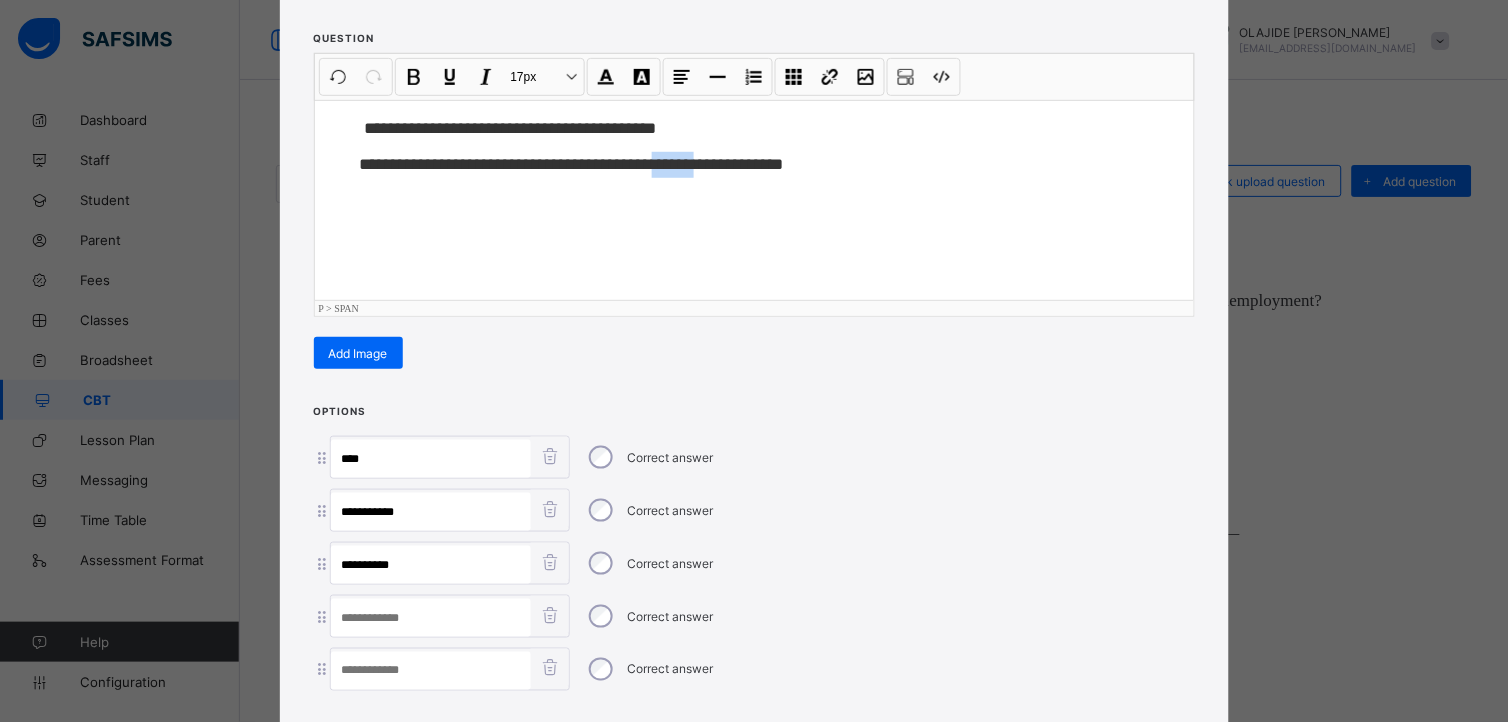 click at bounding box center (431, 618) 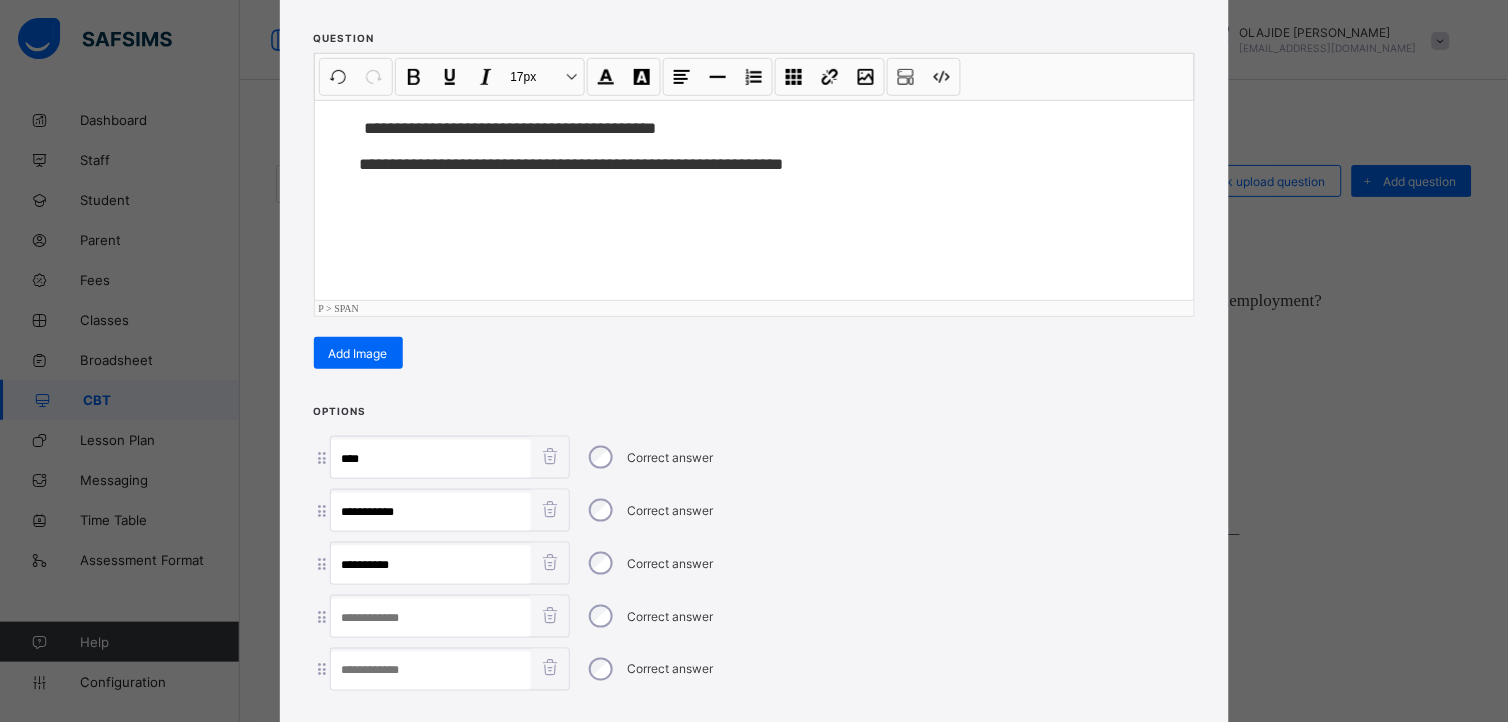 paste on "******" 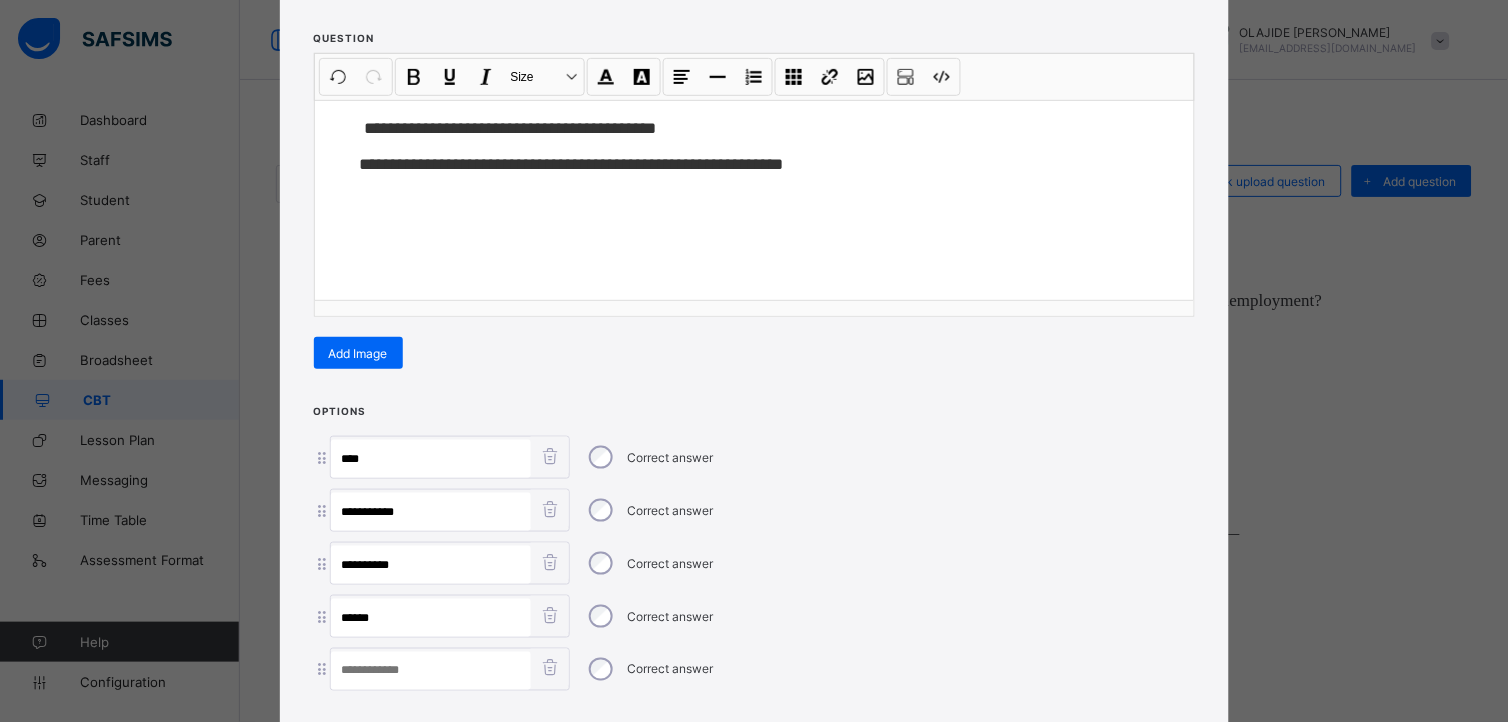 type on "******" 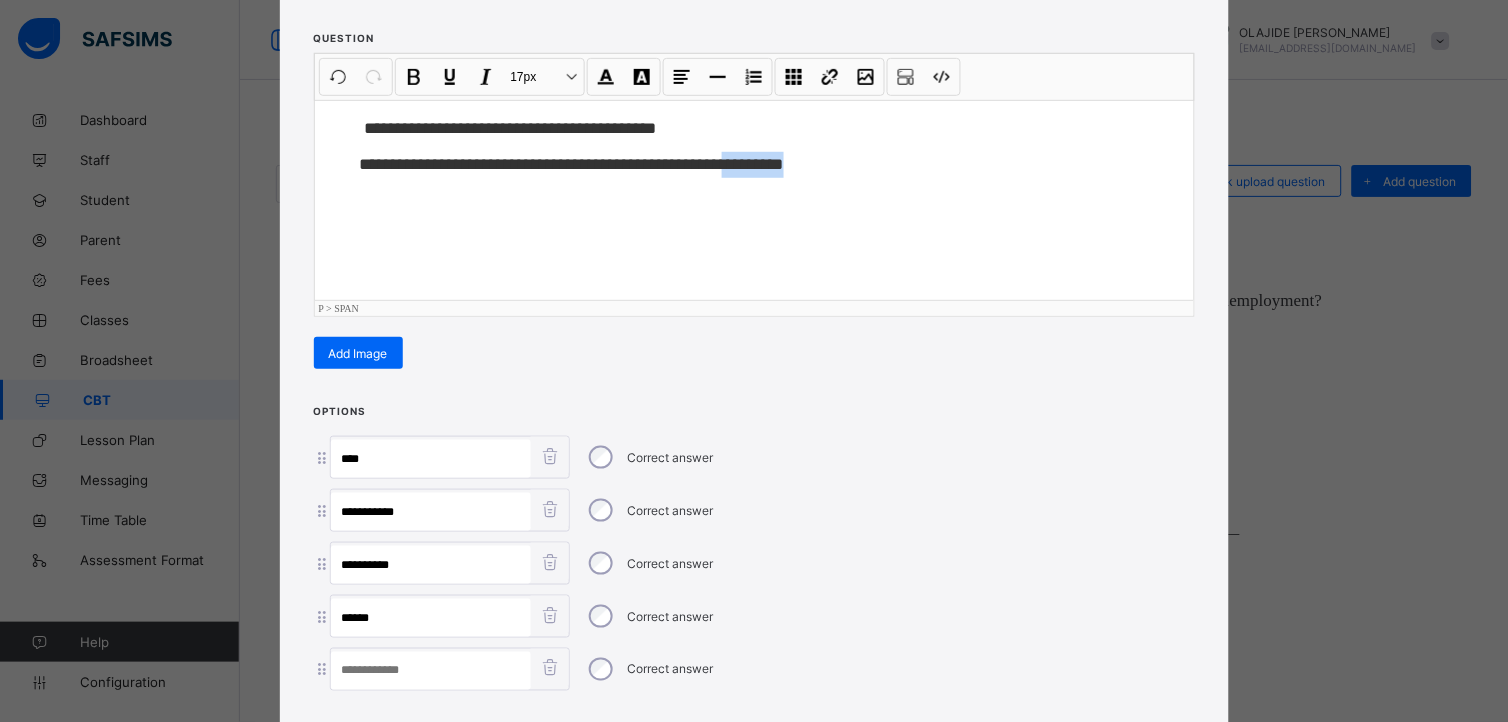 drag, startPoint x: 748, startPoint y: 161, endPoint x: 842, endPoint y: 162, distance: 94.00532 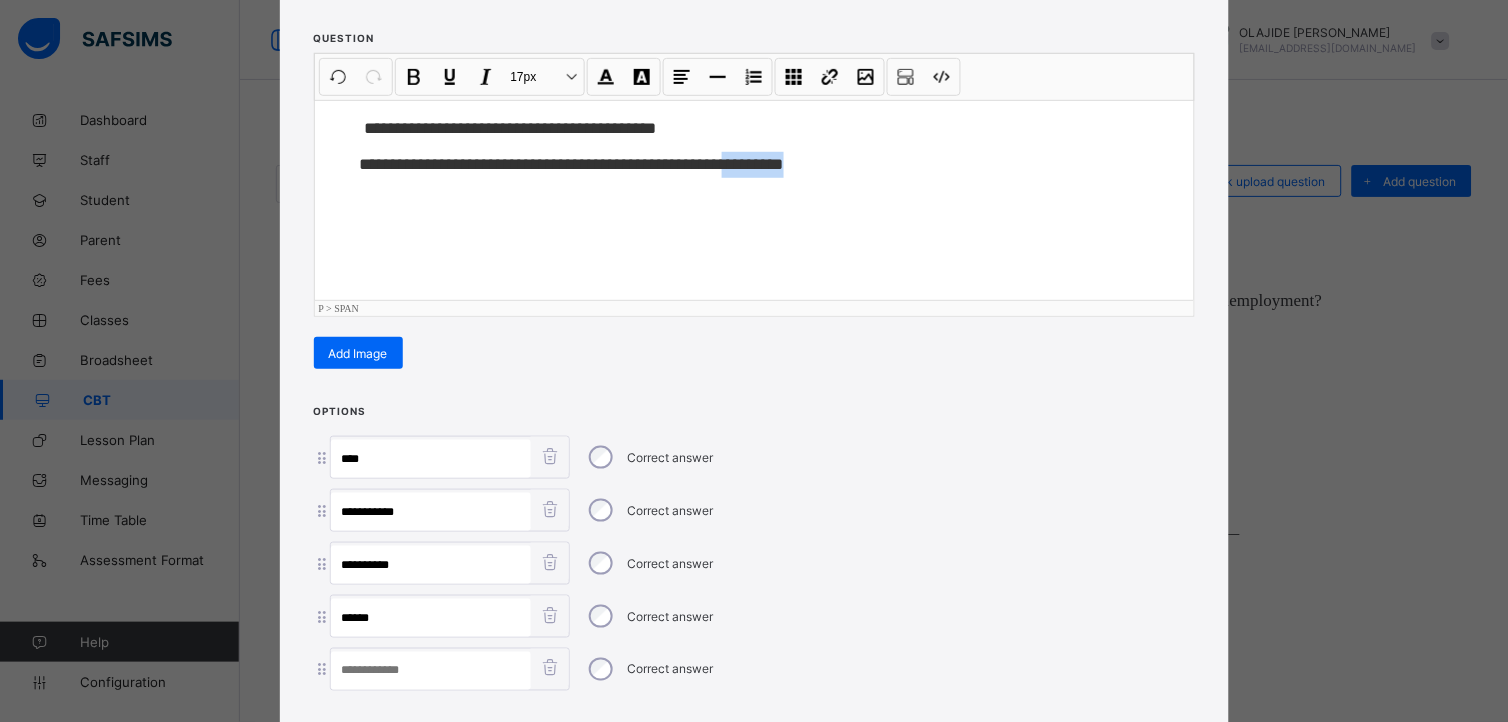 click at bounding box center (431, 671) 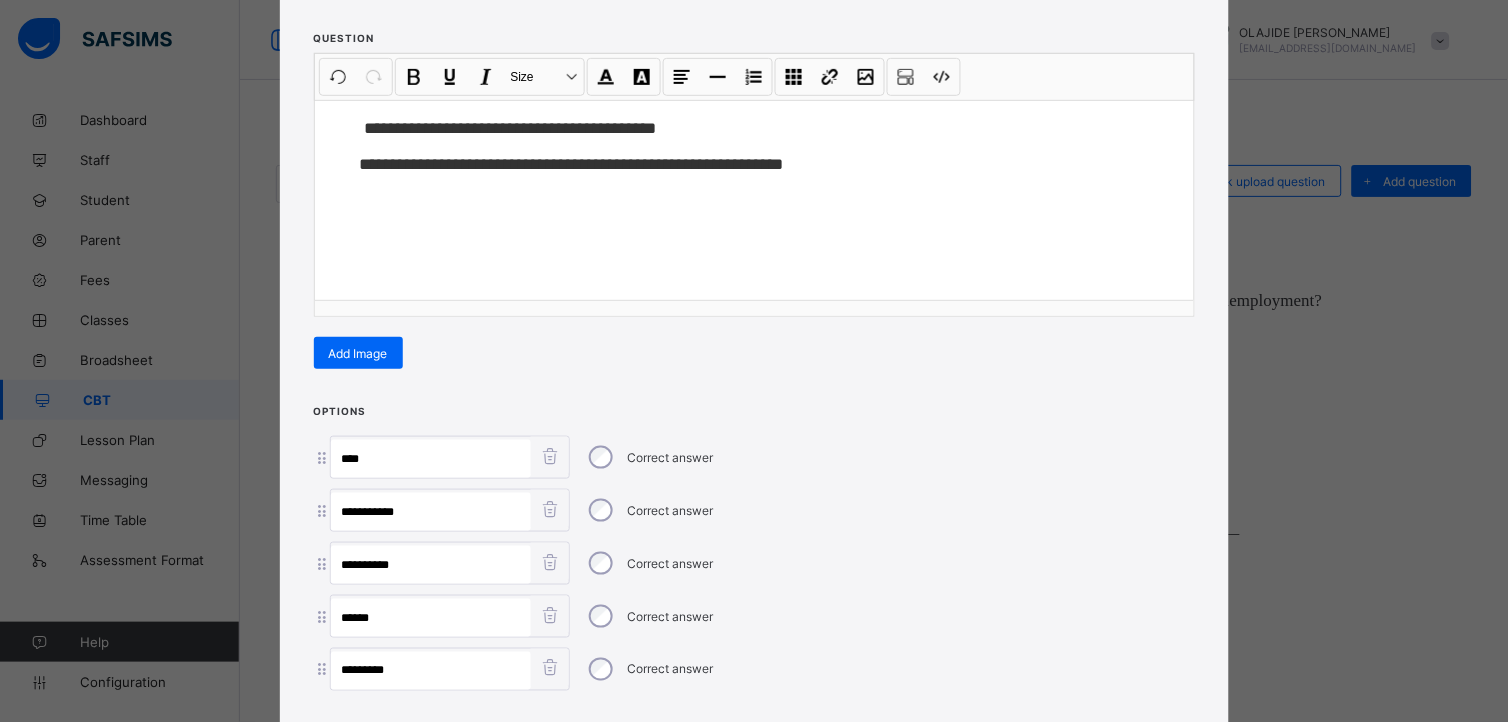 type on "*********" 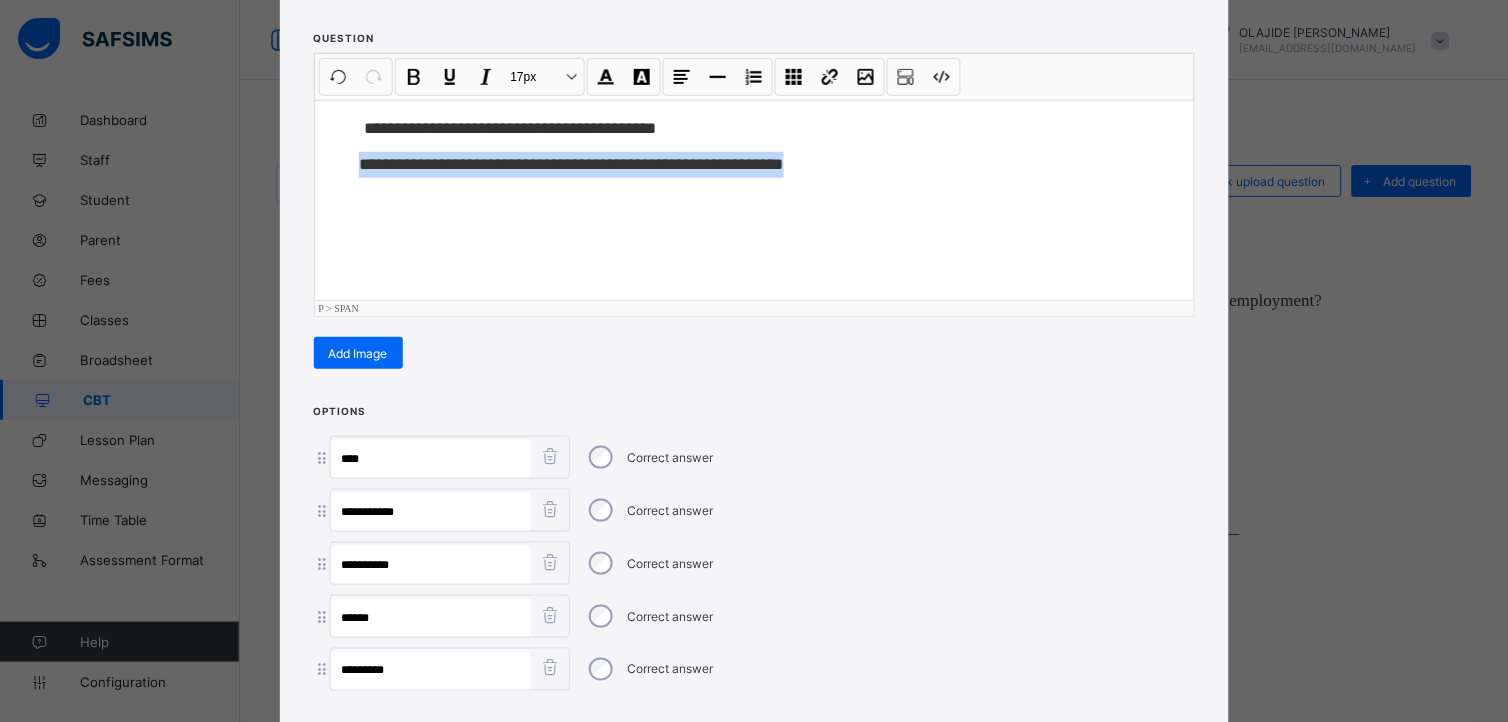 drag, startPoint x: 350, startPoint y: 171, endPoint x: 891, endPoint y: 307, distance: 557.8324 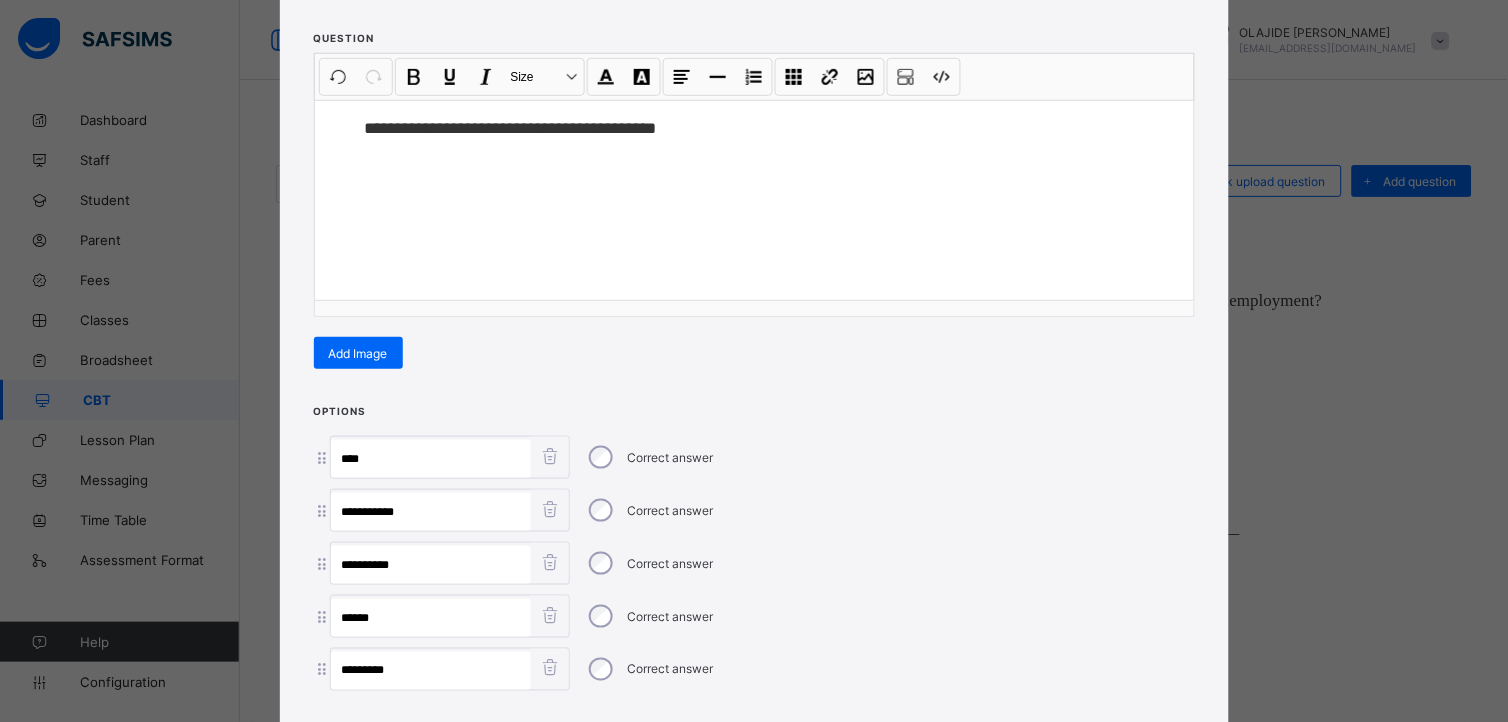 click on "**********" at bounding box center (754, 361) 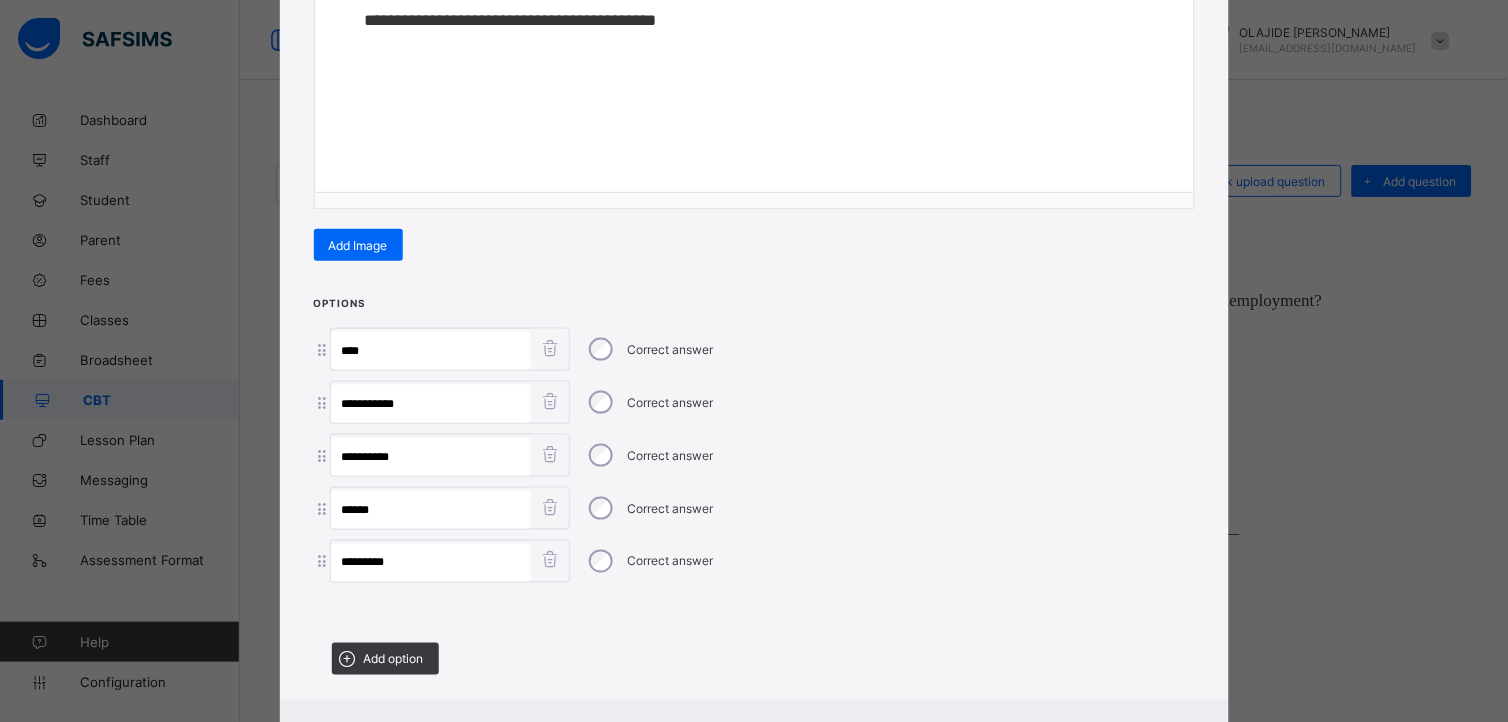 scroll, scrollTop: 432, scrollLeft: 0, axis: vertical 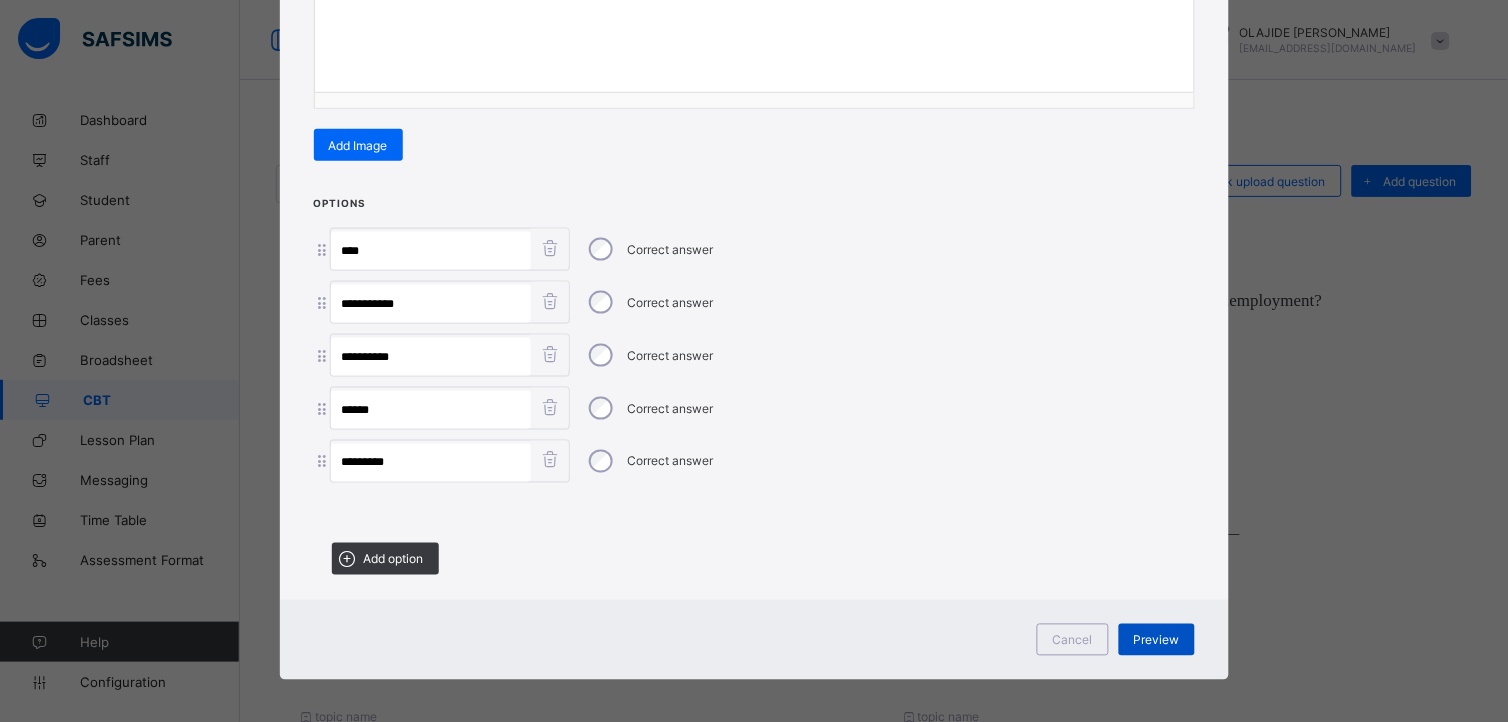 click on "Preview" at bounding box center (1157, 640) 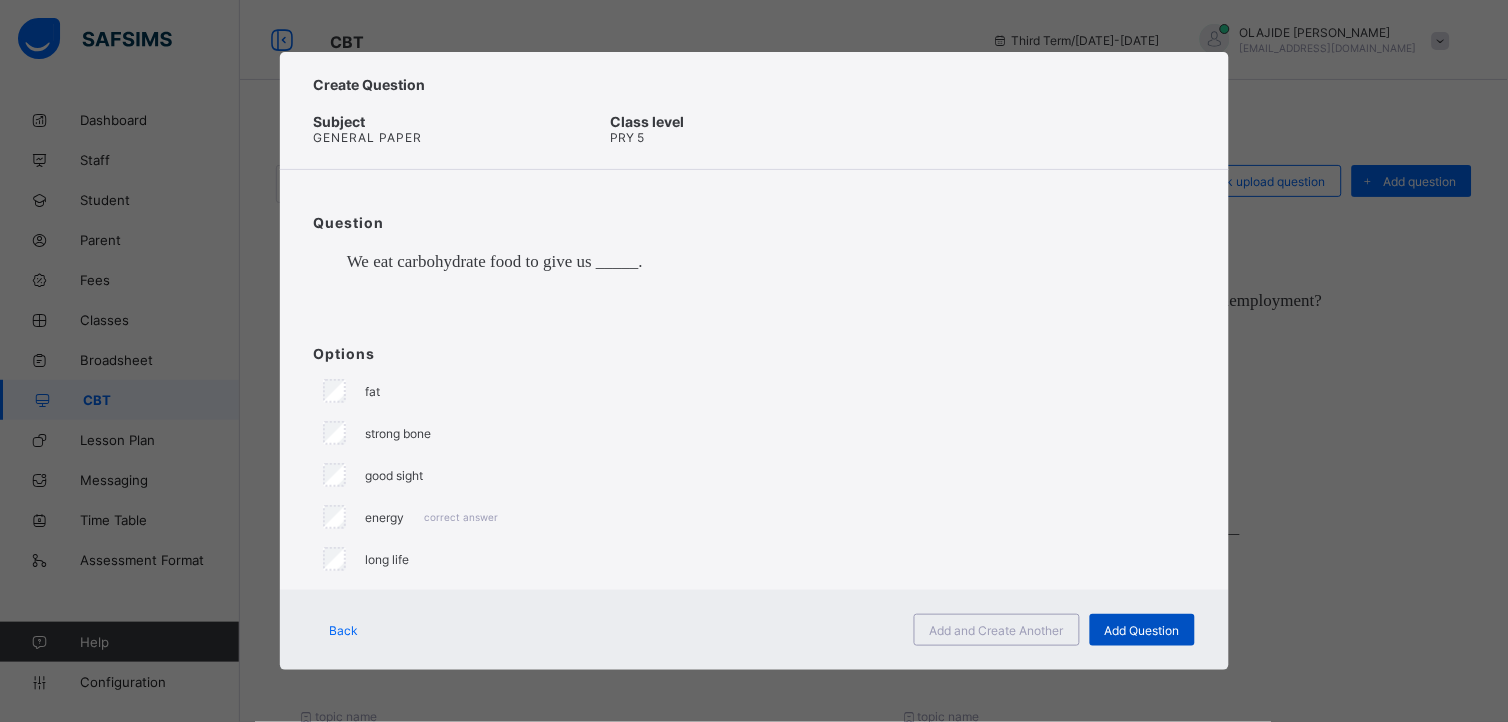 scroll, scrollTop: 0, scrollLeft: 0, axis: both 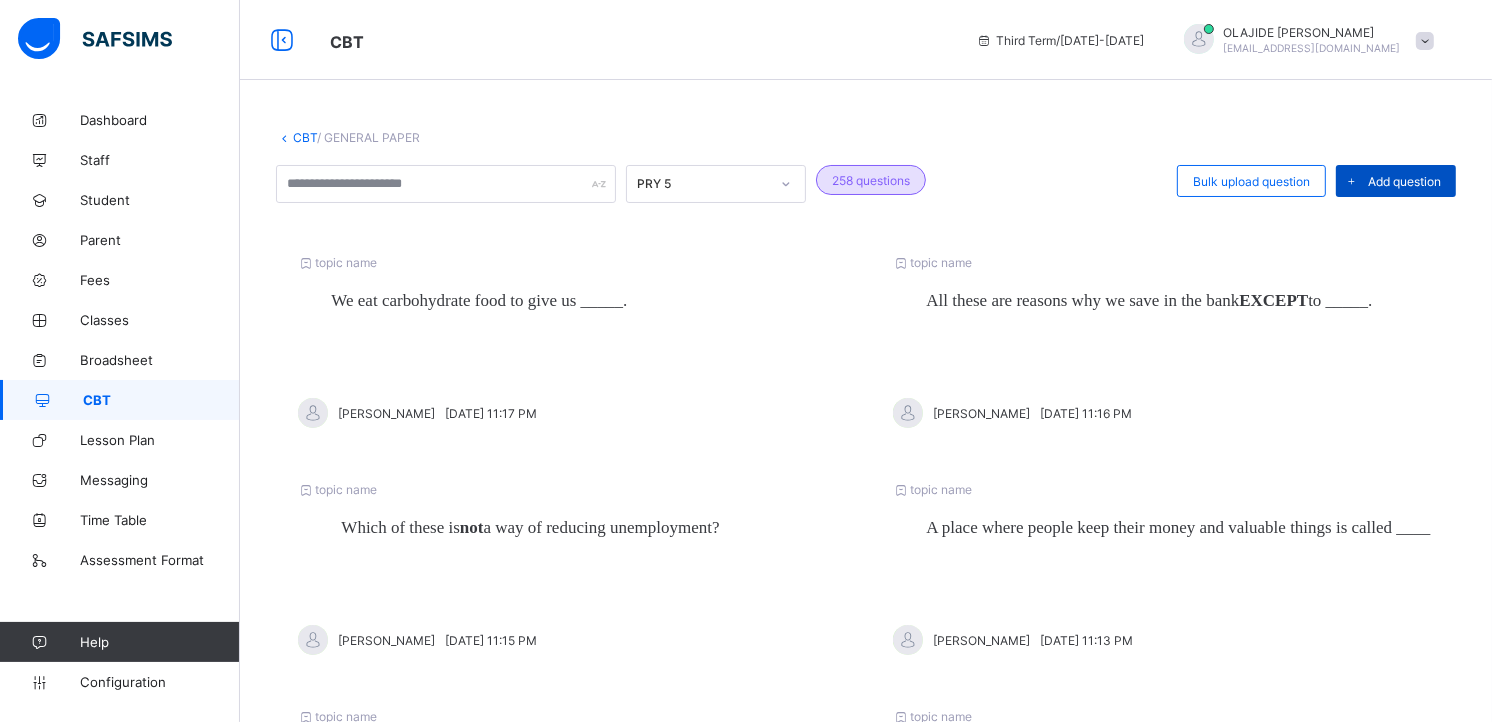 click on "Add question" at bounding box center (1396, 181) 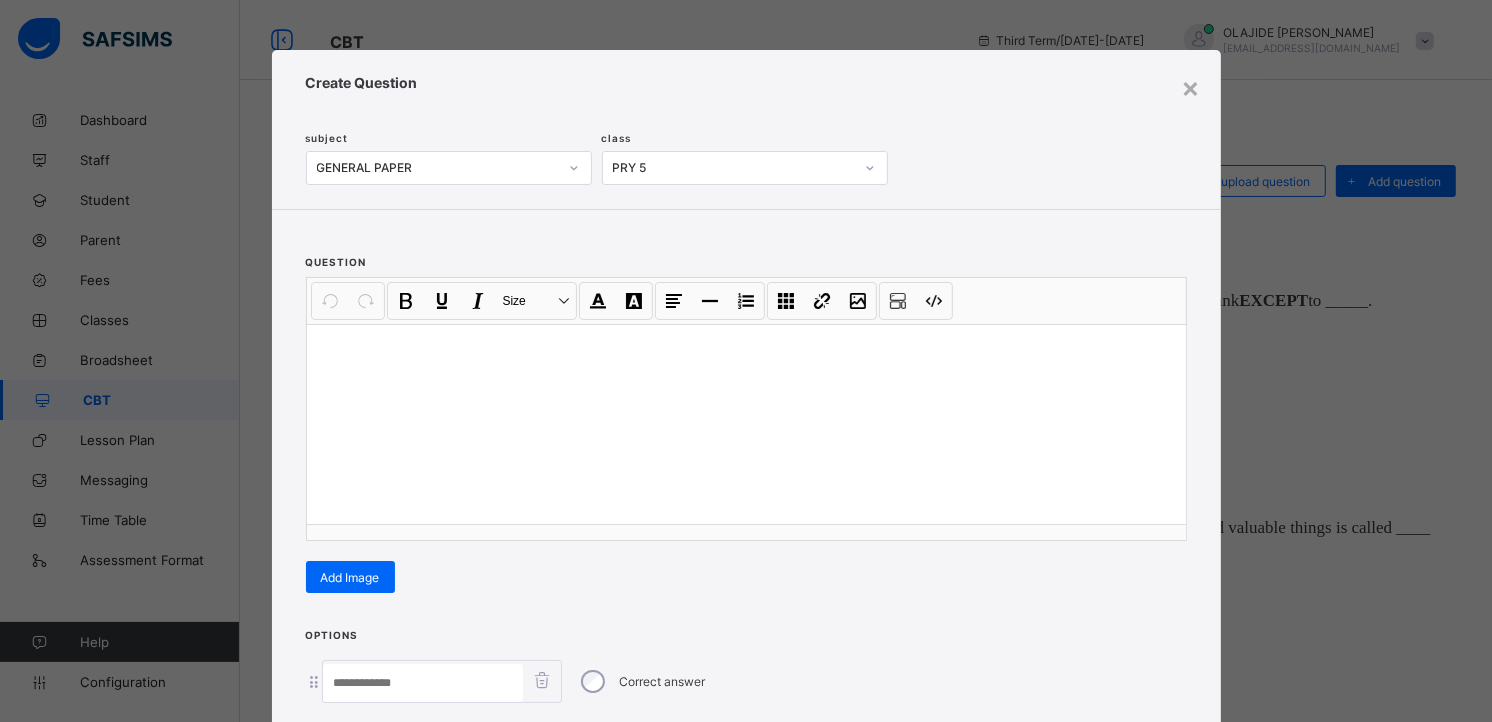 click at bounding box center (746, 350) 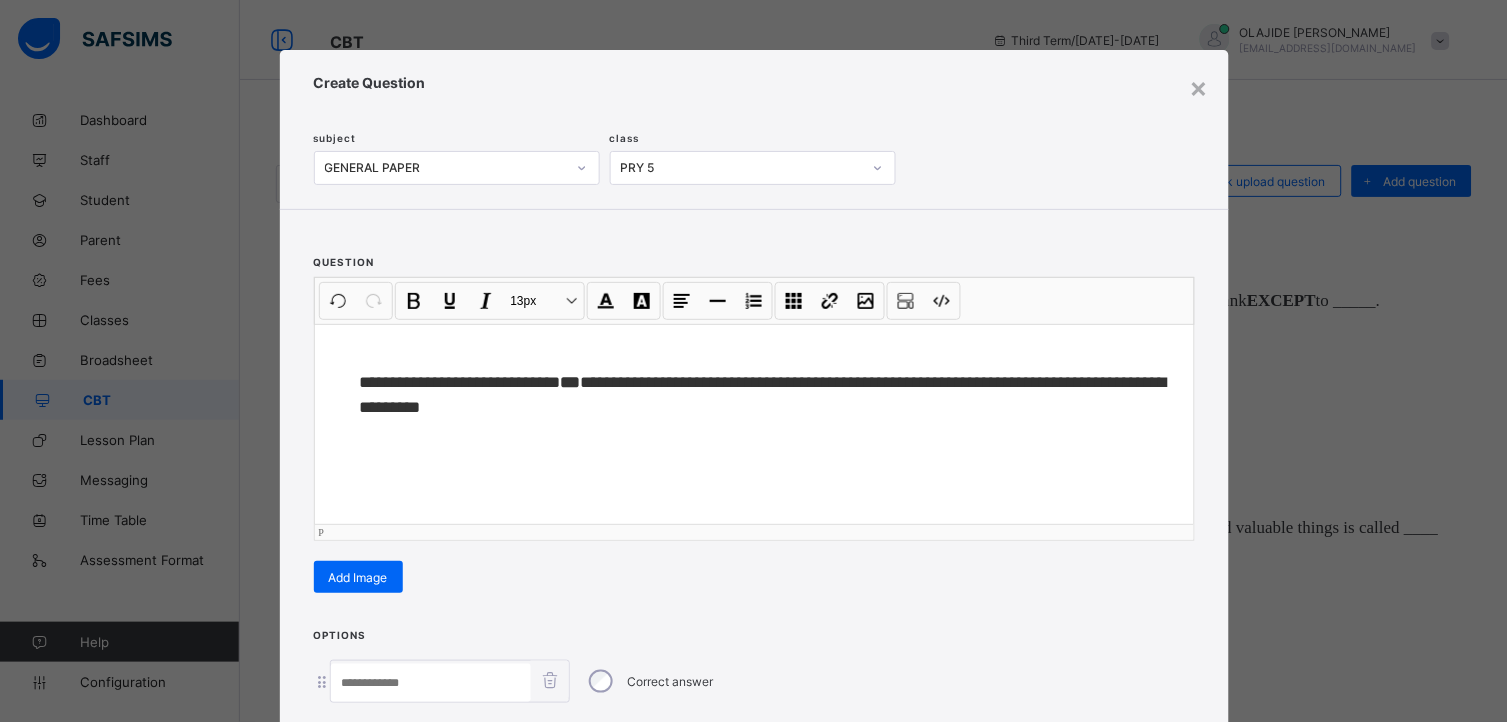 click on "**" at bounding box center (369, 382) 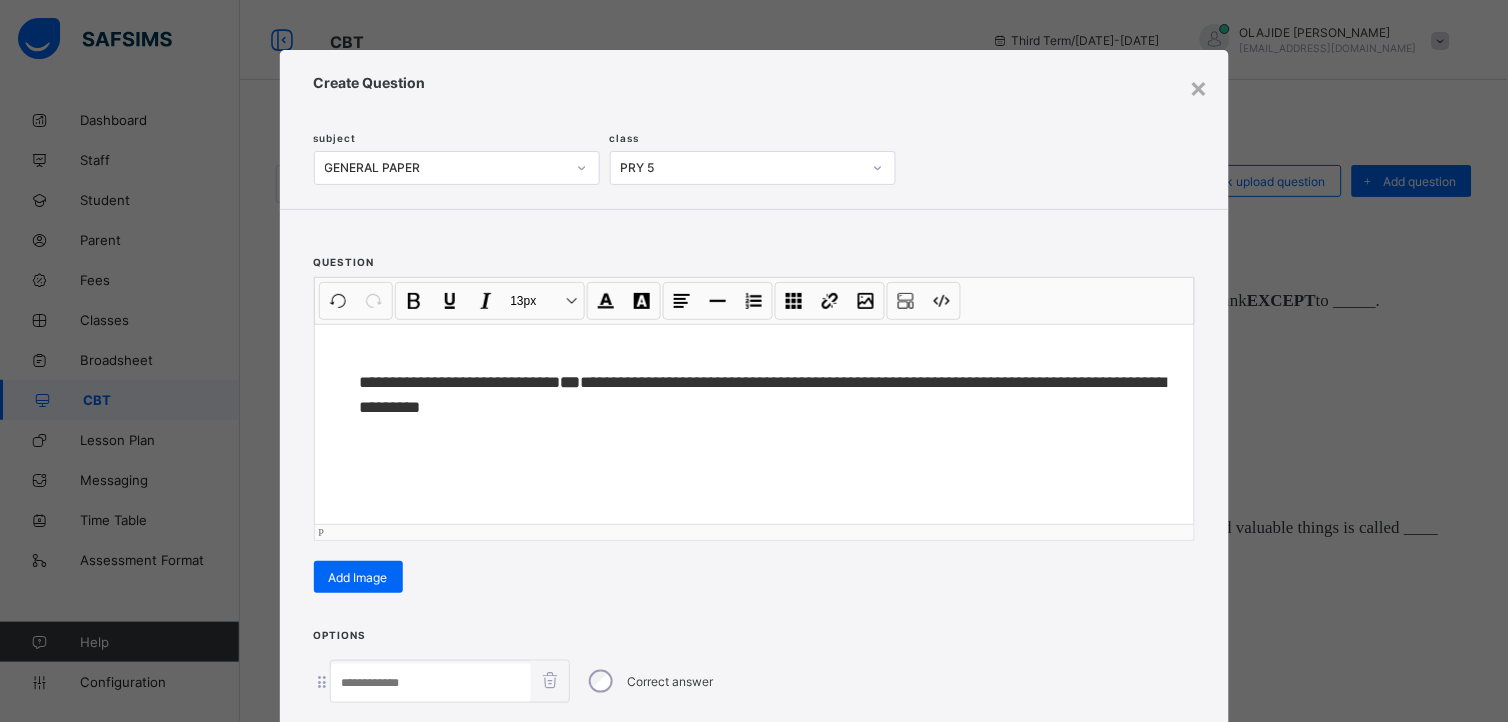 type 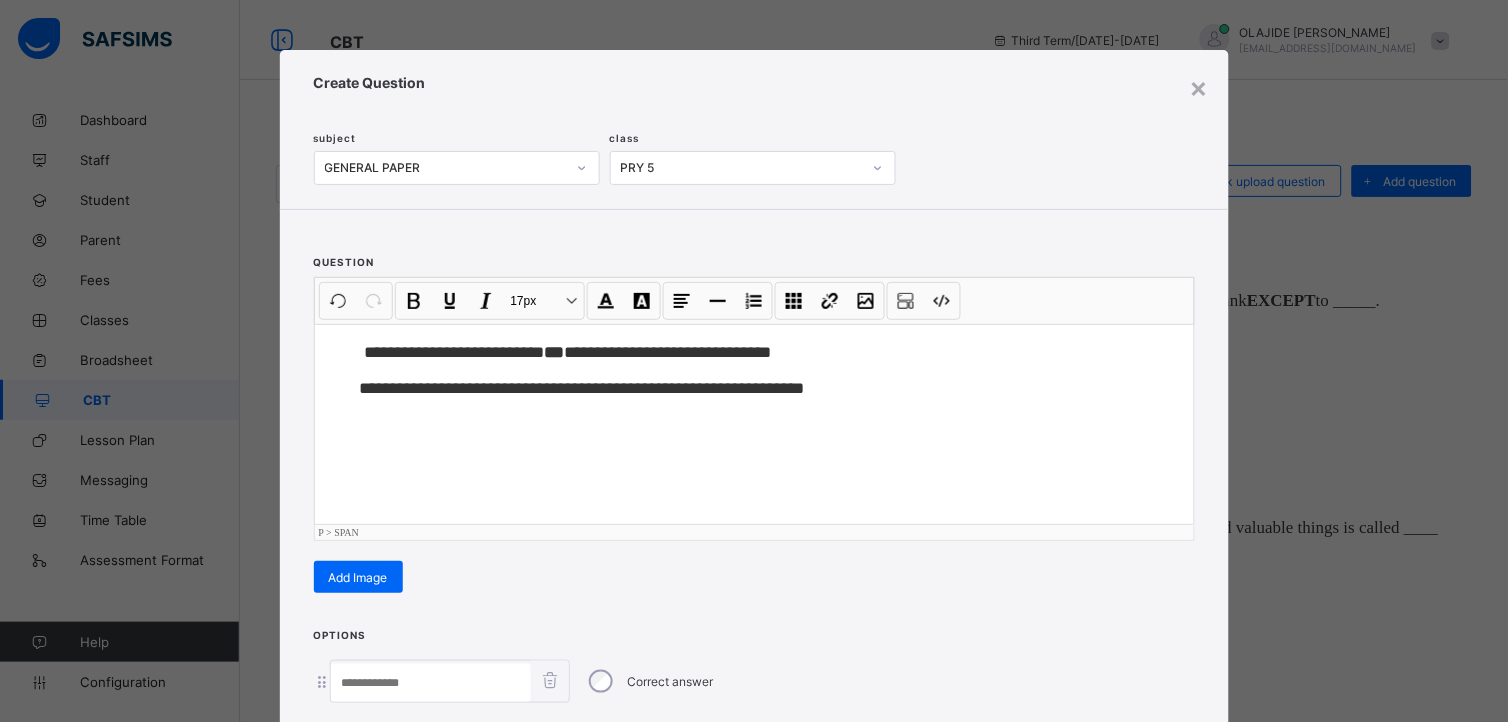 click on "**********" at bounding box center [754, 361] 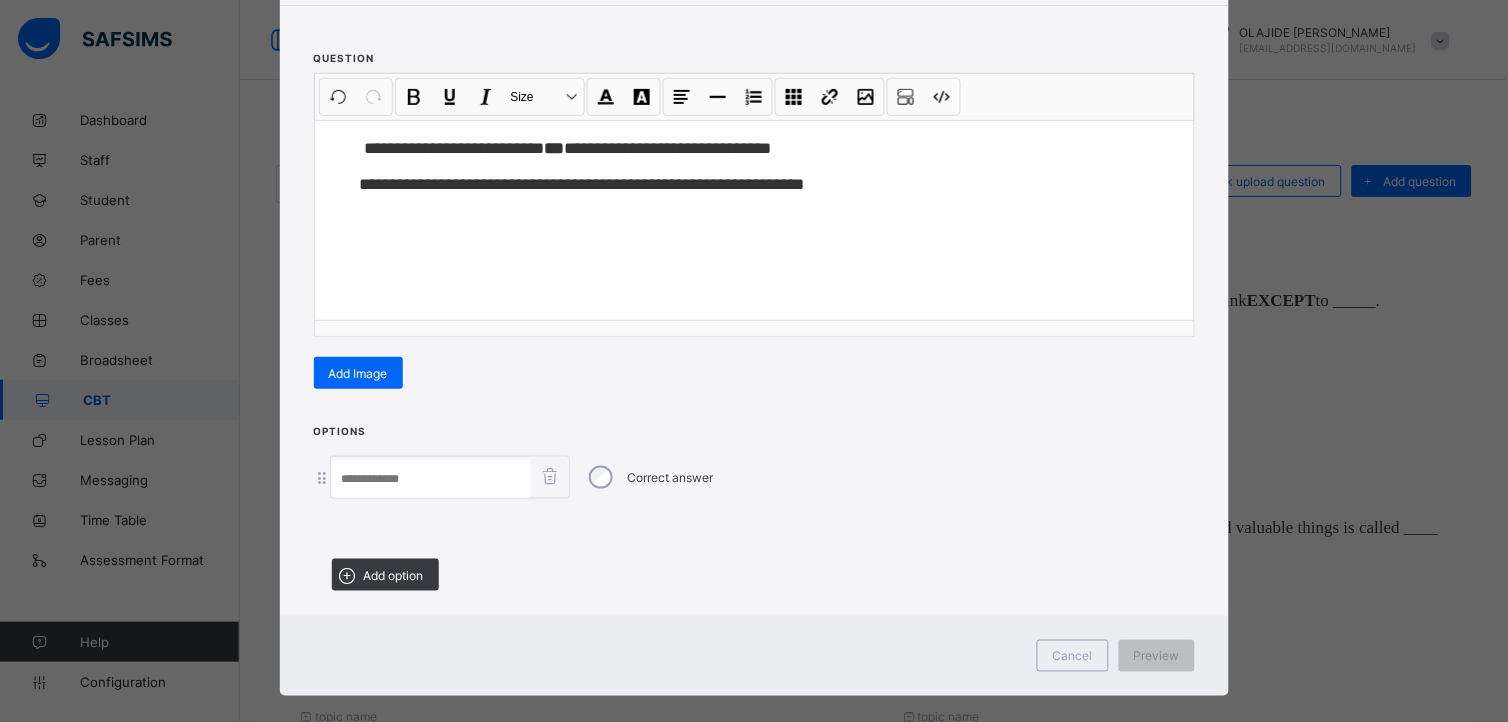scroll, scrollTop: 224, scrollLeft: 0, axis: vertical 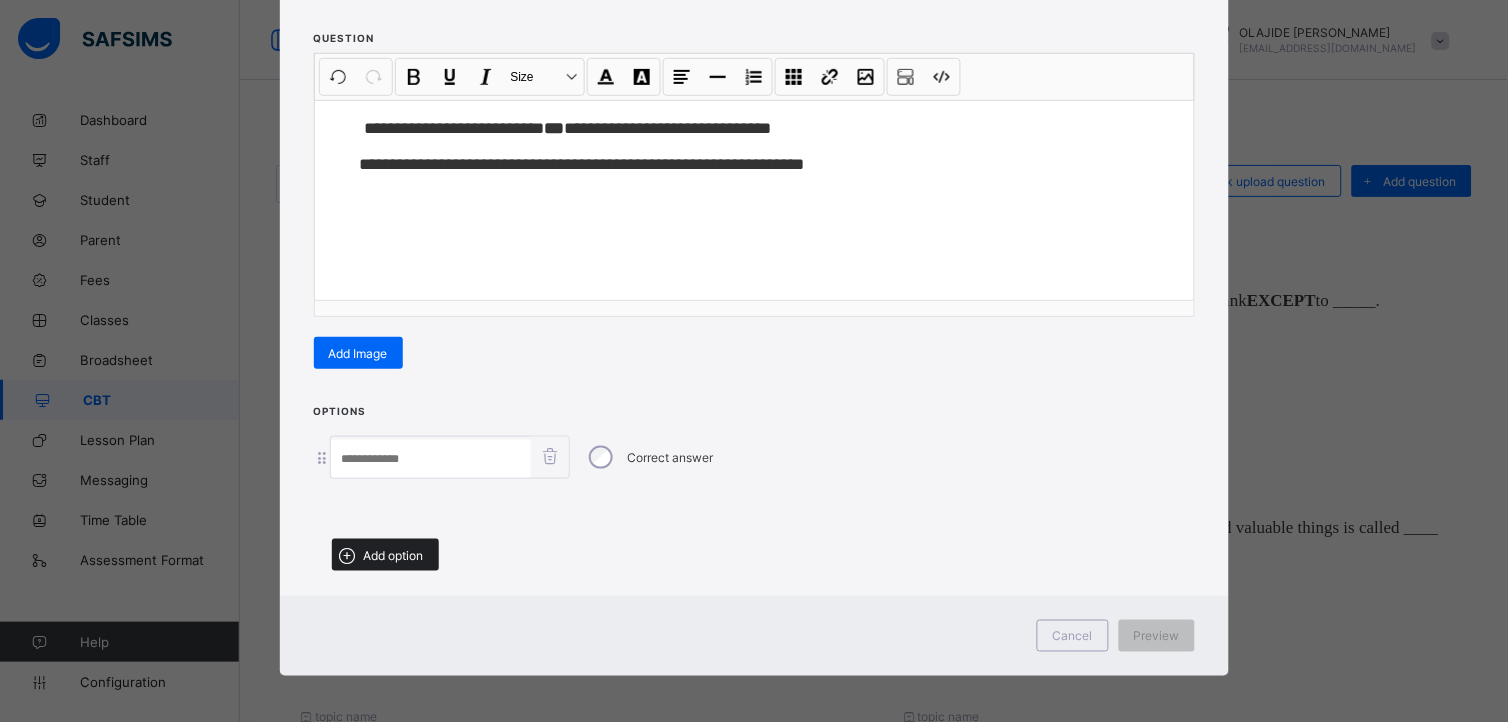 click on "Add option" at bounding box center [394, 555] 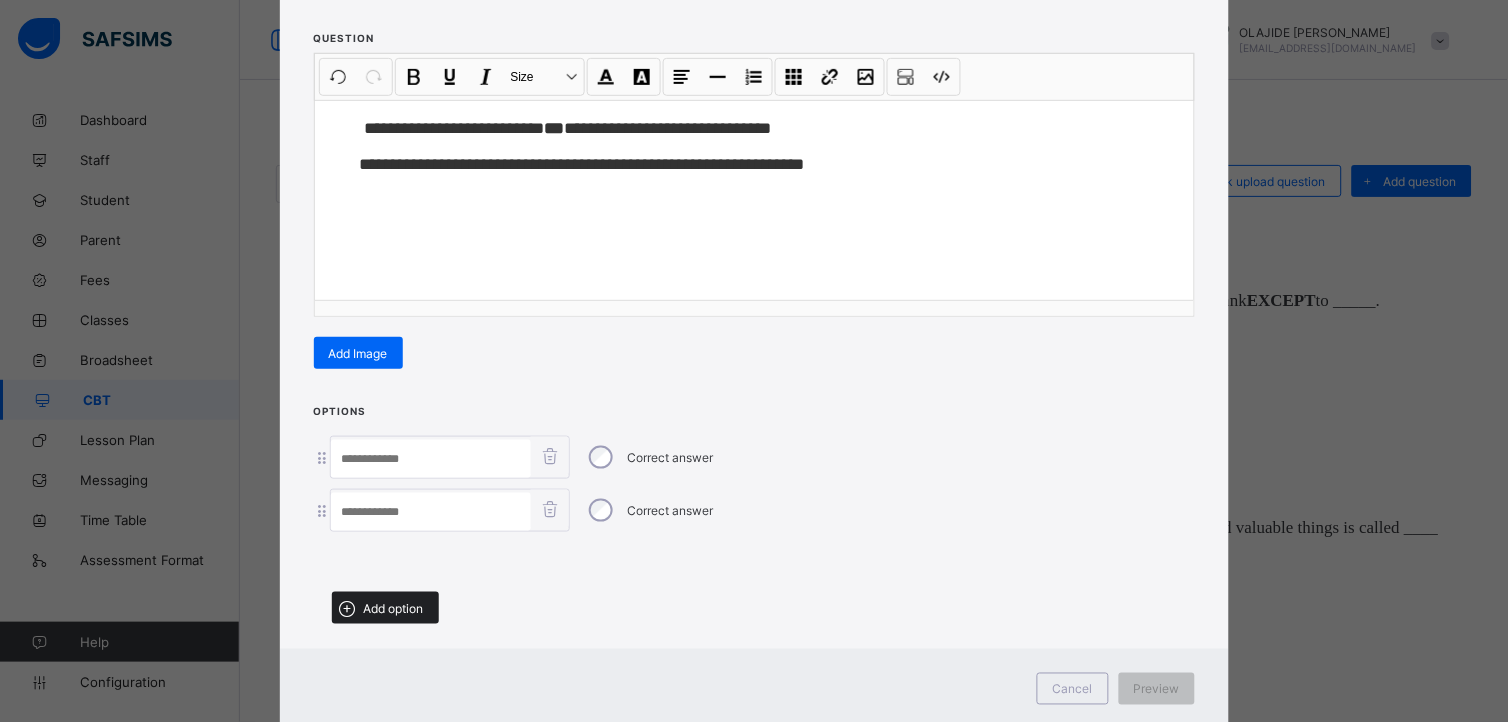 click on "Add option" at bounding box center [385, 608] 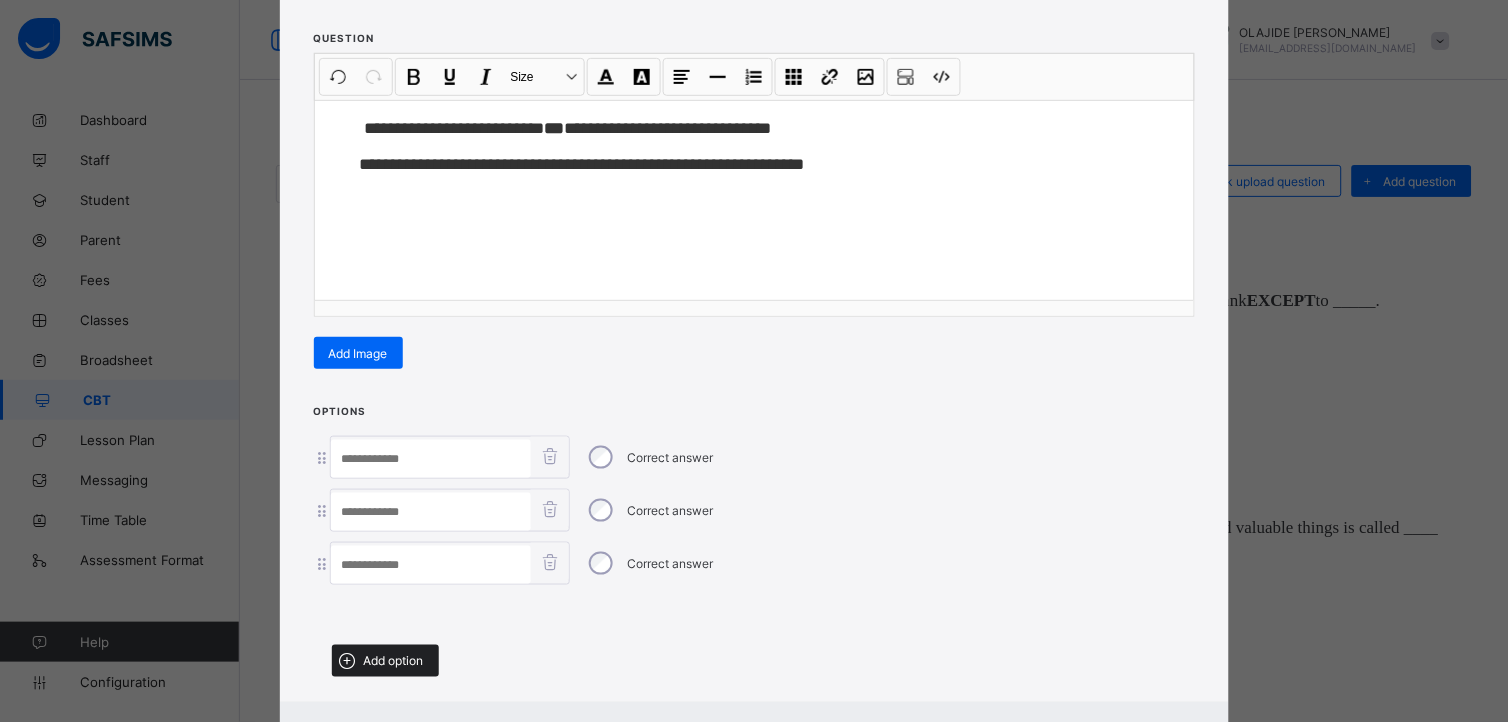 click on "Add option" at bounding box center [385, 661] 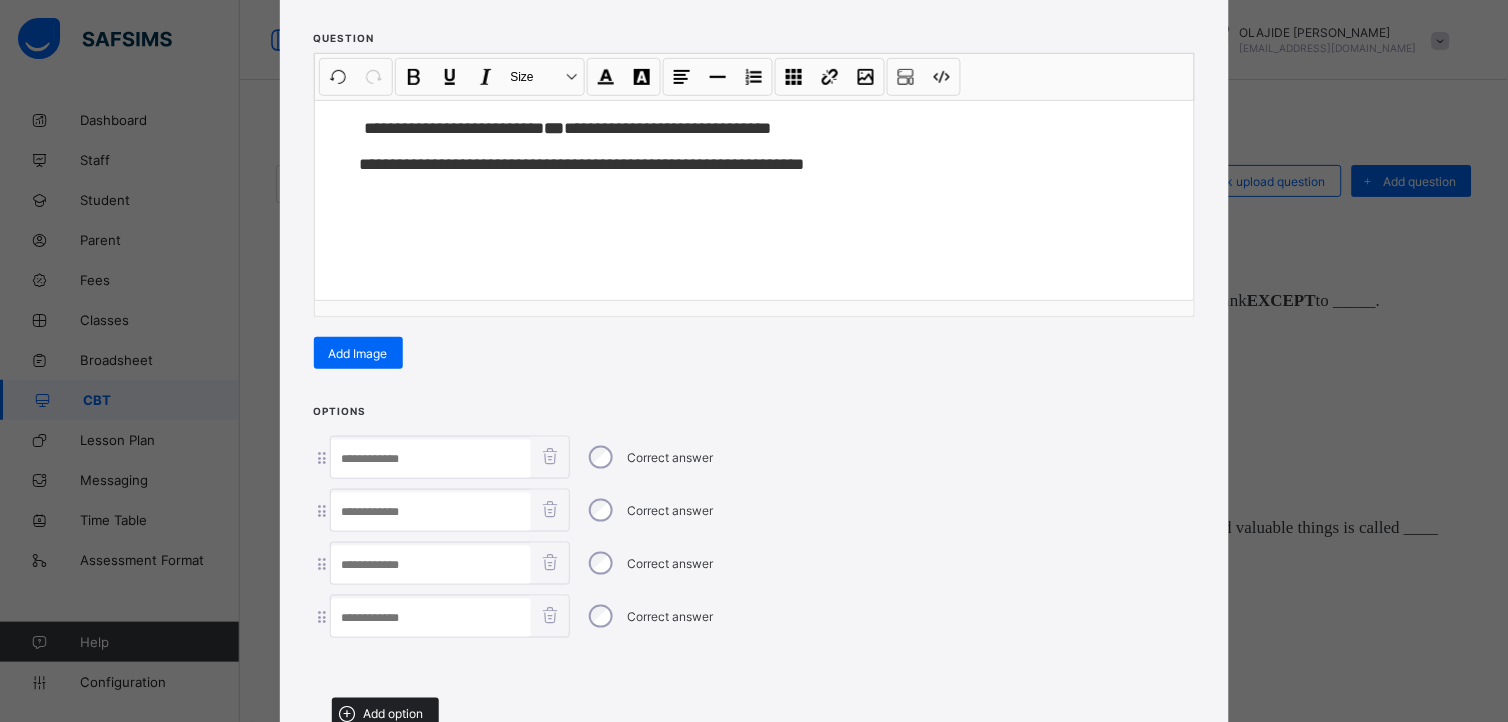 click on "Add option" at bounding box center (394, 714) 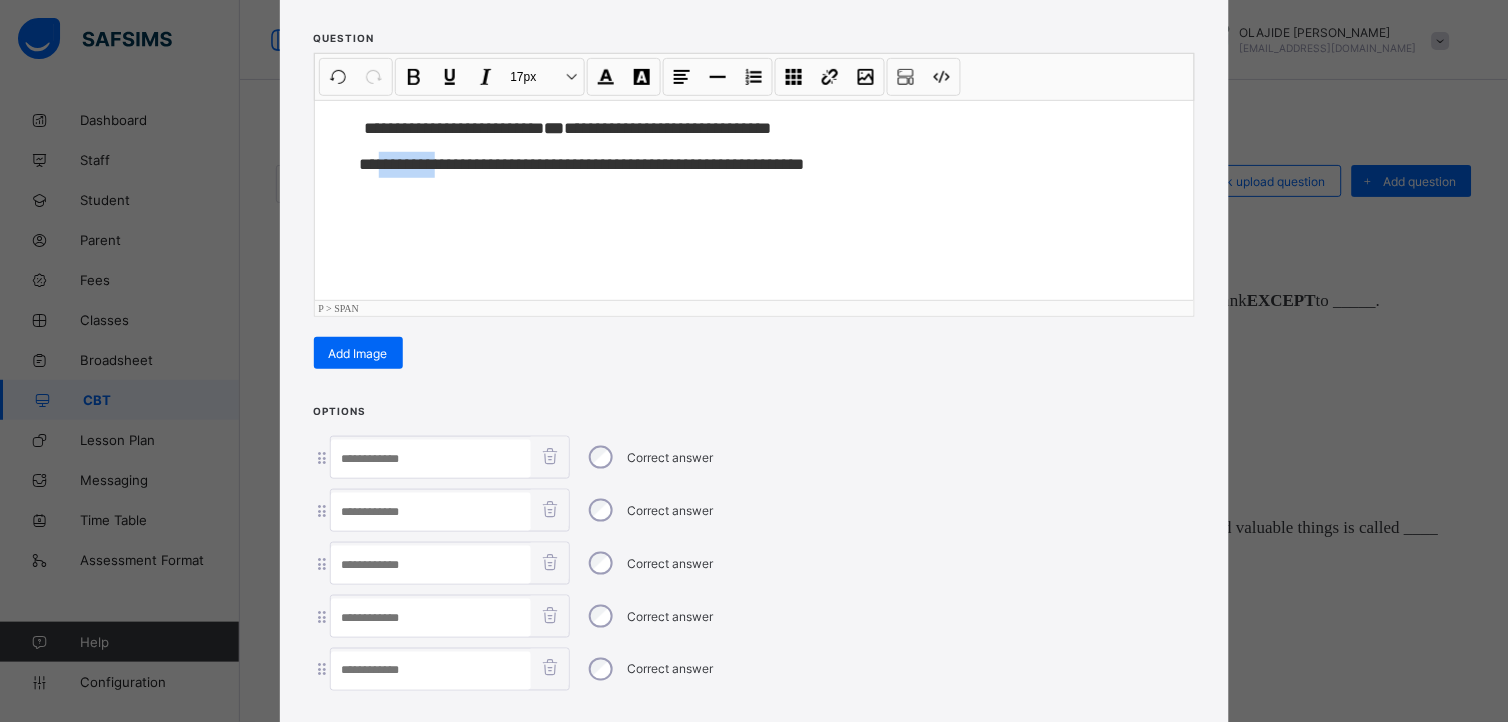 drag, startPoint x: 373, startPoint y: 157, endPoint x: 441, endPoint y: 154, distance: 68.06615 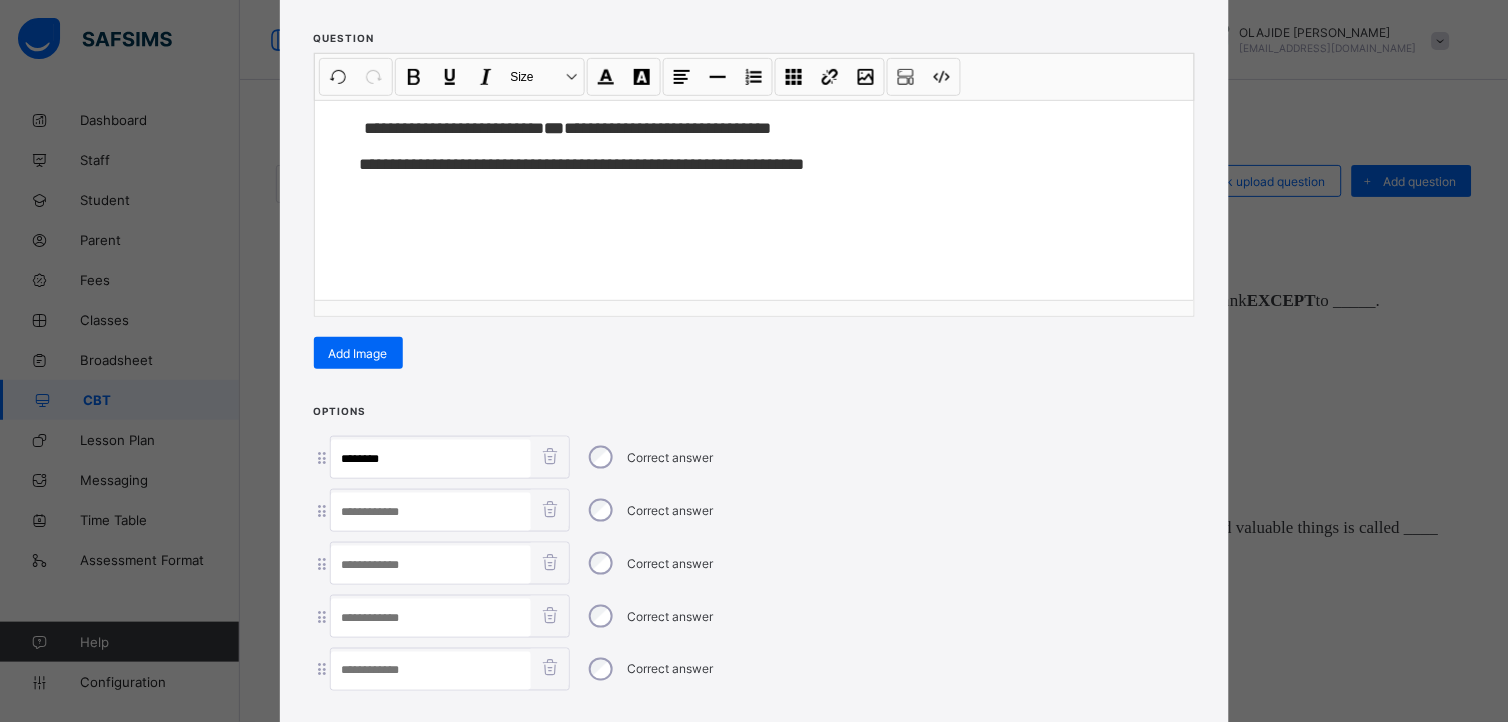 type on "*******" 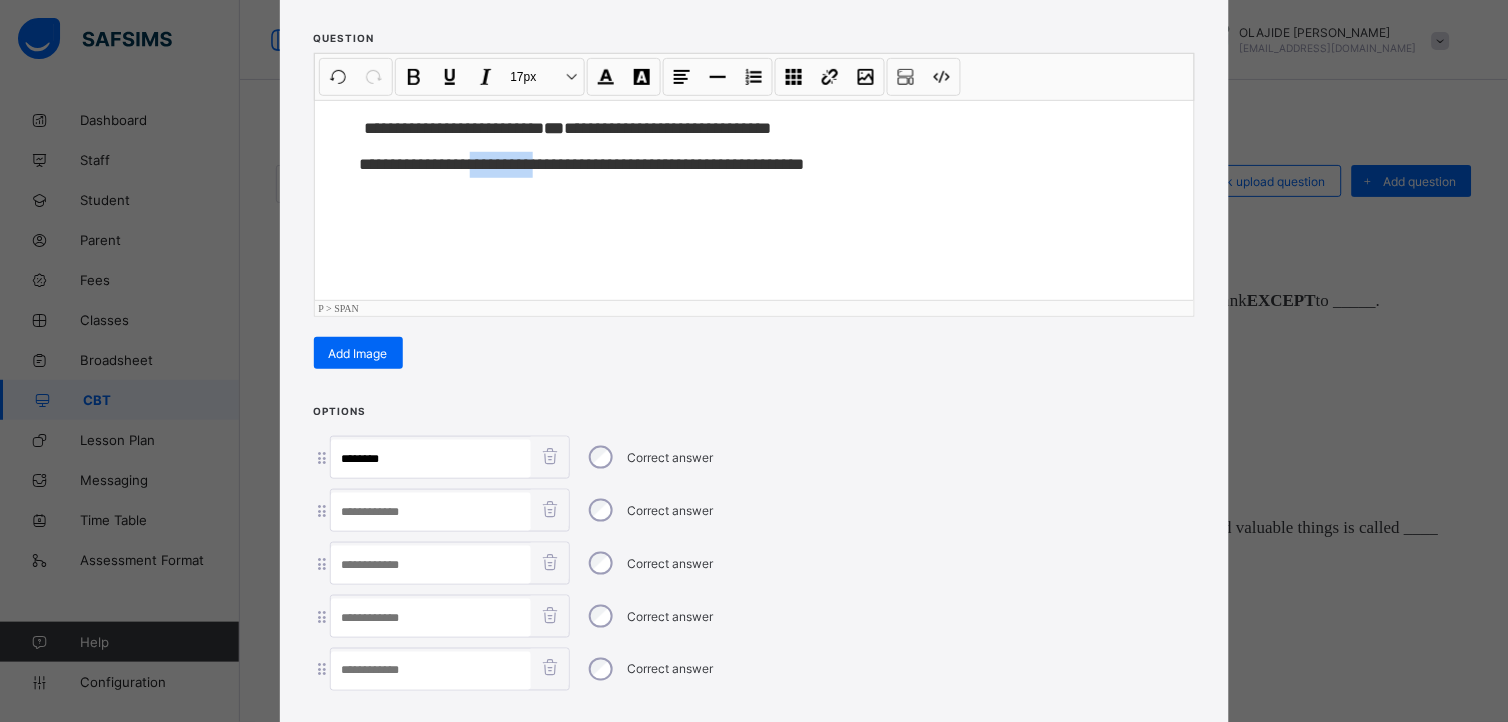 drag, startPoint x: 468, startPoint y: 157, endPoint x: 542, endPoint y: 185, distance: 79.12016 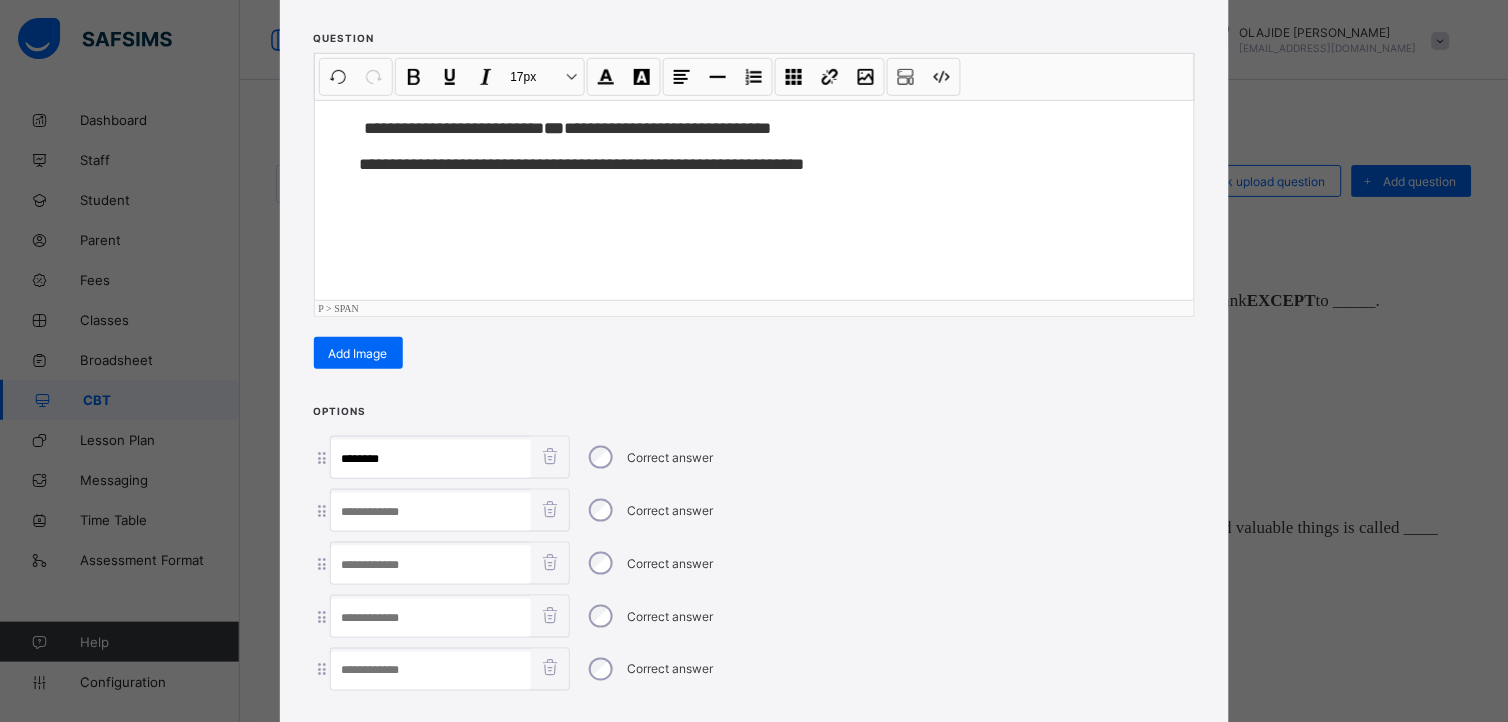 paste on "*********" 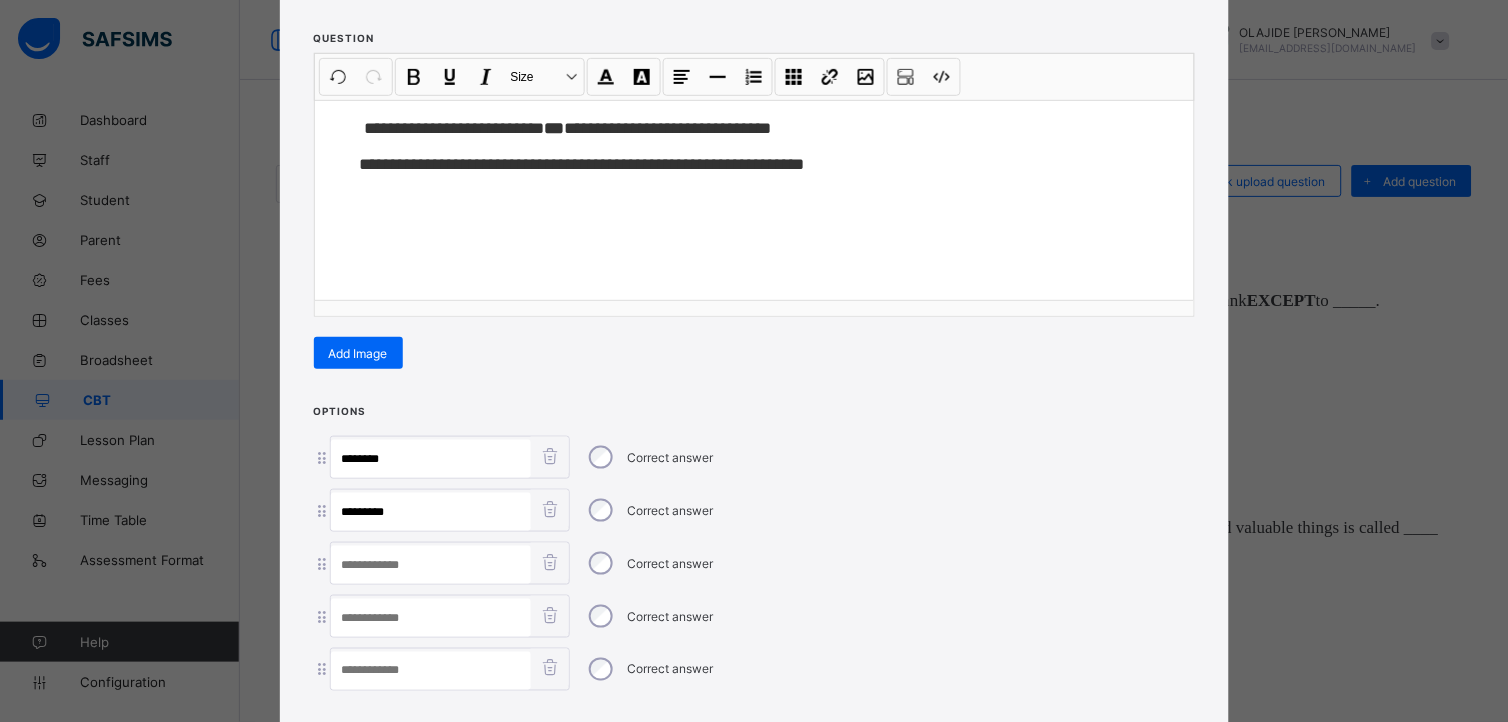 type on "*********" 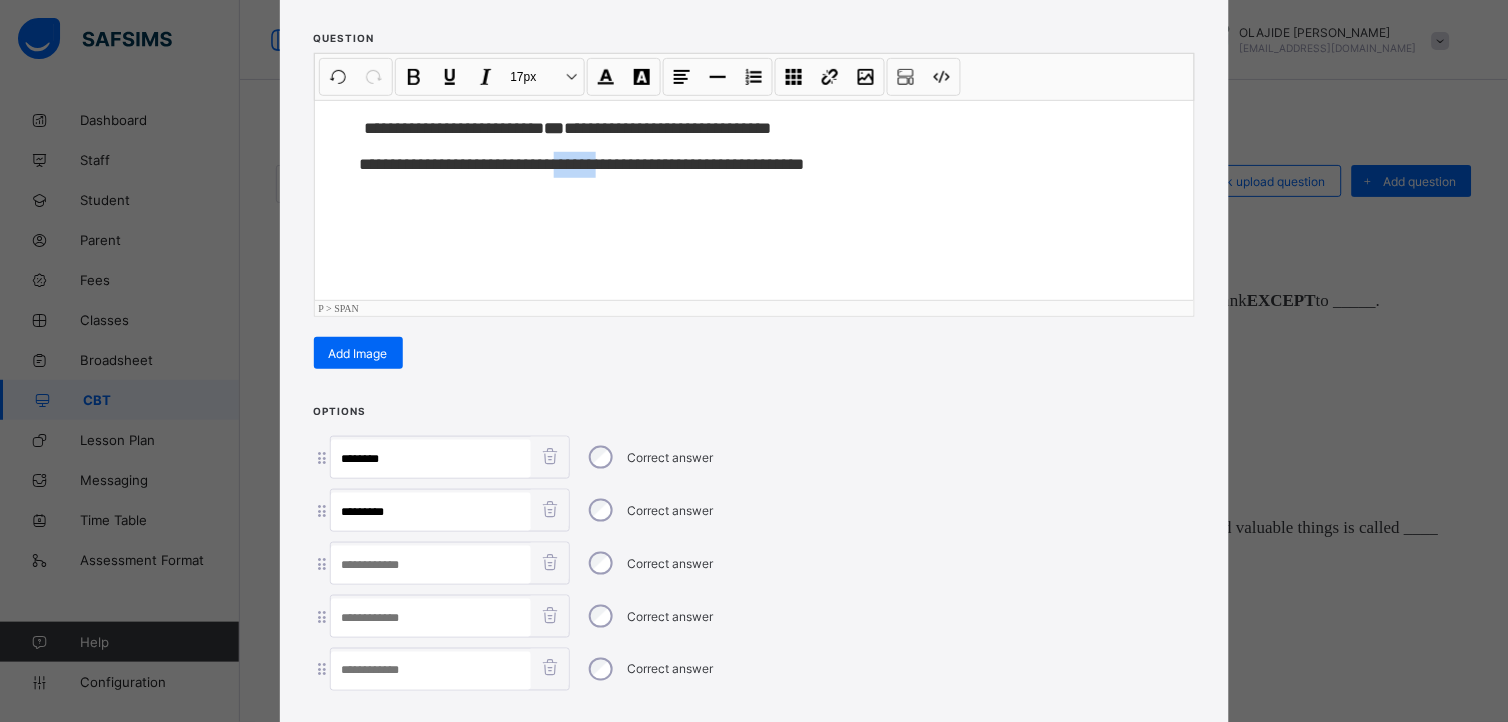 drag, startPoint x: 566, startPoint y: 161, endPoint x: 612, endPoint y: 177, distance: 48.703182 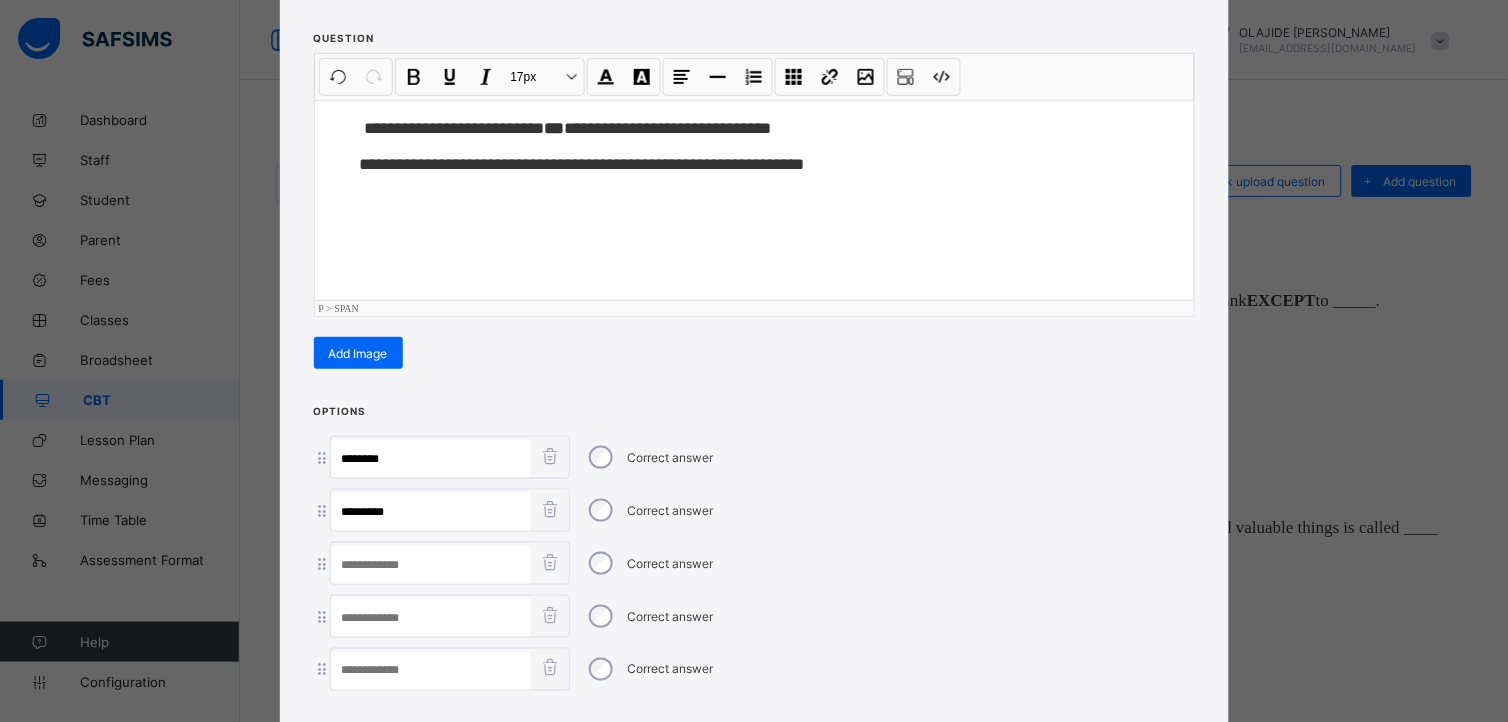 paste on "*****" 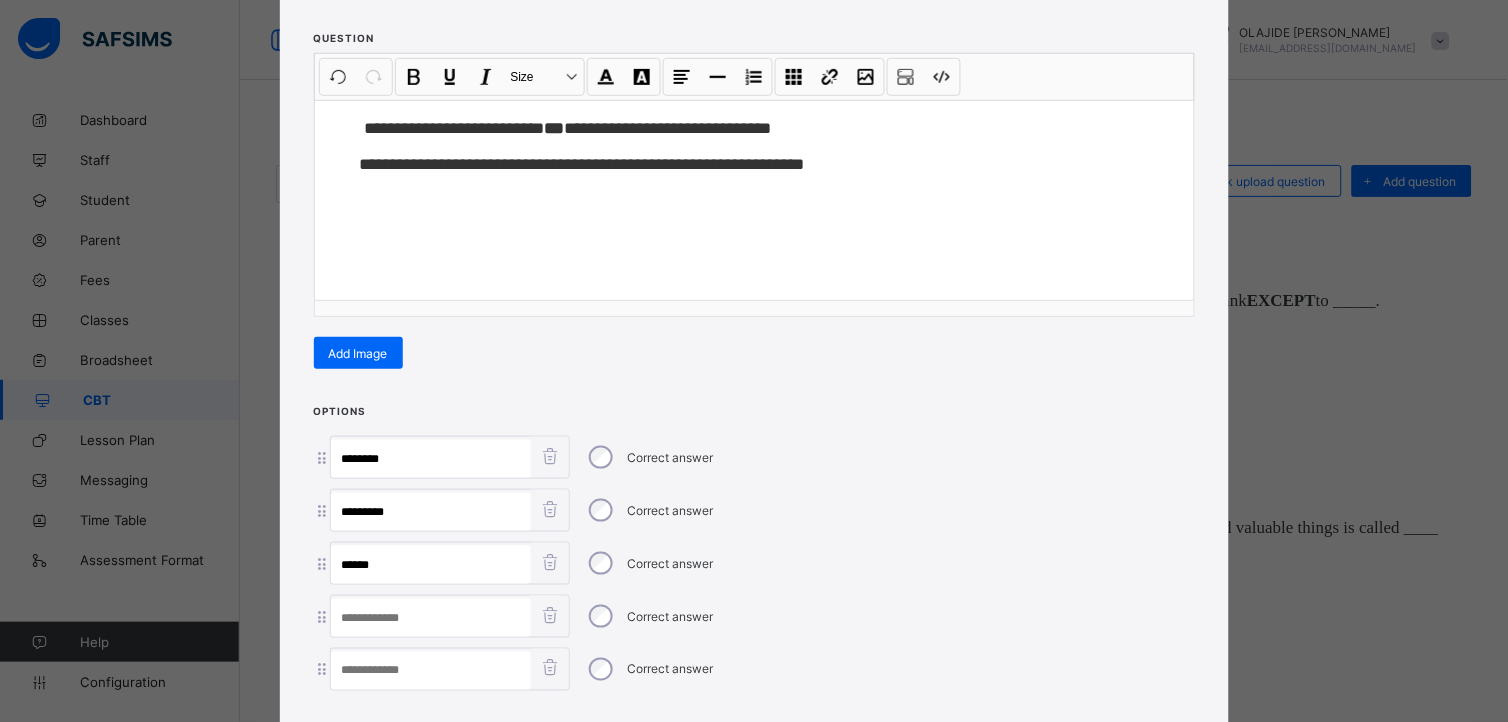 type on "*****" 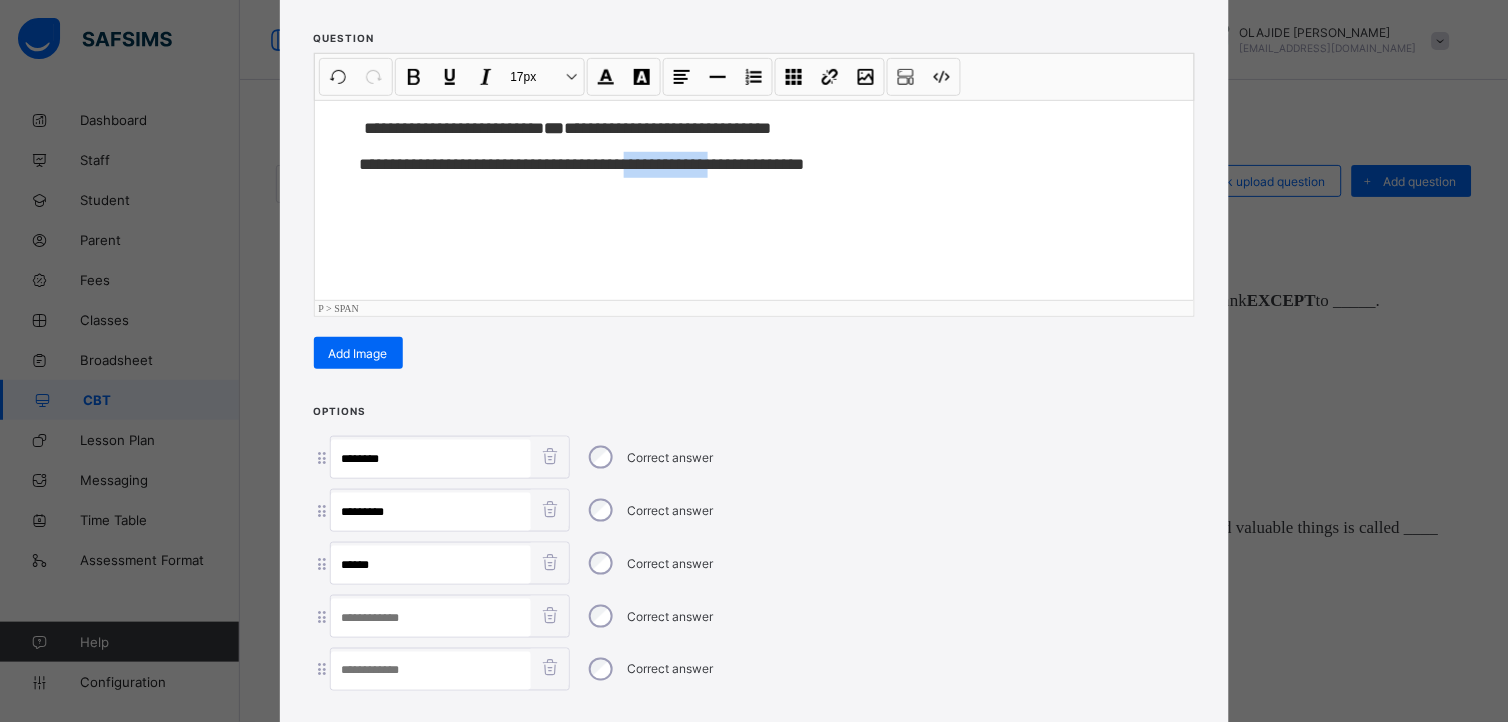 drag, startPoint x: 638, startPoint y: 161, endPoint x: 738, endPoint y: 185, distance: 102.83968 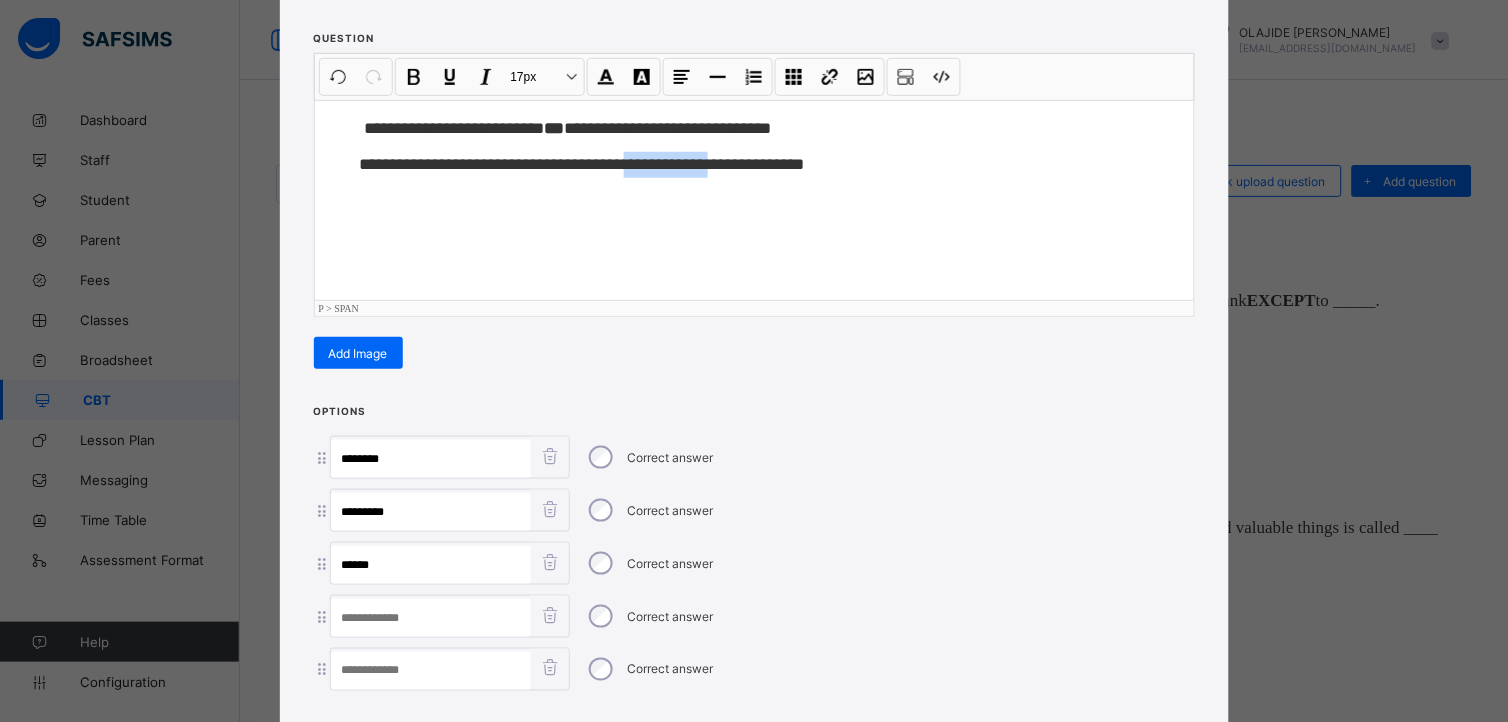 click at bounding box center (431, 618) 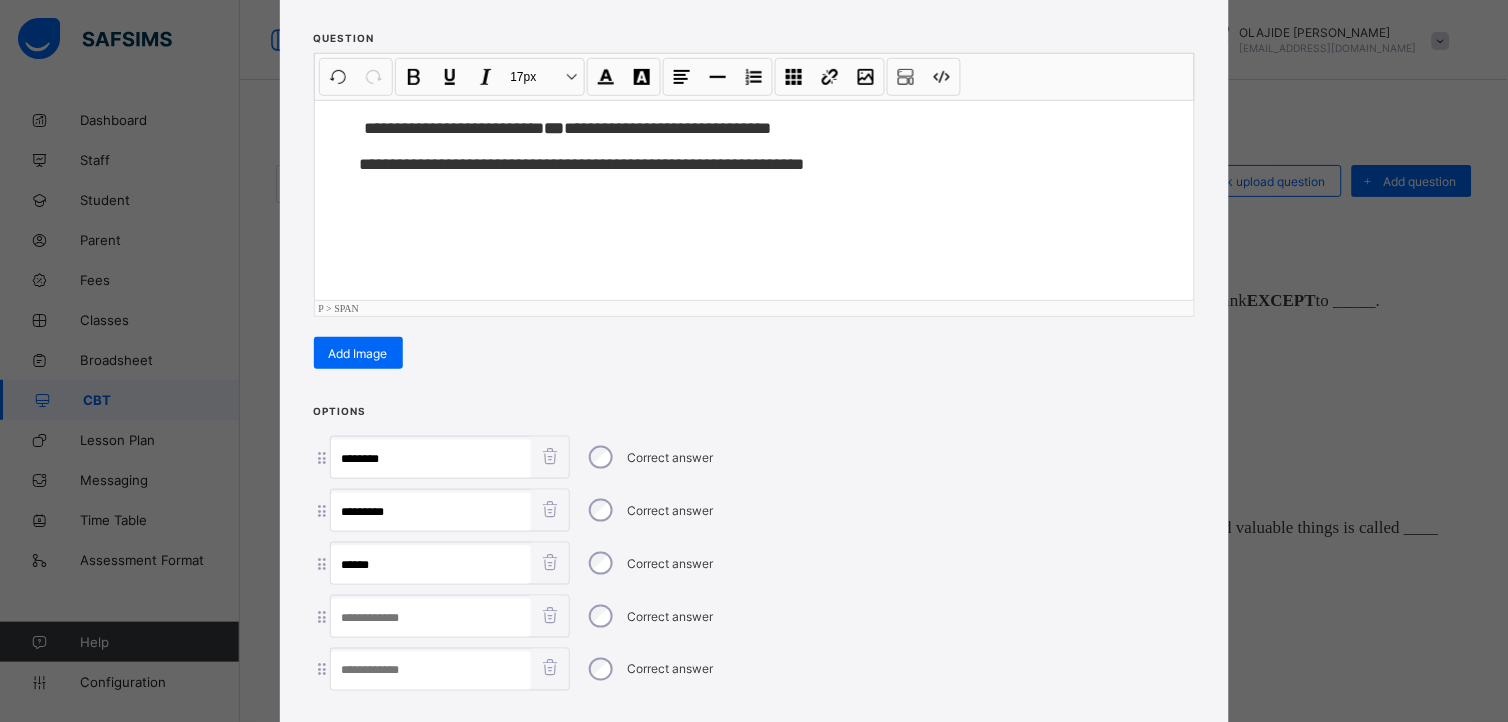 paste on "**********" 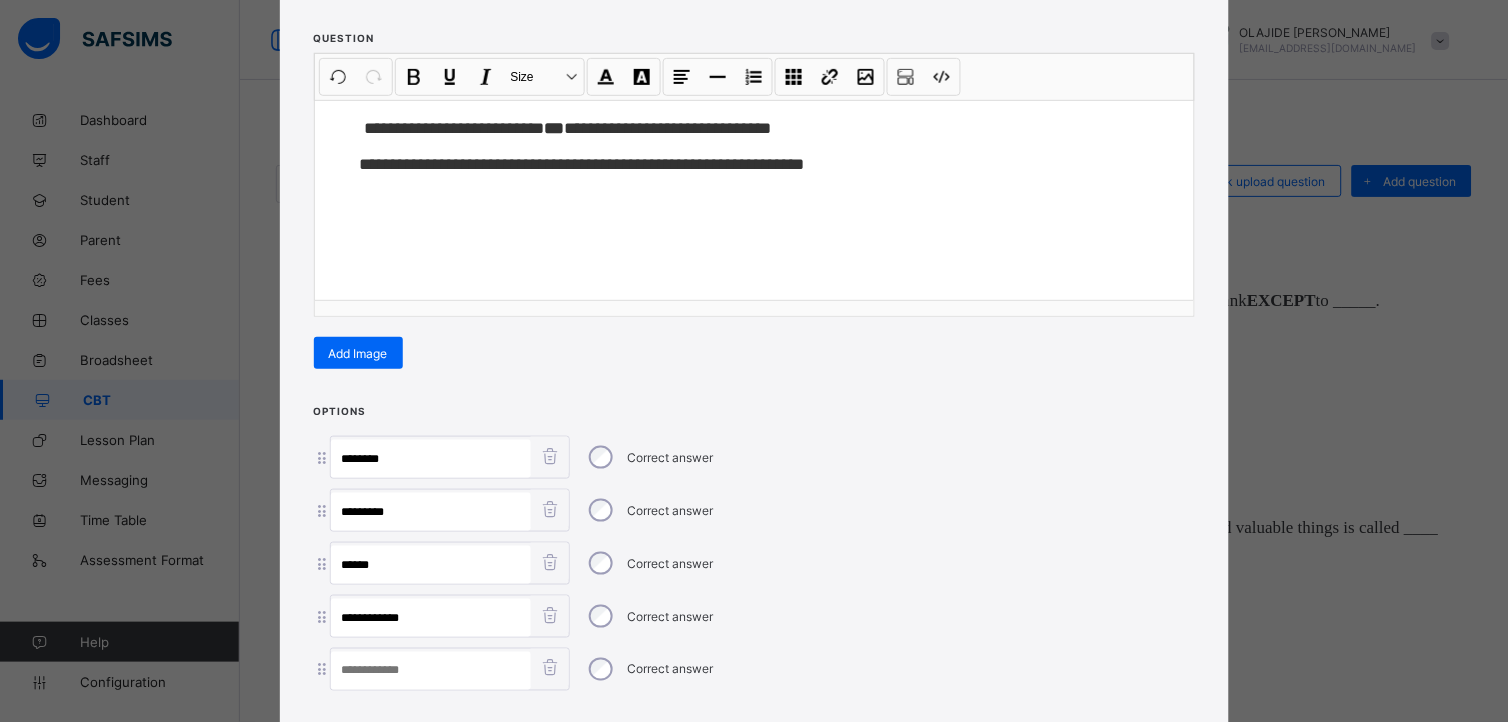 type on "**********" 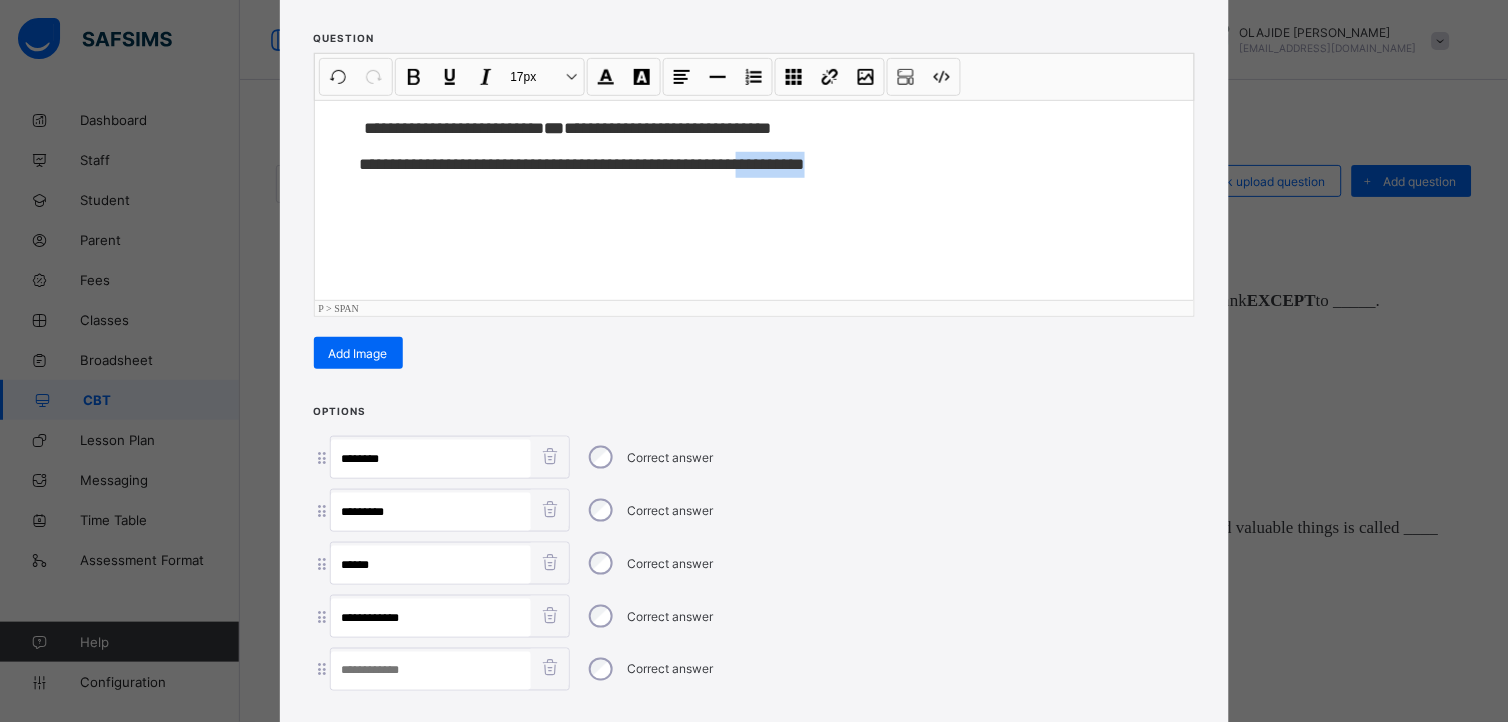 drag, startPoint x: 764, startPoint y: 165, endPoint x: 871, endPoint y: 185, distance: 108.85311 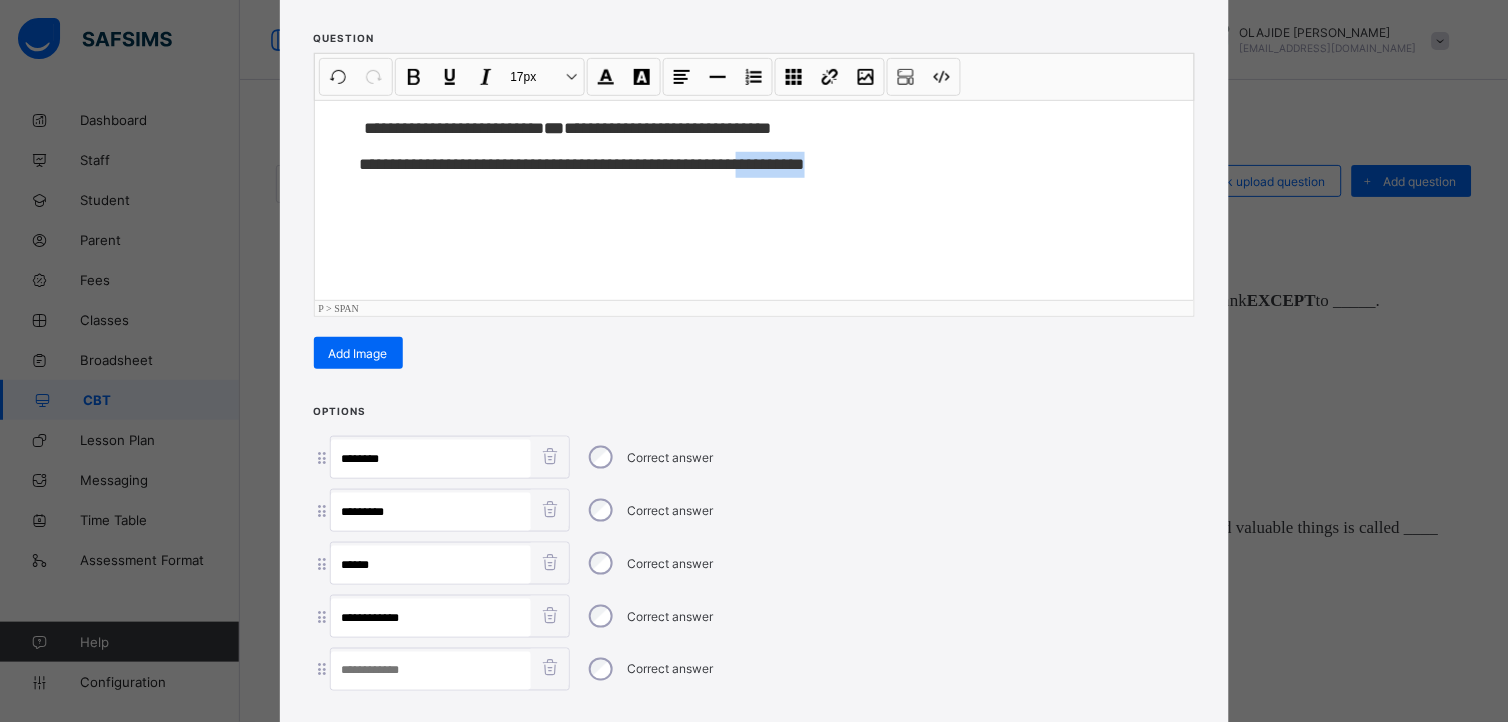 click at bounding box center (431, 671) 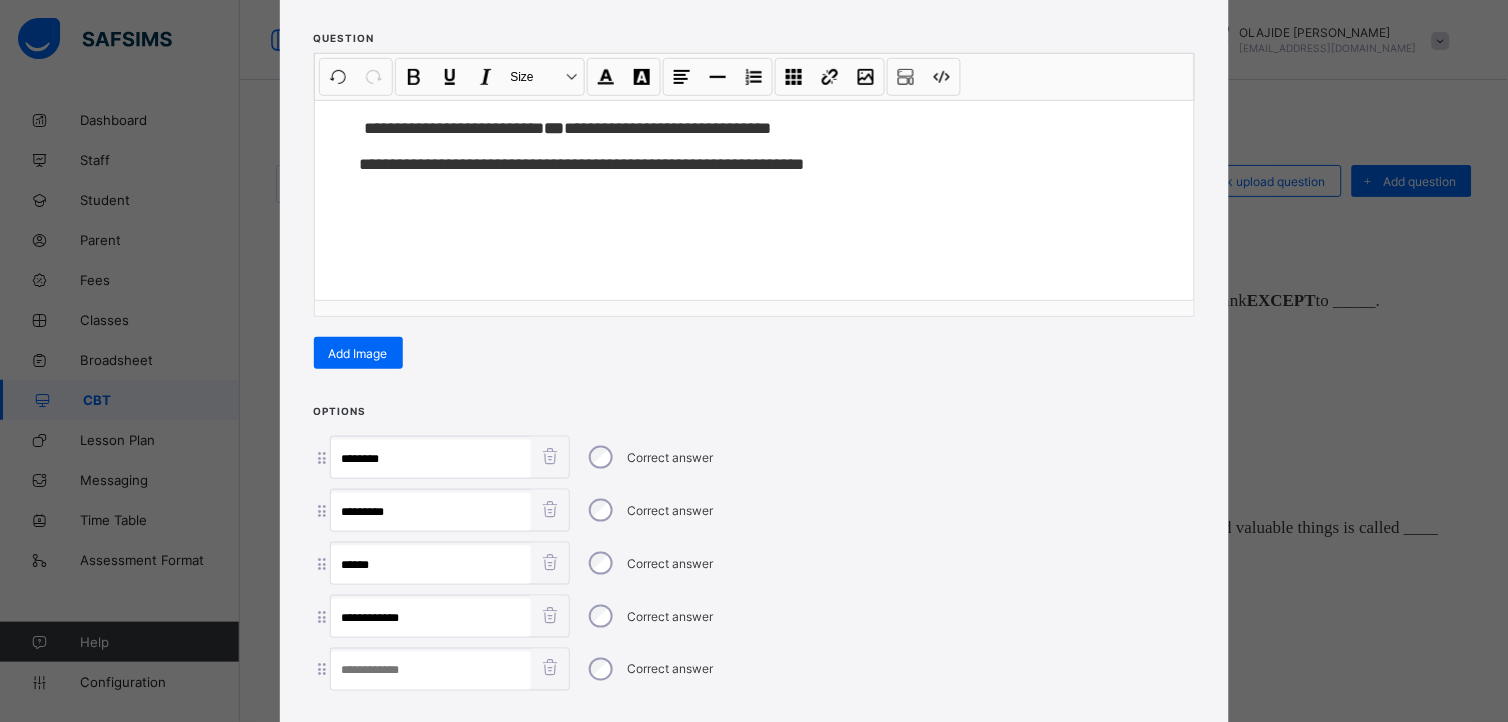 click at bounding box center (431, 671) 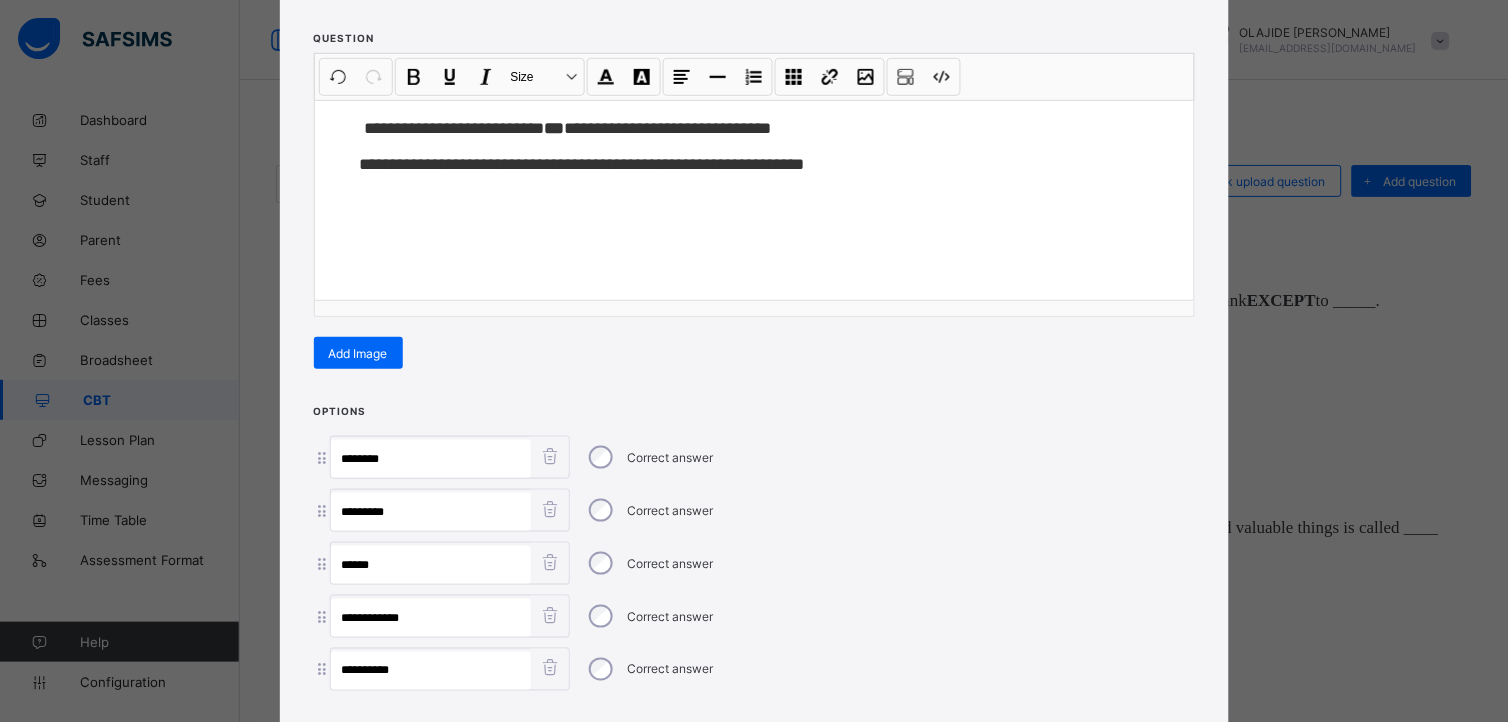 type on "**********" 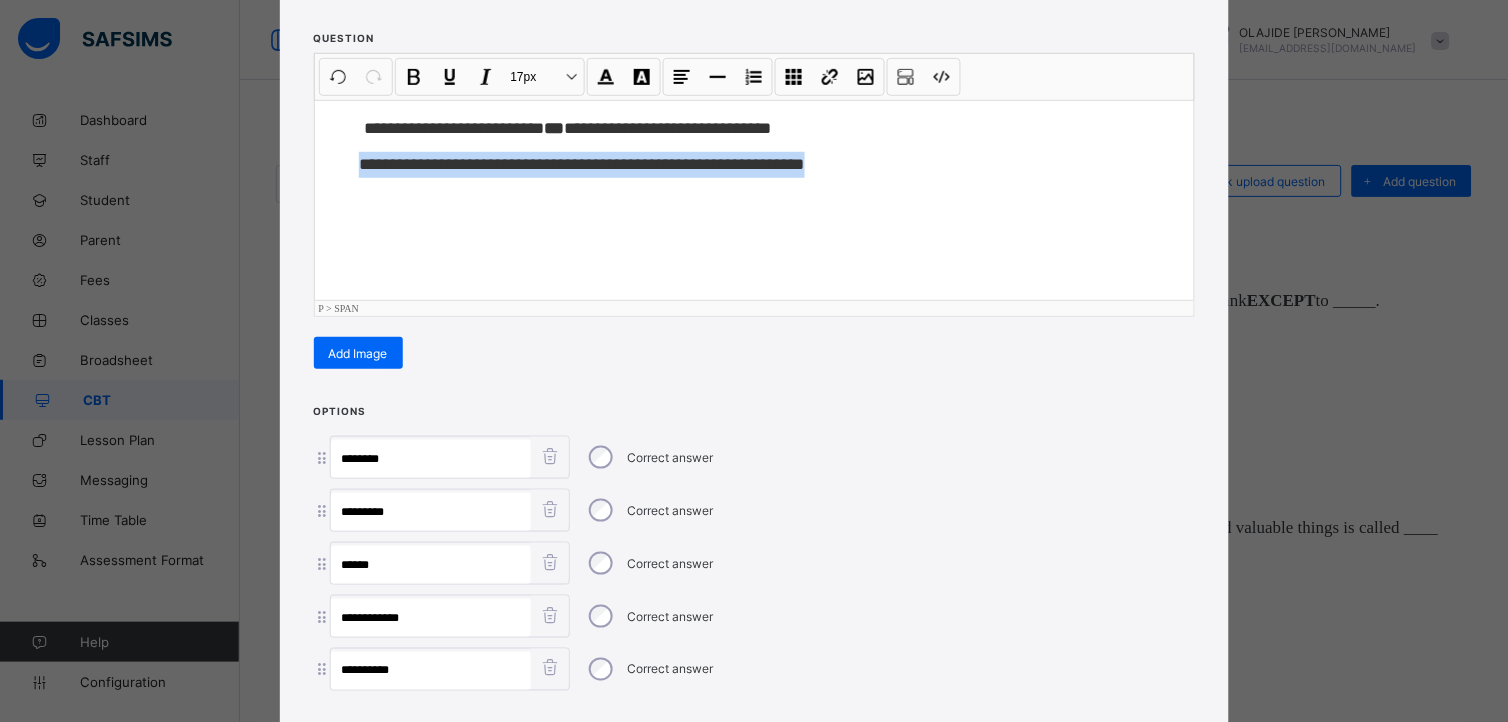 drag, startPoint x: 351, startPoint y: 161, endPoint x: 951, endPoint y: 416, distance: 651.9394 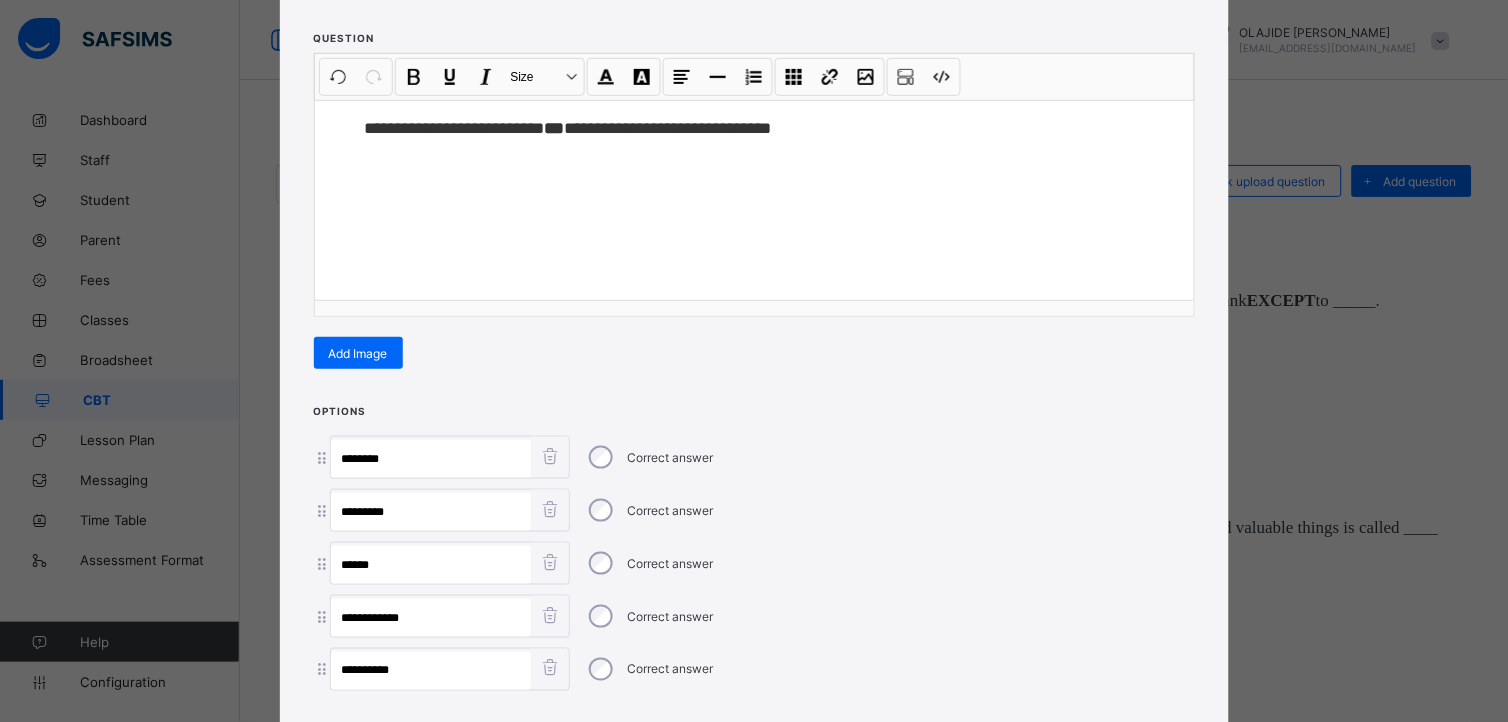 click on "**********" at bounding box center [754, 361] 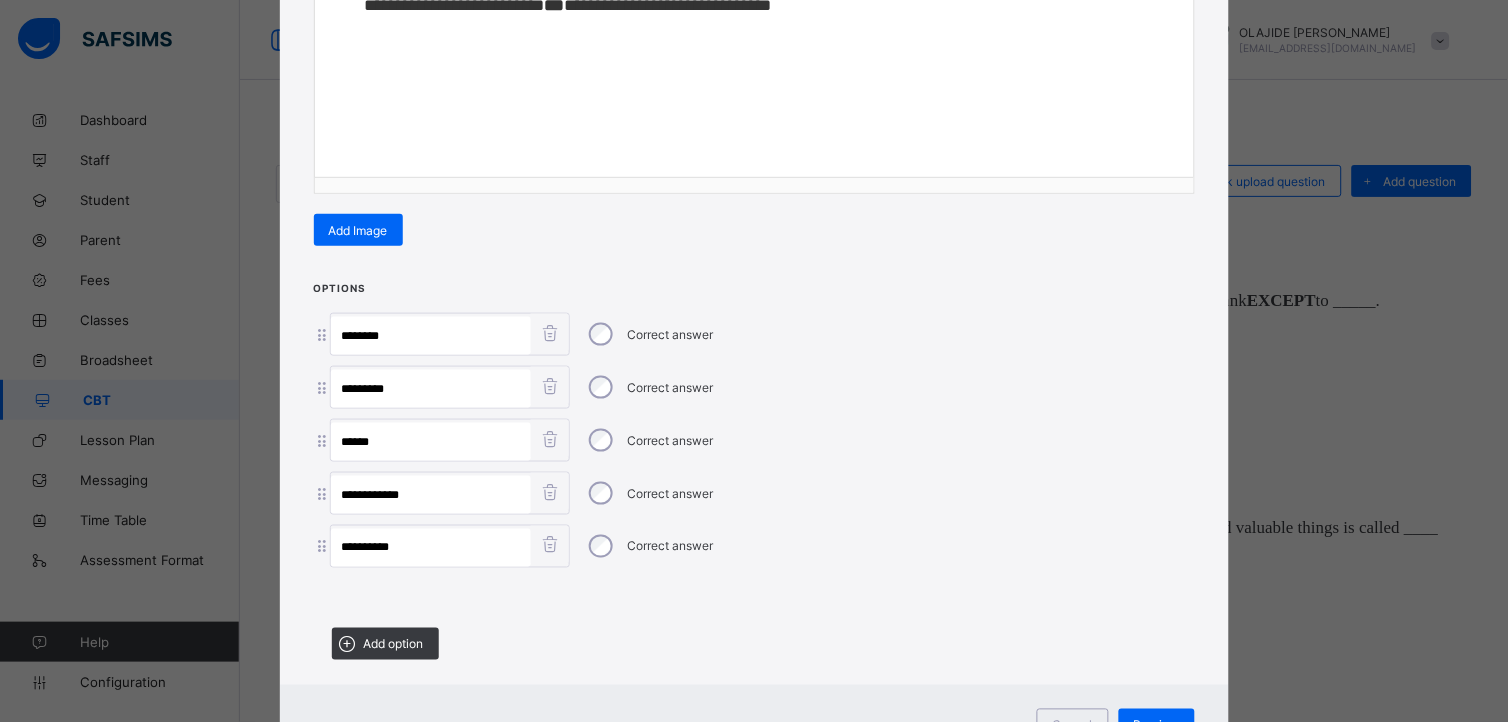 scroll, scrollTop: 432, scrollLeft: 0, axis: vertical 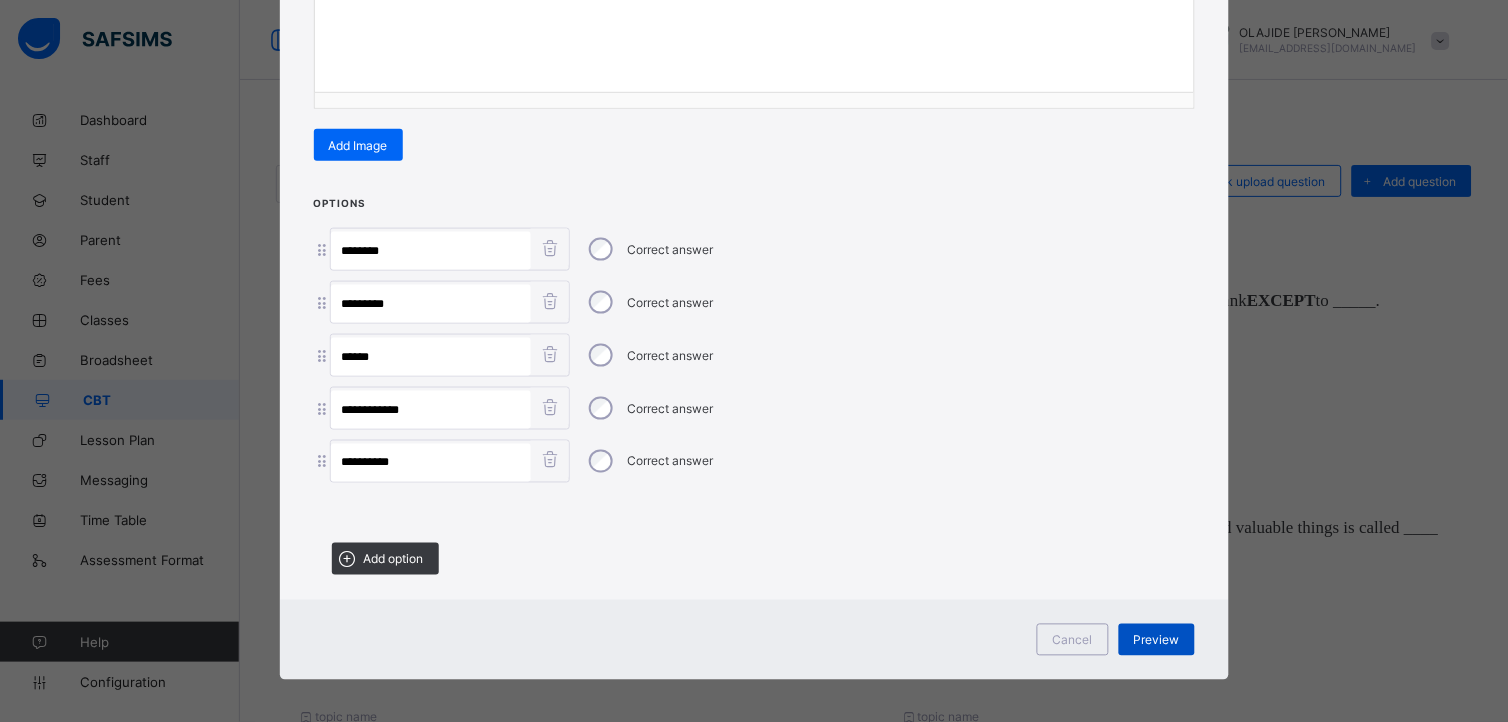 click on "Preview" at bounding box center [1157, 640] 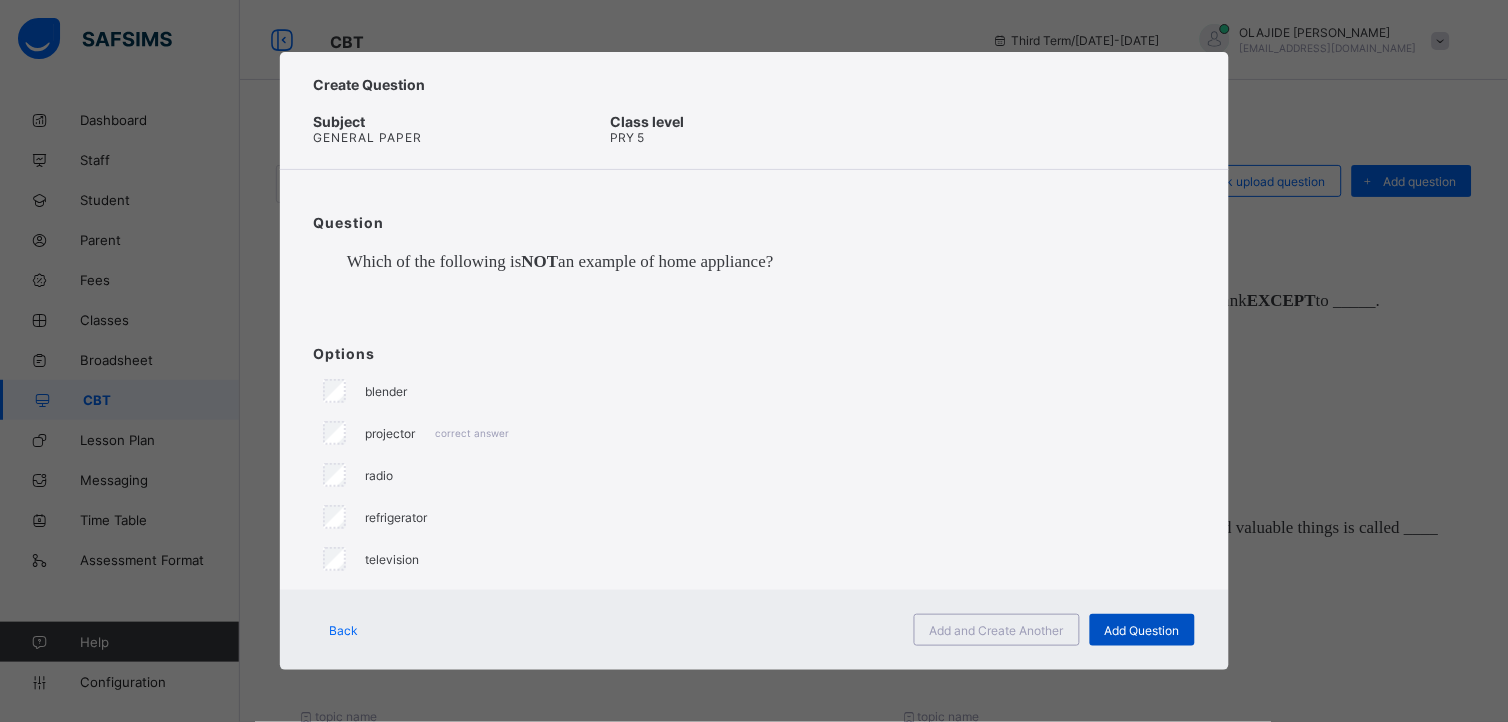 click on "Add Question" at bounding box center (1142, 630) 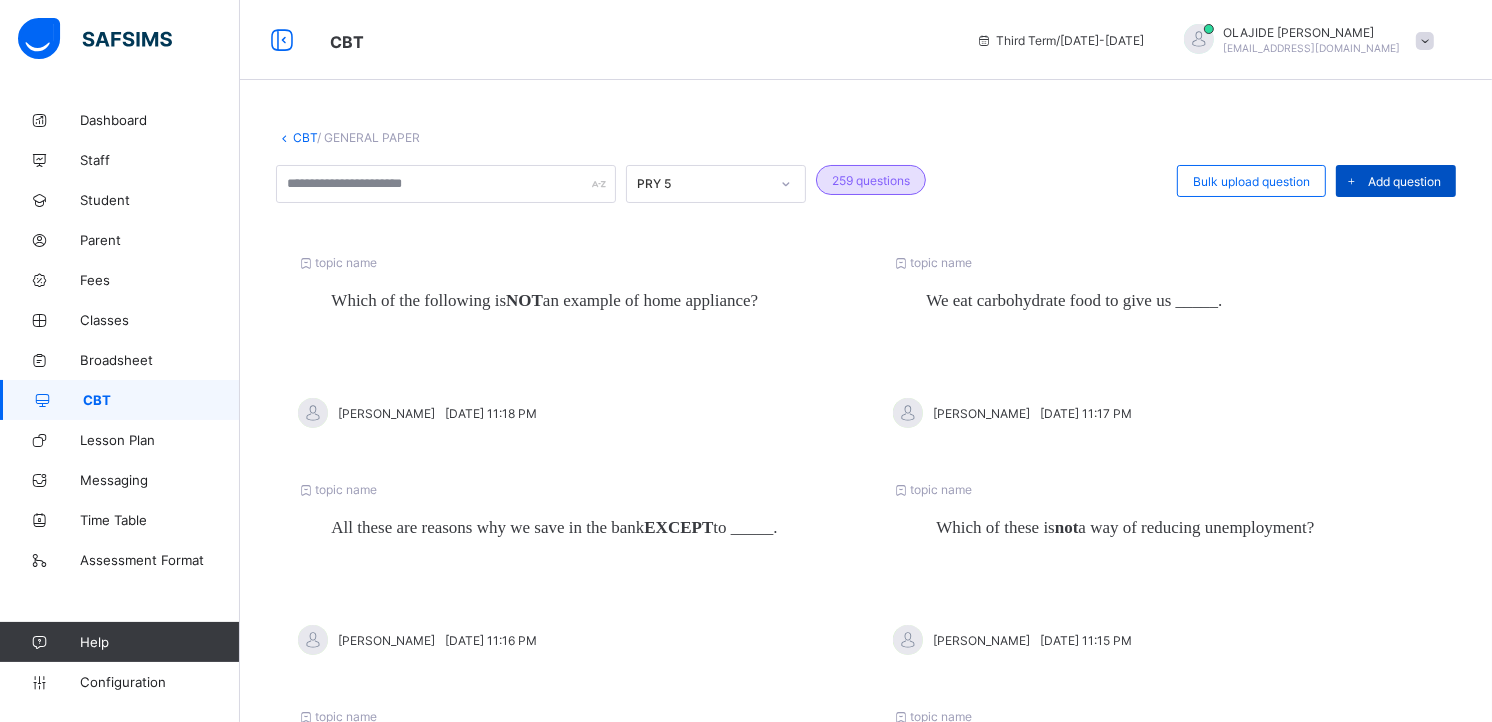 click on "Add question" at bounding box center (1396, 181) 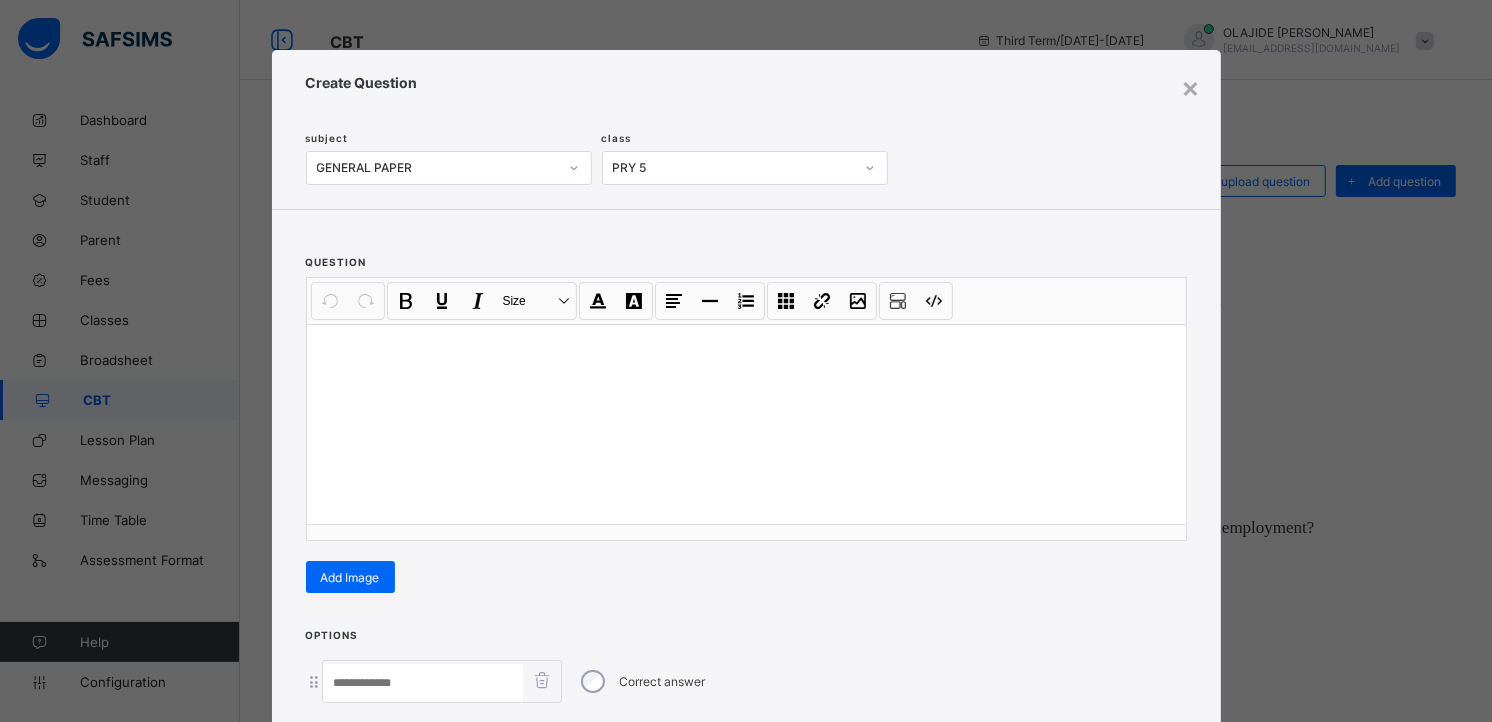 click at bounding box center [746, 350] 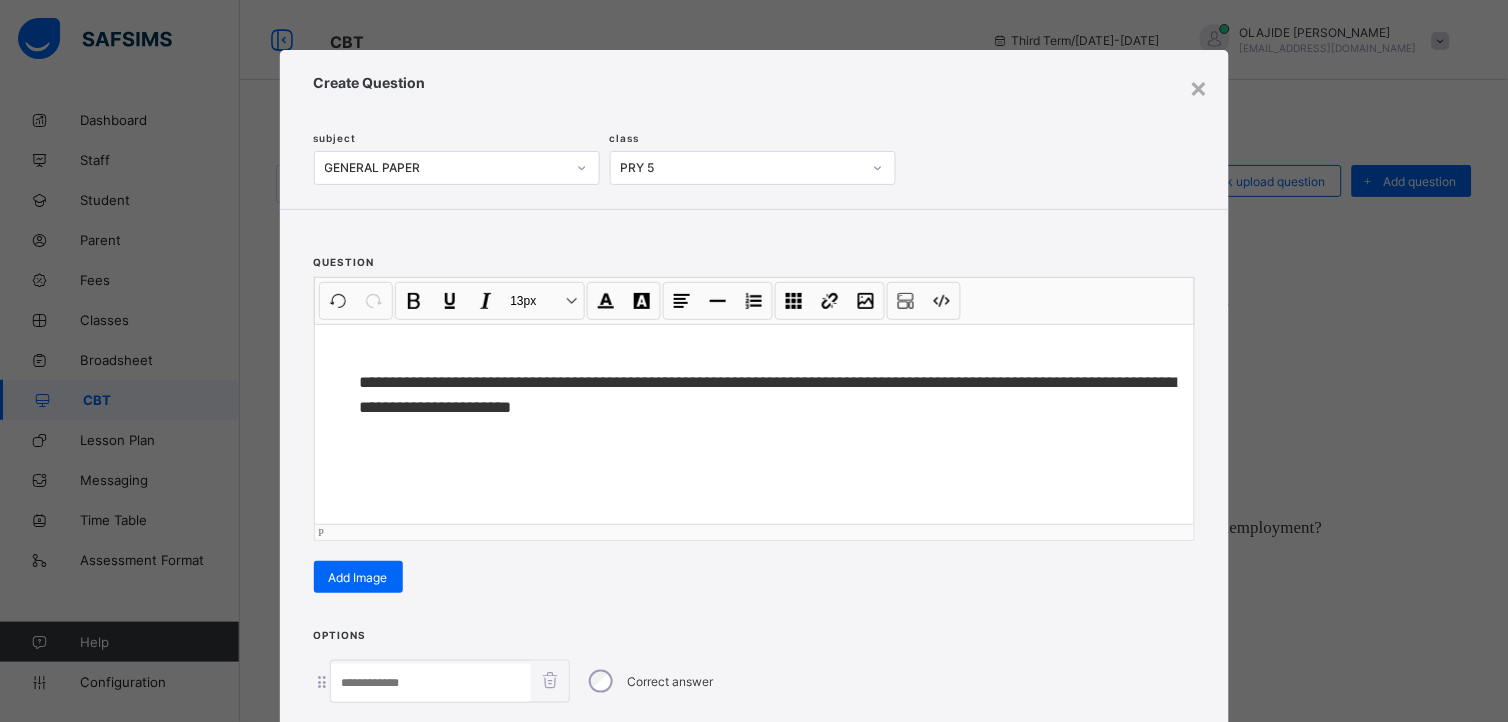 click on "**" at bounding box center [369, 382] 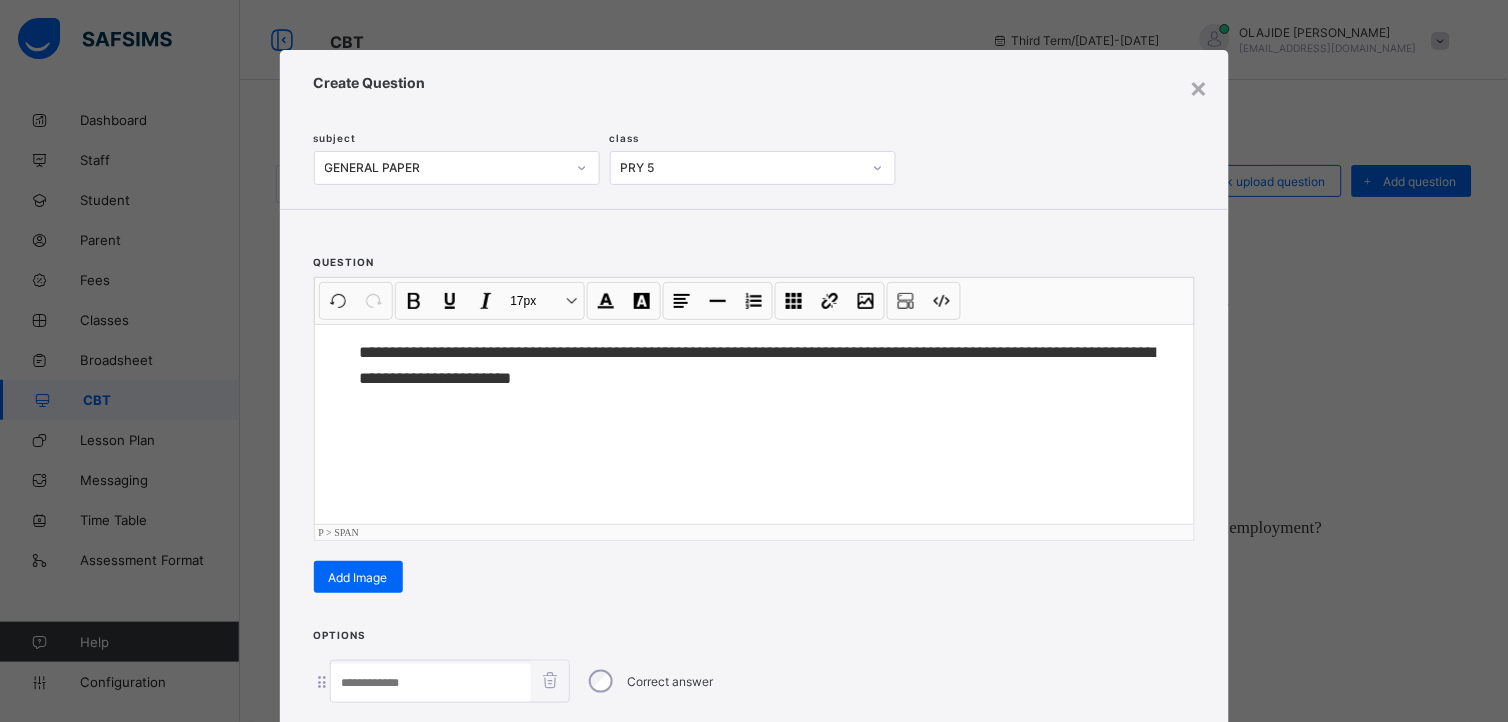 click on "**********" at bounding box center [757, 365] 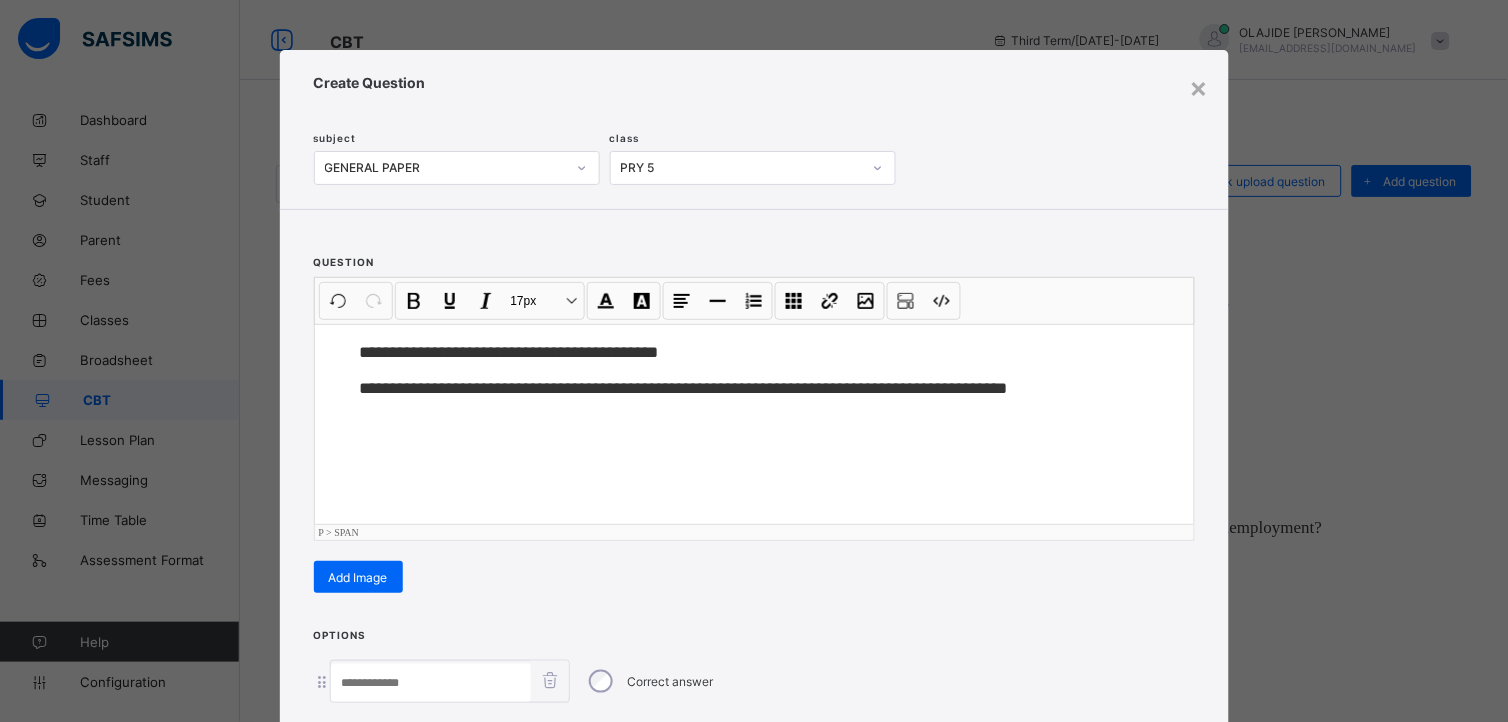 click on "**********" at bounding box center [754, 361] 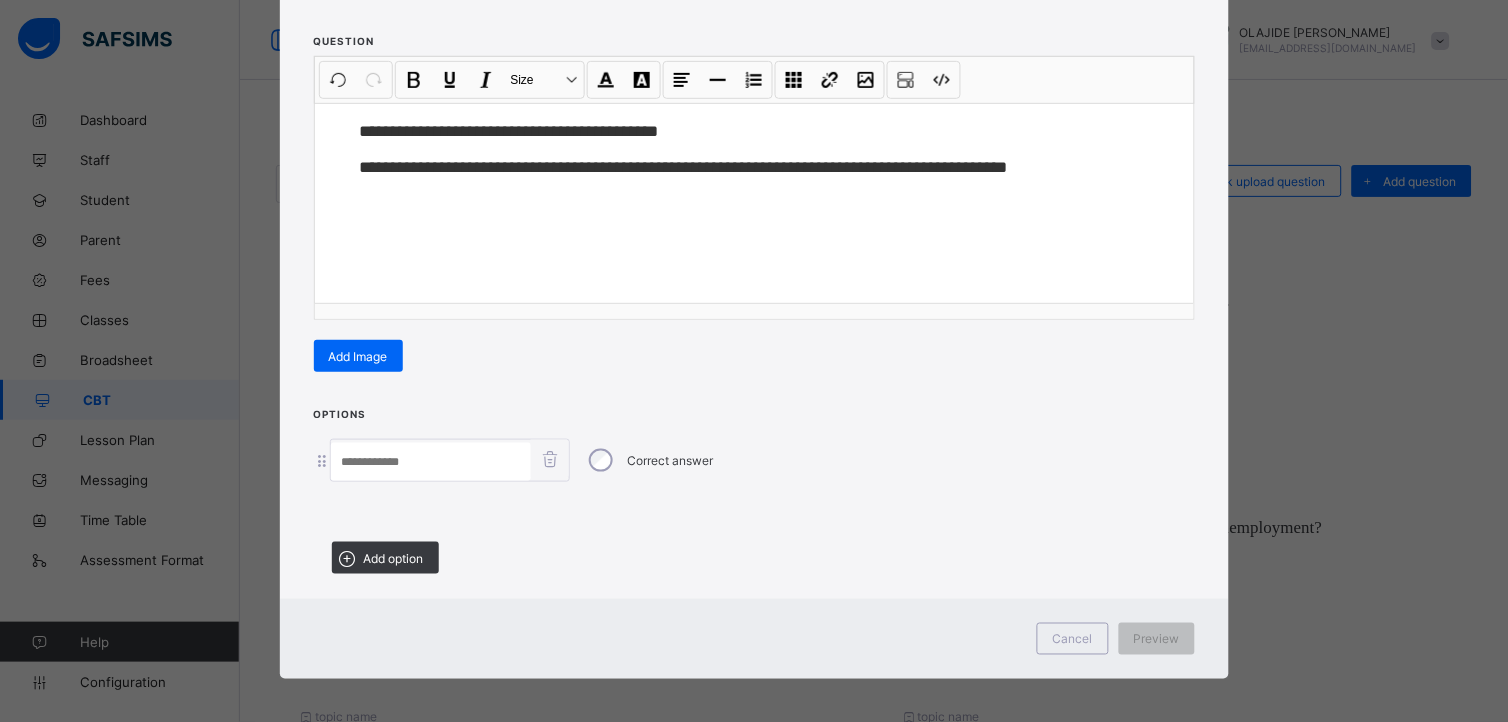 scroll, scrollTop: 224, scrollLeft: 0, axis: vertical 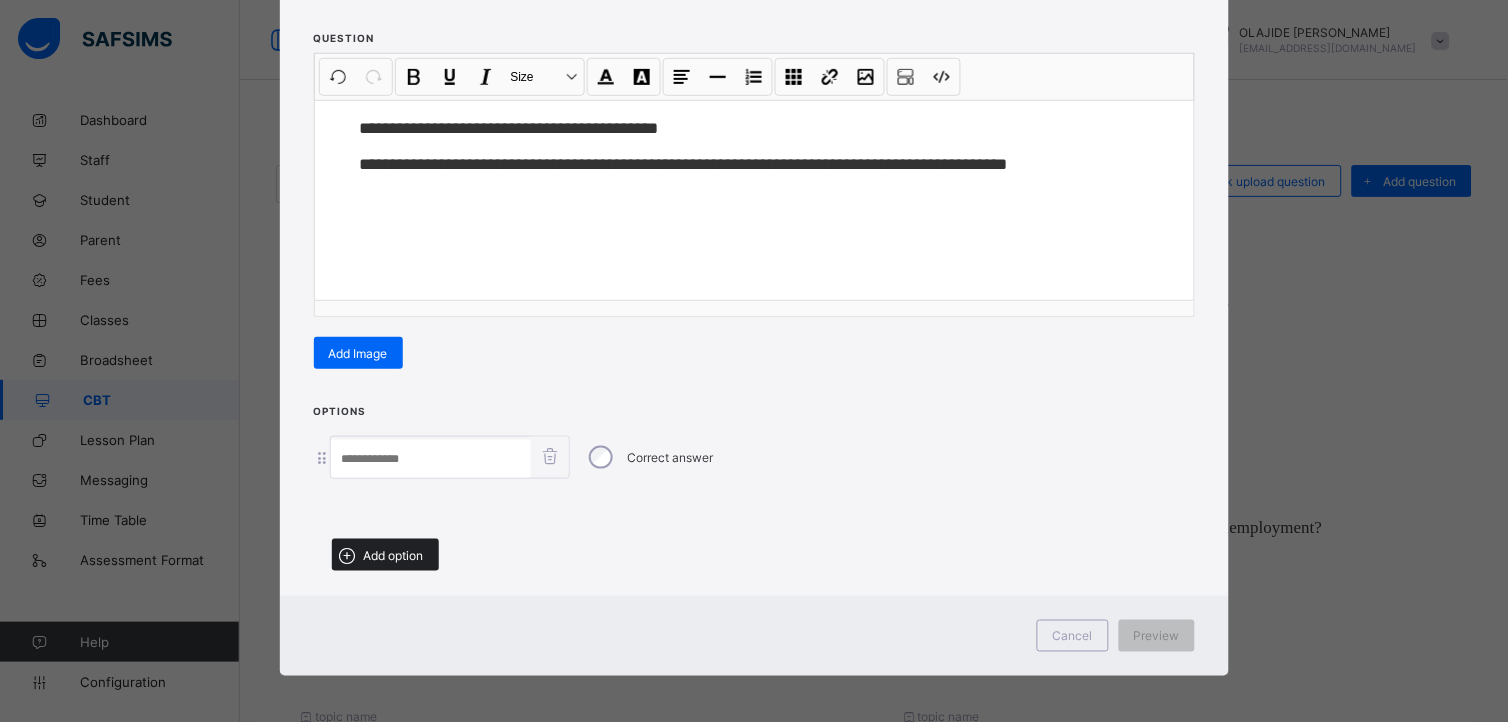 click on "Add option" at bounding box center (394, 555) 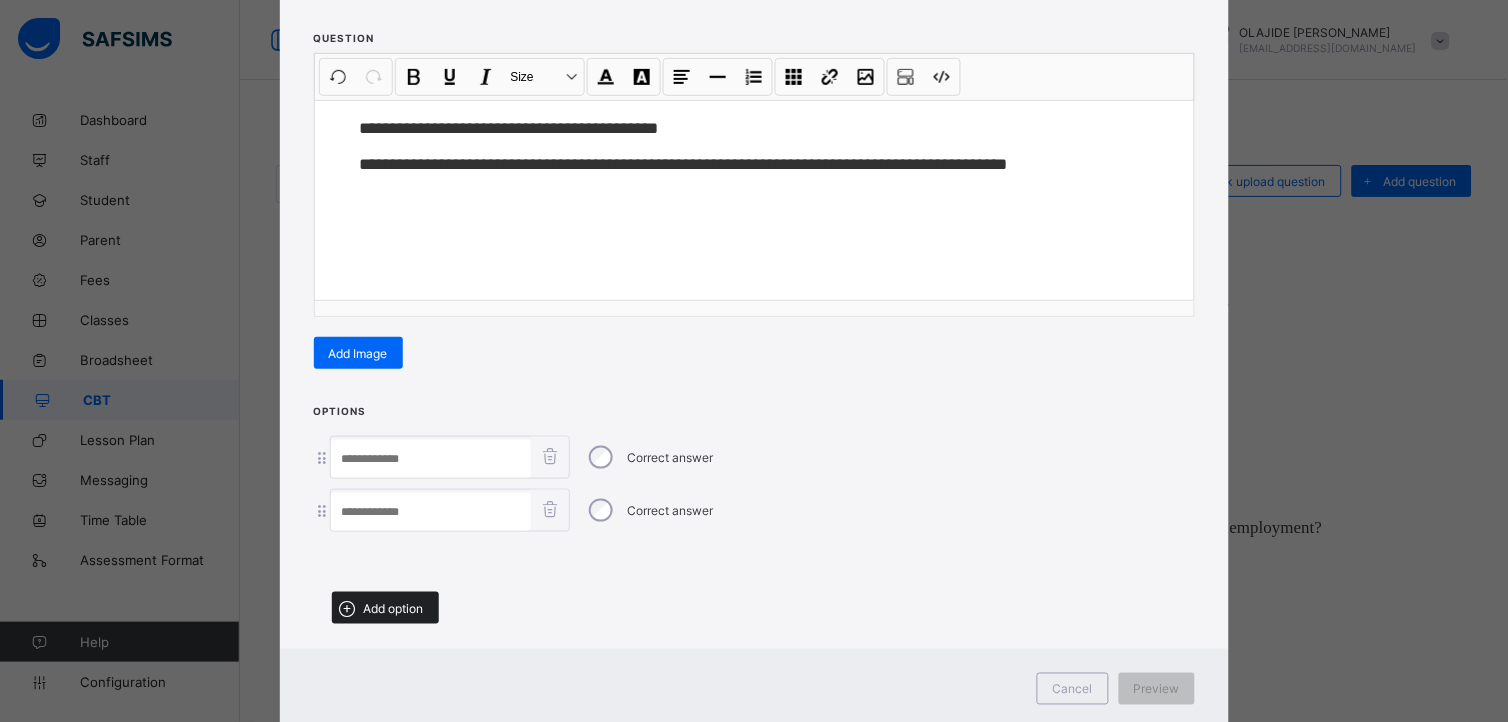 click on "Add option" at bounding box center (385, 608) 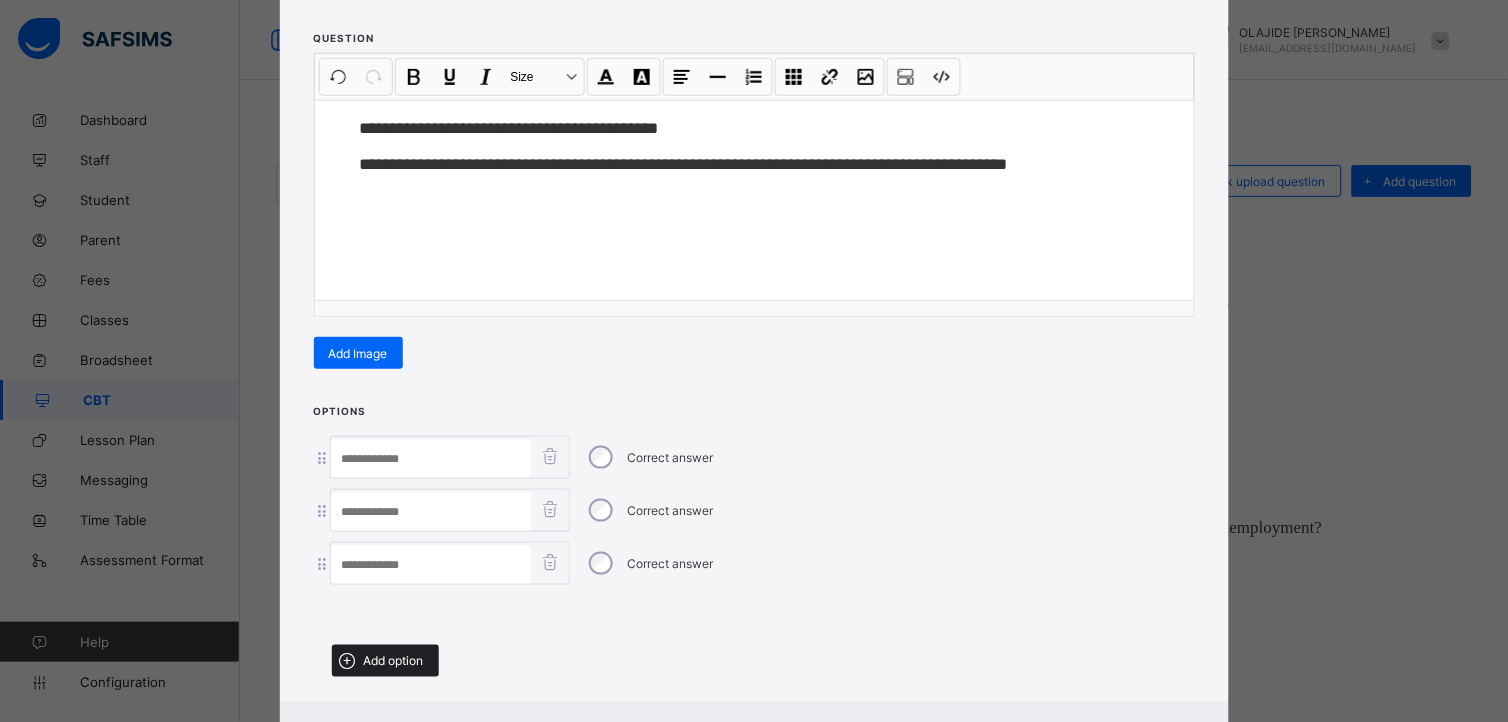 click on "Add option" at bounding box center (385, 661) 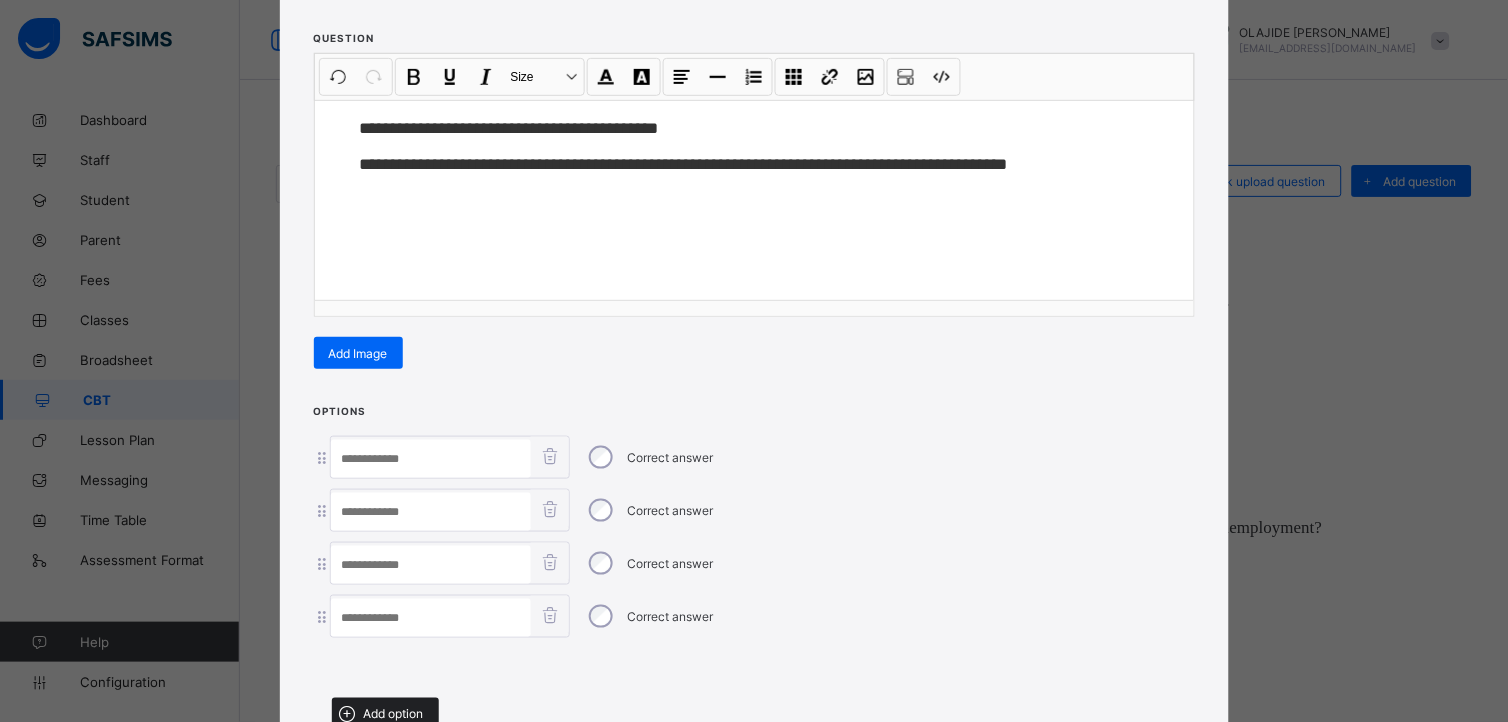 click on "Add option" at bounding box center (394, 714) 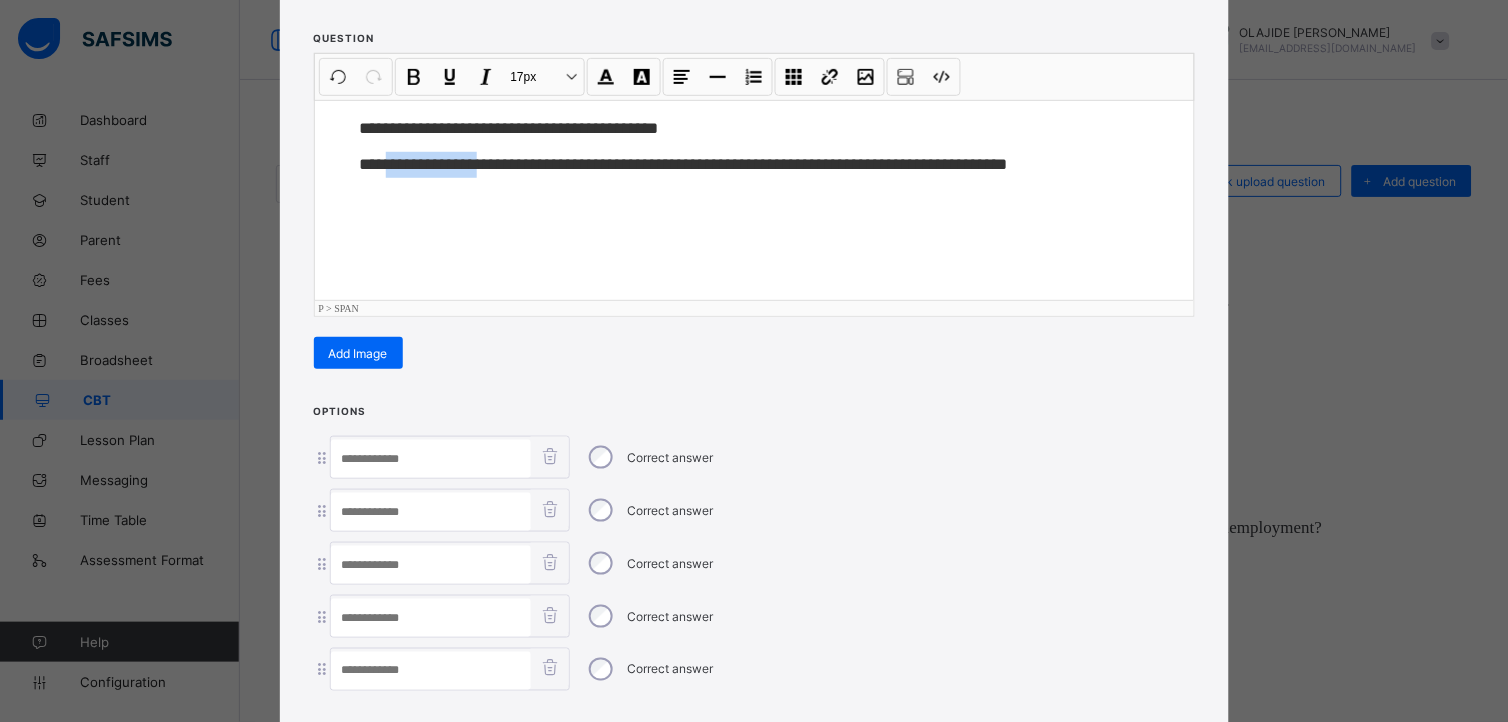 drag, startPoint x: 378, startPoint y: 156, endPoint x: 495, endPoint y: 162, distance: 117.15375 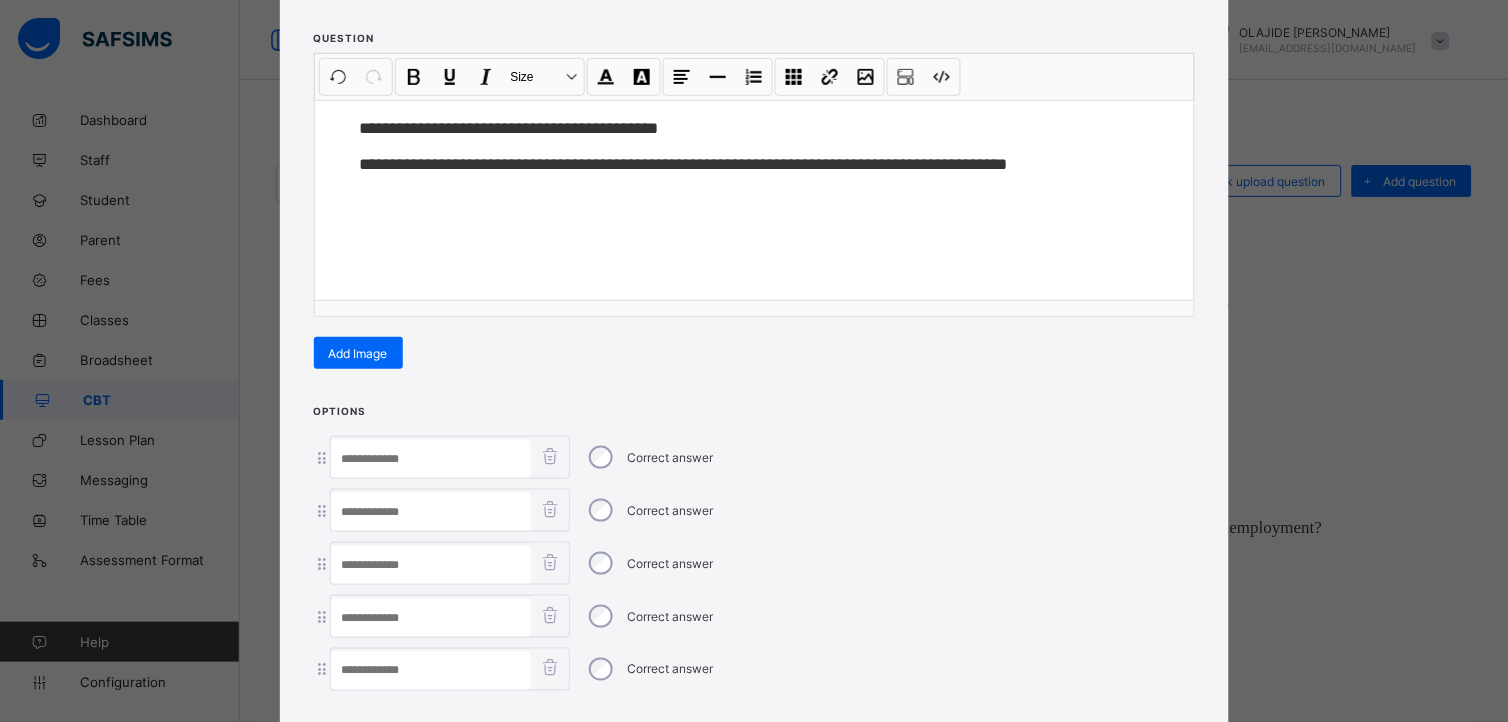 paste on "**********" 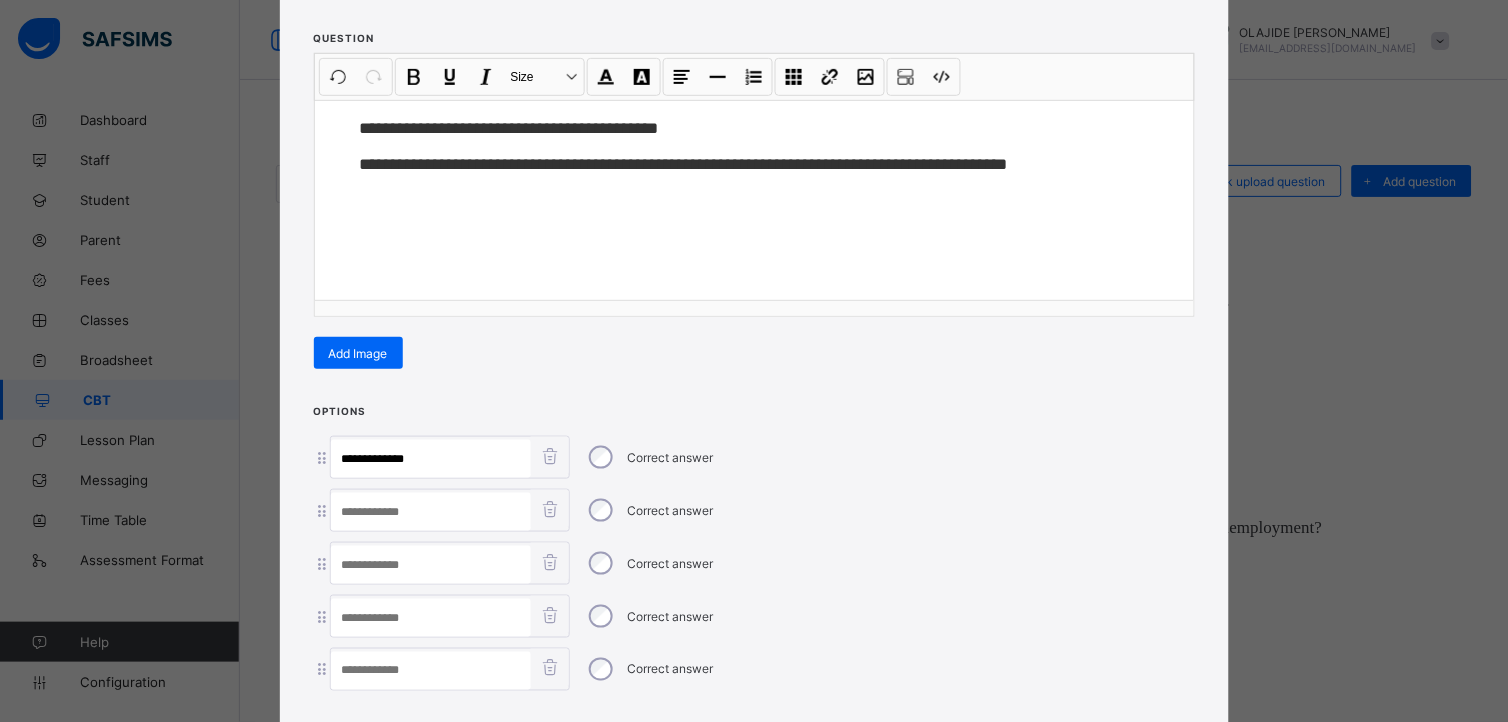type on "**********" 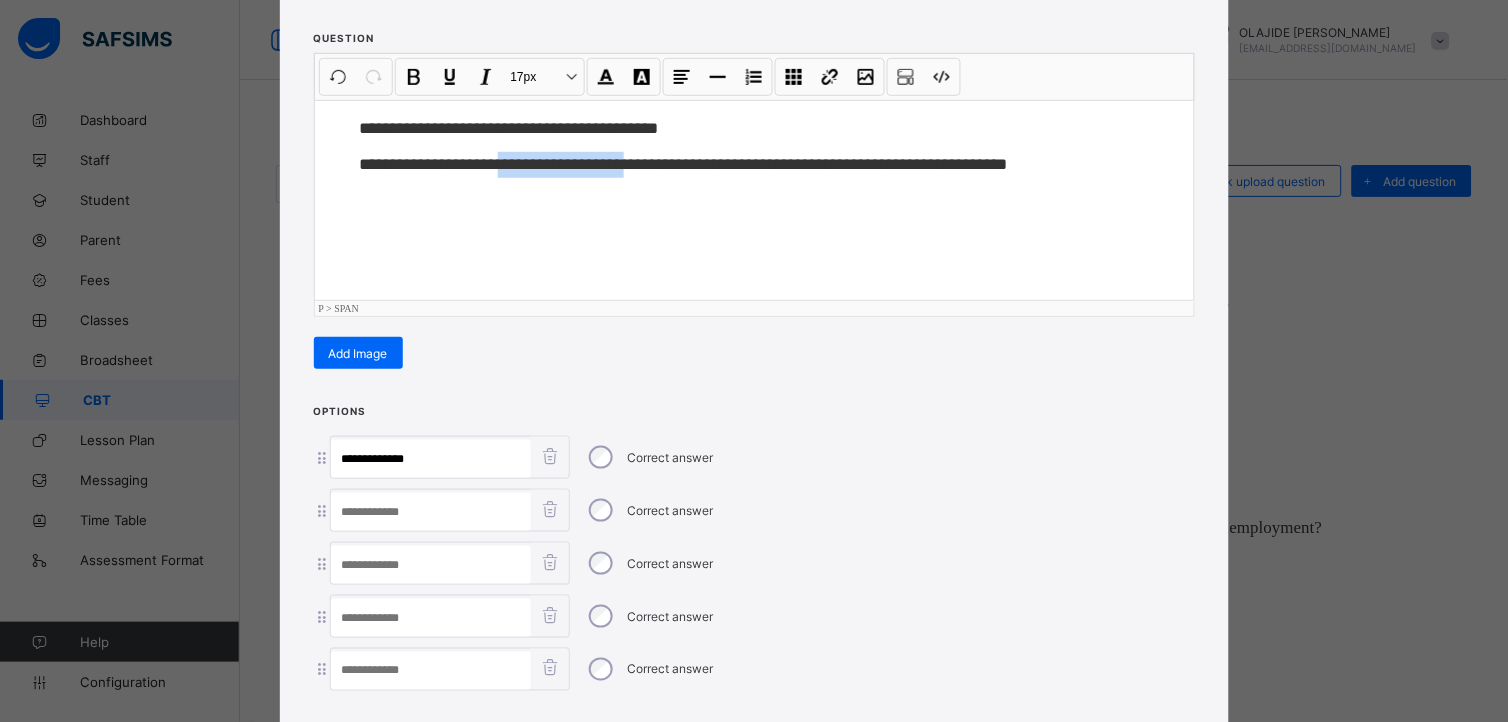 drag, startPoint x: 521, startPoint y: 154, endPoint x: 674, endPoint y: 185, distance: 156.10893 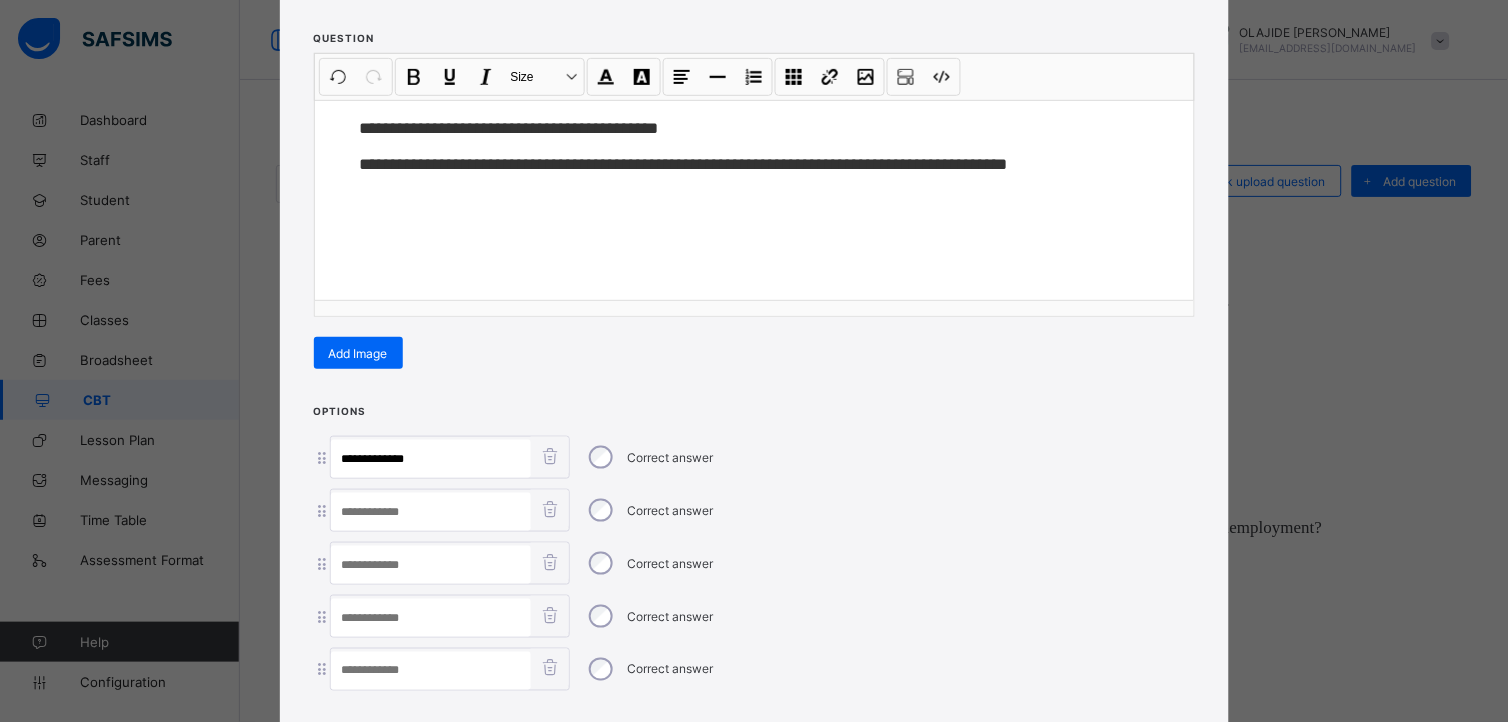 paste on "**********" 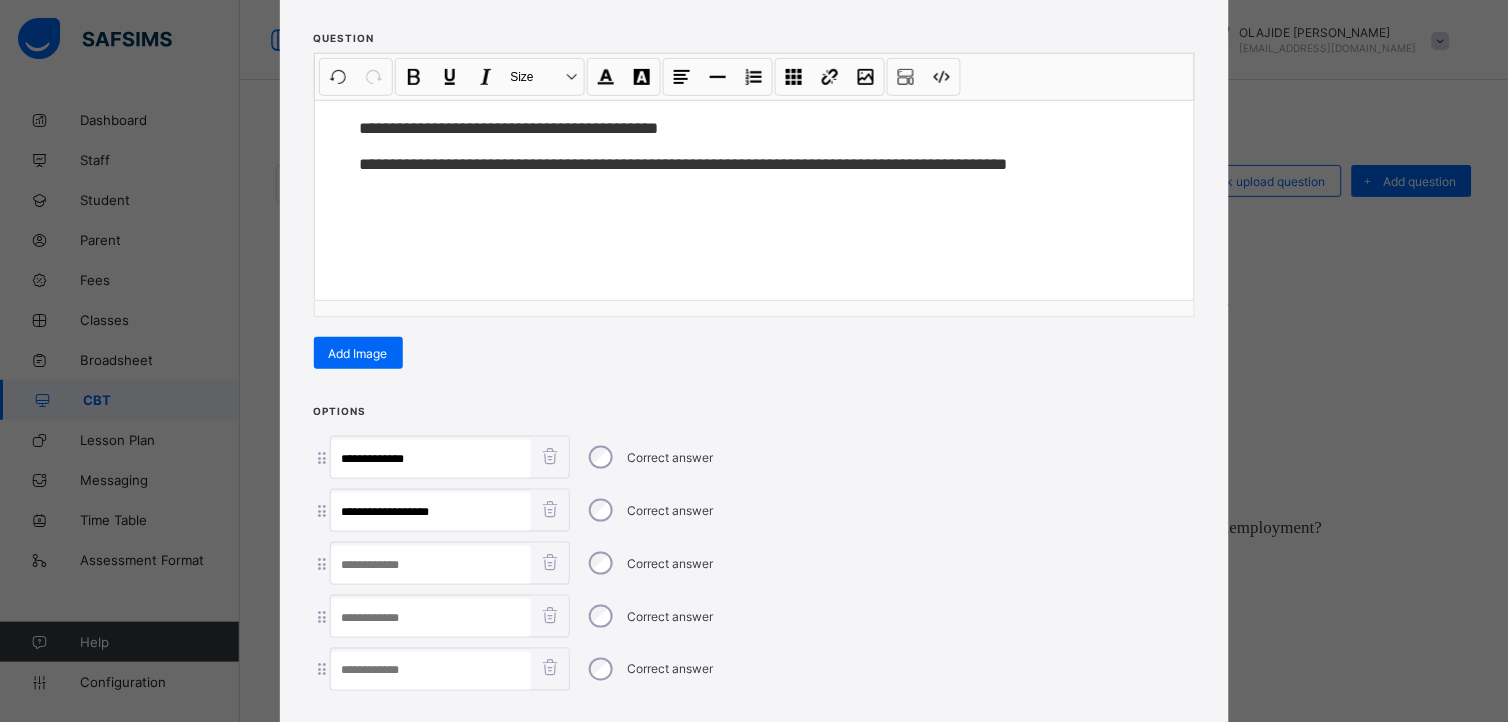 type on "**********" 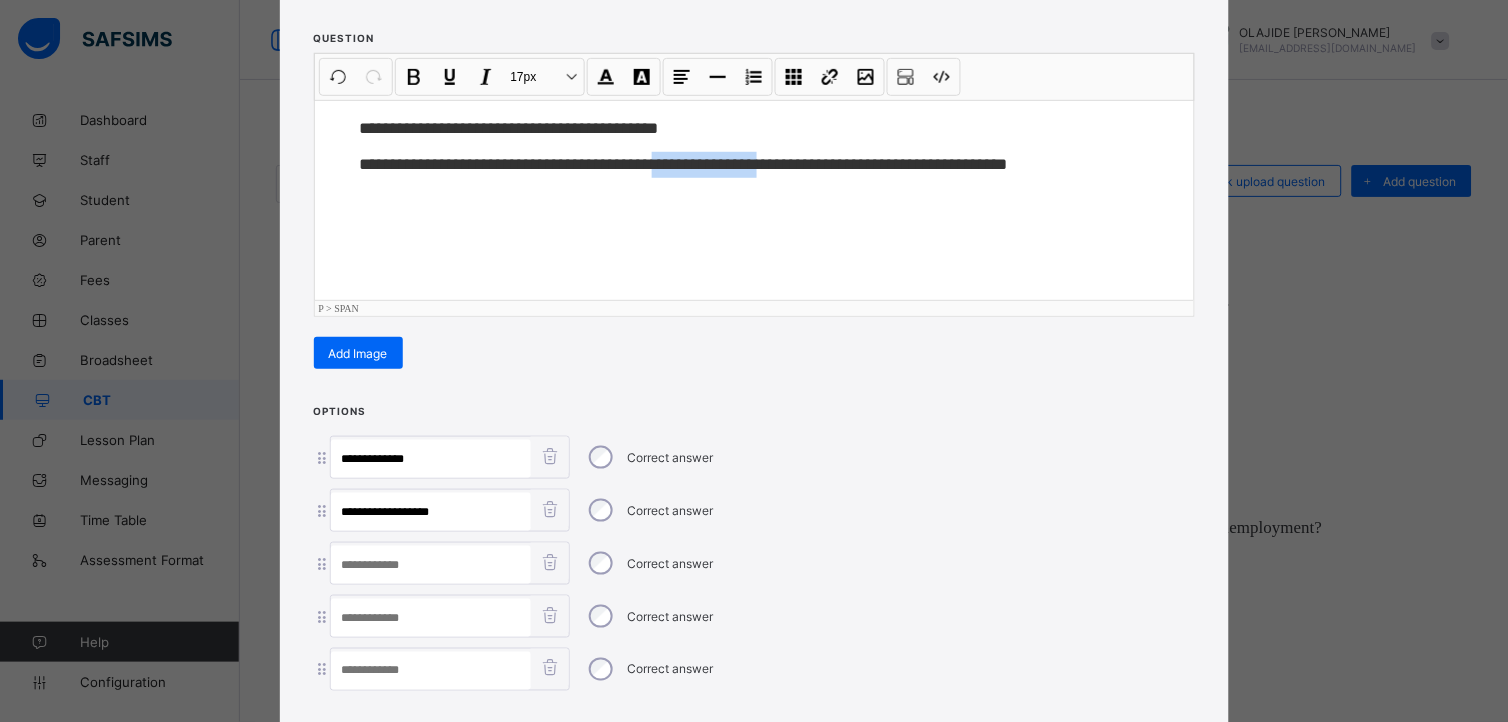 drag, startPoint x: 698, startPoint y: 154, endPoint x: 834, endPoint y: 171, distance: 137.05838 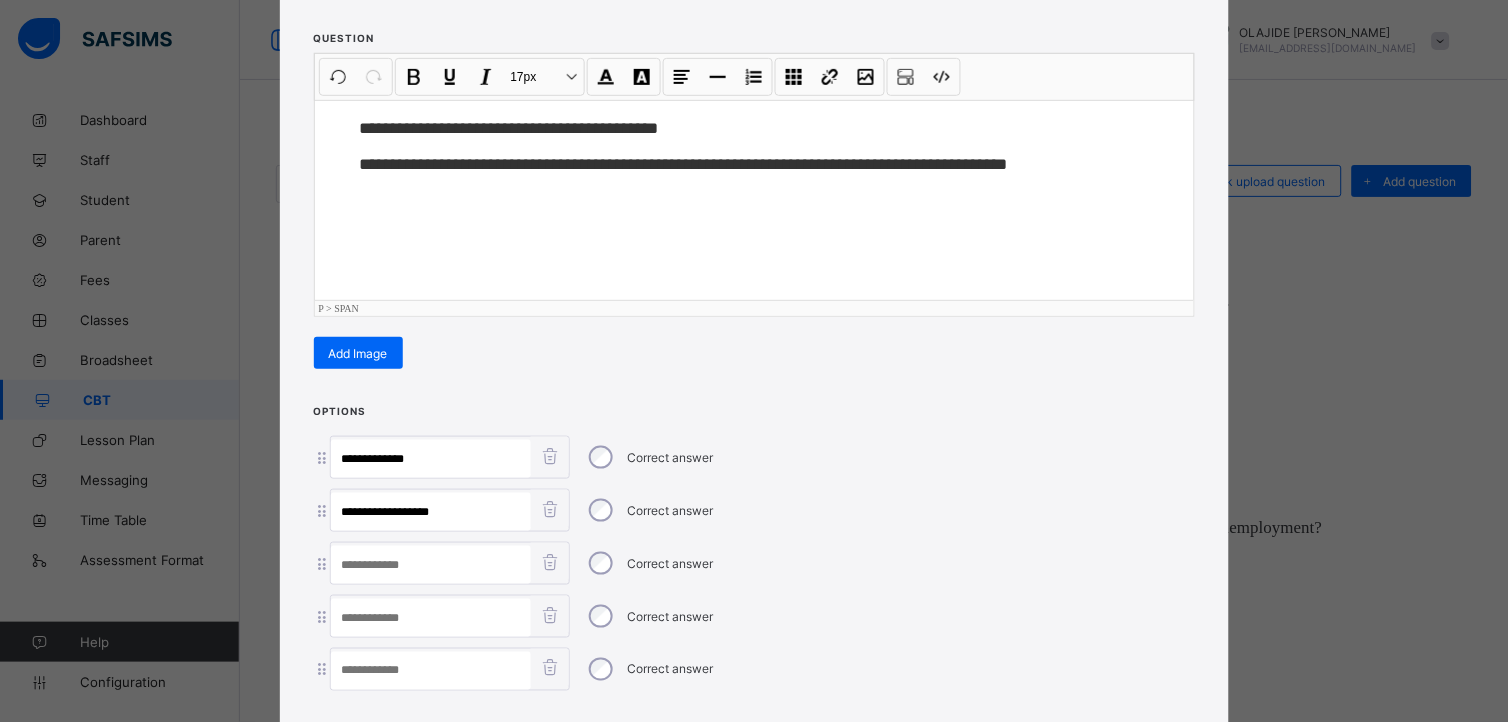 paste on "**********" 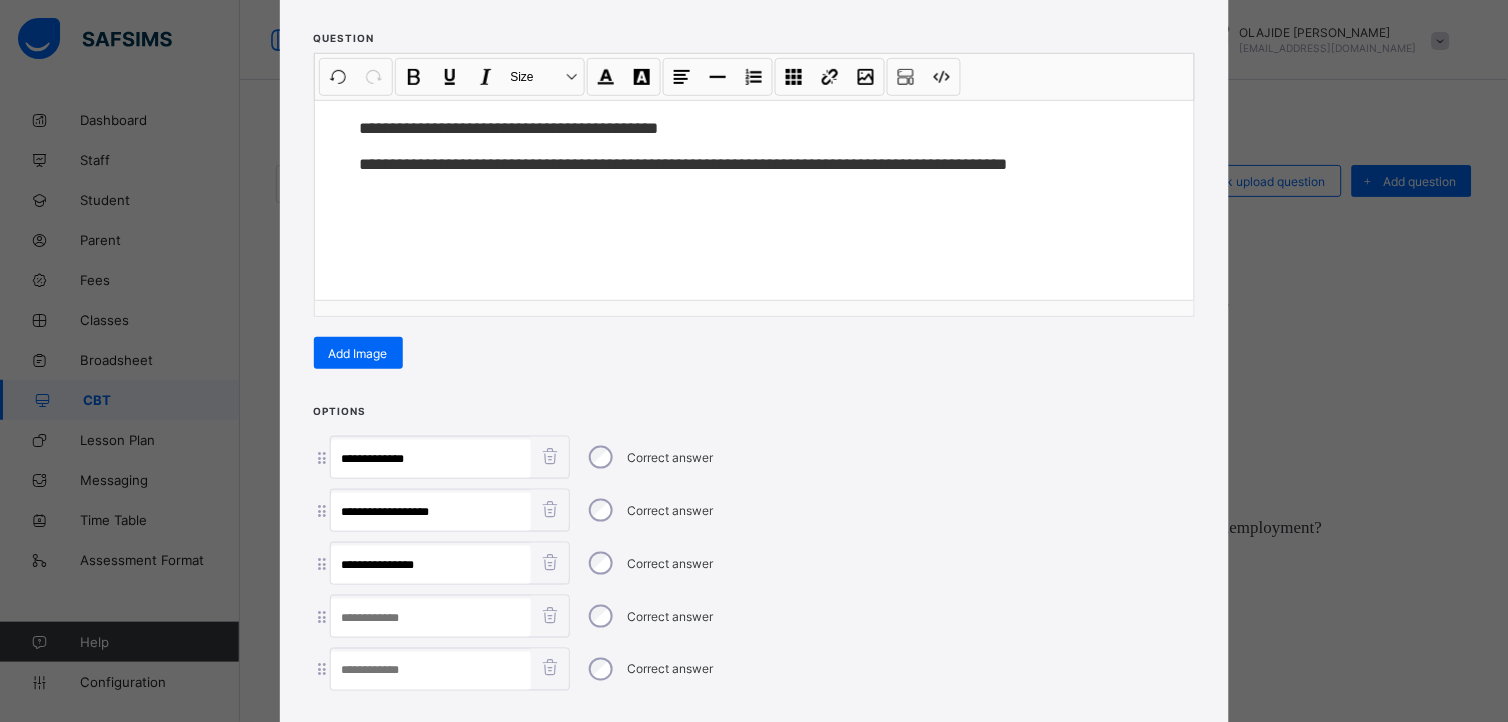 type on "**********" 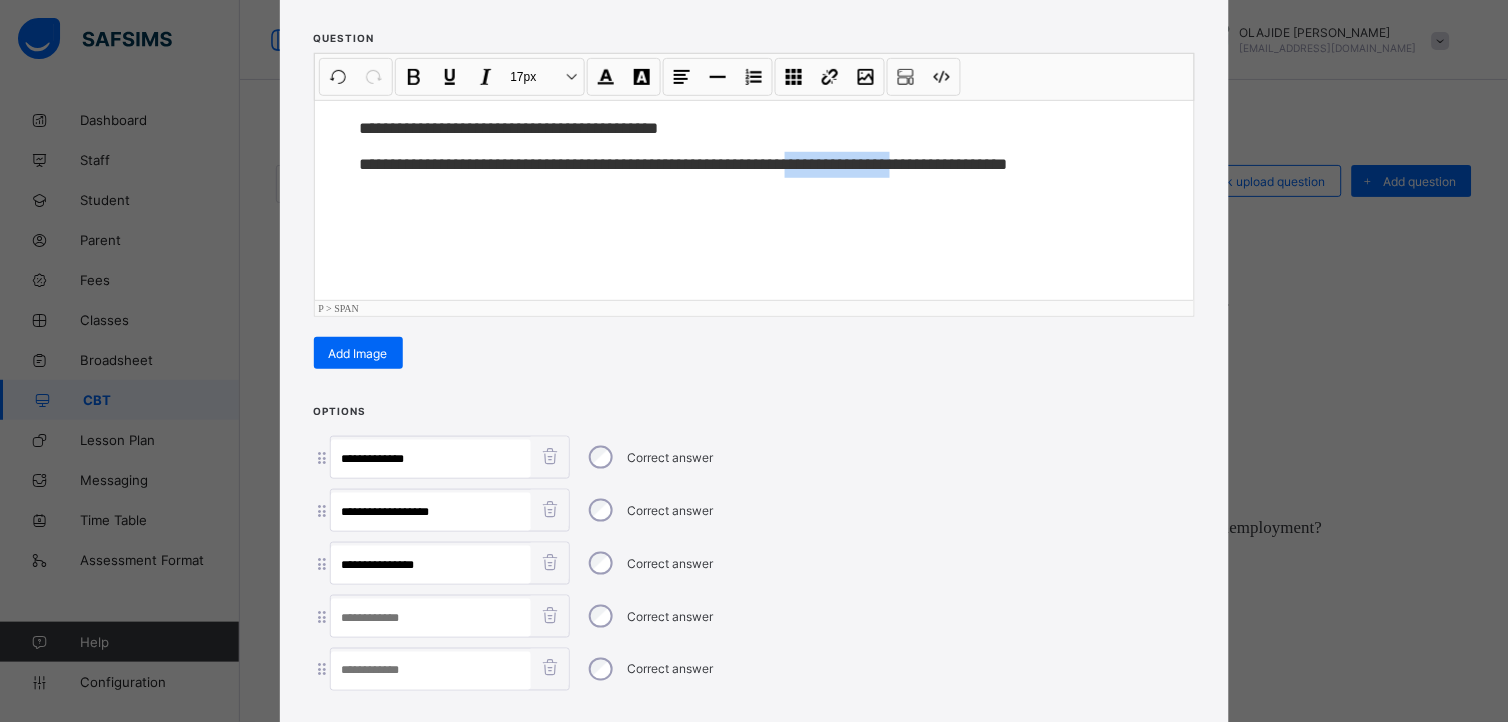 drag, startPoint x: 861, startPoint y: 153, endPoint x: 993, endPoint y: 184, distance: 135.5913 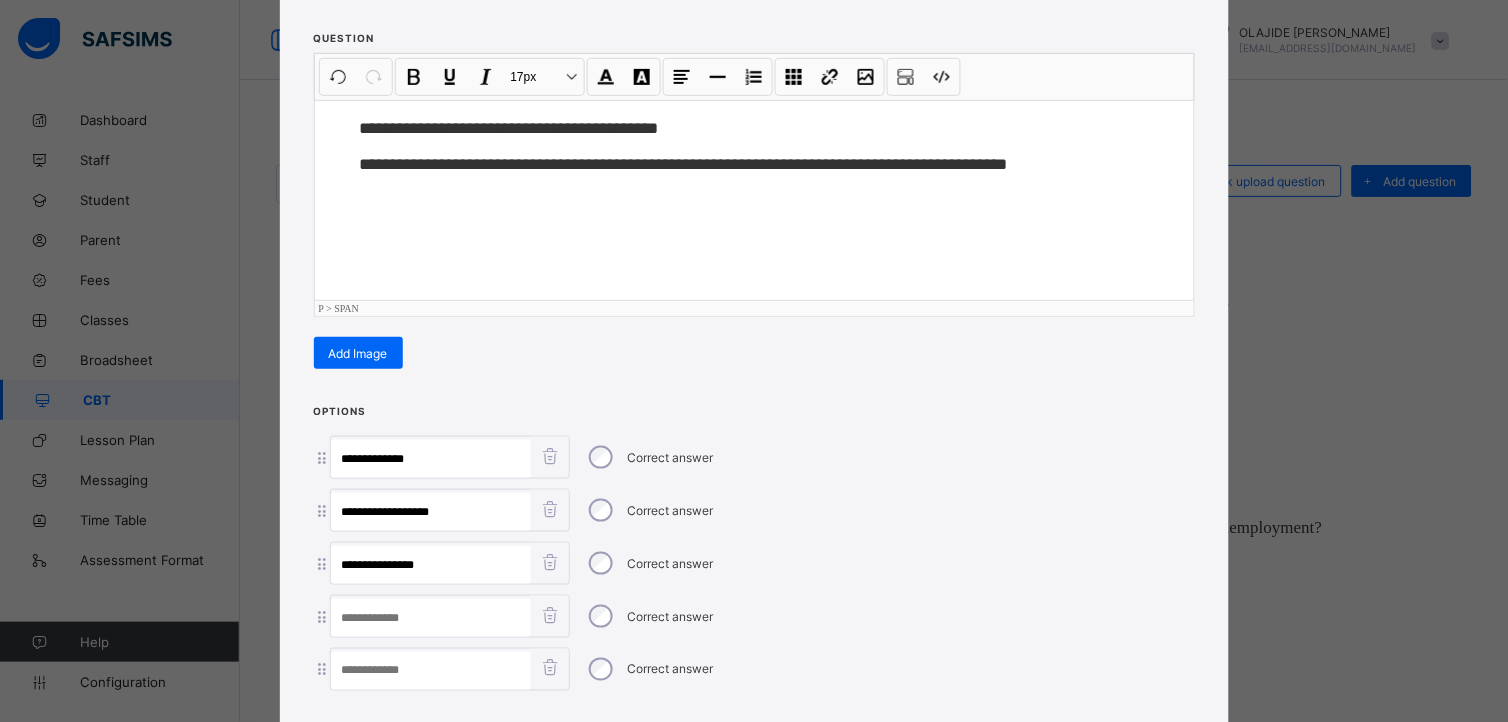 paste 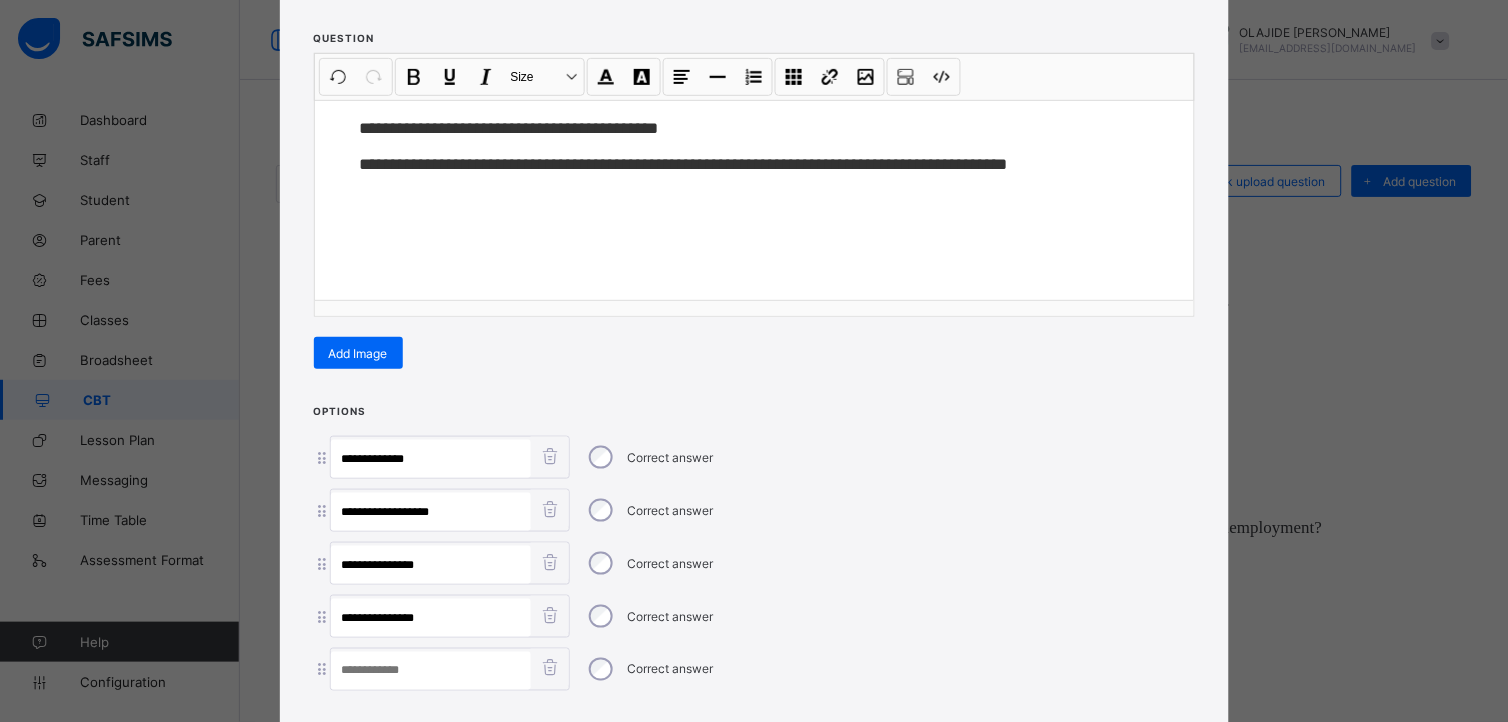 type on "**********" 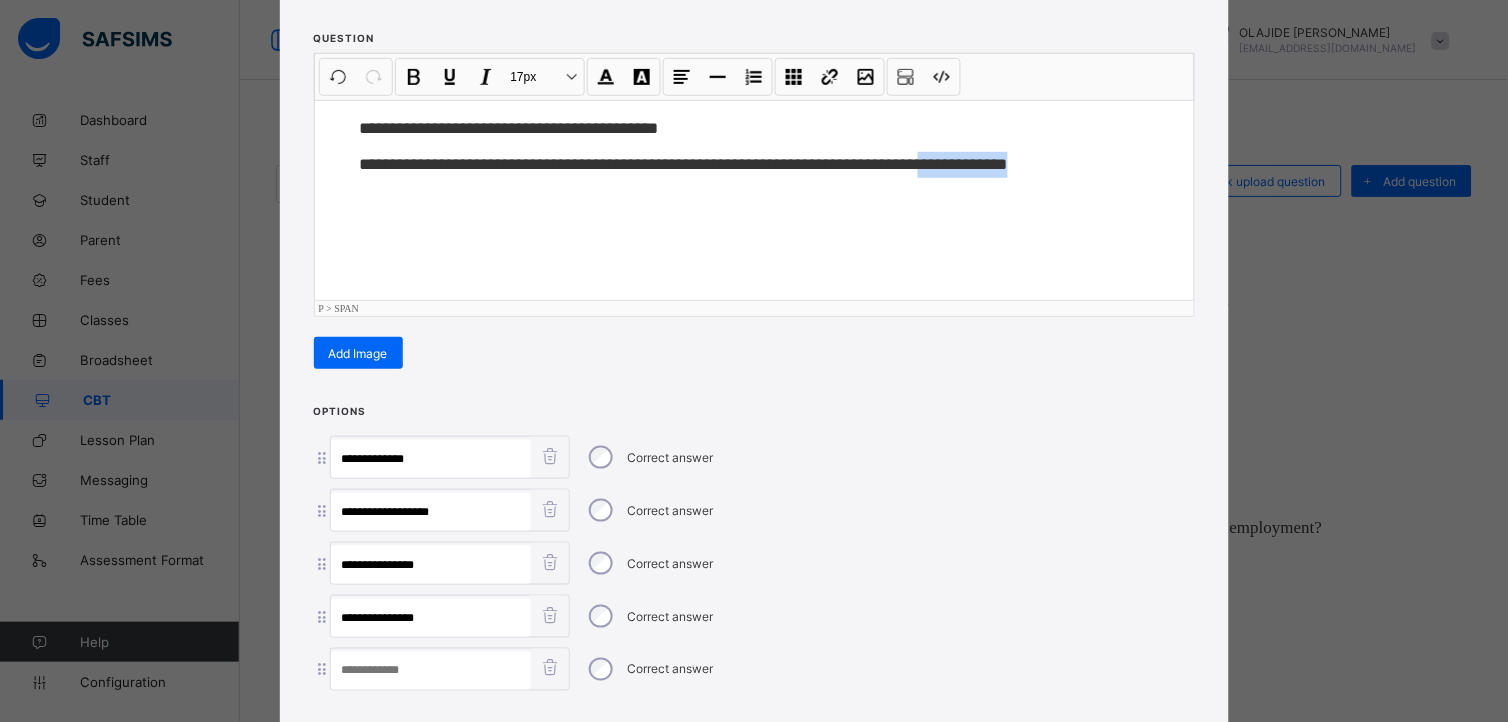 drag, startPoint x: 1024, startPoint y: 160, endPoint x: 1153, endPoint y: 172, distance: 129.55693 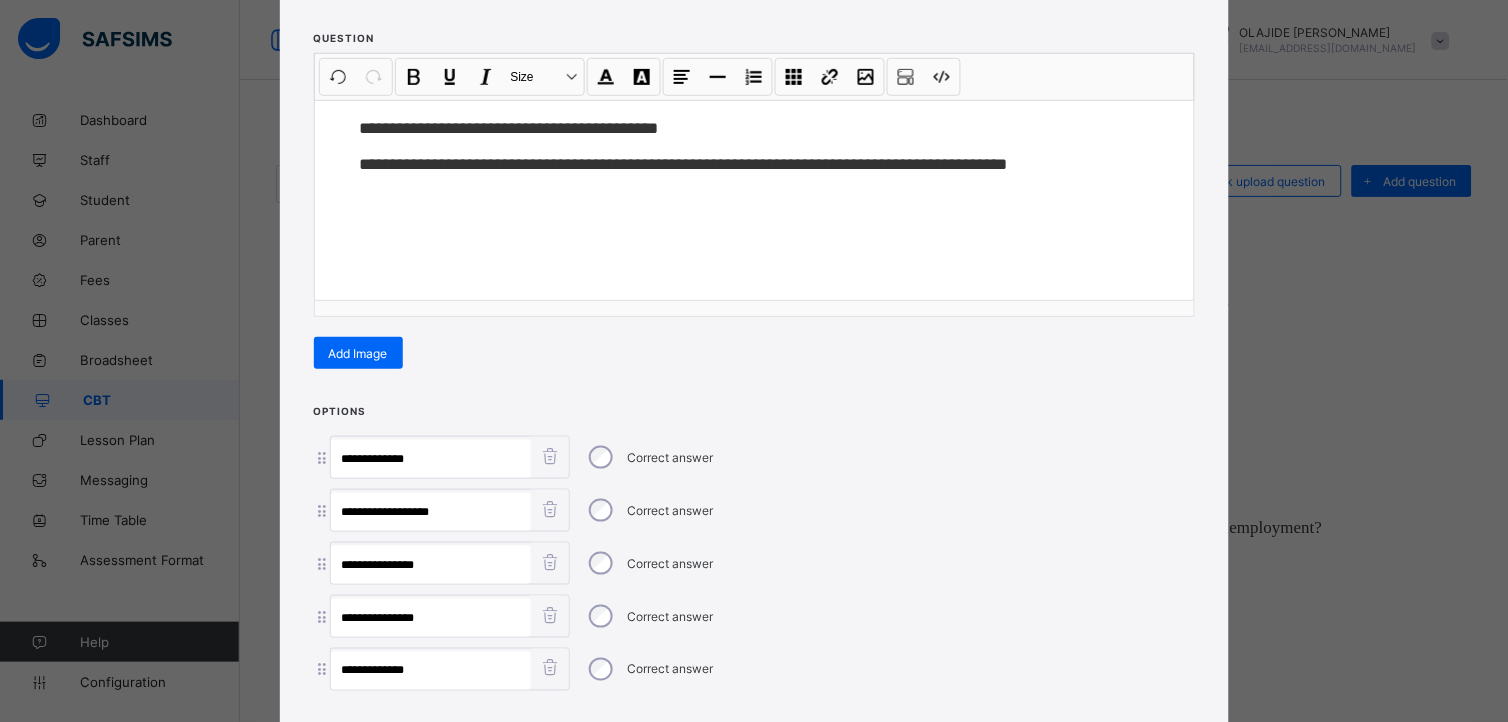 type on "**********" 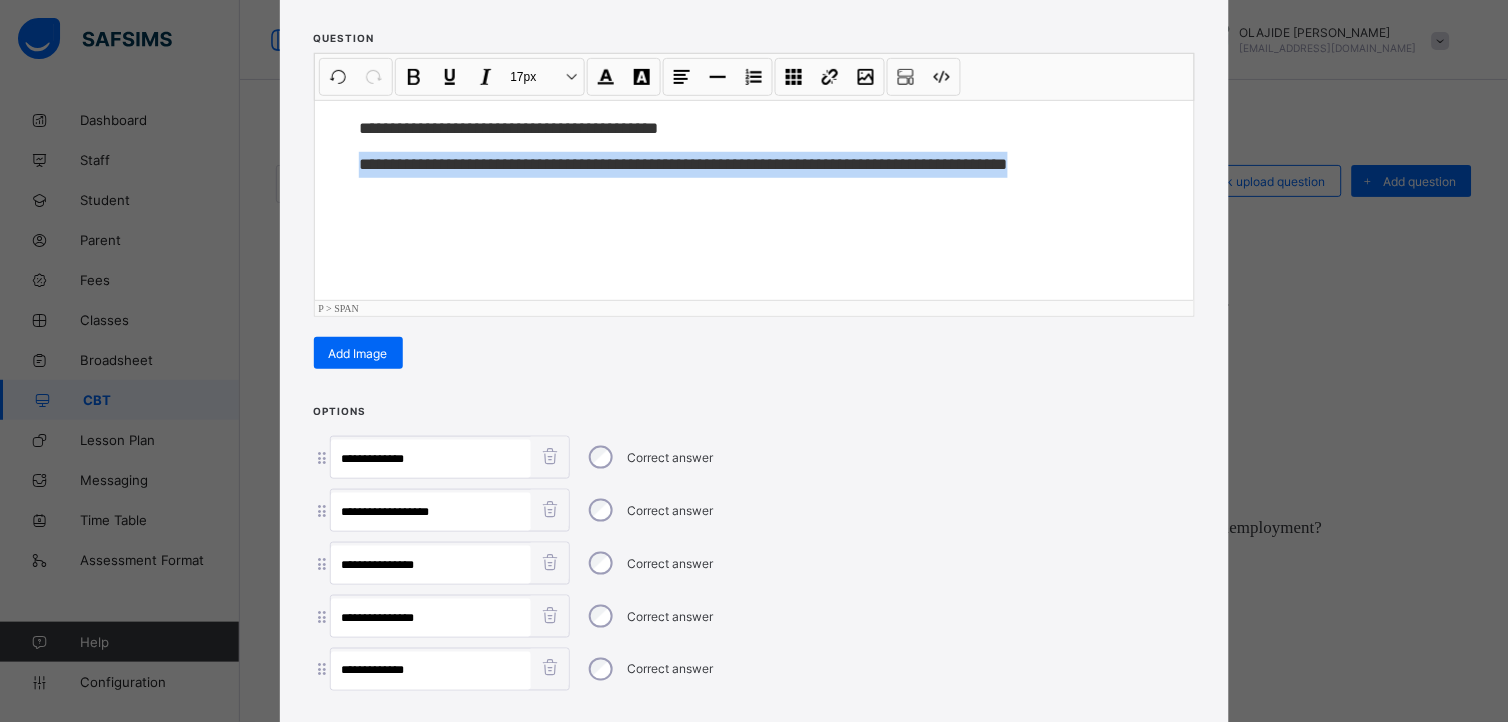drag, startPoint x: 352, startPoint y: 157, endPoint x: 1175, endPoint y: 413, distance: 861.8962 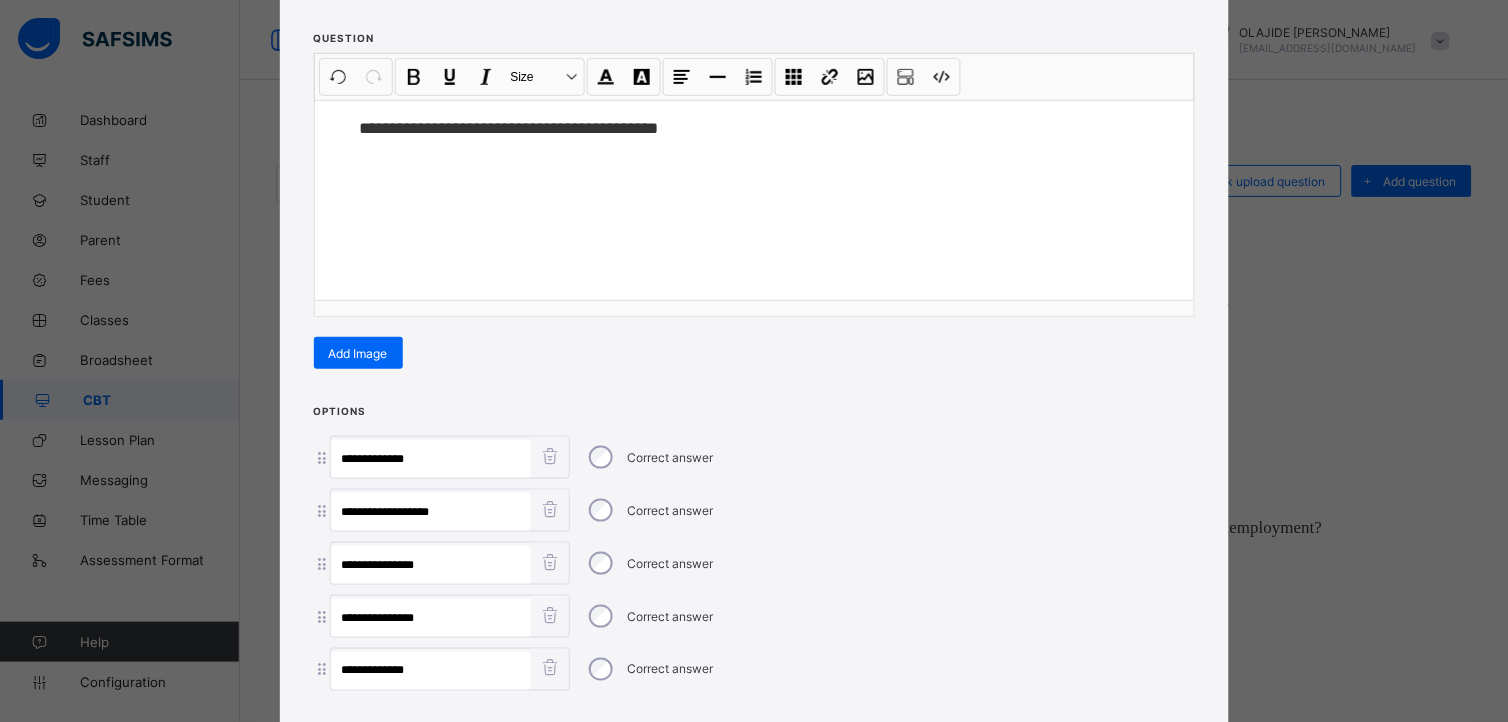 click on "**********" at bounding box center (754, 361) 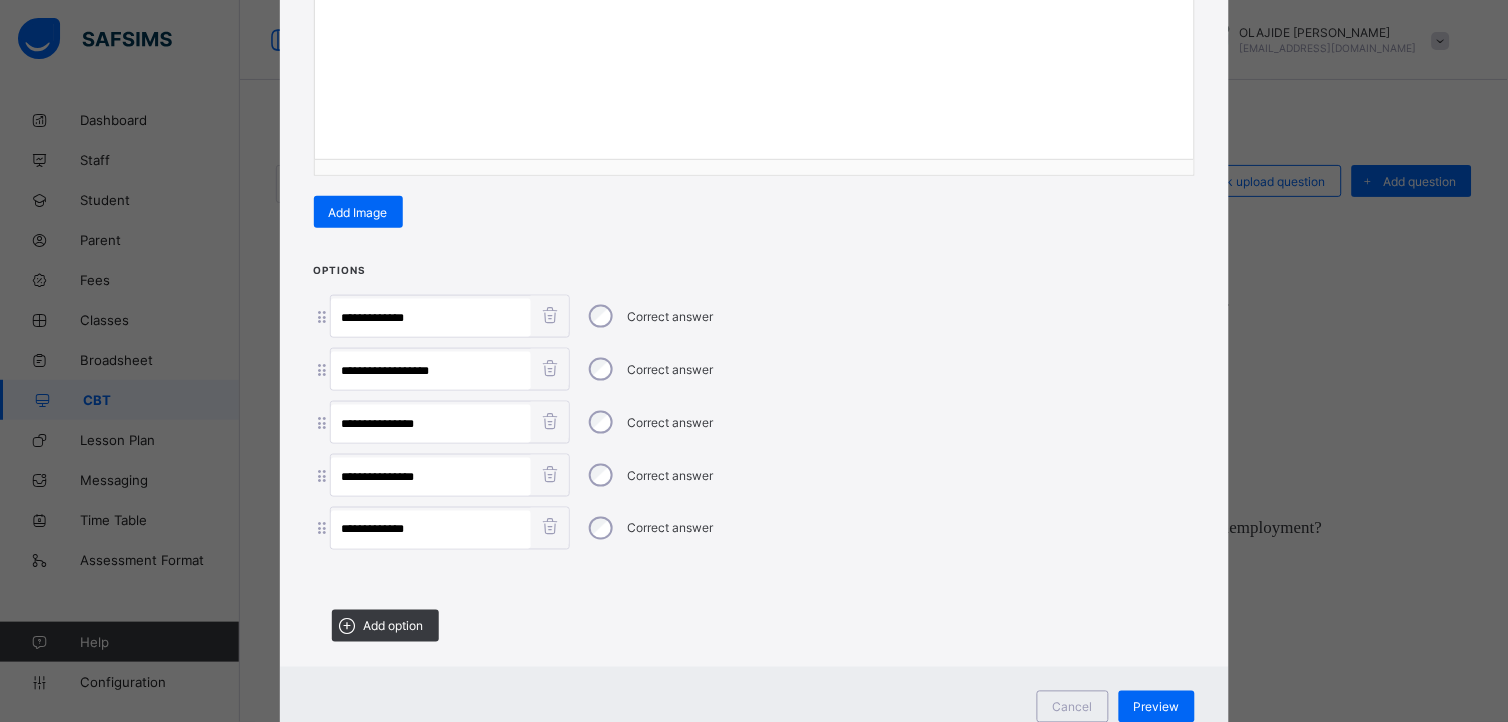 scroll, scrollTop: 432, scrollLeft: 0, axis: vertical 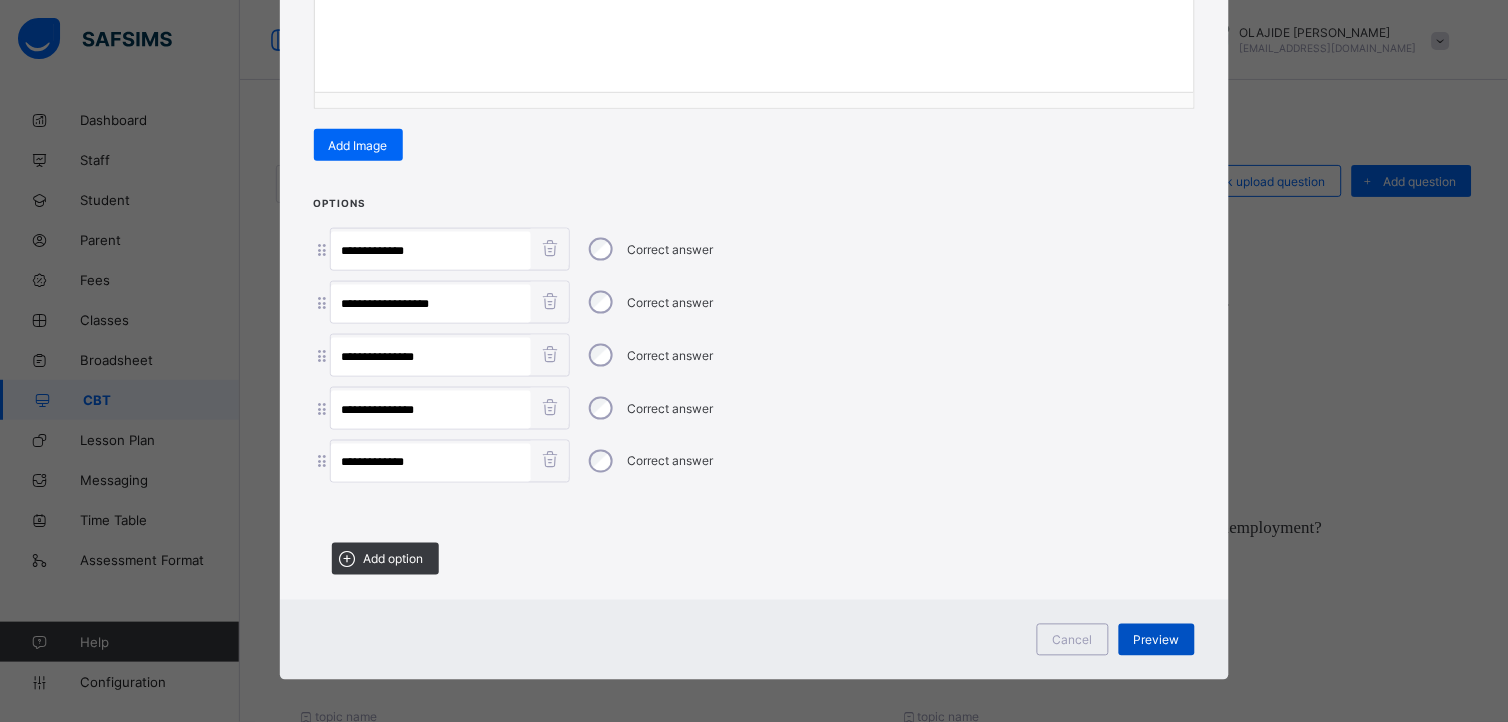 click on "Preview" at bounding box center (1157, 640) 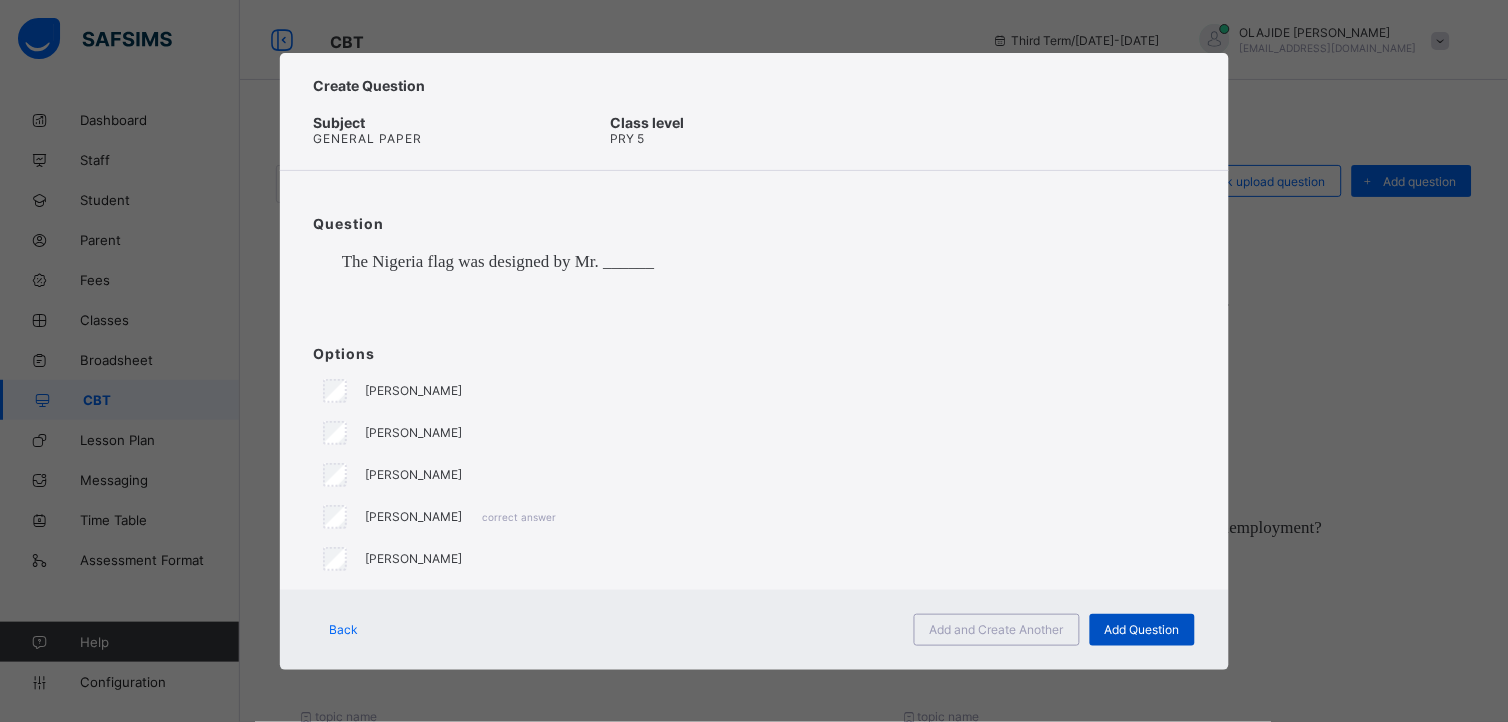 scroll, scrollTop: 0, scrollLeft: 0, axis: both 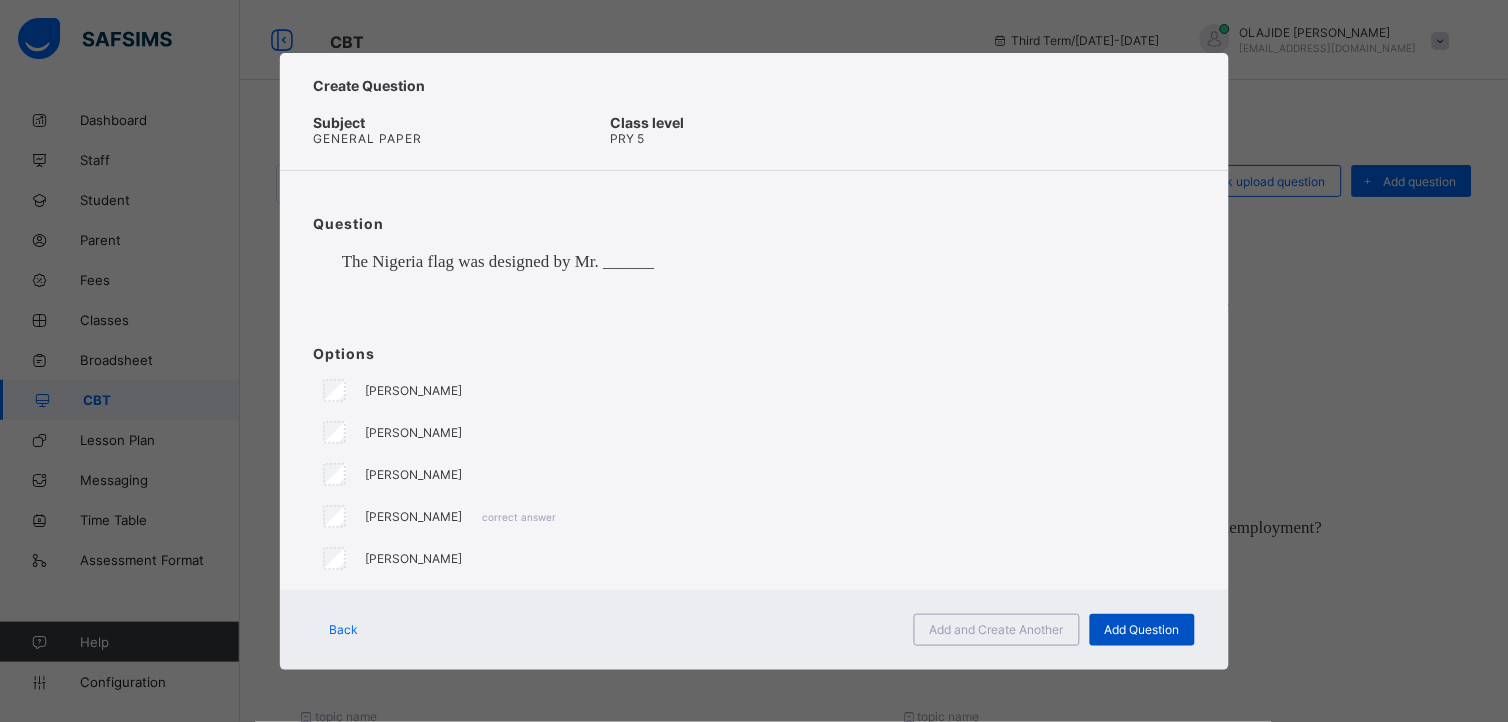 click on "Add Question" at bounding box center (1142, 629) 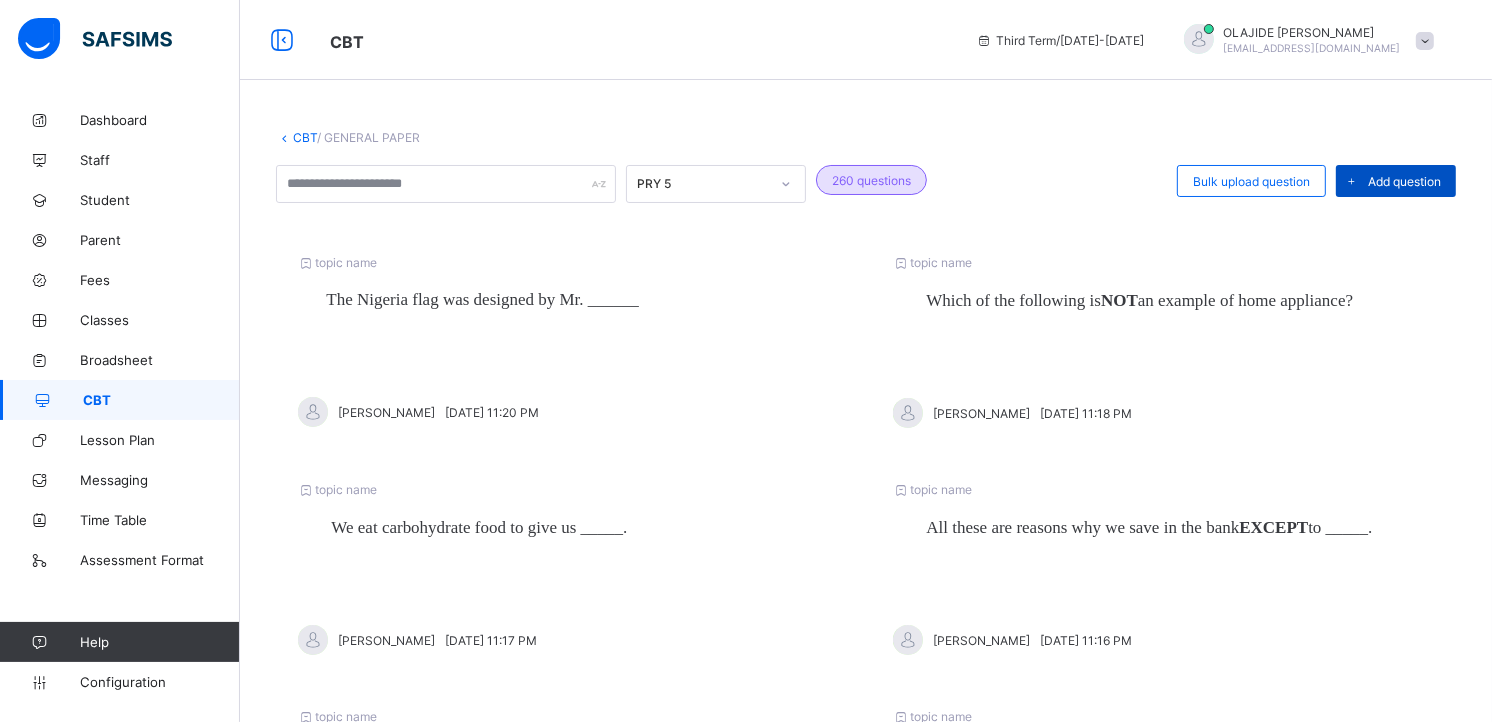 click on "Add question" at bounding box center (1404, 181) 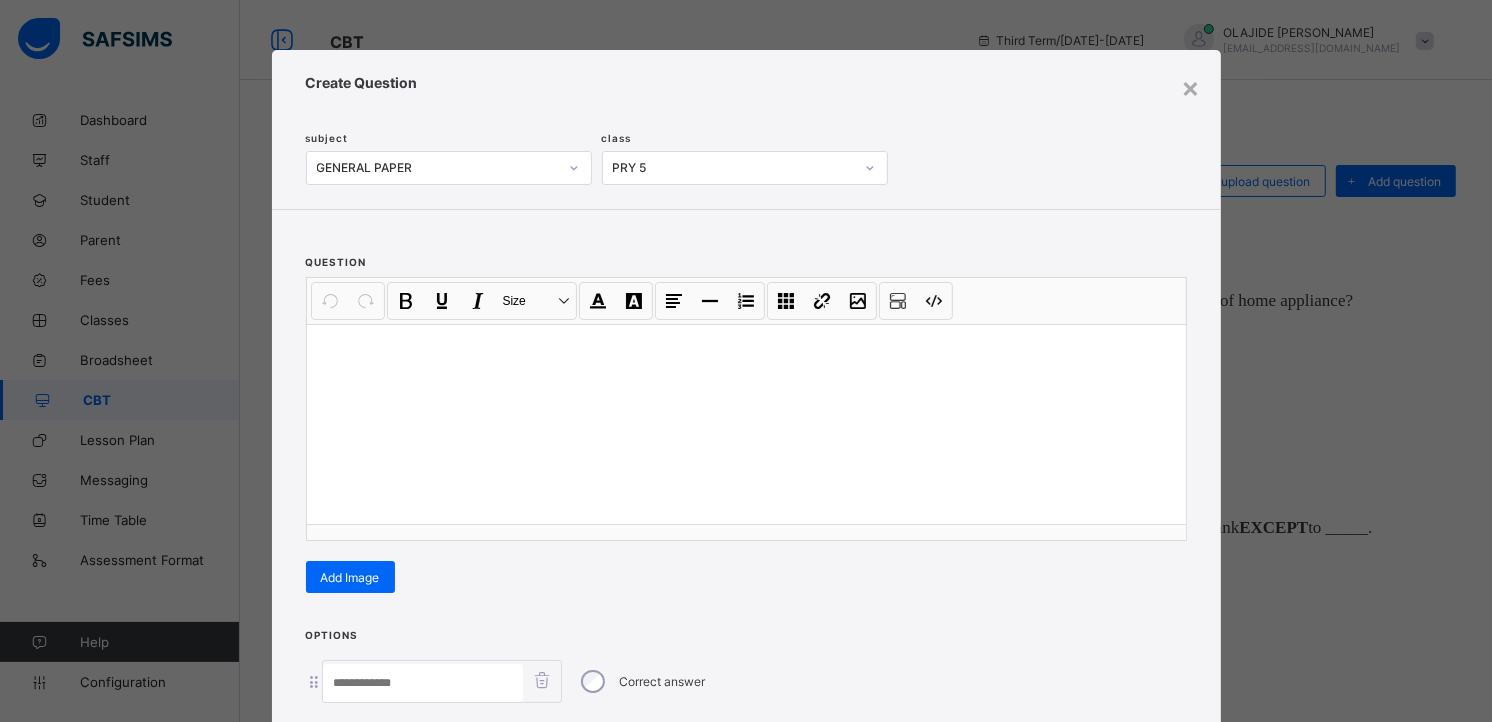 click at bounding box center (746, 350) 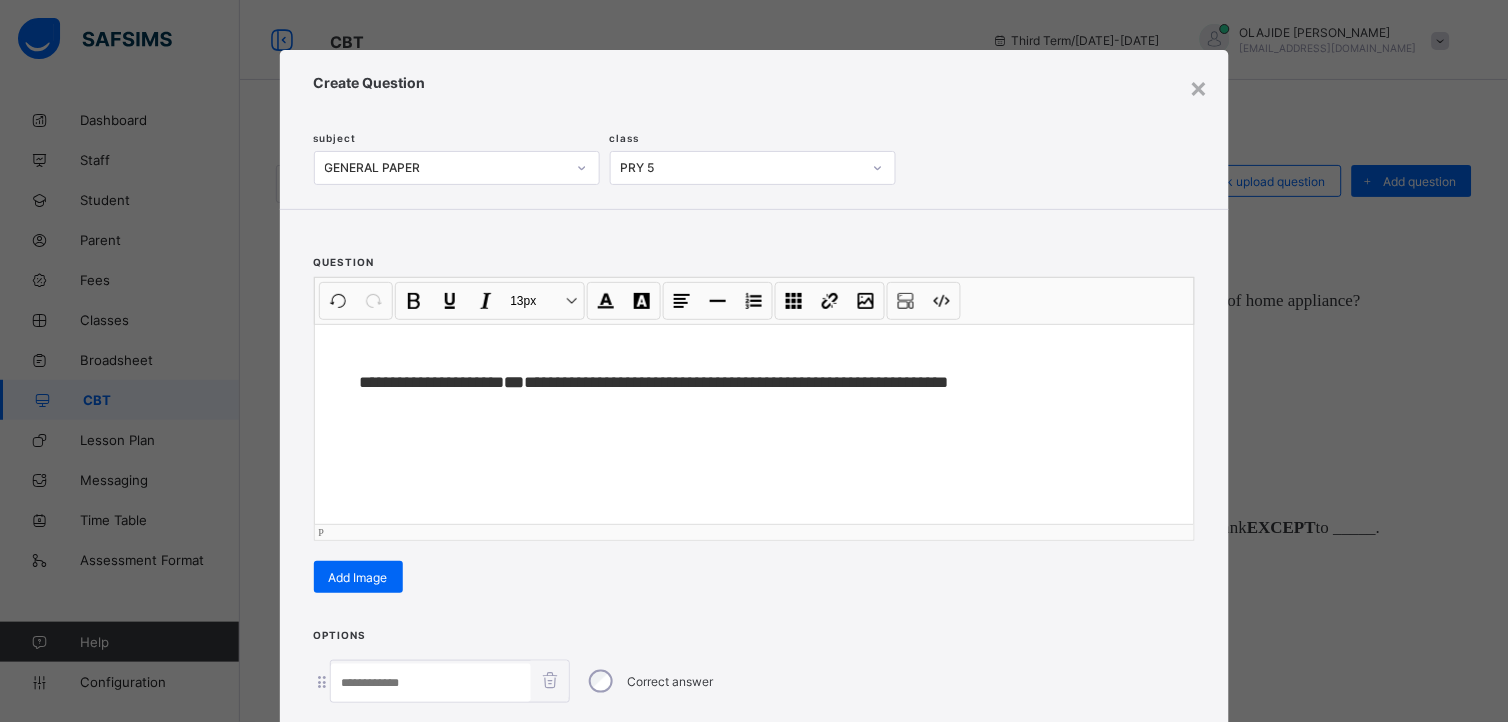 click on "**********" at bounding box center (664, 382) 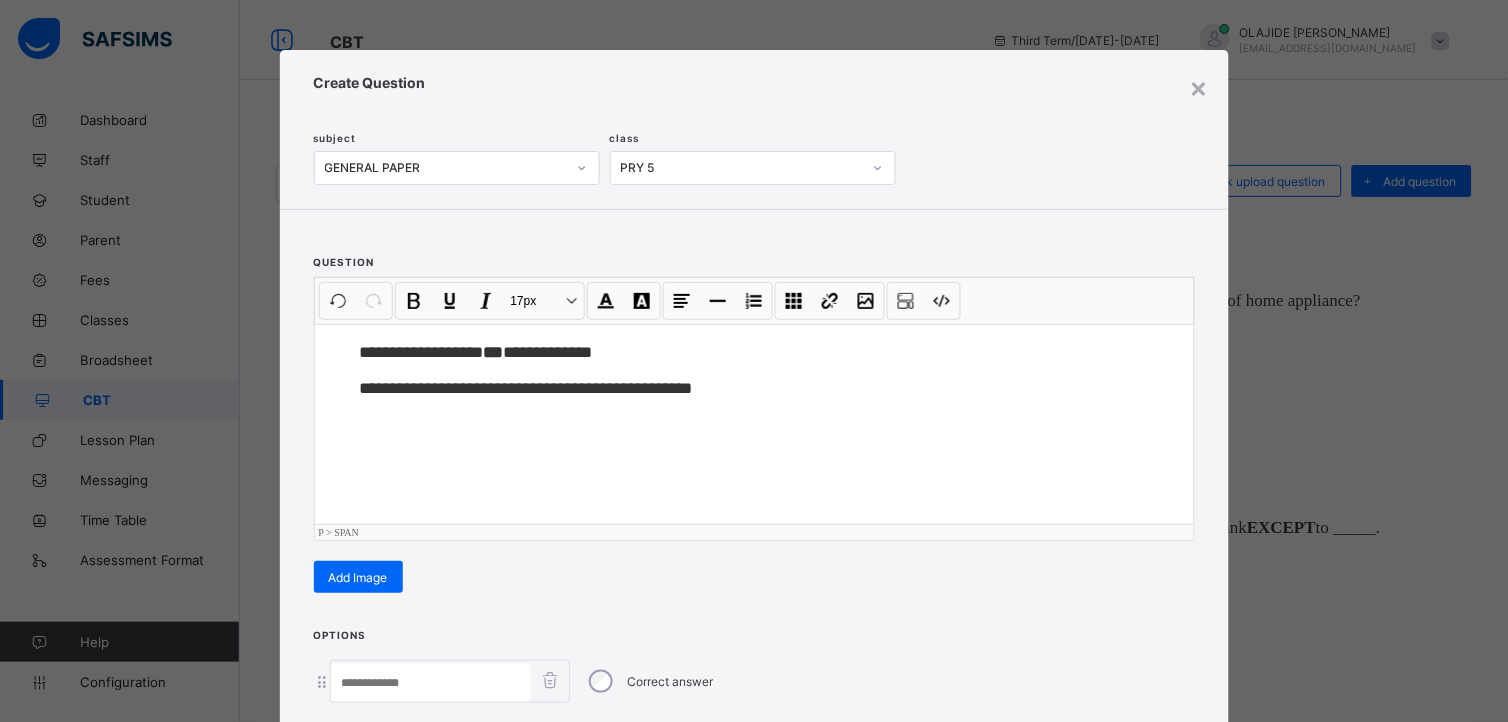 click on "**********" at bounding box center (754, 361) 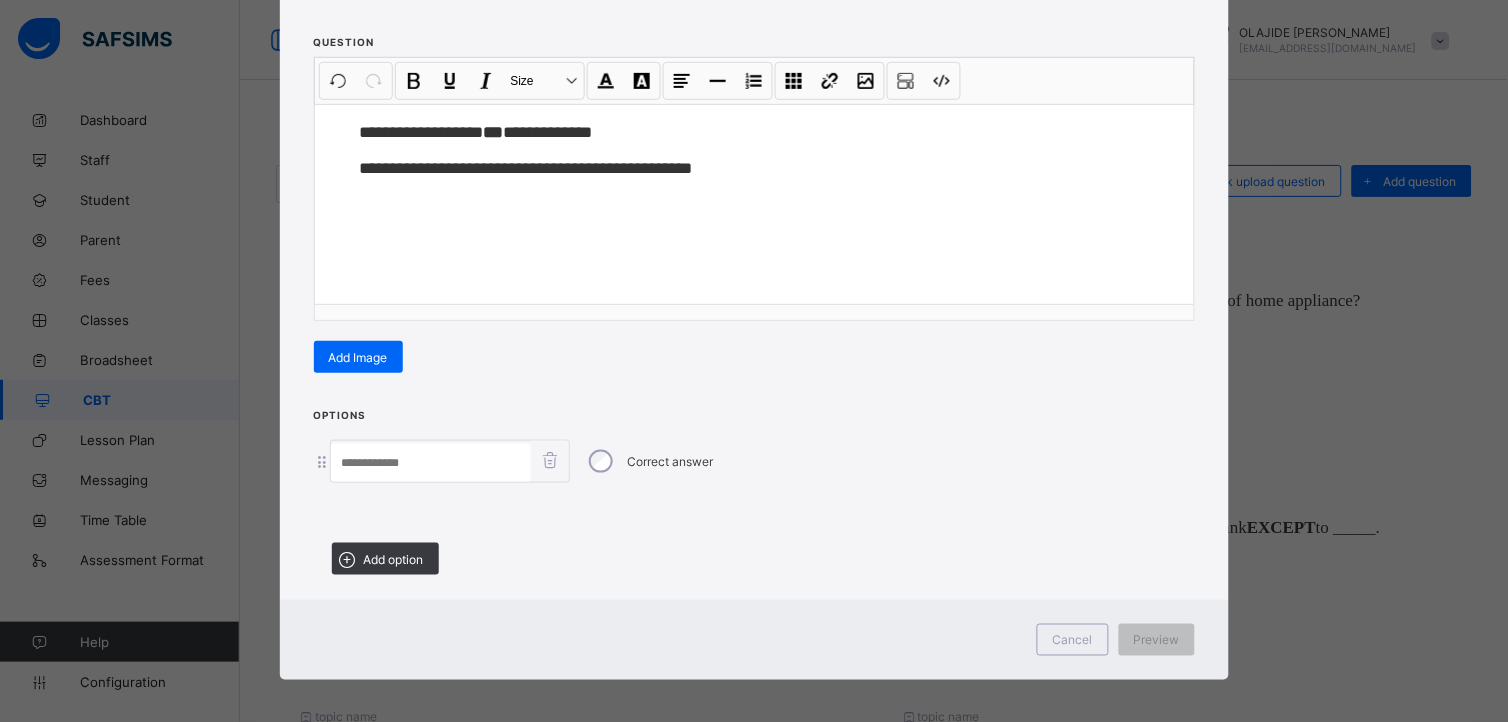 scroll, scrollTop: 224, scrollLeft: 0, axis: vertical 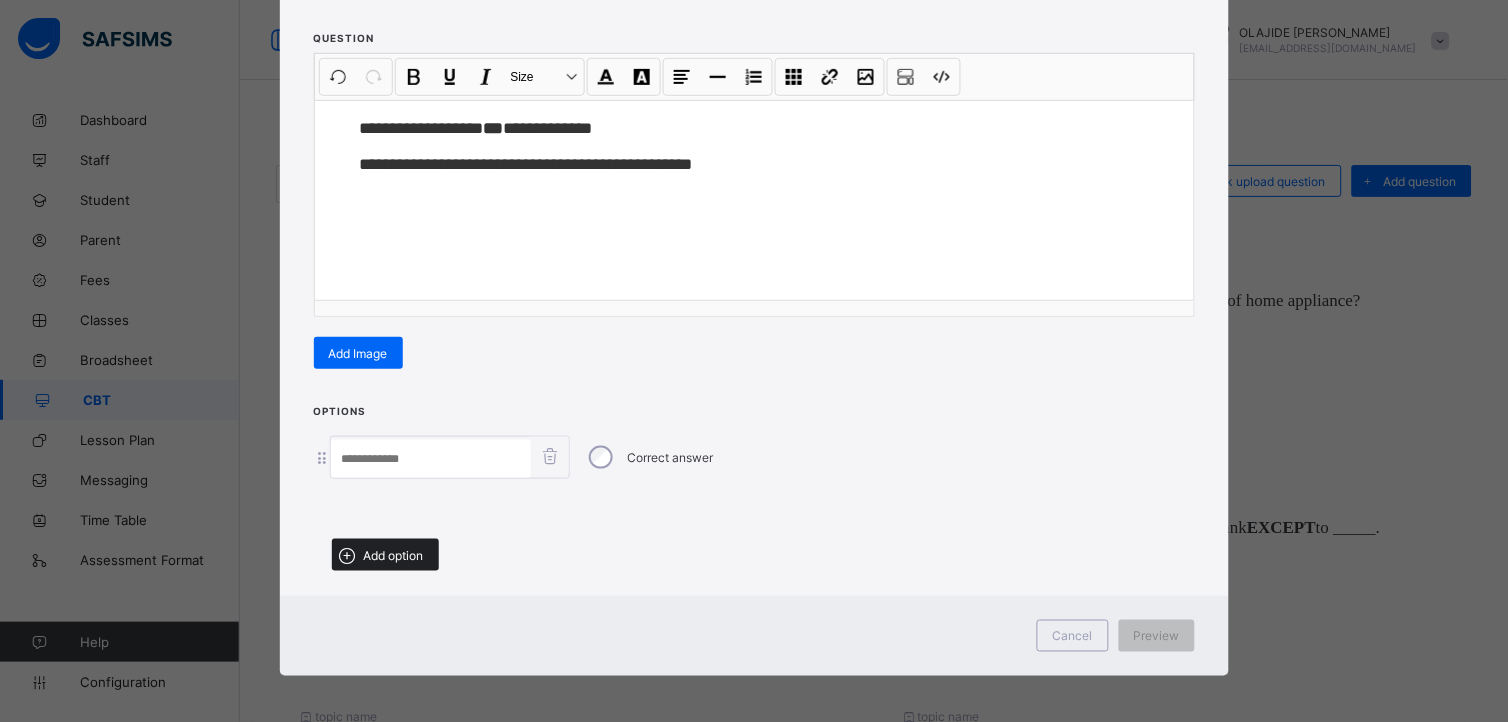 click on "Add option" at bounding box center (385, 555) 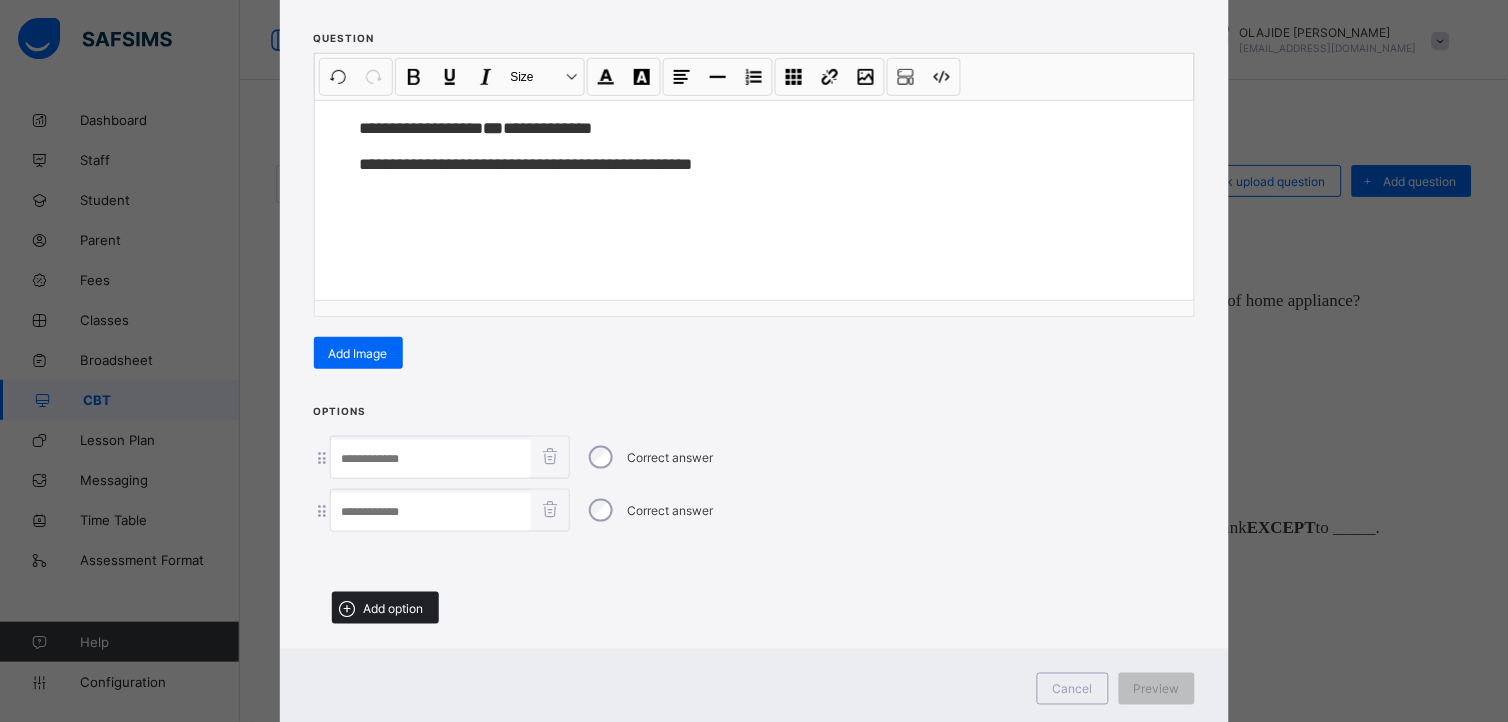 click on "Add option" at bounding box center [394, 608] 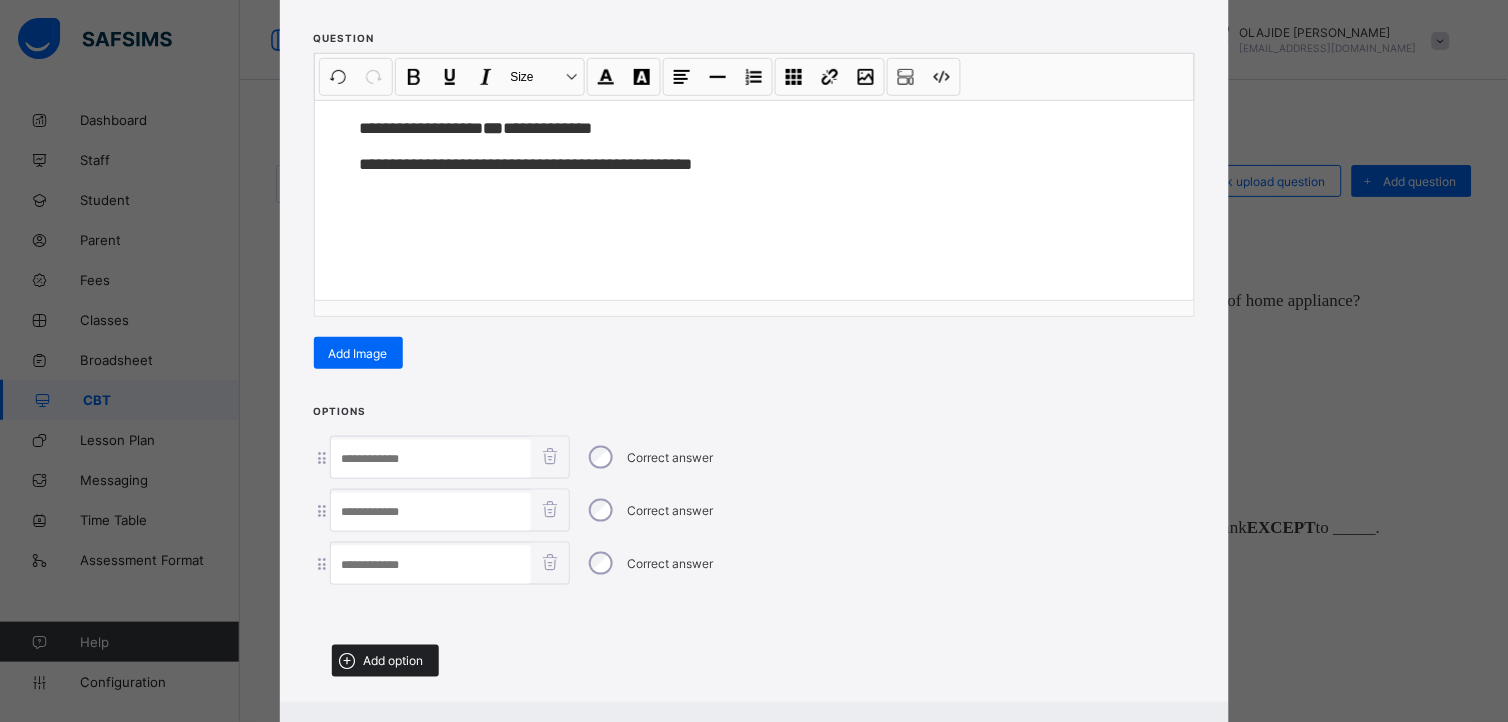 click on "Add option" at bounding box center [394, 661] 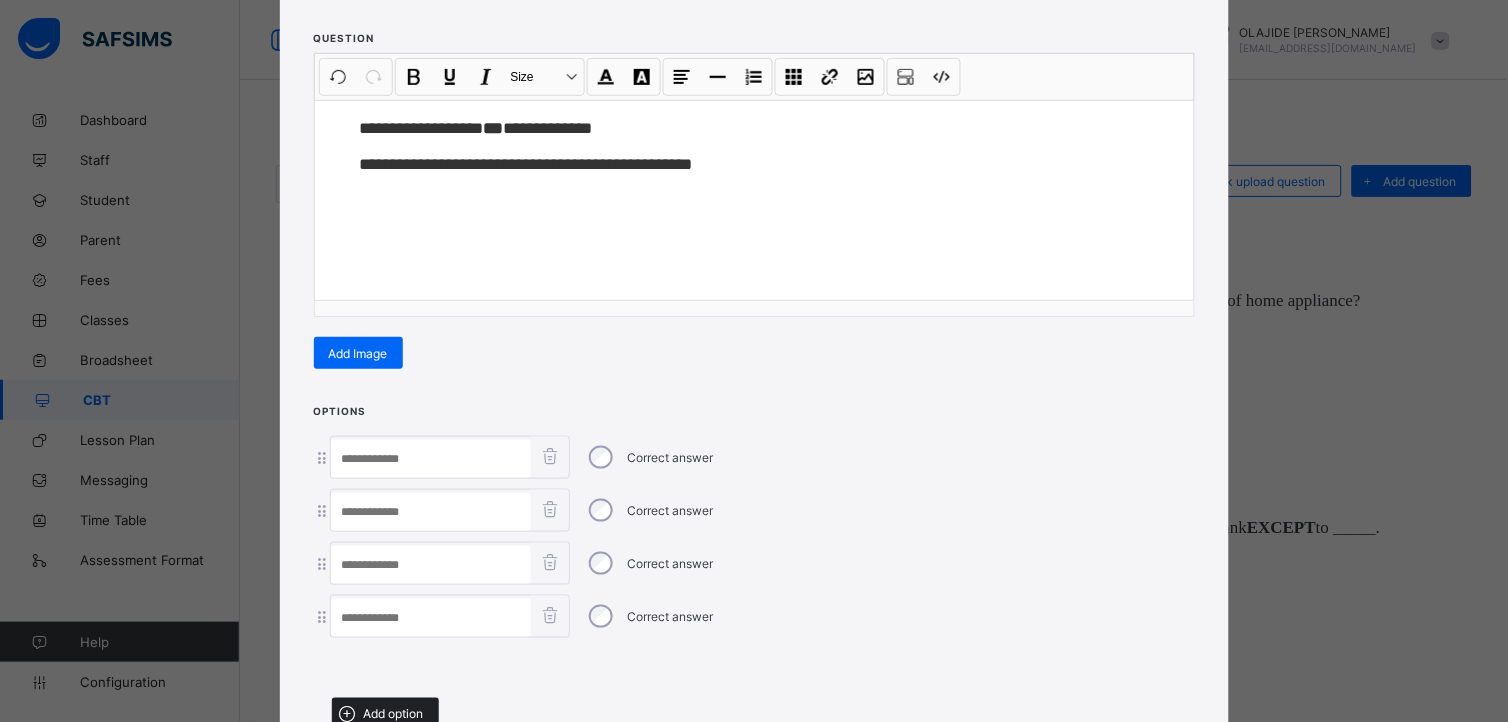 click on "Add option" at bounding box center (394, 714) 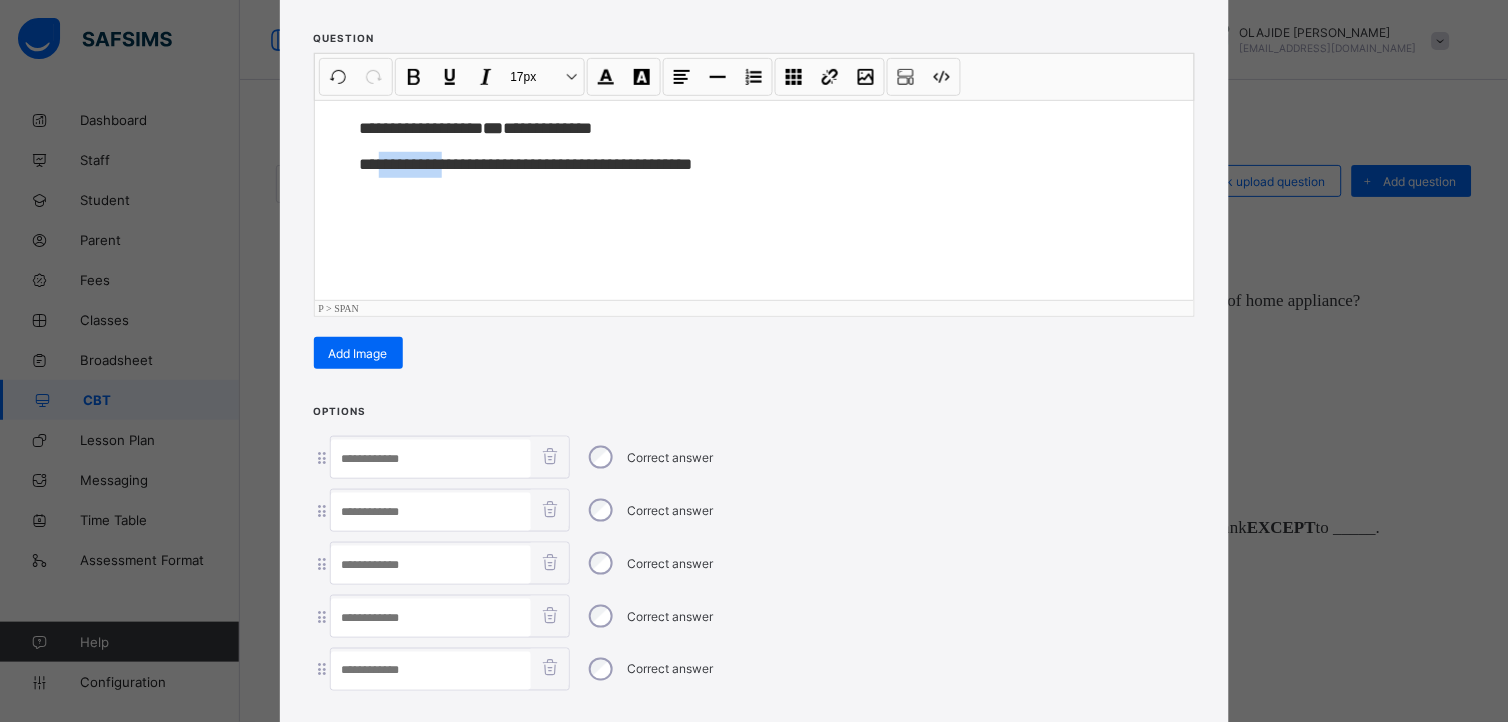 drag, startPoint x: 375, startPoint y: 161, endPoint x: 442, endPoint y: 177, distance: 68.88396 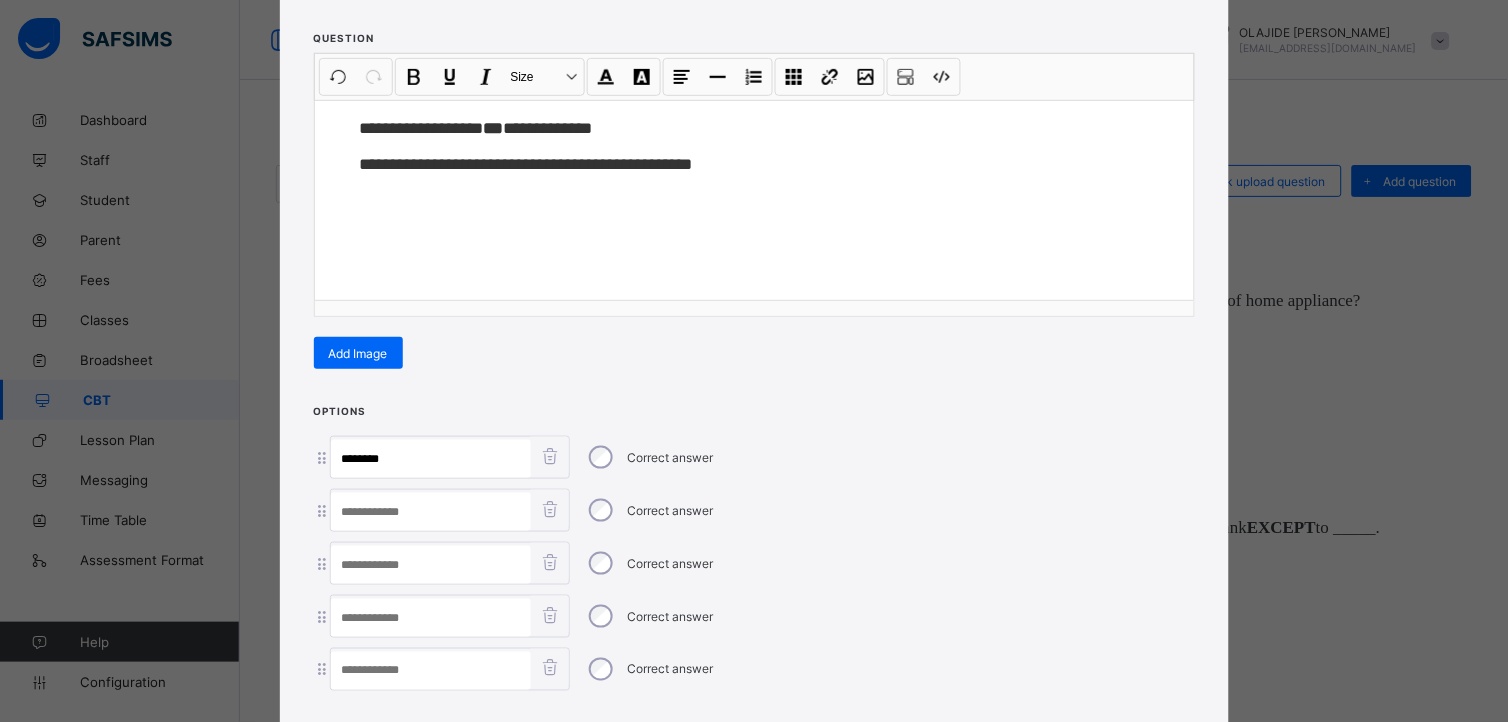type on "*******" 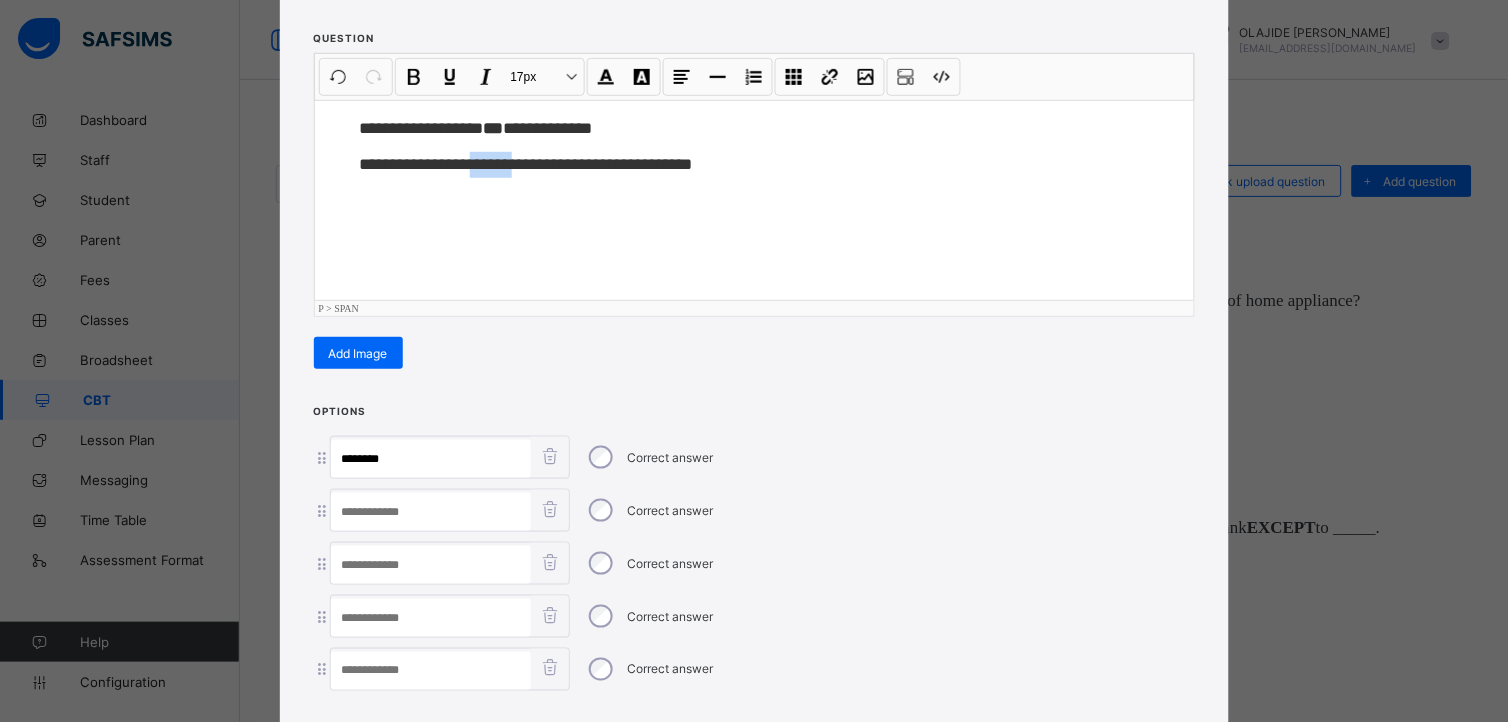 drag, startPoint x: 468, startPoint y: 162, endPoint x: 521, endPoint y: 178, distance: 55.362442 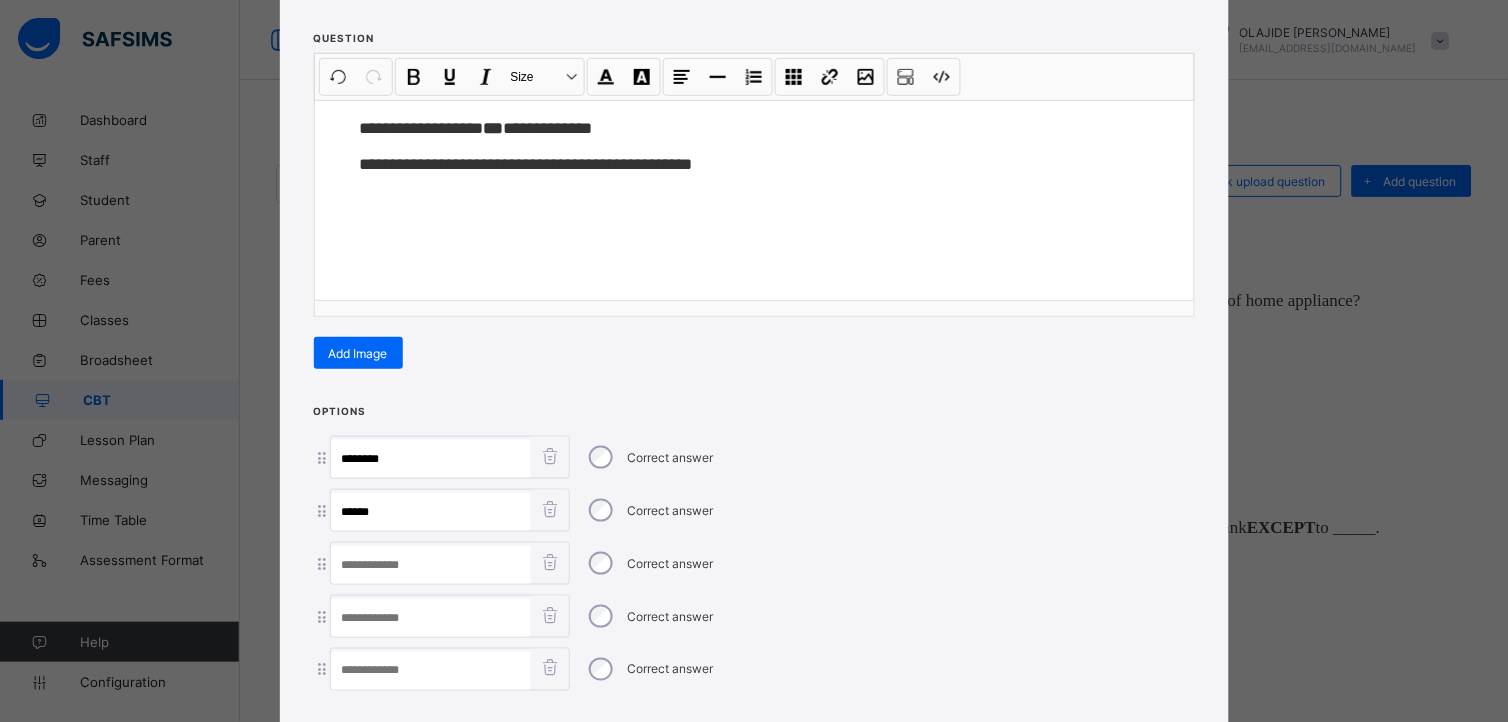 type on "******" 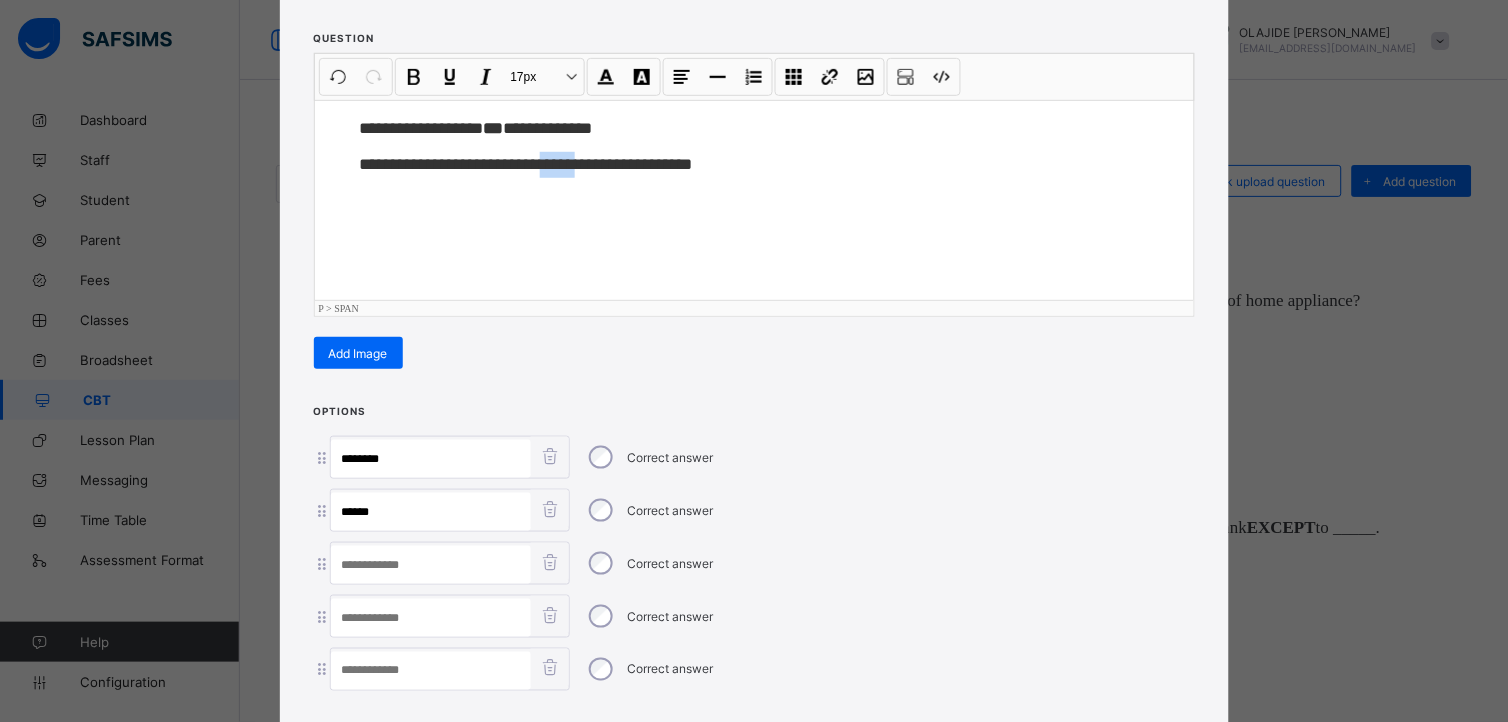 drag, startPoint x: 546, startPoint y: 158, endPoint x: 591, endPoint y: 161, distance: 45.099888 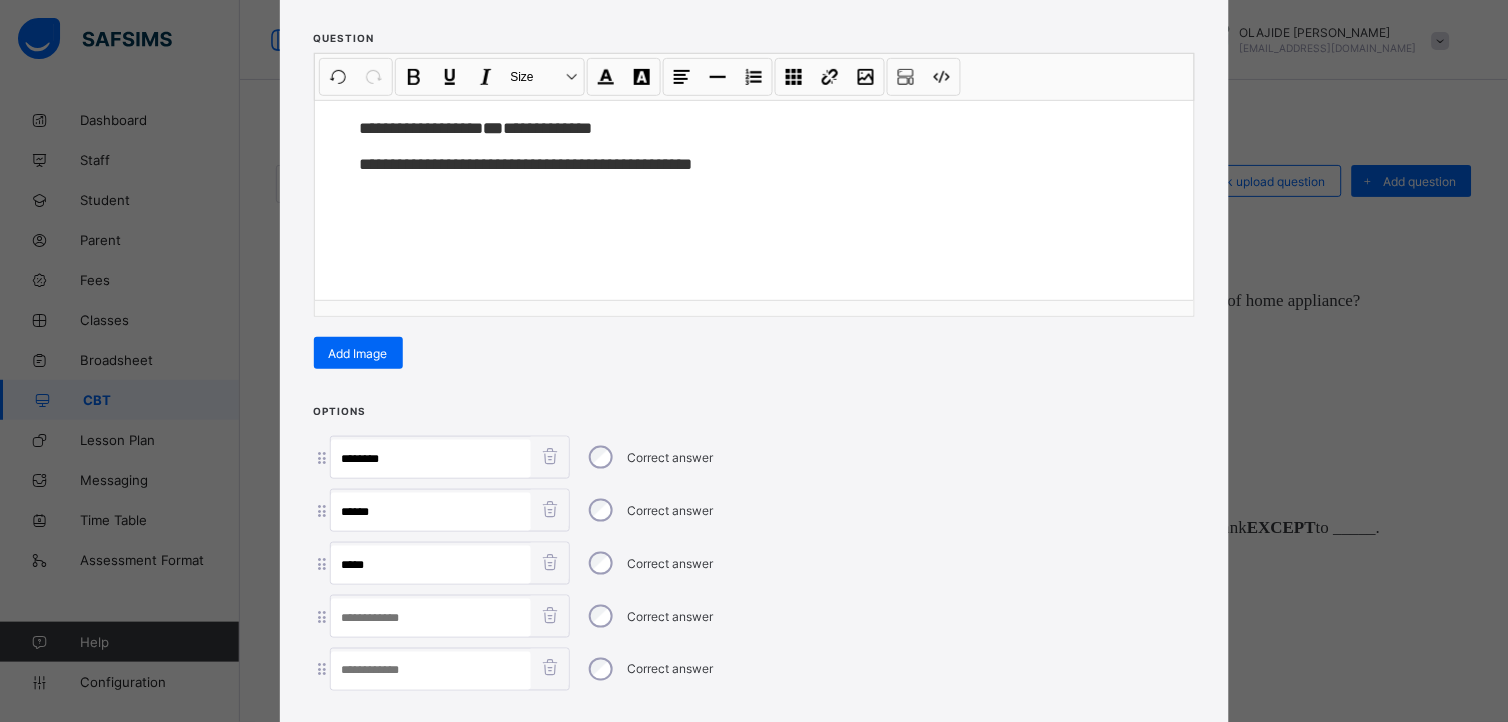 type on "*****" 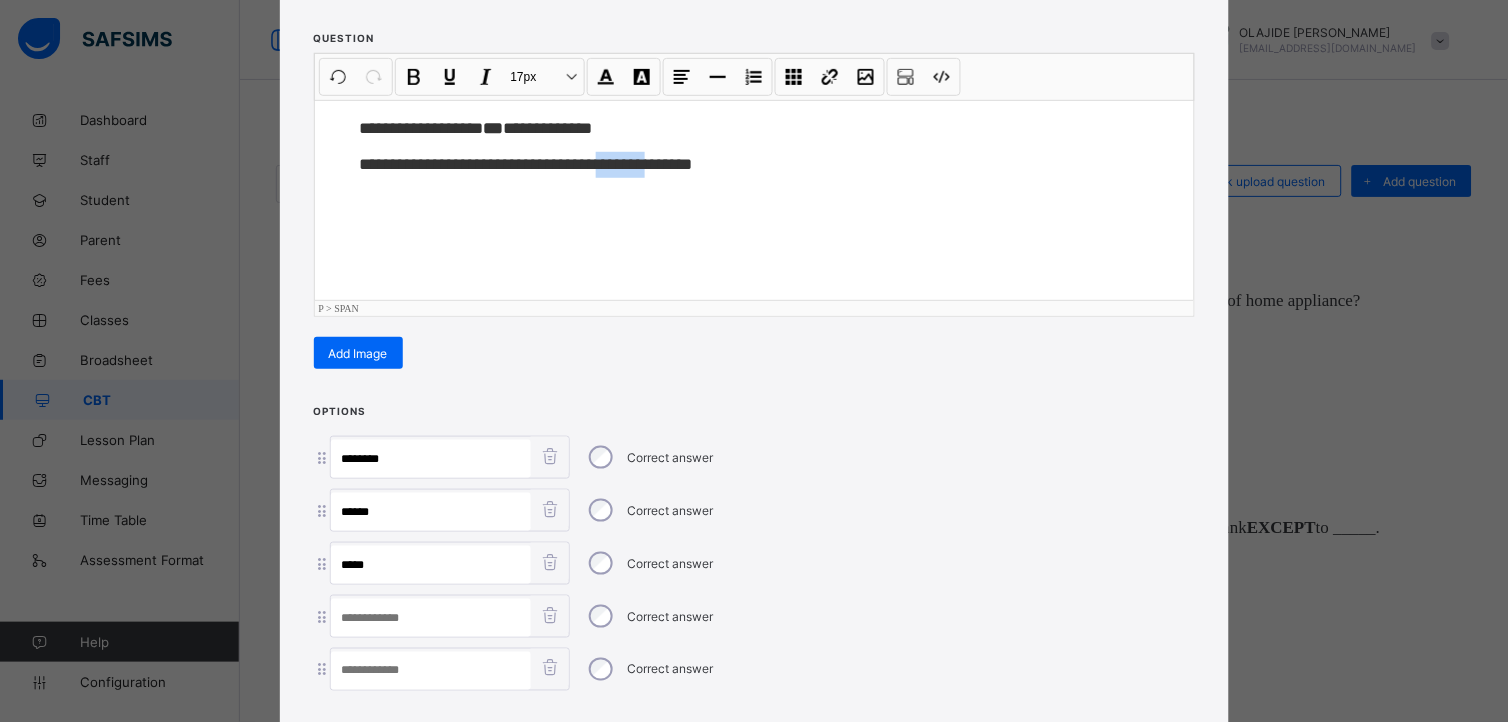 drag, startPoint x: 615, startPoint y: 160, endPoint x: 658, endPoint y: 164, distance: 43.185646 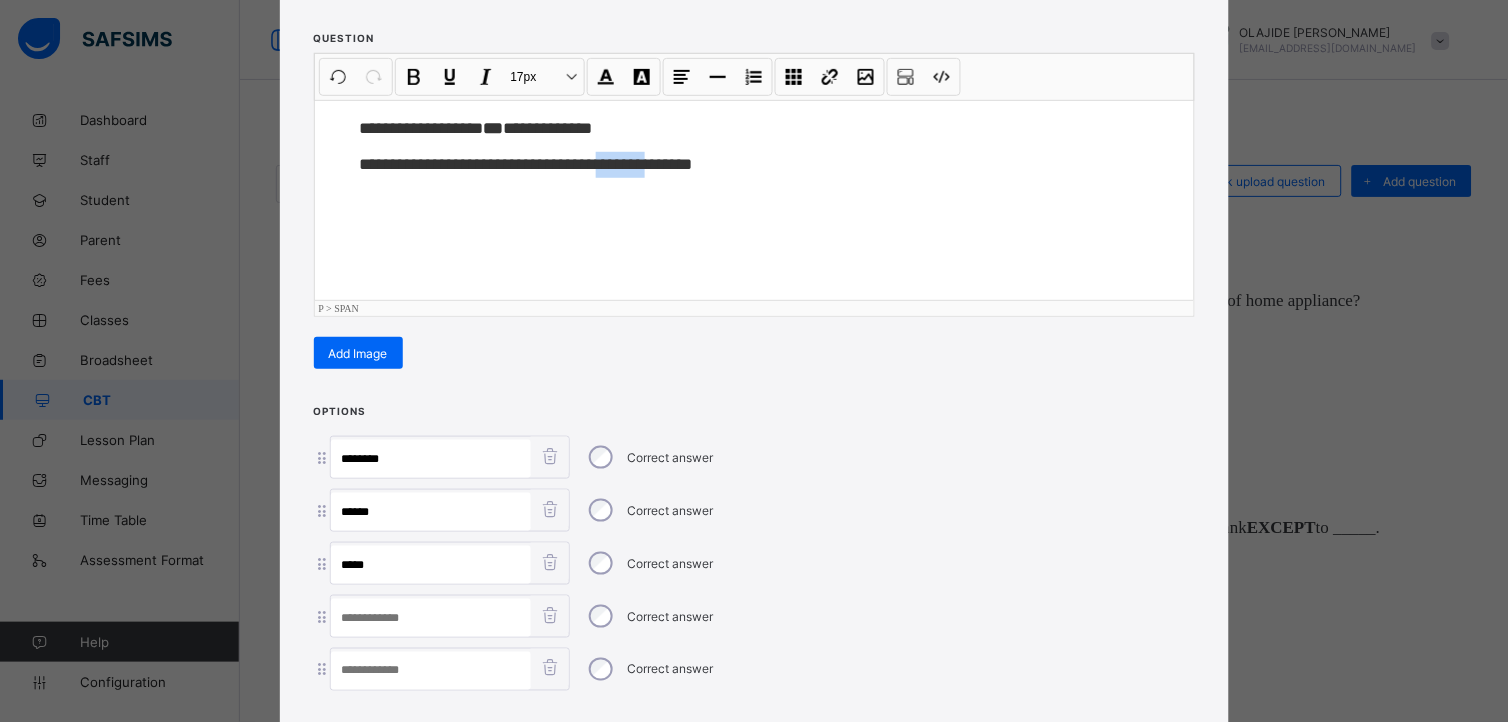 click at bounding box center (431, 618) 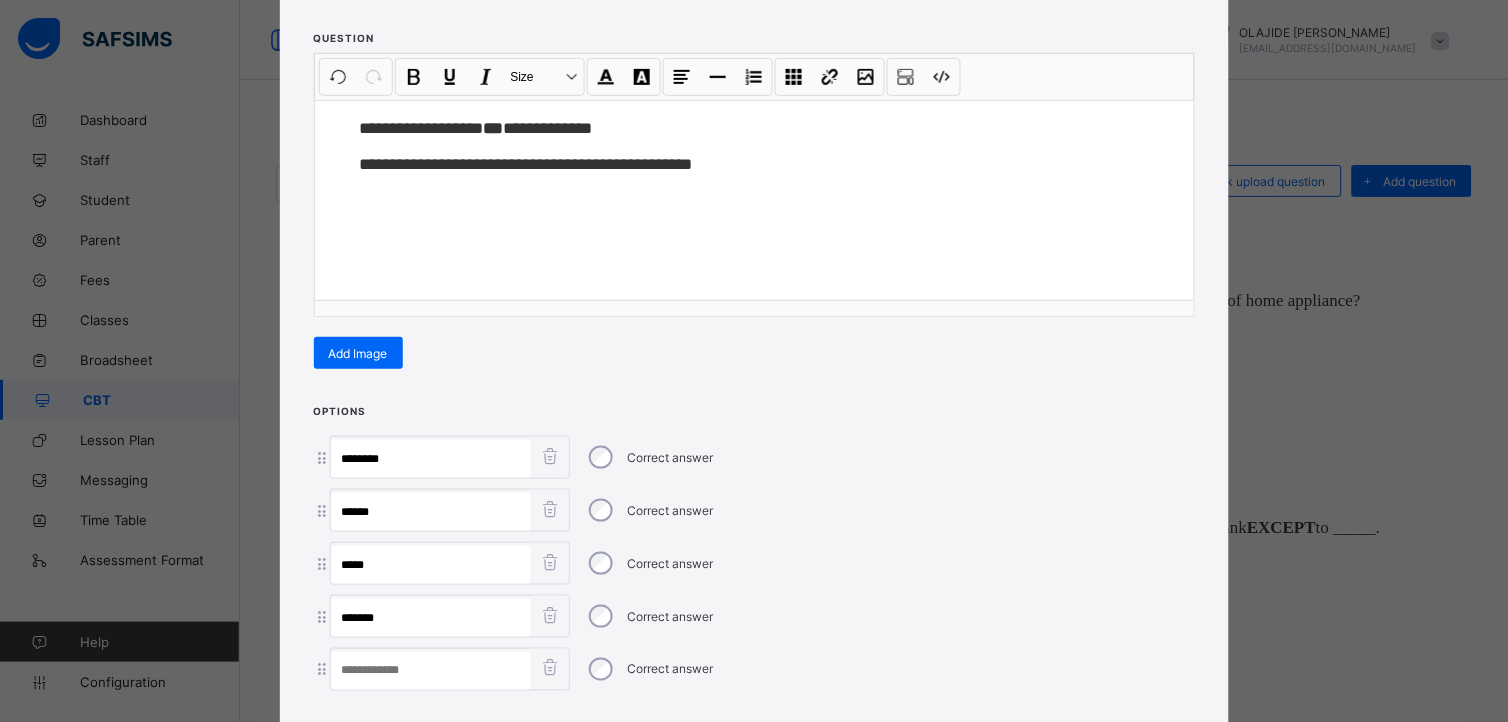 type on "******" 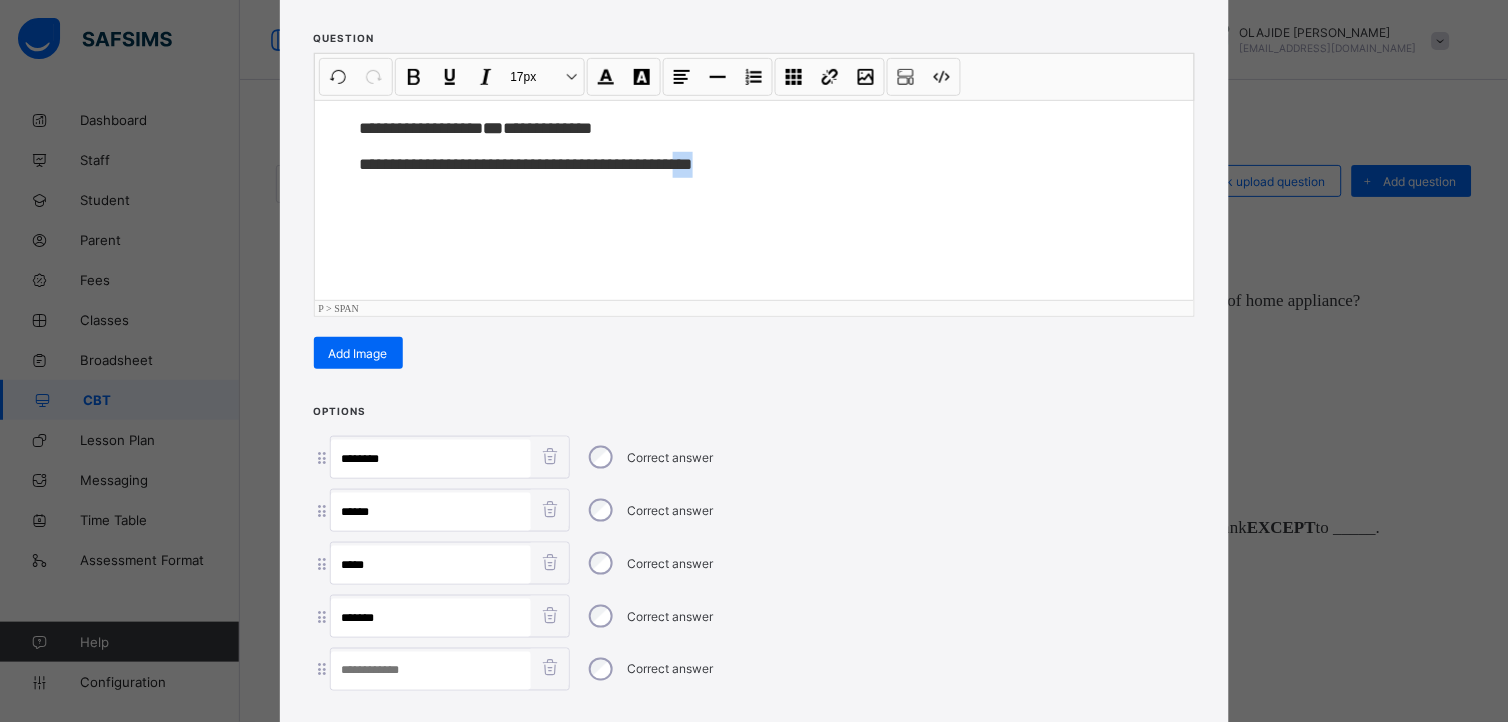 drag, startPoint x: 690, startPoint y: 160, endPoint x: 745, endPoint y: 172, distance: 56.293873 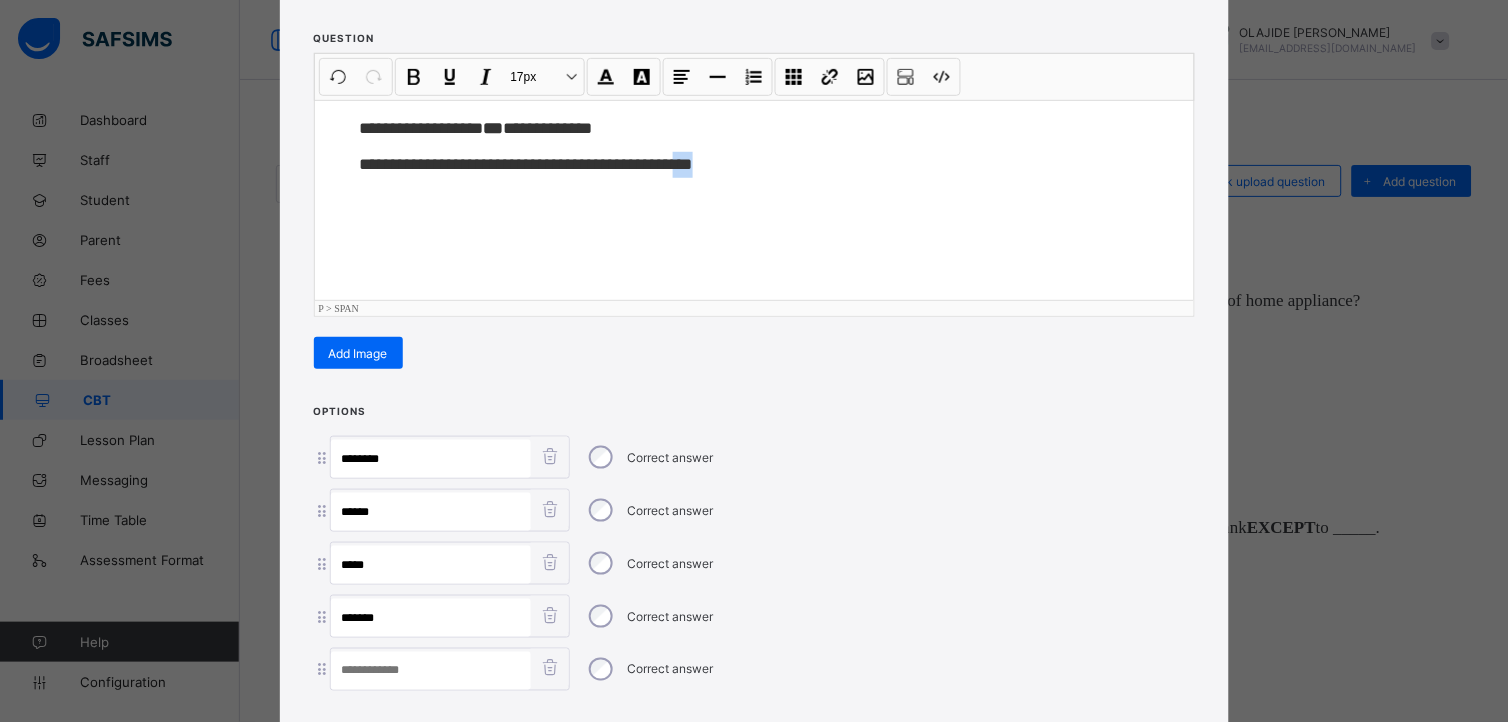 click at bounding box center (431, 671) 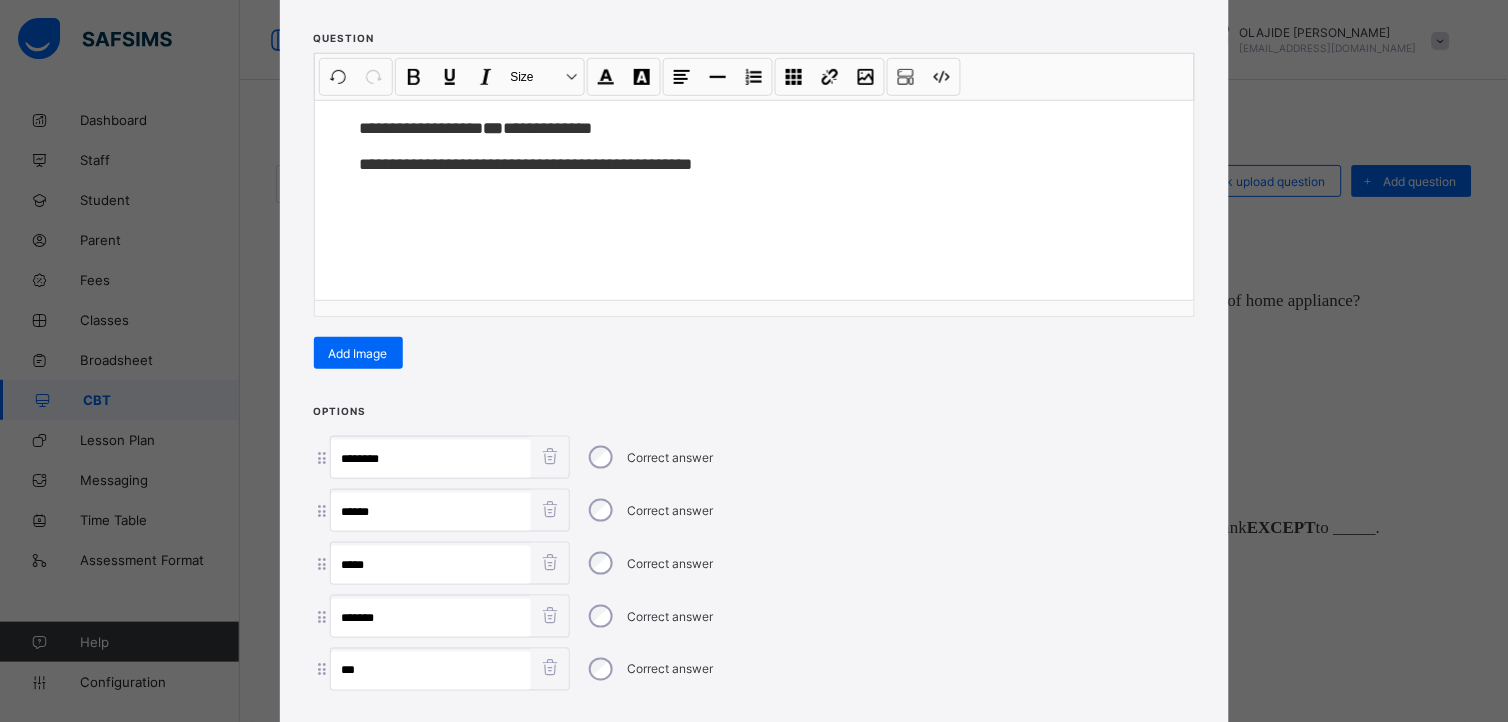 type on "***" 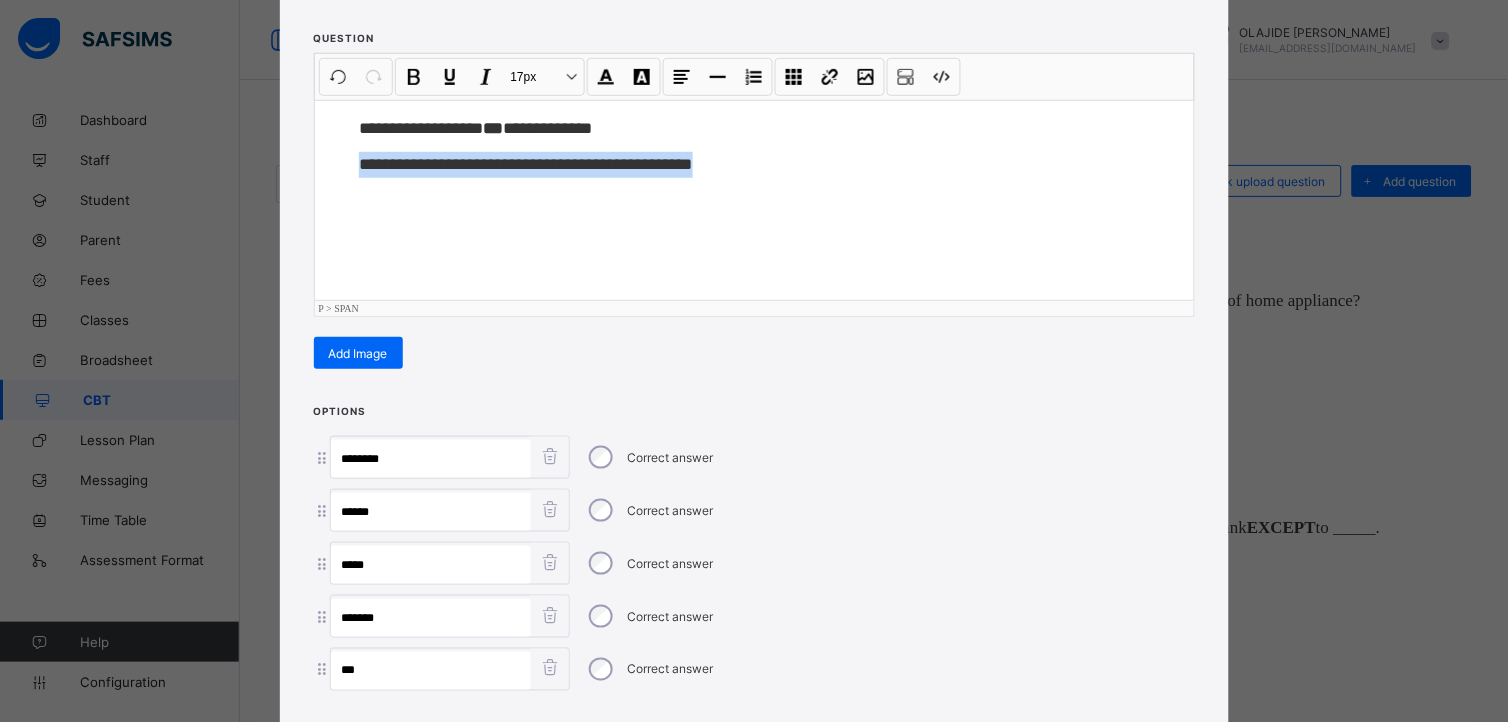 drag, startPoint x: 352, startPoint y: 164, endPoint x: 755, endPoint y: 384, distance: 459.1394 